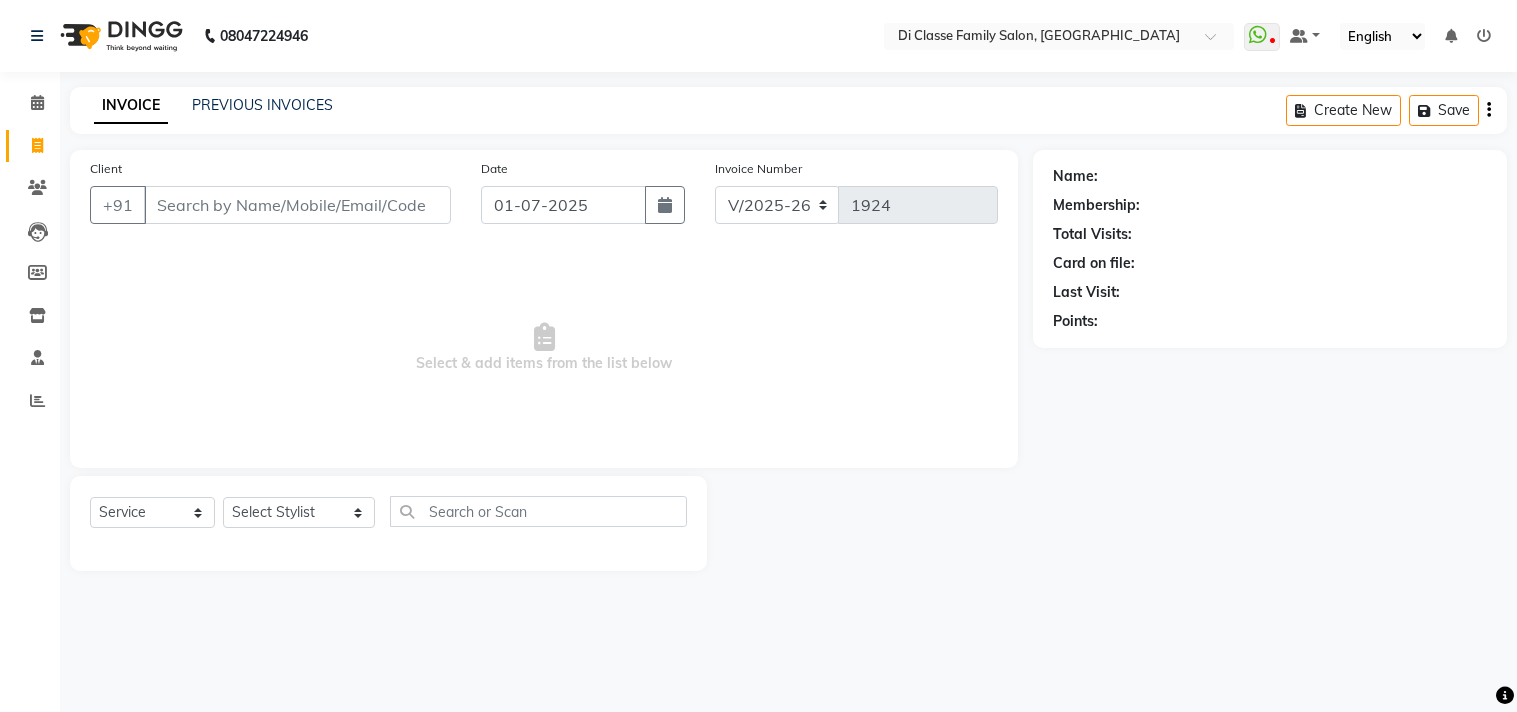 select on "4704" 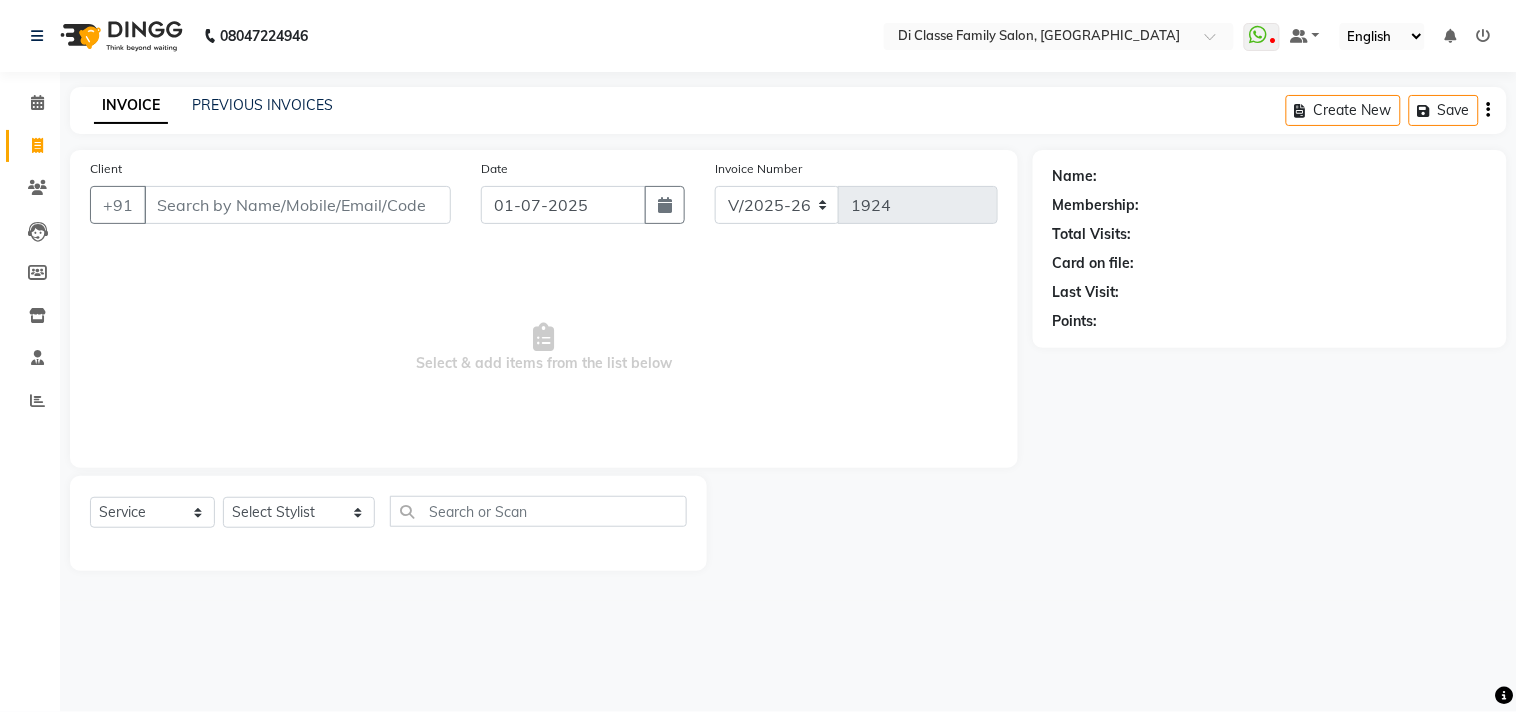 scroll, scrollTop: 0, scrollLeft: 0, axis: both 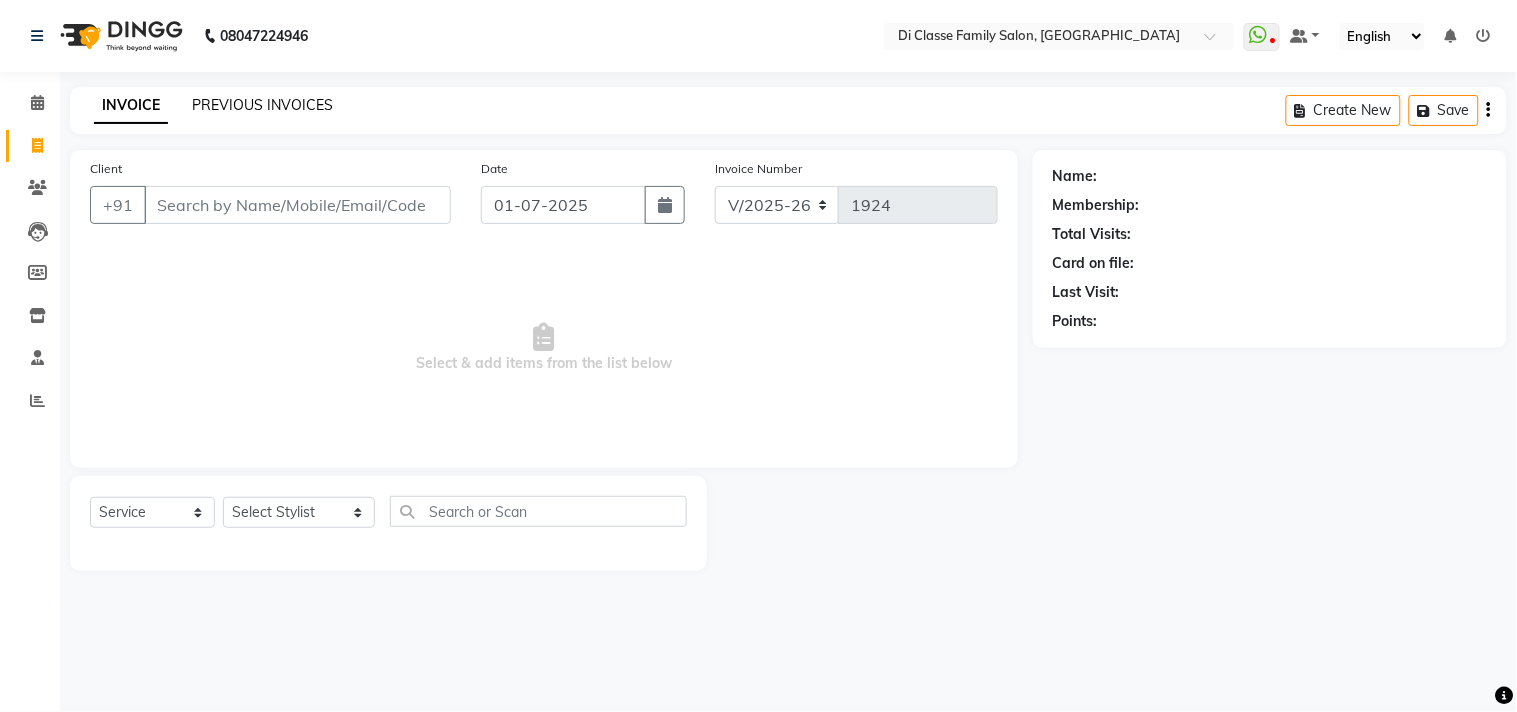 click on "PREVIOUS INVOICES" 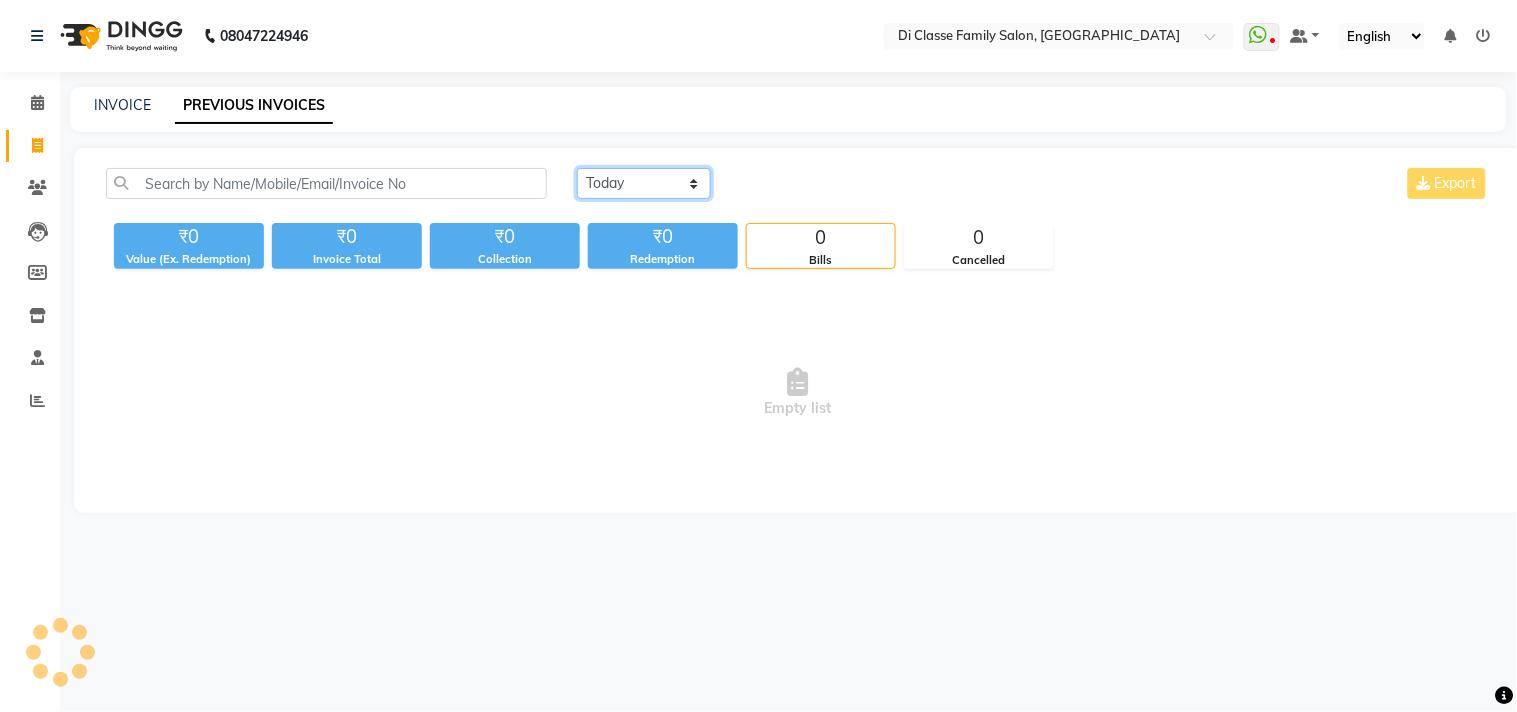 click on "Today Yesterday Custom Range" 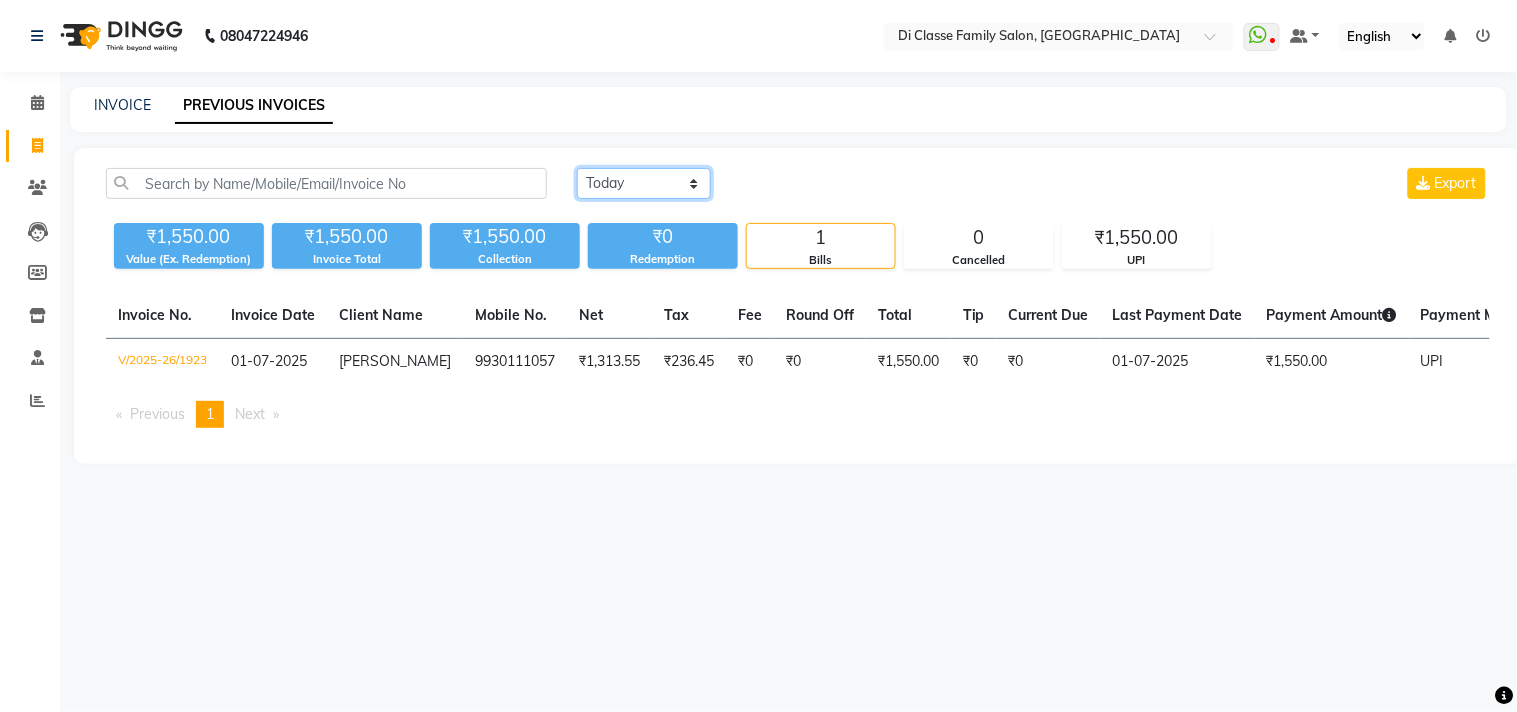 select on "range" 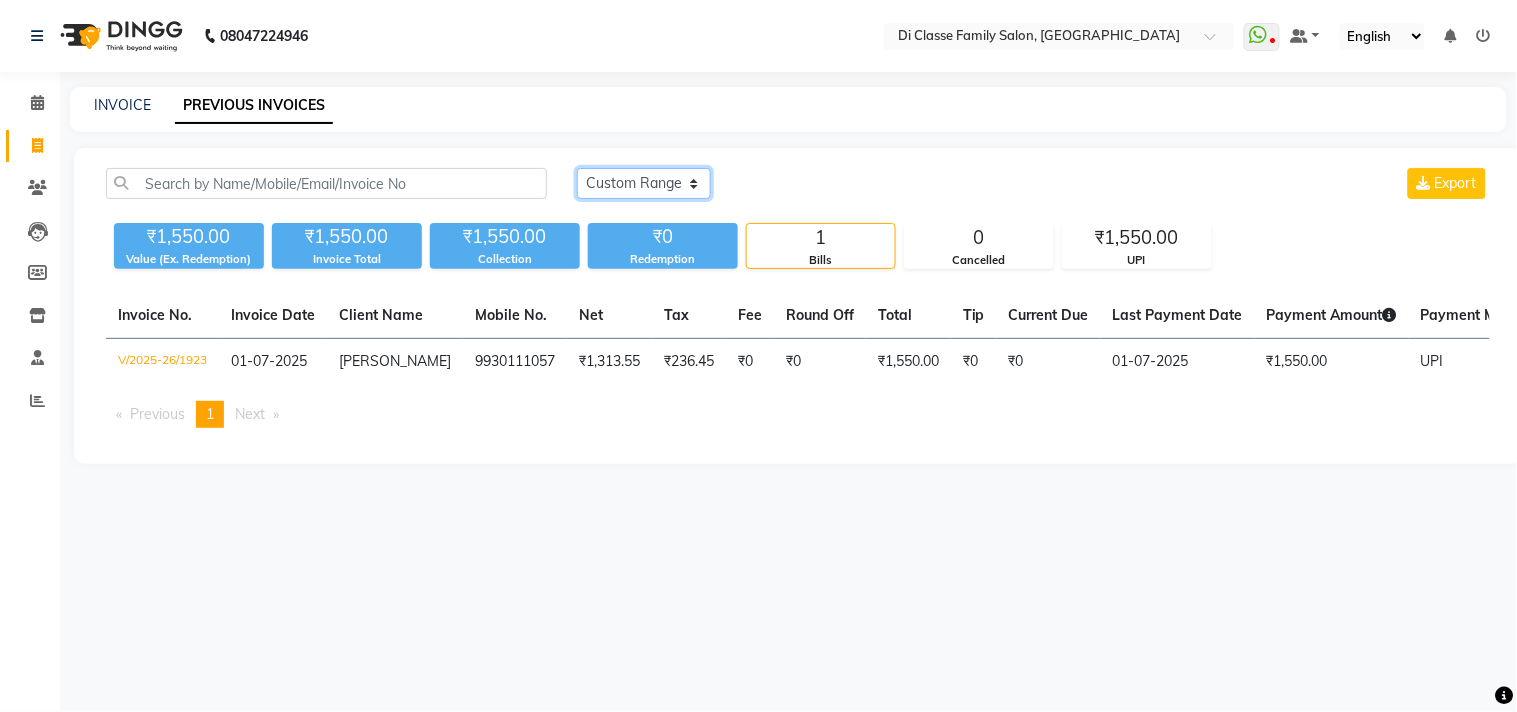click on "Today Yesterday Custom Range" 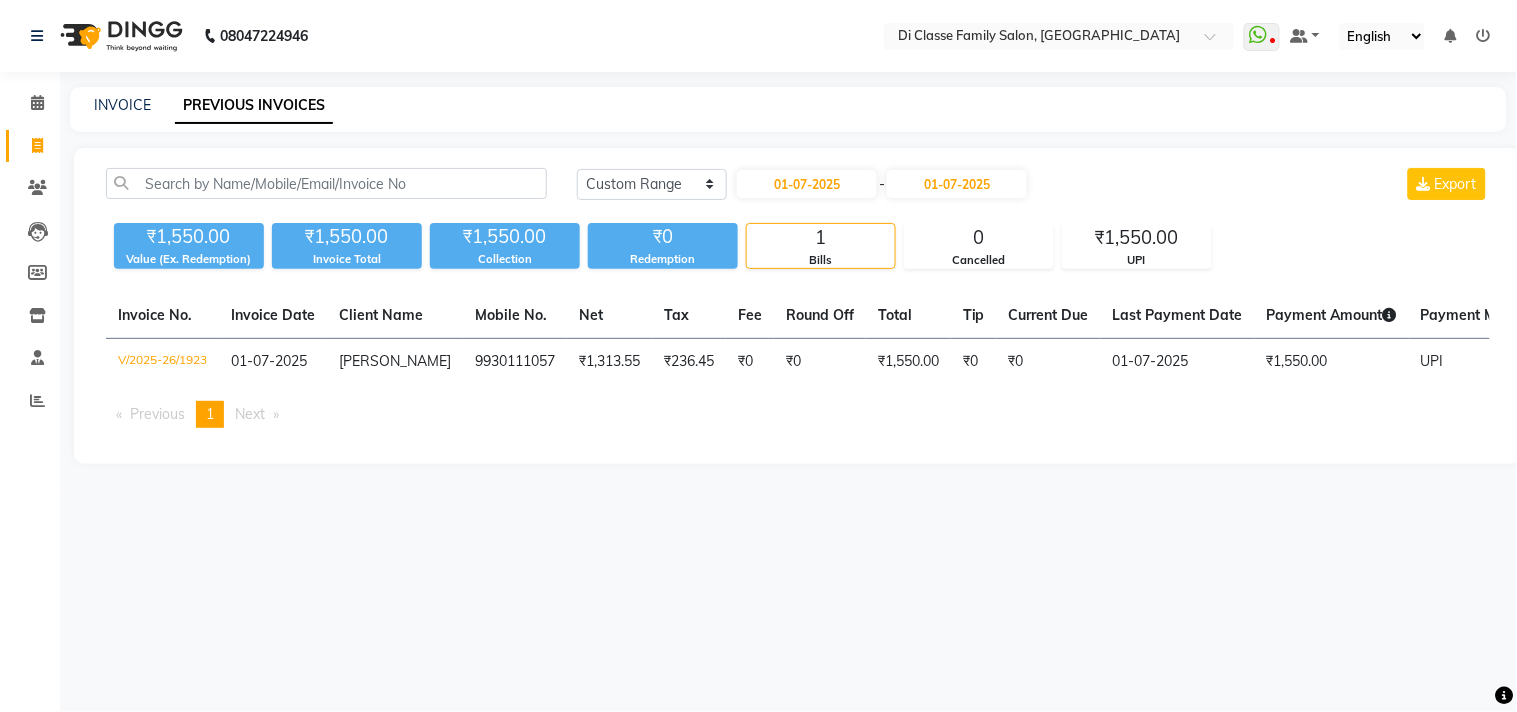 click on "01-07-2025 - 01-07-2025" 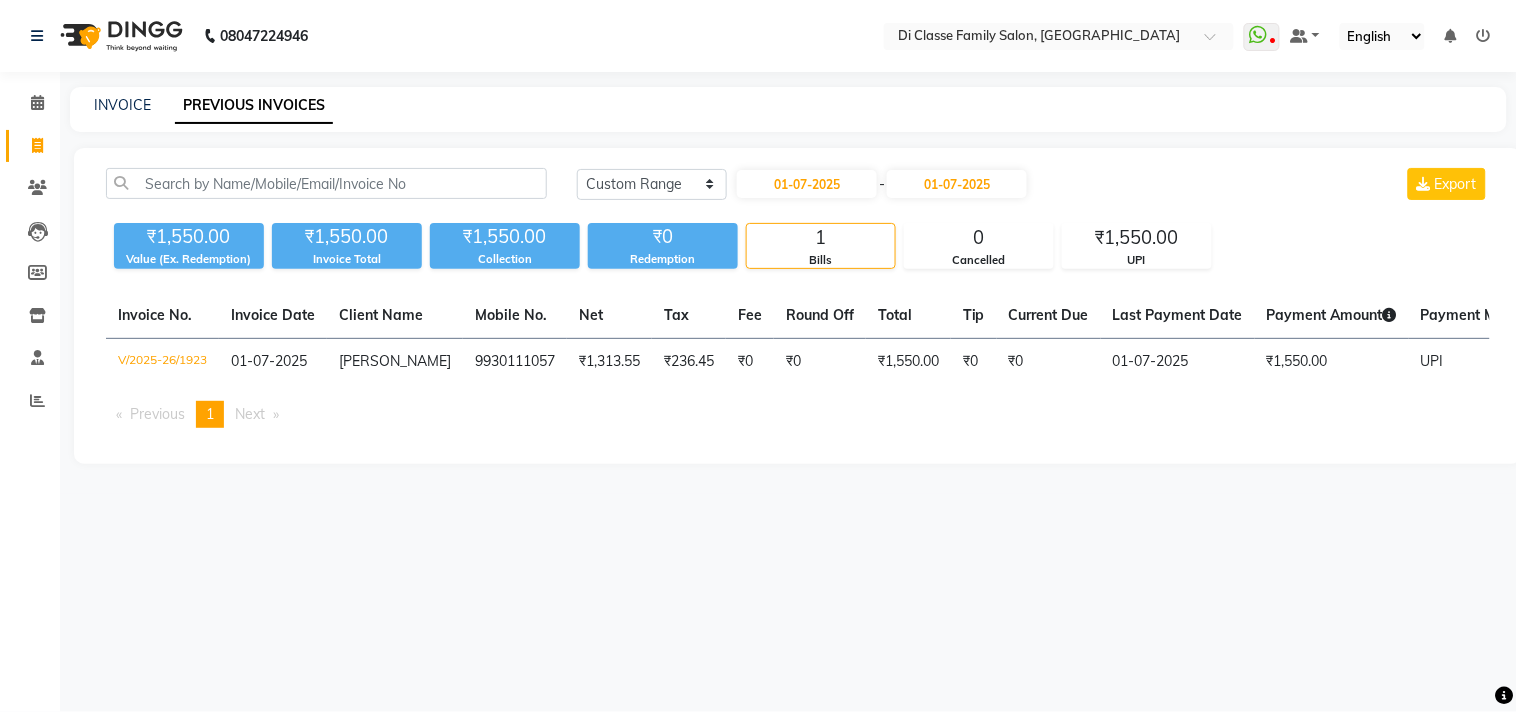 click on "Today Yesterday Custom Range 01-07-2025 - 01-07-2025 Export ₹1,550.00 Value (Ex. Redemption) ₹1,550.00 Invoice Total  ₹1,550.00 Collection ₹0 Redemption 1 Bills 0 Cancelled ₹1,550.00 UPI  Invoice No.   Invoice Date   Client Name   Mobile No.   Net   Tax   Fee   Round Off   Total   Tip   Current Due   Last Payment Date   Payment Amount   Payment Methods   Cancel Reason   Status   V/2025-26/1923  01-07-2025 rekha shetty   9930111057 ₹1,313.55 ₹236.45  ₹0  ₹0 ₹1,550.00 ₹0 ₹0 01-07-2025 ₹1,550.00  UPI - PAID  Previous  page  1 / 1  You're on page  1  Next  page" 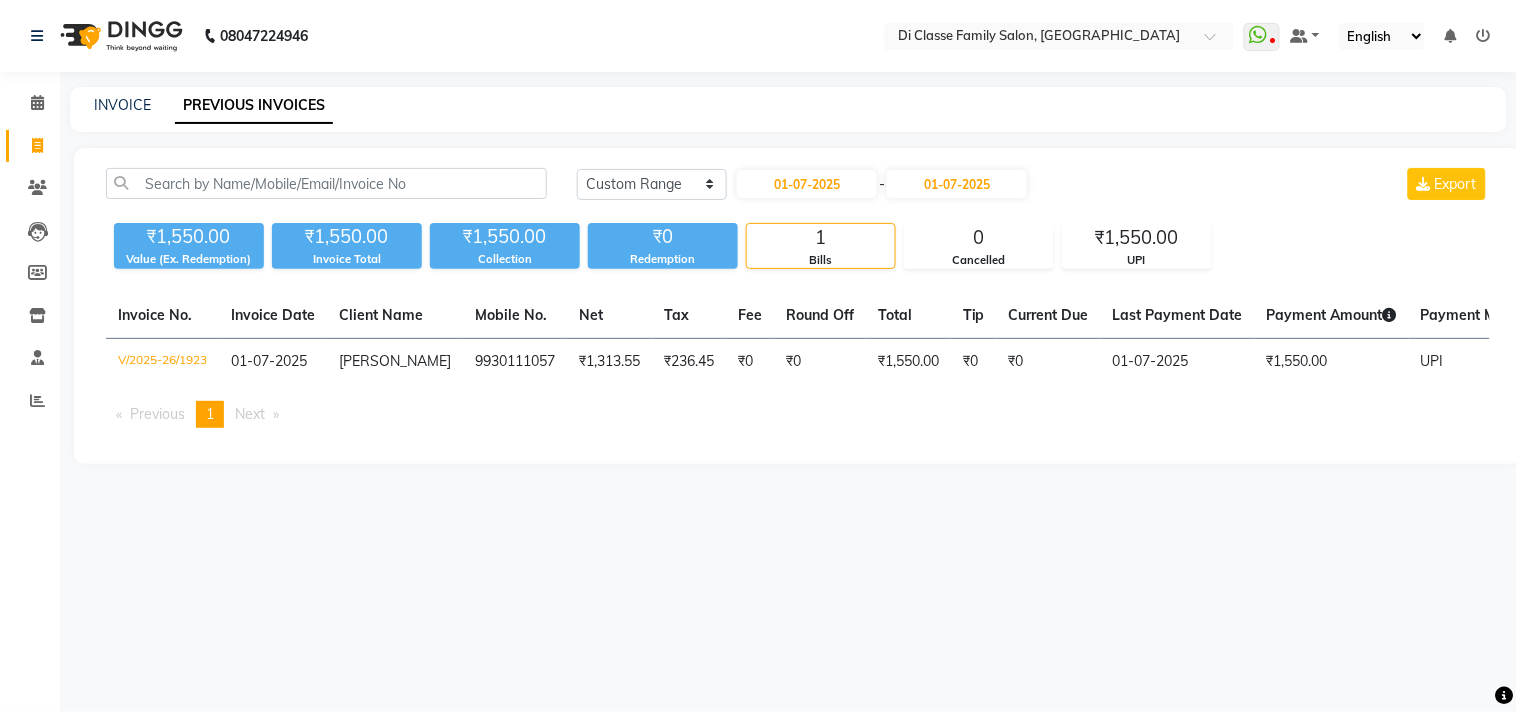 click on "01-07-2025 - 01-07-2025" 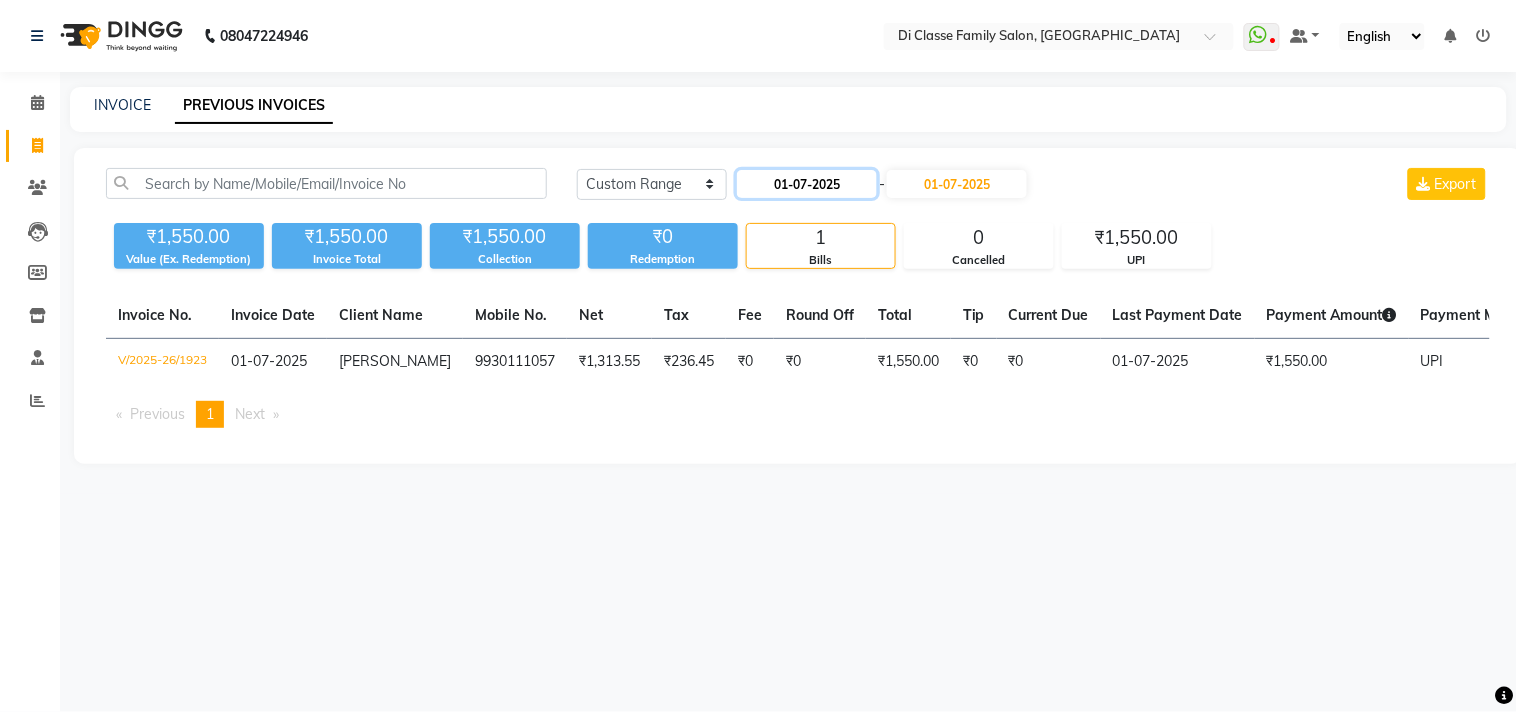 click on "01-07-2025" 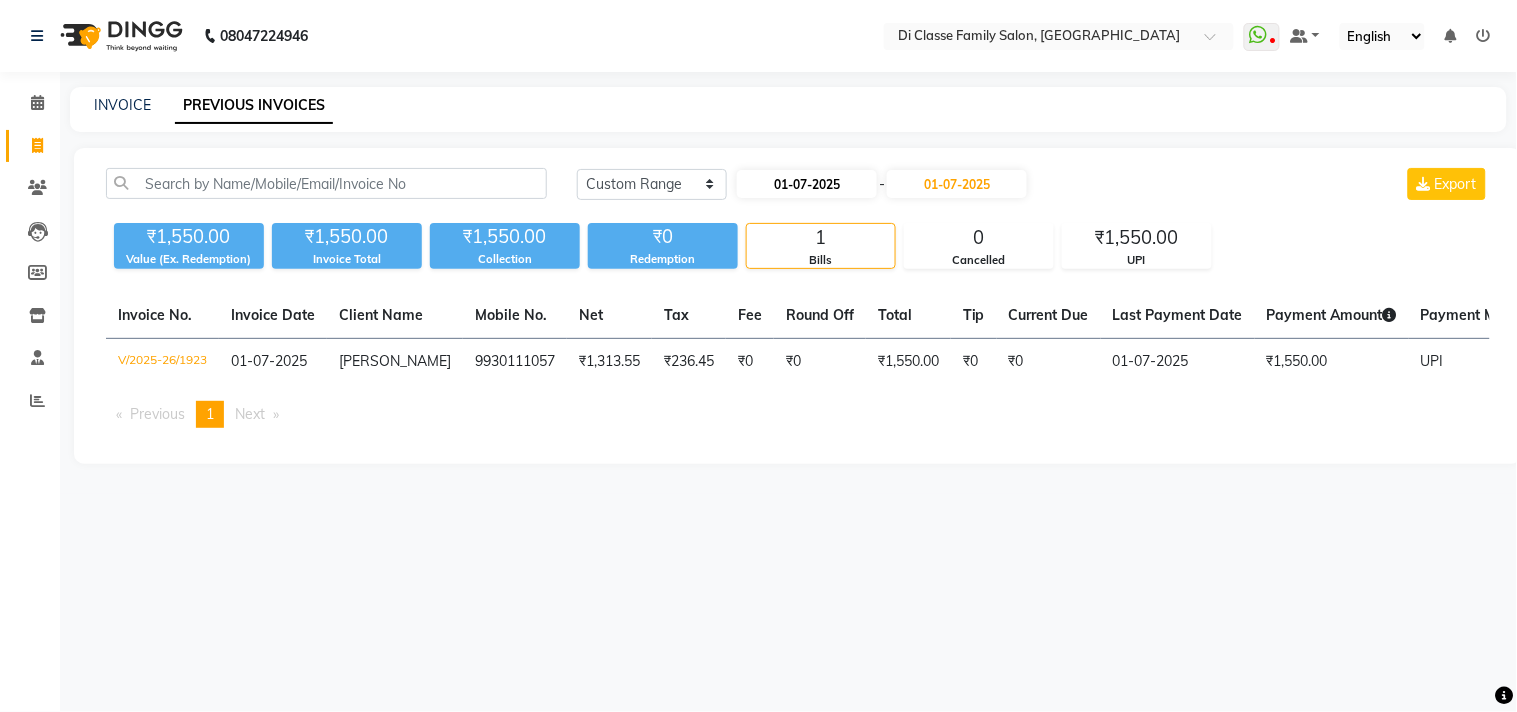 select on "7" 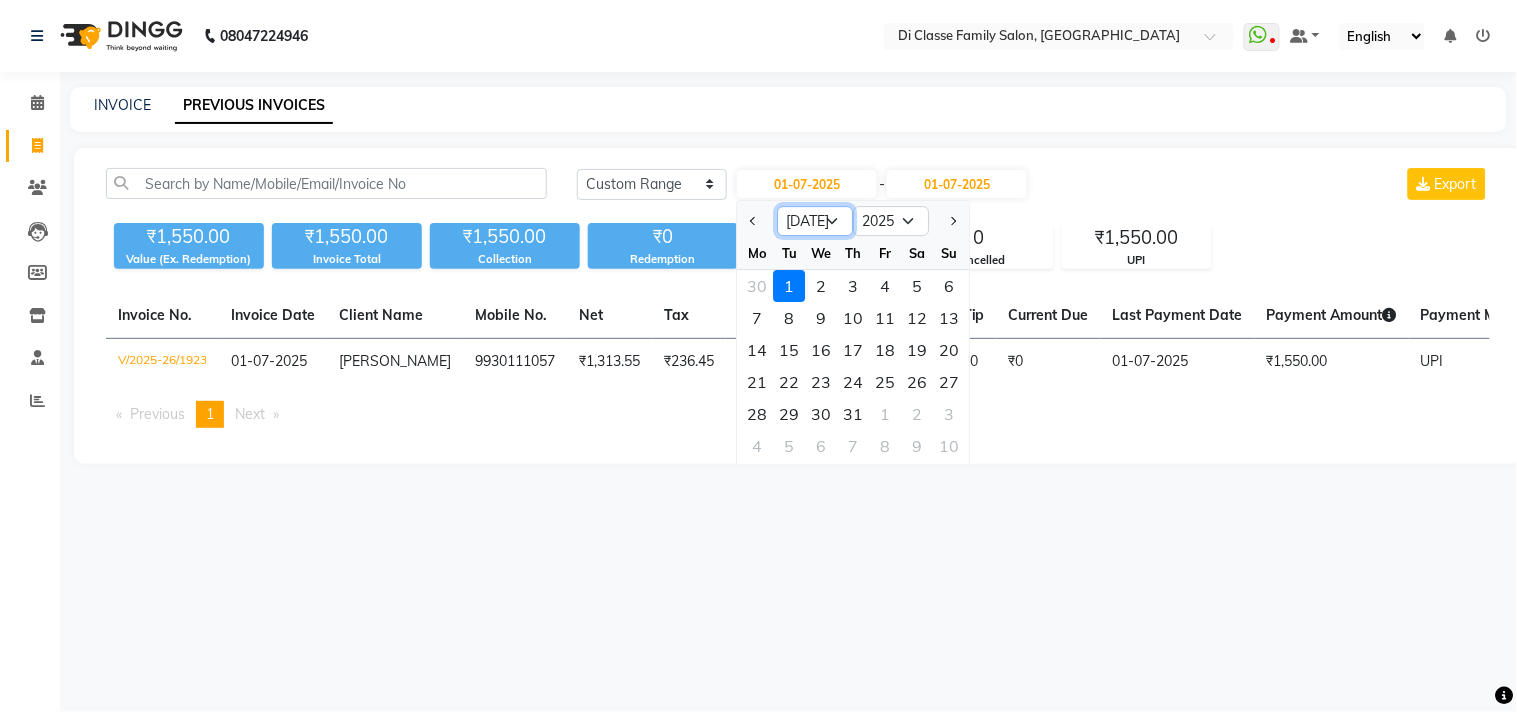 click on "Jan Feb Mar Apr May Jun Jul Aug Sep Oct Nov Dec" 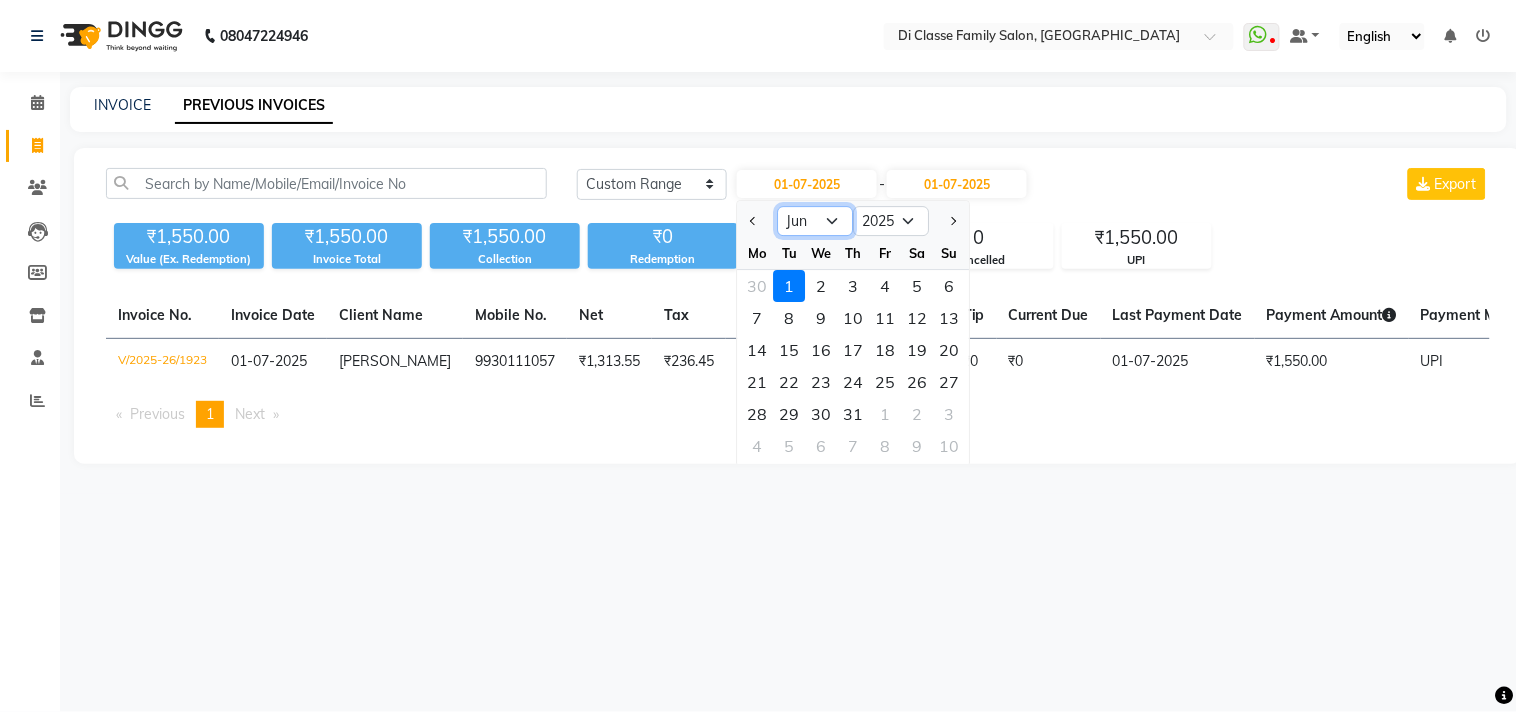 click on "Jan Feb Mar Apr May Jun Jul Aug Sep Oct Nov Dec" 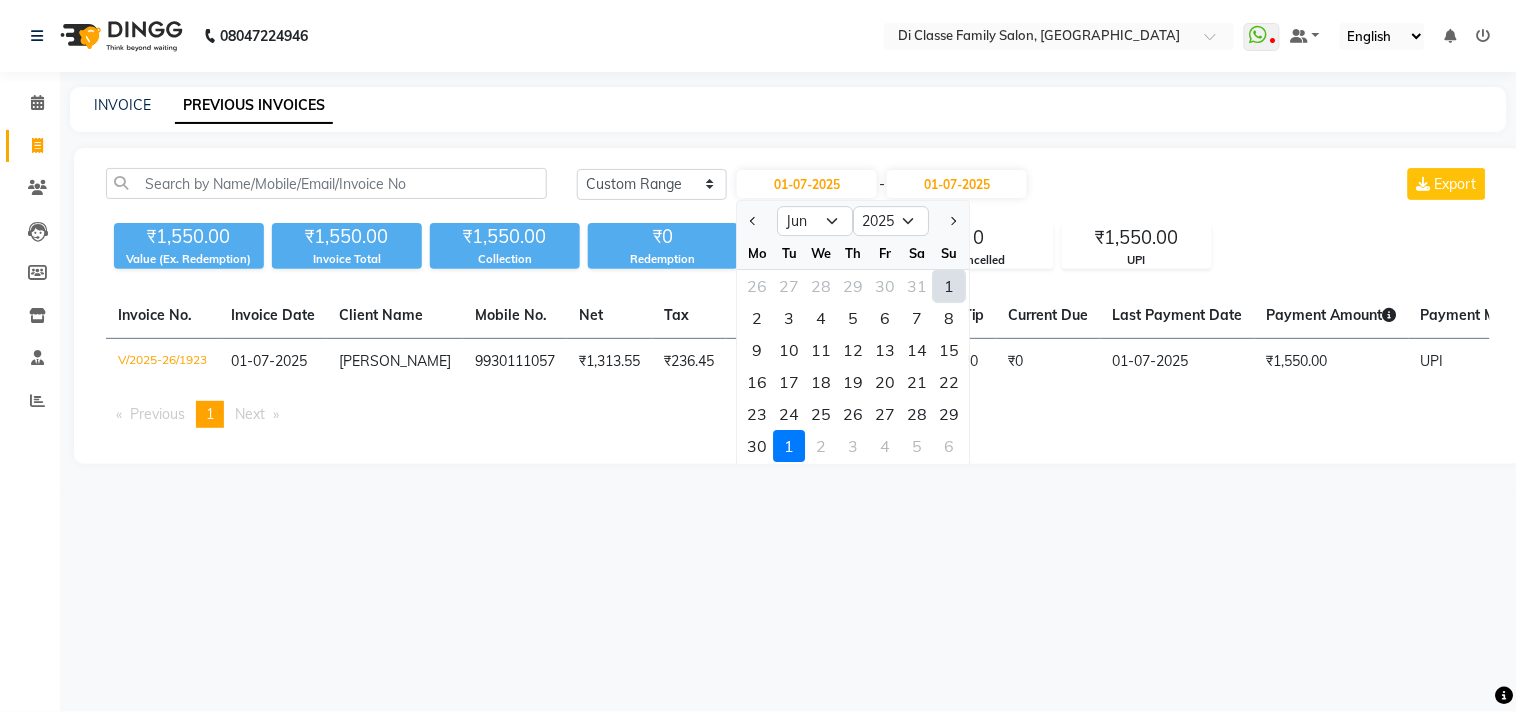 click on "1" 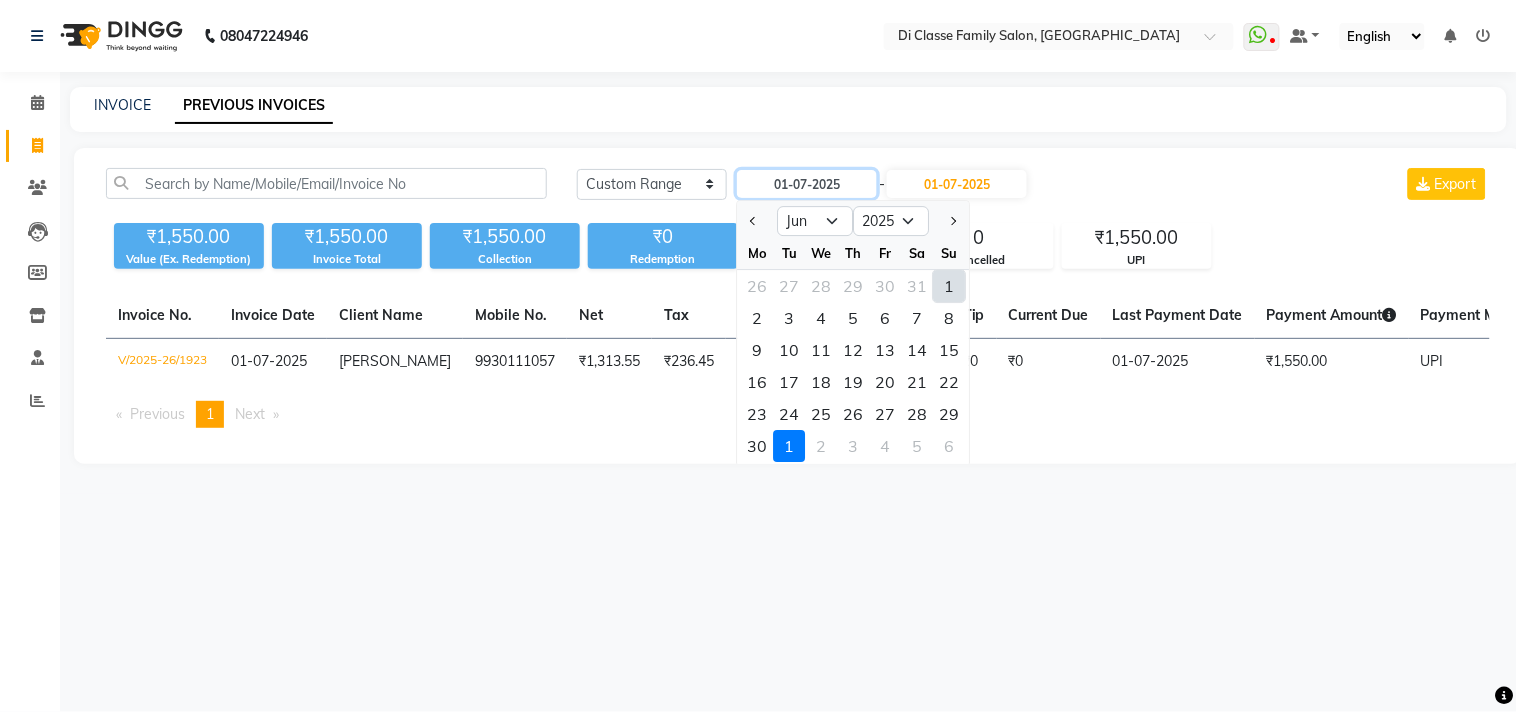 type on "01-06-2025" 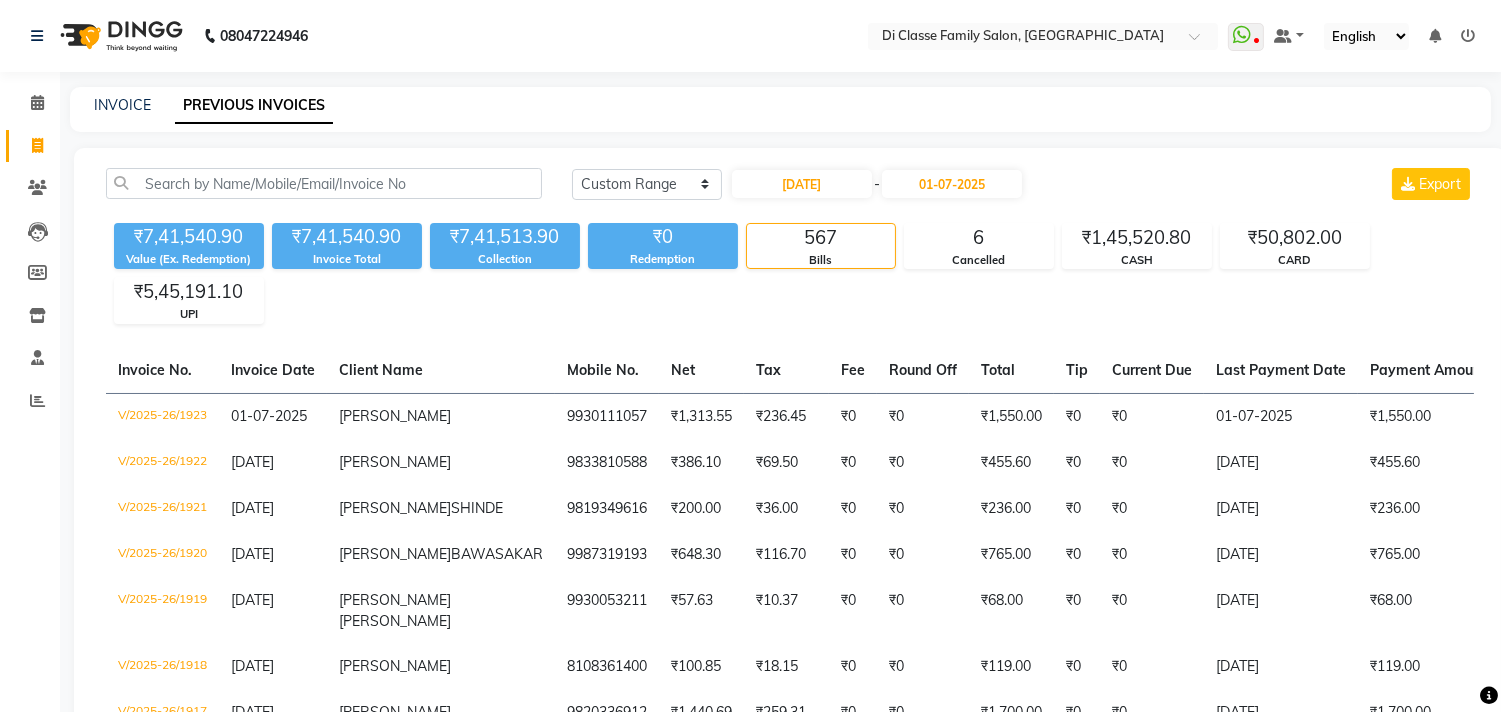 click on "Today Yesterday Custom Range 01-06-2025 - 01-07-2025 Export" 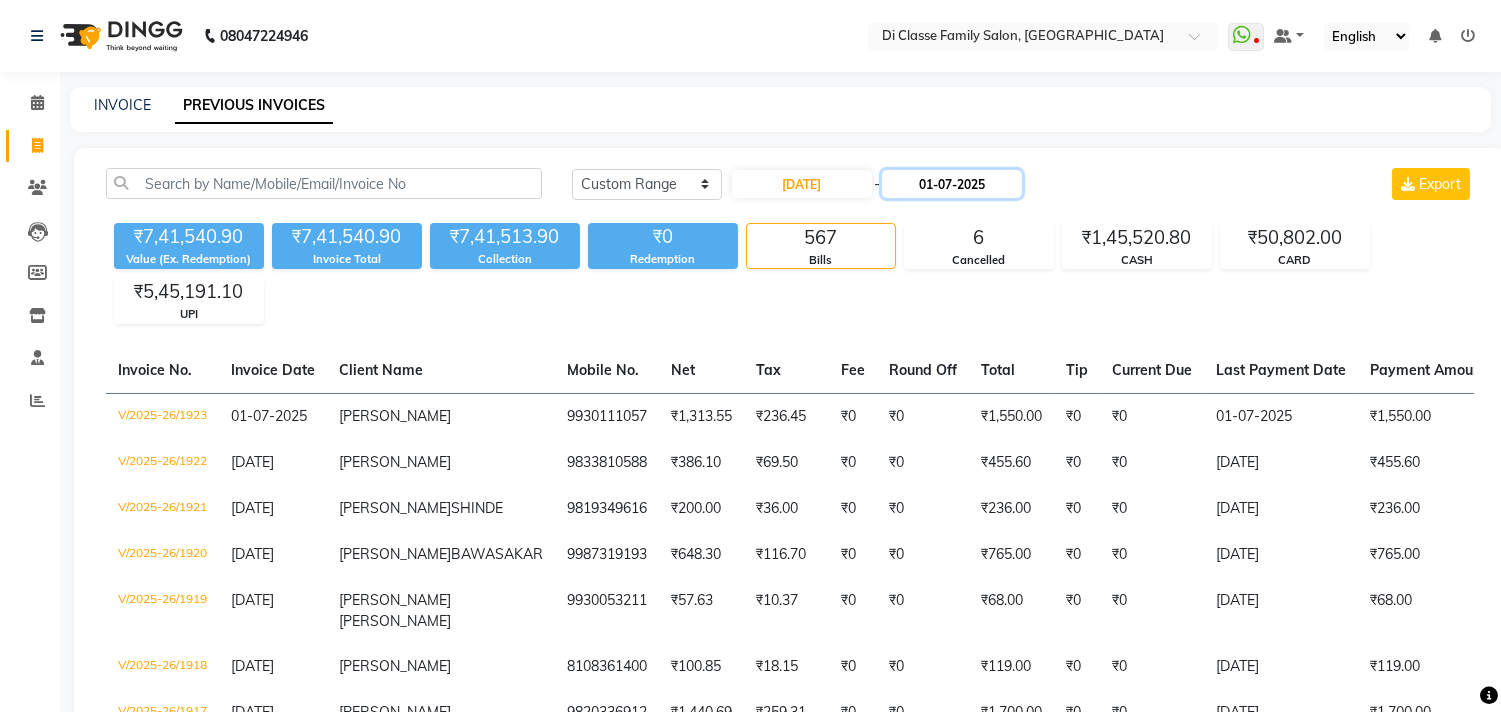 click on "01-07-2025" 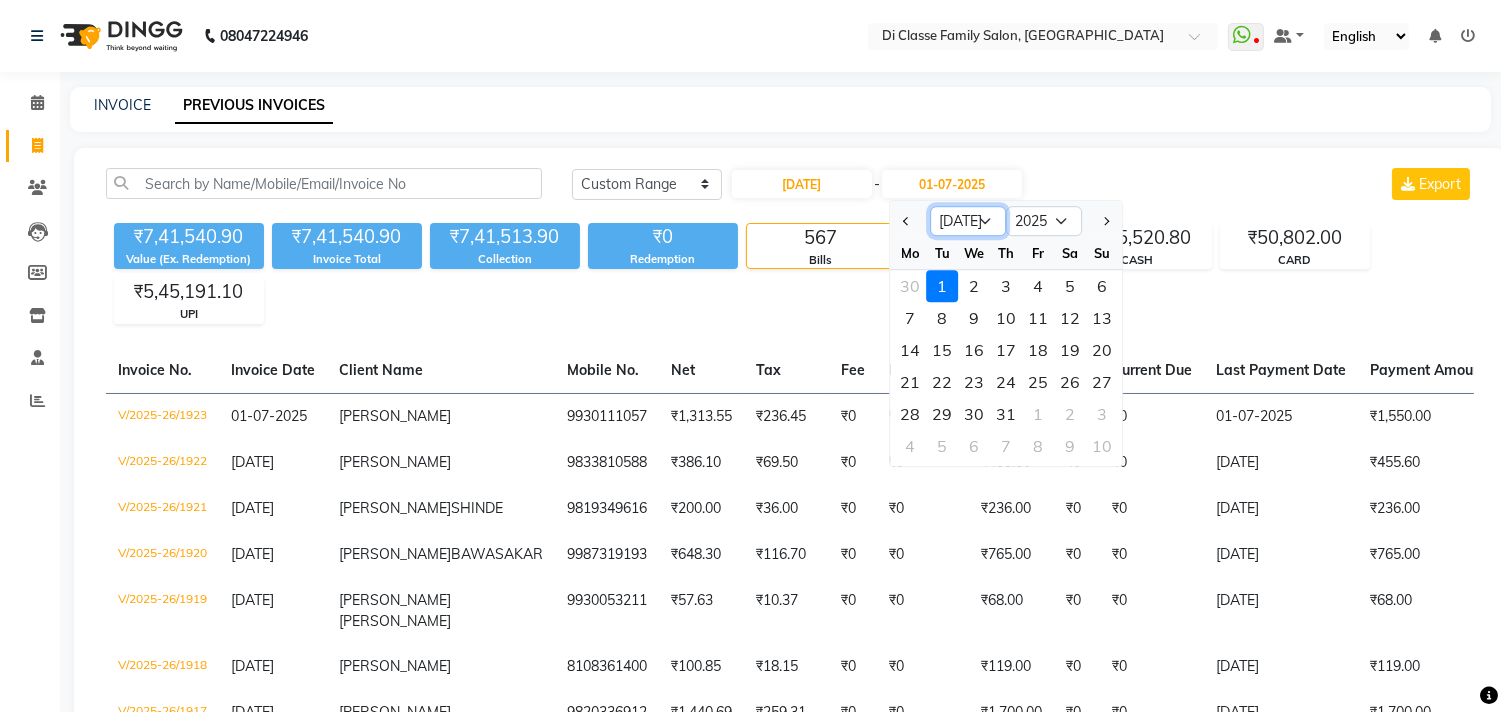 click on "Jun Jul Aug Sep Oct Nov Dec" 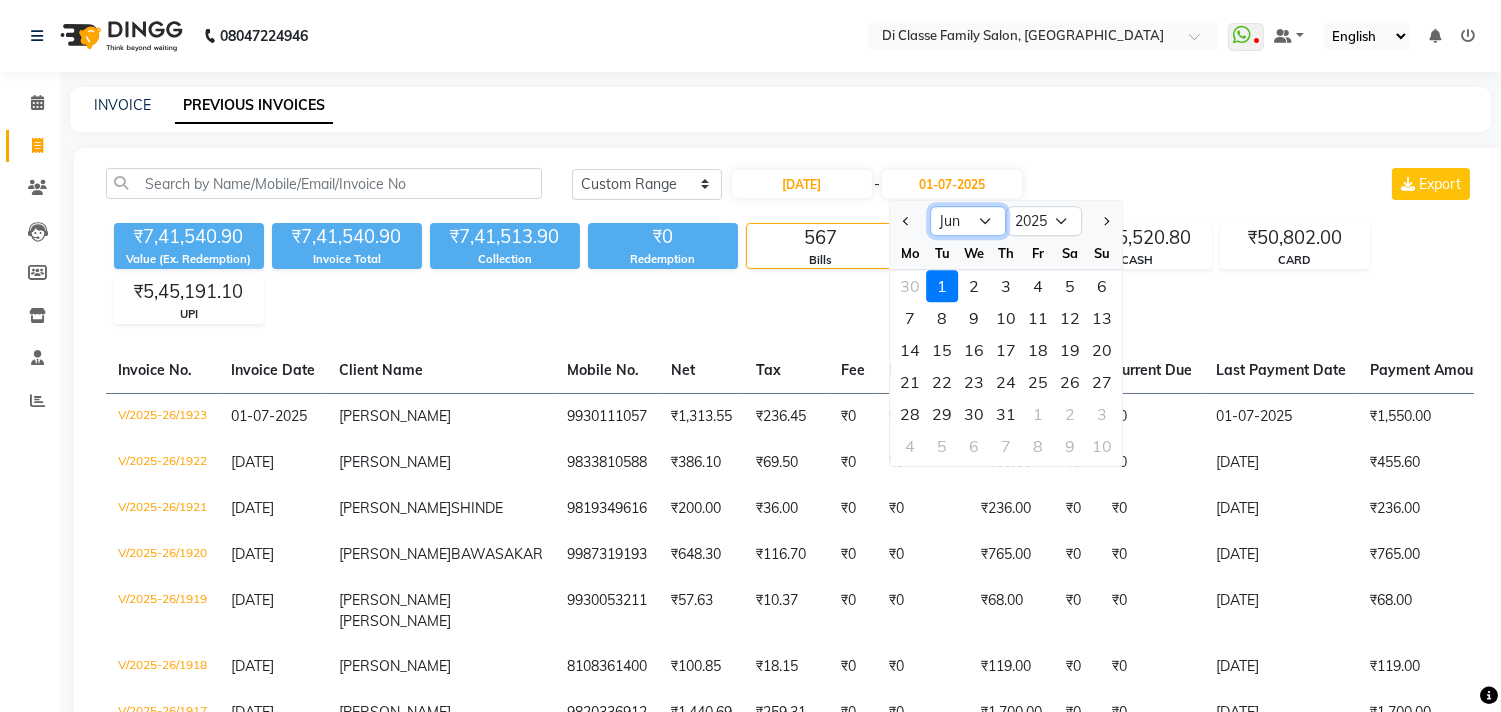 click on "Jun Jul Aug Sep Oct Nov Dec" 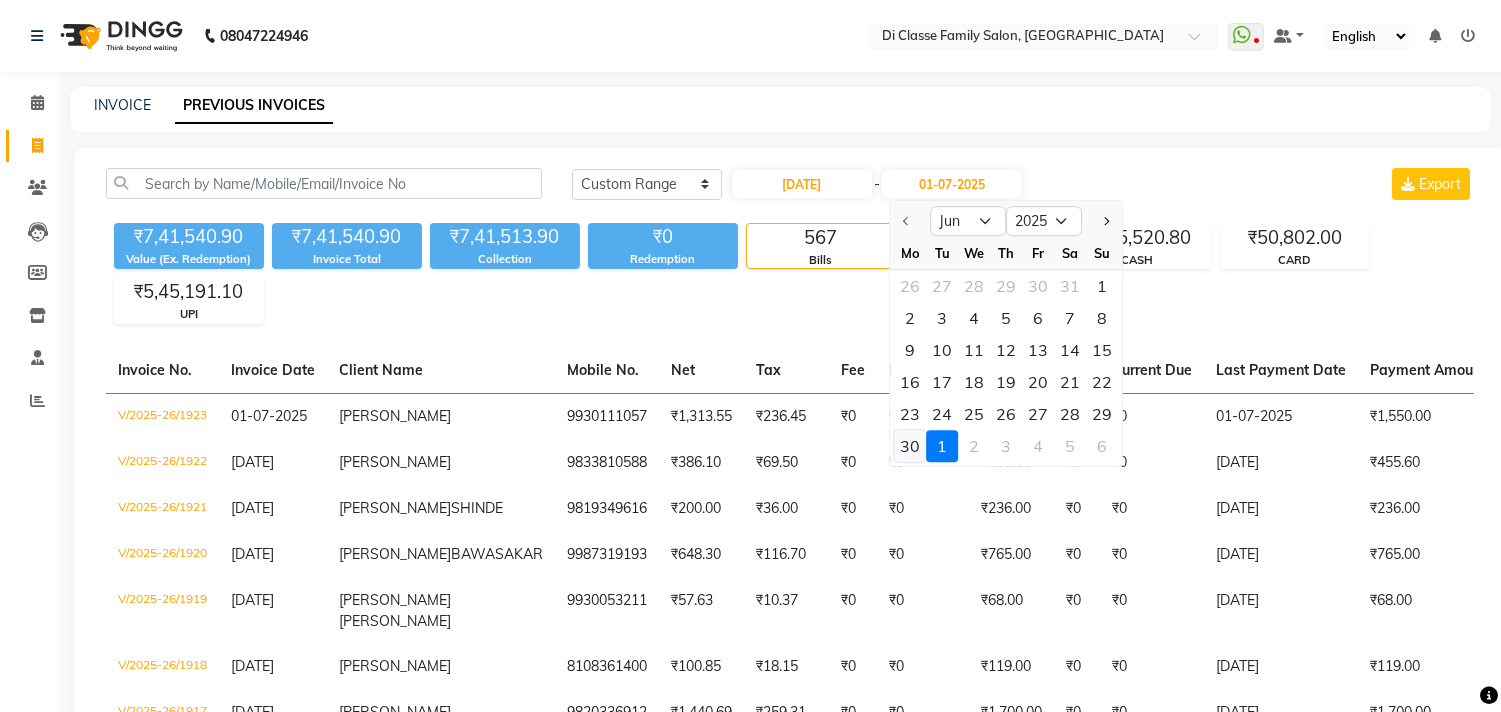 click on "30" 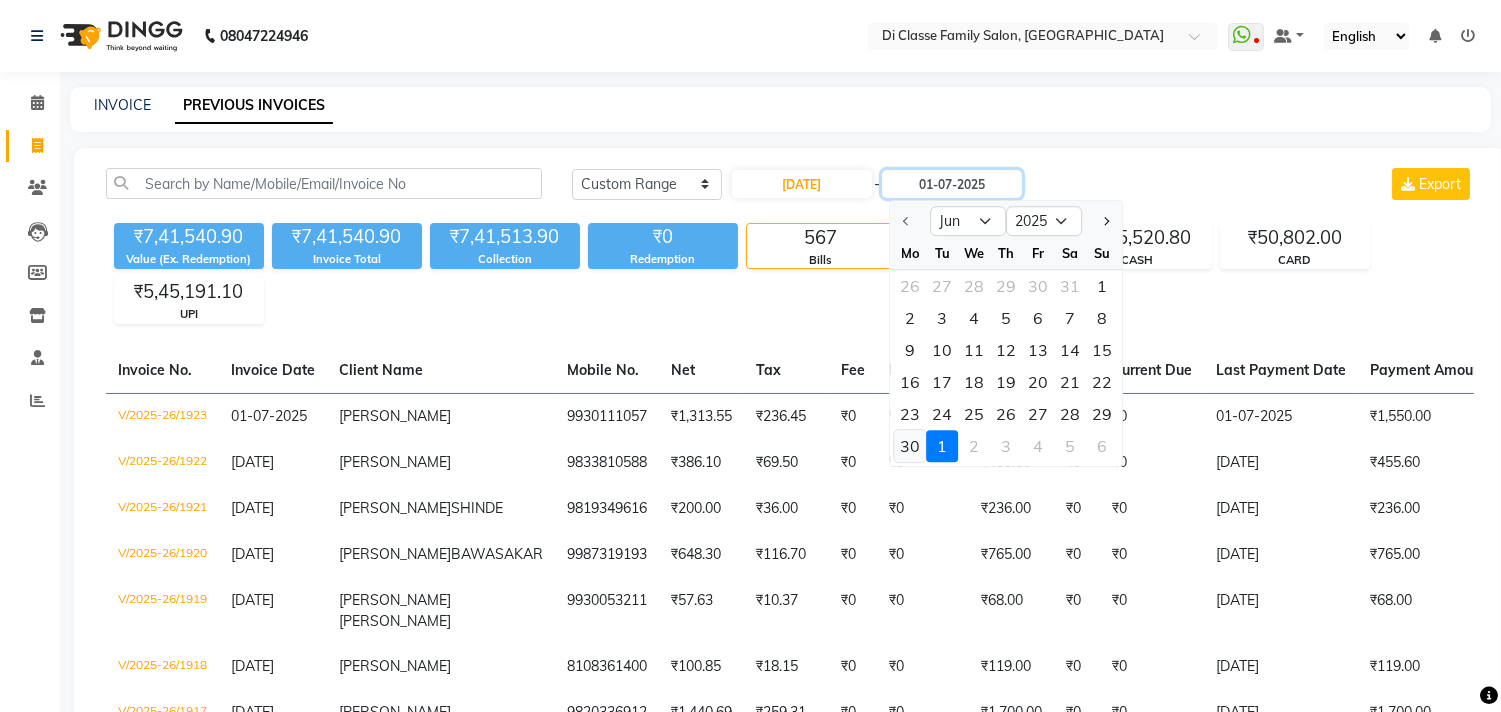 type on "[DATE]" 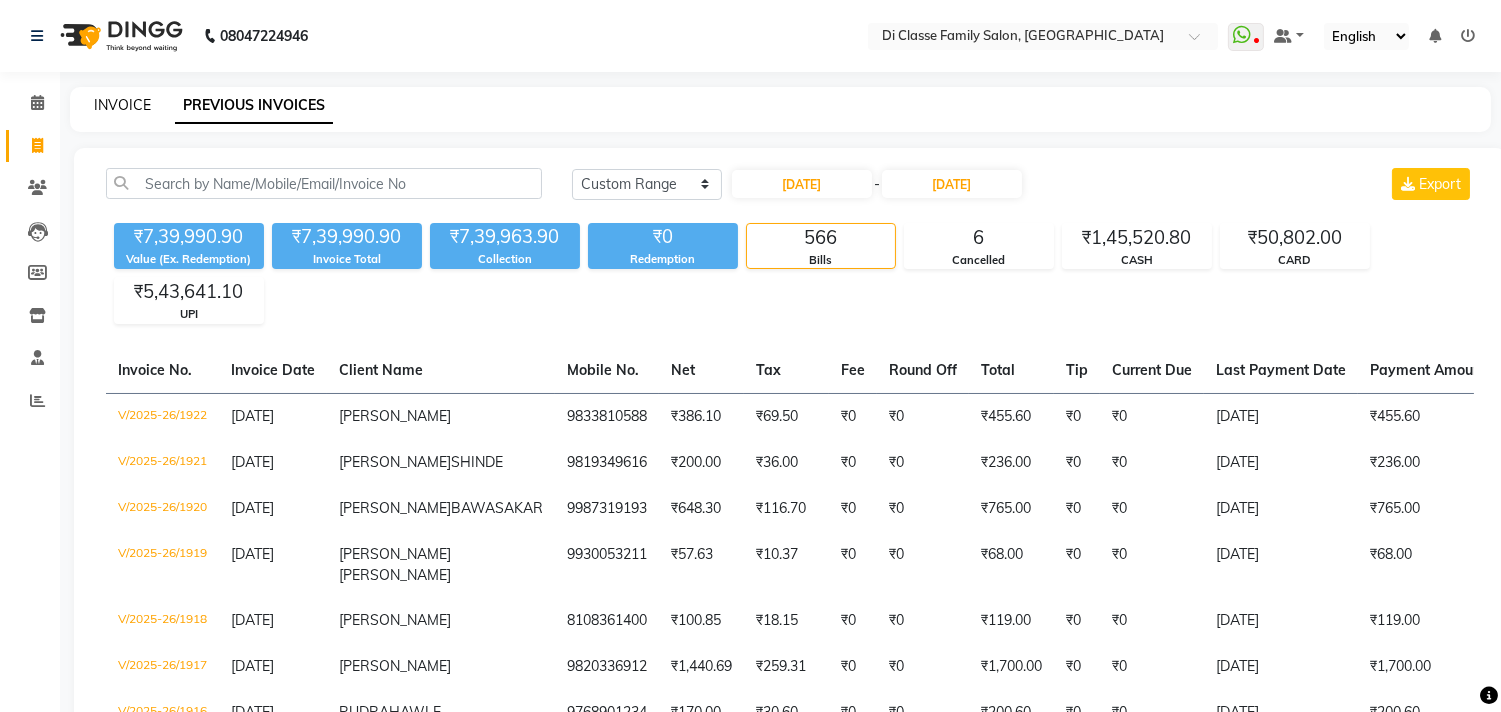 click on "INVOICE" 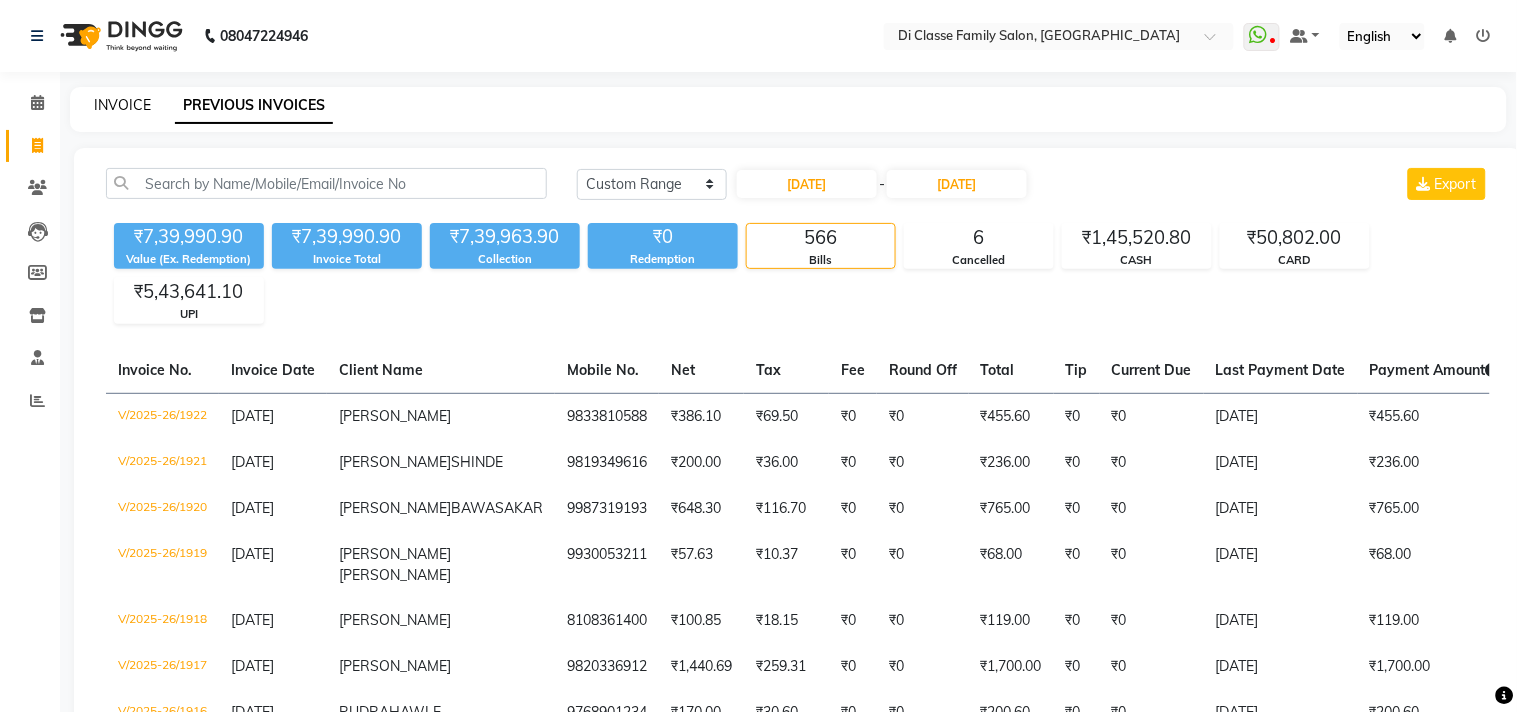 select on "4704" 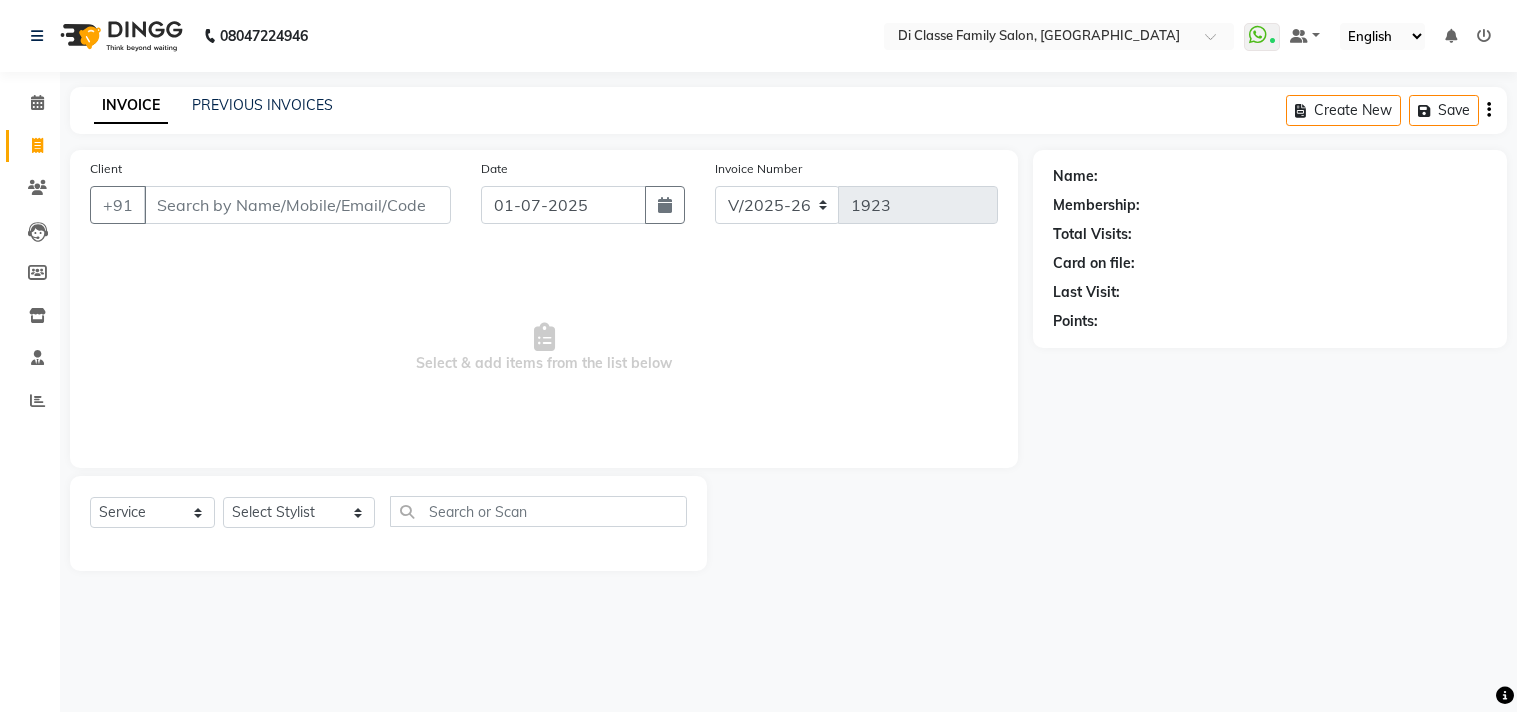 select on "4704" 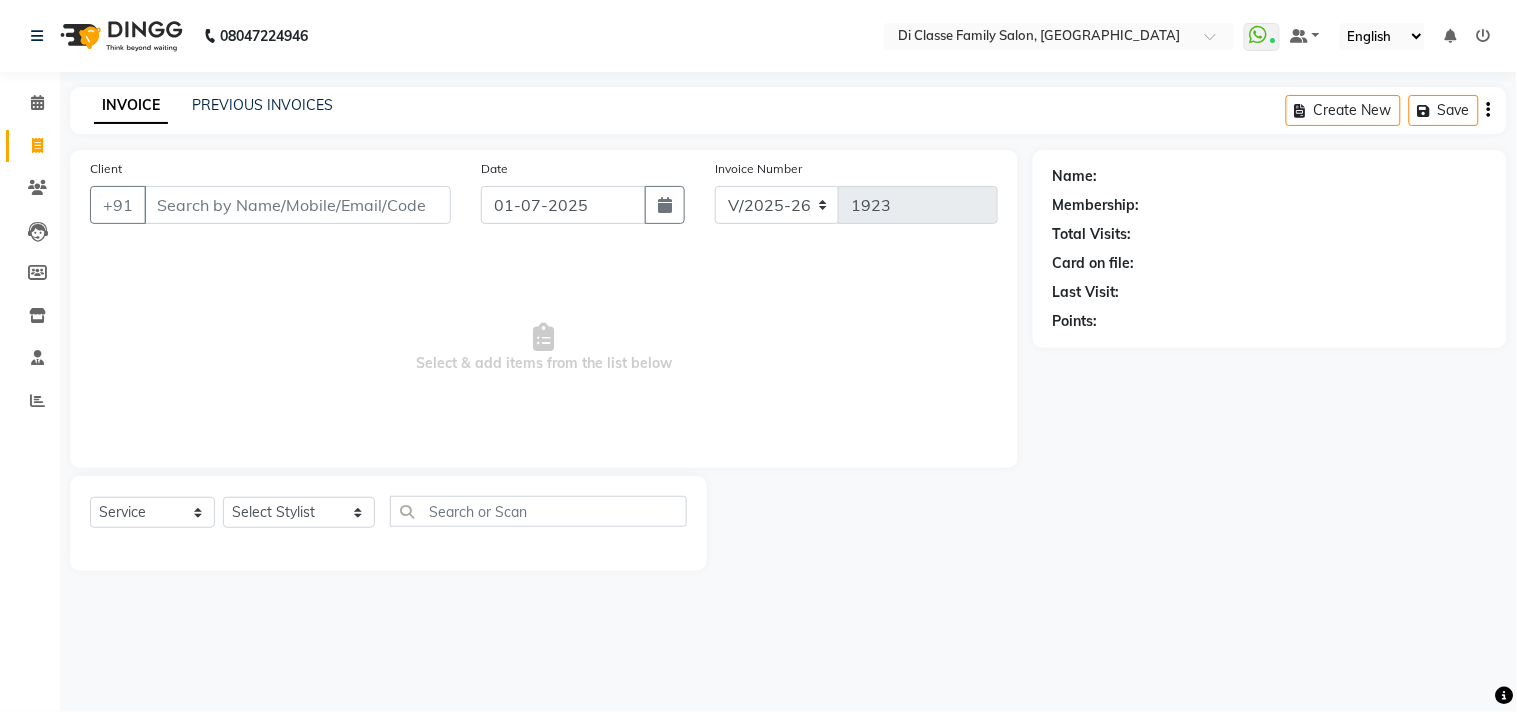 scroll, scrollTop: 0, scrollLeft: 0, axis: both 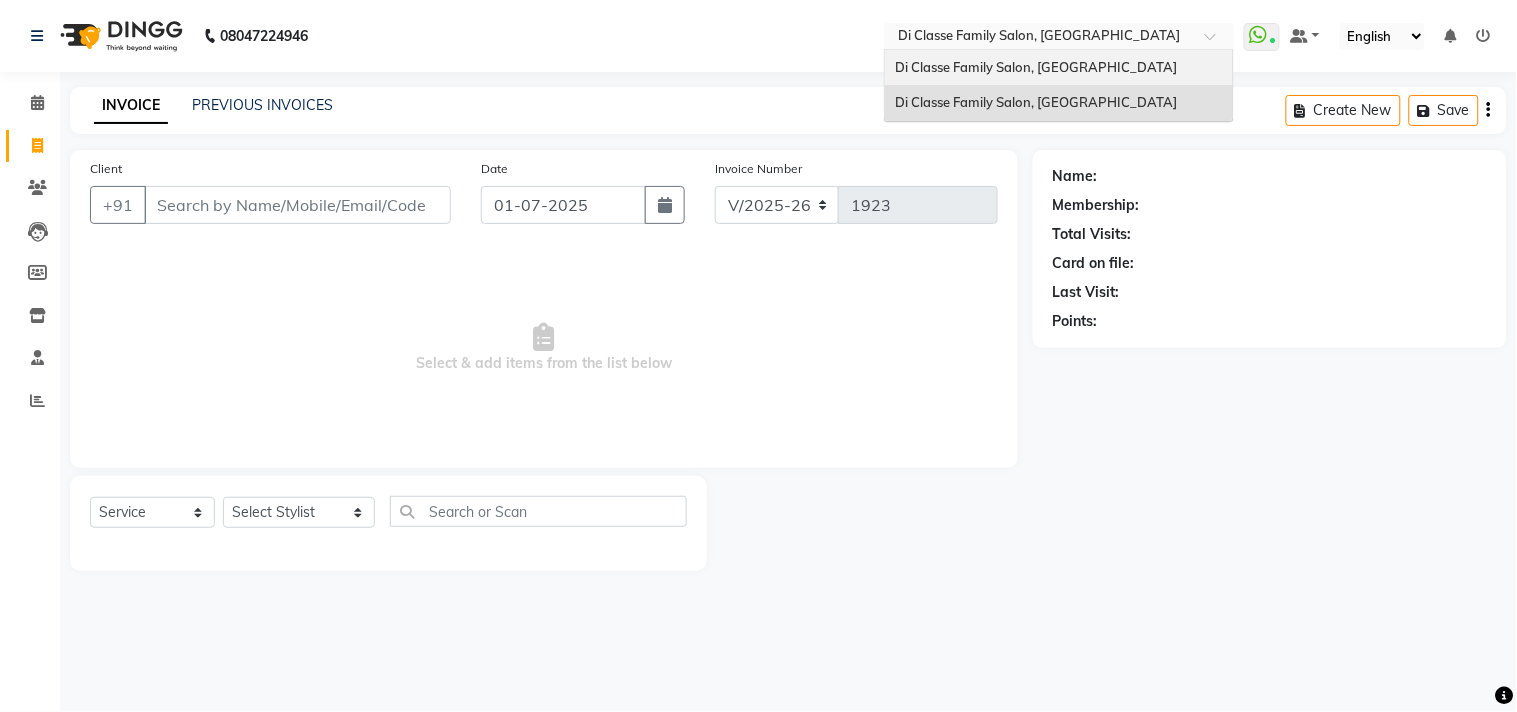 click on "Di Classe Family Salon, [GEOGRAPHIC_DATA]" at bounding box center [1036, 67] 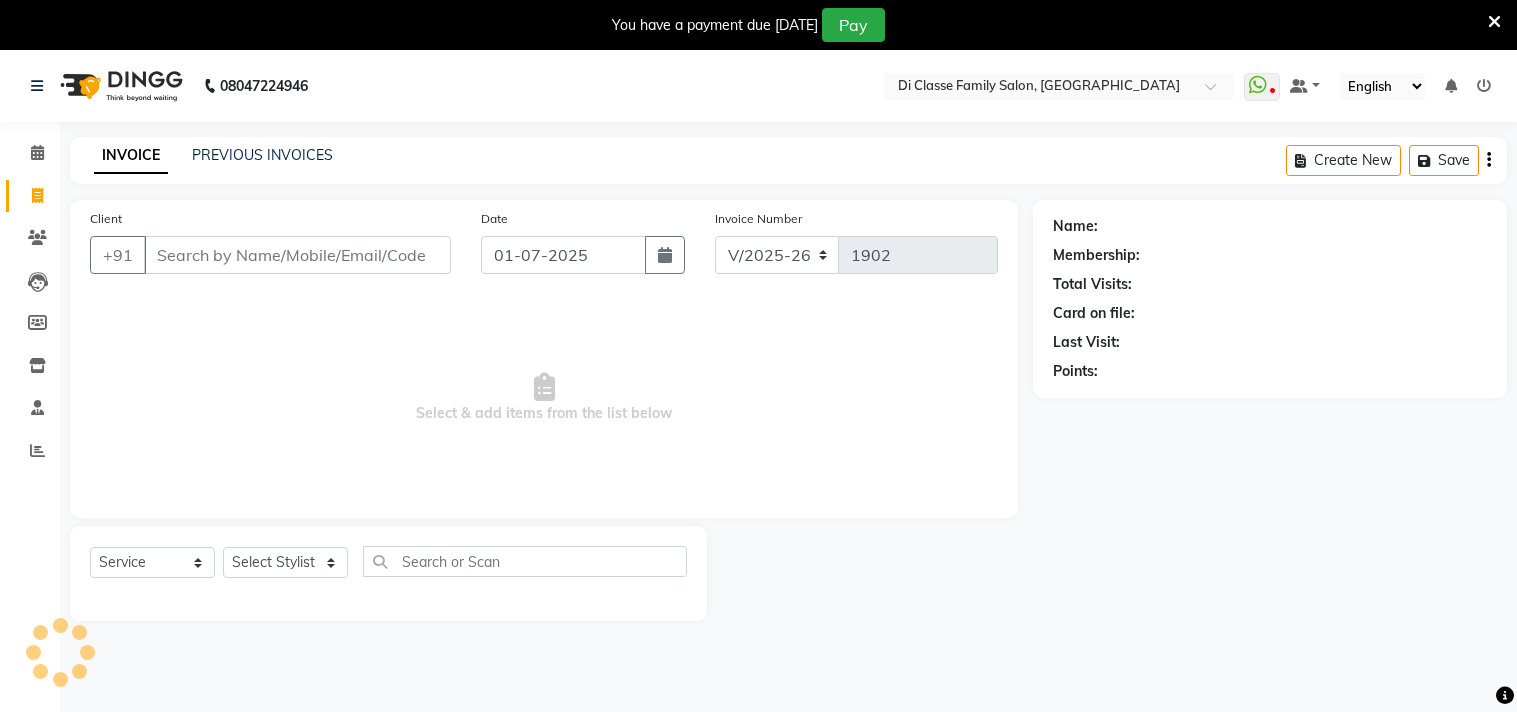 select on "6346" 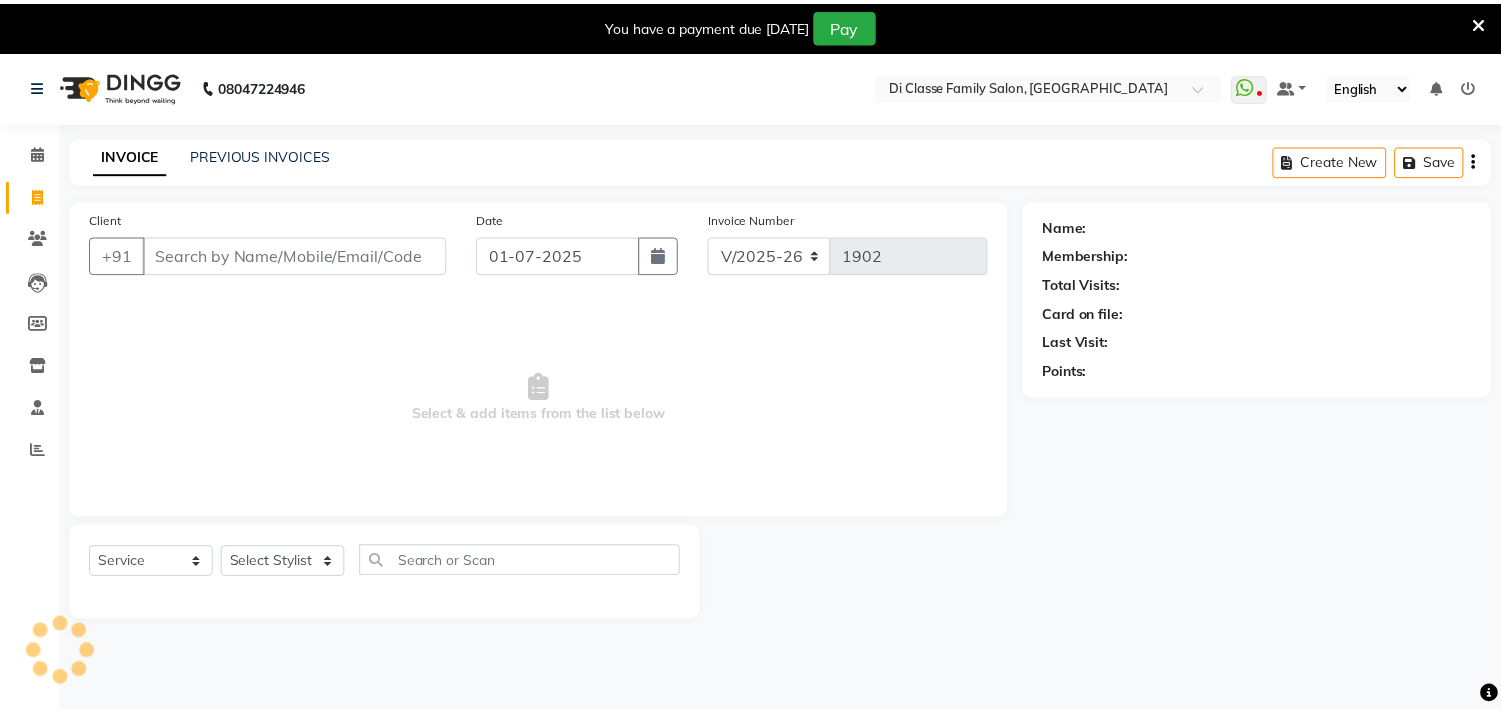 scroll, scrollTop: 0, scrollLeft: 0, axis: both 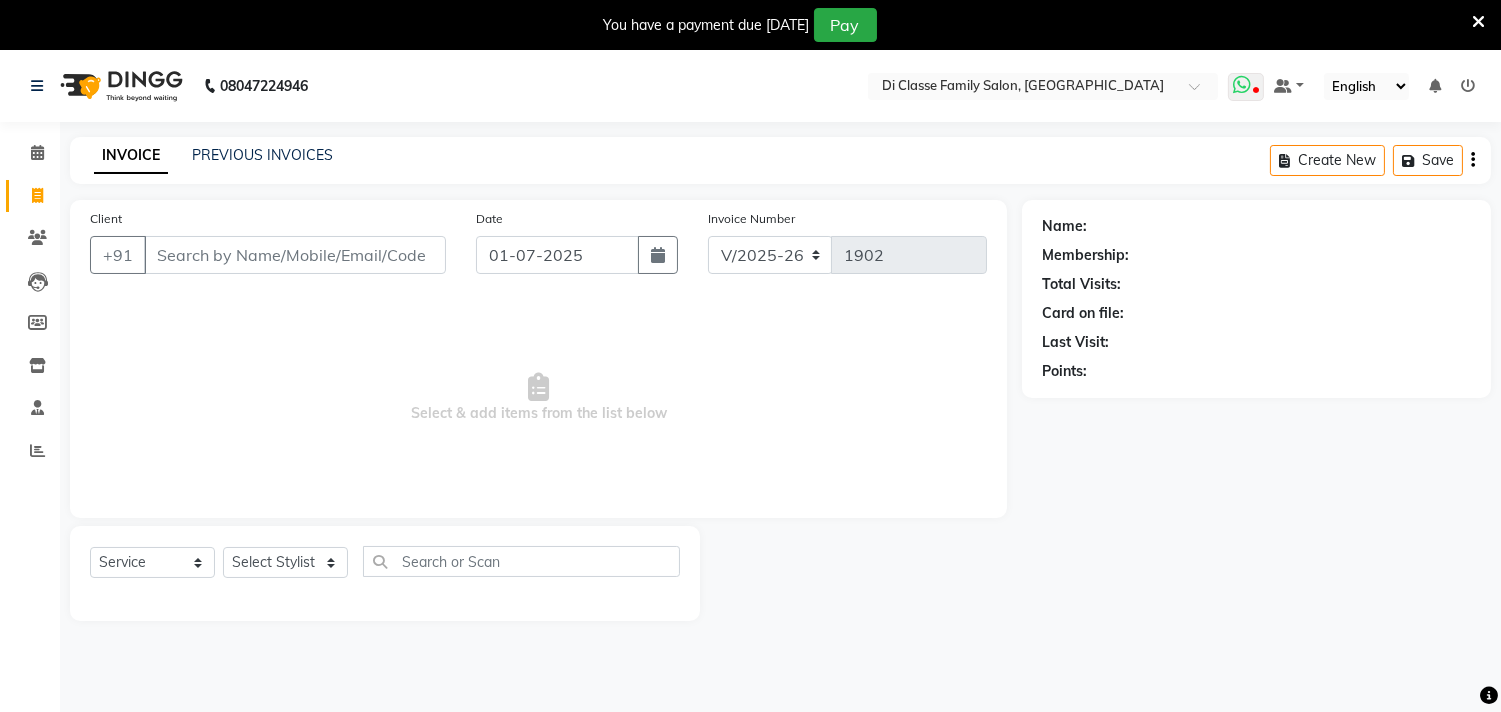 click at bounding box center [1242, 85] 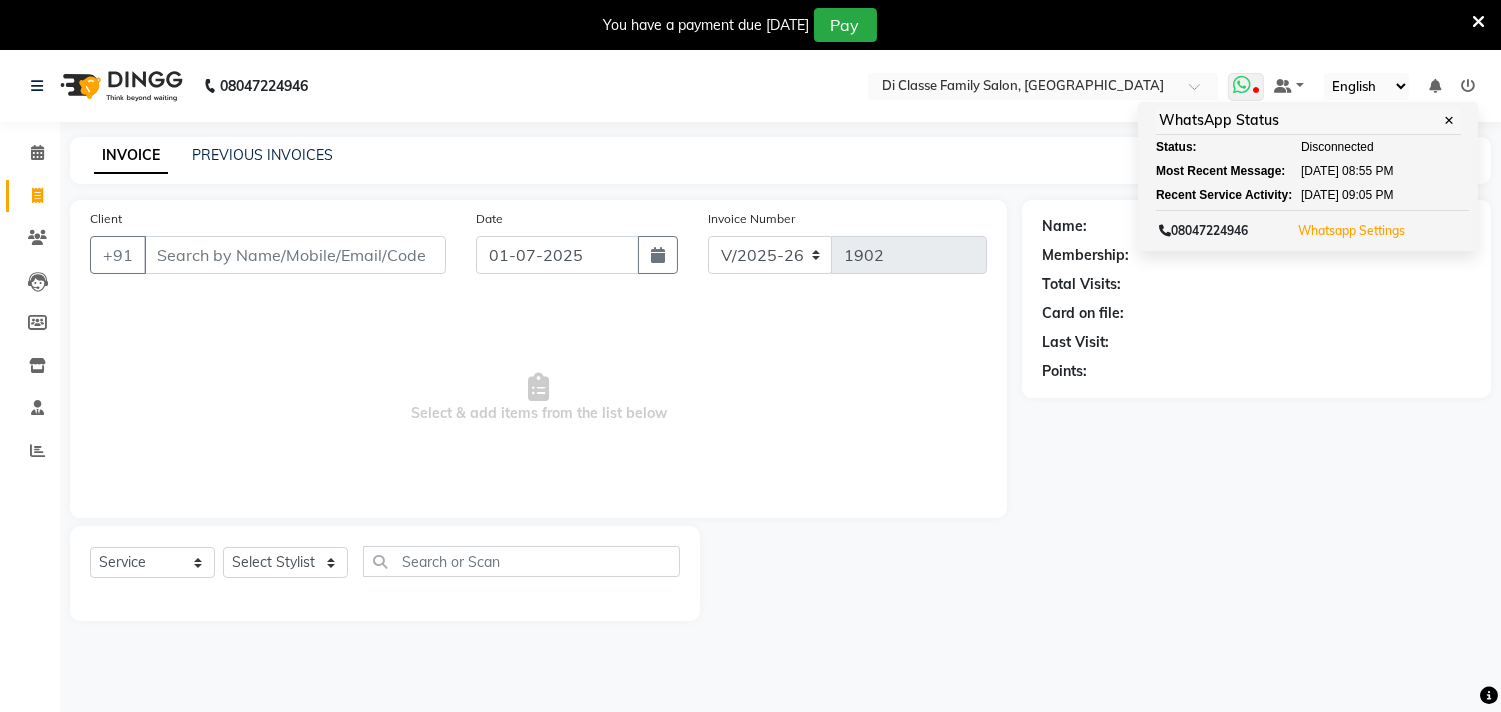 click on "Whatsapp Settings" at bounding box center (1351, 231) 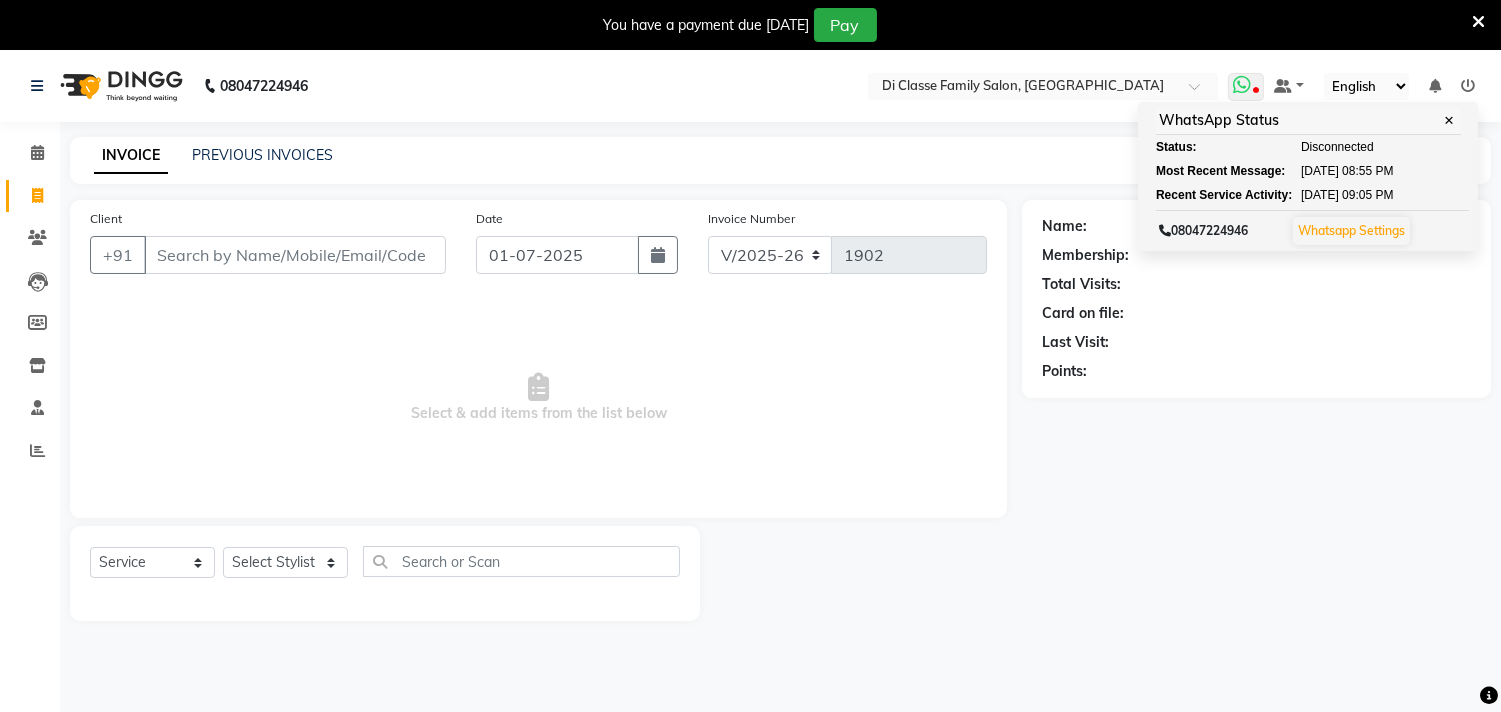 click on "Whatsapp Settings" at bounding box center [1351, 230] 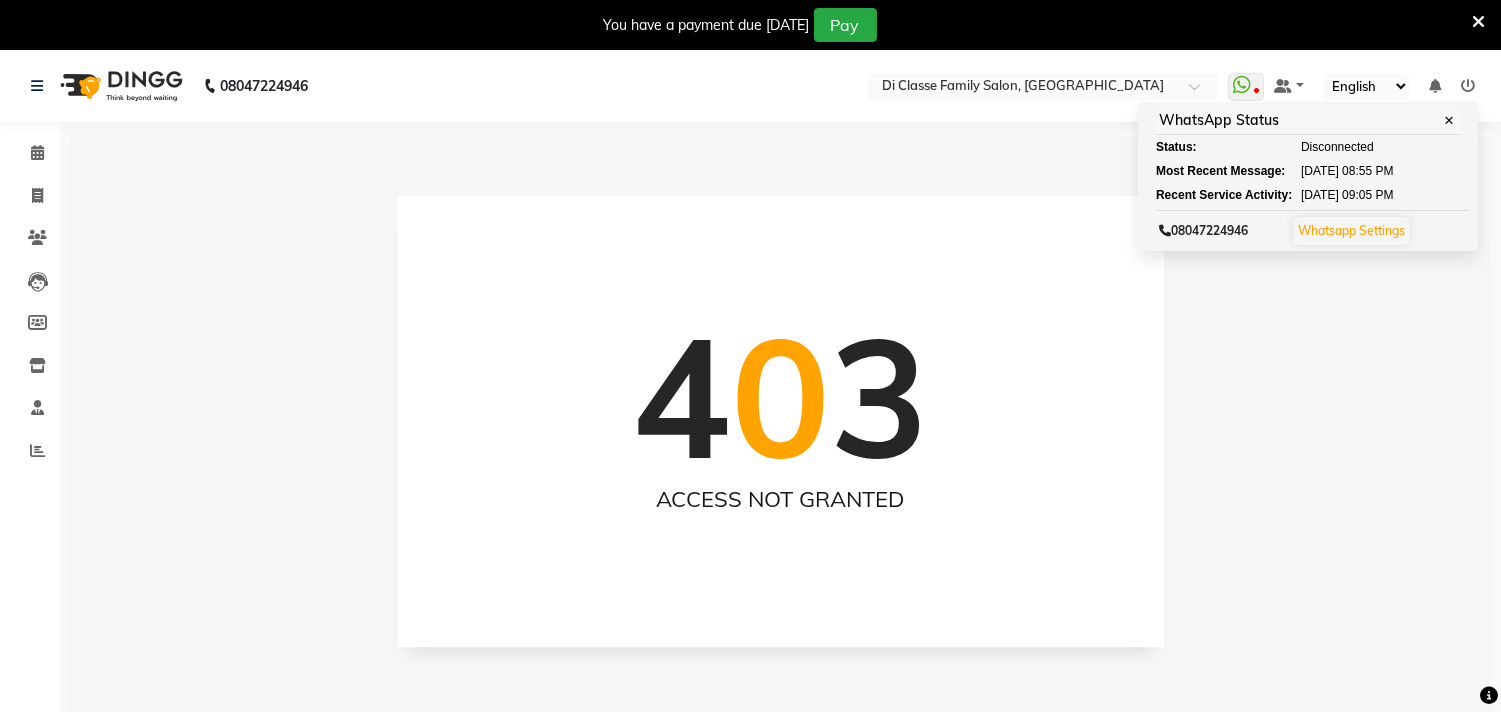 click on "08047224946 Select Location × Di Classe Family Salon, Ghansoli  WhatsApp Status  ✕ Status:  Disconnected Most Recent Message: 28-06-2025     08:55 PM Recent Service Activity: 28-06-2025     09:05 PM  08047224946 Whatsapp Settings Default Panel My Panel English ENGLISH Español العربية मराठी हिंदी ગુજરાતી தமிழ் 中文 Notifications nothing to show" 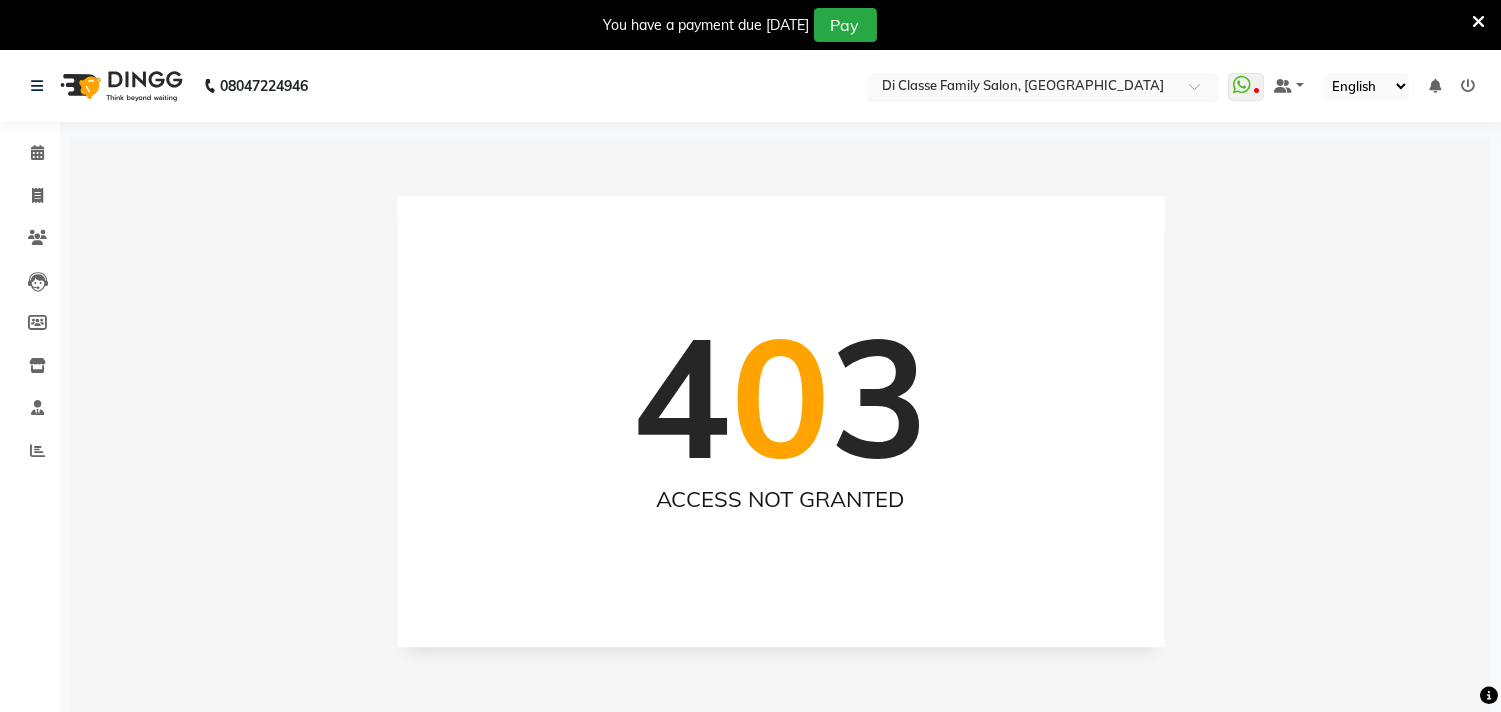click at bounding box center [1023, 88] 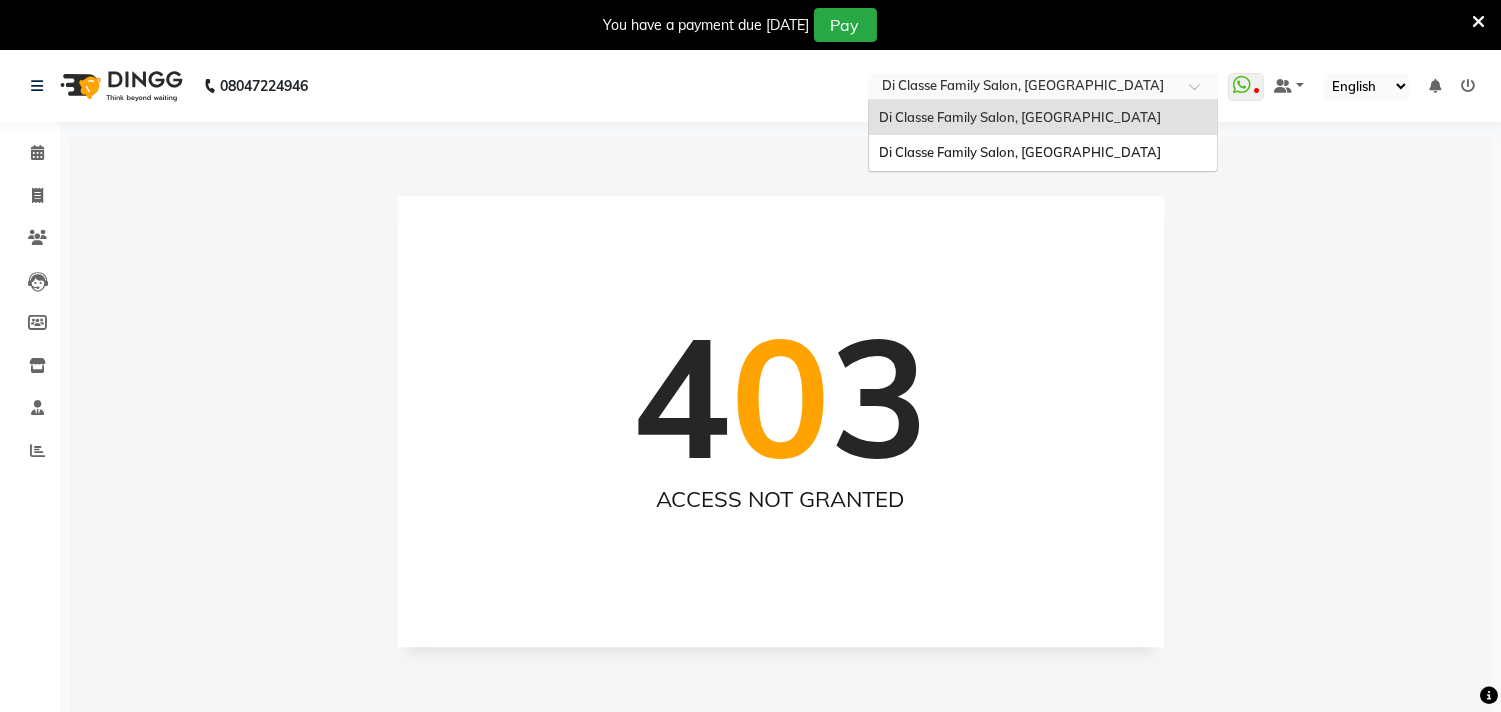 click on "Invoice" 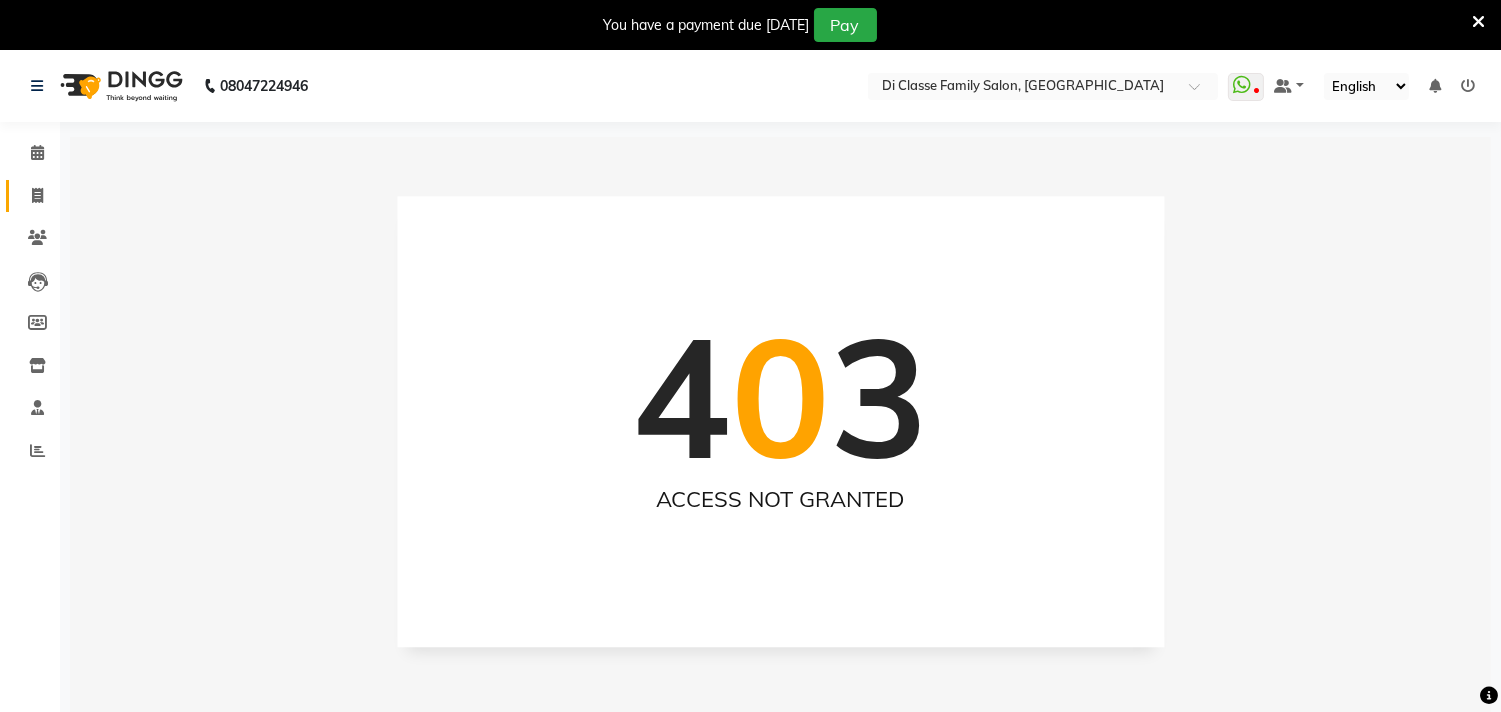 click 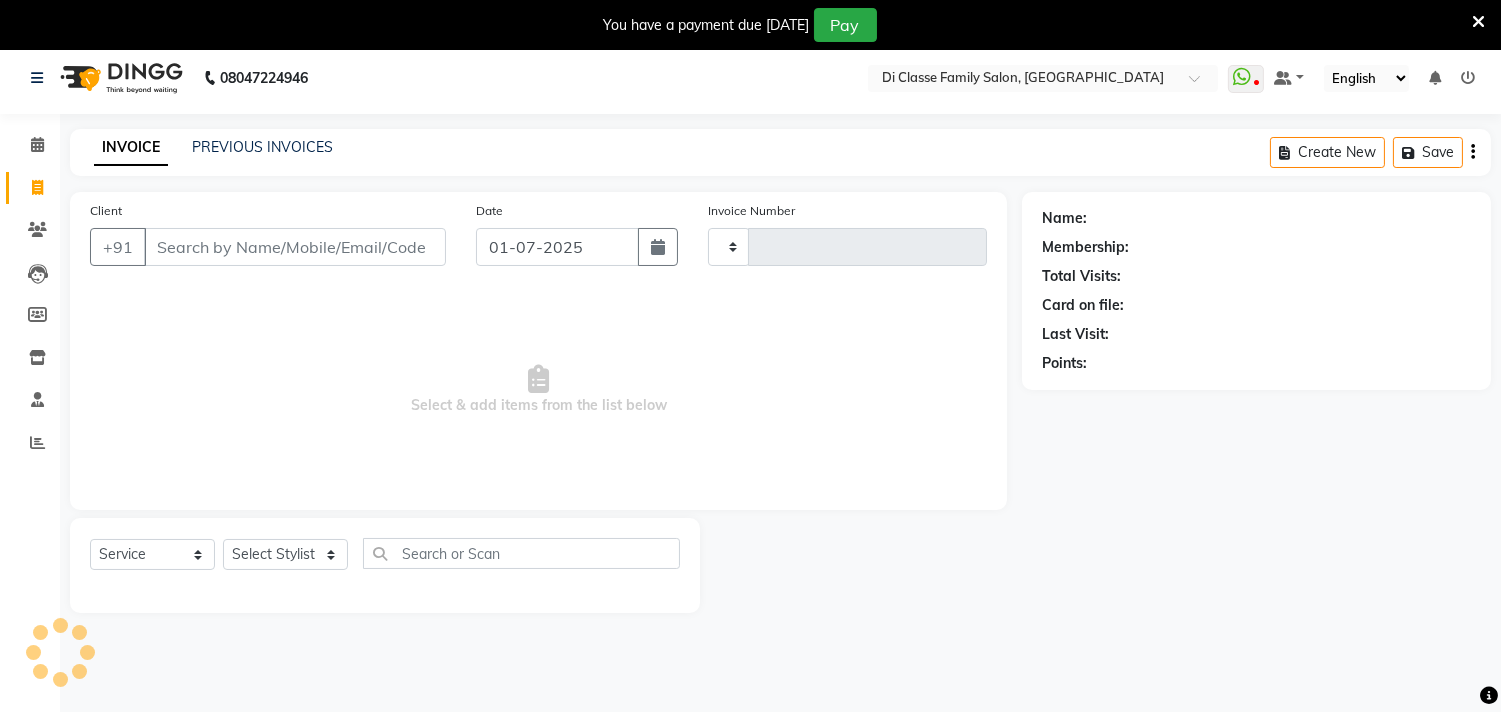 type on "1902" 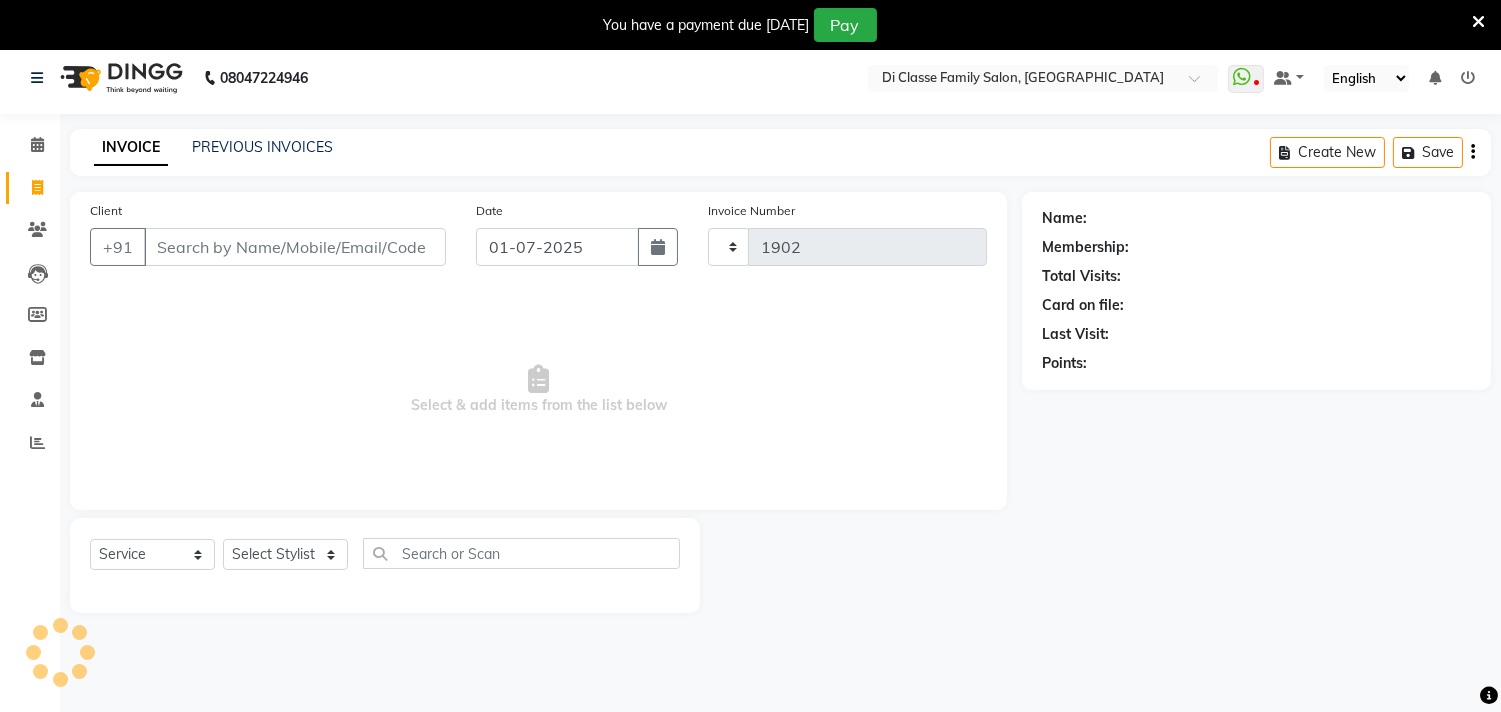 scroll, scrollTop: 50, scrollLeft: 0, axis: vertical 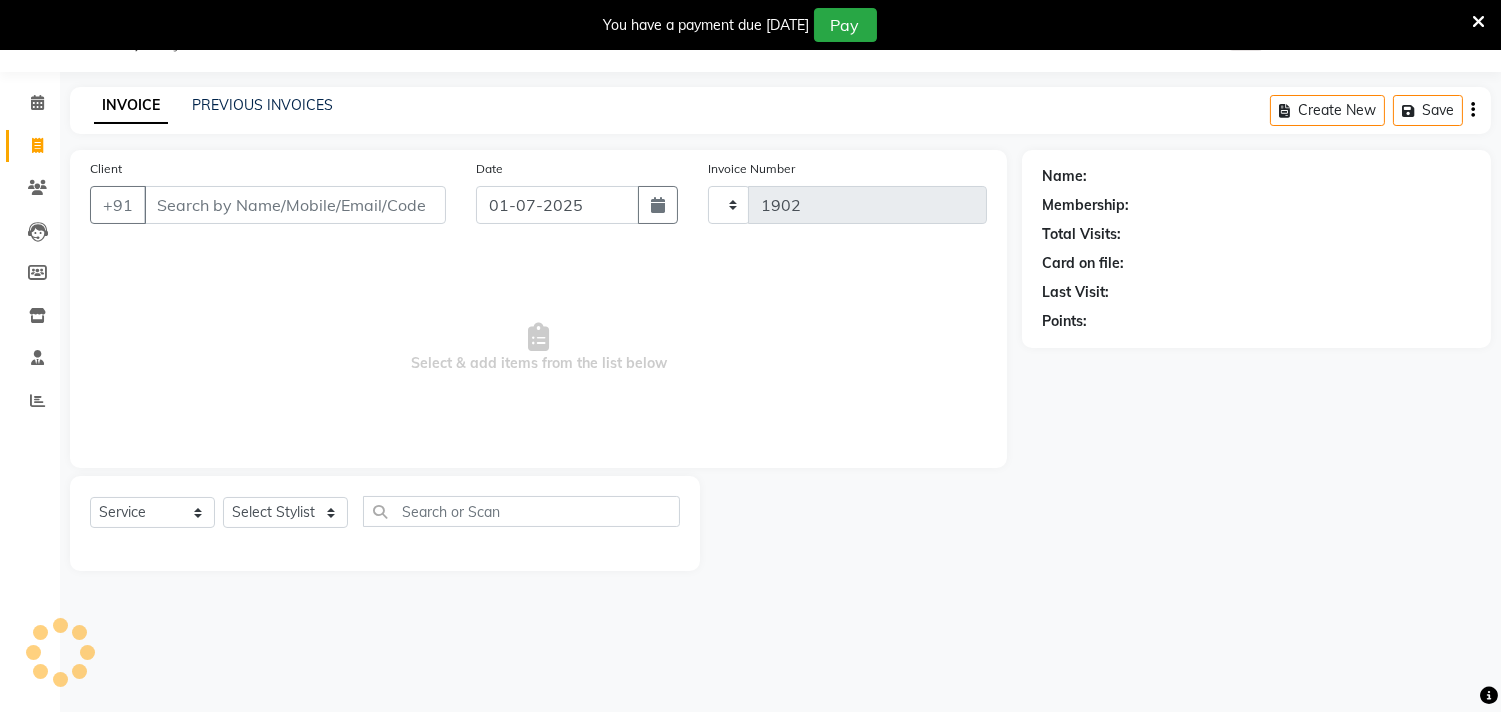 select on "6346" 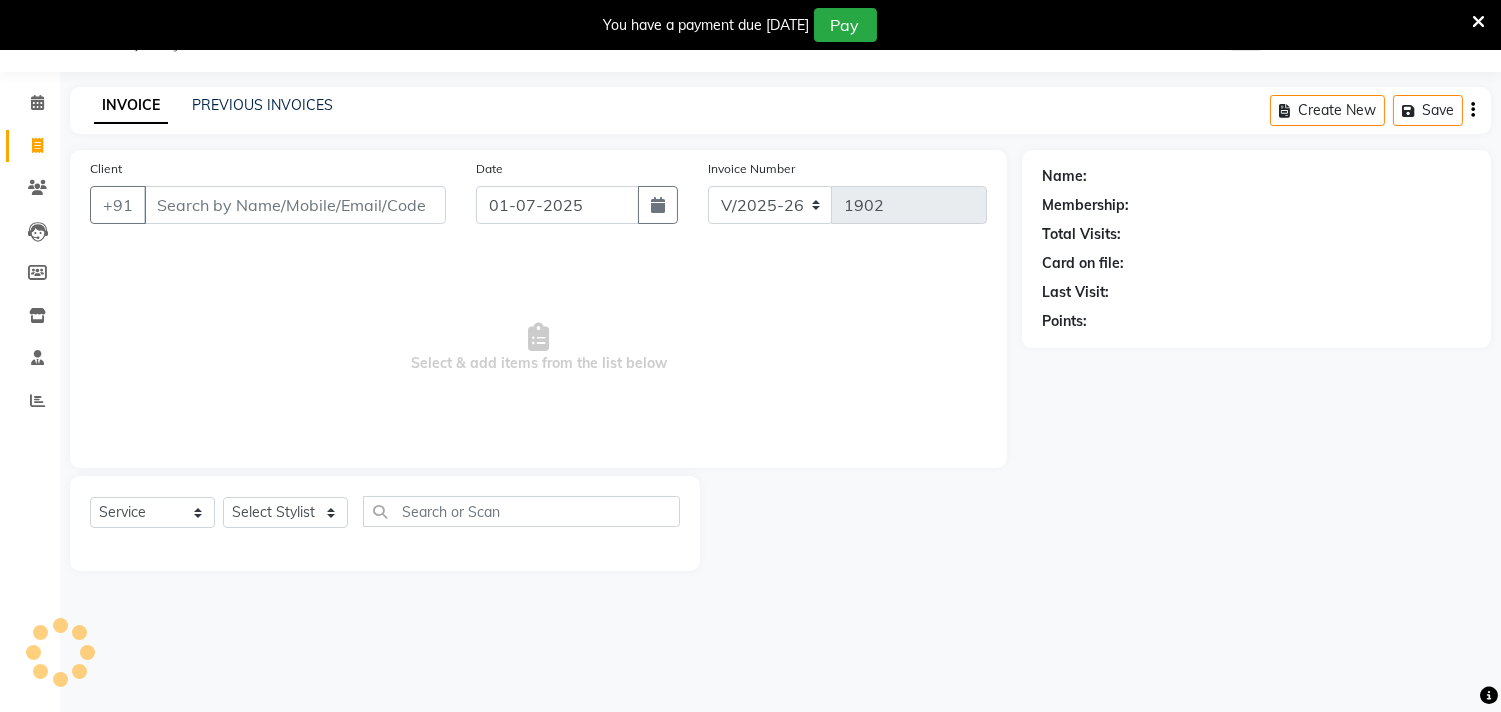drag, startPoint x: 422, startPoint y: 126, endPoint x: 347, endPoint y: 120, distance: 75.23962 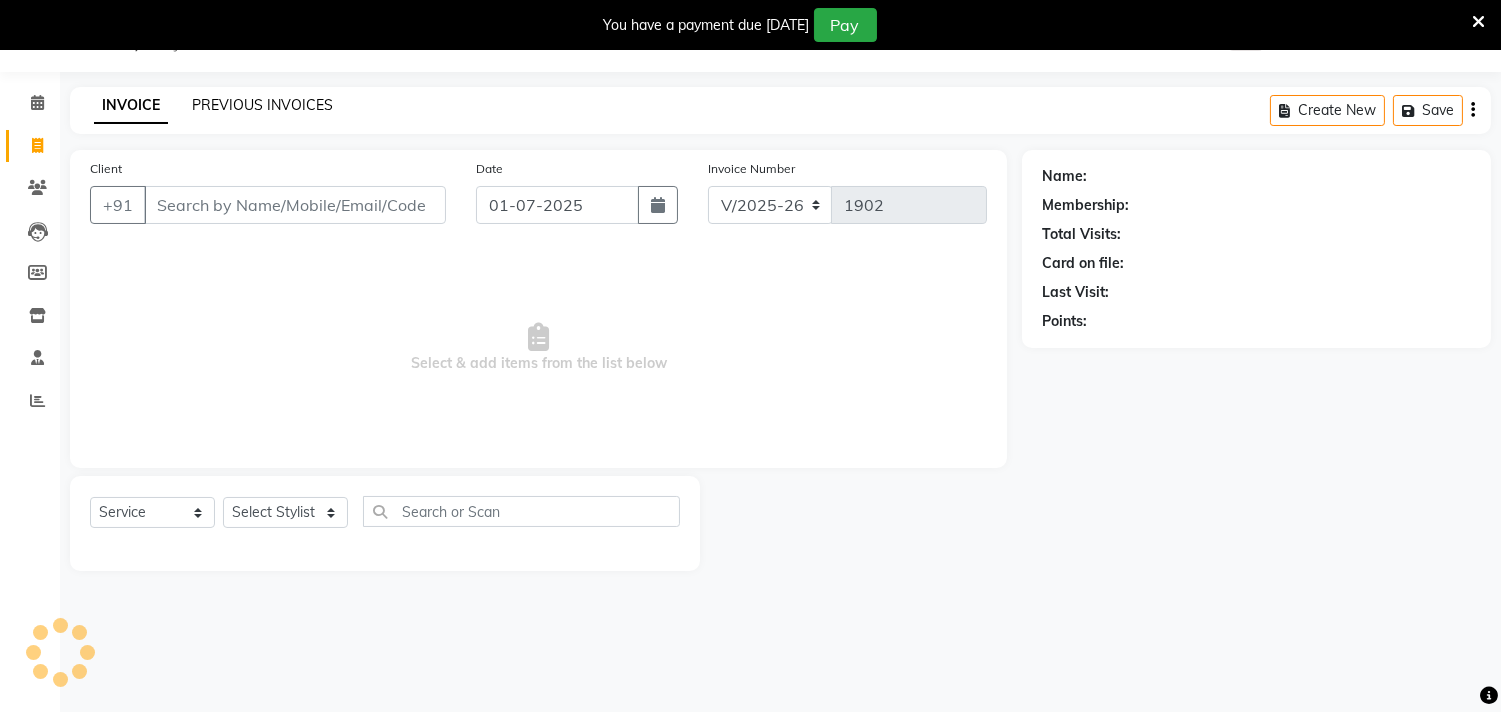click on "PREVIOUS INVOICES" 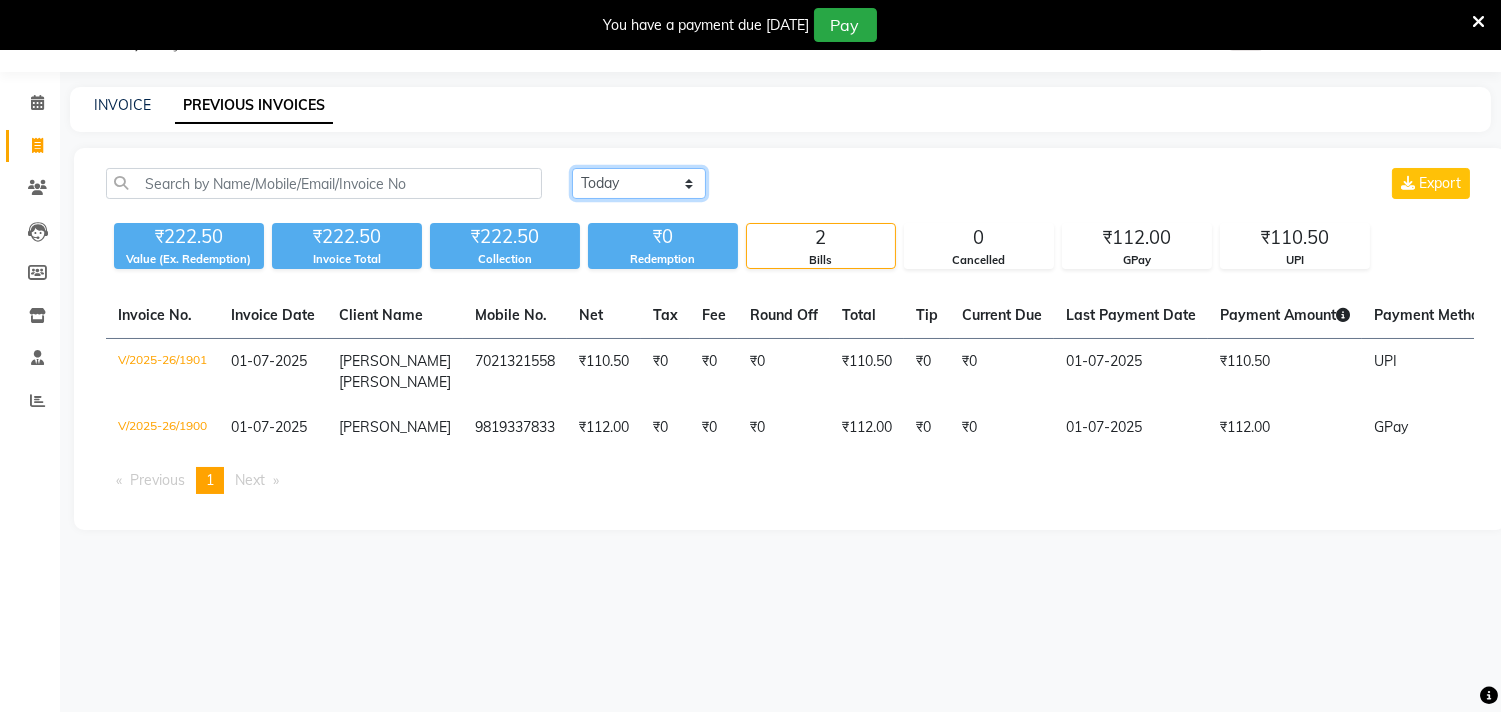 click on "[DATE] [DATE] Custom Range" 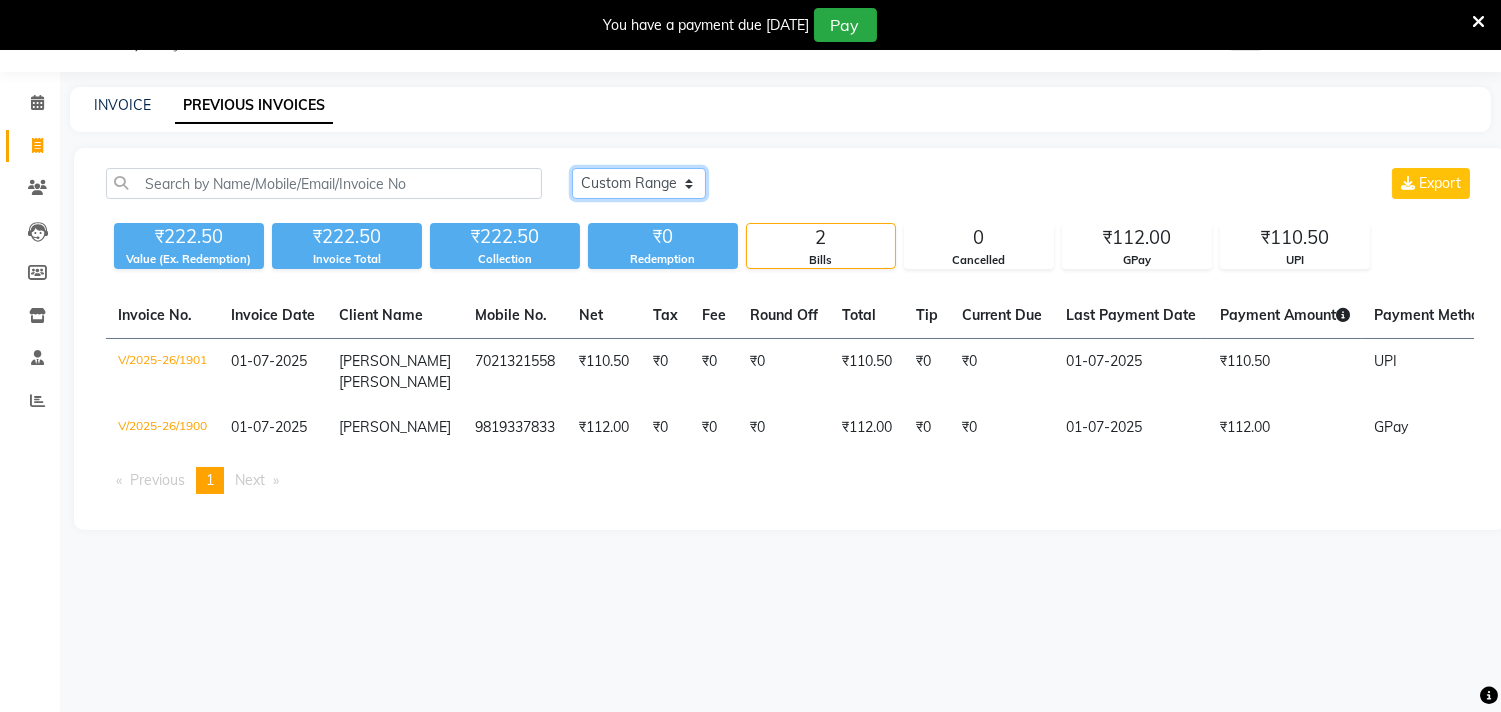 click on "[DATE] [DATE] Custom Range" 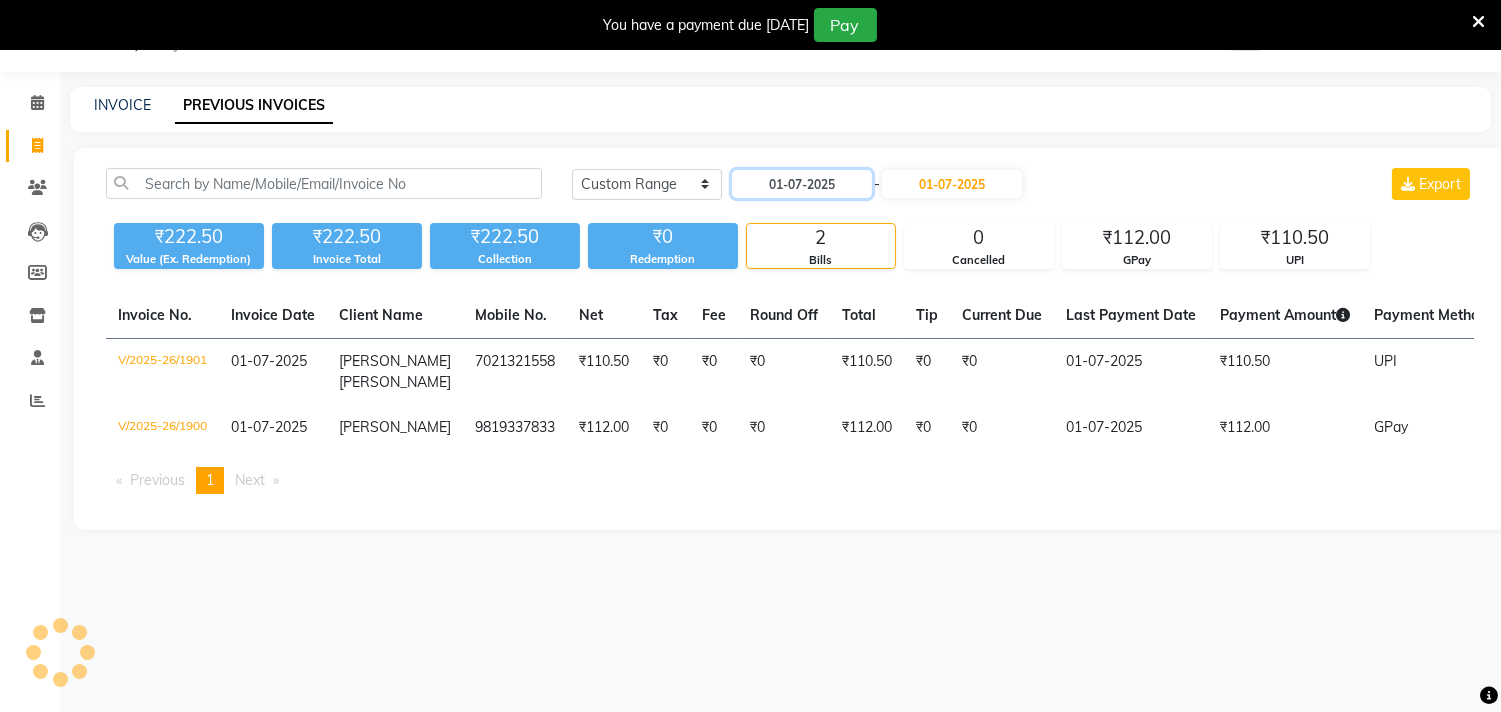 click on "01-07-2025" 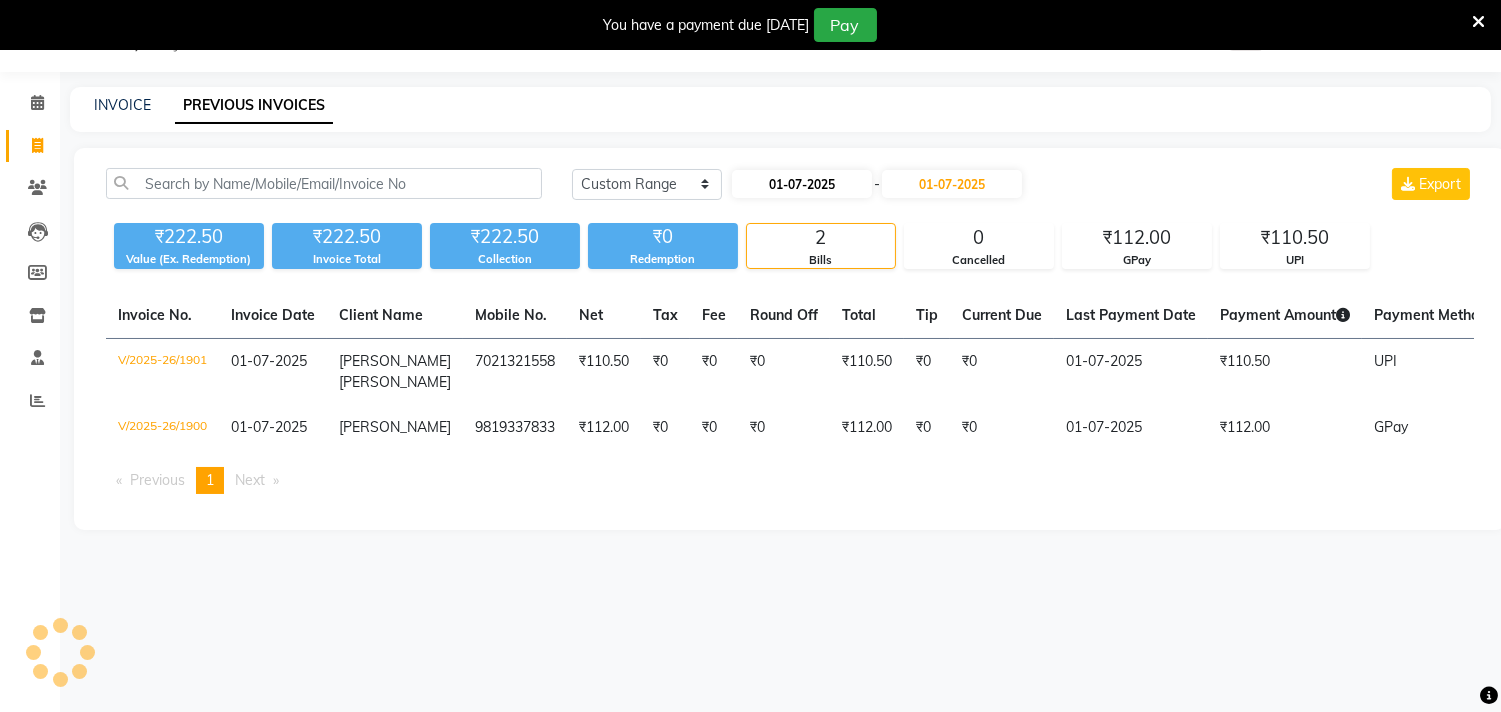 select on "7" 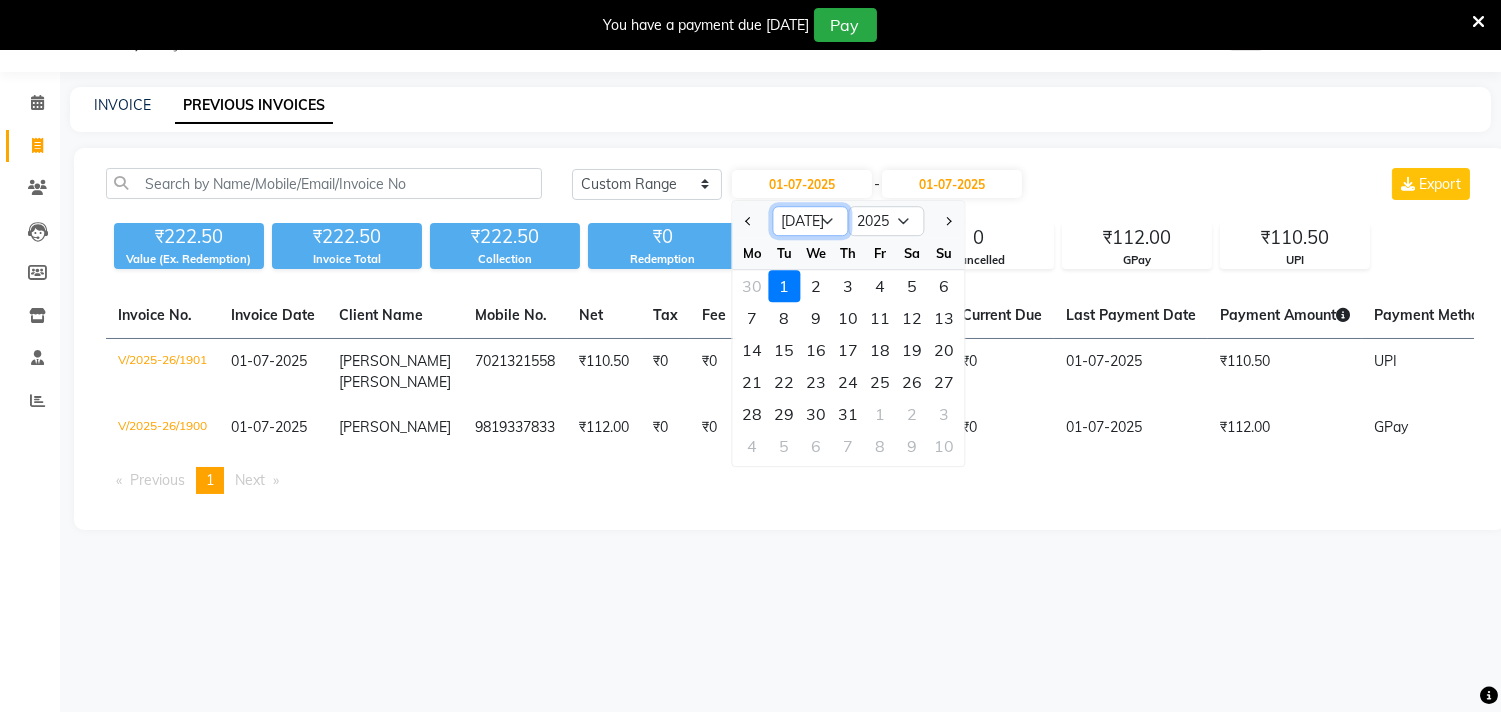 click on "Jan Feb Mar Apr May Jun [DATE] Aug Sep Oct Nov Dec" 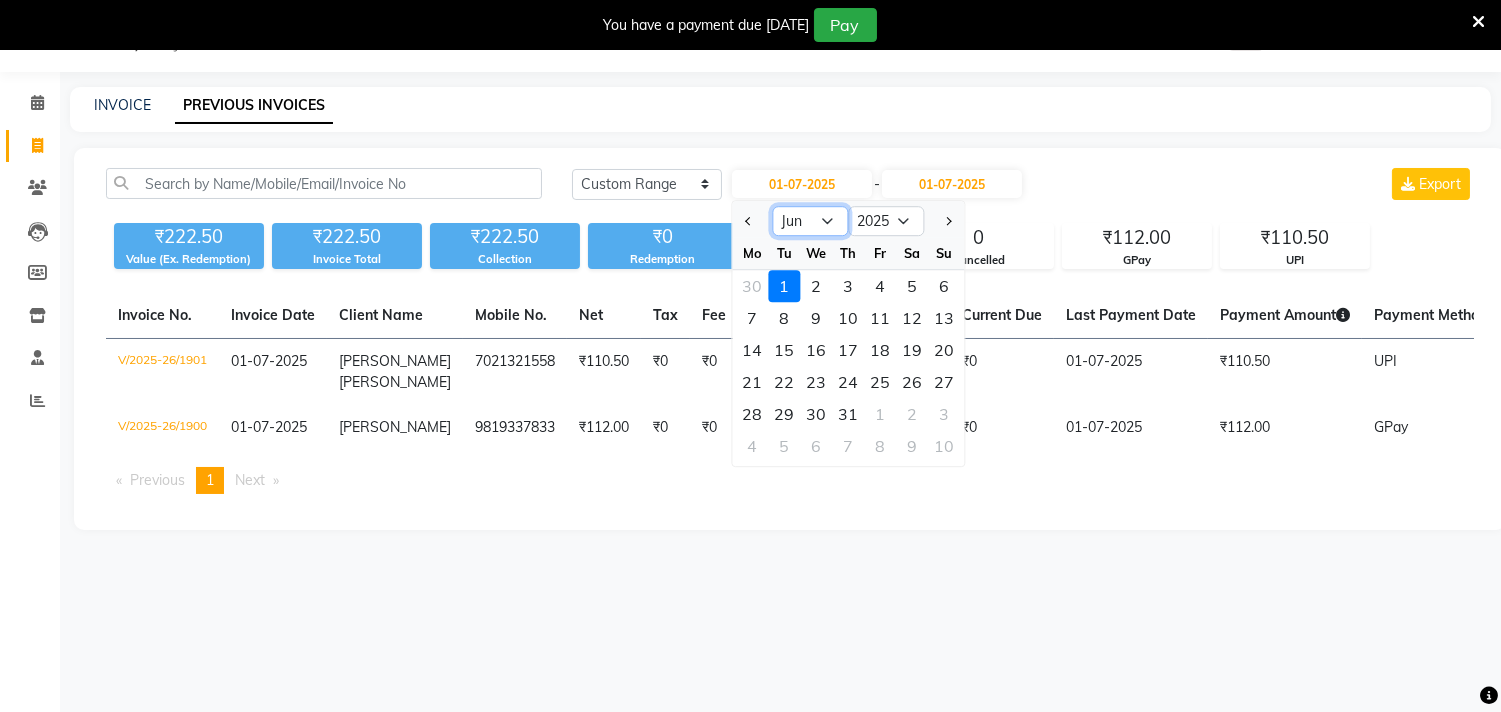 click on "Jan Feb Mar Apr May Jun [DATE] Aug Sep Oct Nov Dec" 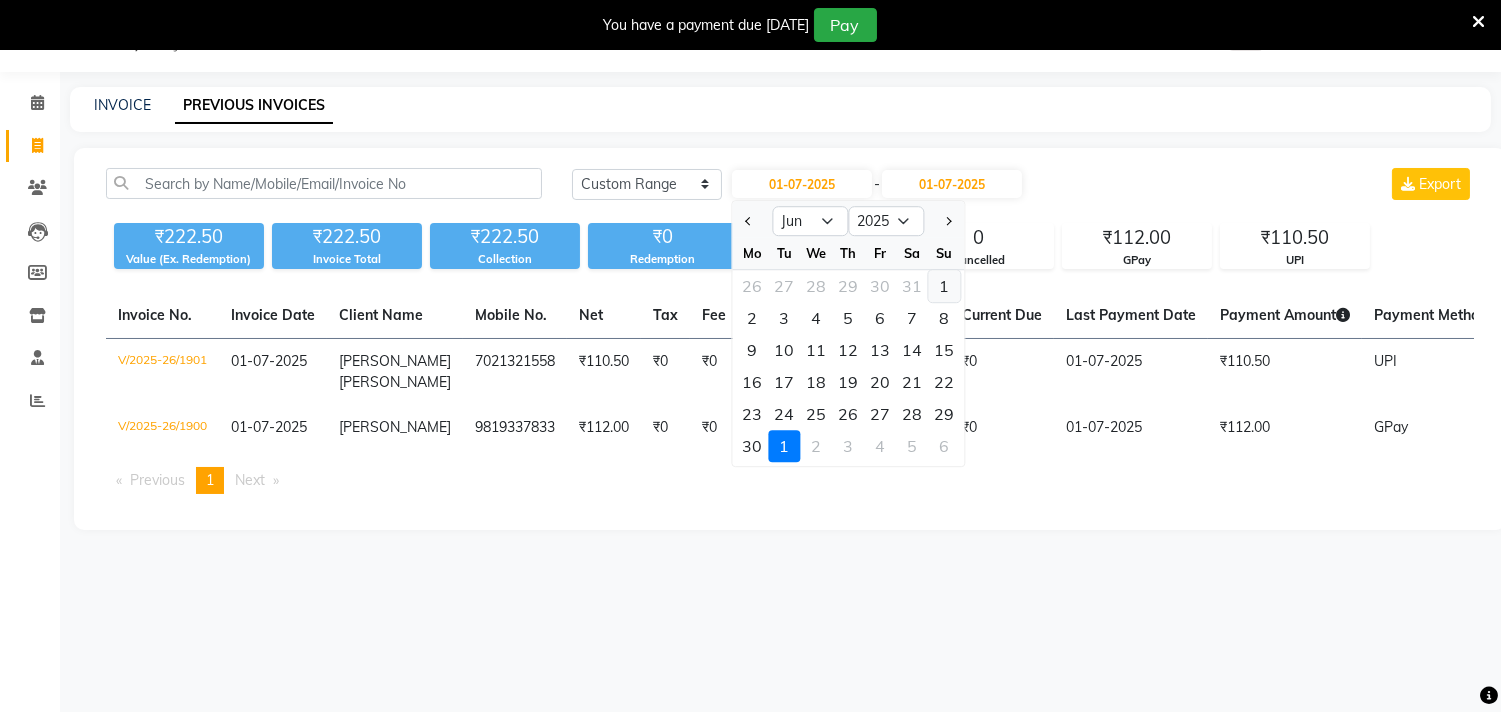 click on "1" 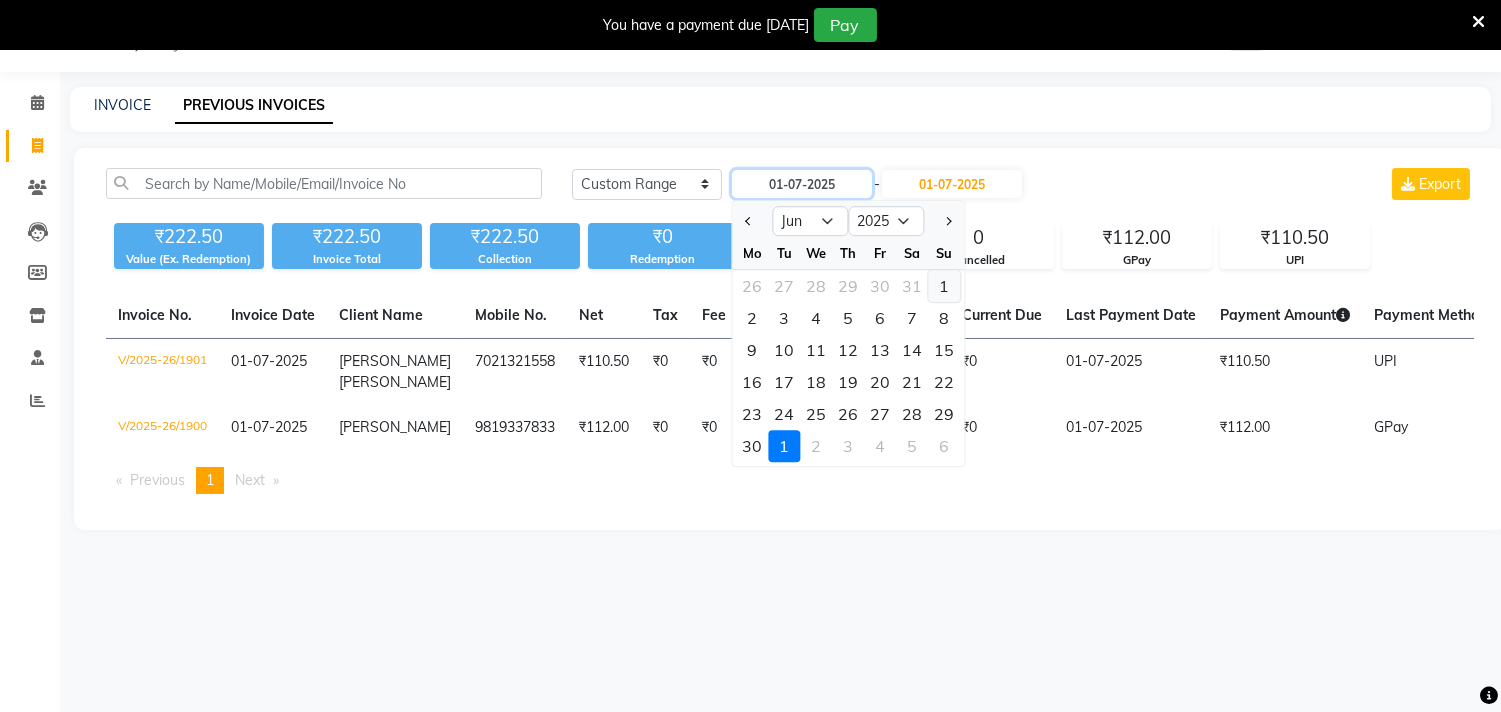 type on "01-06-2025" 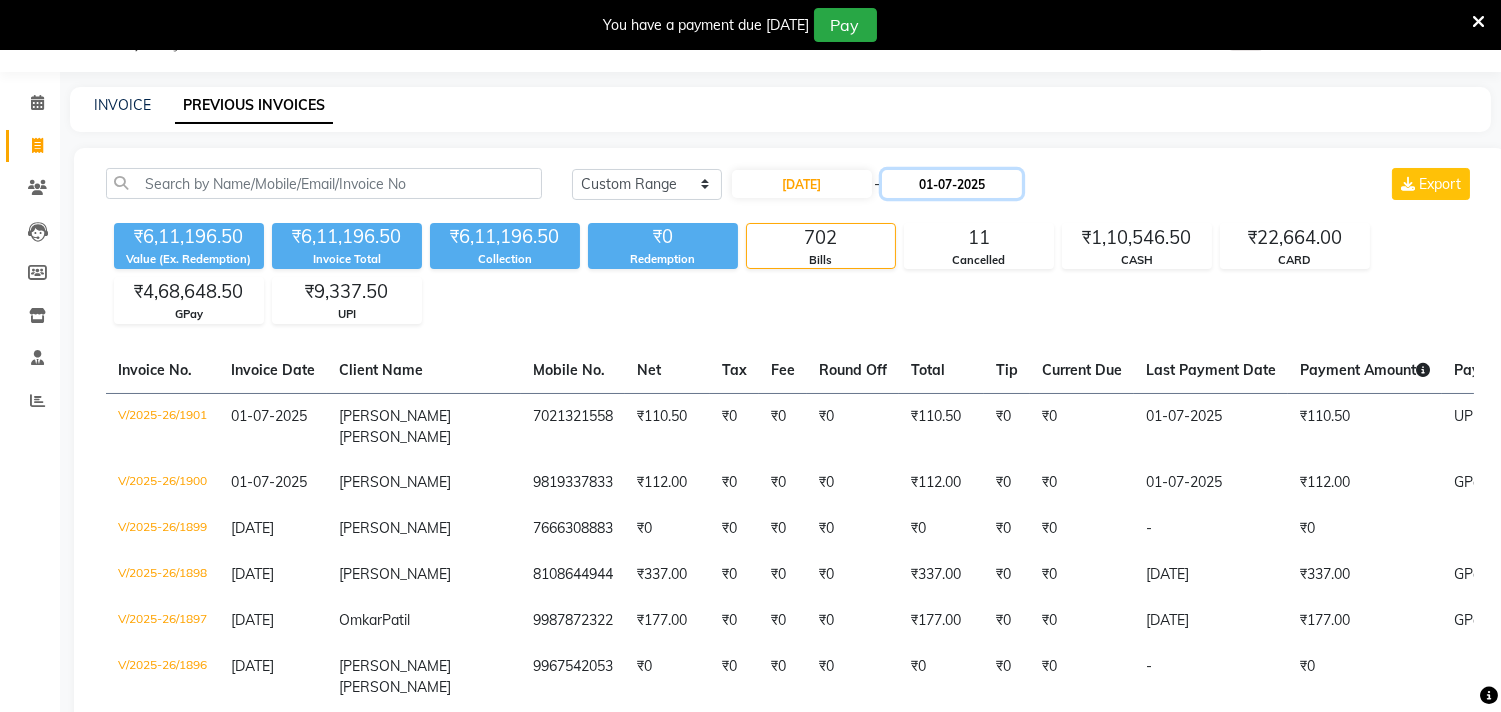 click on "01-07-2025" 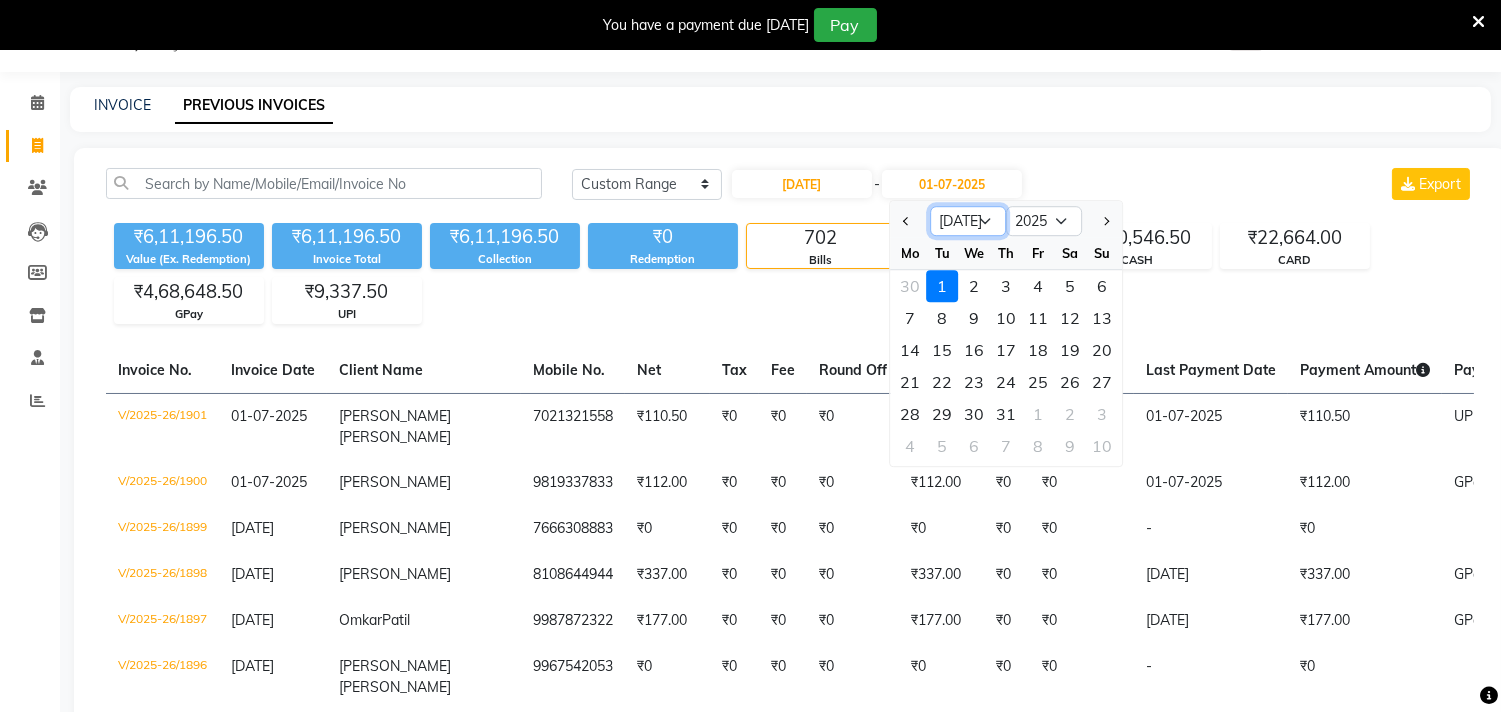 click on "Jun Jul Aug Sep Oct Nov Dec" 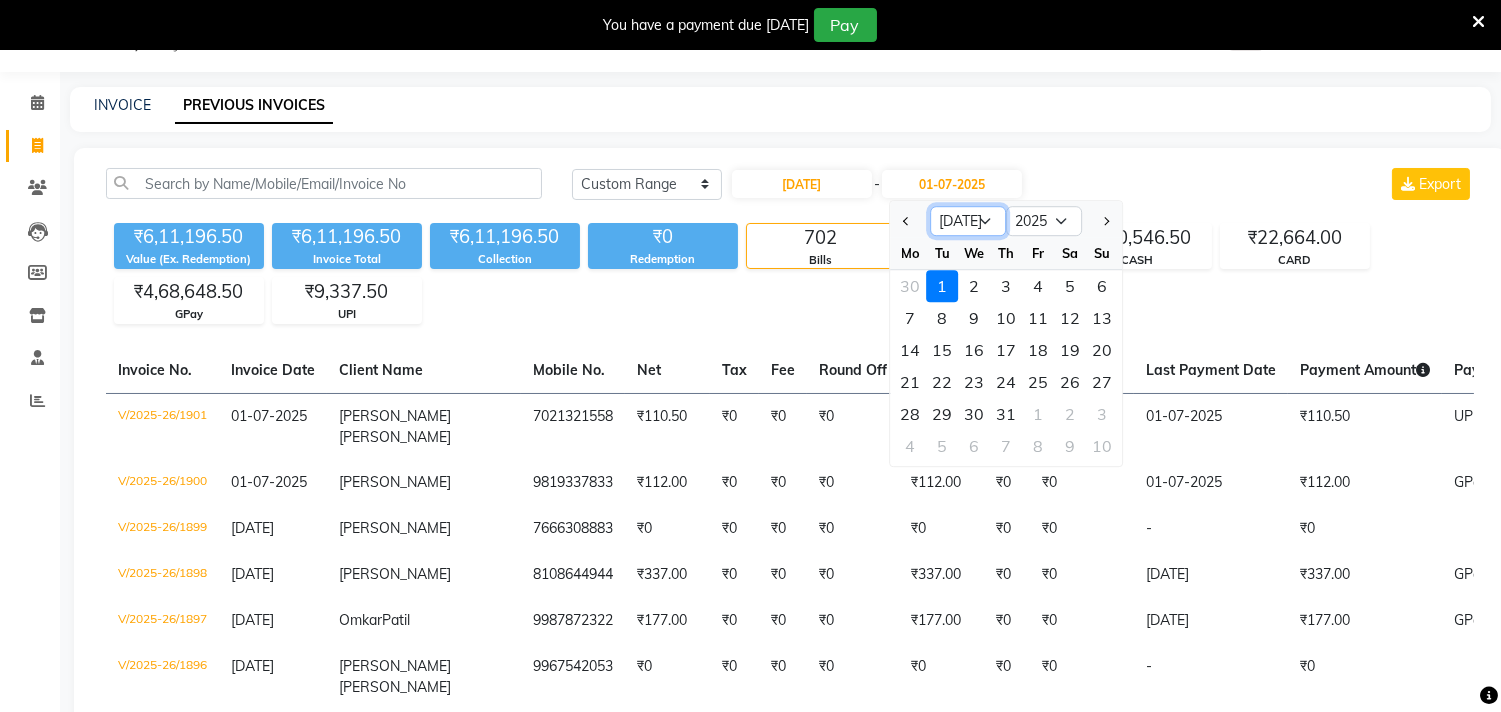 select on "6" 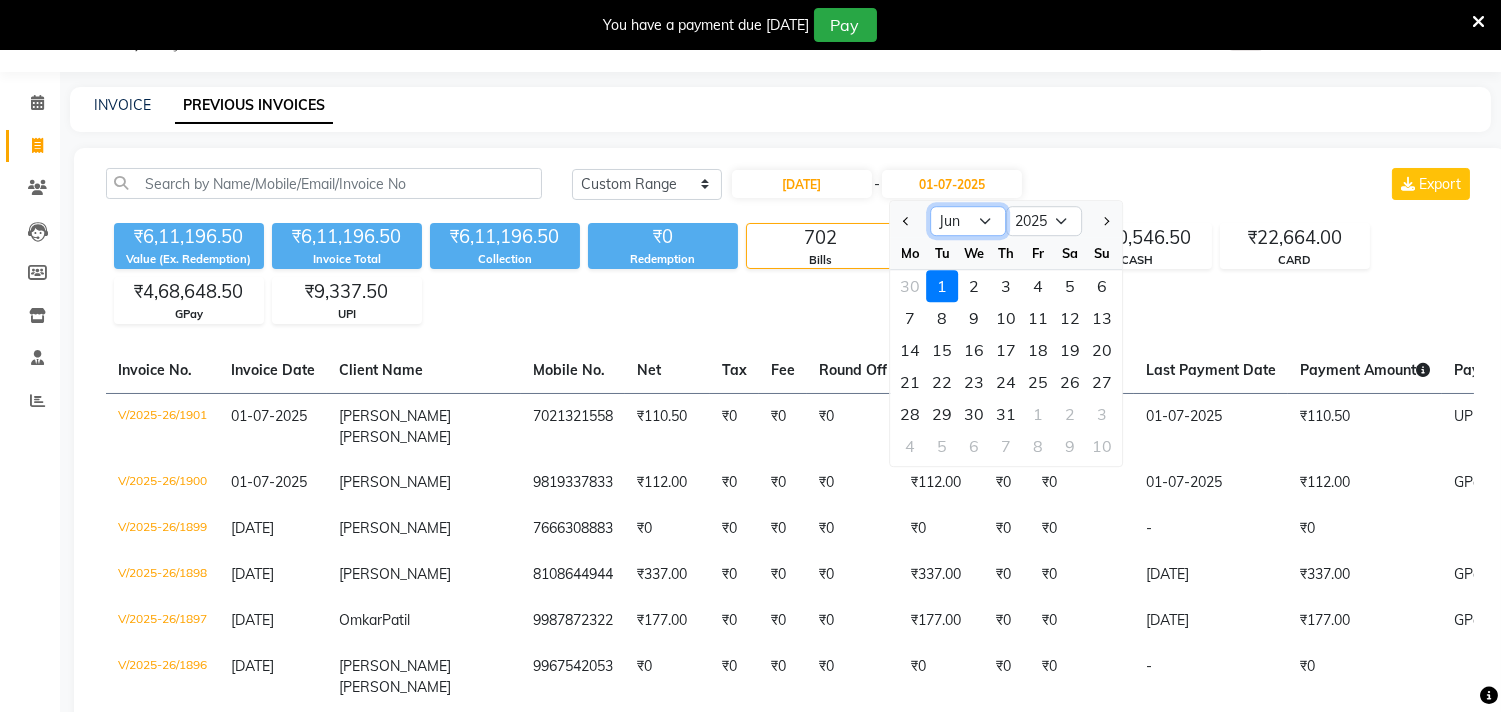 click on "Jun Jul Aug Sep Oct Nov Dec" 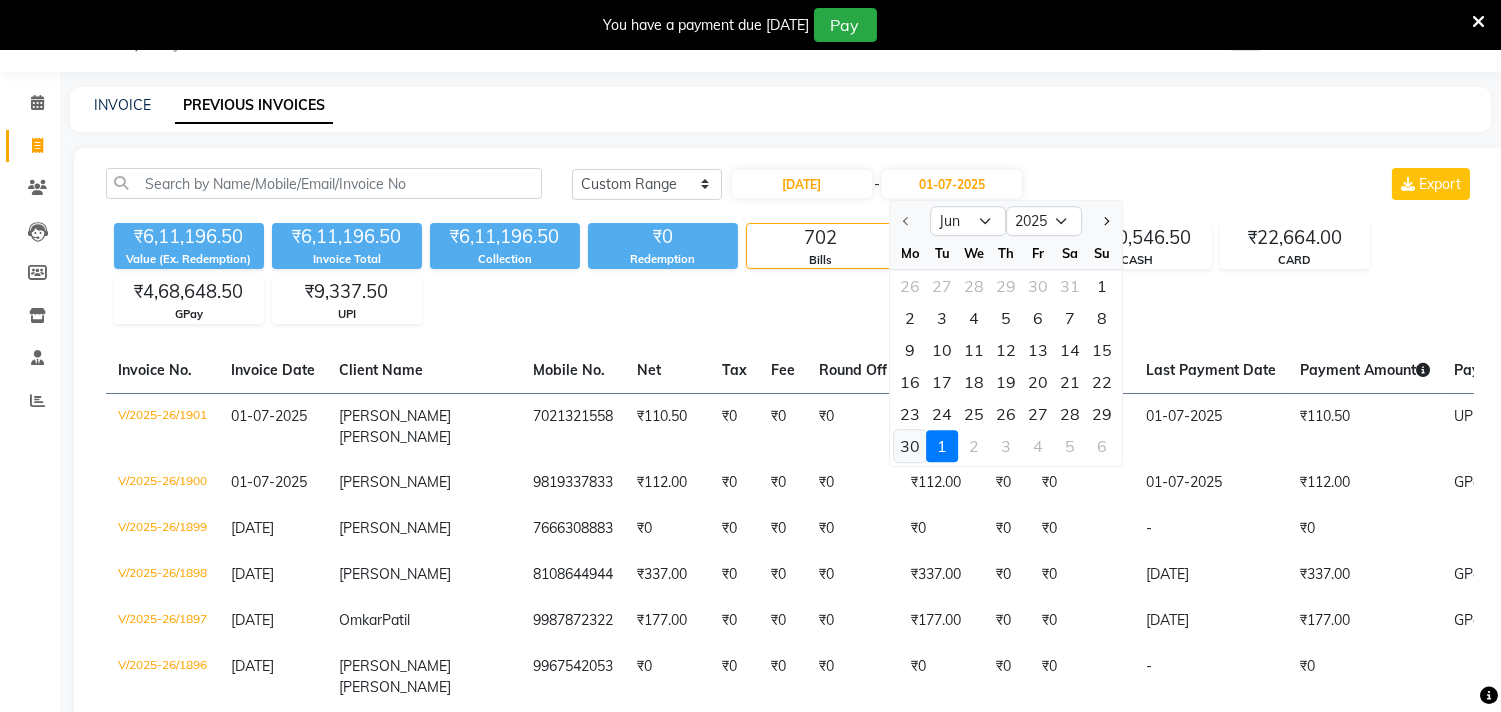 click on "30" 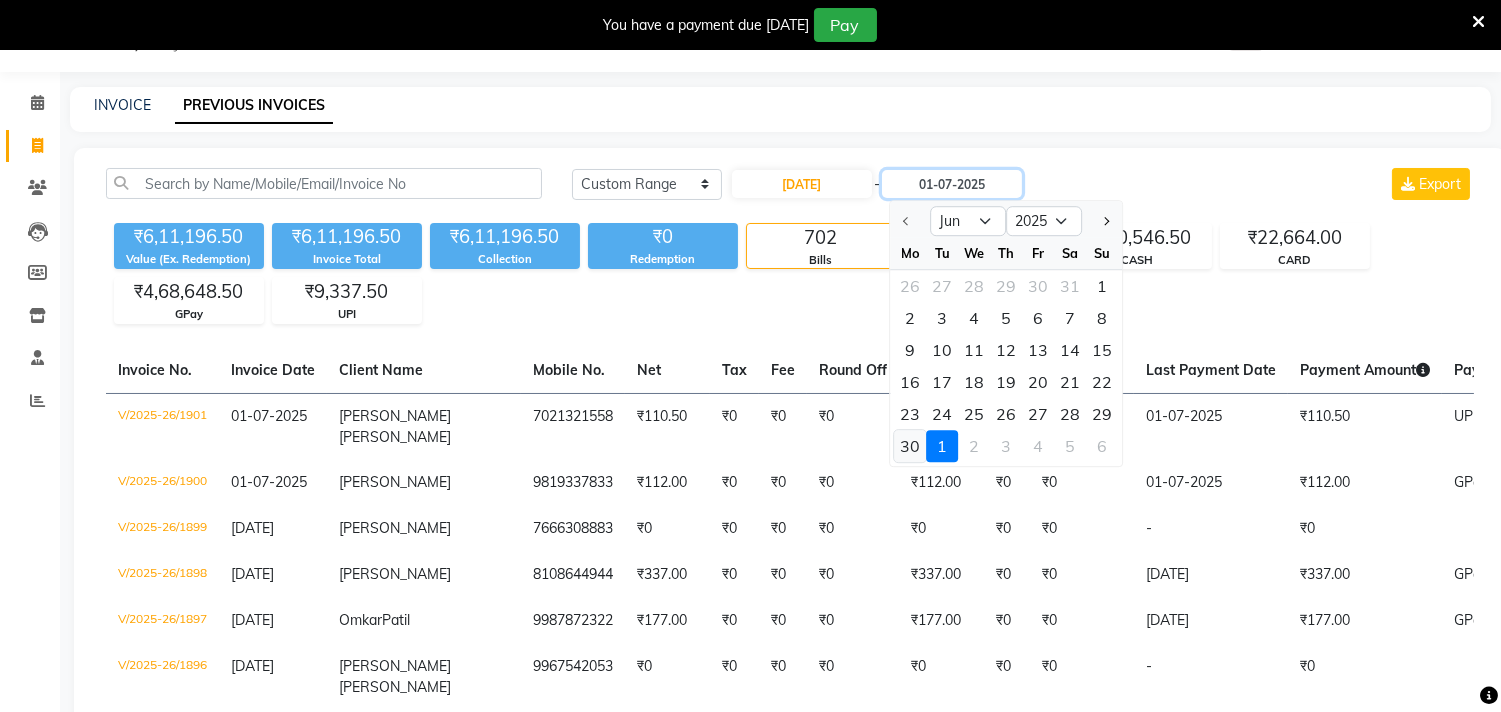 type on "30-06-2025" 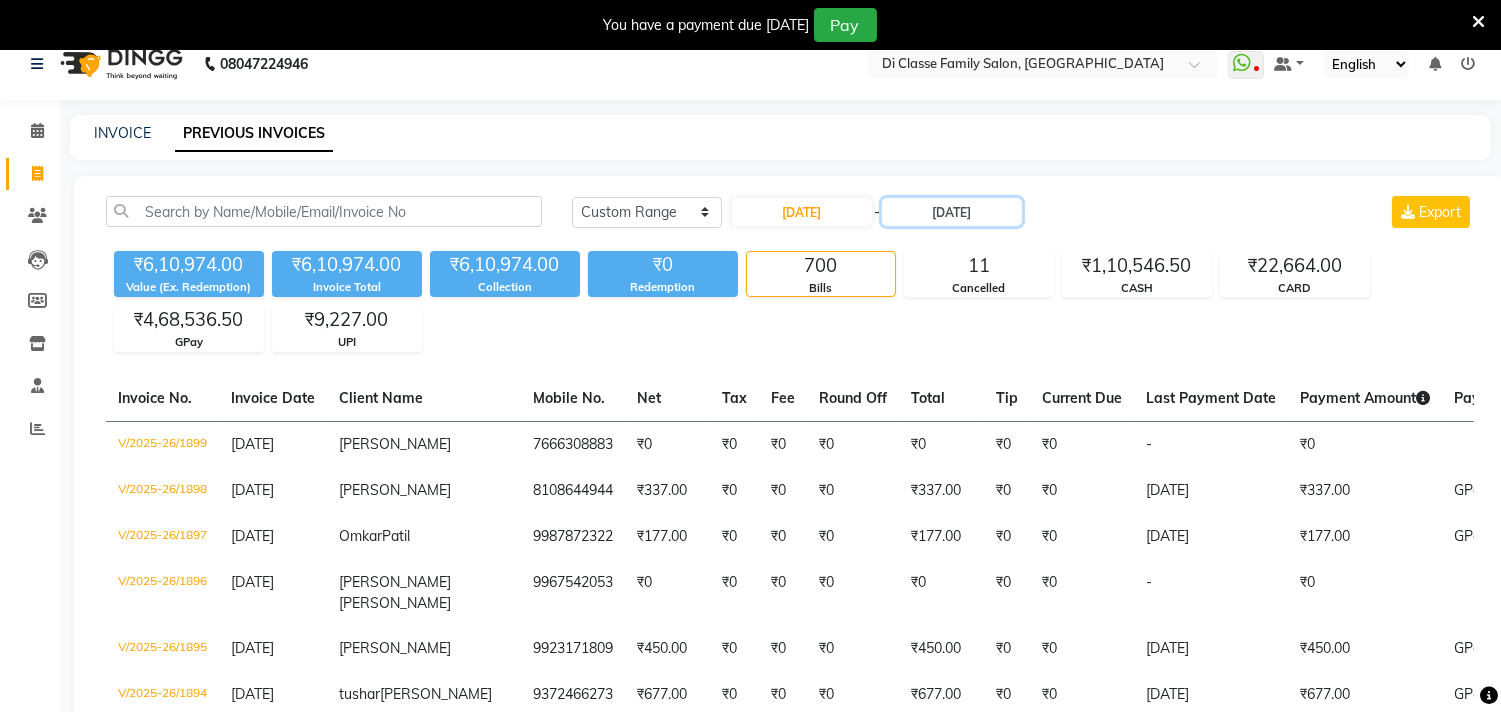 scroll, scrollTop: 0, scrollLeft: 0, axis: both 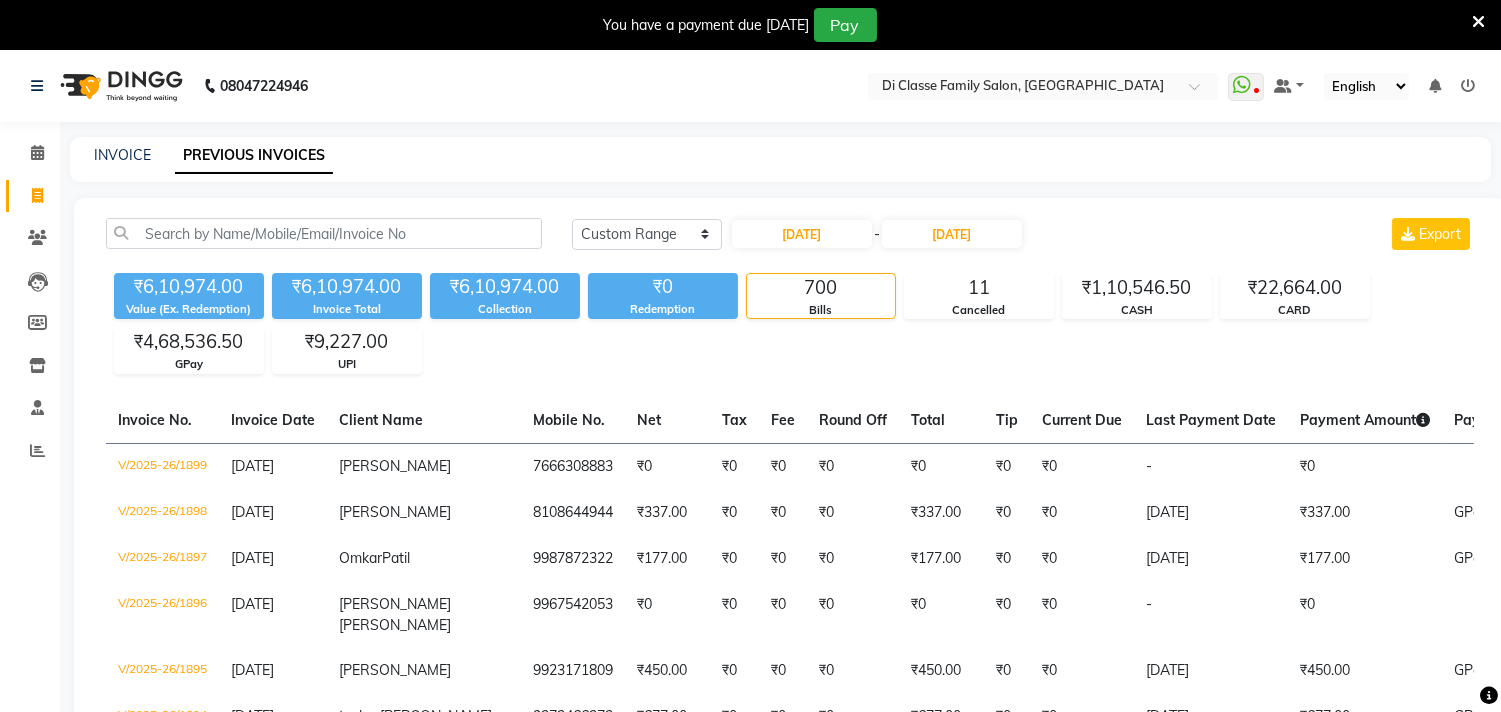 click at bounding box center [1478, 22] 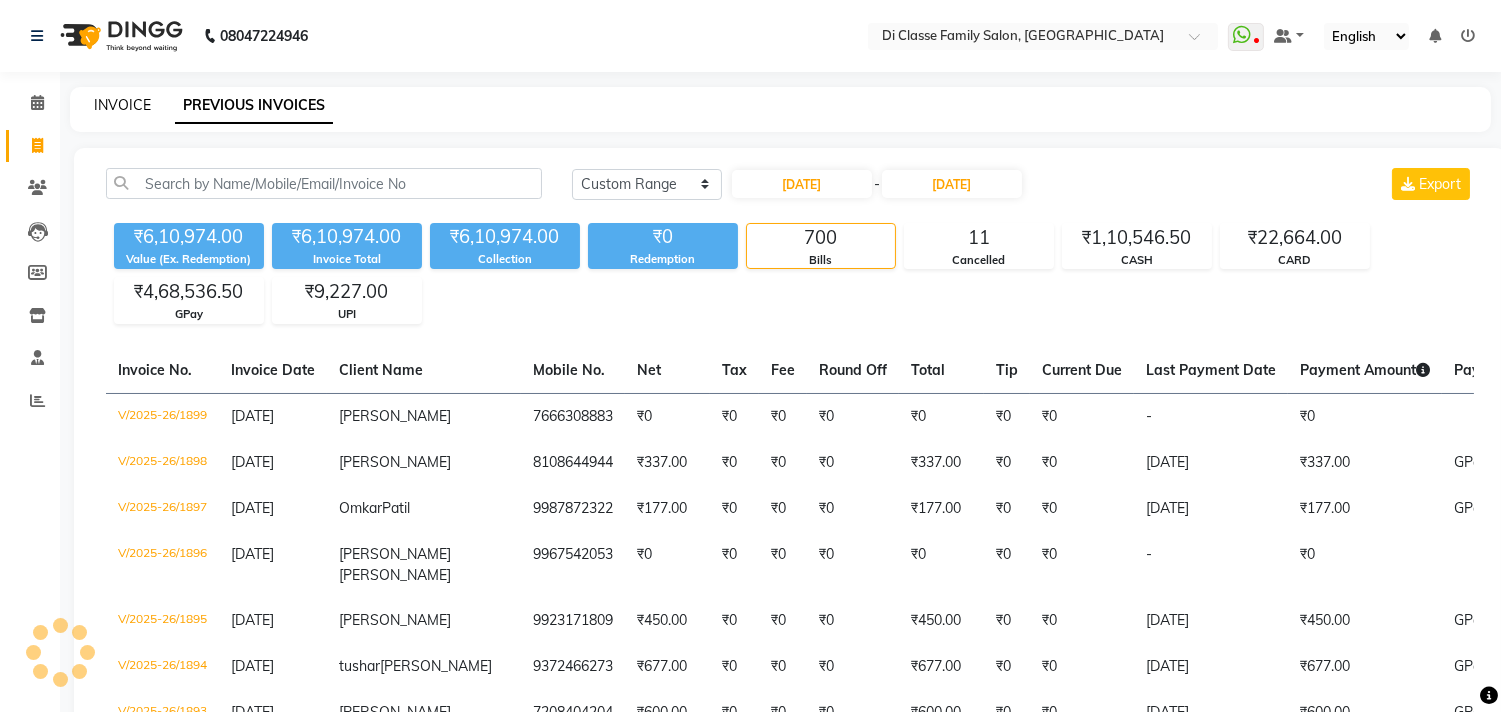 click on "INVOICE" 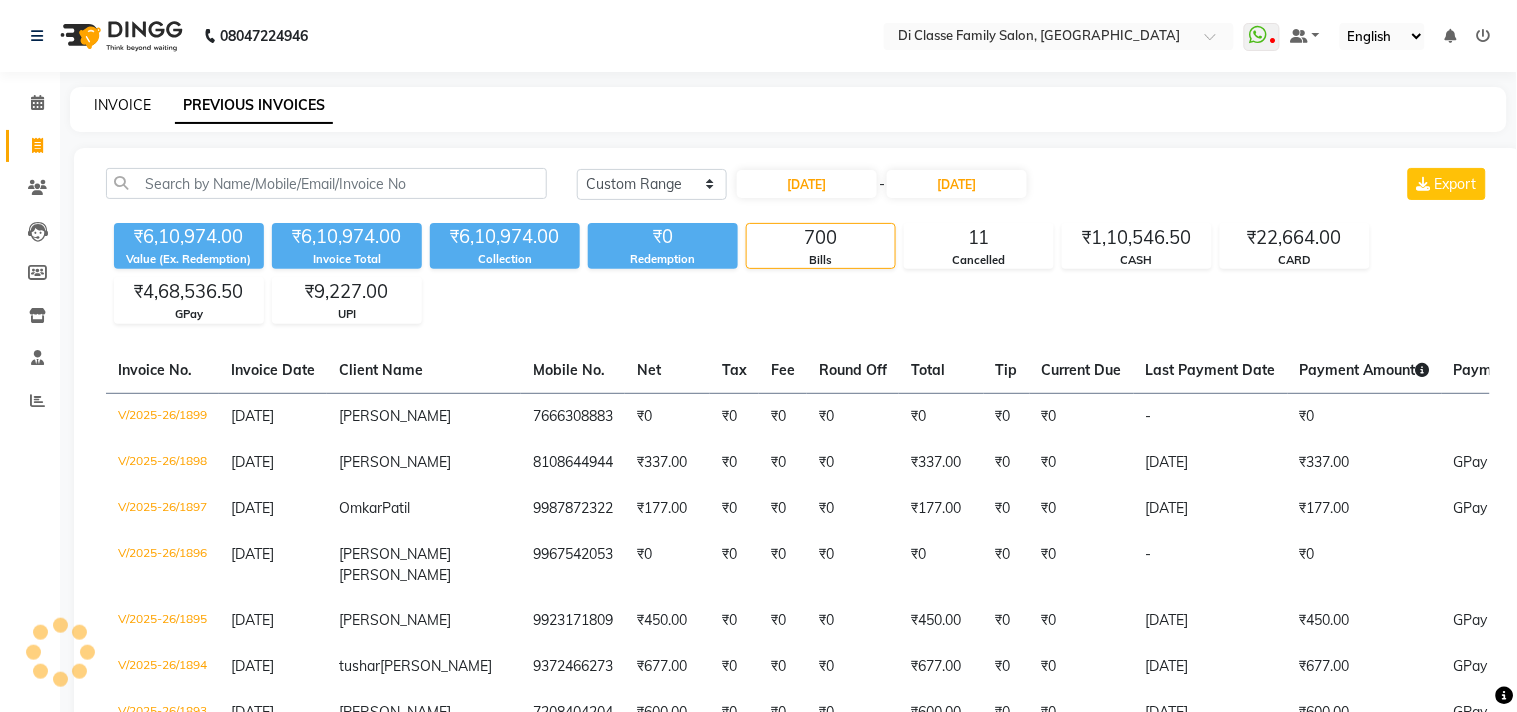 select on "6346" 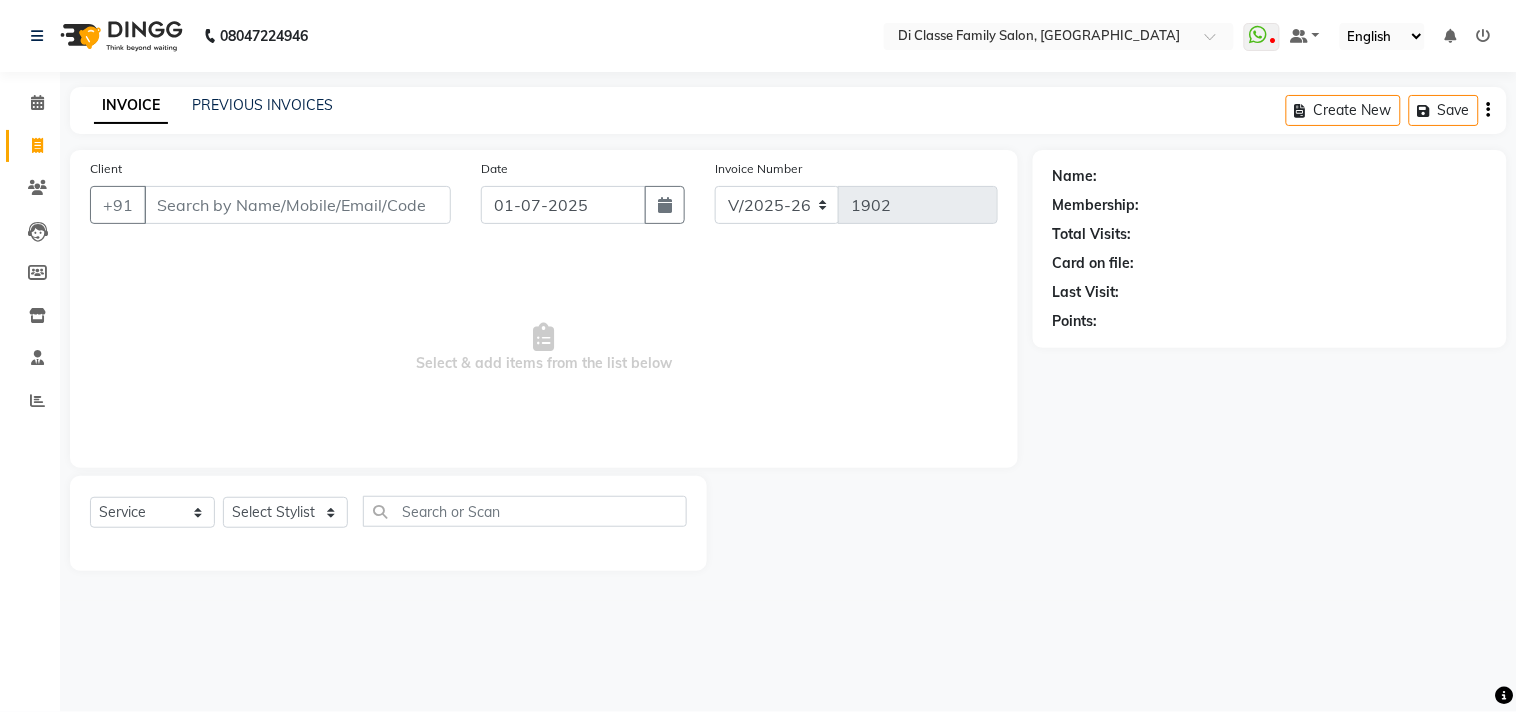 click on "Client" at bounding box center (297, 205) 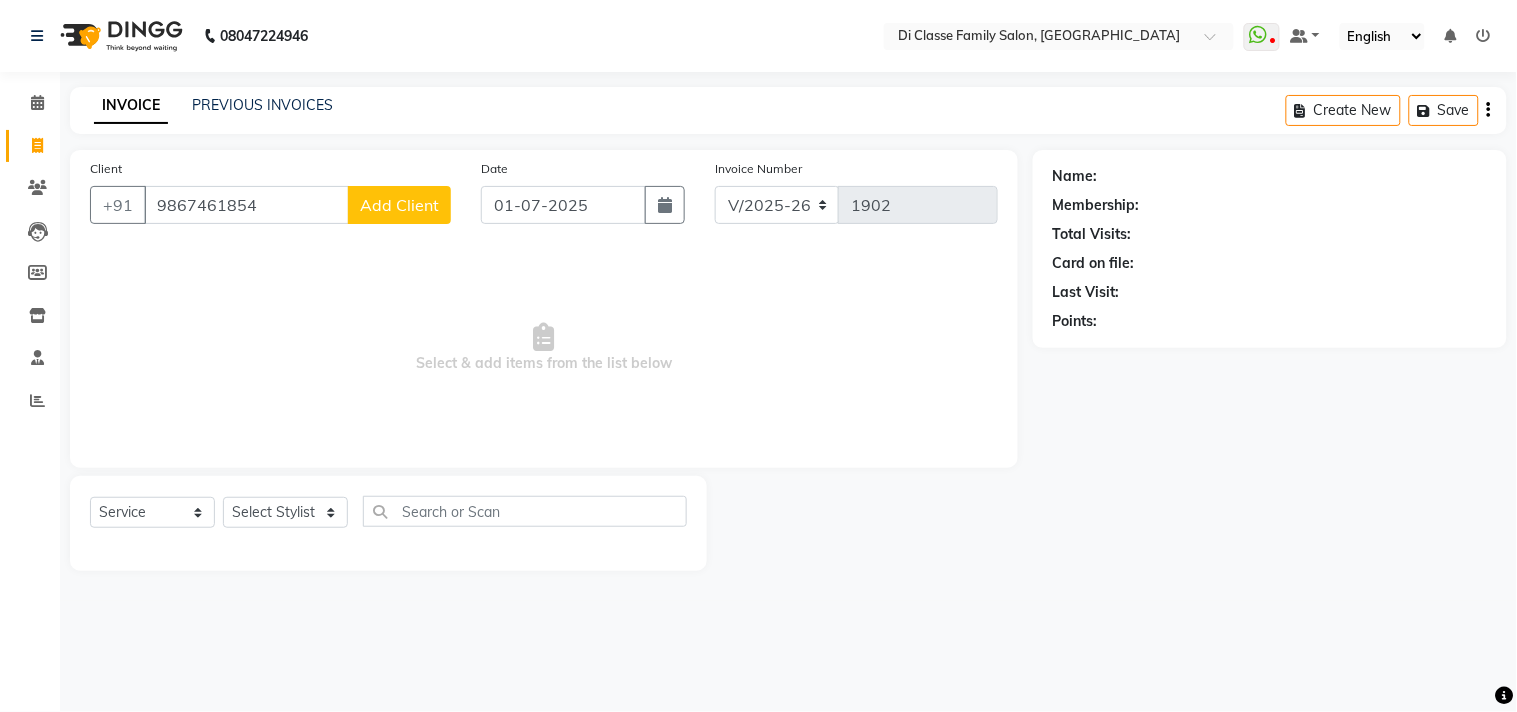 type on "9867461854" 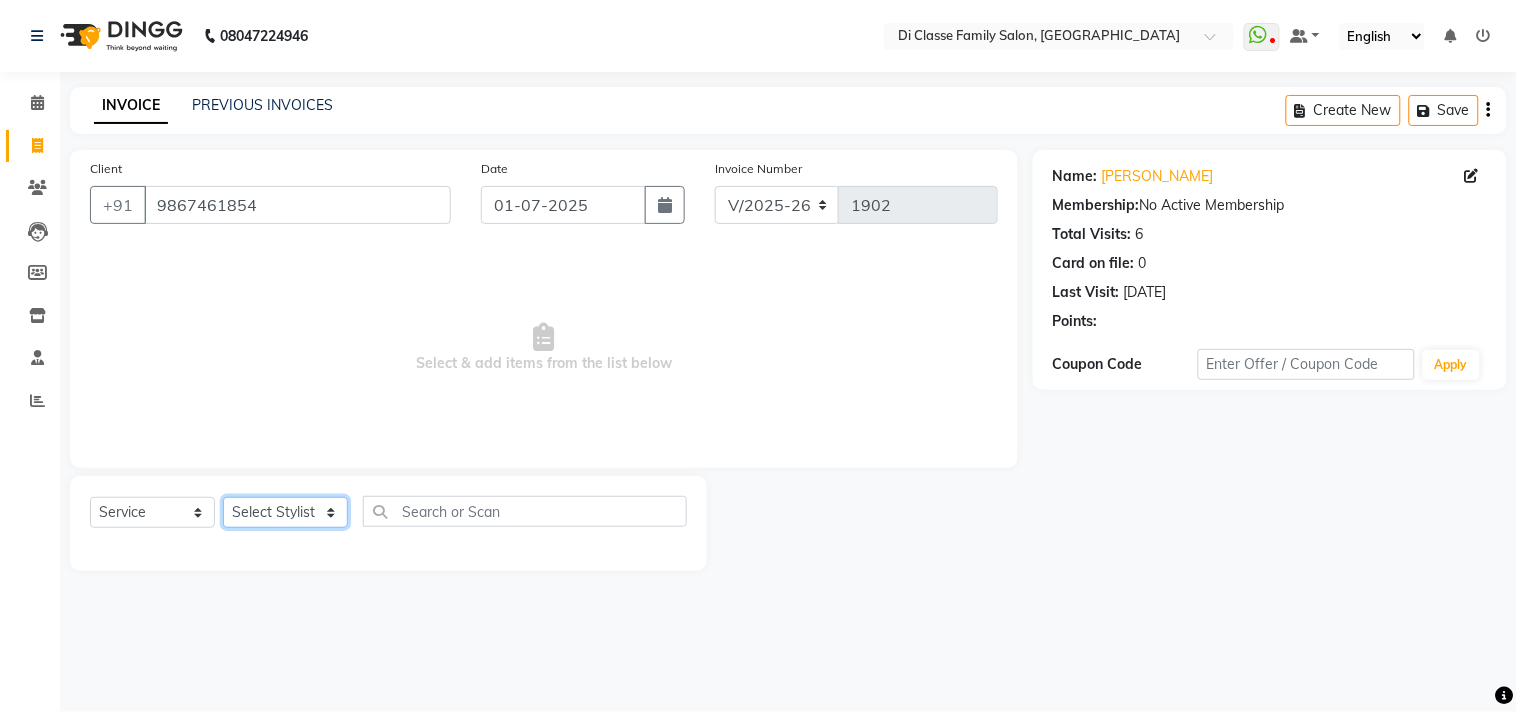 click on "Select Stylist ADMIN Anu Ayaz Kadri Javed KAPIL SINGH KOMAL  Payal Pooja  rahul  Rutik Sachin SADDAM Safeek  Sajaan Sakshi Sameer SAMPADA  Sanjana  SANU Shubham pednekar SIKANDAR" 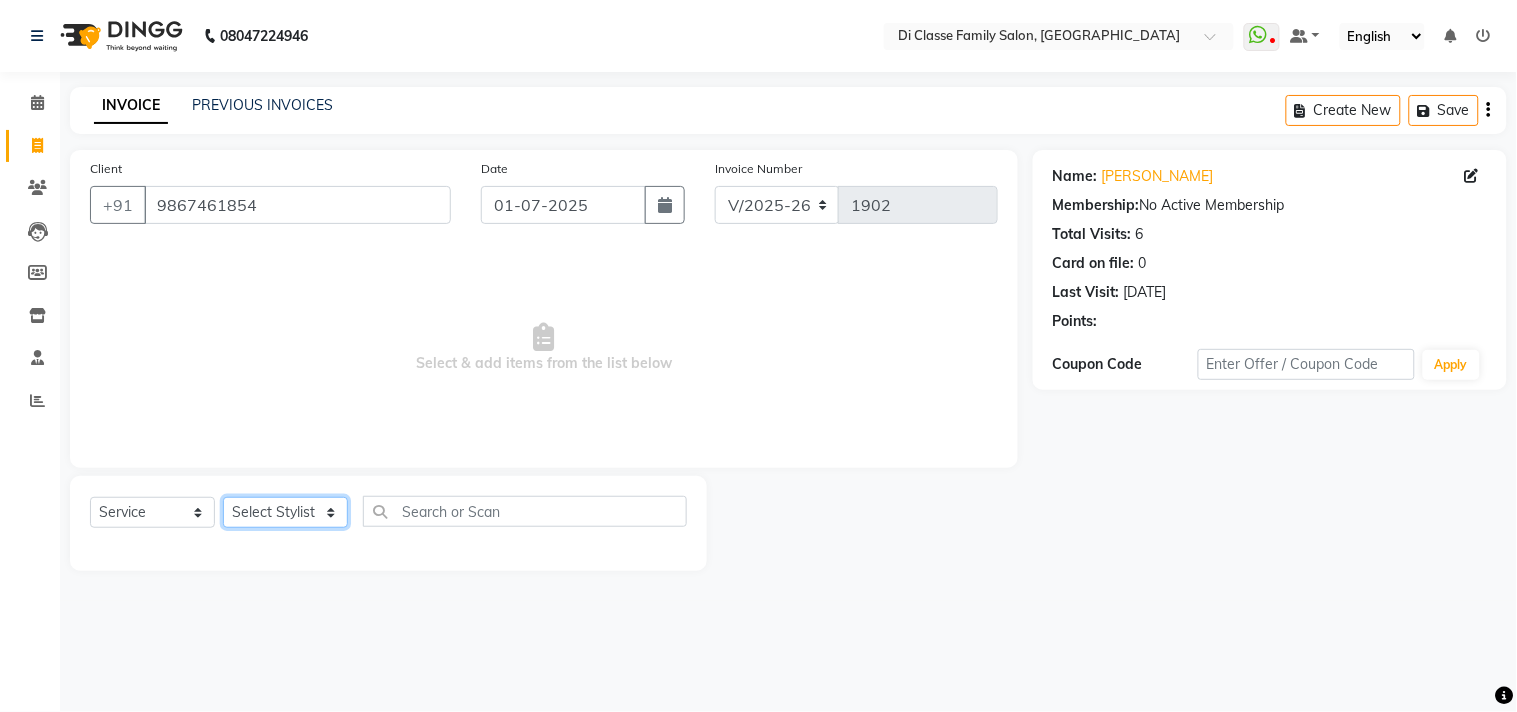 select on "84065" 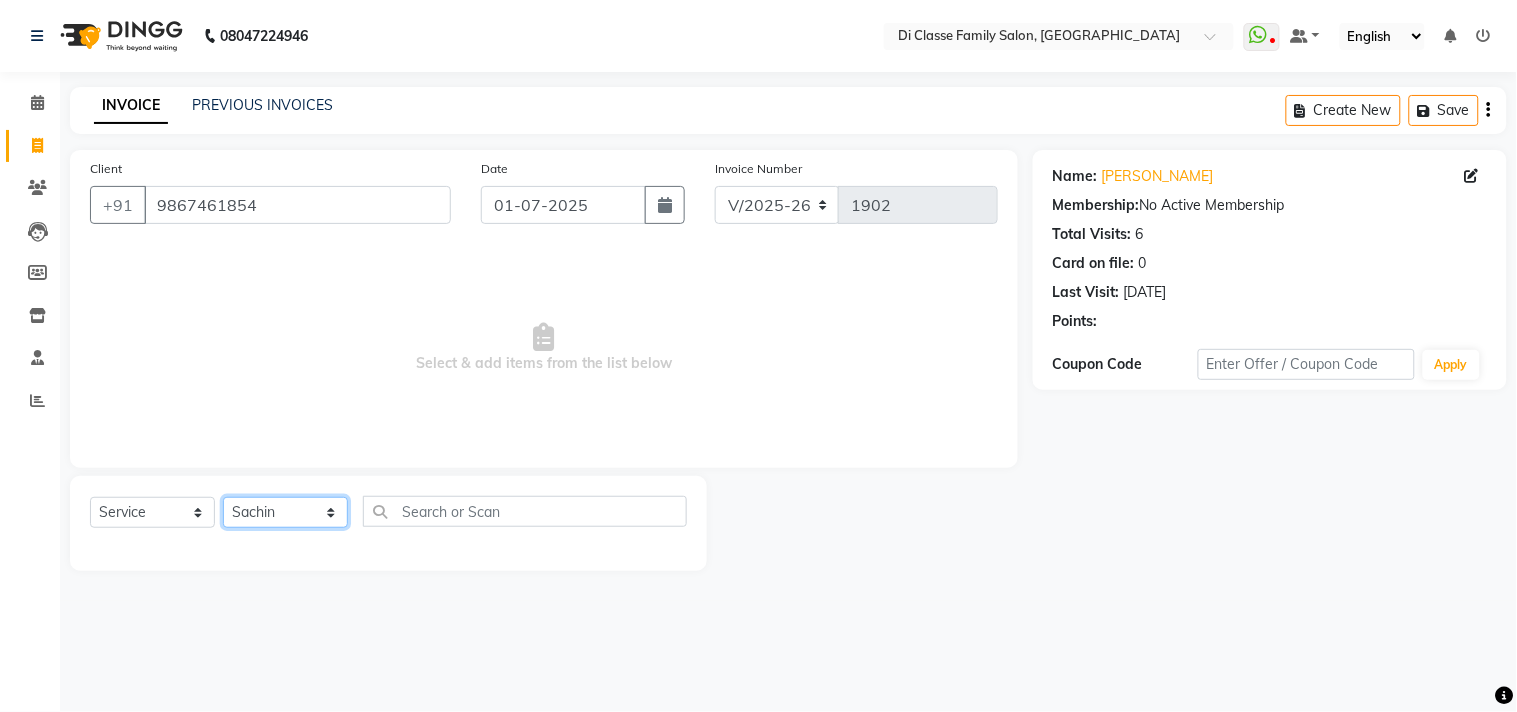 click on "Select Stylist ADMIN Anu Ayaz Kadri Javed KAPIL SINGH KOMAL  Payal Pooja  rahul  Rutik Sachin SADDAM Safeek  Sajaan Sakshi Sameer SAMPADA  Sanjana  SANU Shubham pednekar SIKANDAR" 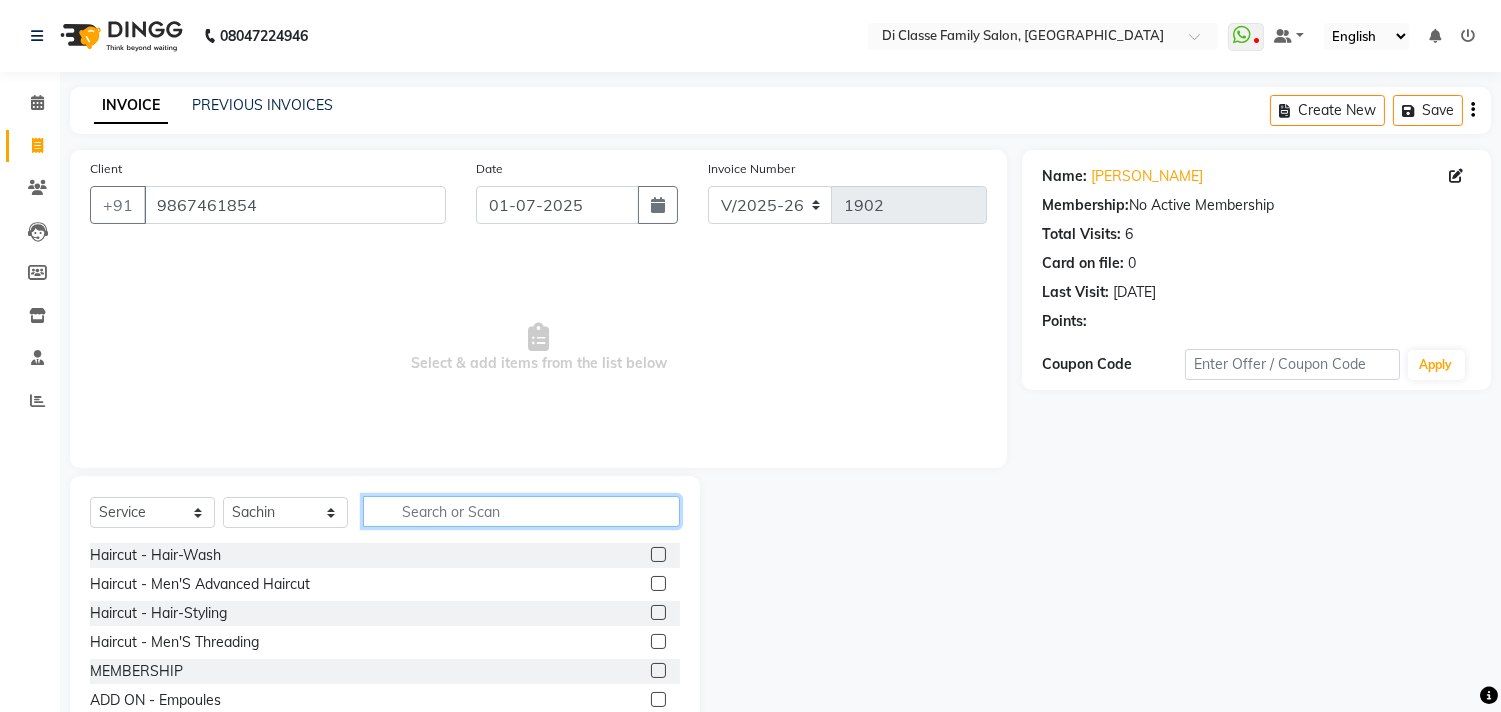 click 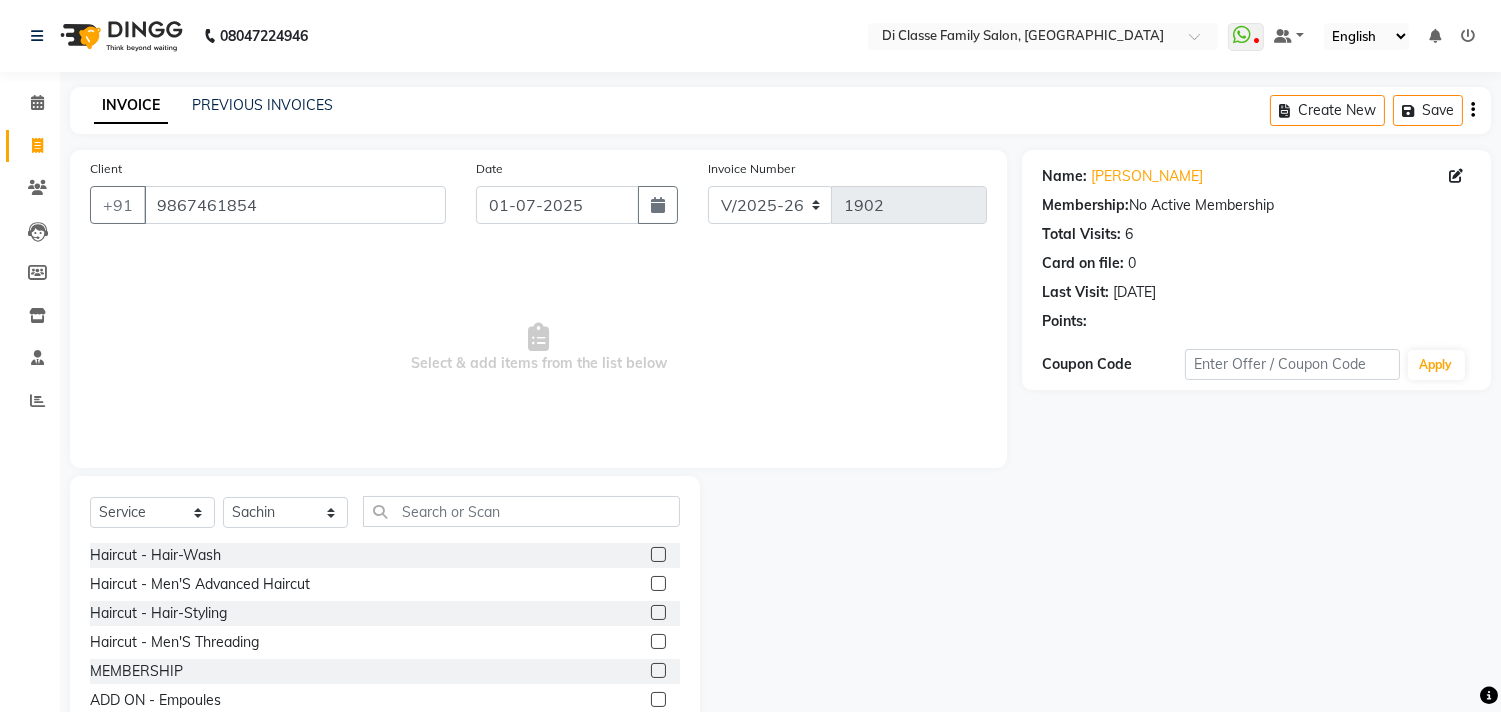 click 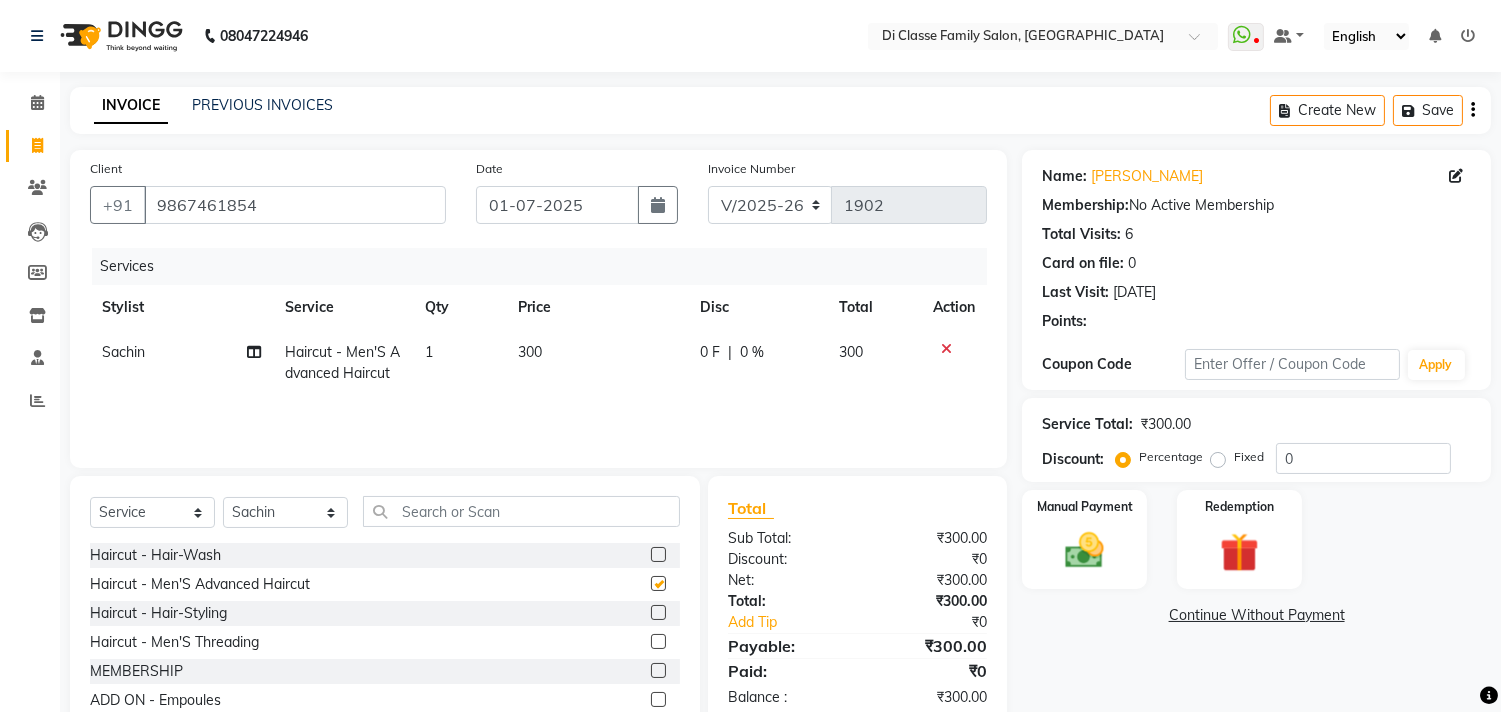 checkbox on "false" 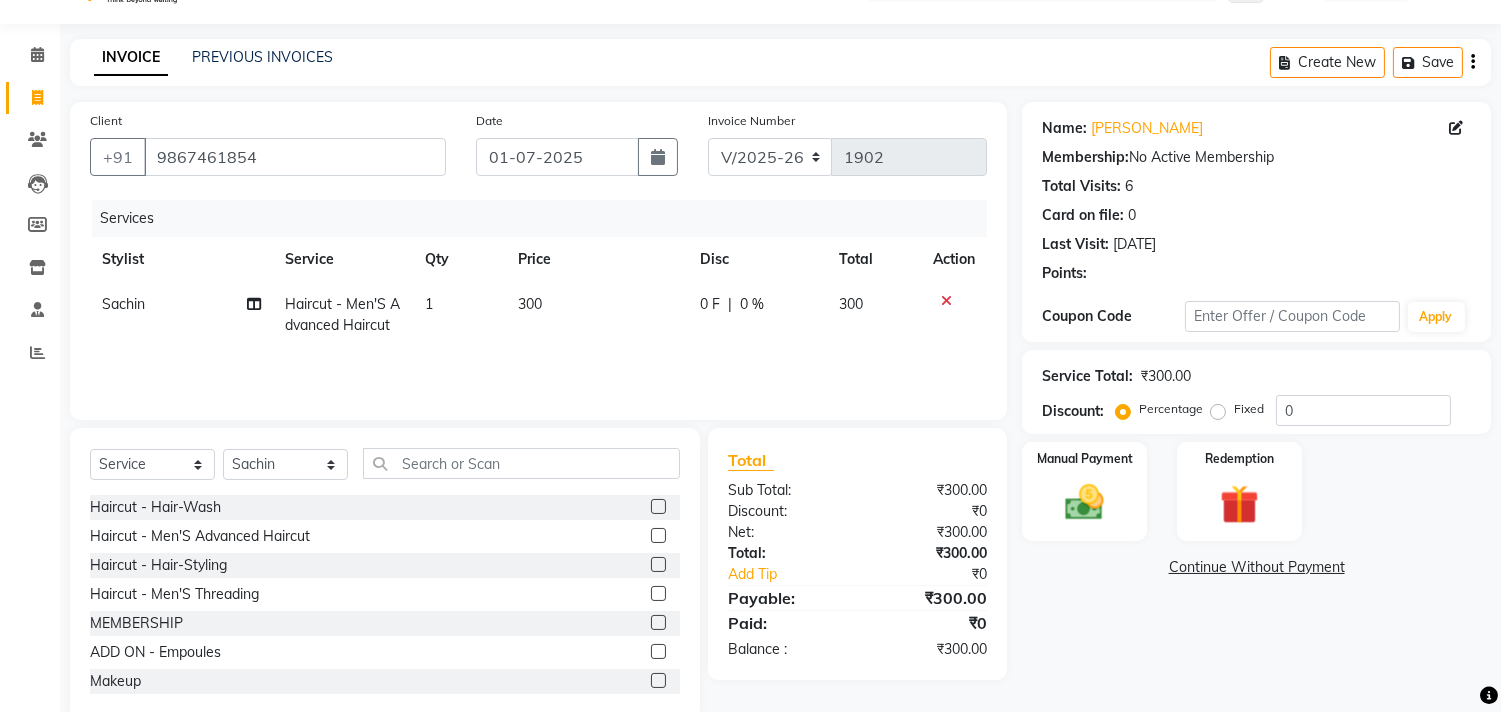 scroll, scrollTop: 88, scrollLeft: 0, axis: vertical 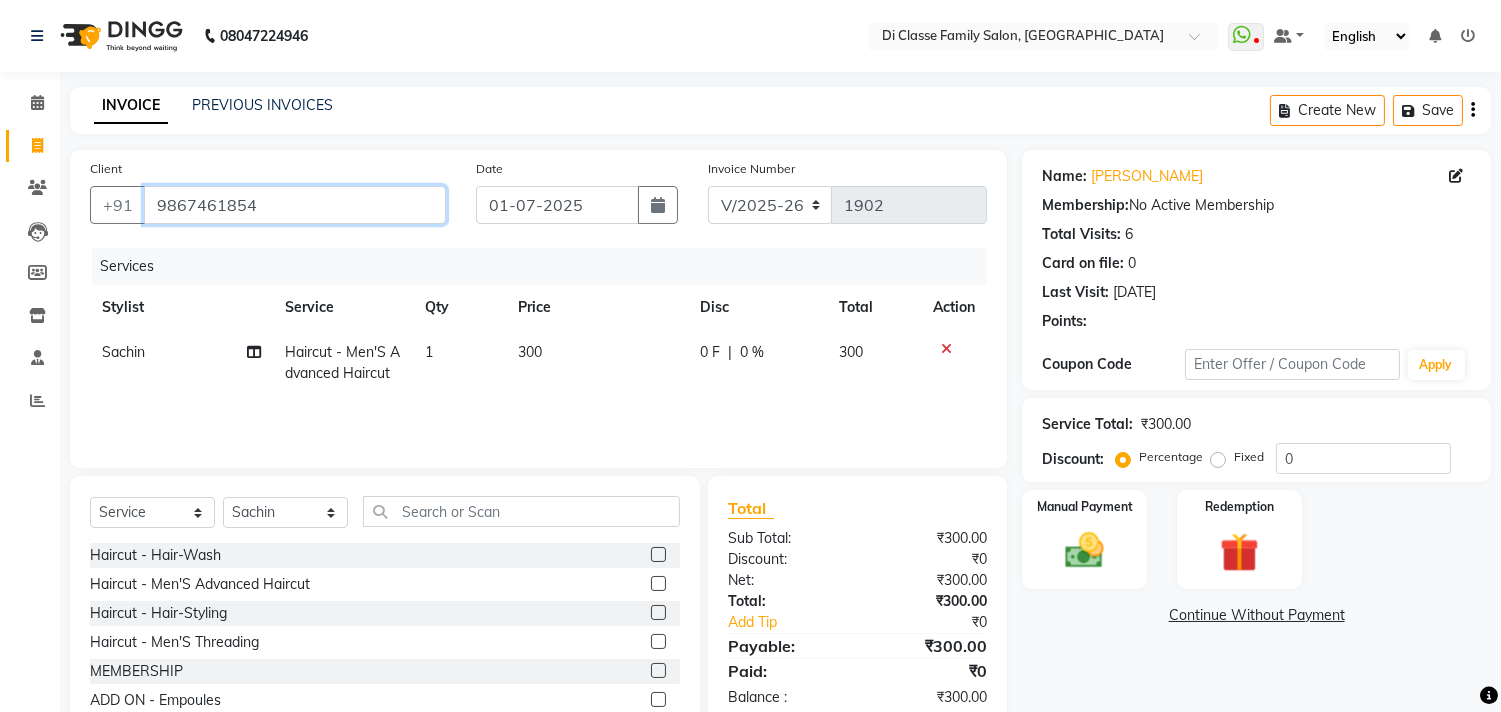click on "9867461854" at bounding box center [295, 205] 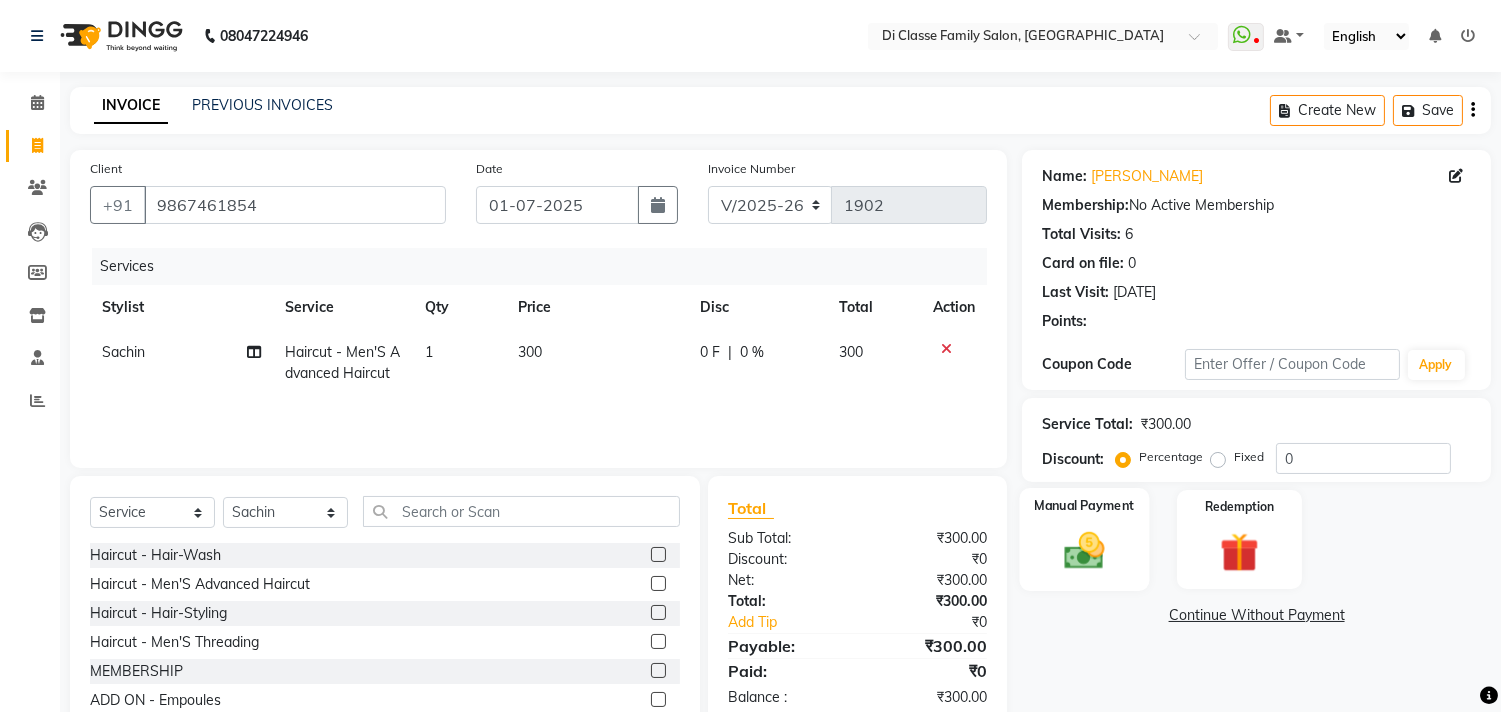 click 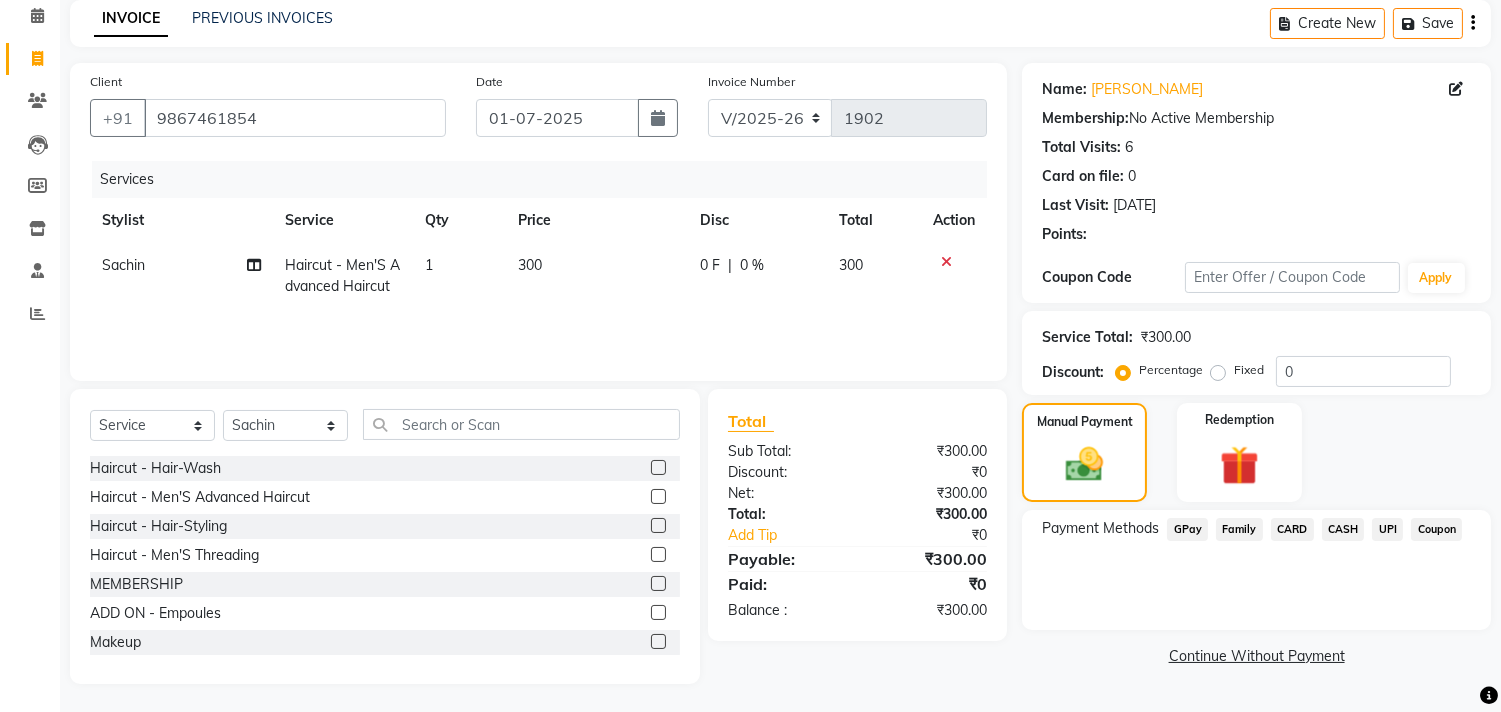 scroll, scrollTop: 88, scrollLeft: 0, axis: vertical 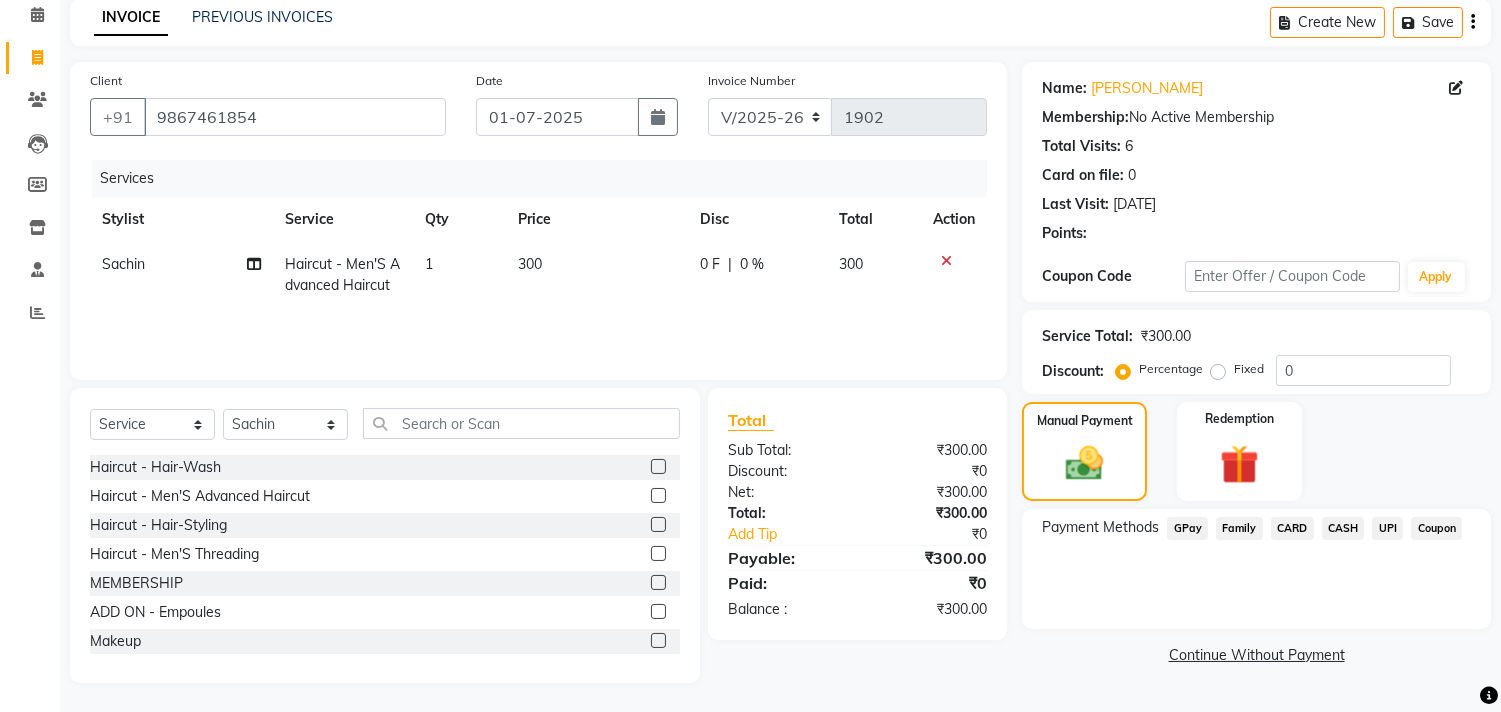 click on "CASH" 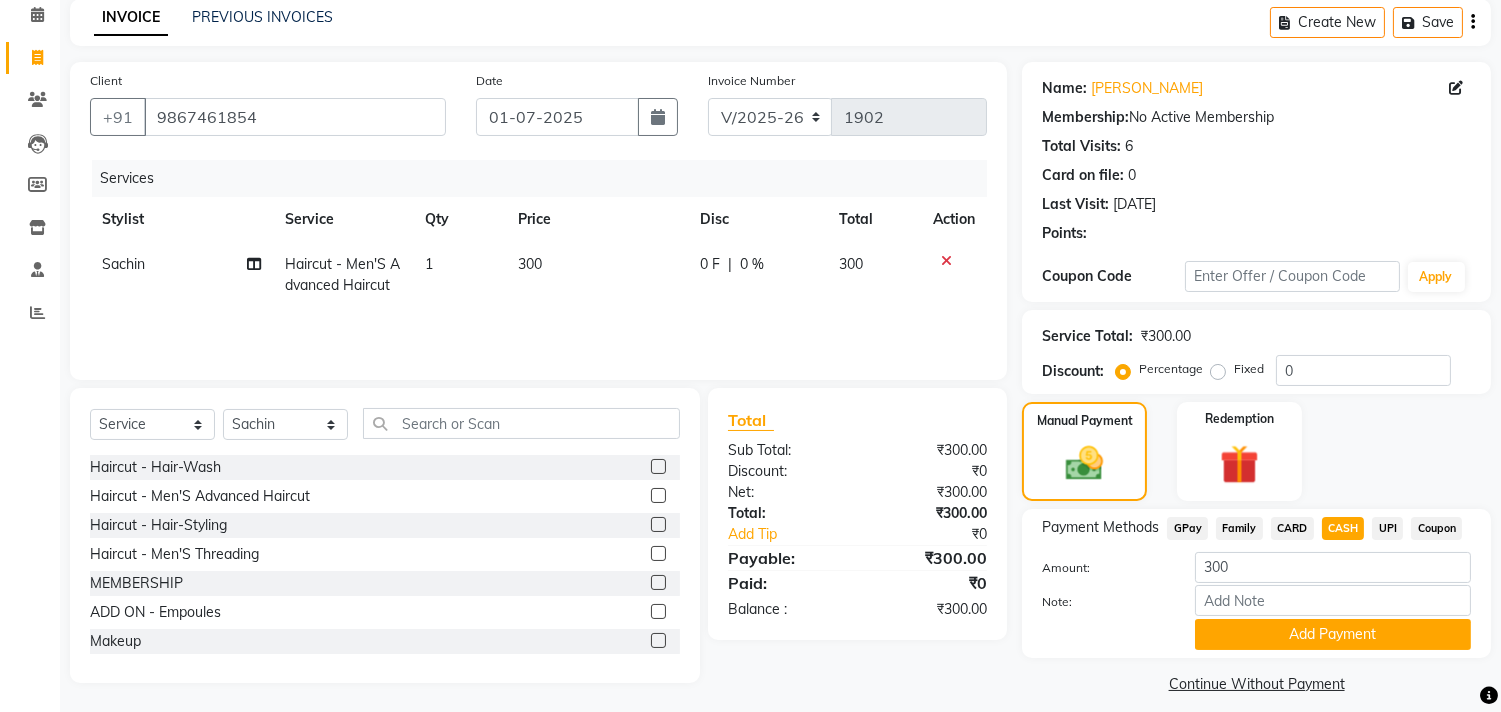 scroll, scrollTop: 104, scrollLeft: 0, axis: vertical 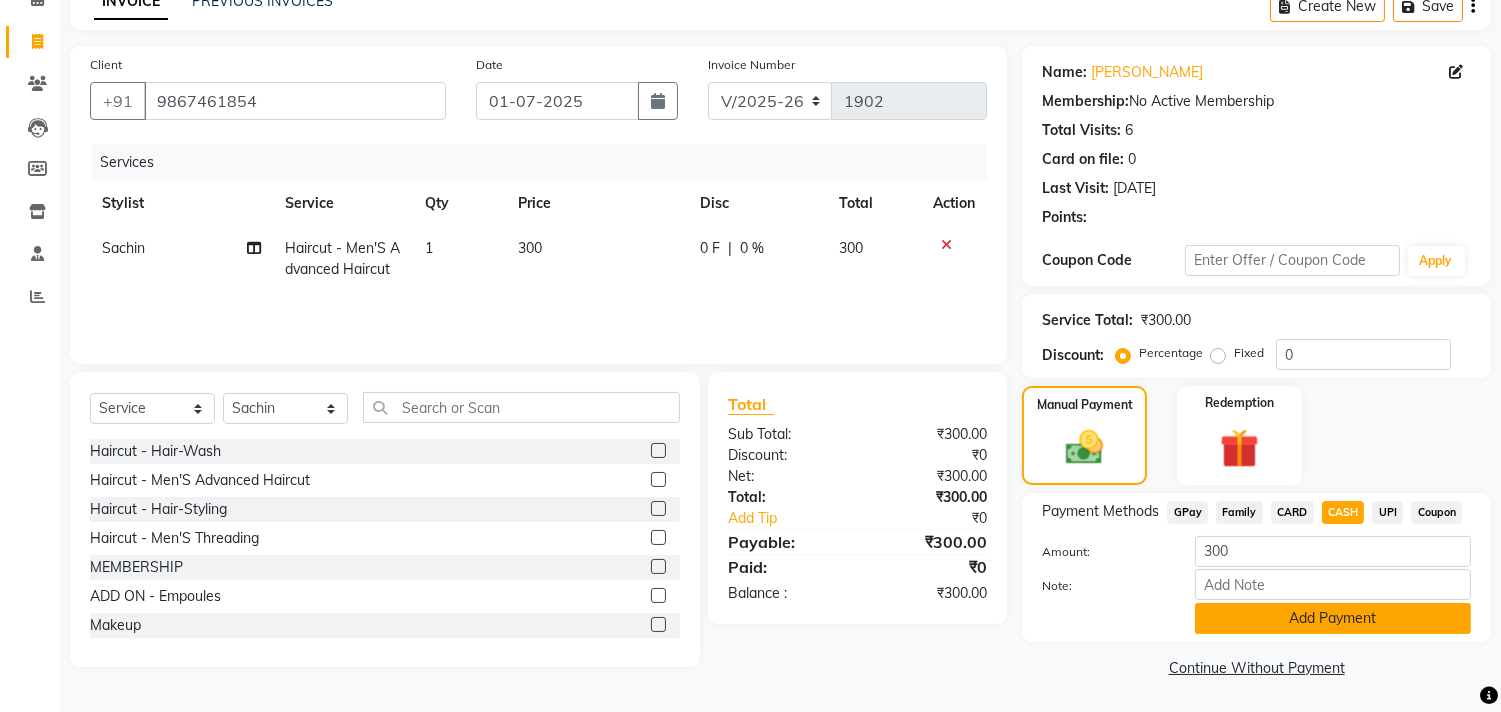 click on "Add Payment" 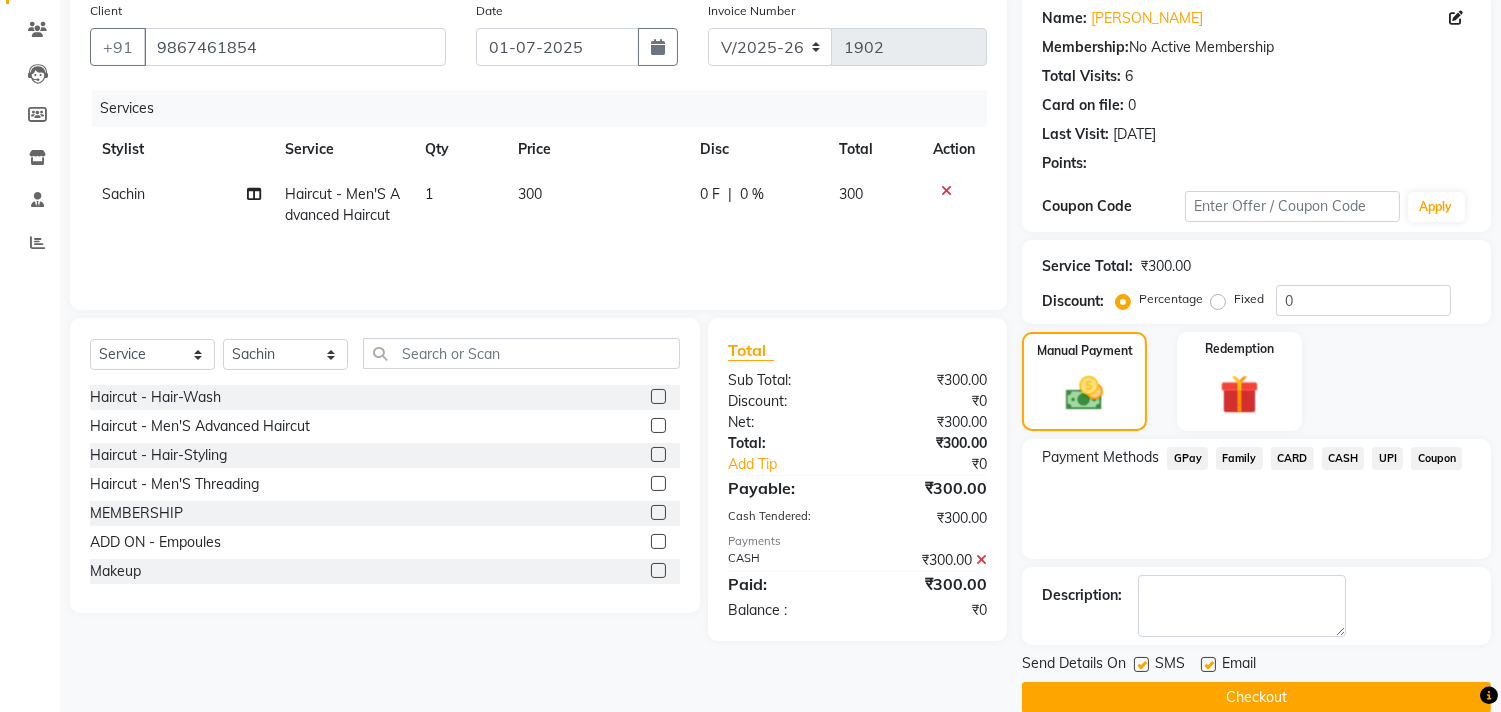 scroll, scrollTop: 187, scrollLeft: 0, axis: vertical 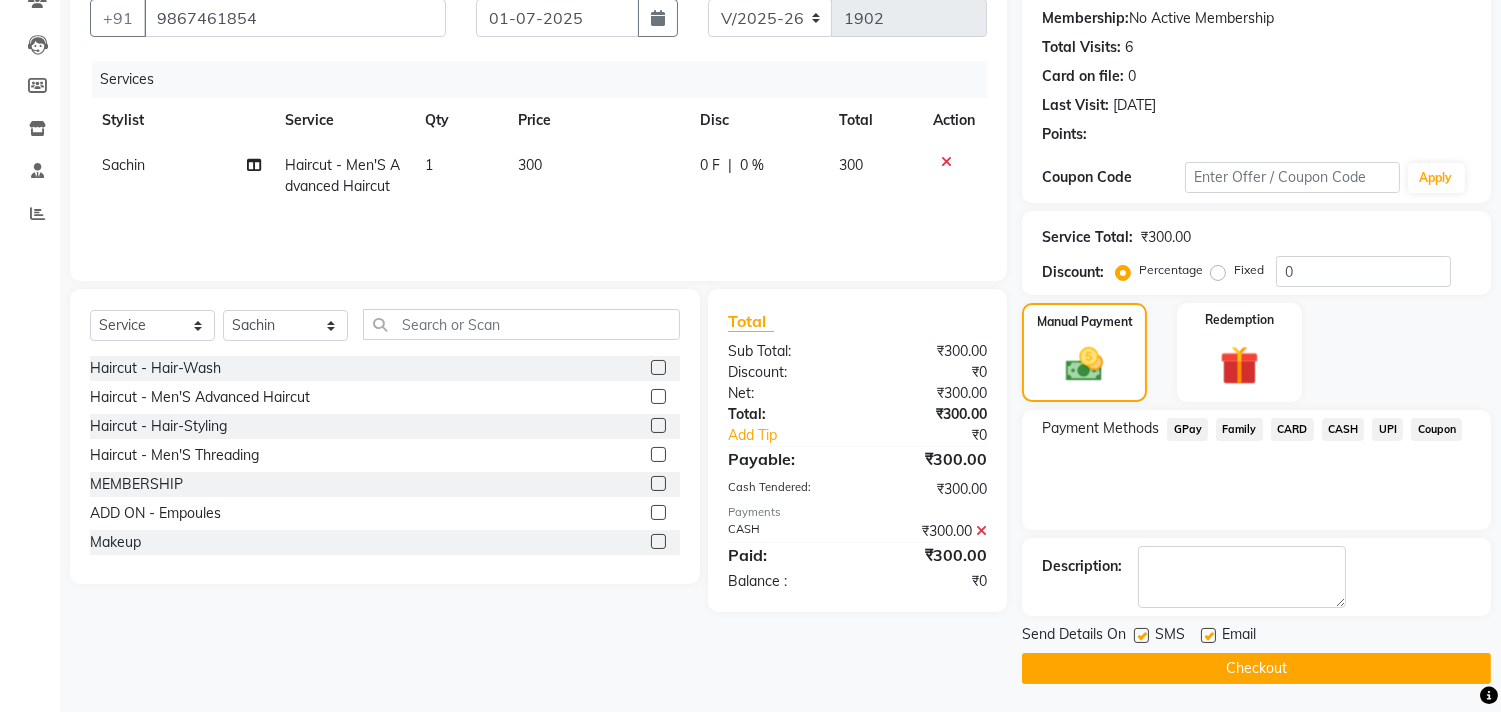 click on "Checkout" 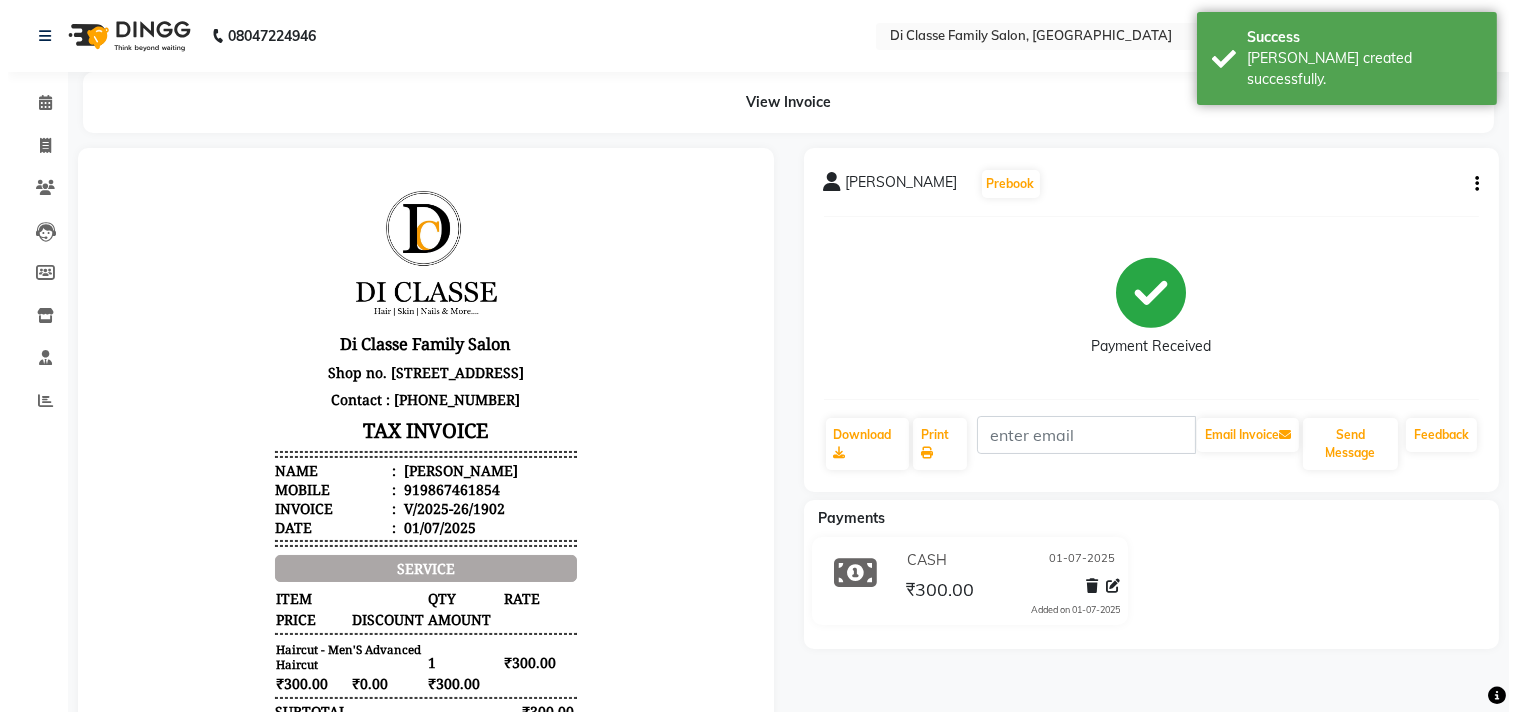 scroll, scrollTop: 0, scrollLeft: 0, axis: both 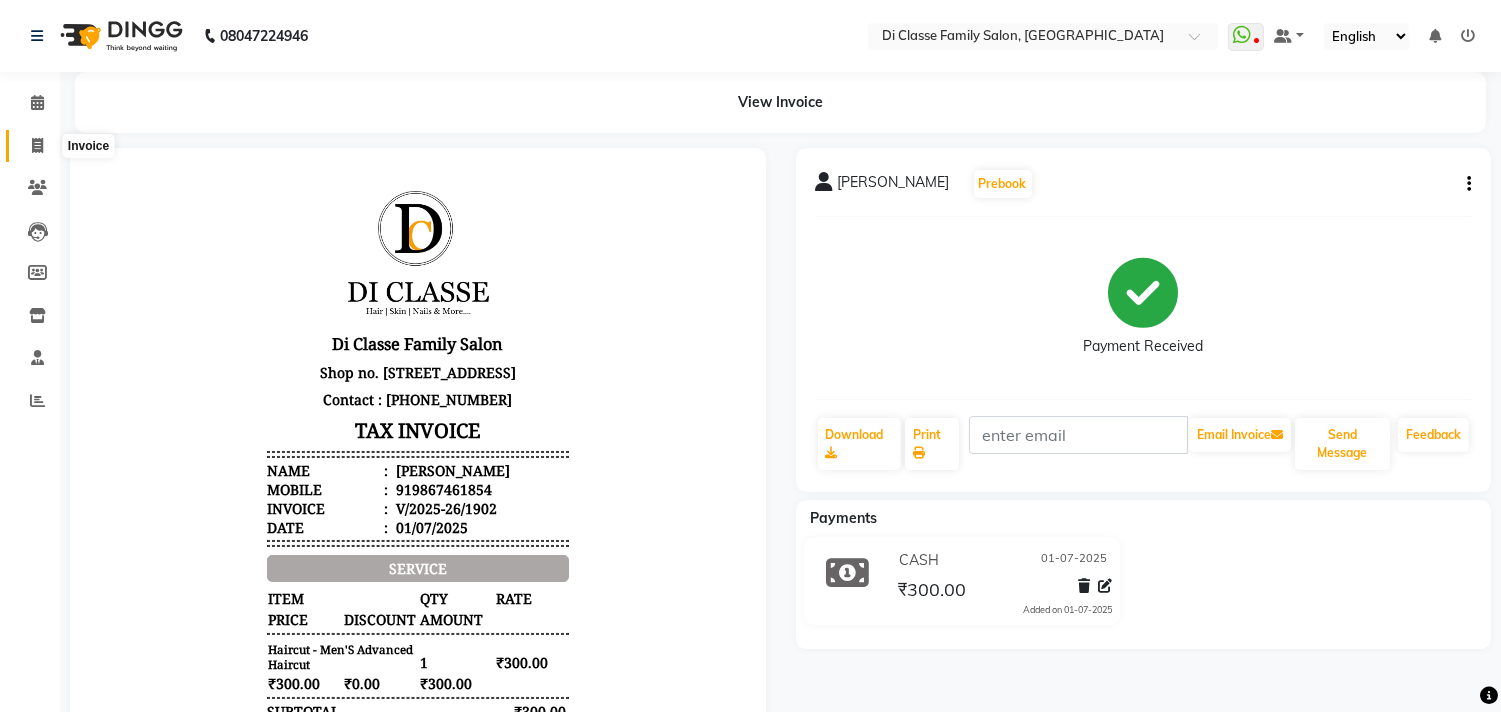 click 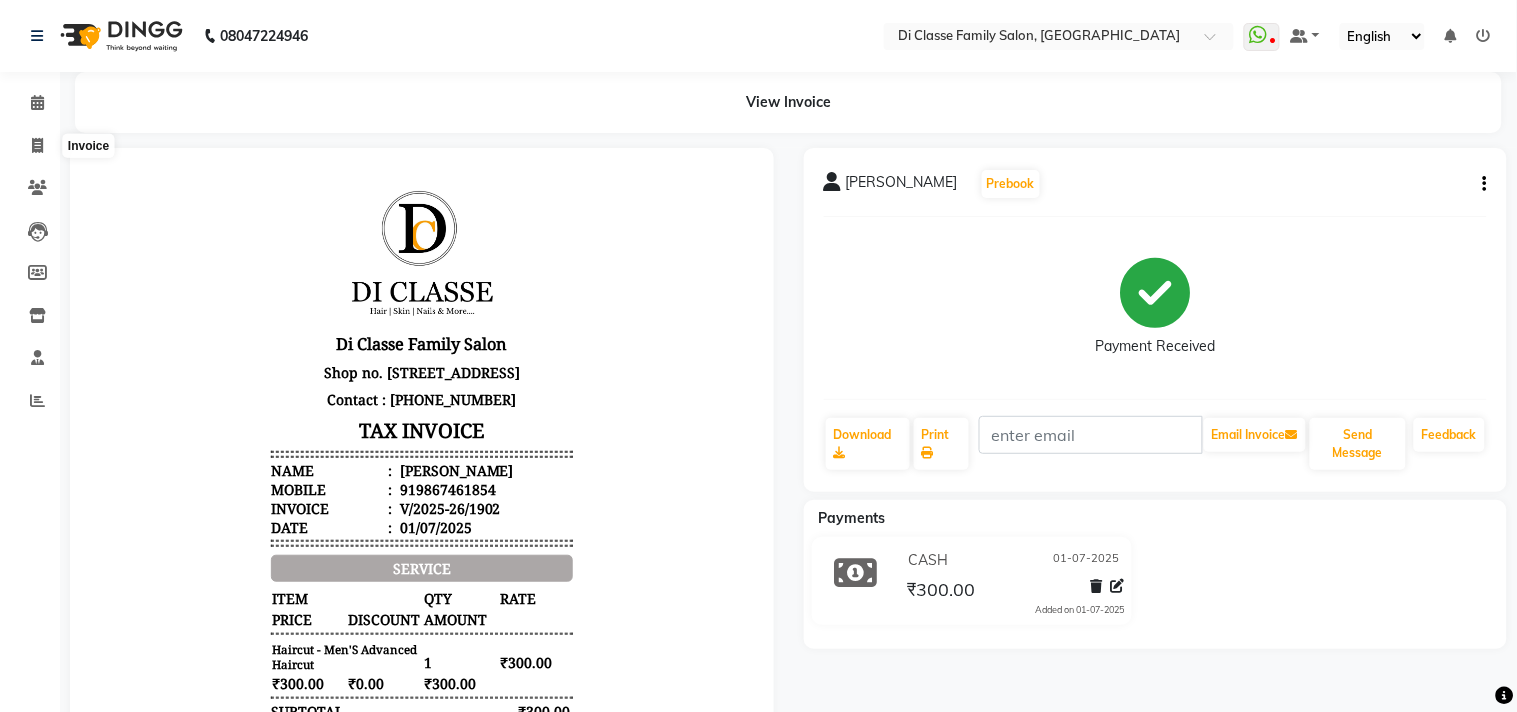 select on "6346" 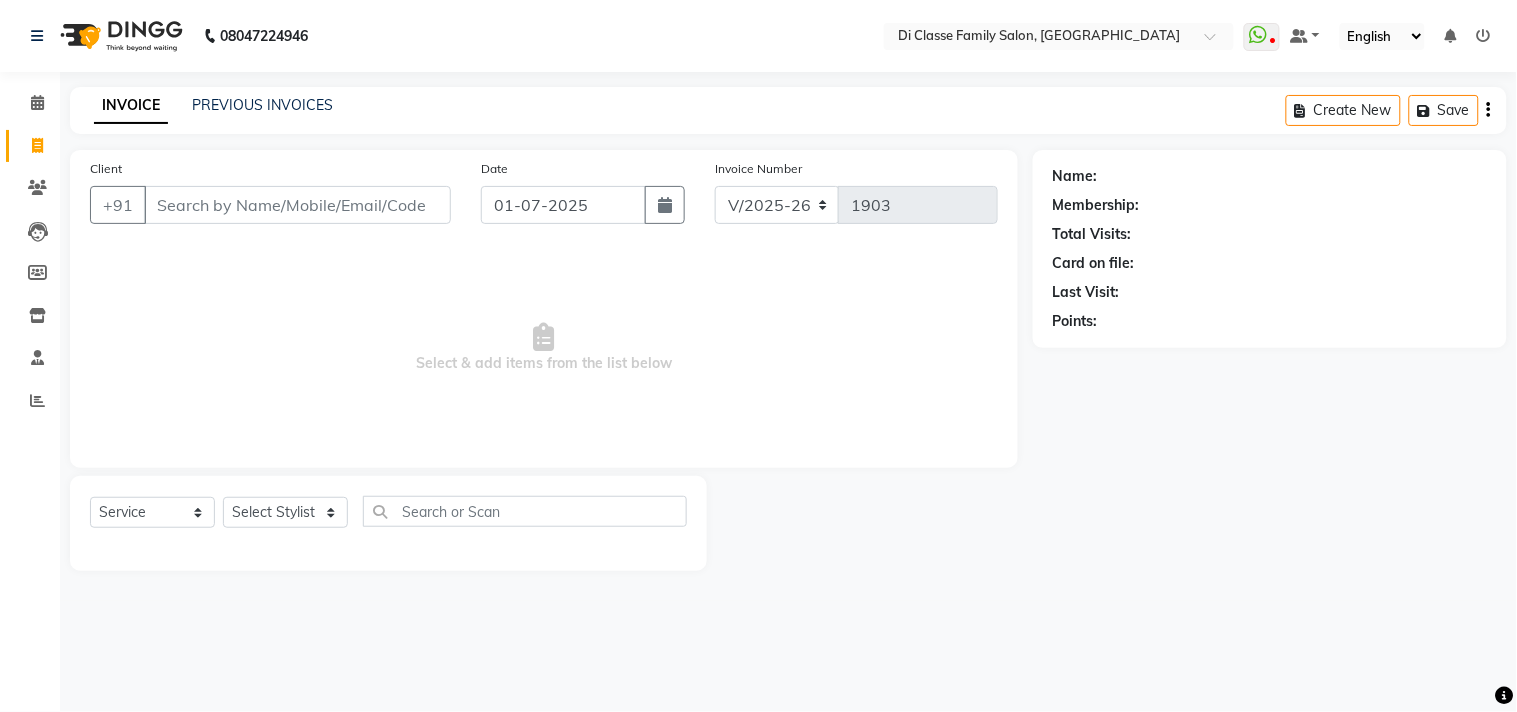 click on "Client" at bounding box center [297, 205] 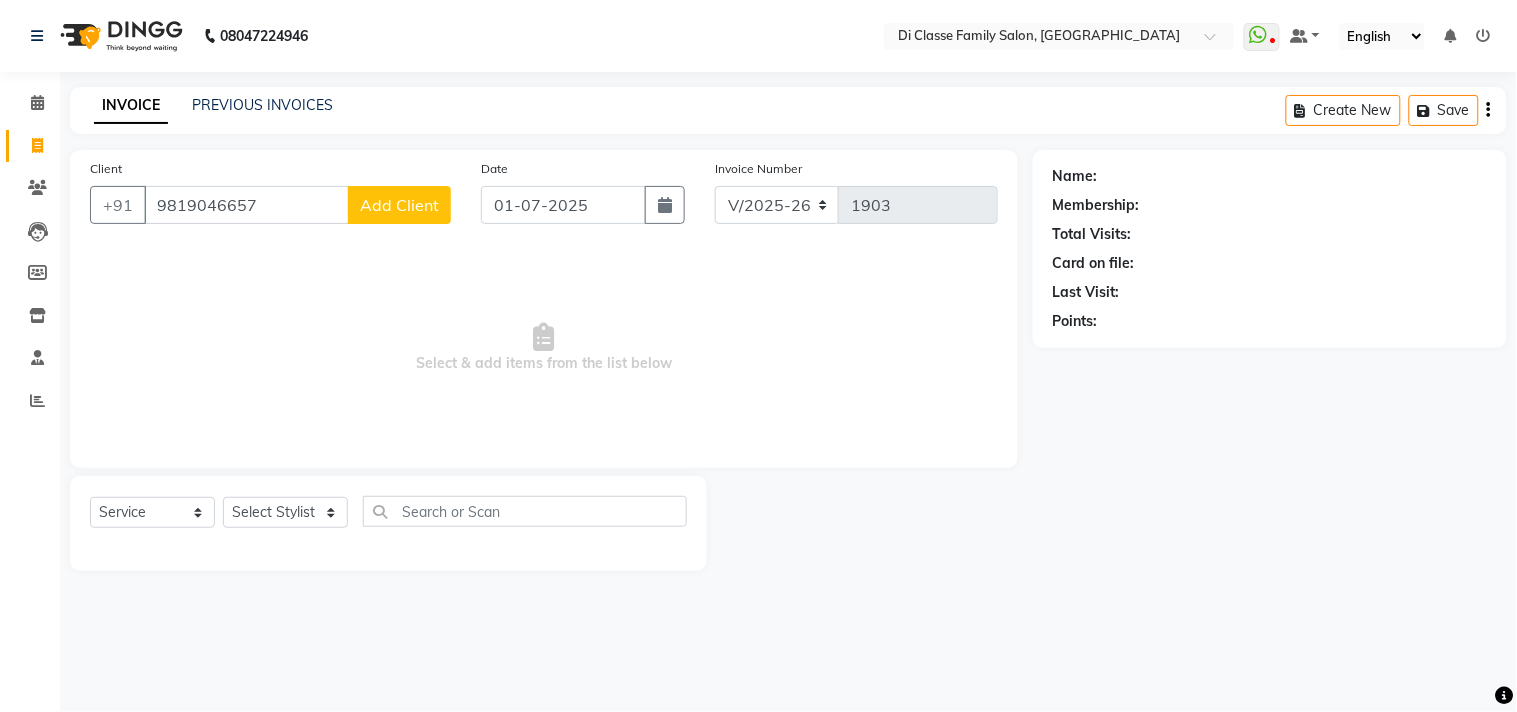 type on "9819046657" 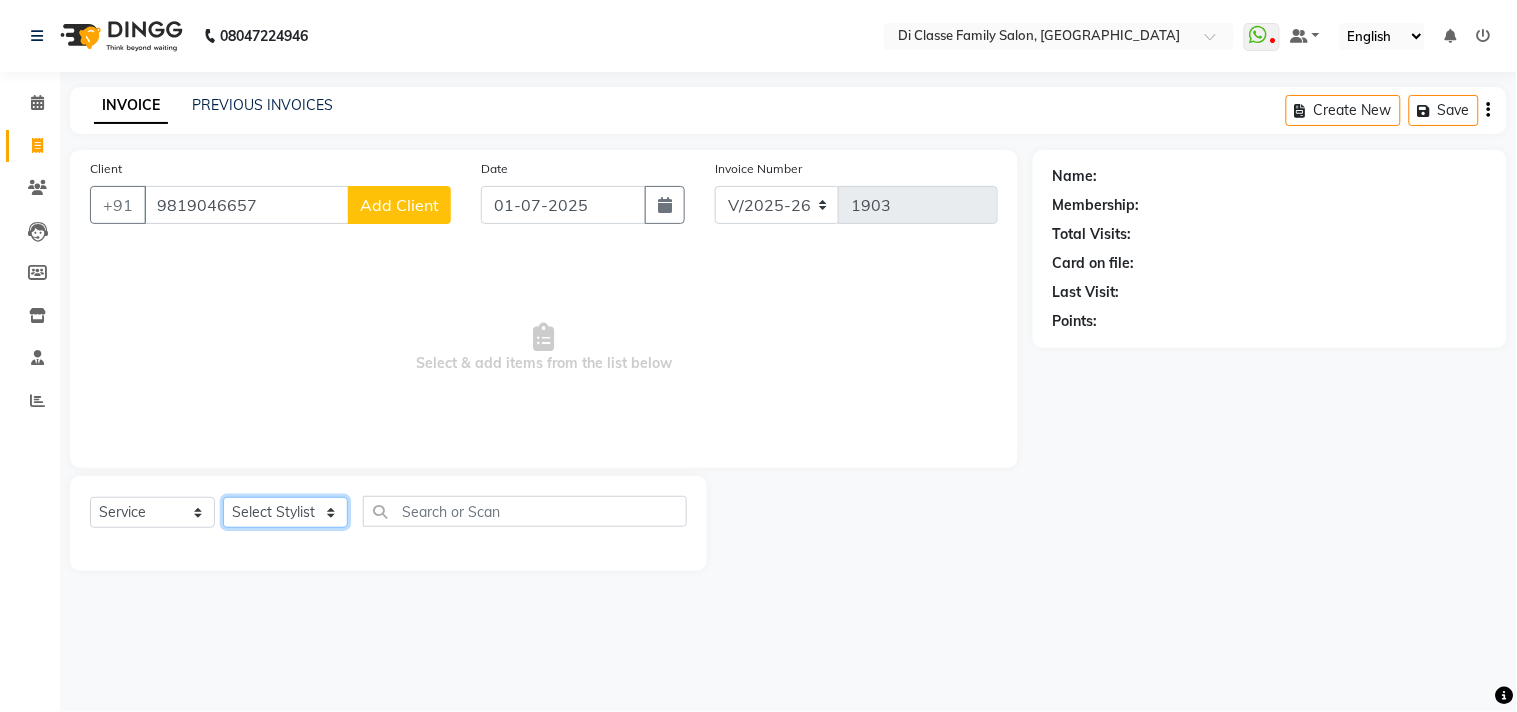 click on "Select Stylist ADMIN Anu Ayaz Kadri Javed KAPIL SINGH KOMAL  Payal Pooja  rahul  Rutik Sachin SADDAM Safeek  Sajaan Sakshi Sameer SAMPADA  Sanjana  SANU Shubham pednekar SIKANDAR" 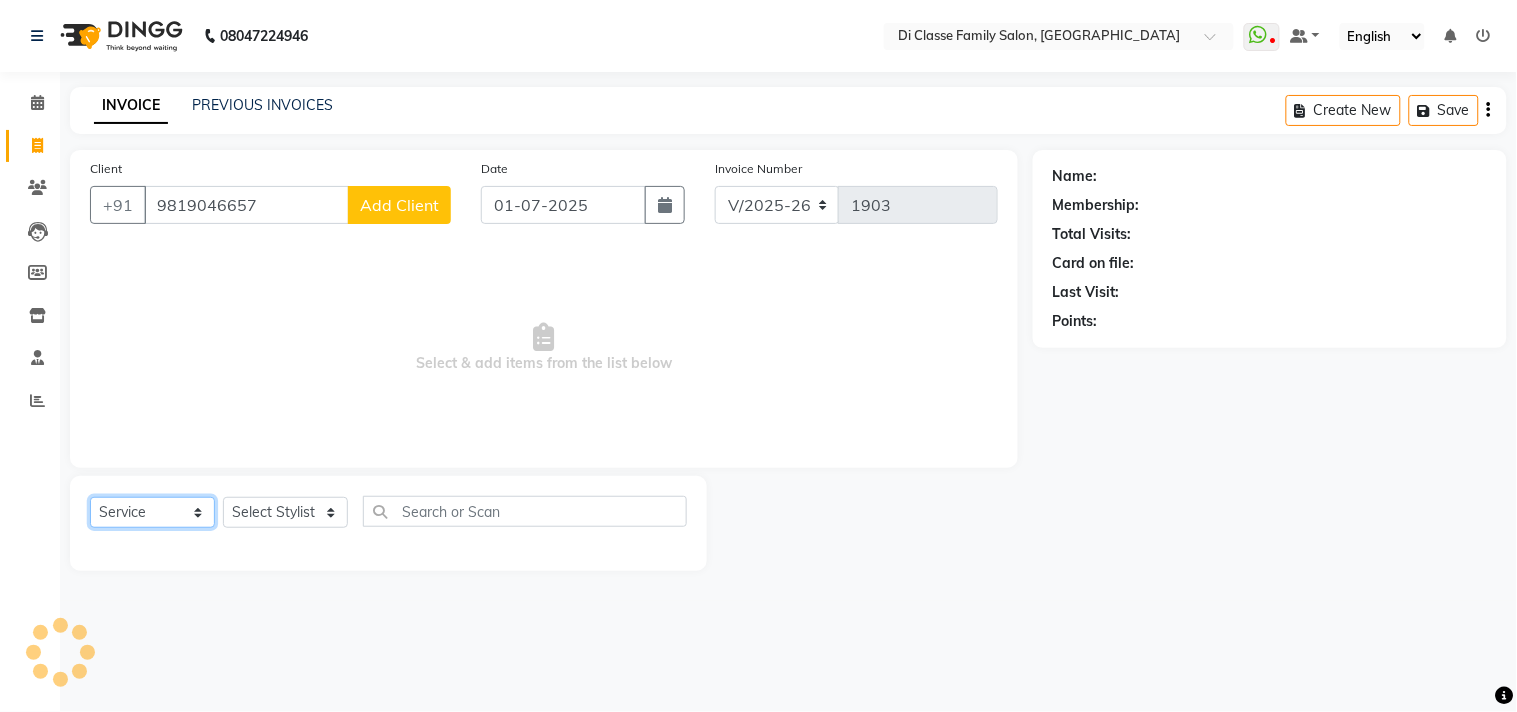 click on "Select  Service  Product  Membership  Package Voucher Prepaid Gift Card" 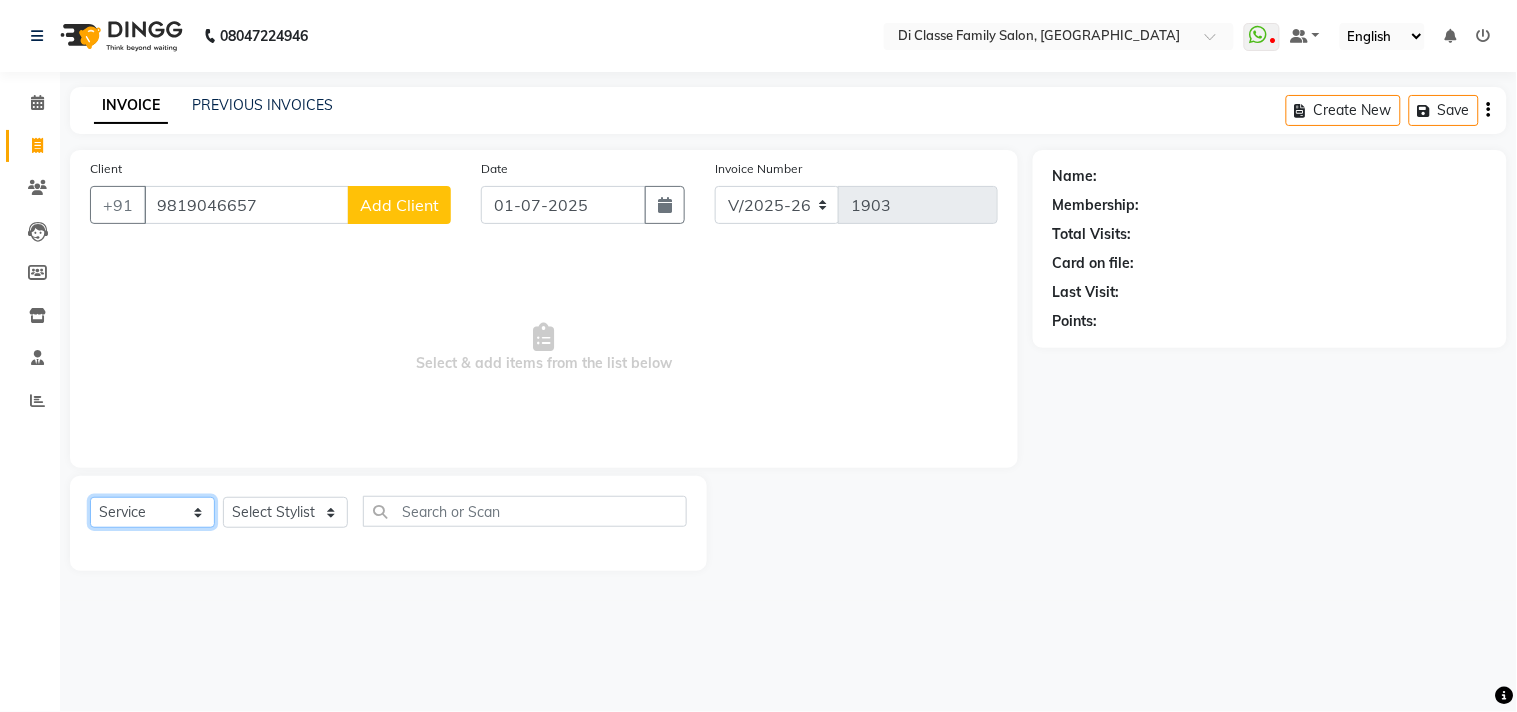 click on "Select  Service  Product  Membership  Package Voucher Prepaid Gift Card" 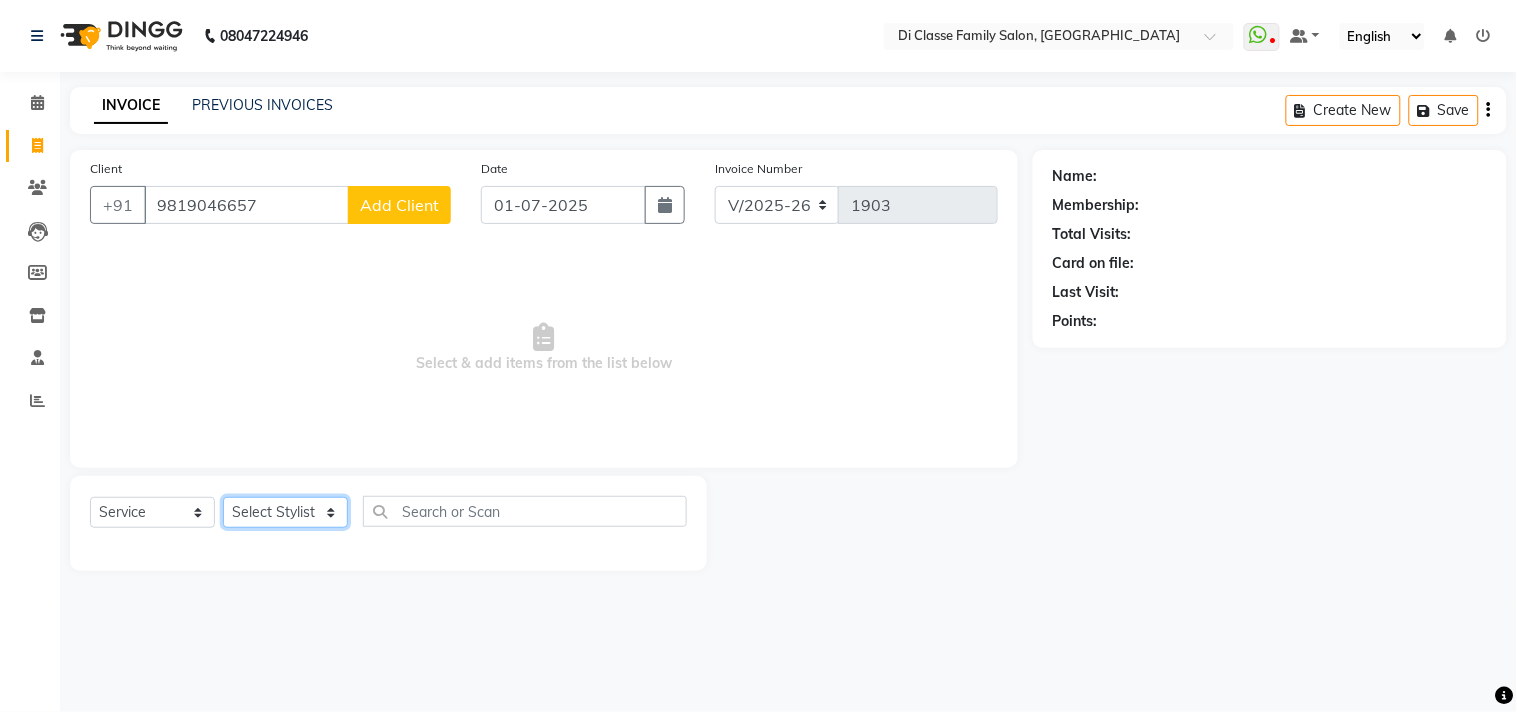 click on "Select Stylist ADMIN Anu Ayaz Kadri Javed KAPIL SINGH KOMAL  Payal Pooja  rahul  Rutik Sachin SADDAM Safeek  Sajaan Sakshi Sameer SAMPADA  Sanjana  SANU Shubham pednekar SIKANDAR" 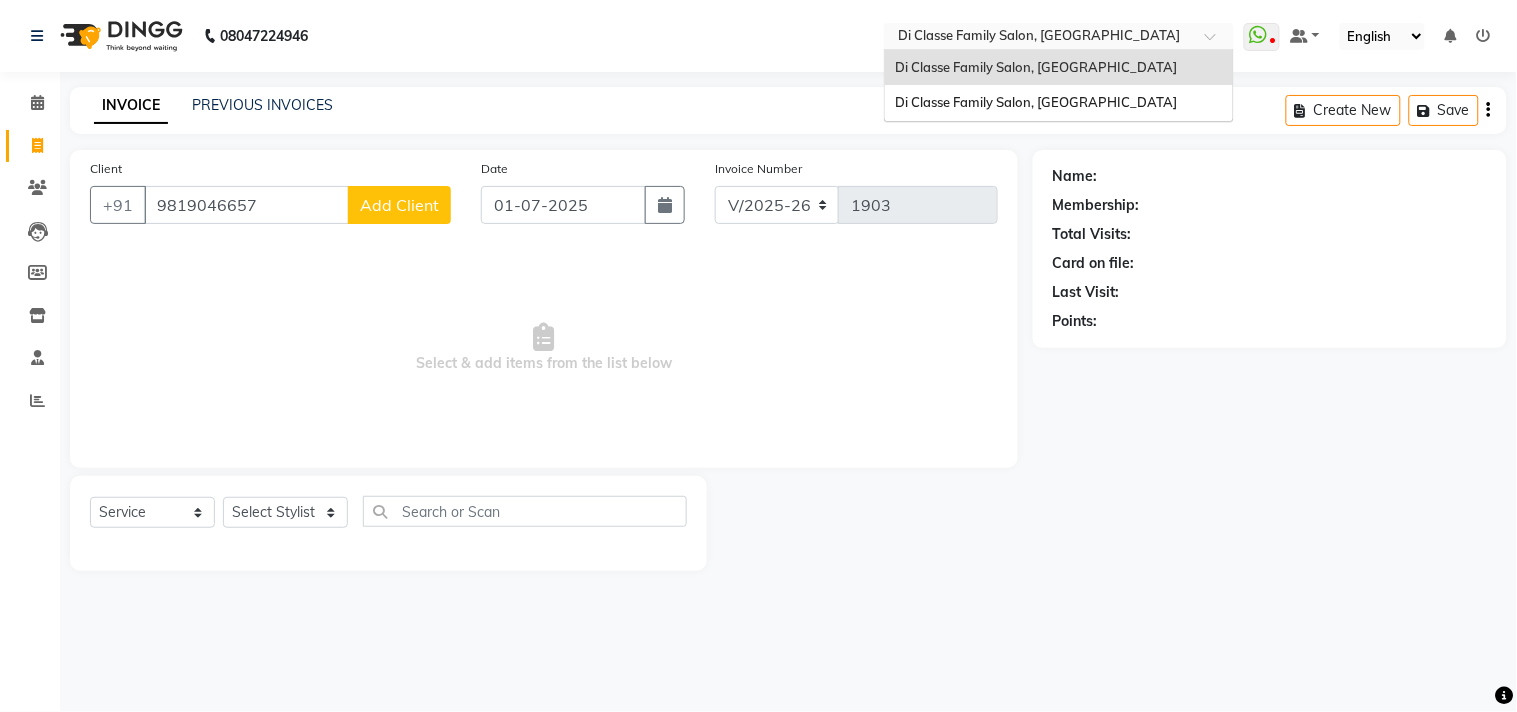 click at bounding box center (1039, 38) 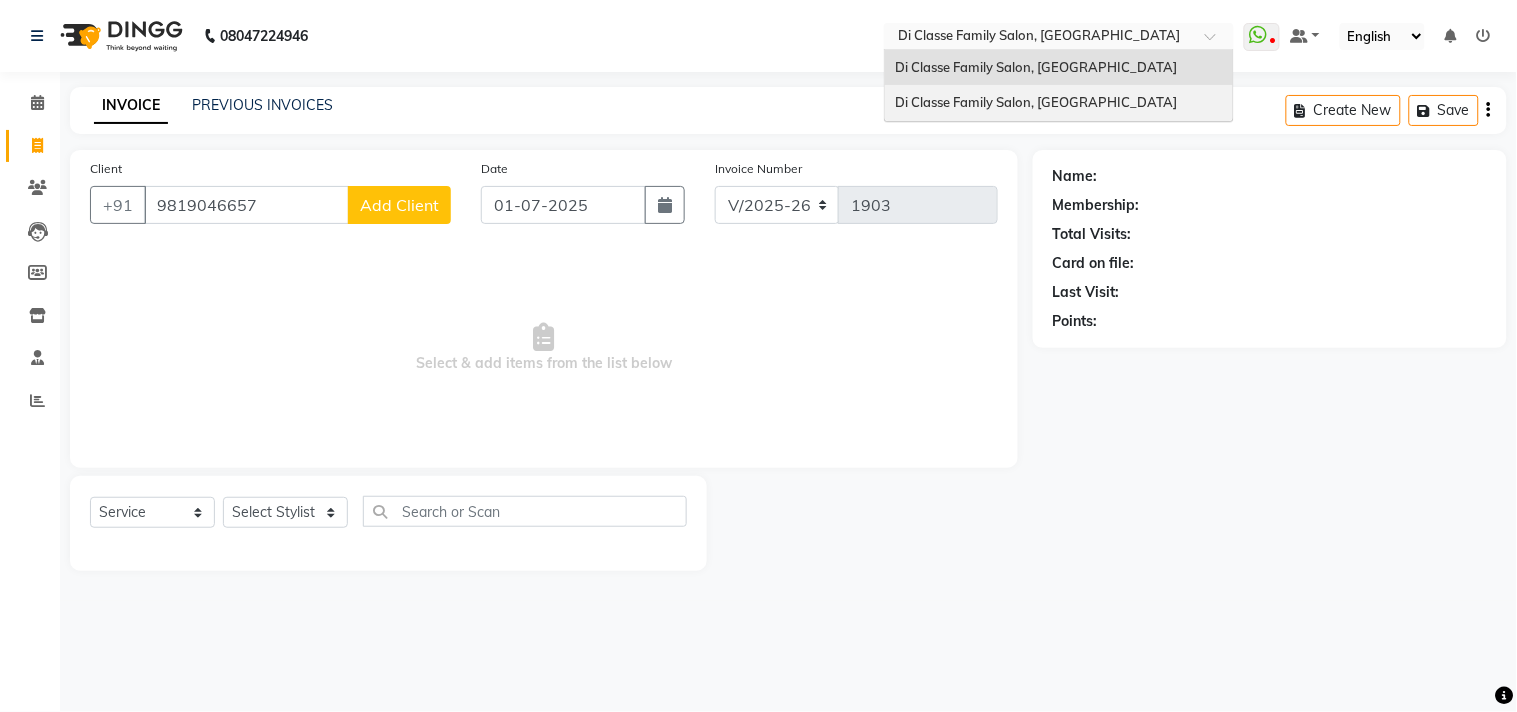 click on "Di Classe Family Salon, [GEOGRAPHIC_DATA]" at bounding box center (1036, 102) 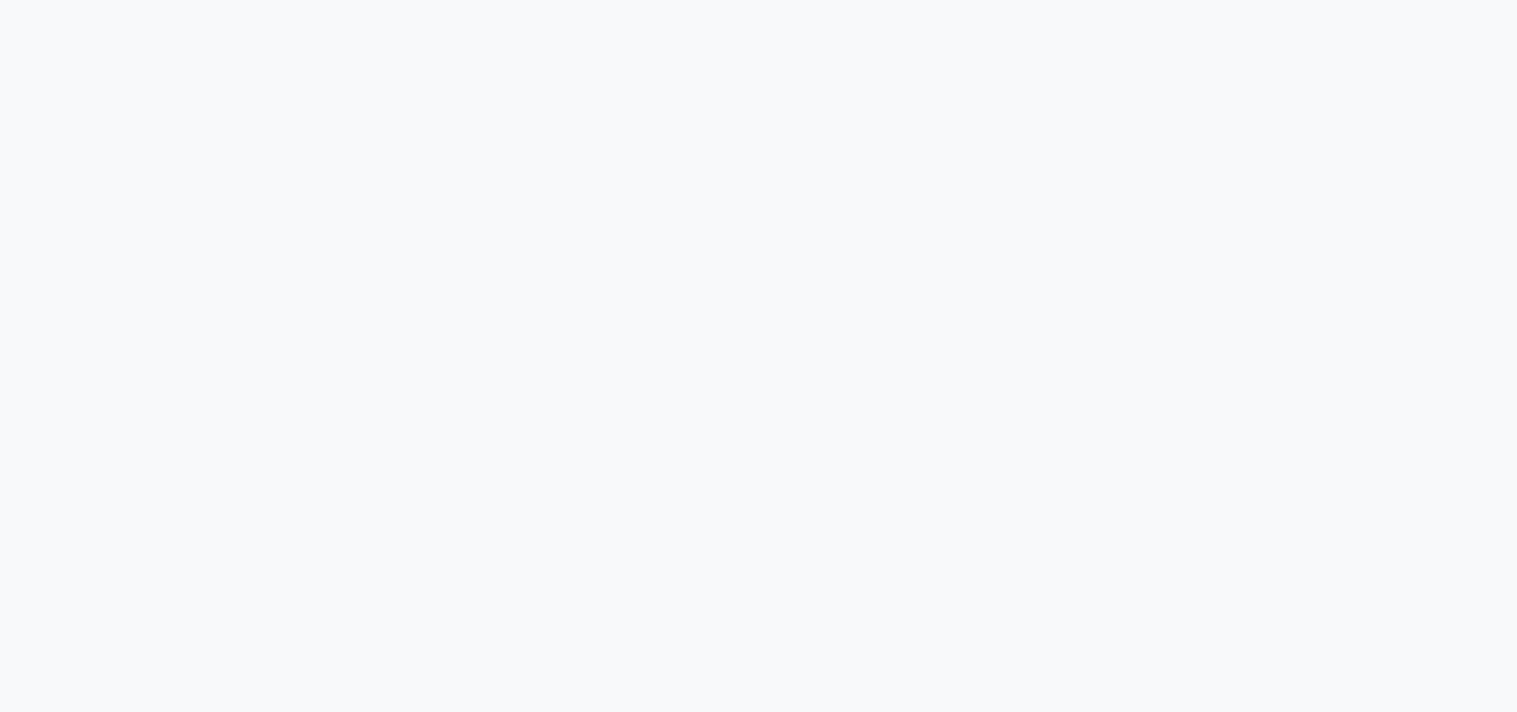 scroll, scrollTop: 0, scrollLeft: 0, axis: both 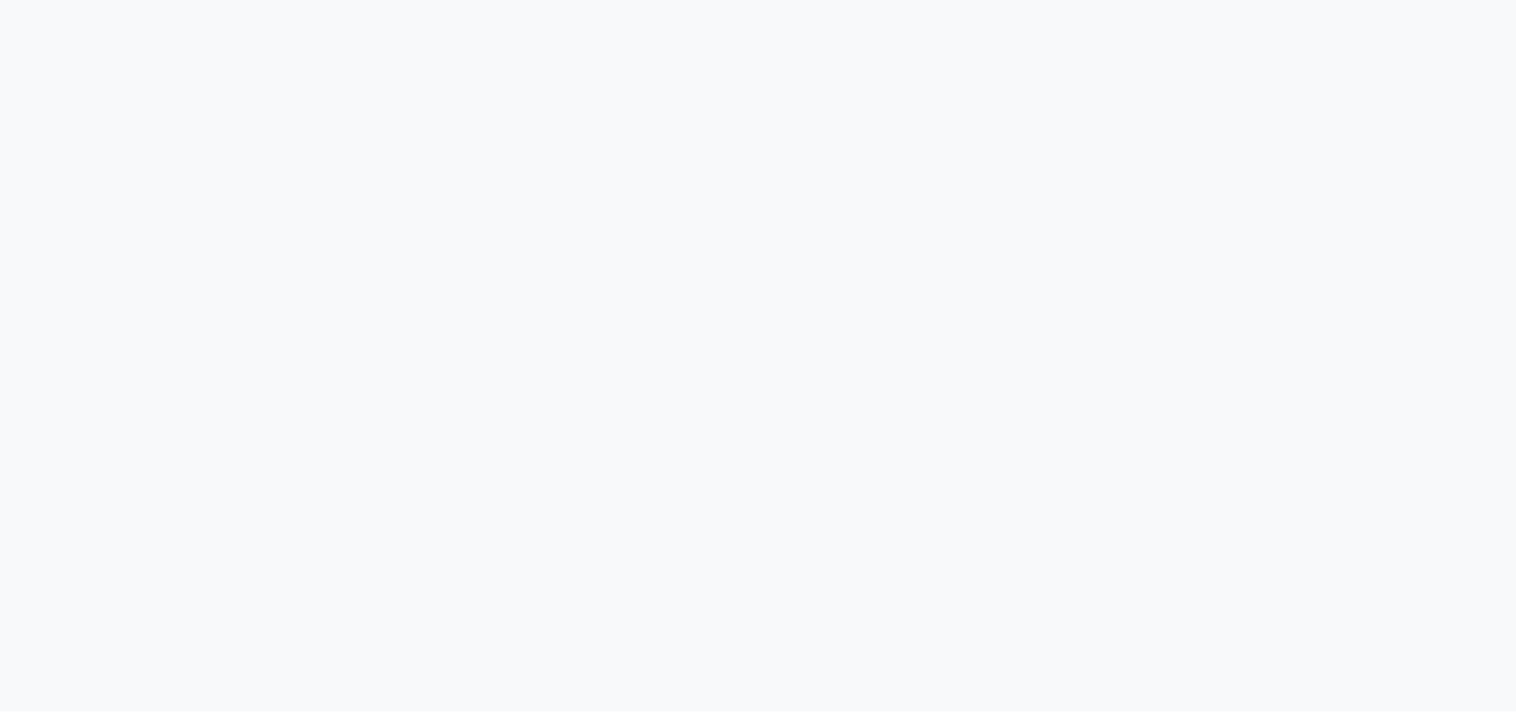 select on "service" 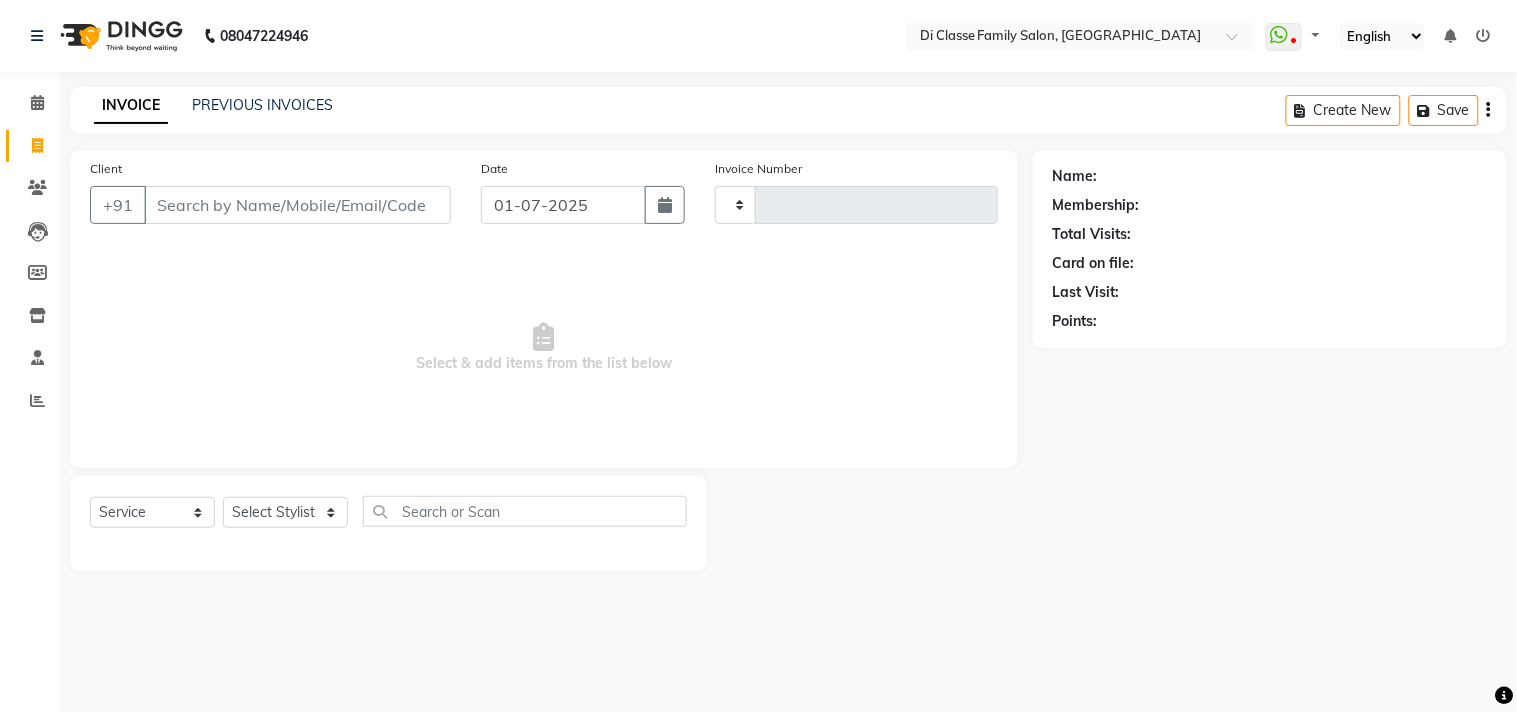 type on "1924" 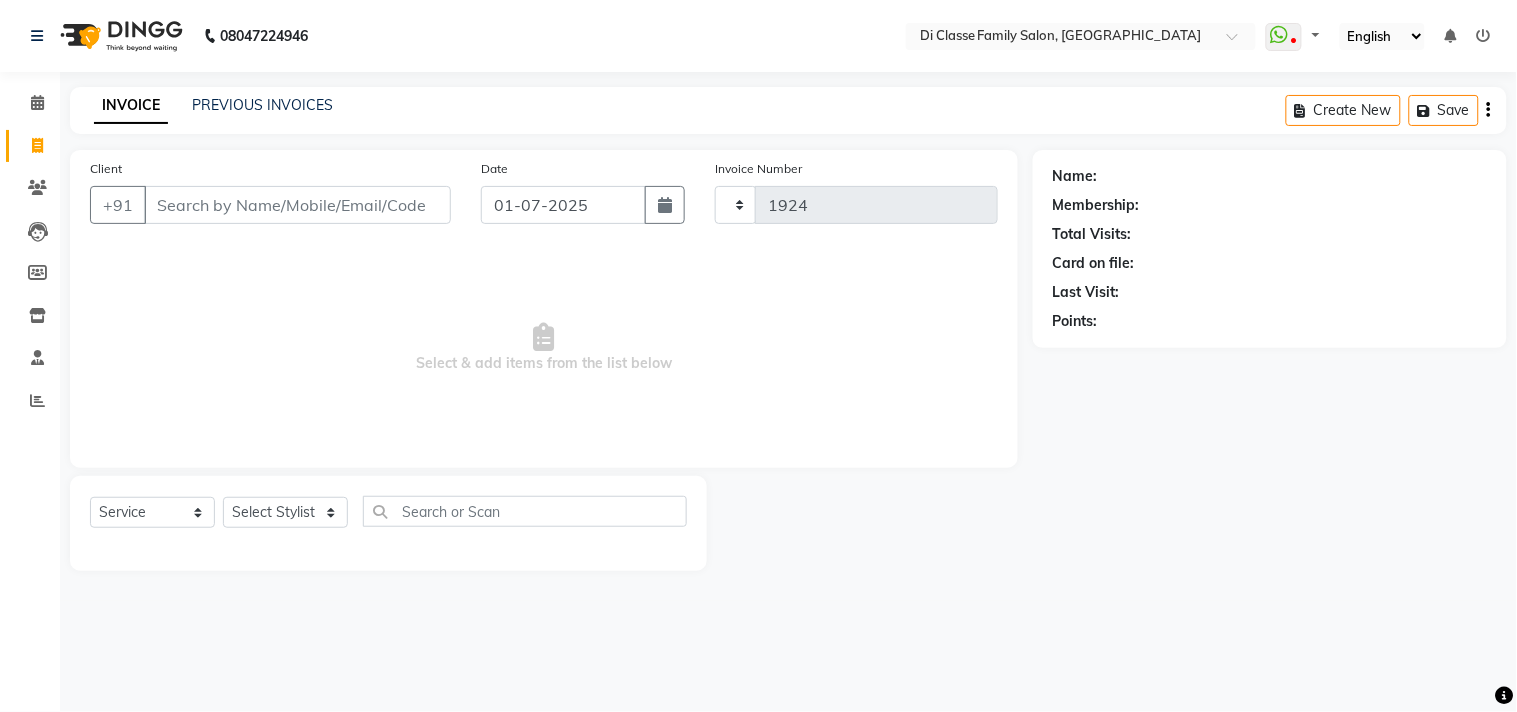 select on "4704" 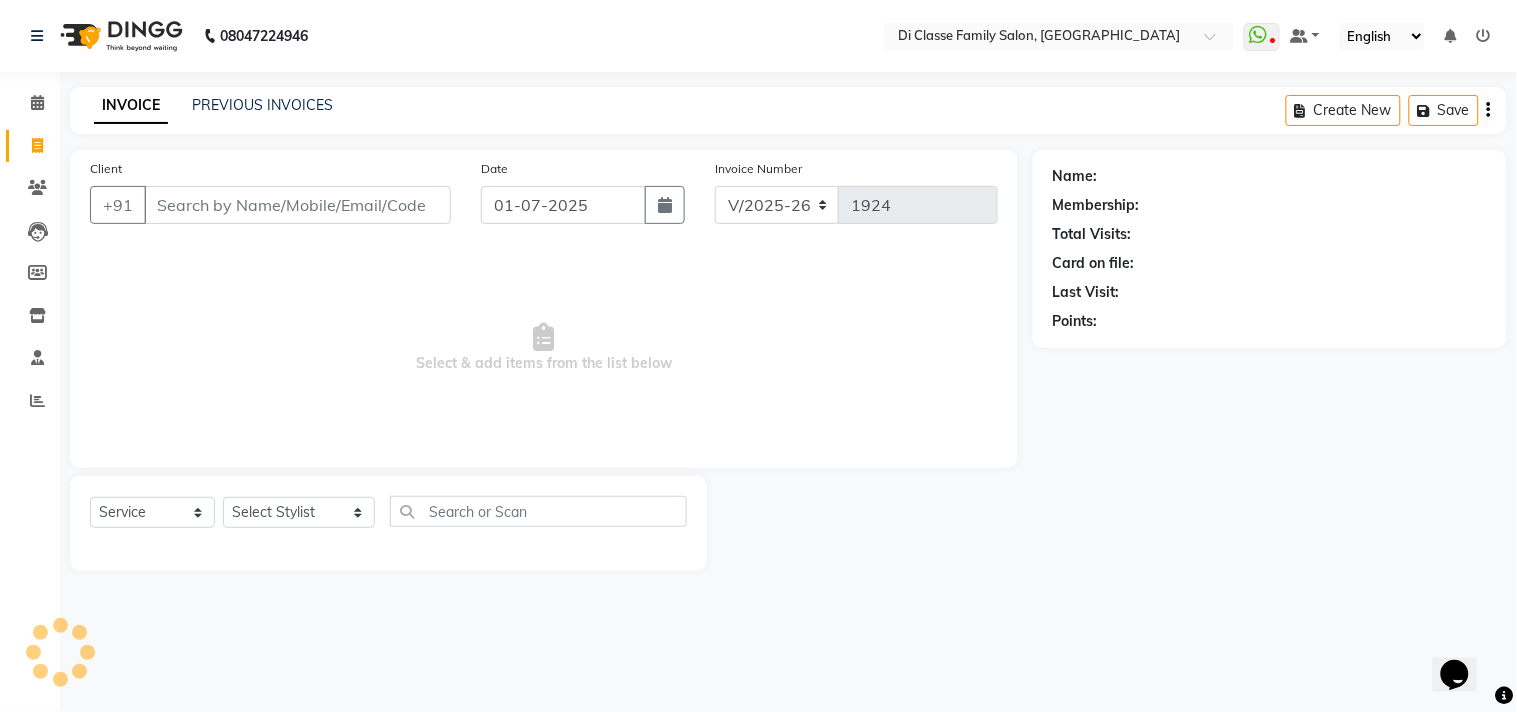 scroll, scrollTop: 0, scrollLeft: 0, axis: both 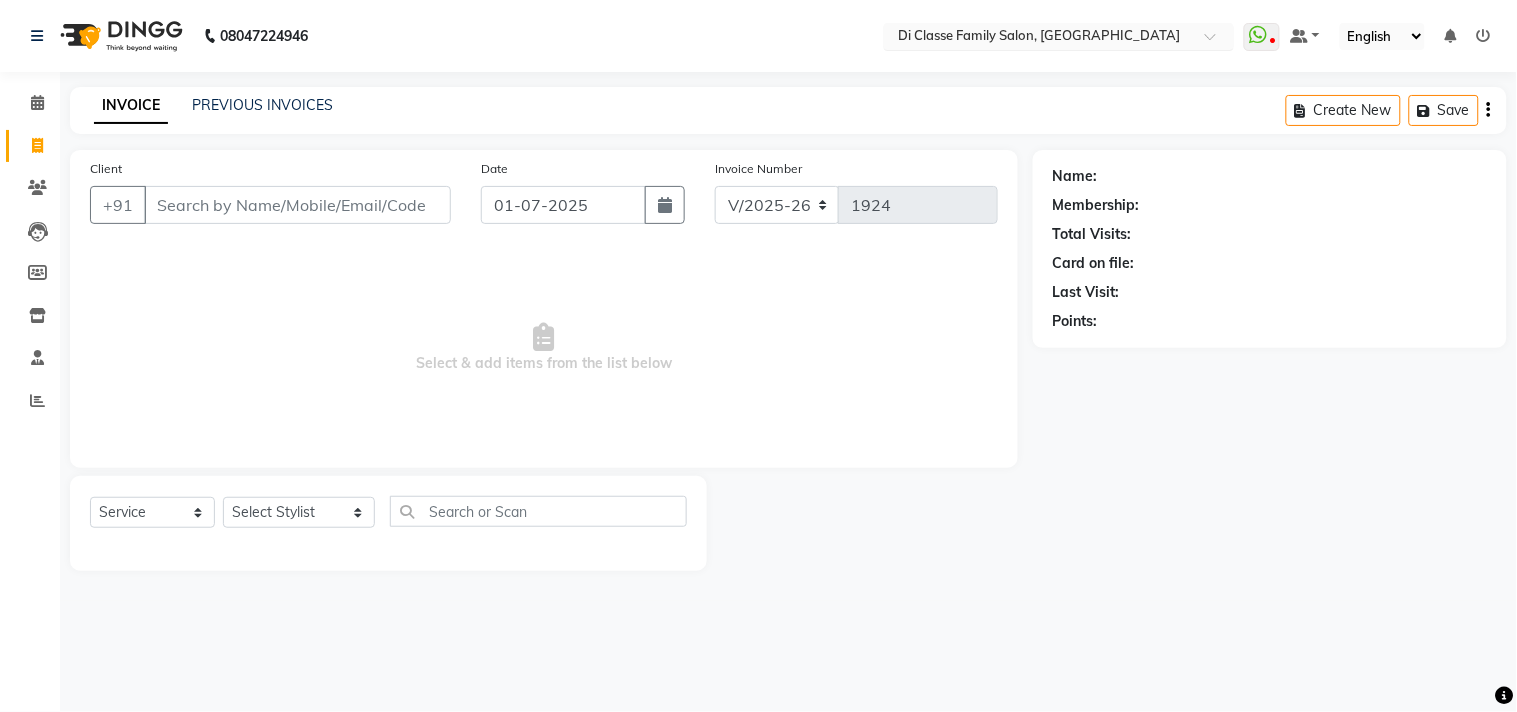 click at bounding box center [1039, 38] 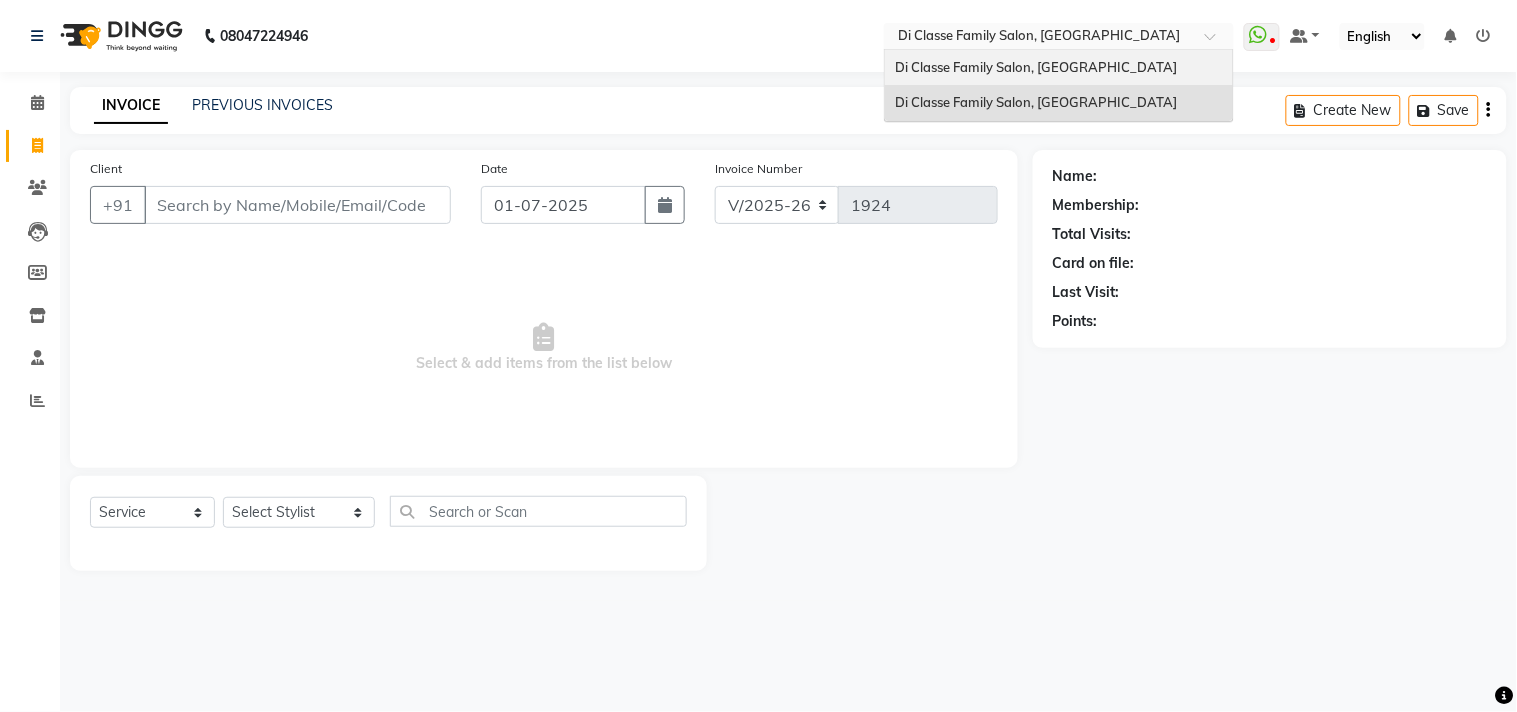 click on "Di Classe Family Salon, [GEOGRAPHIC_DATA]" at bounding box center [1059, 68] 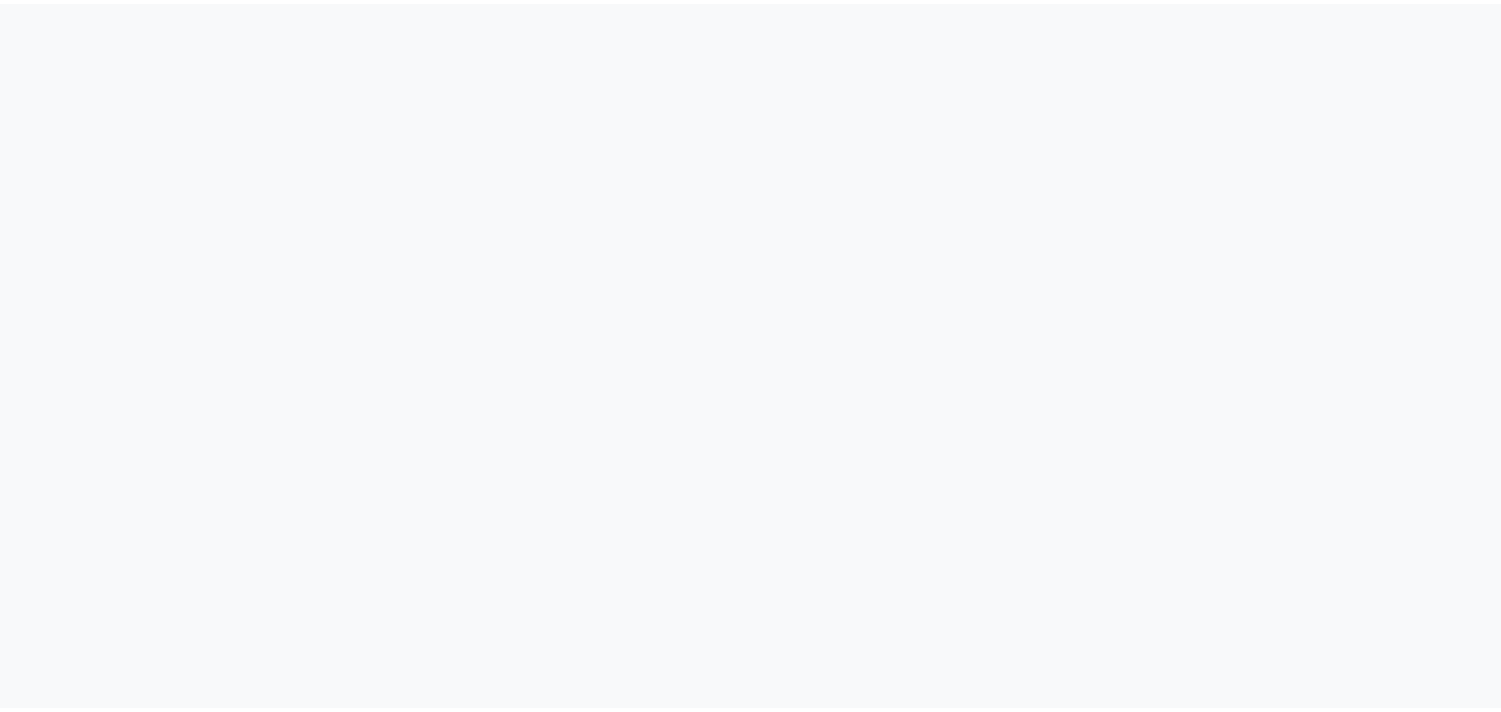 scroll, scrollTop: 0, scrollLeft: 0, axis: both 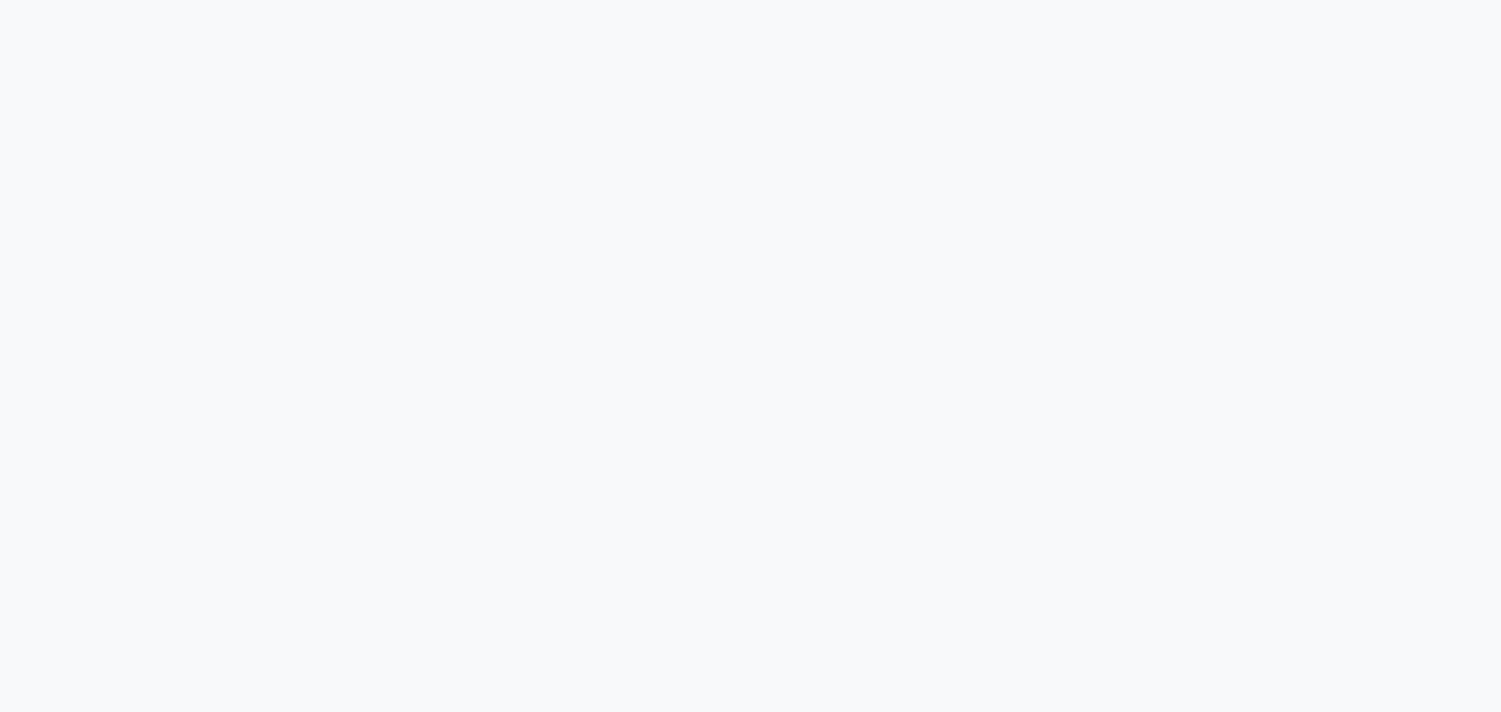 select on "service" 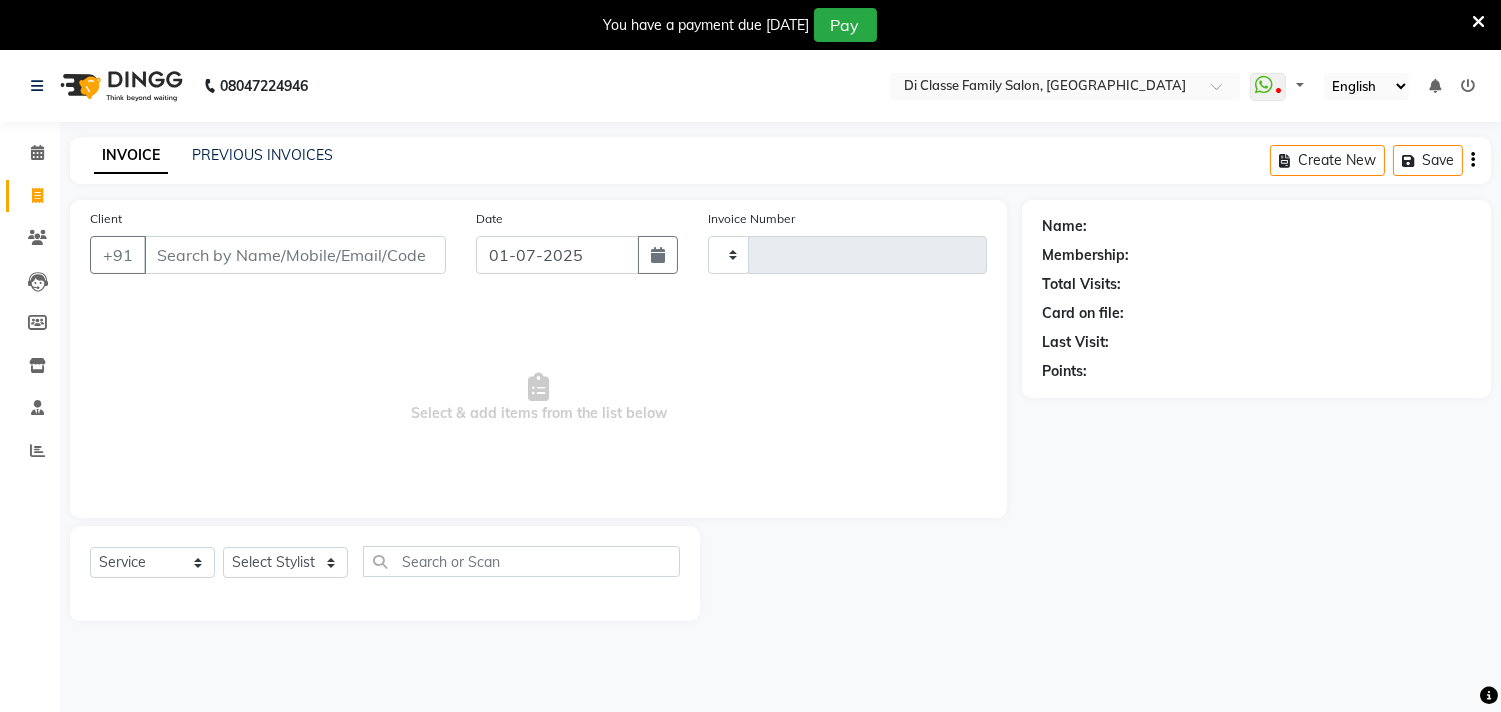 type on "1903" 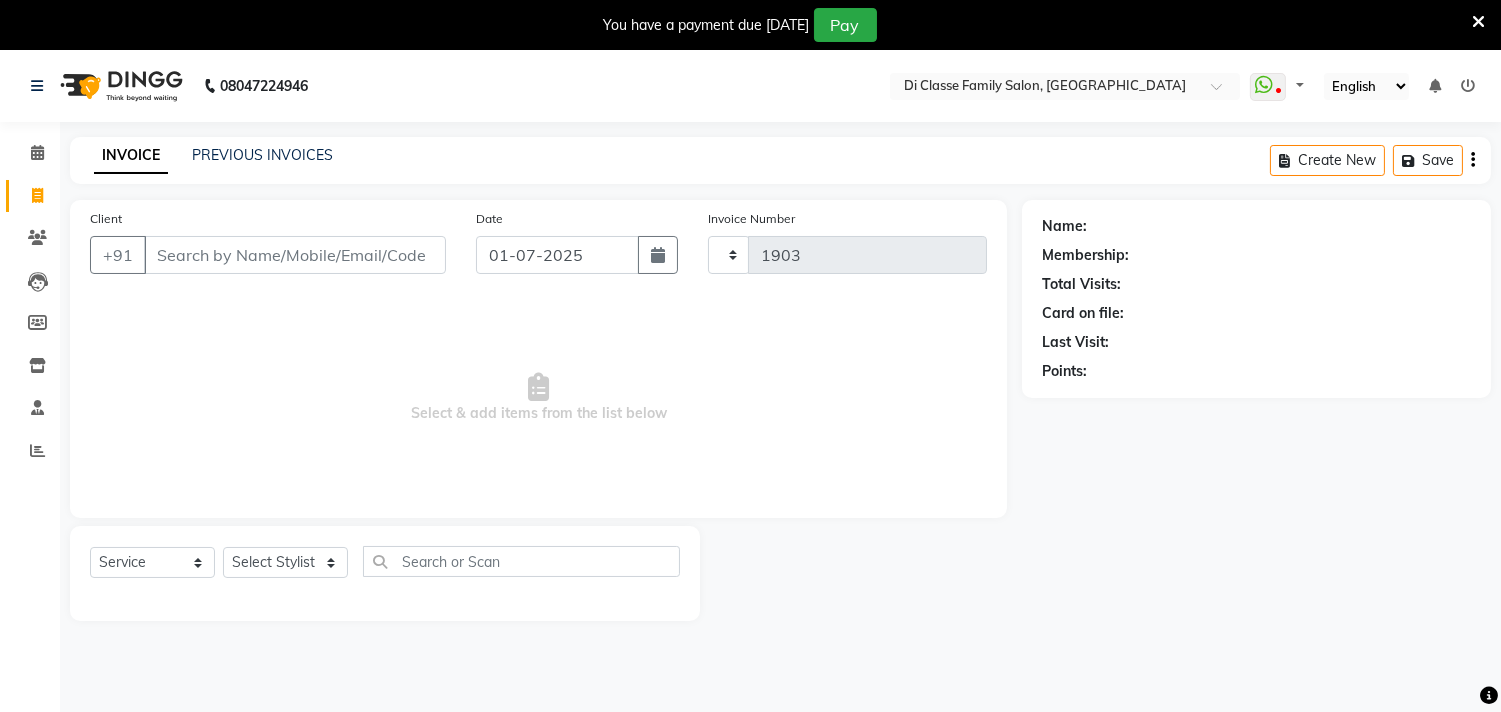 select on "6346" 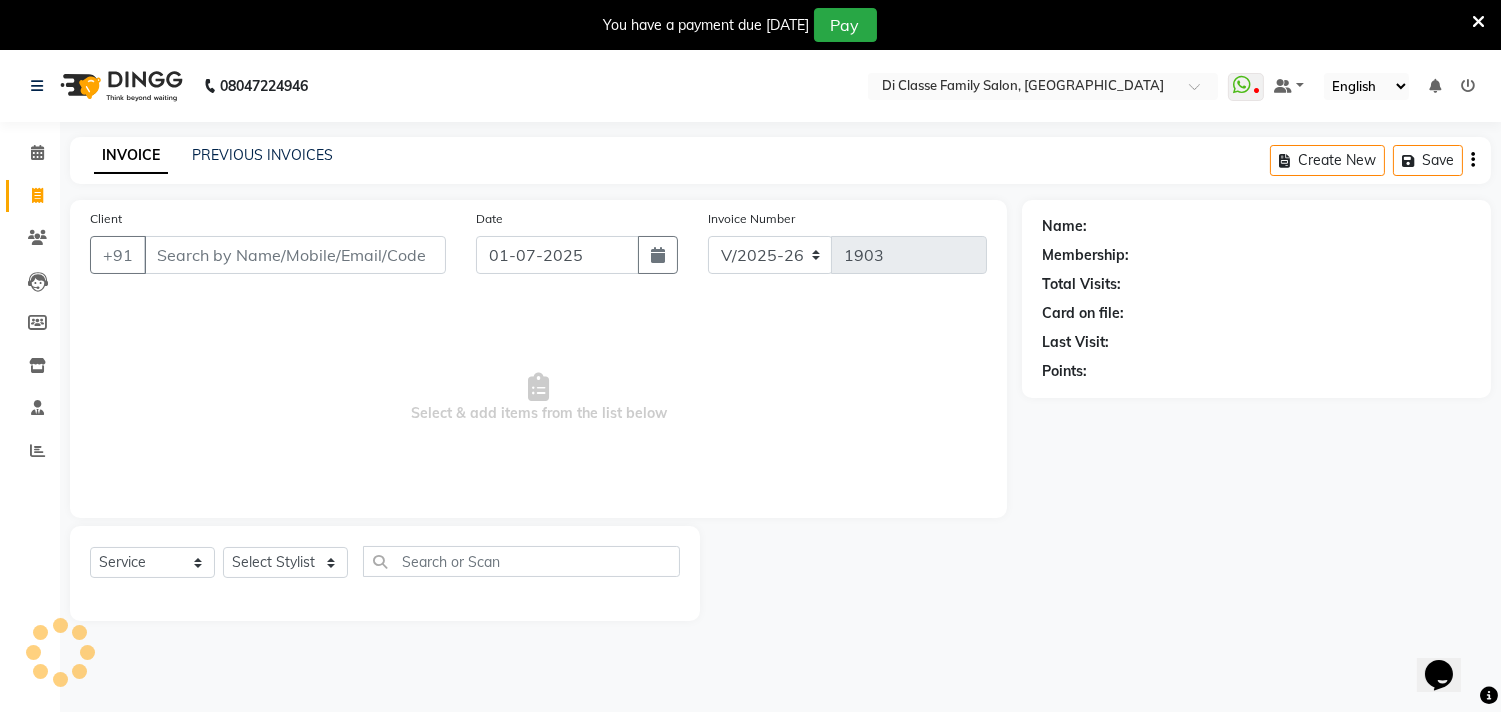 scroll, scrollTop: 0, scrollLeft: 0, axis: both 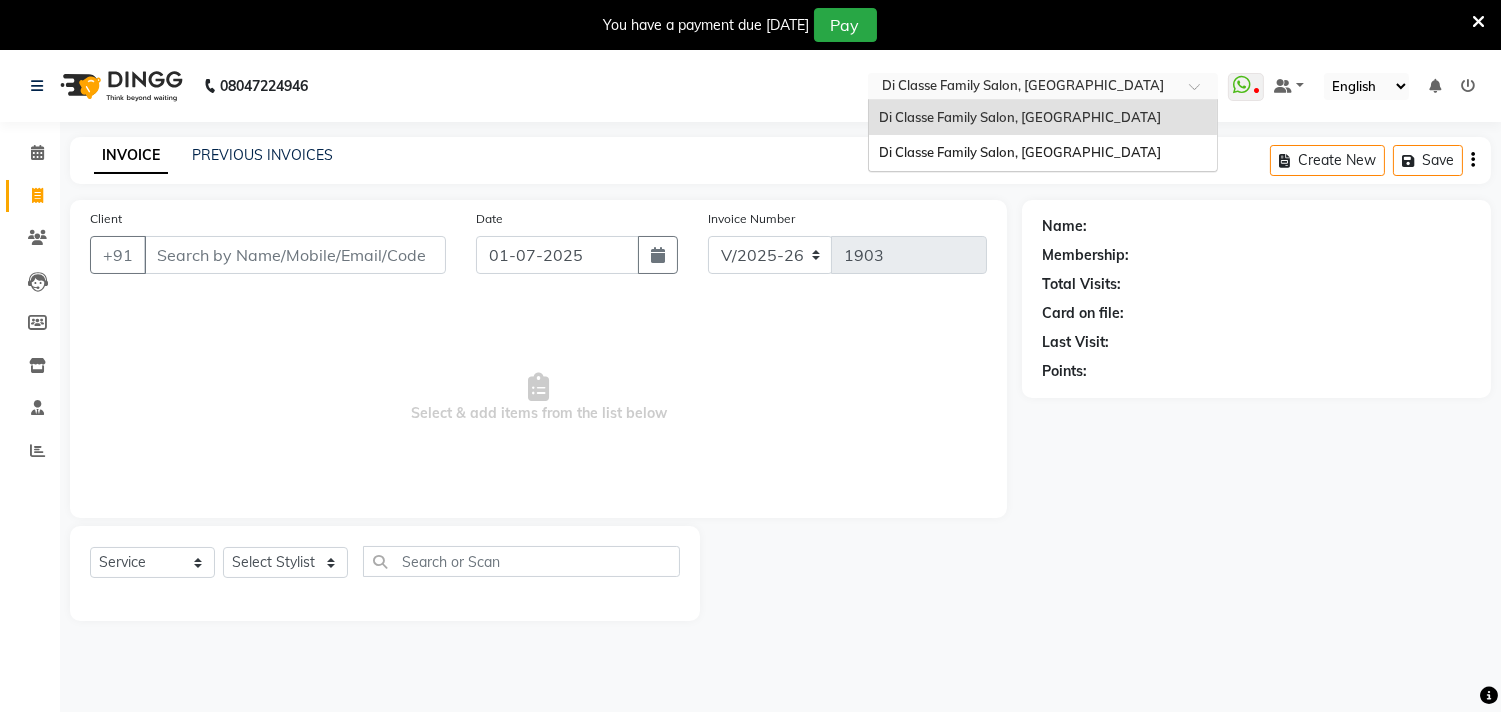 click at bounding box center (1023, 88) 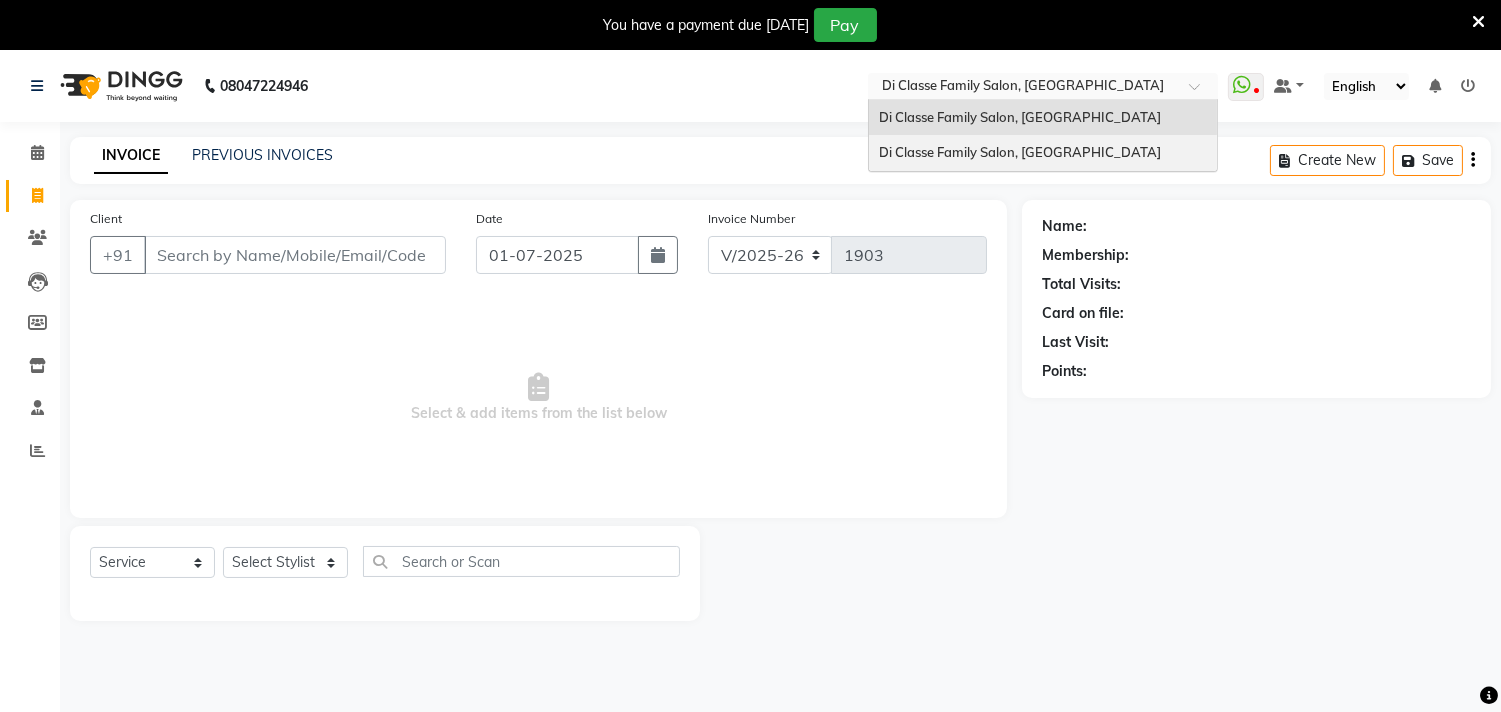click on "Di Classe Family Salon, [GEOGRAPHIC_DATA]" at bounding box center (1020, 152) 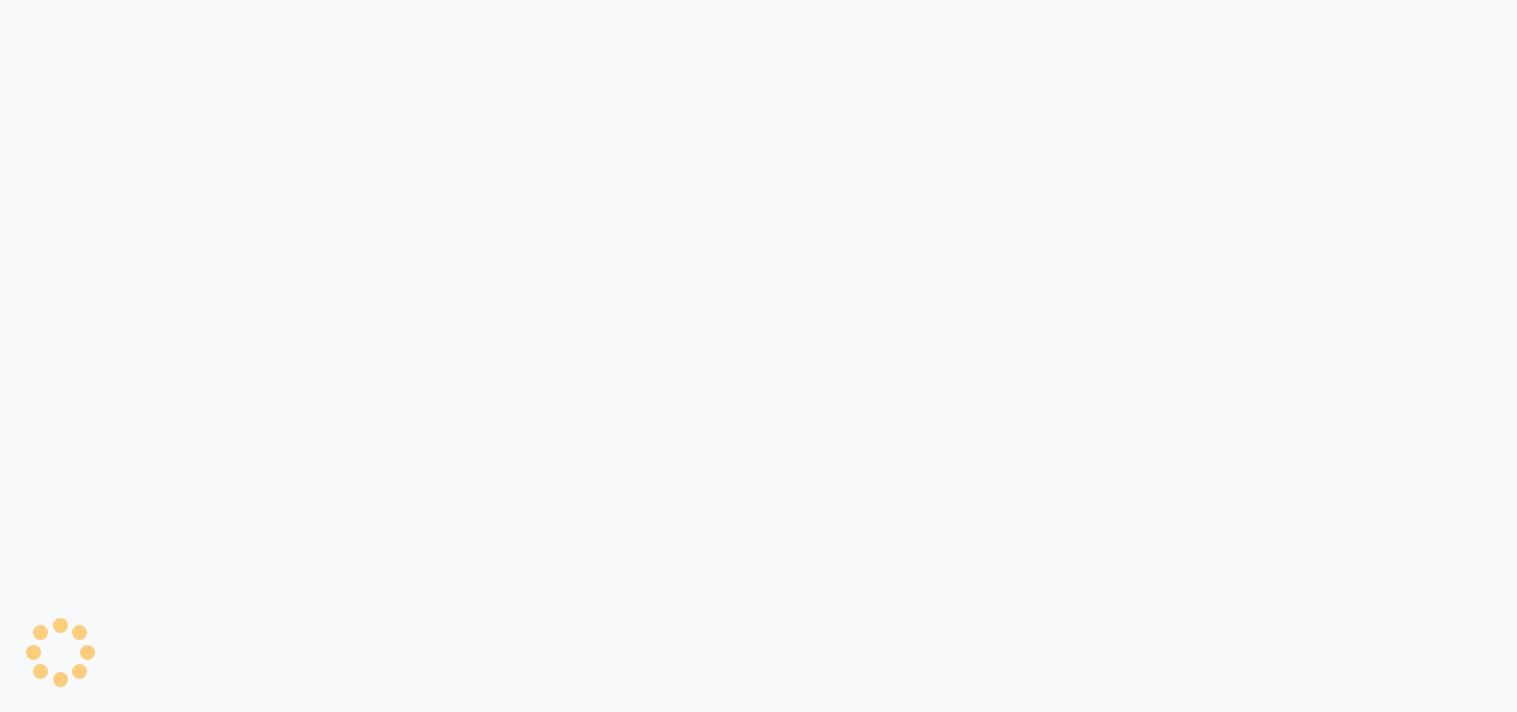 scroll, scrollTop: 0, scrollLeft: 0, axis: both 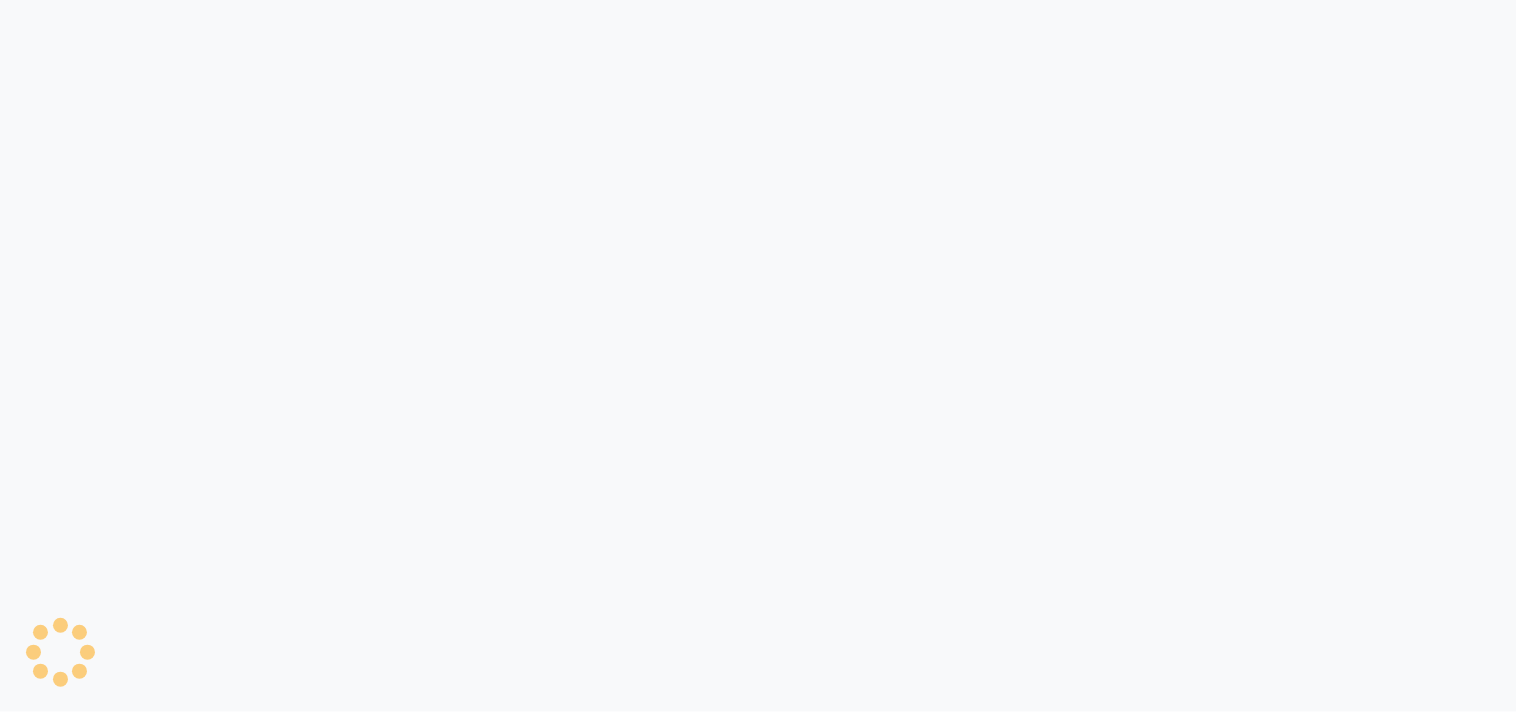 select on "service" 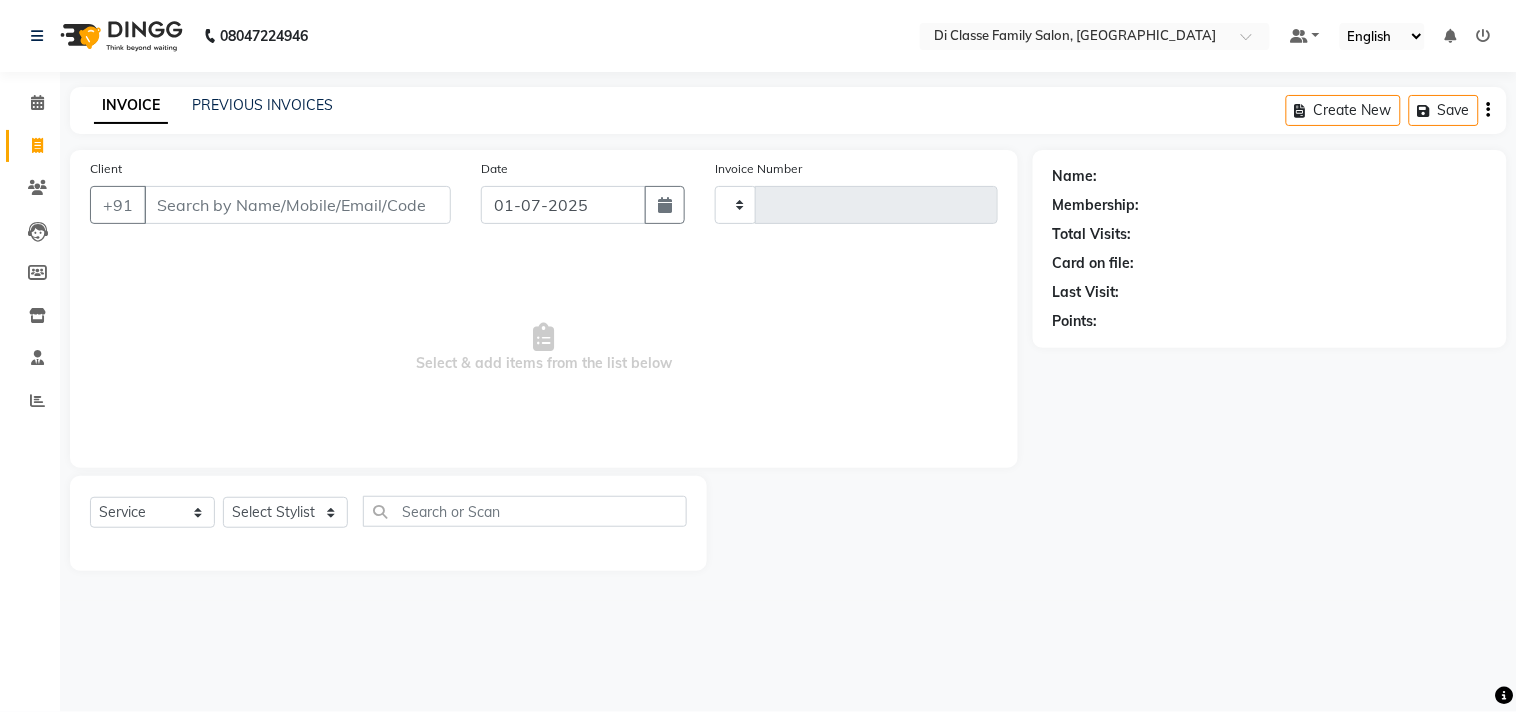 type on "1924" 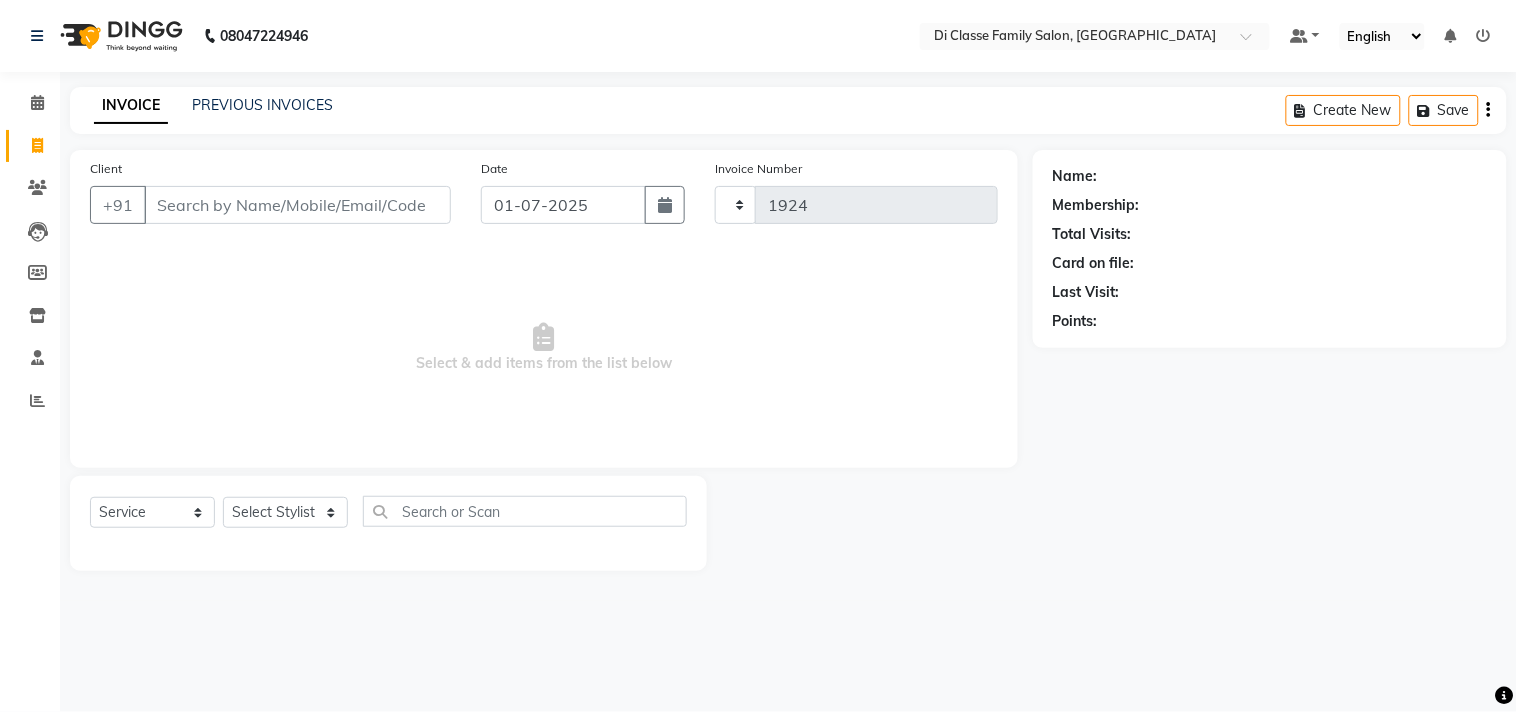 select on "4704" 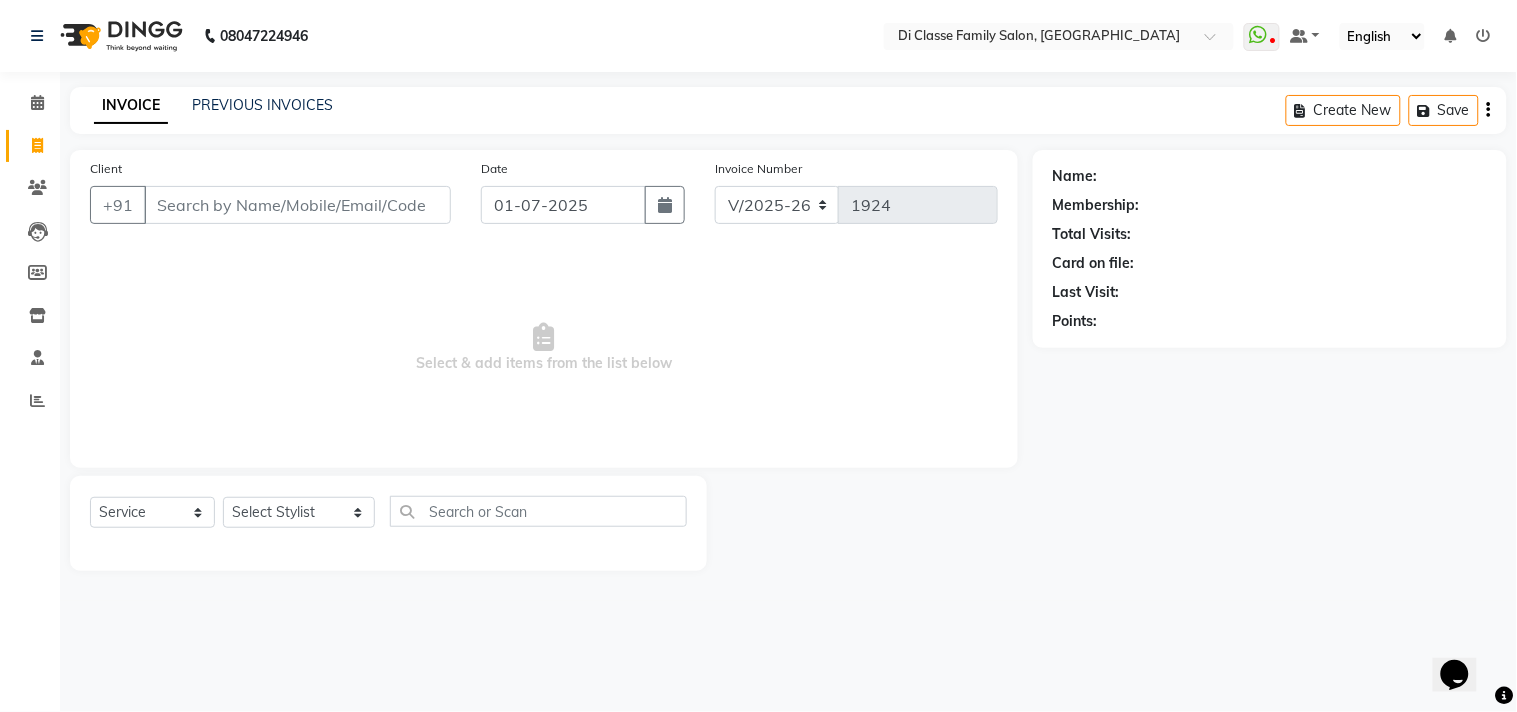 scroll, scrollTop: 0, scrollLeft: 0, axis: both 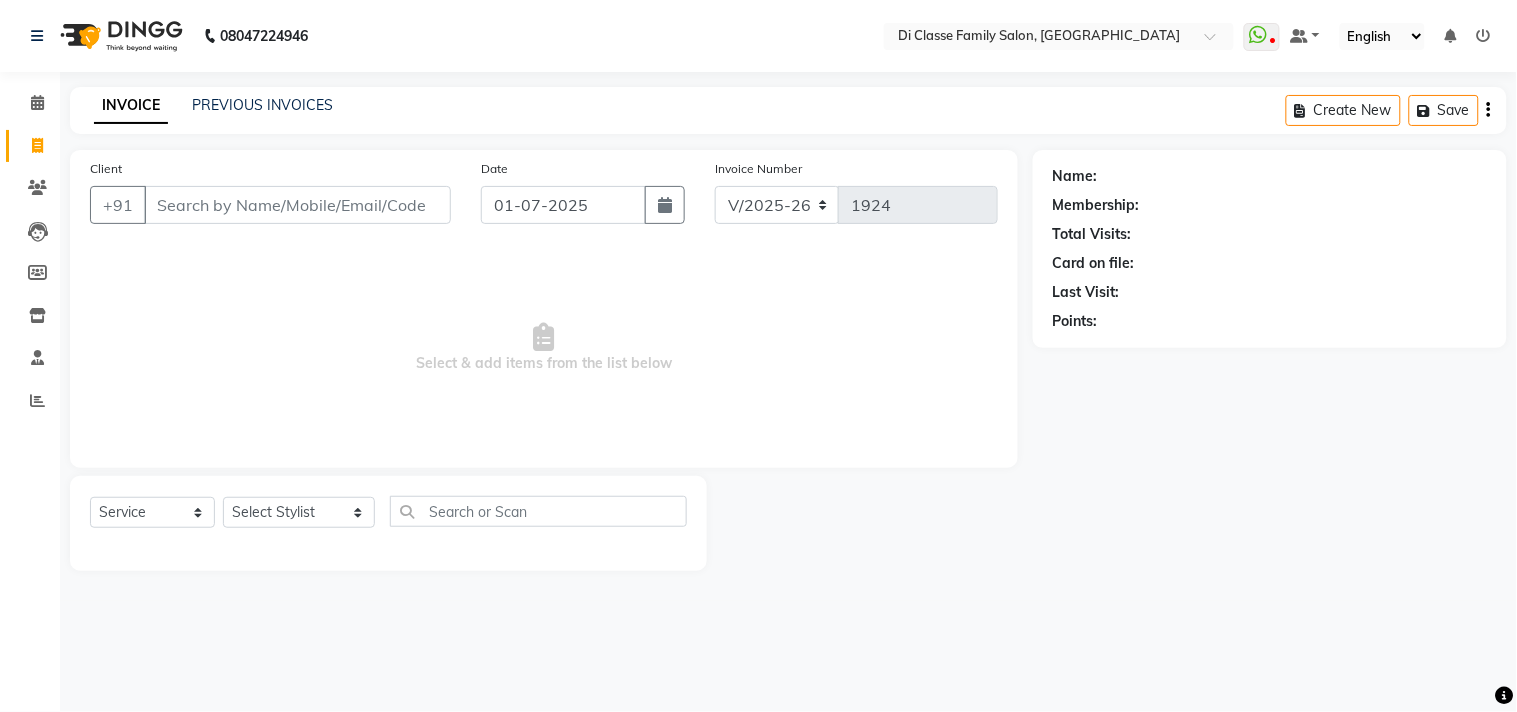 click on "Client" at bounding box center (297, 205) 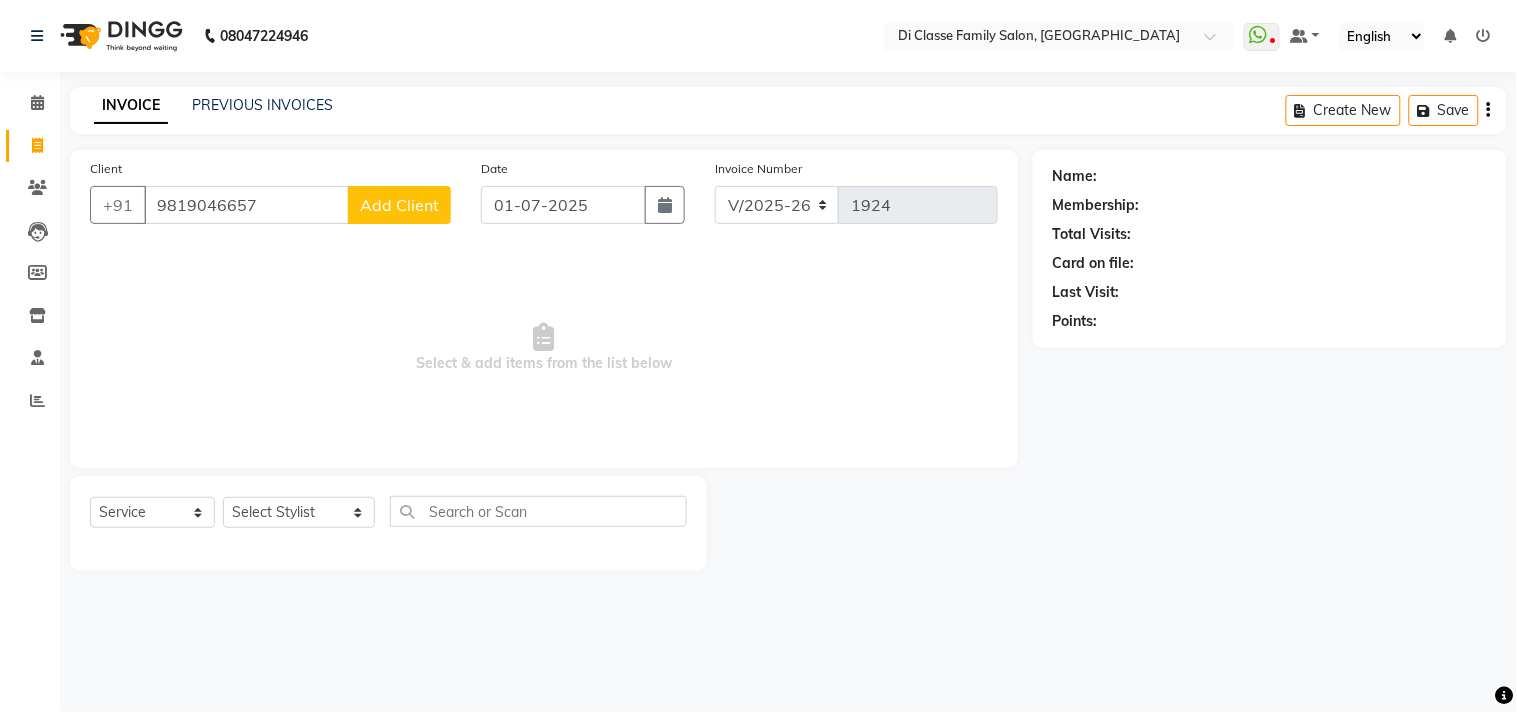 type on "9819046657" 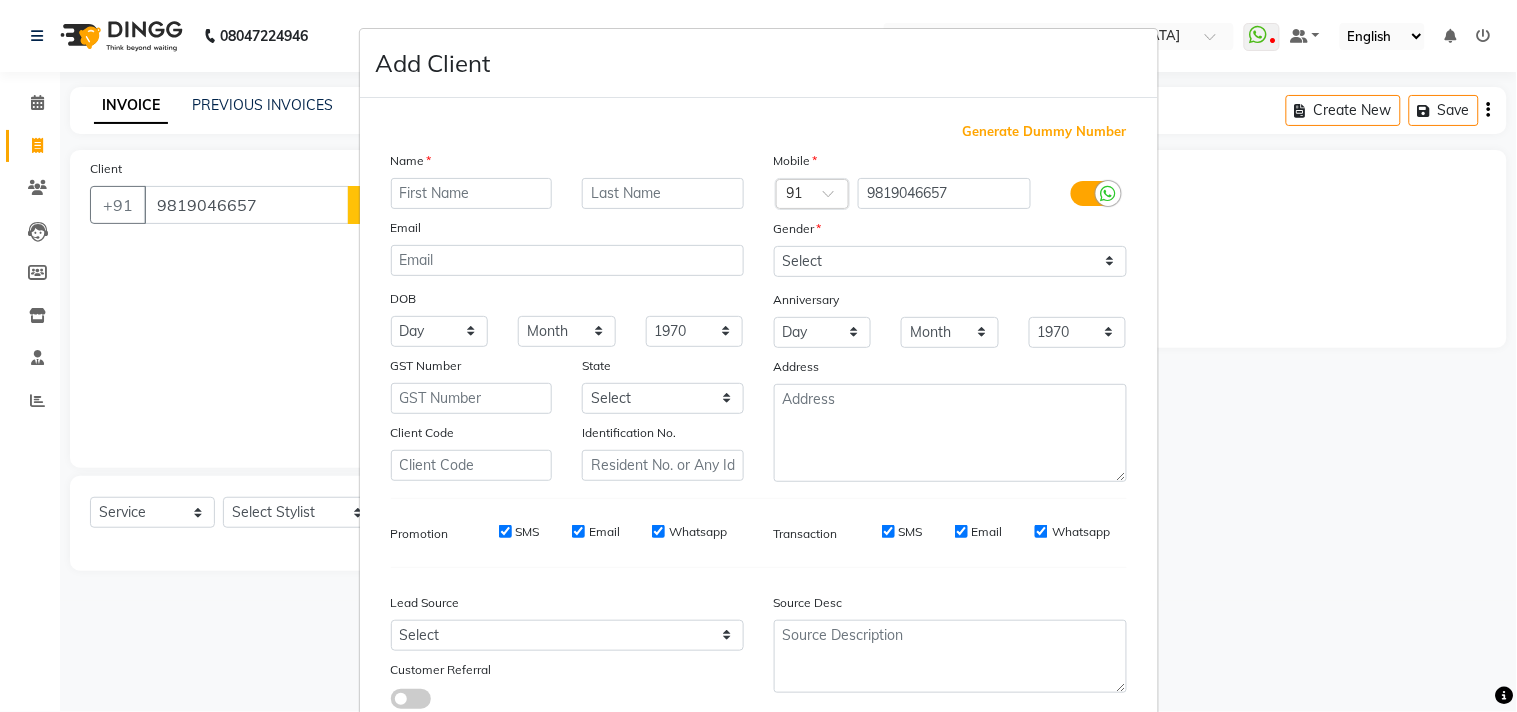click at bounding box center [472, 193] 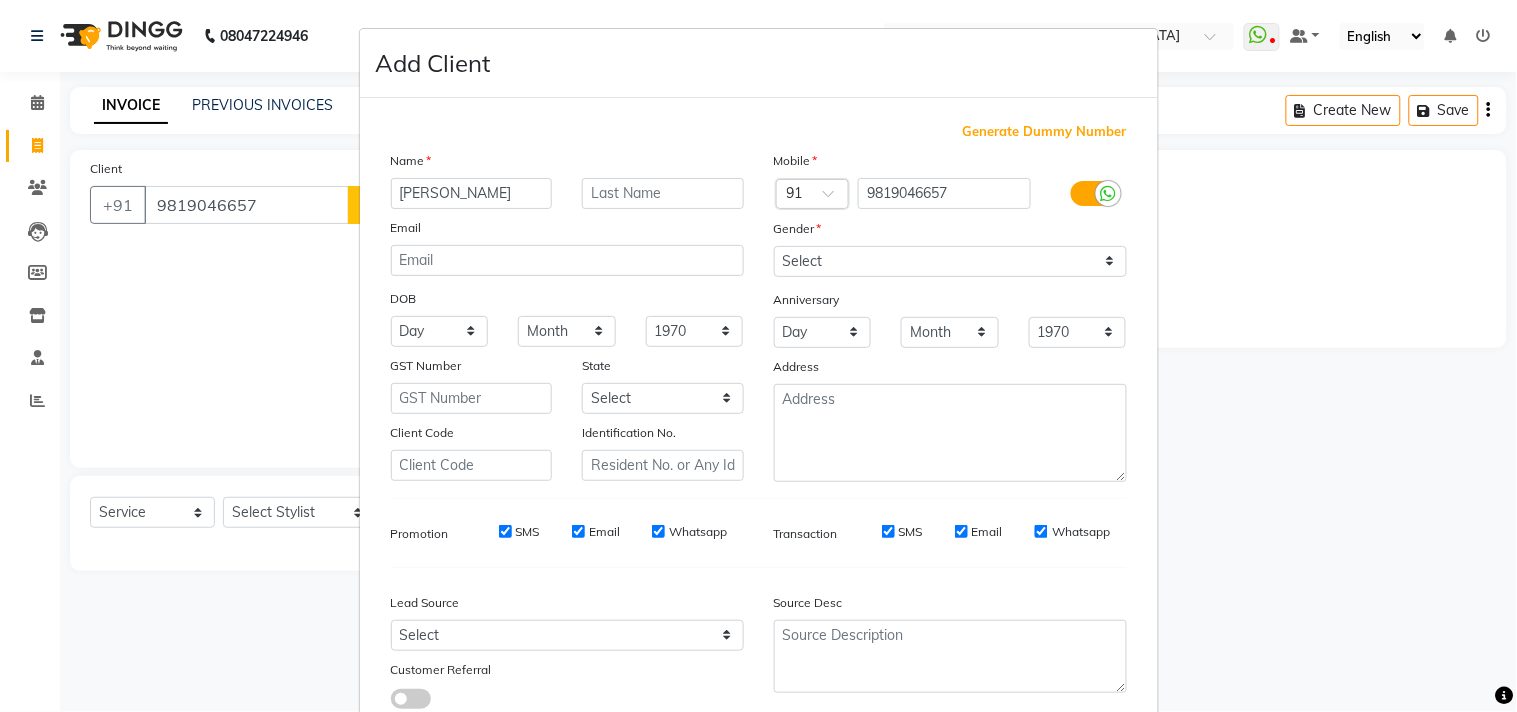 type on "anjana" 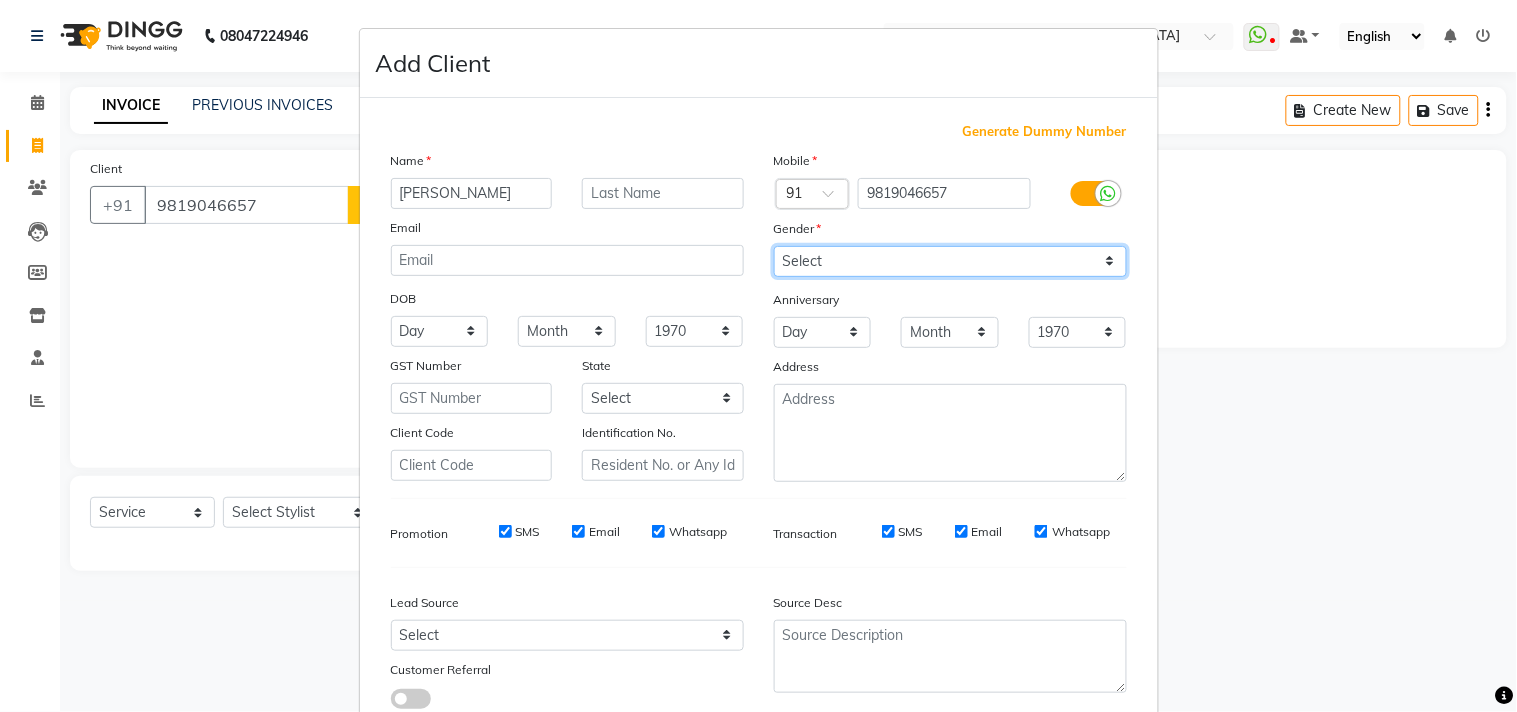 click on "Select Male Female Other Prefer Not To Say" at bounding box center [950, 261] 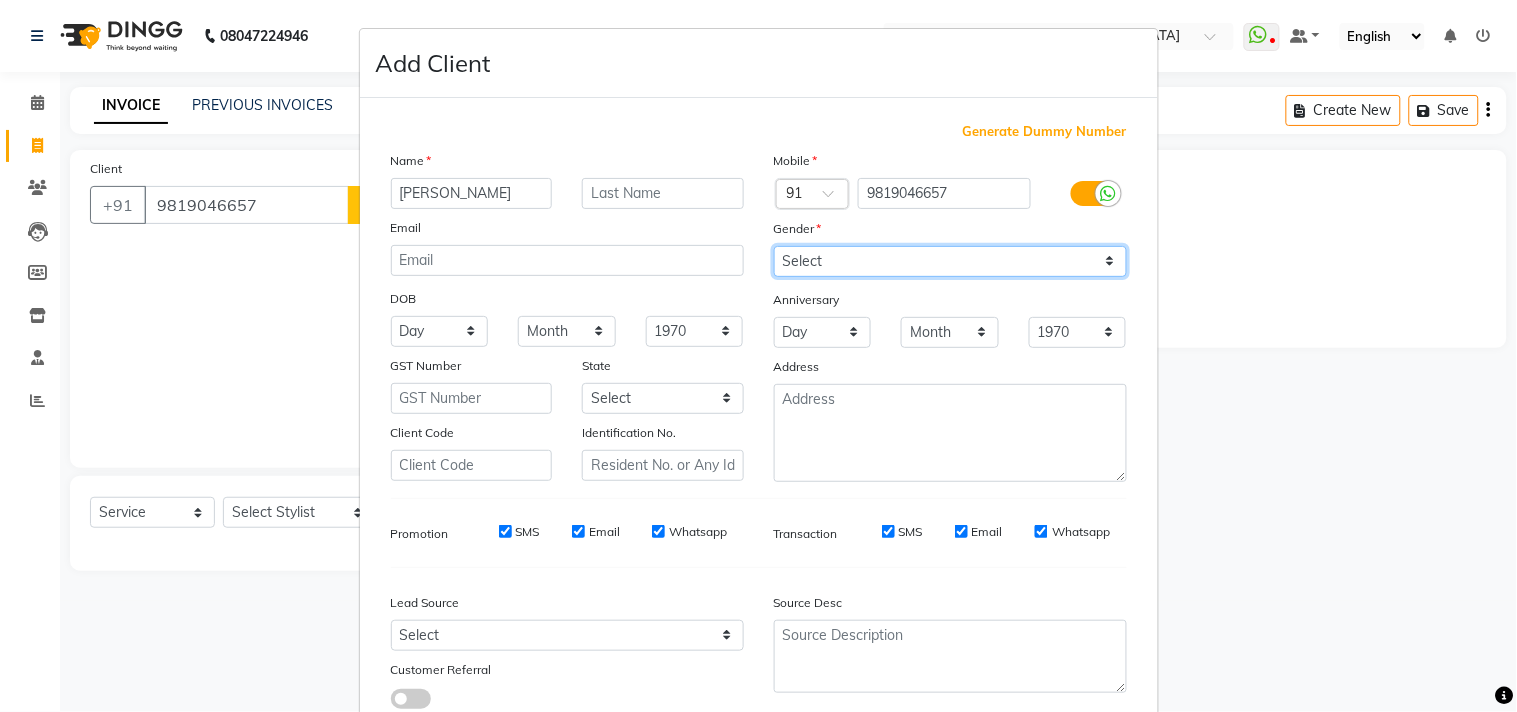 select on "female" 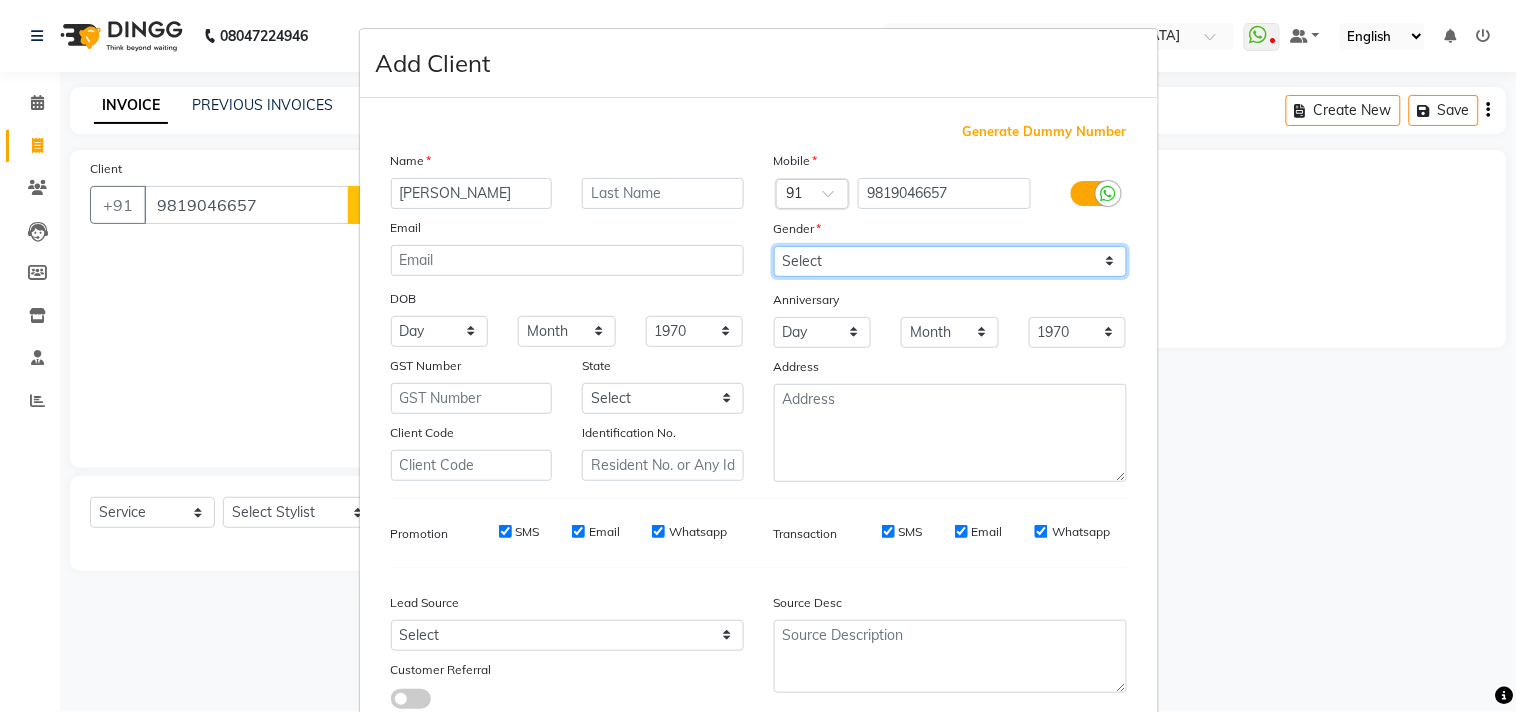 click on "Select Male Female Other Prefer Not To Say" at bounding box center (950, 261) 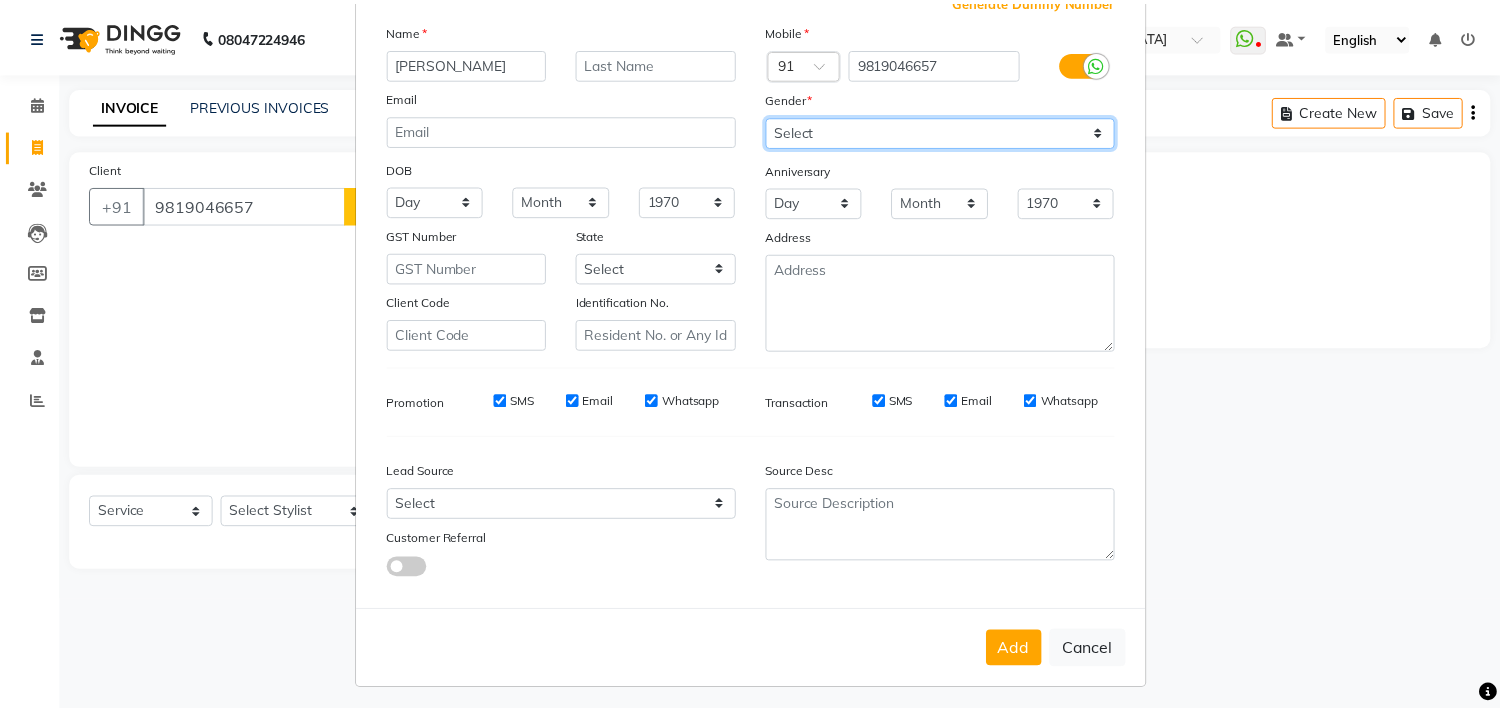 scroll, scrollTop: 138, scrollLeft: 0, axis: vertical 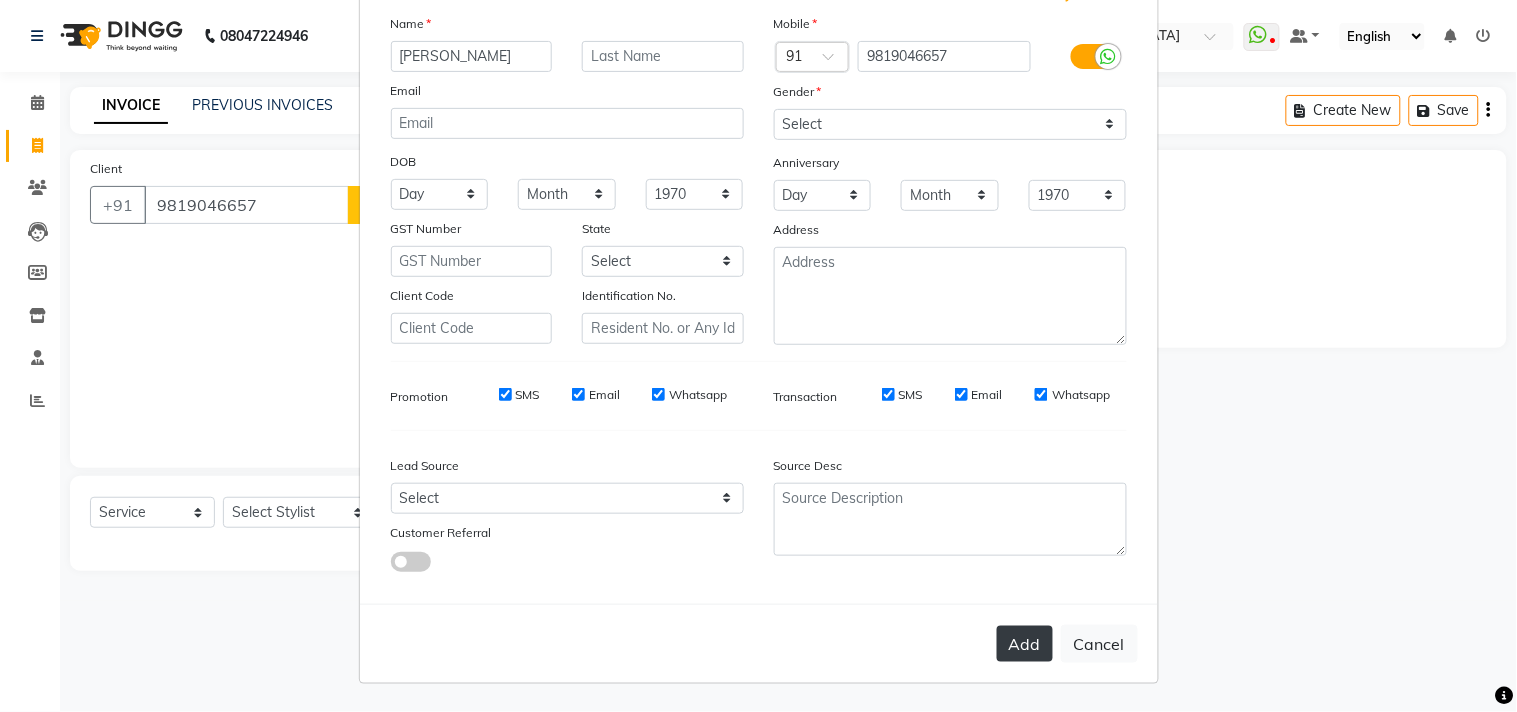 click on "Add" at bounding box center (1025, 644) 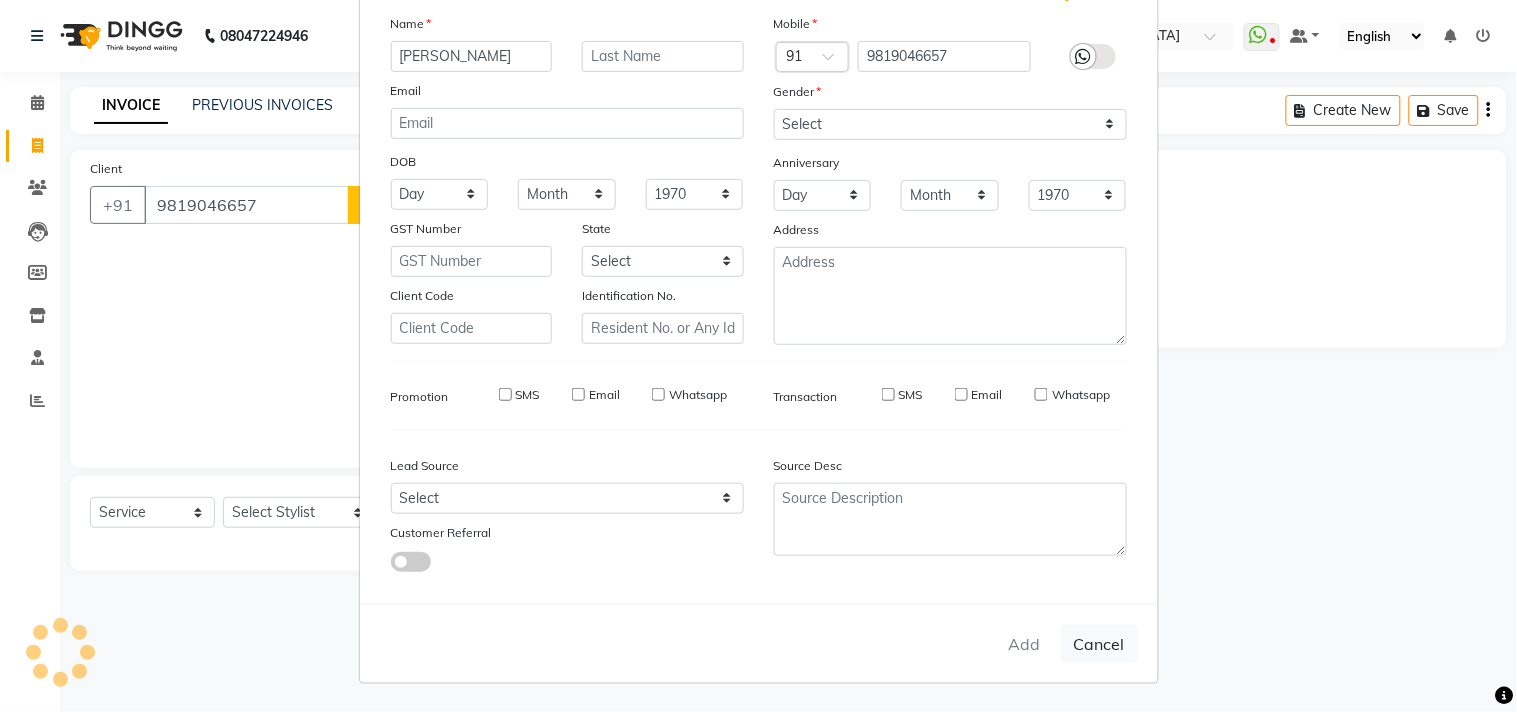 type 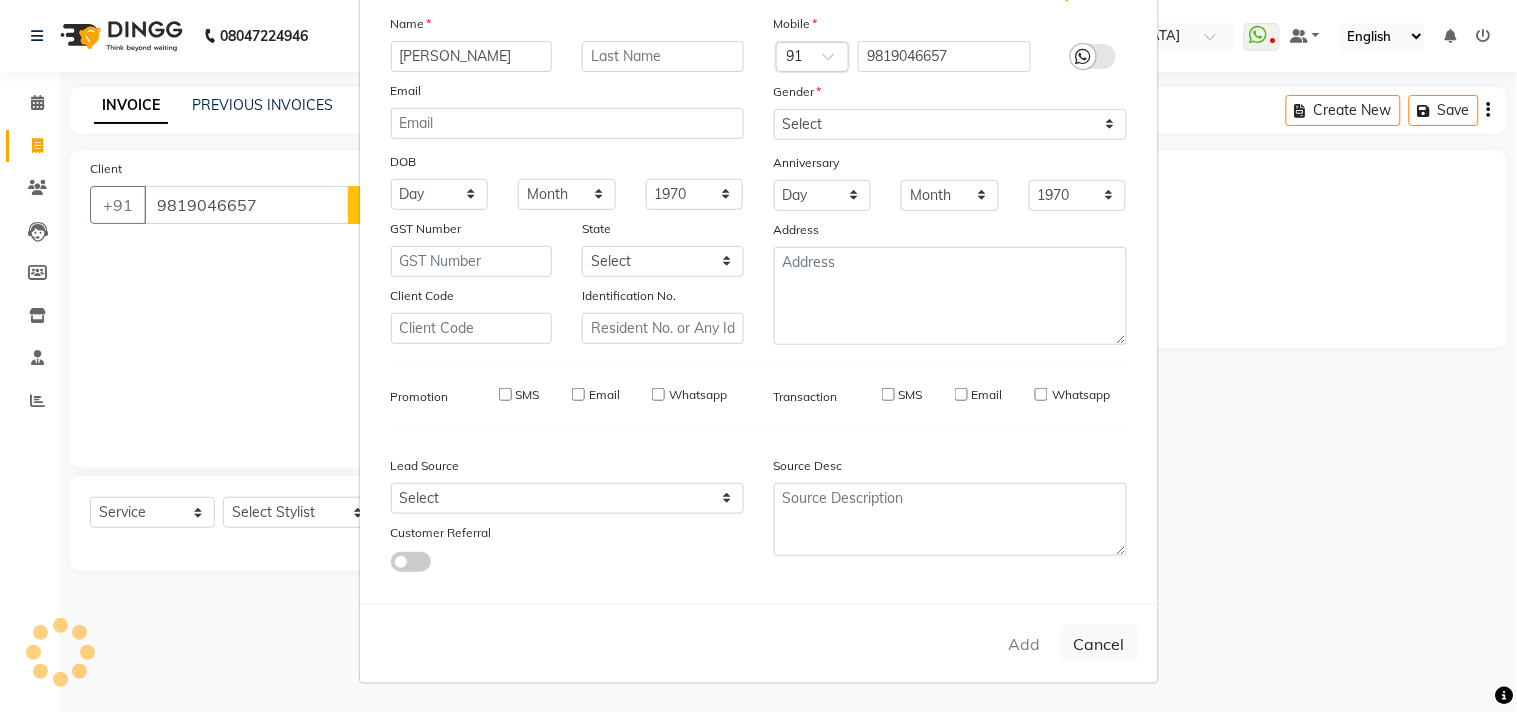 select 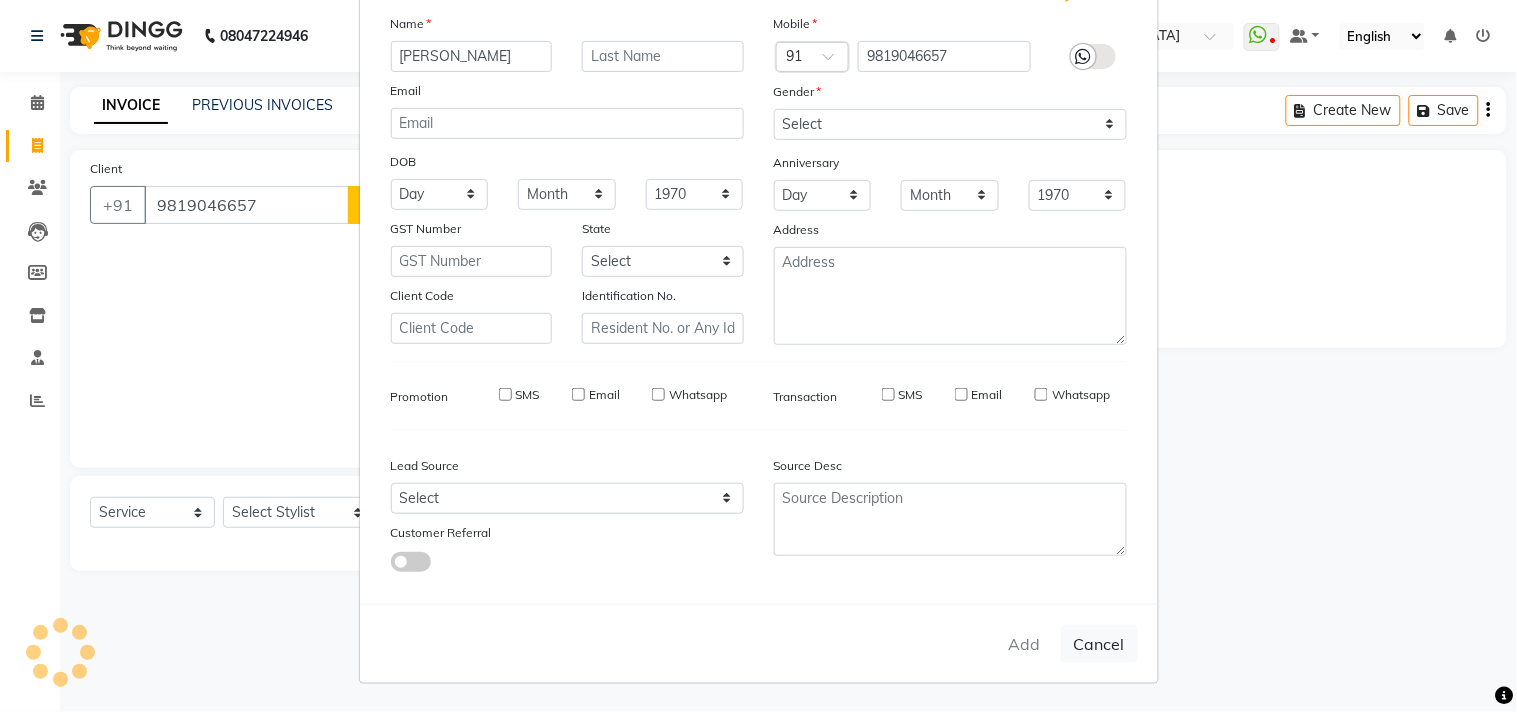 select 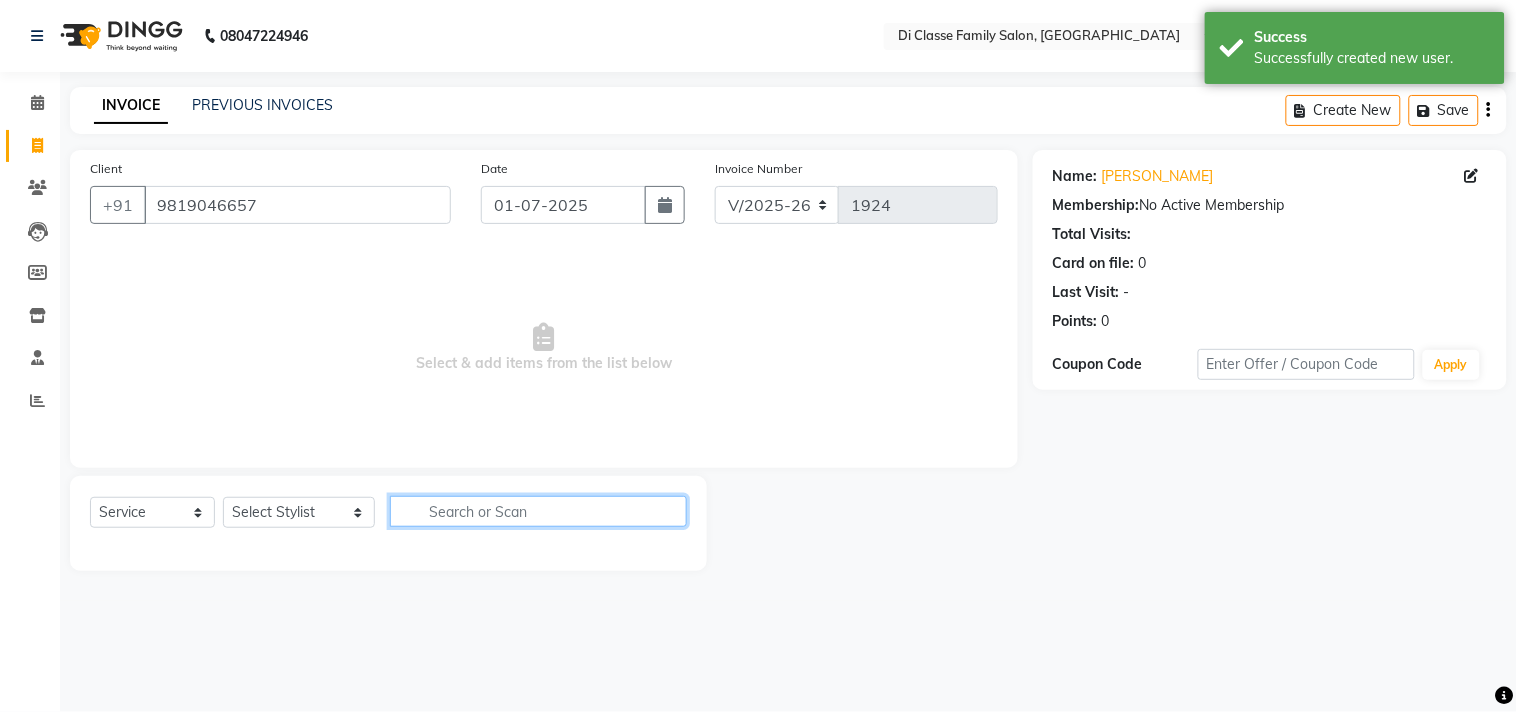 click 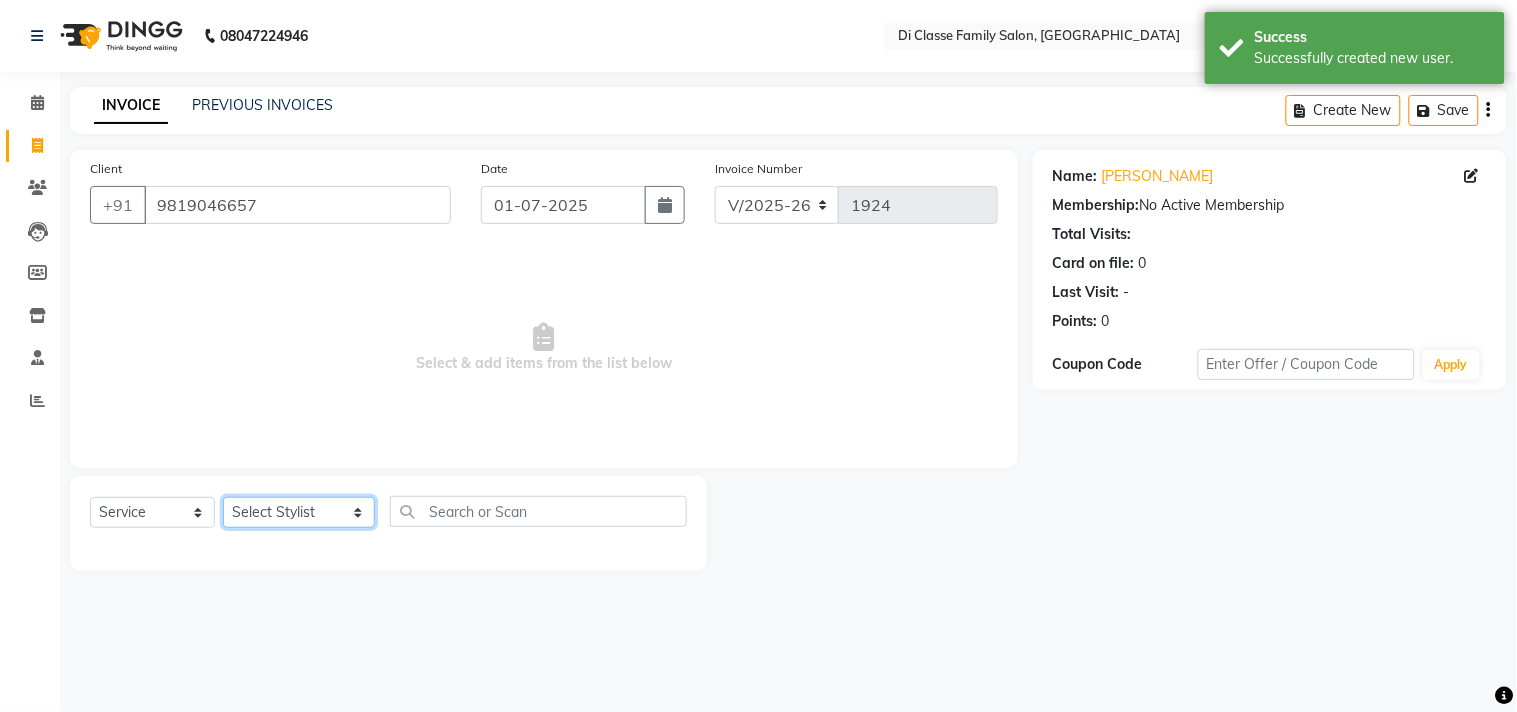 click on "Select Stylist [PERSON_NAME]  [PERSON_NAME]  [PERSON_NAME]  Front Desk Javed [PERSON_NAME]  [PERSON_NAME] [PERSON_NAME]  Pooja Jadhav [PERSON_NAME] [PERSON_NAME] [PERSON_NAME] SACHIN [PERSON_NAME] SAHAJAN [PERSON_NAME]  [PERSON_NAME] [PERSON_NAME] [PERSON_NAME] [PERSON_NAME]" 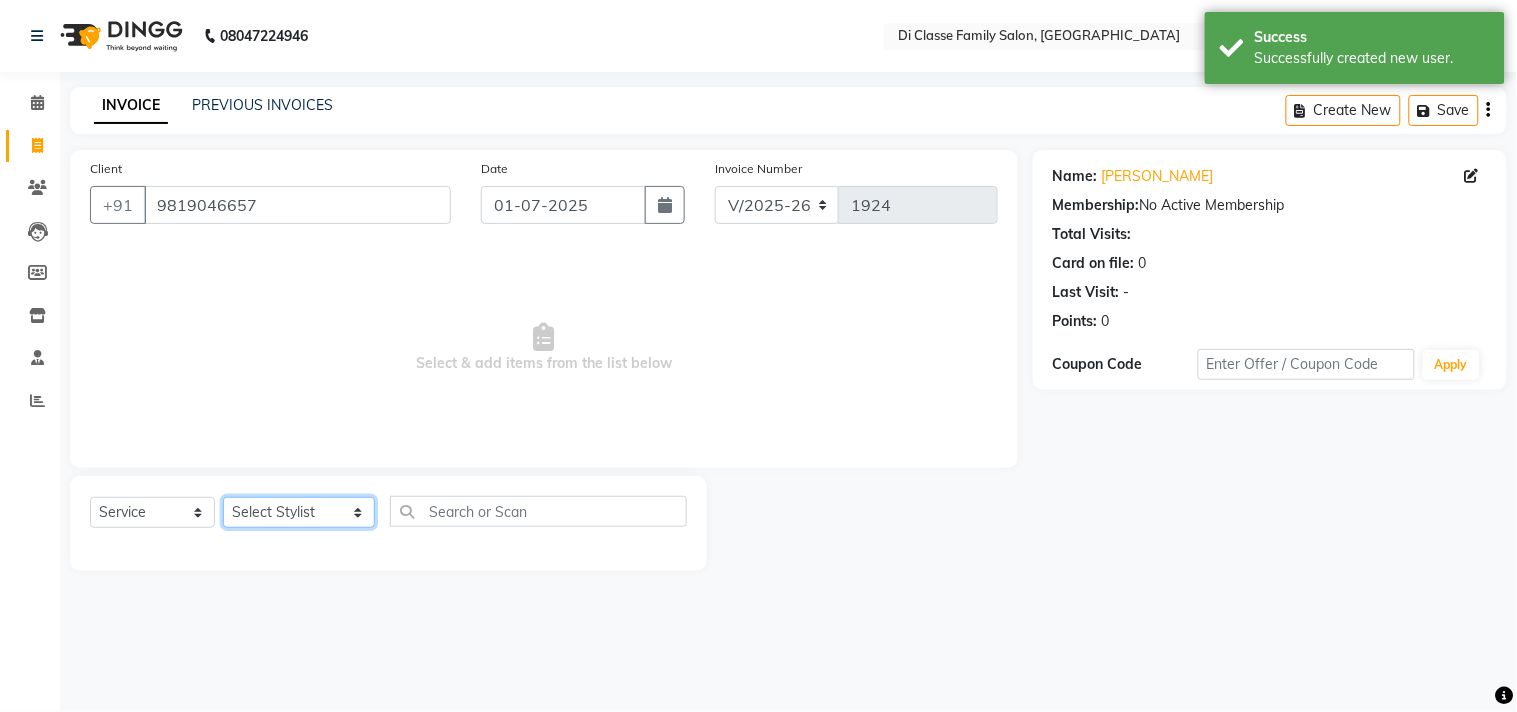 select on "59601" 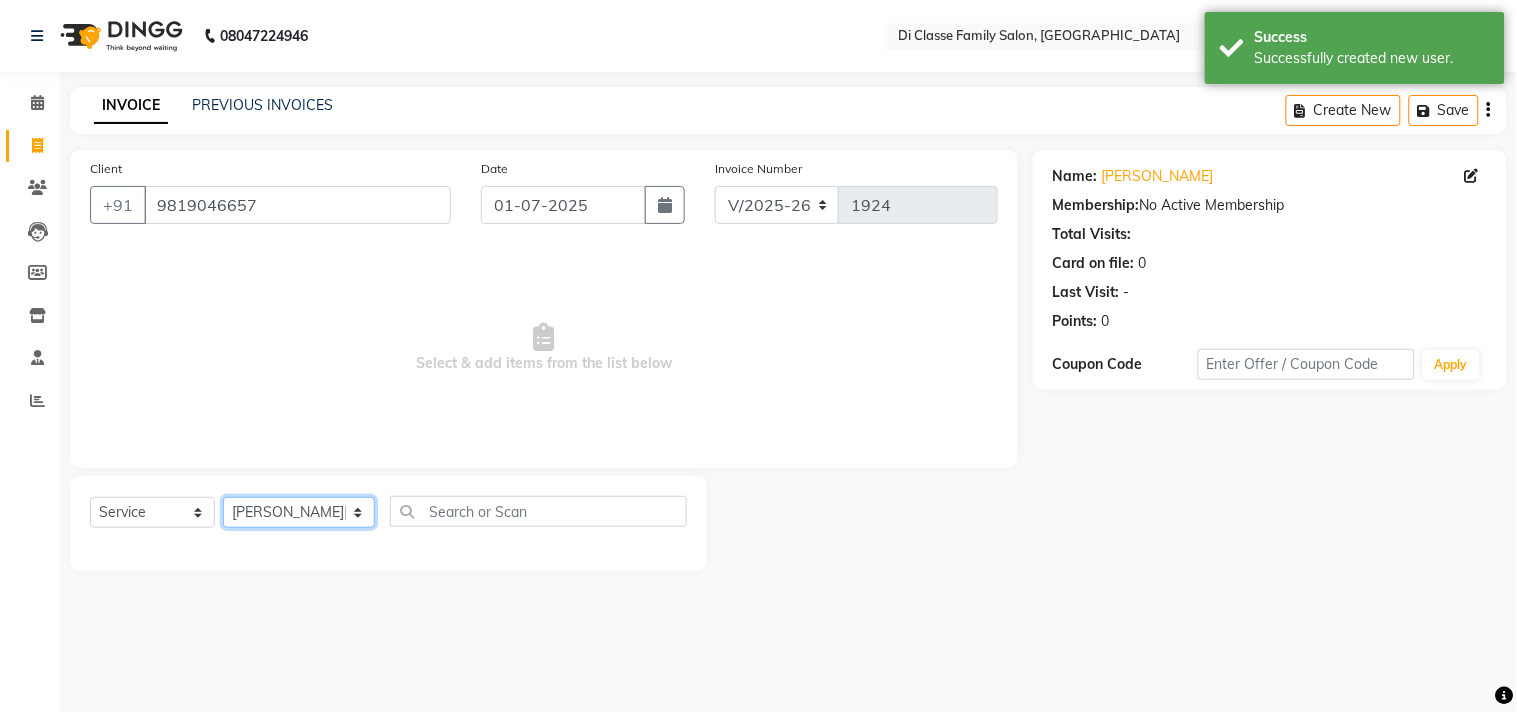 click on "Select Stylist aniket  Anu  AYAZ KADRI  Front Desk Javed kapil KOMAL  parnika rane Payal  Pooja Jadhav Rahul Datkhile RESHMA SHAIKH rutik shinde SACHIN SAKPAL SADDAM SAHAJAN SAKSHI CHAVAN Sameer  sampada Sanjana  SANU SHUBHAM PEDNEKAR Sikandar Ansari" 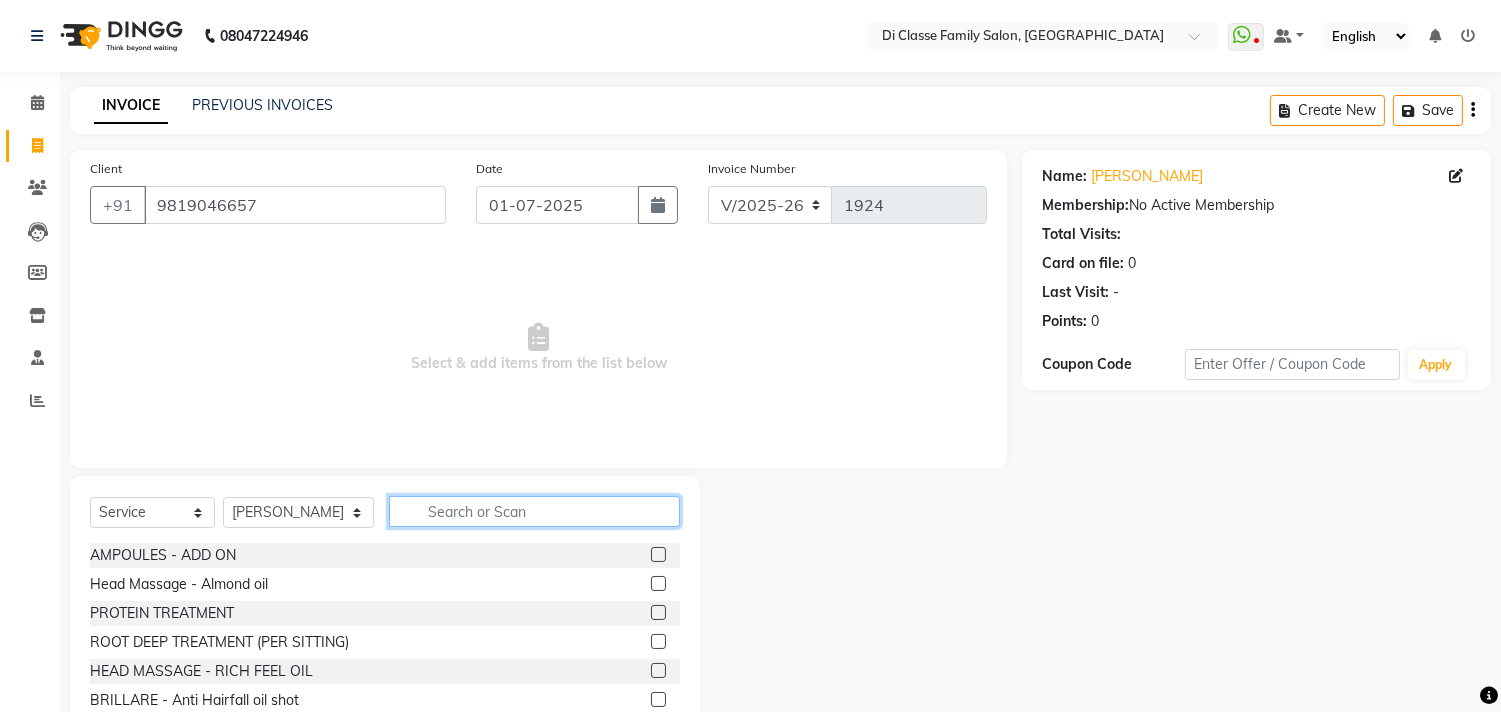 click 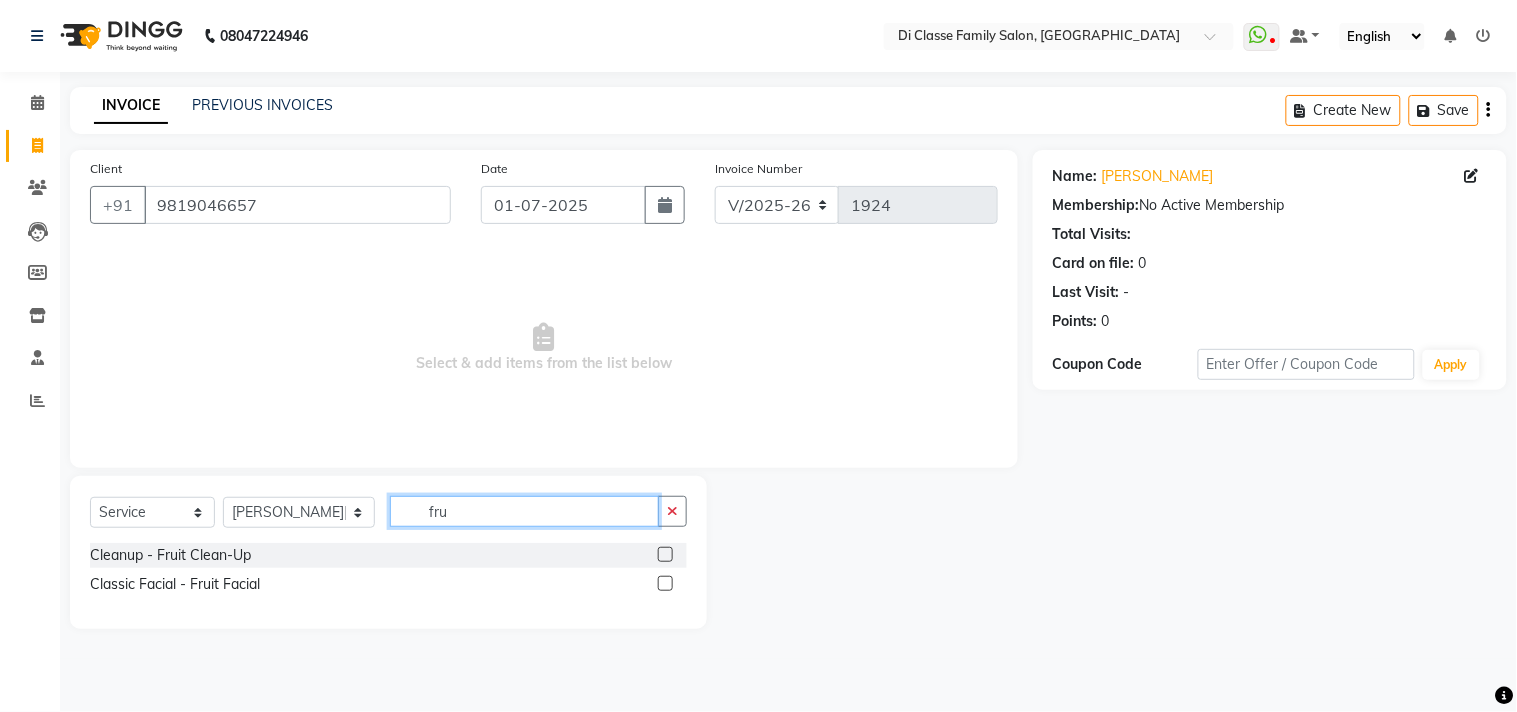 type on "fru" 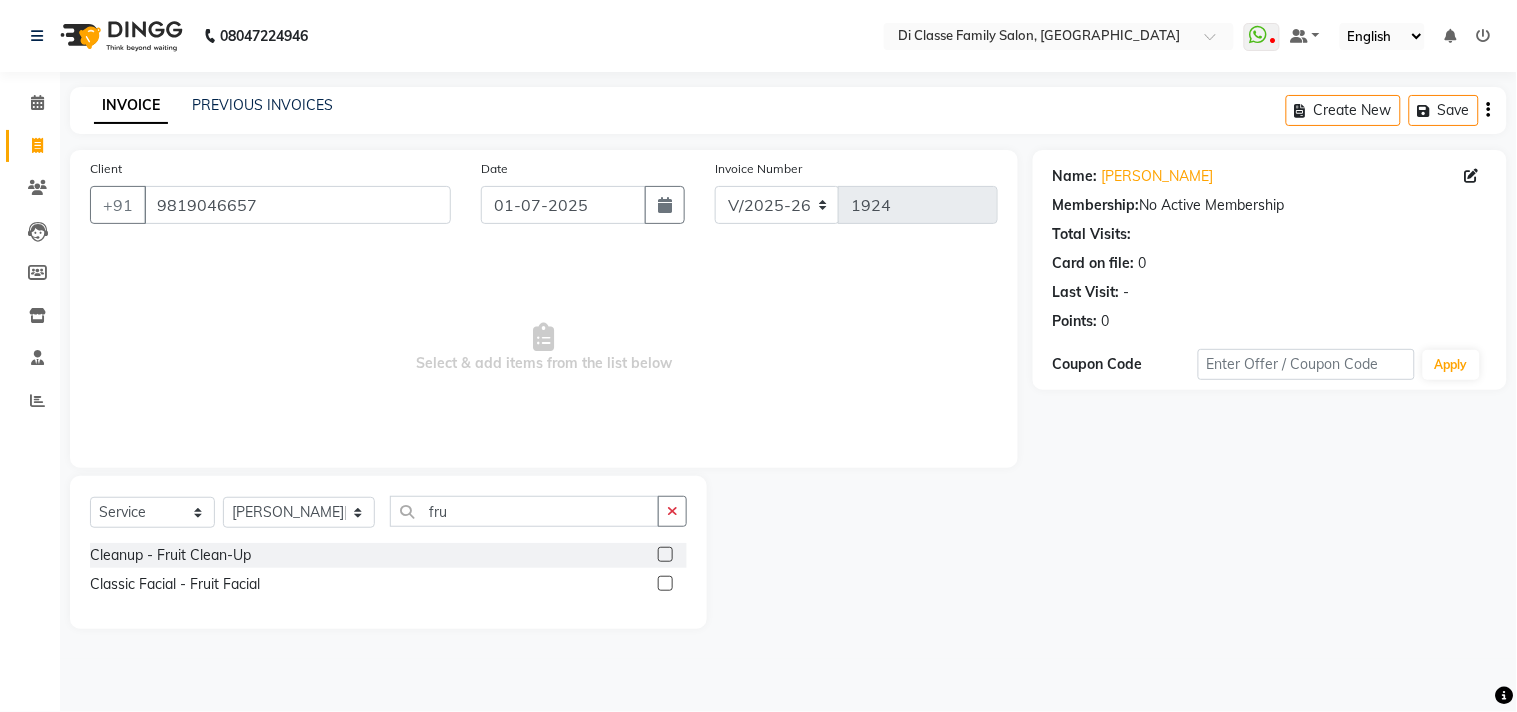 click 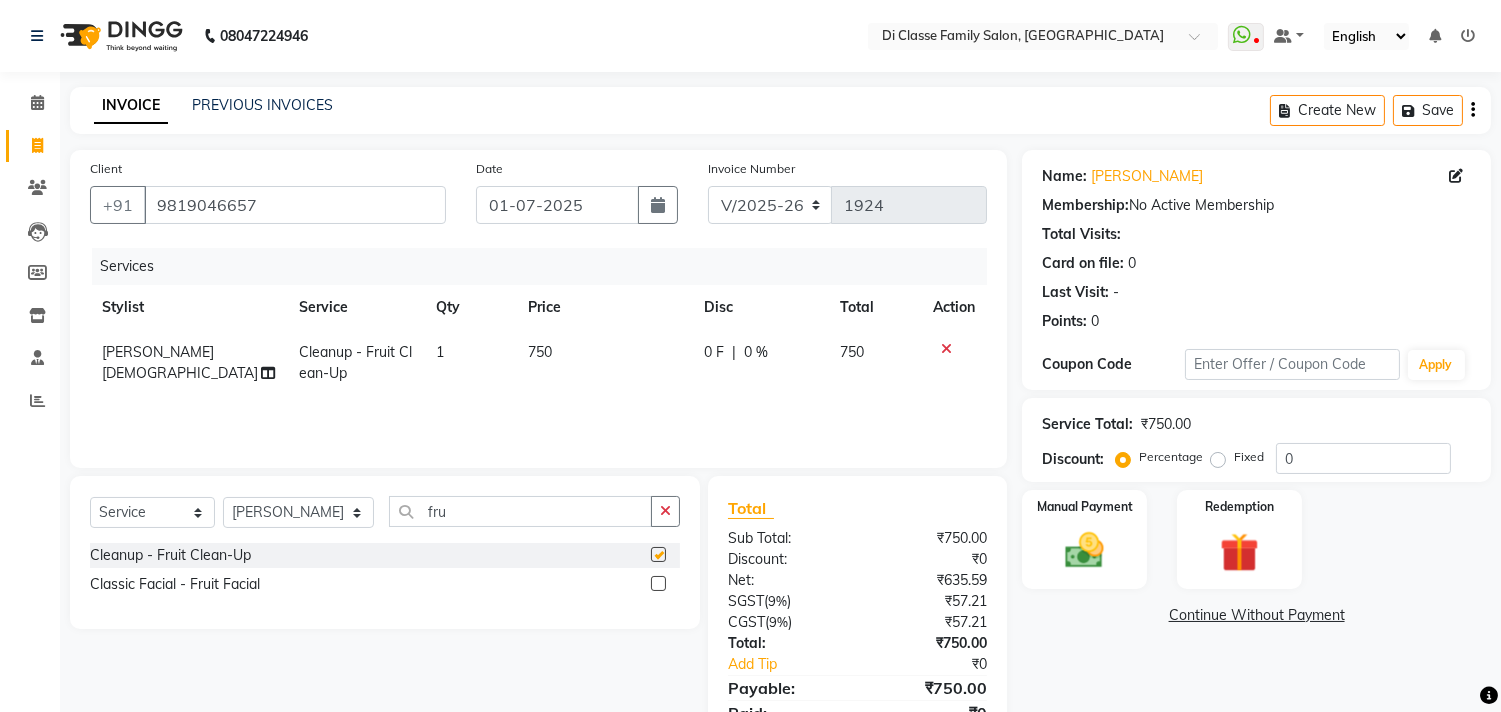 checkbox on "false" 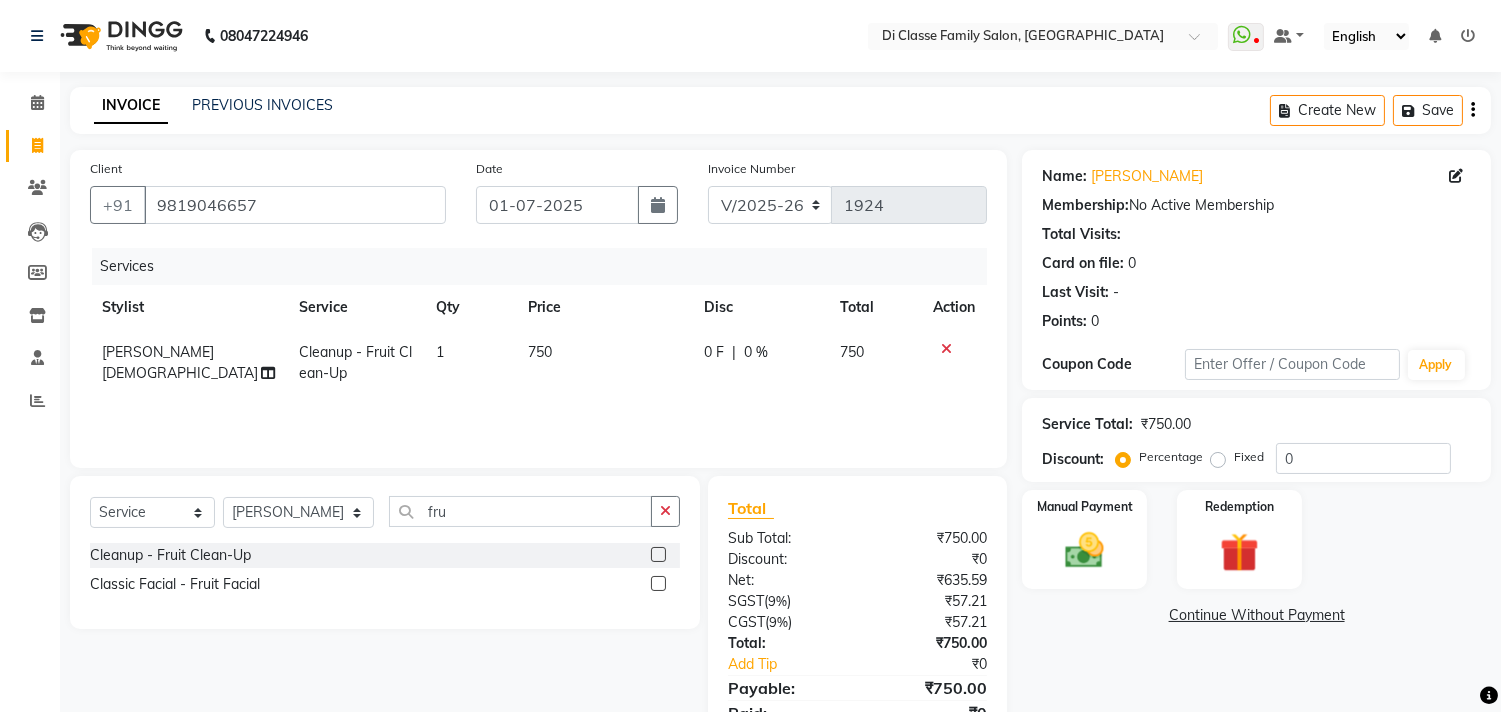drag, startPoint x: 556, startPoint y: 351, endPoint x: 532, endPoint y: 347, distance: 24.33105 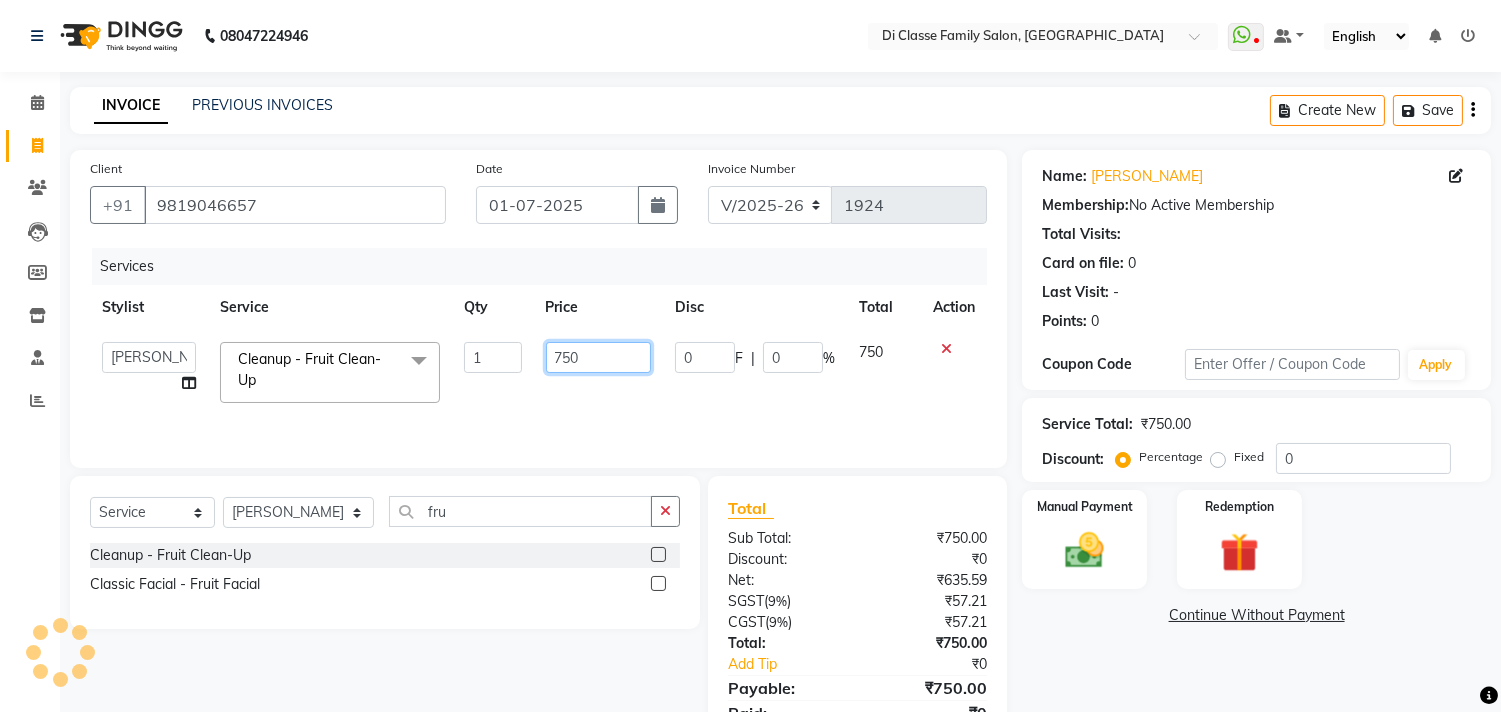 click on "750" 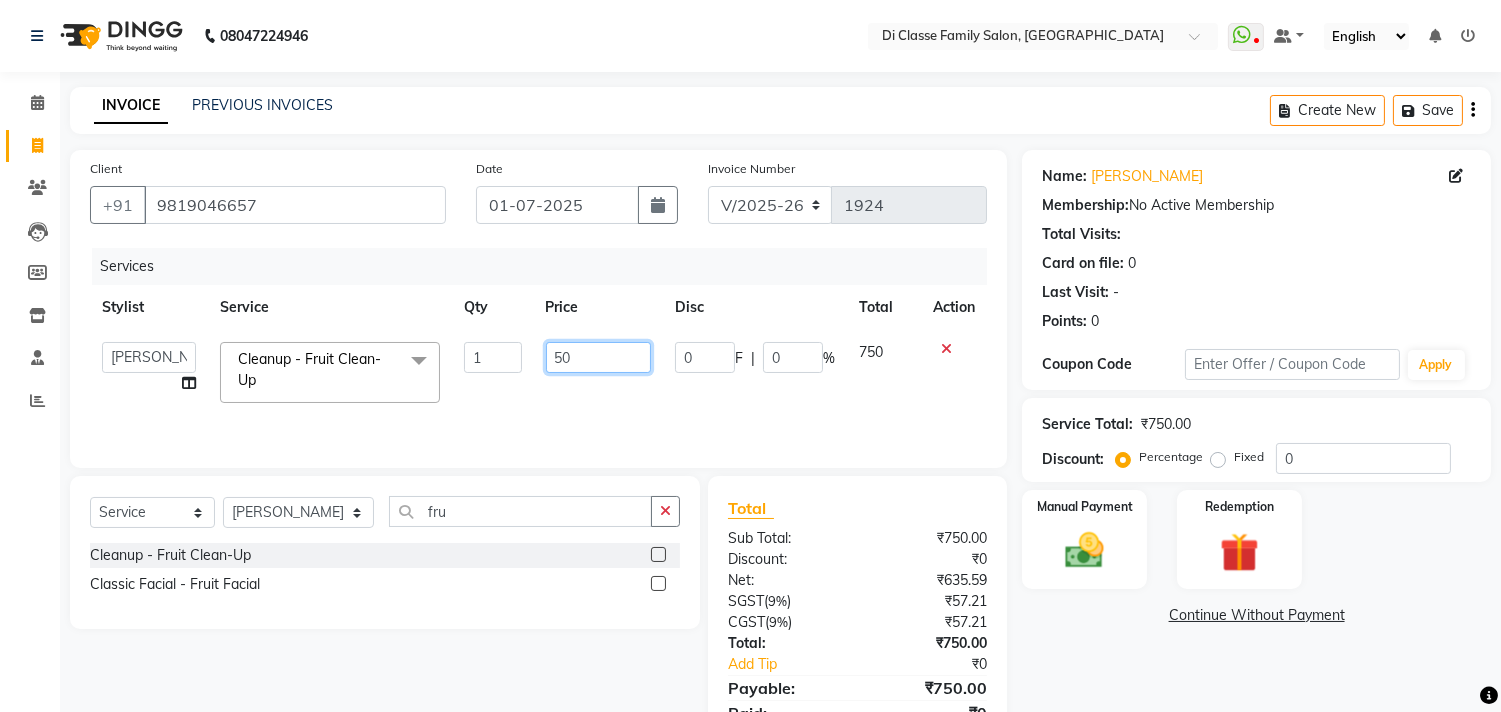 type on "5" 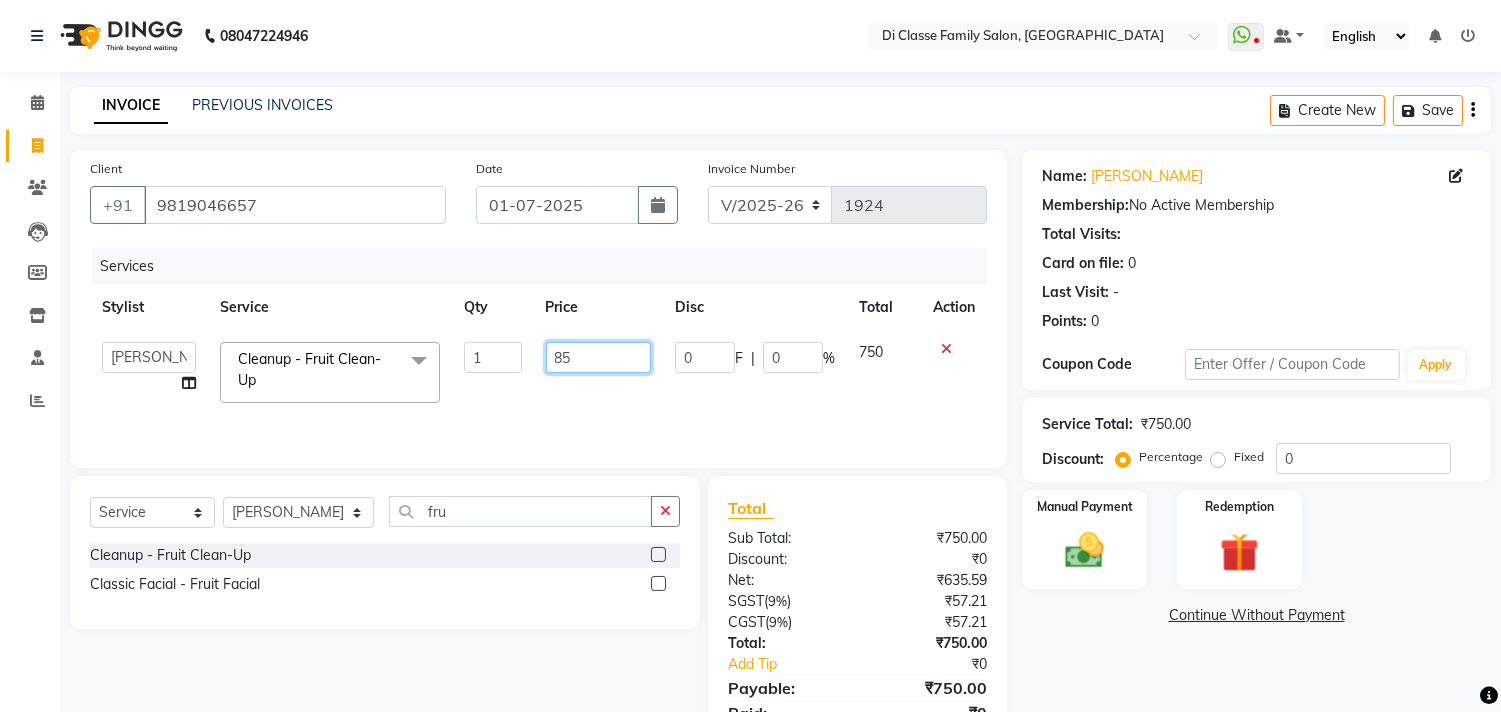 type on "8" 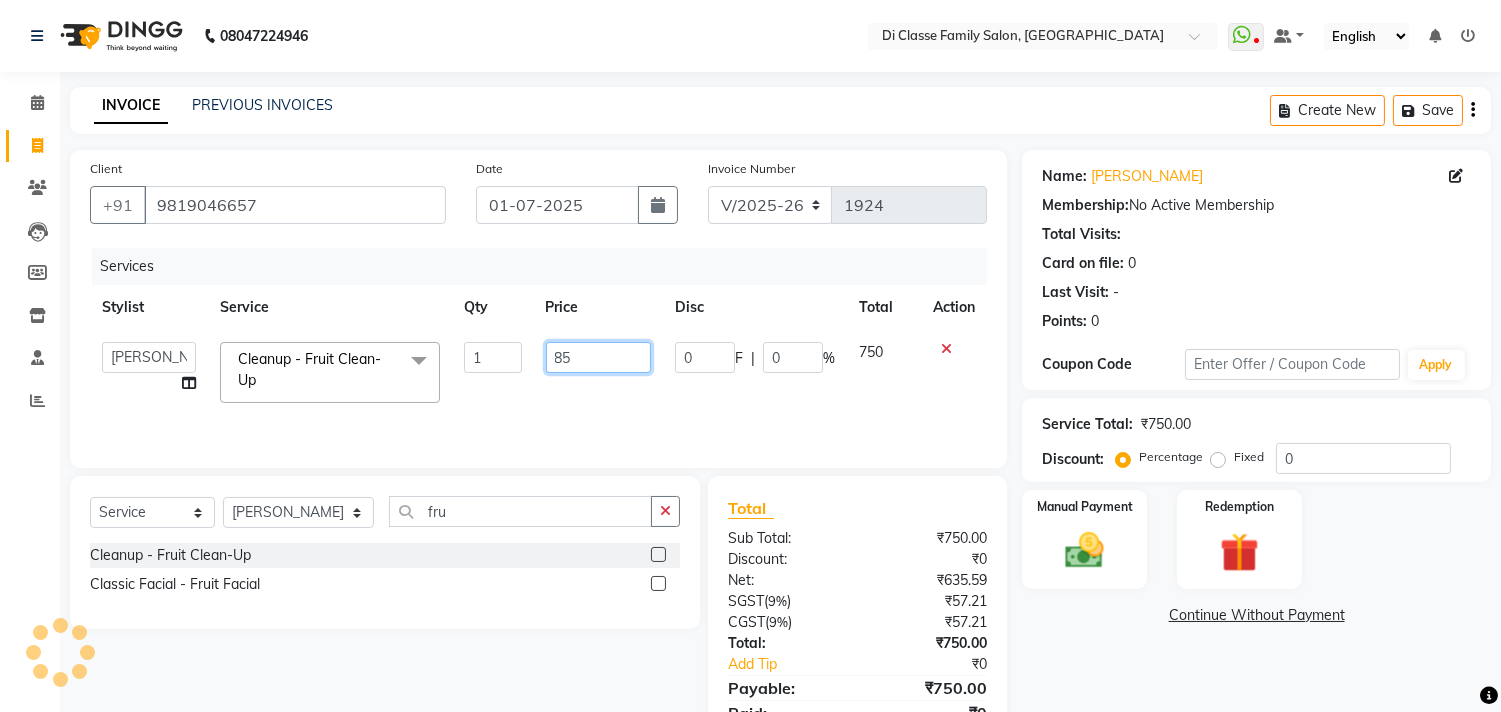 type on "850" 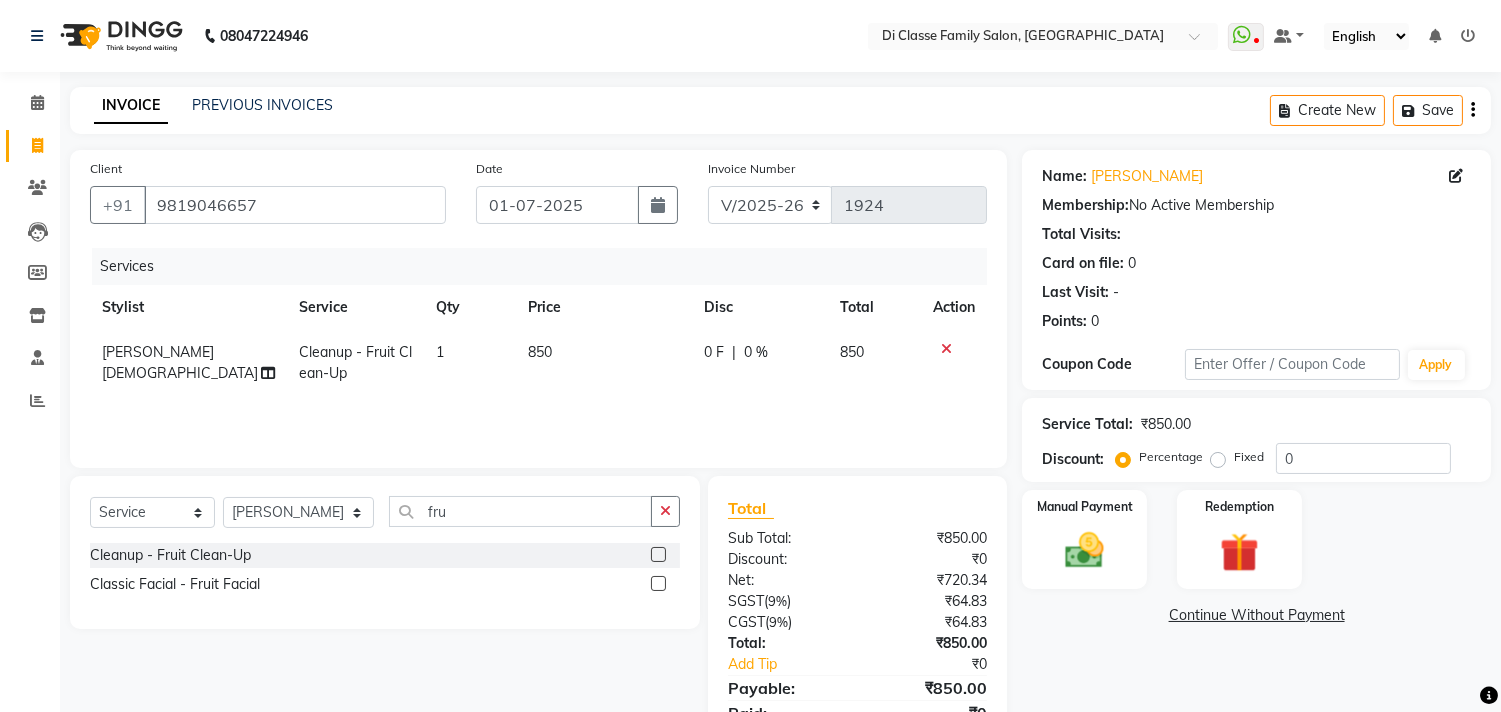 click on "850" 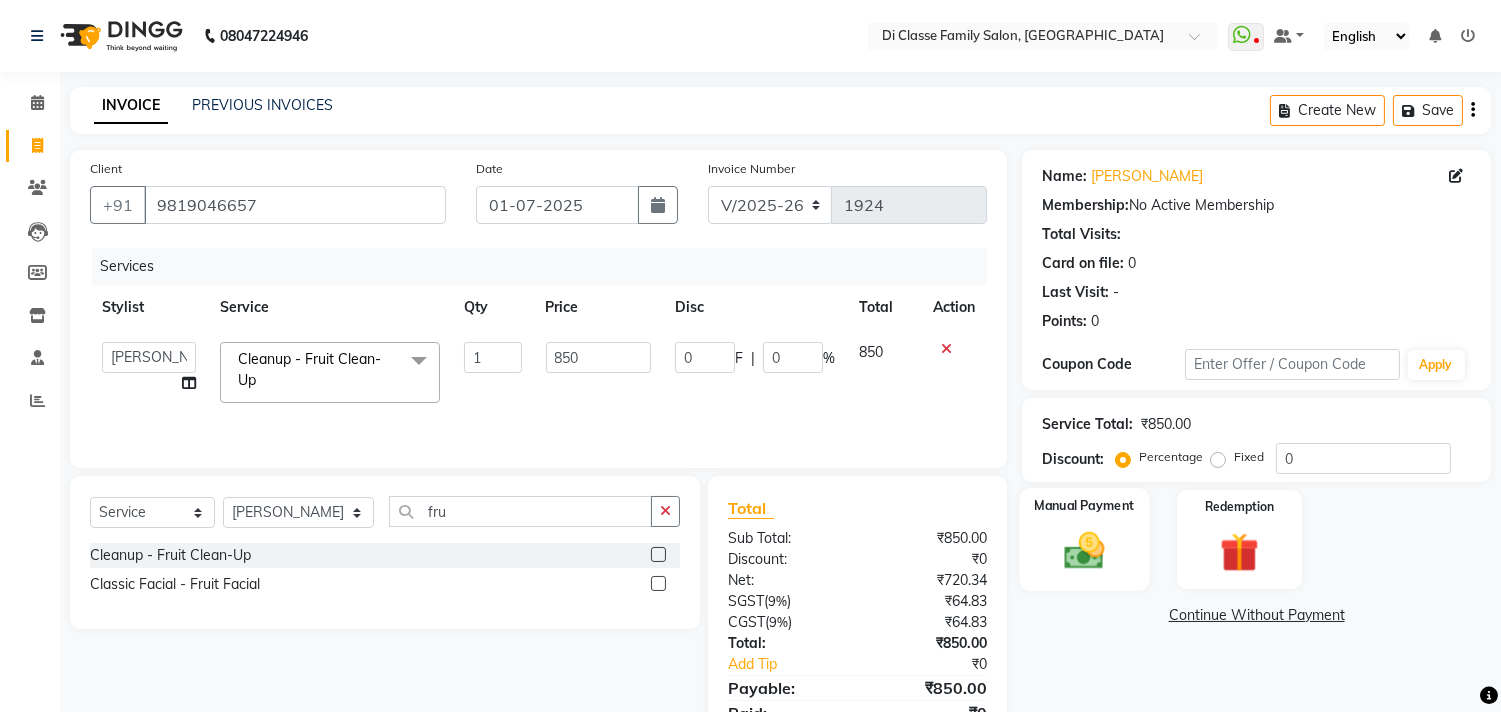 click 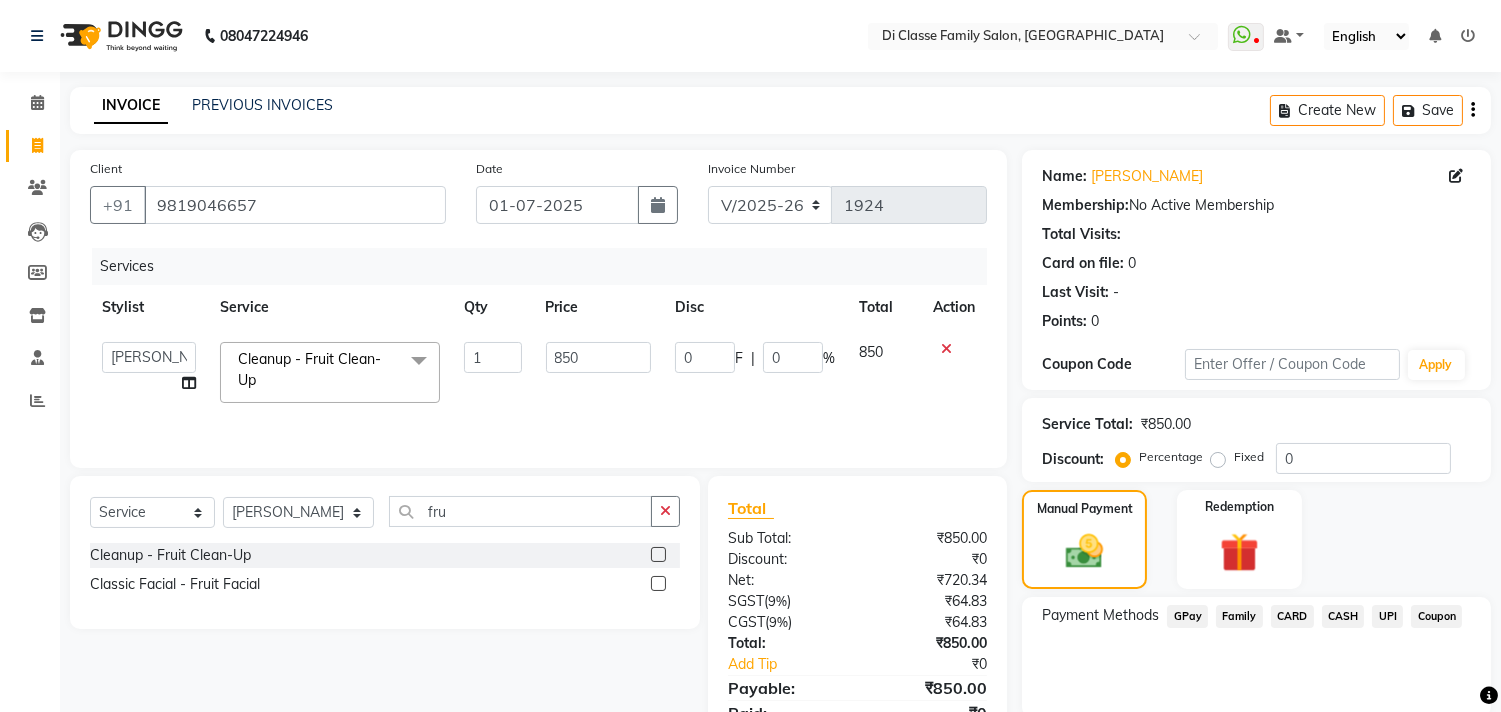 click on "CASH" 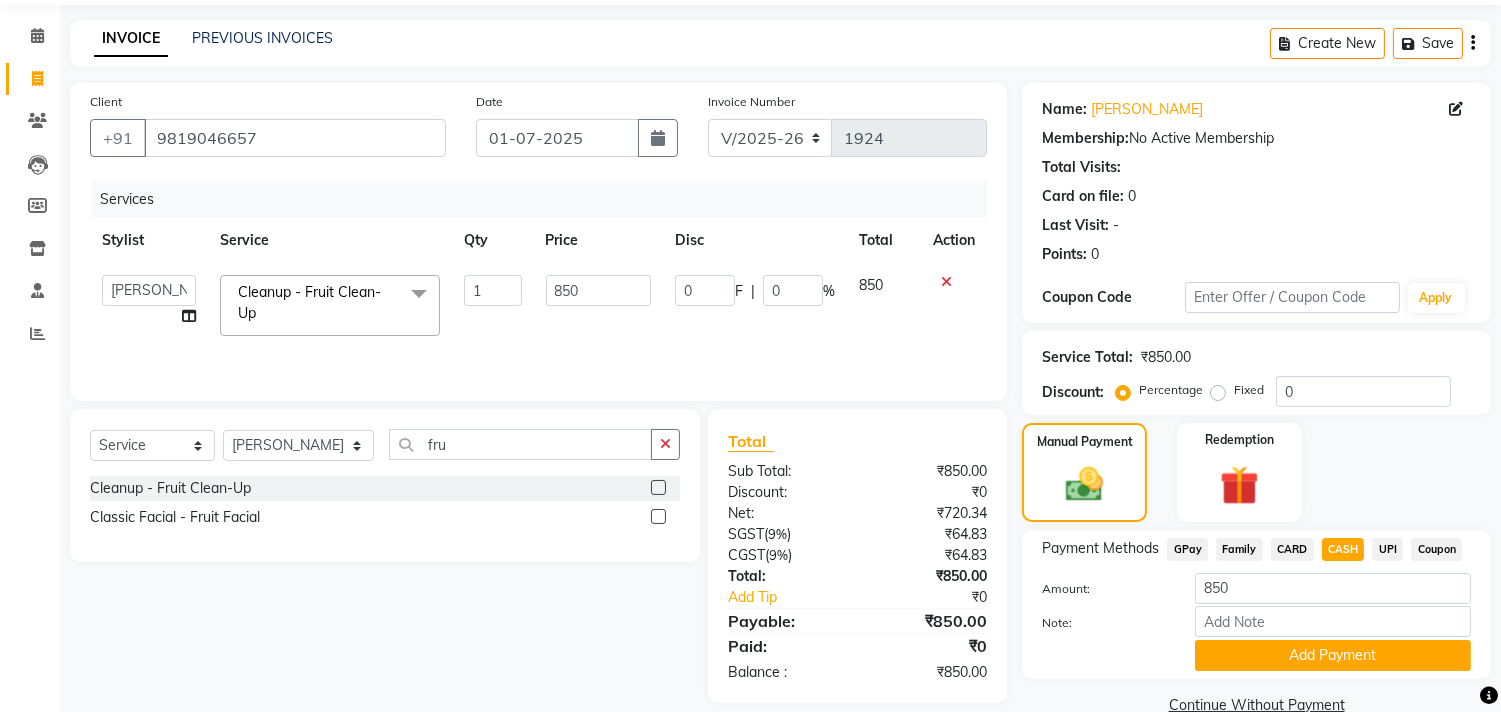 scroll, scrollTop: 104, scrollLeft: 0, axis: vertical 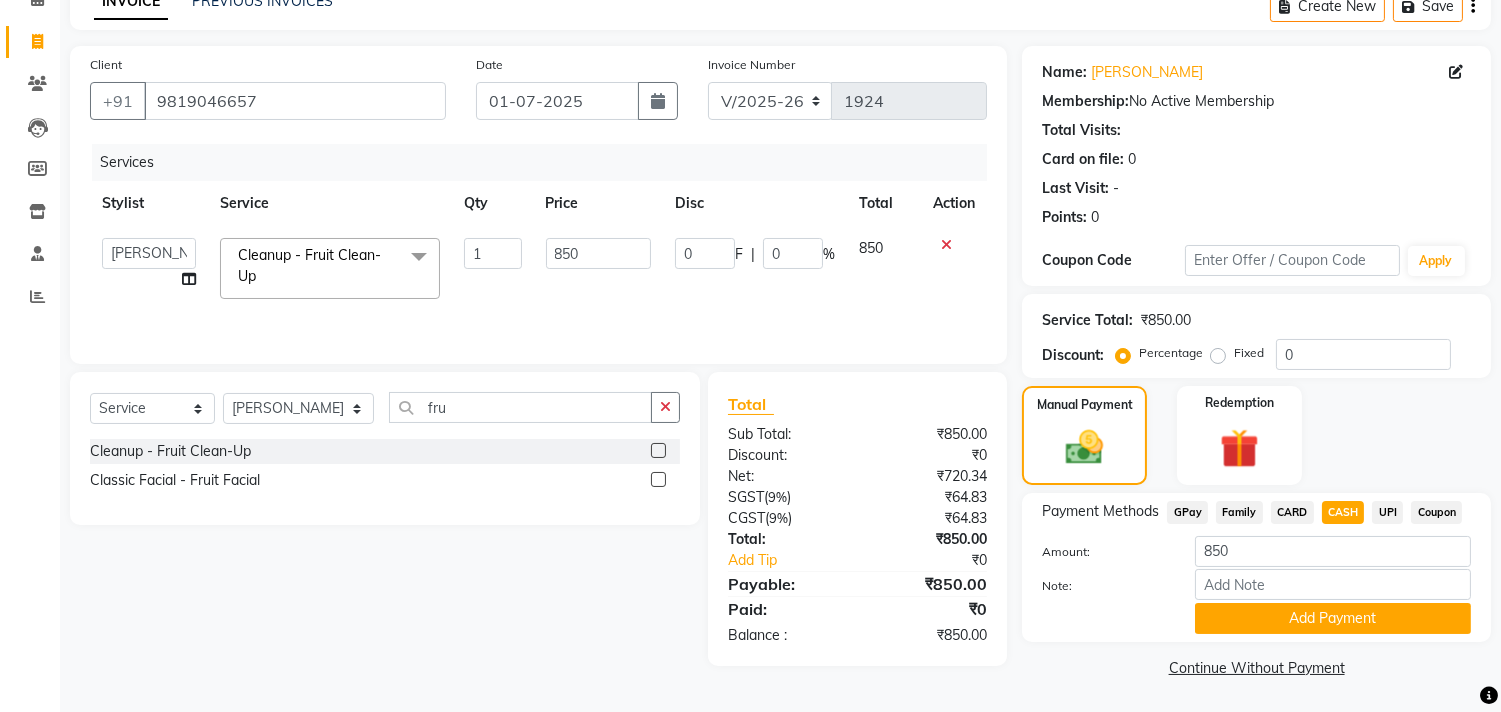 click on "Add Payment" 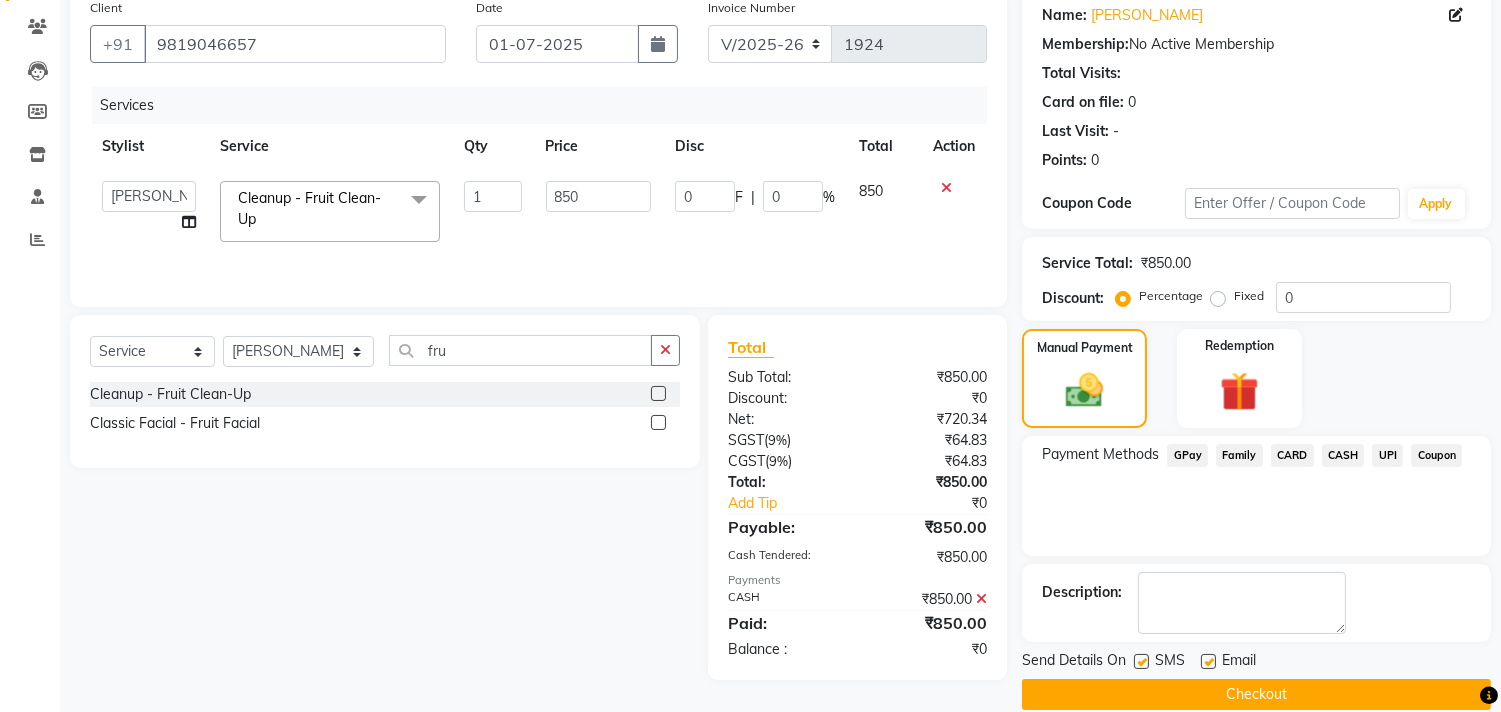 scroll, scrollTop: 187, scrollLeft: 0, axis: vertical 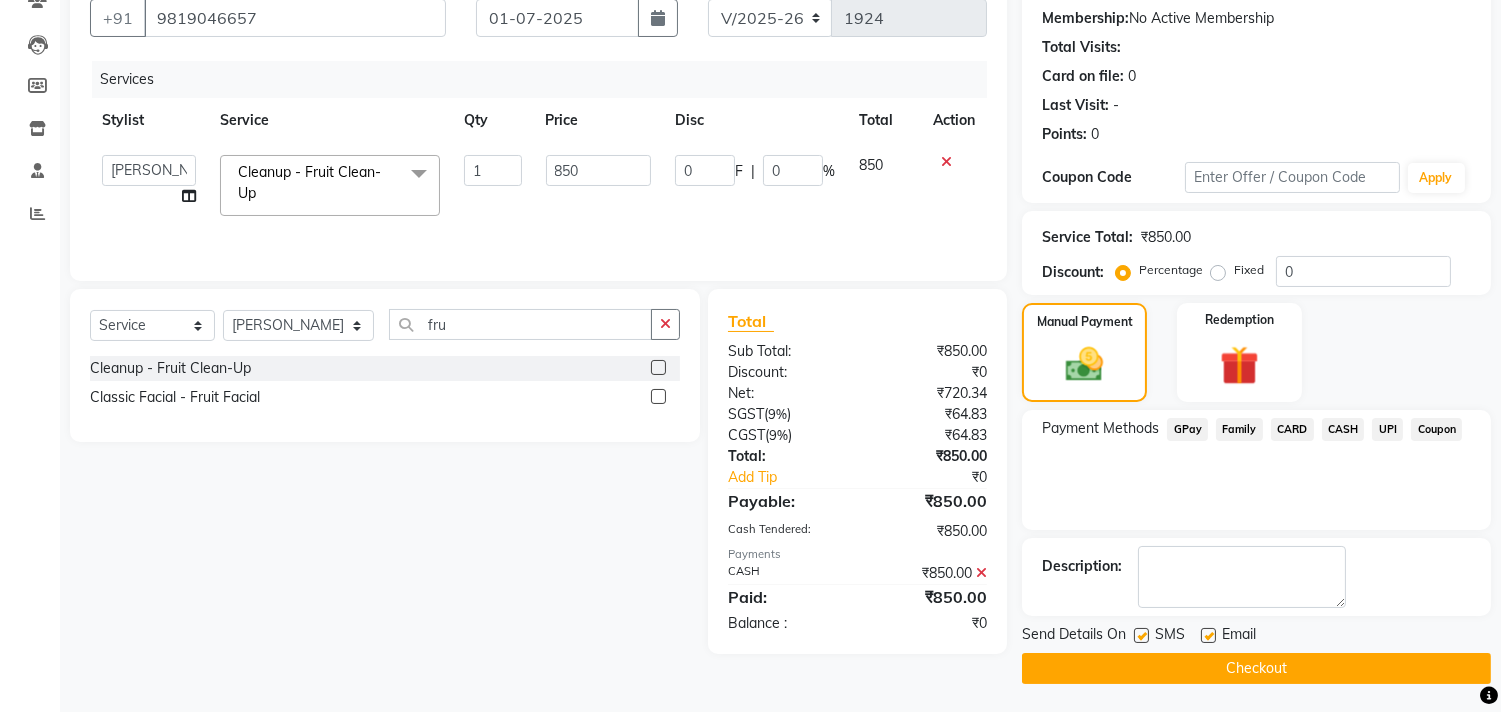 click on "Checkout" 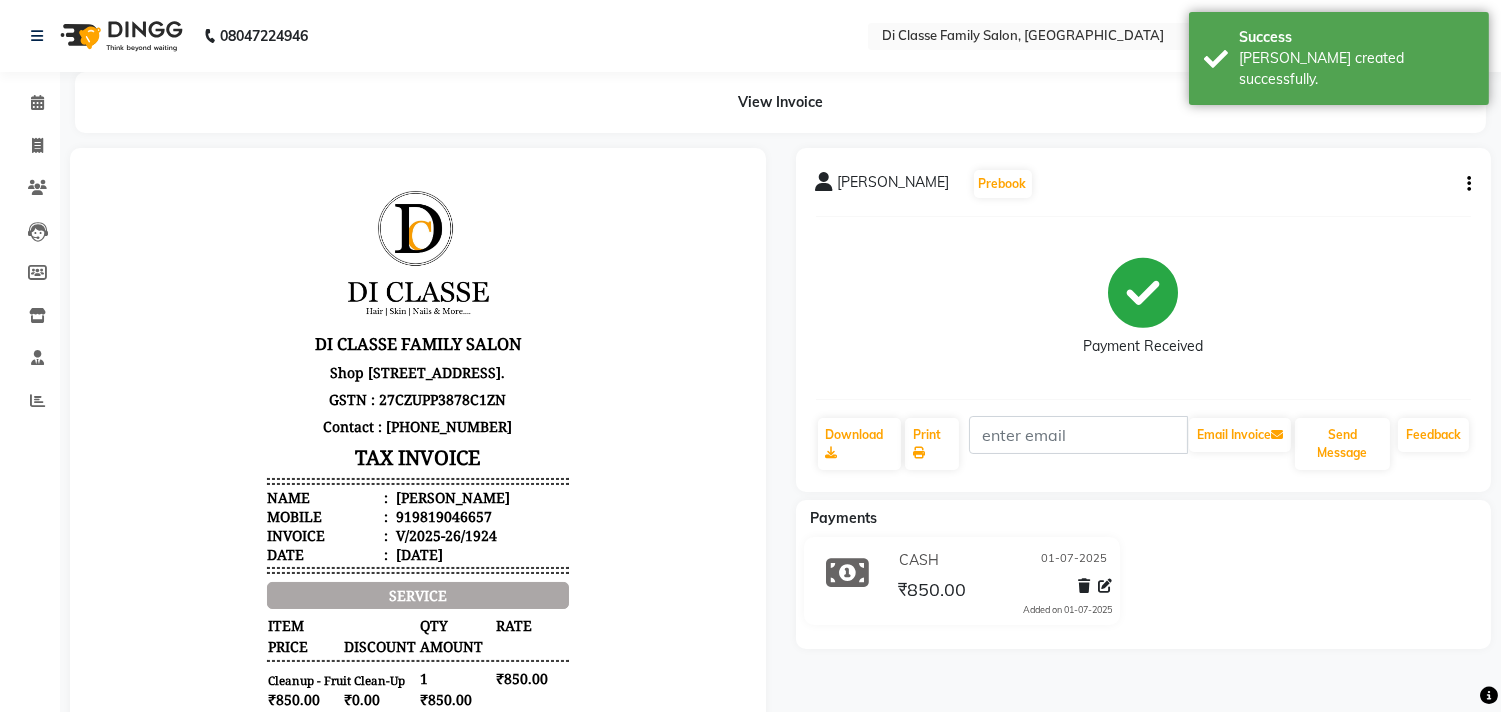 scroll, scrollTop: 0, scrollLeft: 0, axis: both 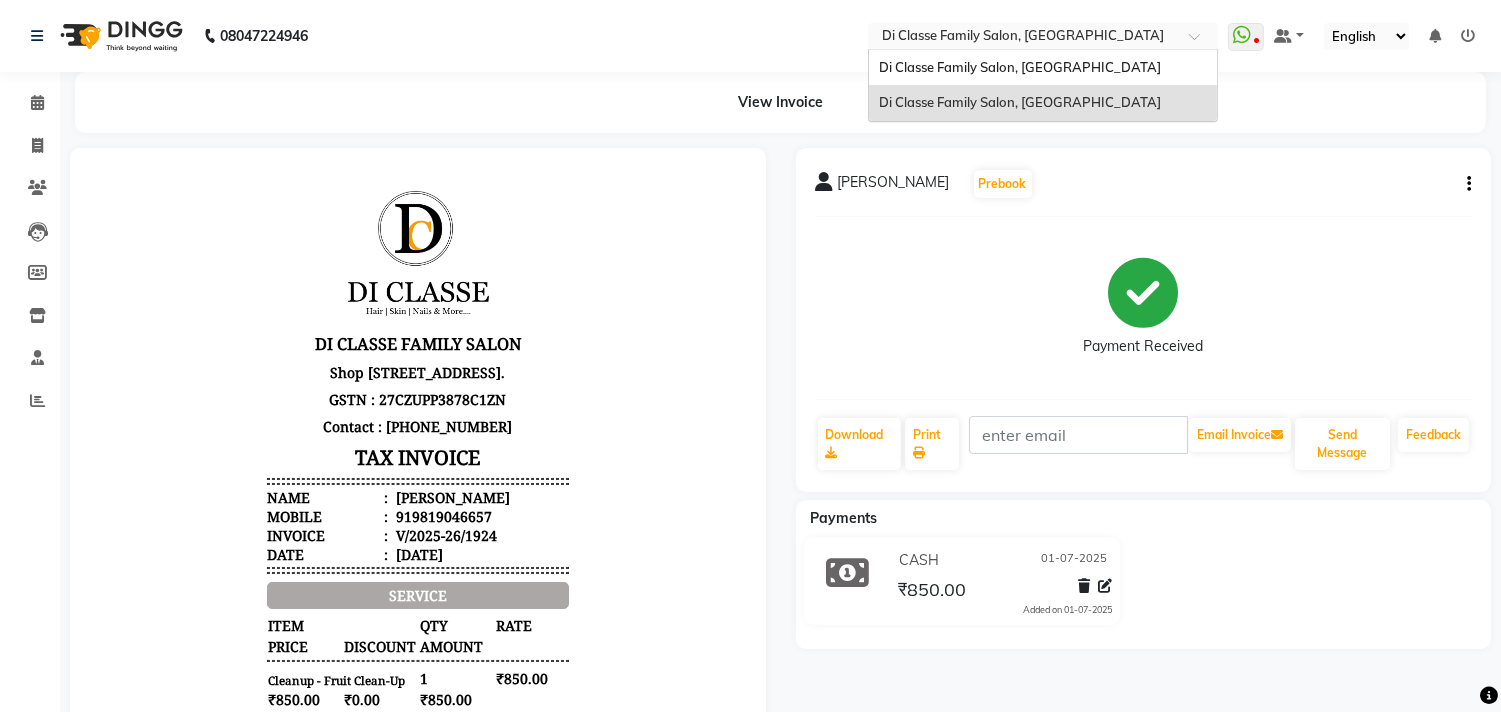 click on "Select Location × Di Classe Family Salon, Sanpada" at bounding box center [1043, 36] 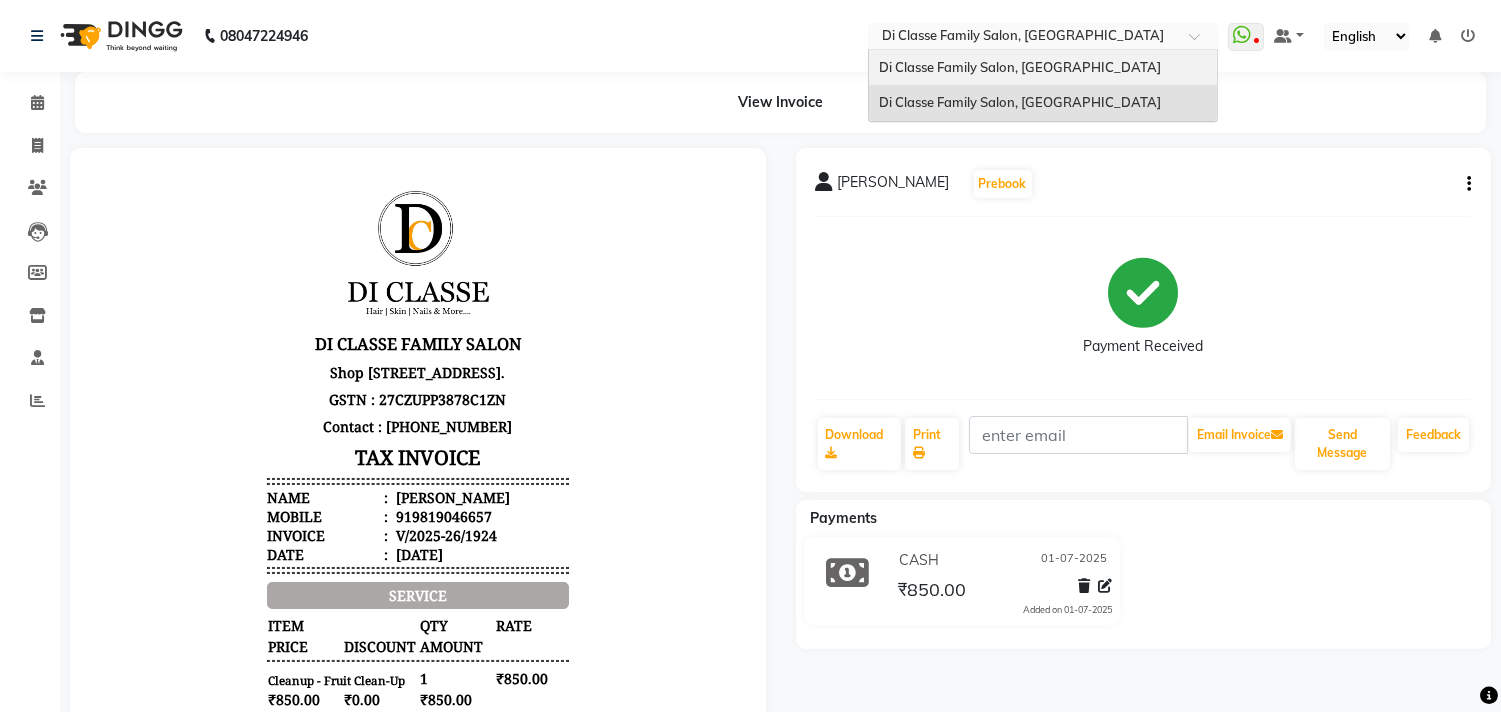 click on "Di Classe Family Salon, Ghansoli" at bounding box center (1043, 68) 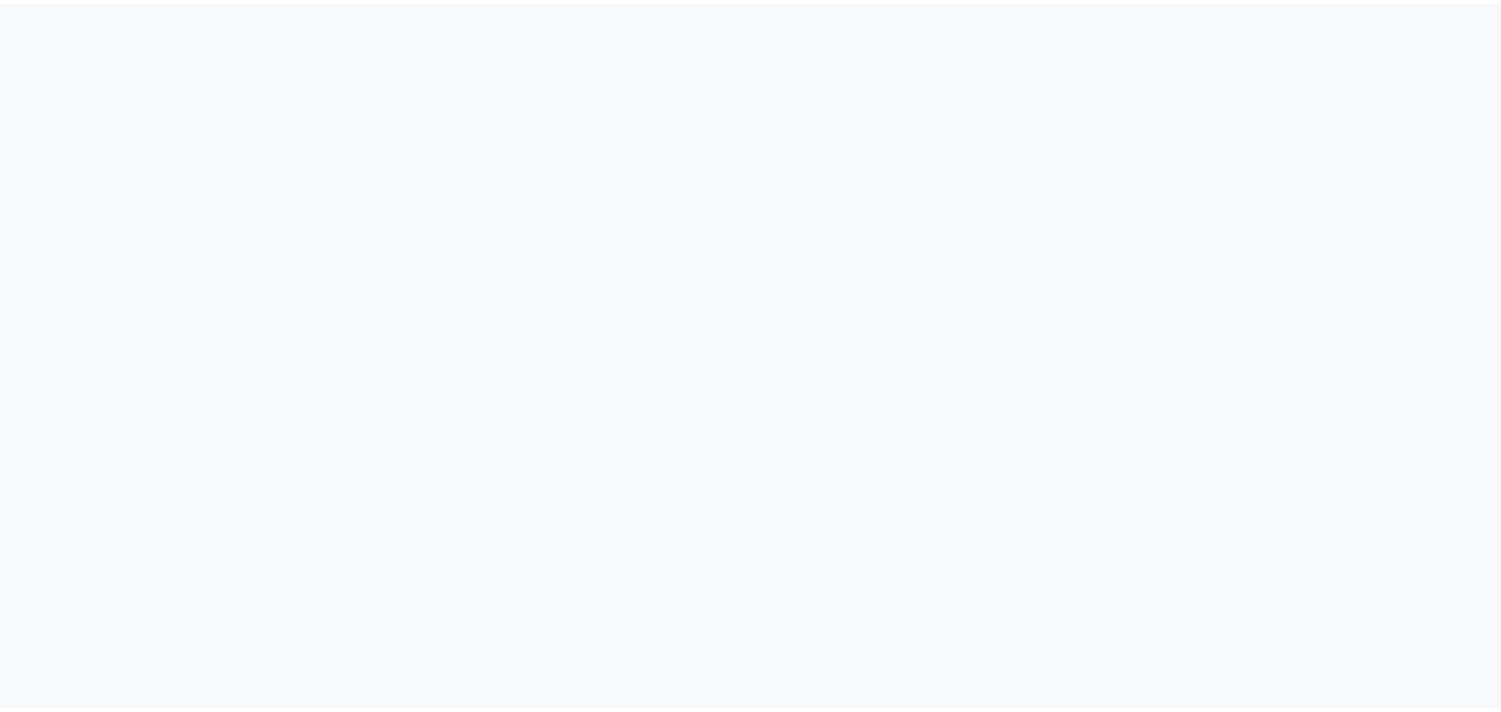 scroll, scrollTop: 0, scrollLeft: 0, axis: both 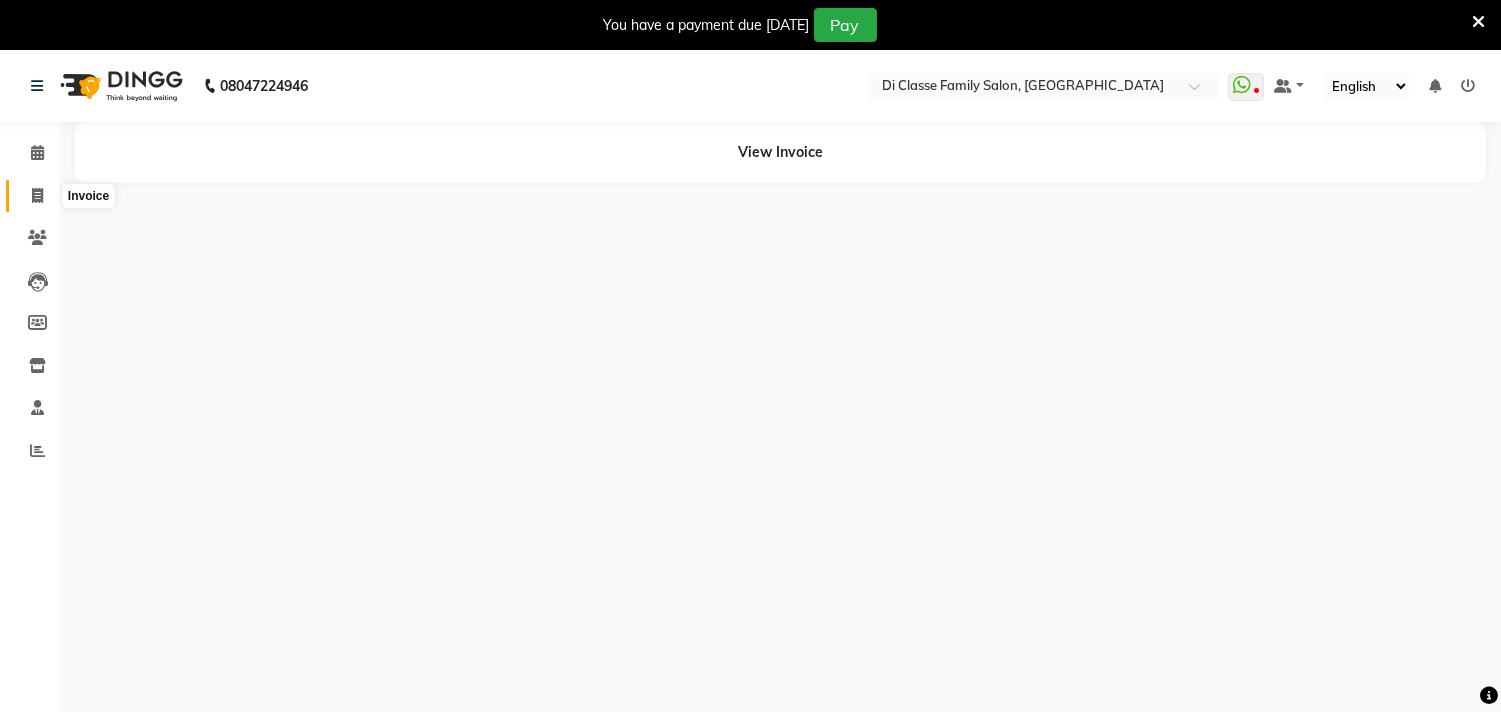 click 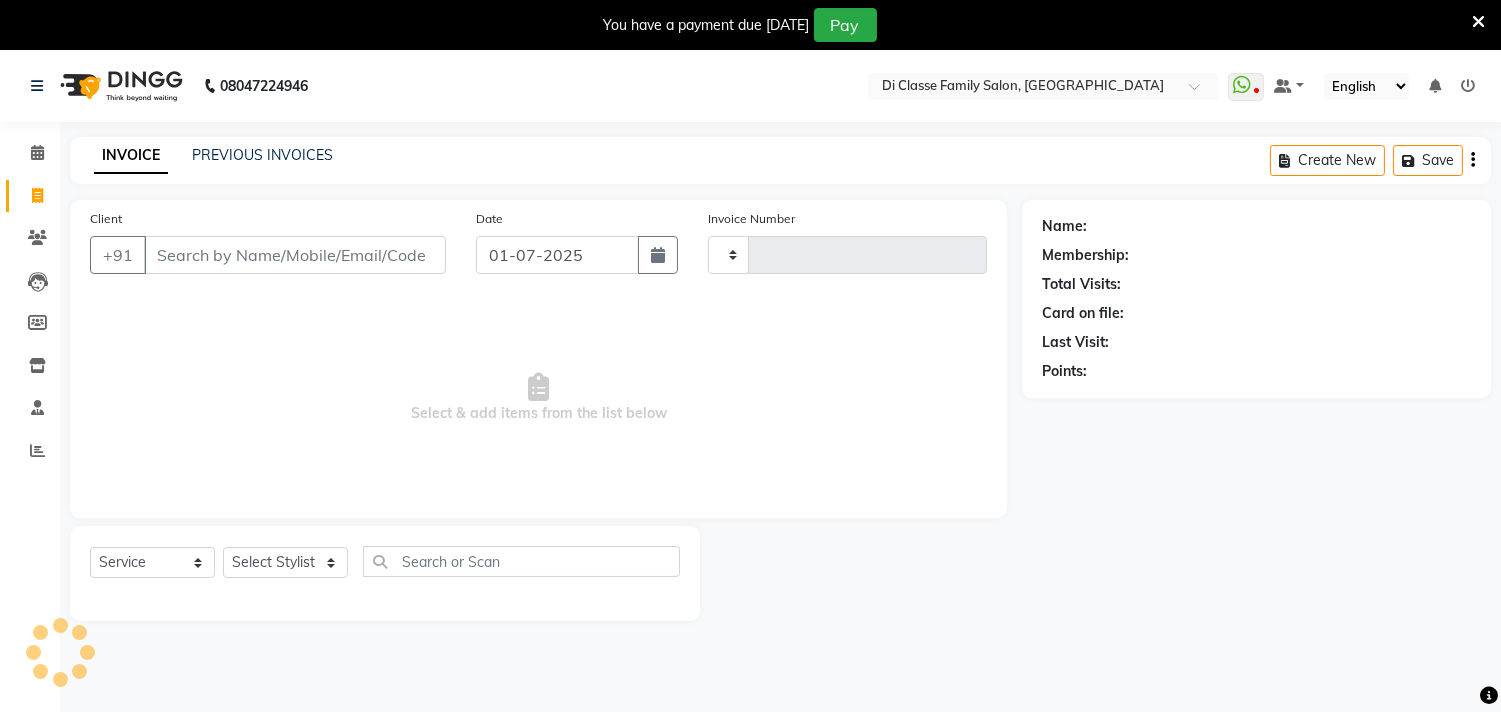 type on "1903" 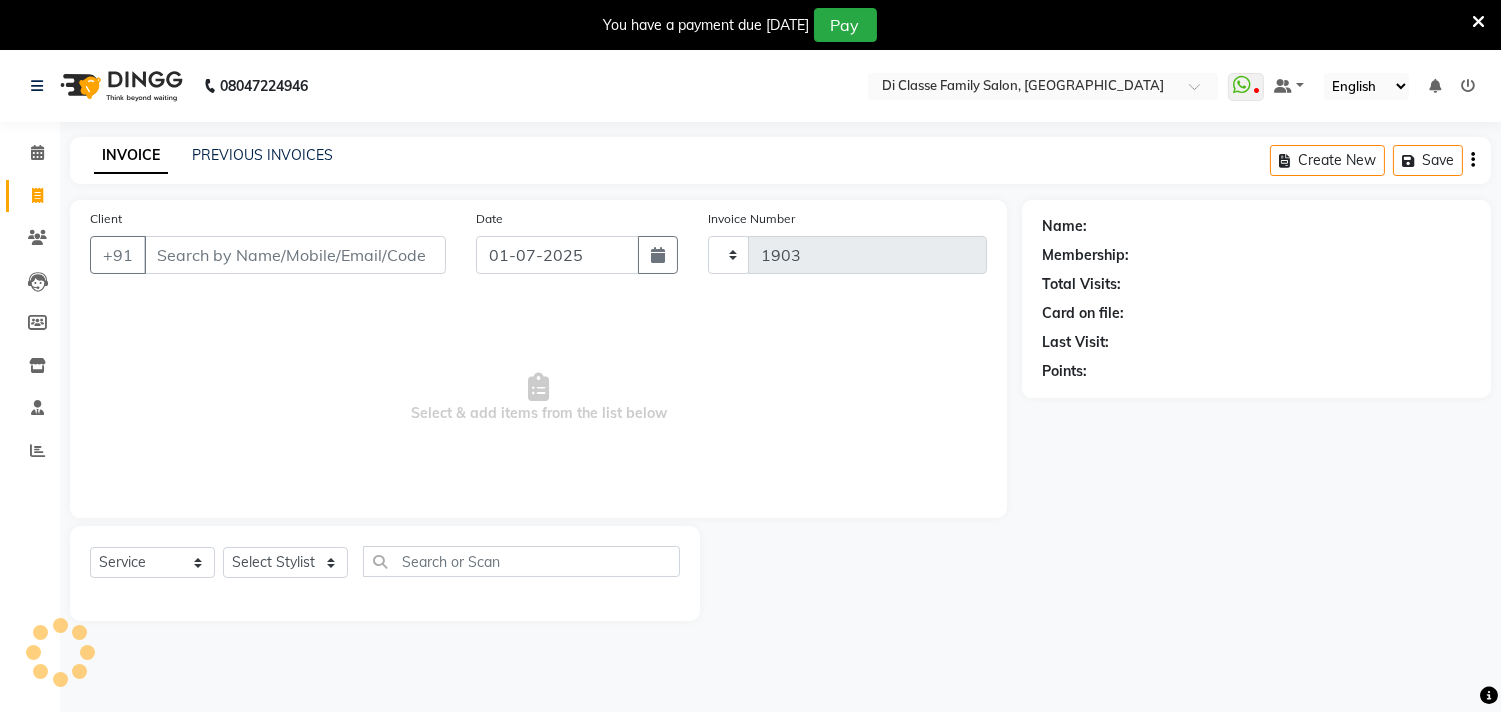 select on "6346" 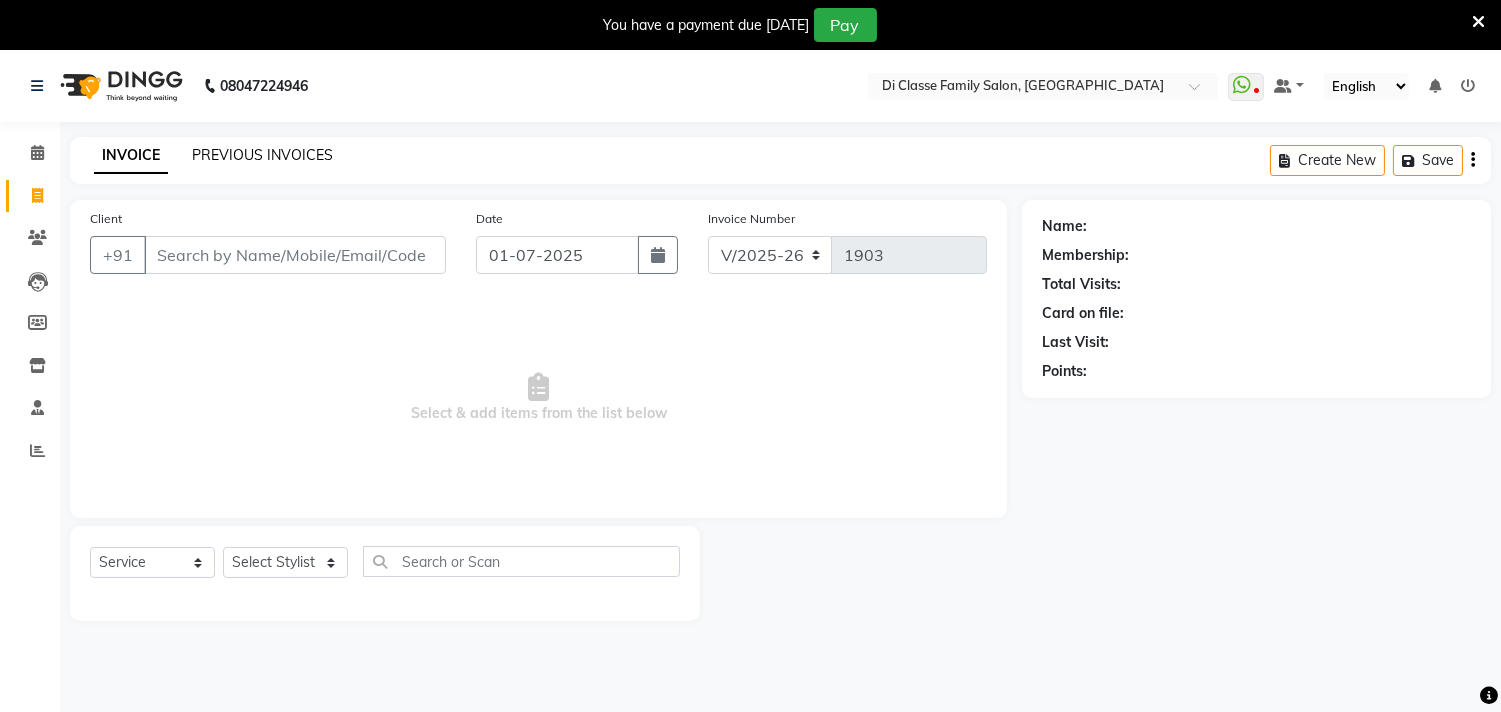 click on "PREVIOUS INVOICES" 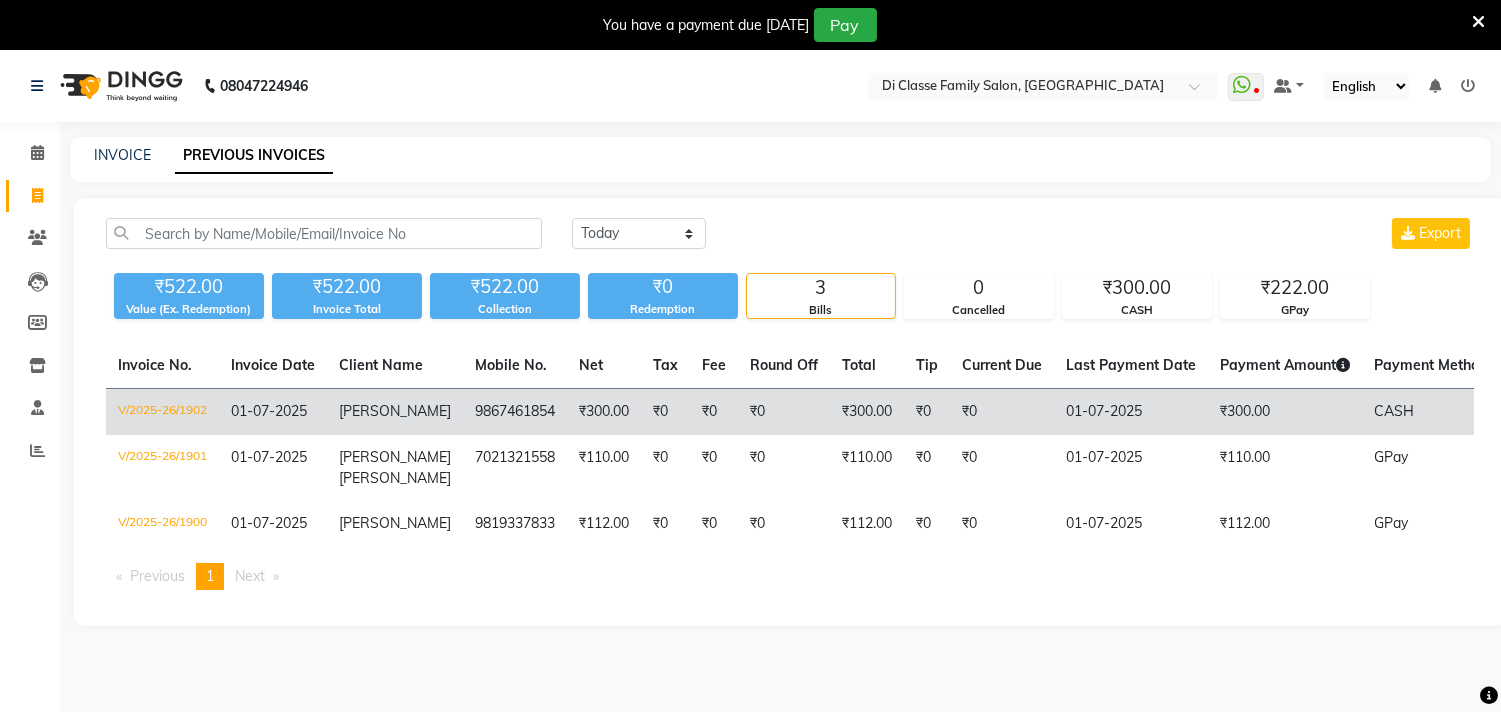 click on "[PERSON_NAME]" 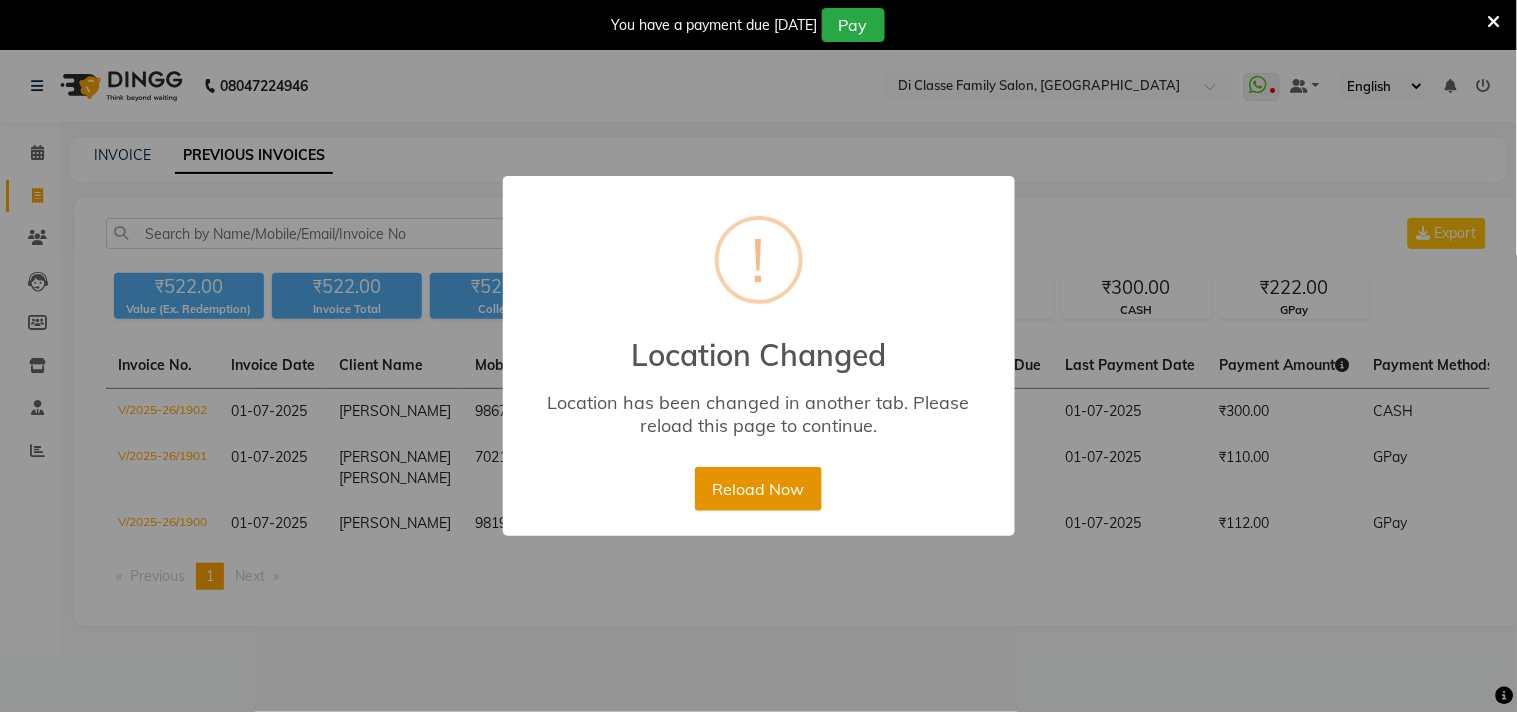 click on "Reload Now" at bounding box center (758, 489) 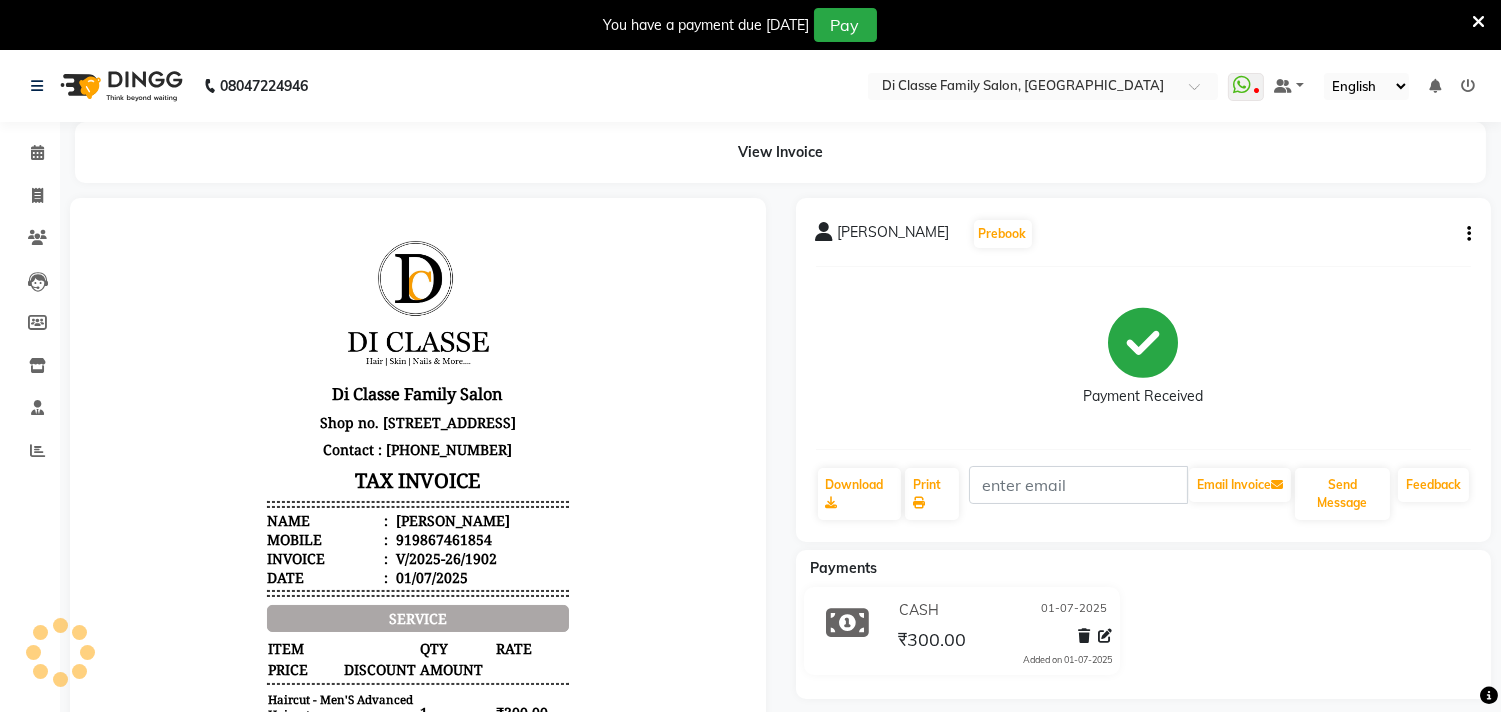 scroll, scrollTop: 0, scrollLeft: 0, axis: both 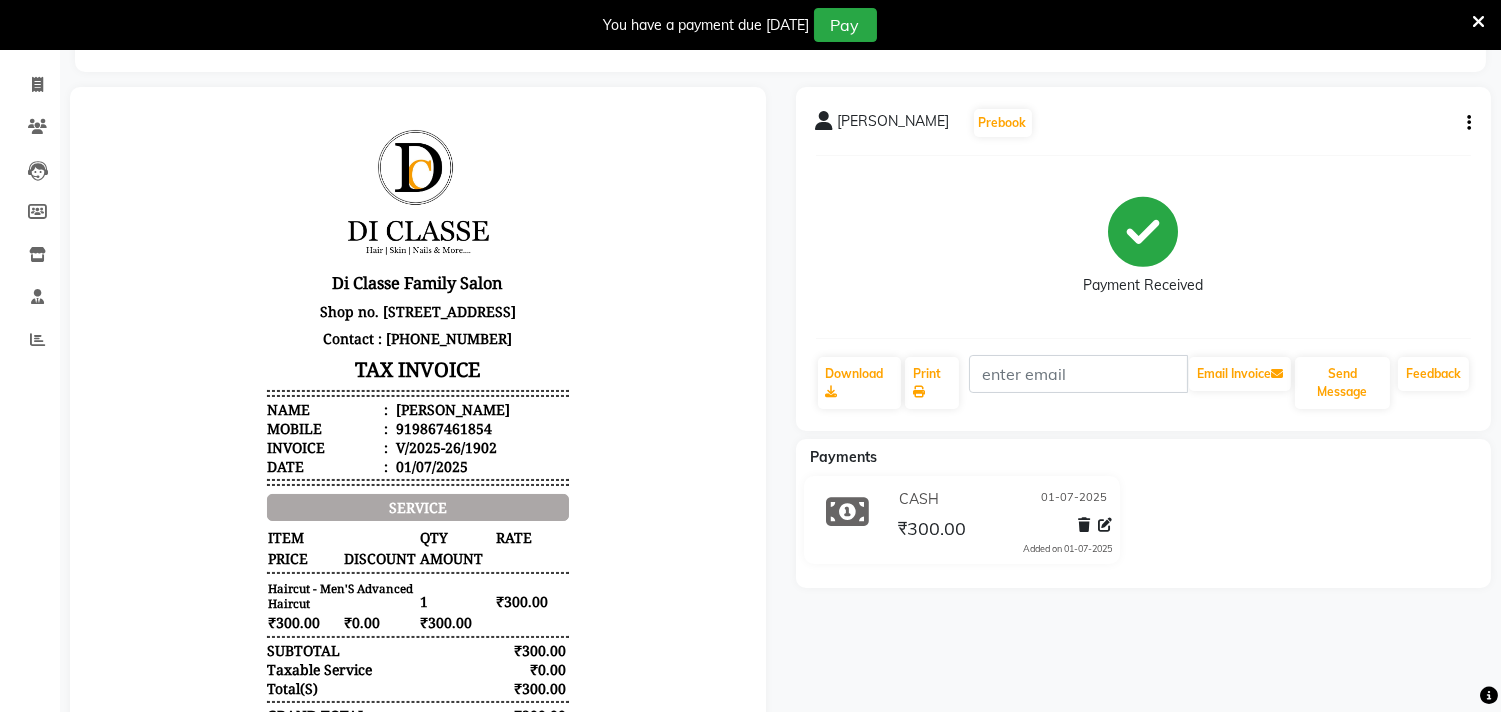 click 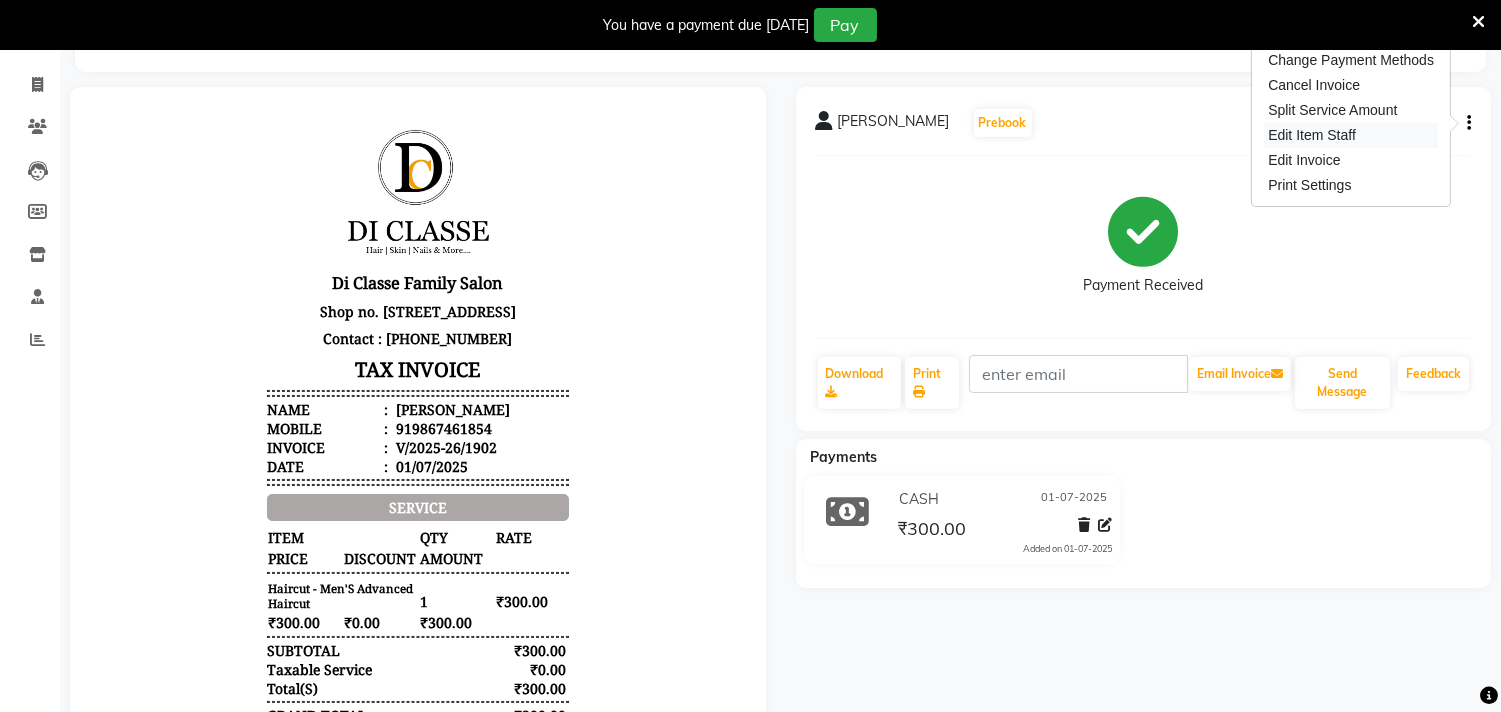 click on "Edit Item Staff" at bounding box center [1351, 135] 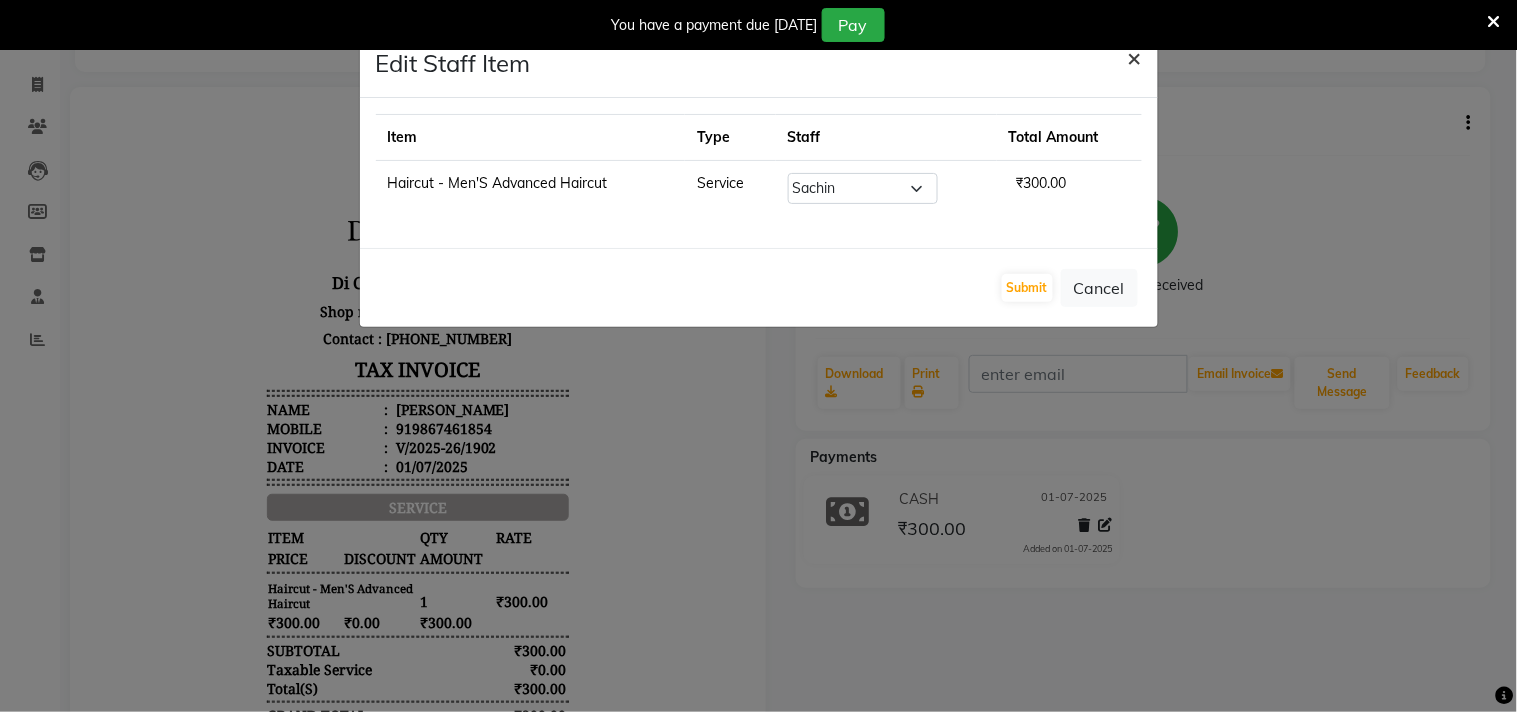 click on "×" 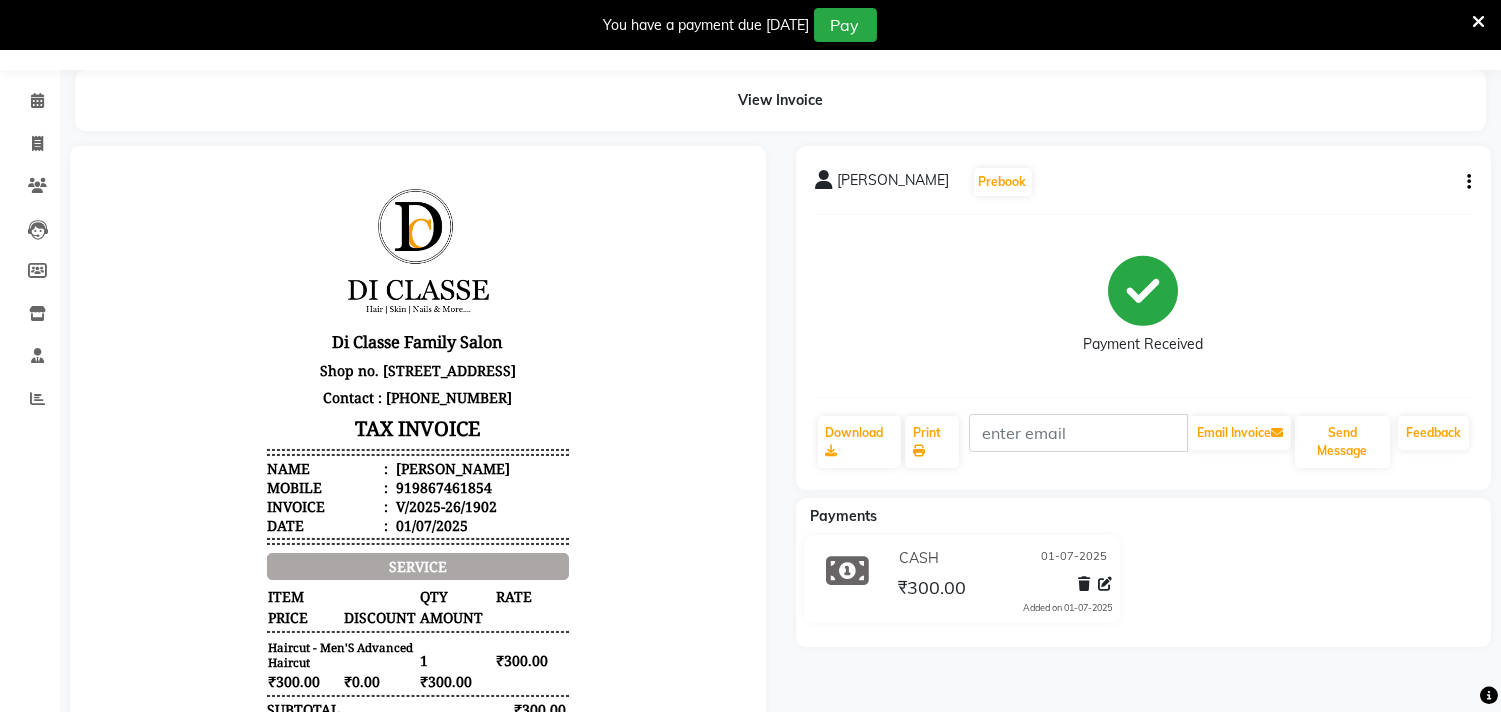 scroll, scrollTop: 0, scrollLeft: 0, axis: both 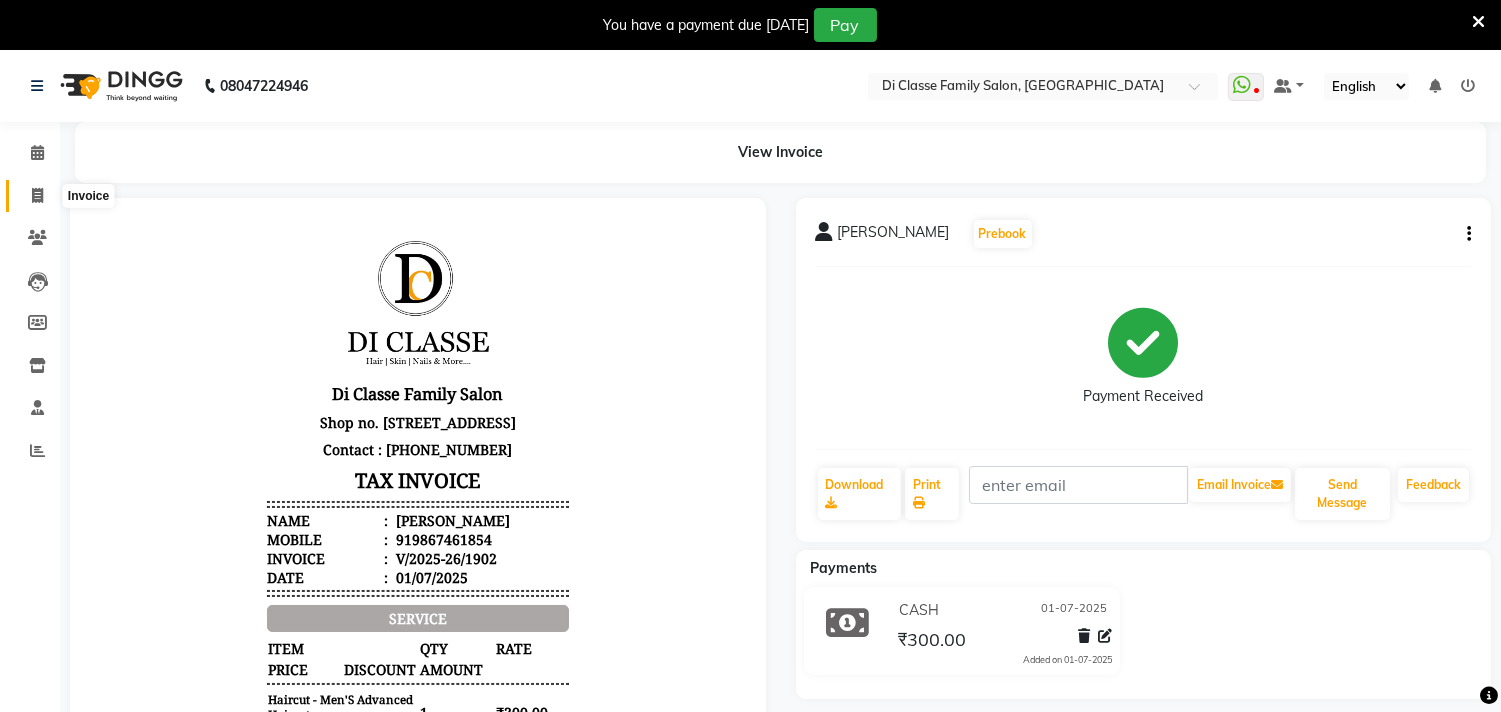 click 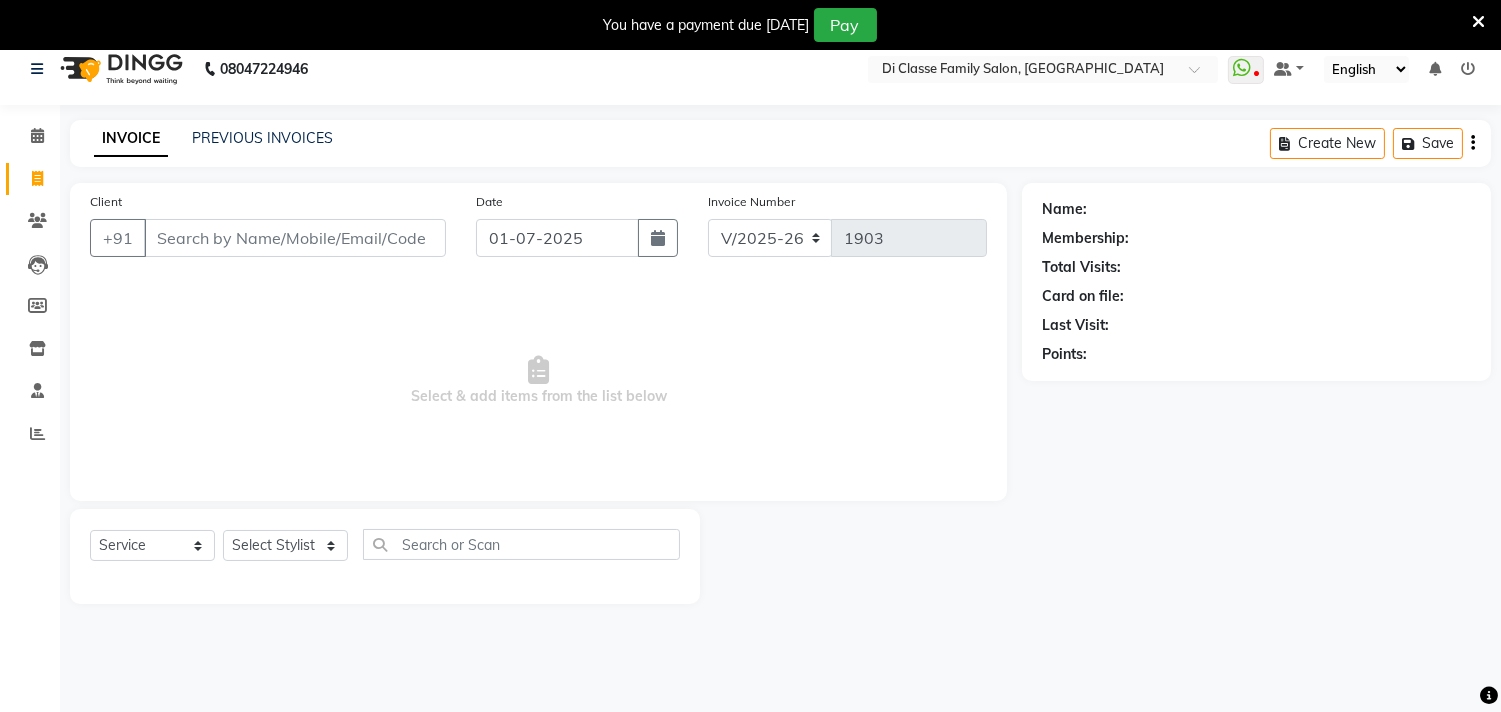 scroll, scrollTop: 0, scrollLeft: 0, axis: both 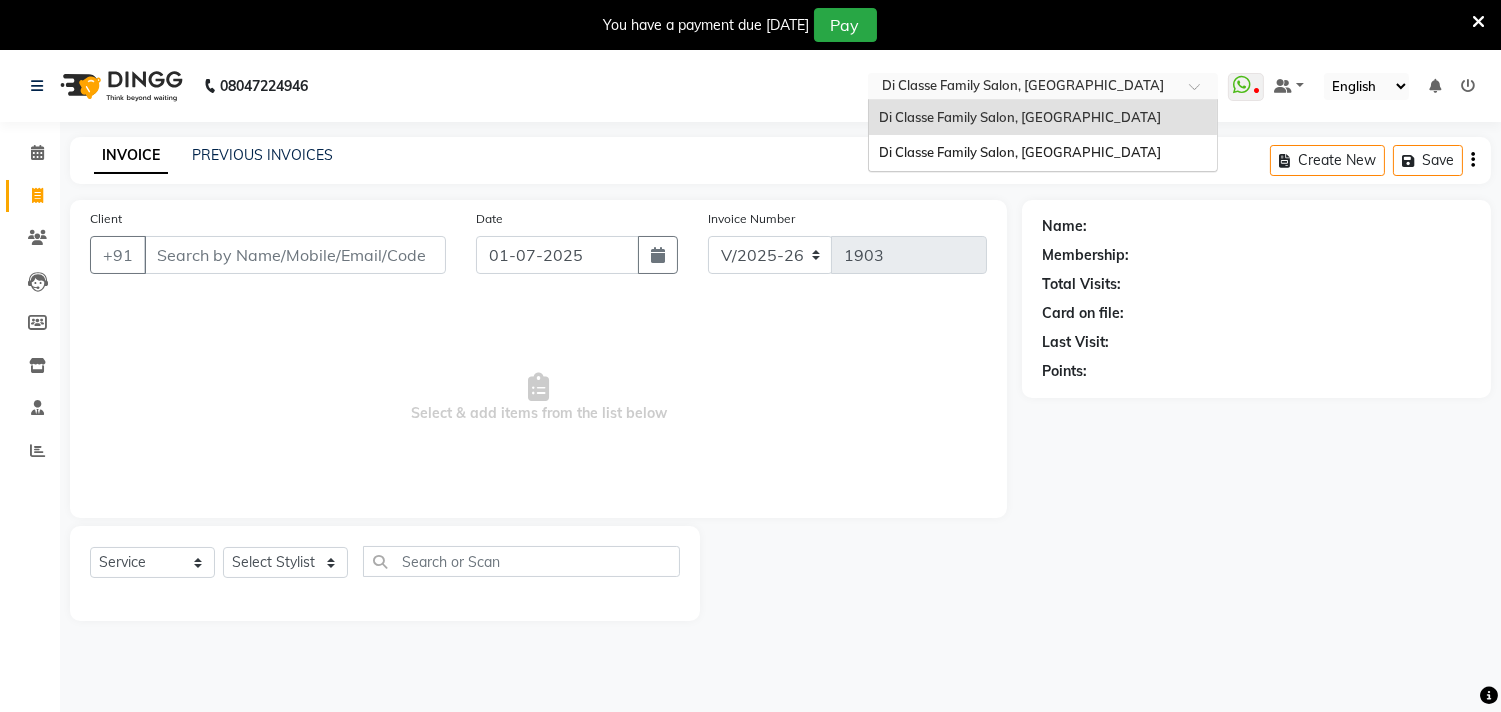 click at bounding box center [1201, 92] 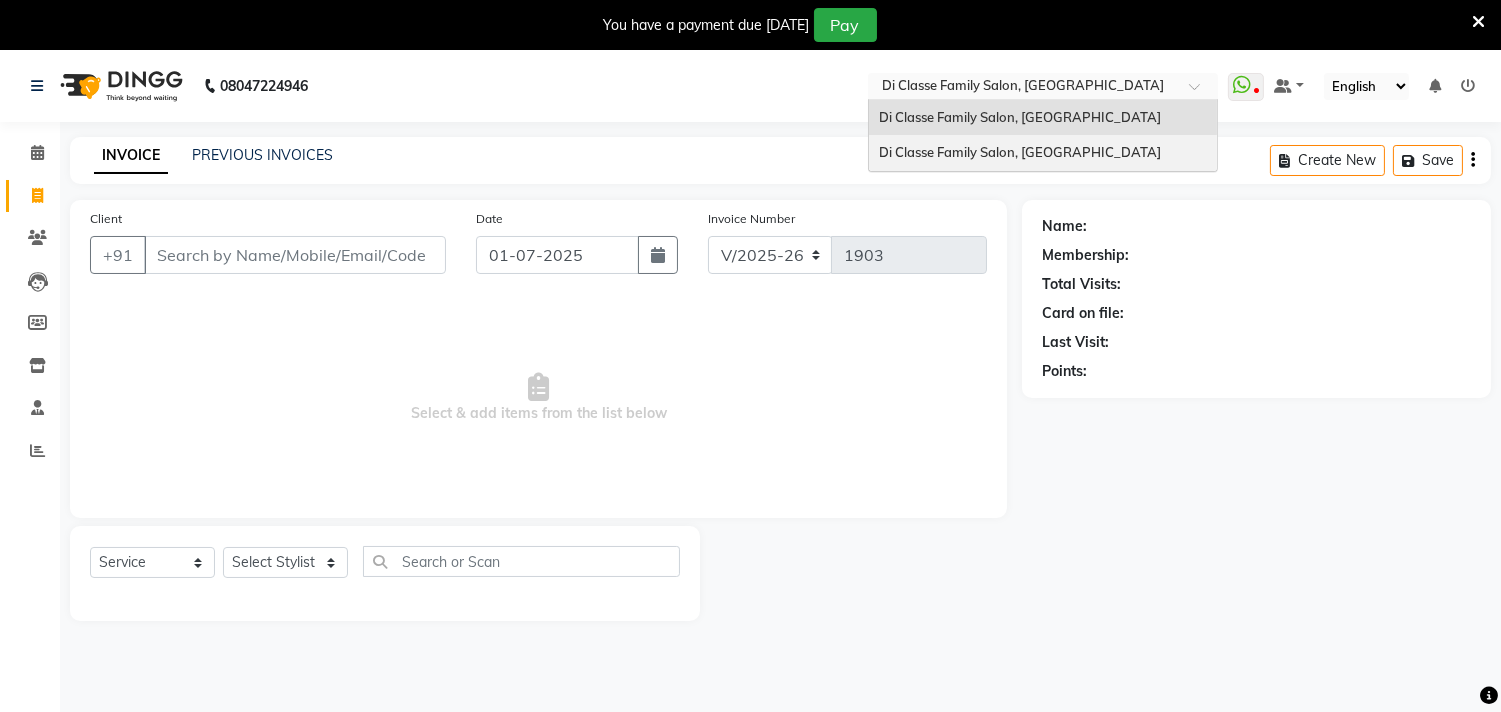 click on "Di Classe Family Salon, [GEOGRAPHIC_DATA]" at bounding box center (1043, 153) 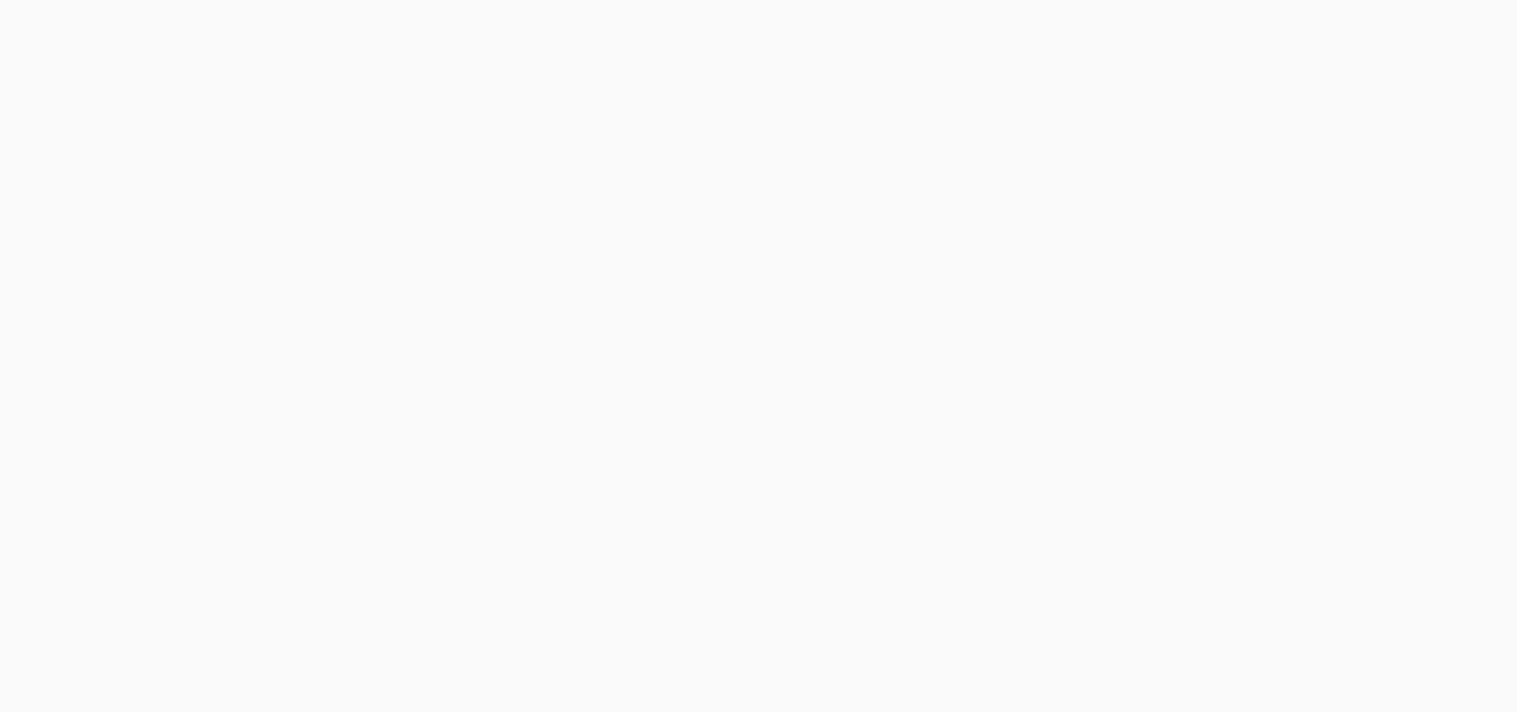 scroll, scrollTop: 0, scrollLeft: 0, axis: both 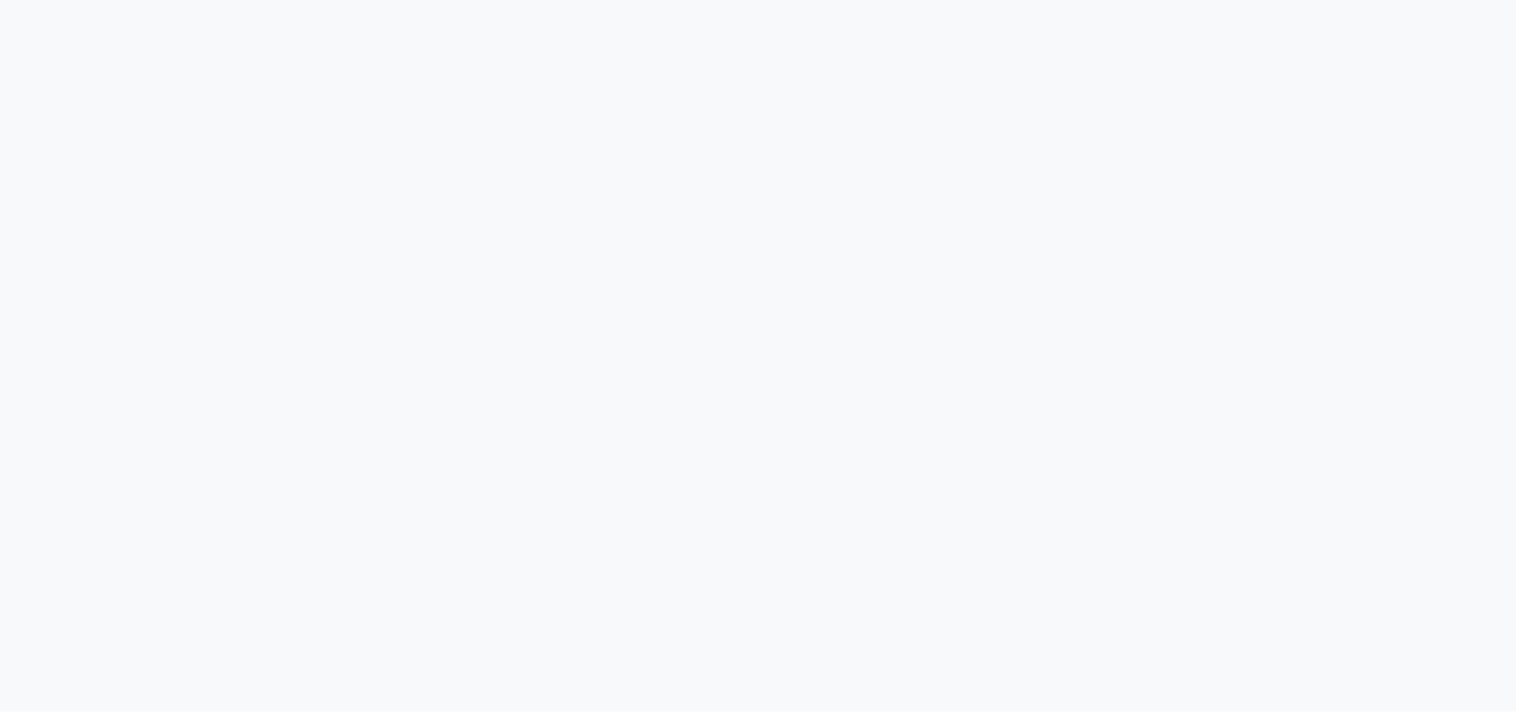 select on "service" 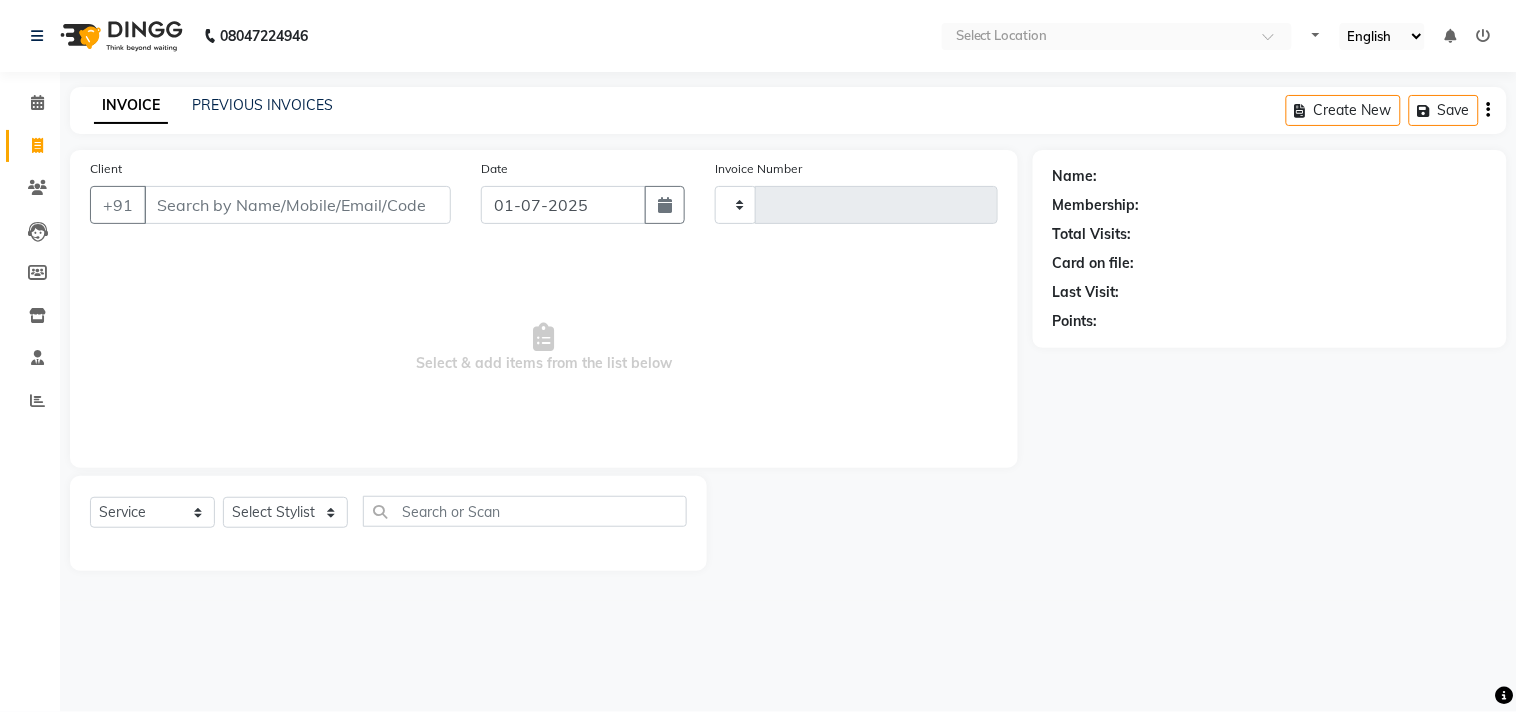type on "1925" 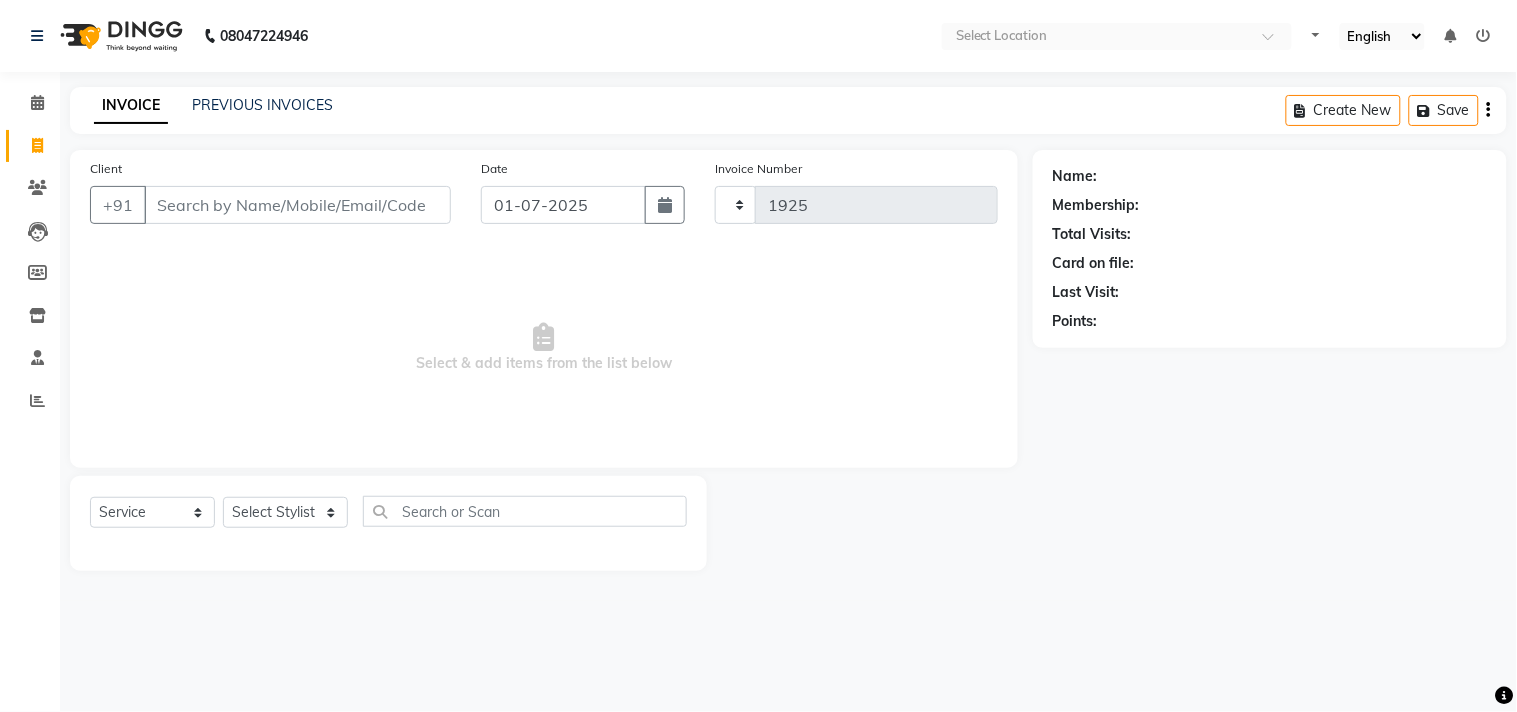 select on "4704" 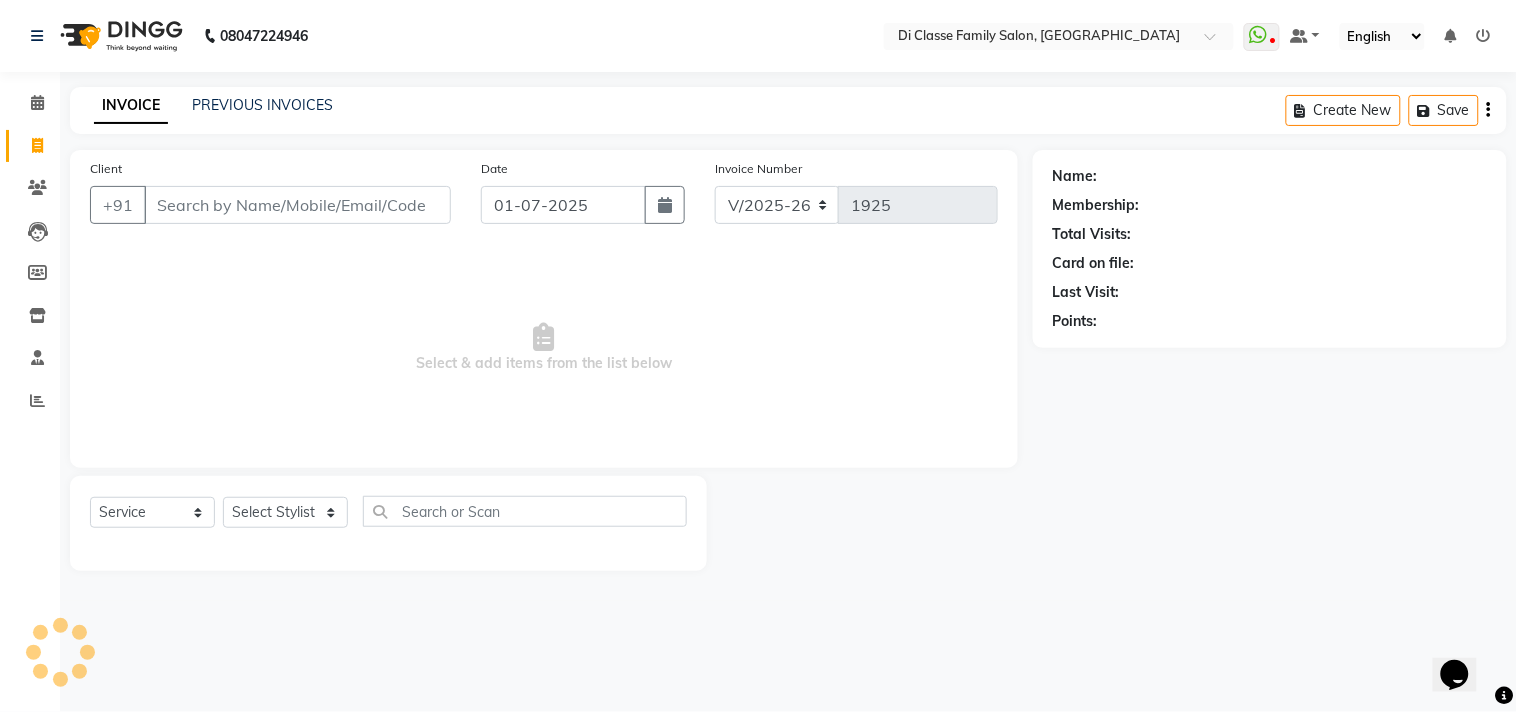 scroll, scrollTop: 0, scrollLeft: 0, axis: both 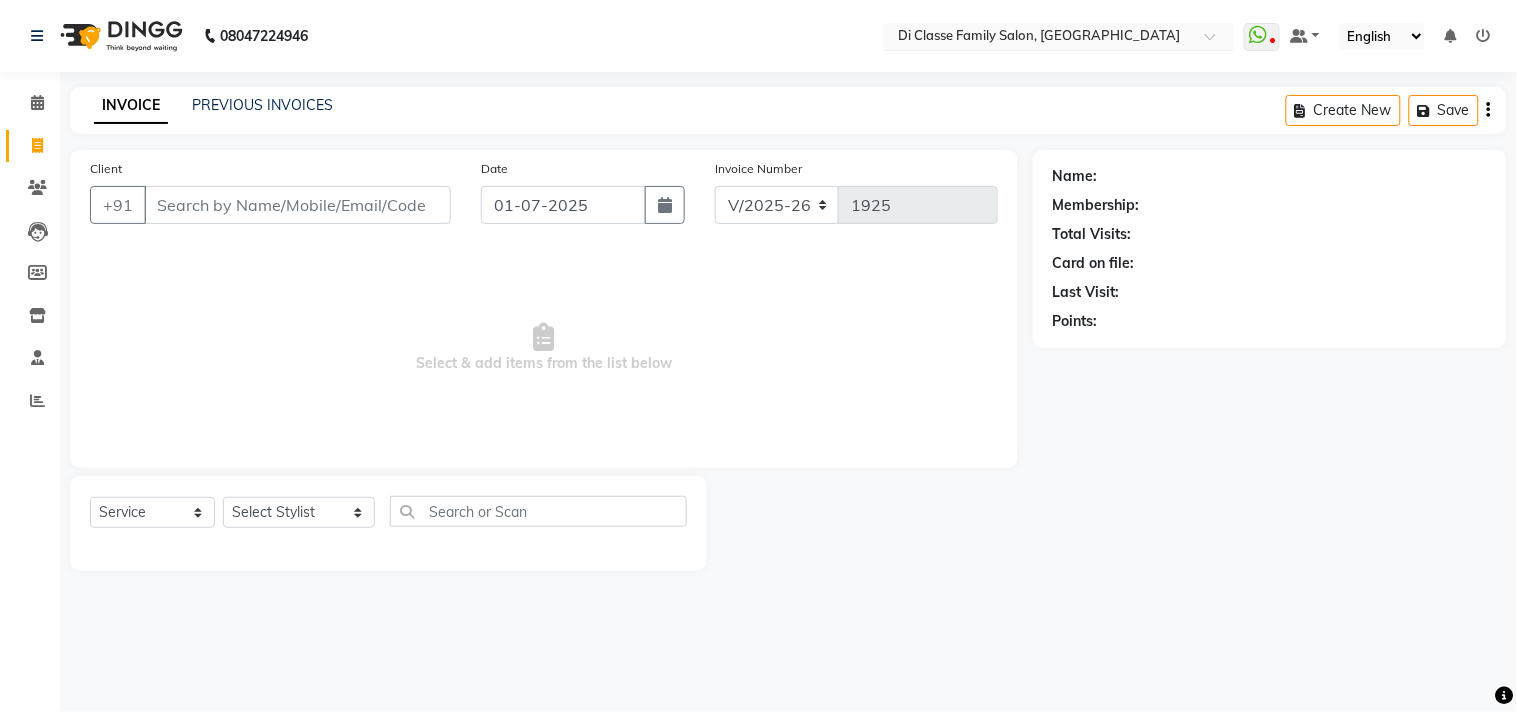 click at bounding box center (1217, 42) 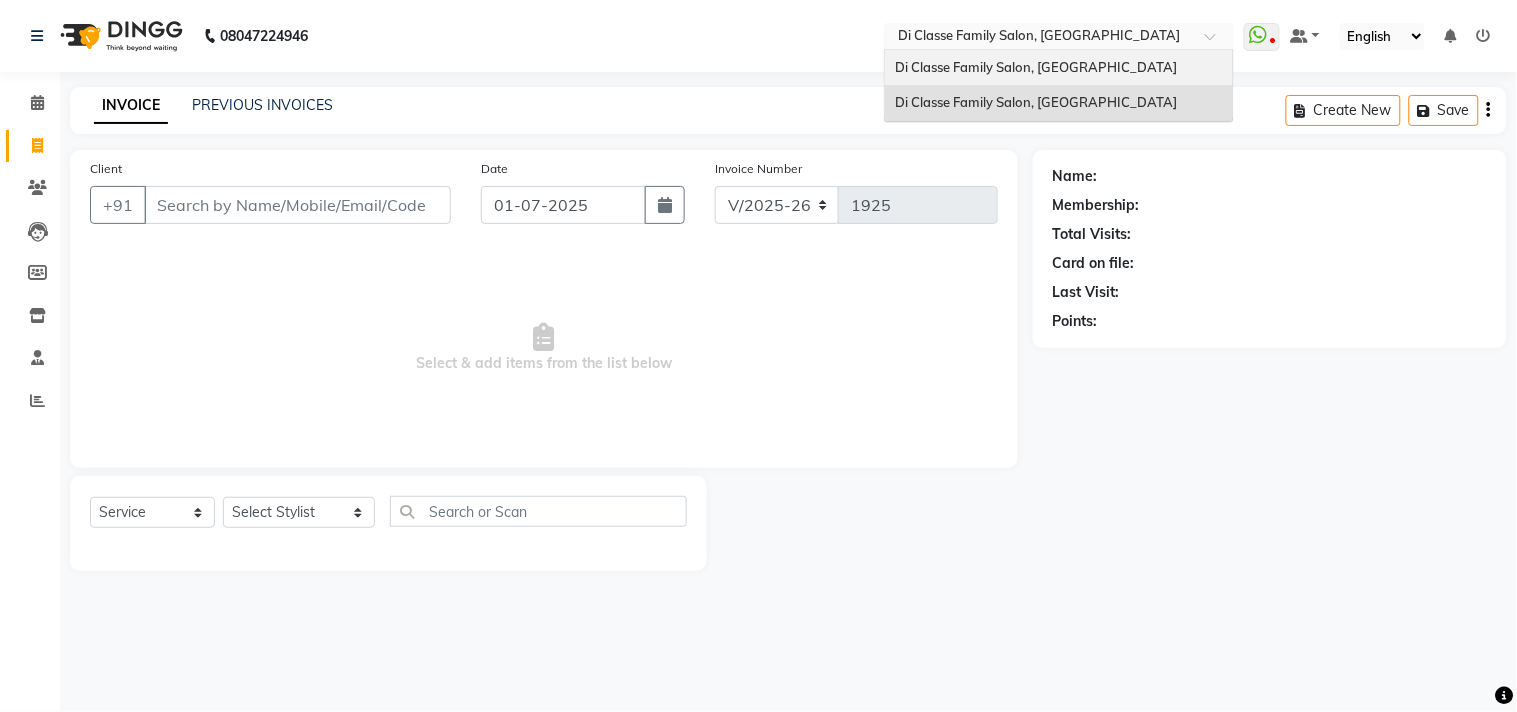 click on "Di Classe Family Salon, [GEOGRAPHIC_DATA]" at bounding box center [1059, 68] 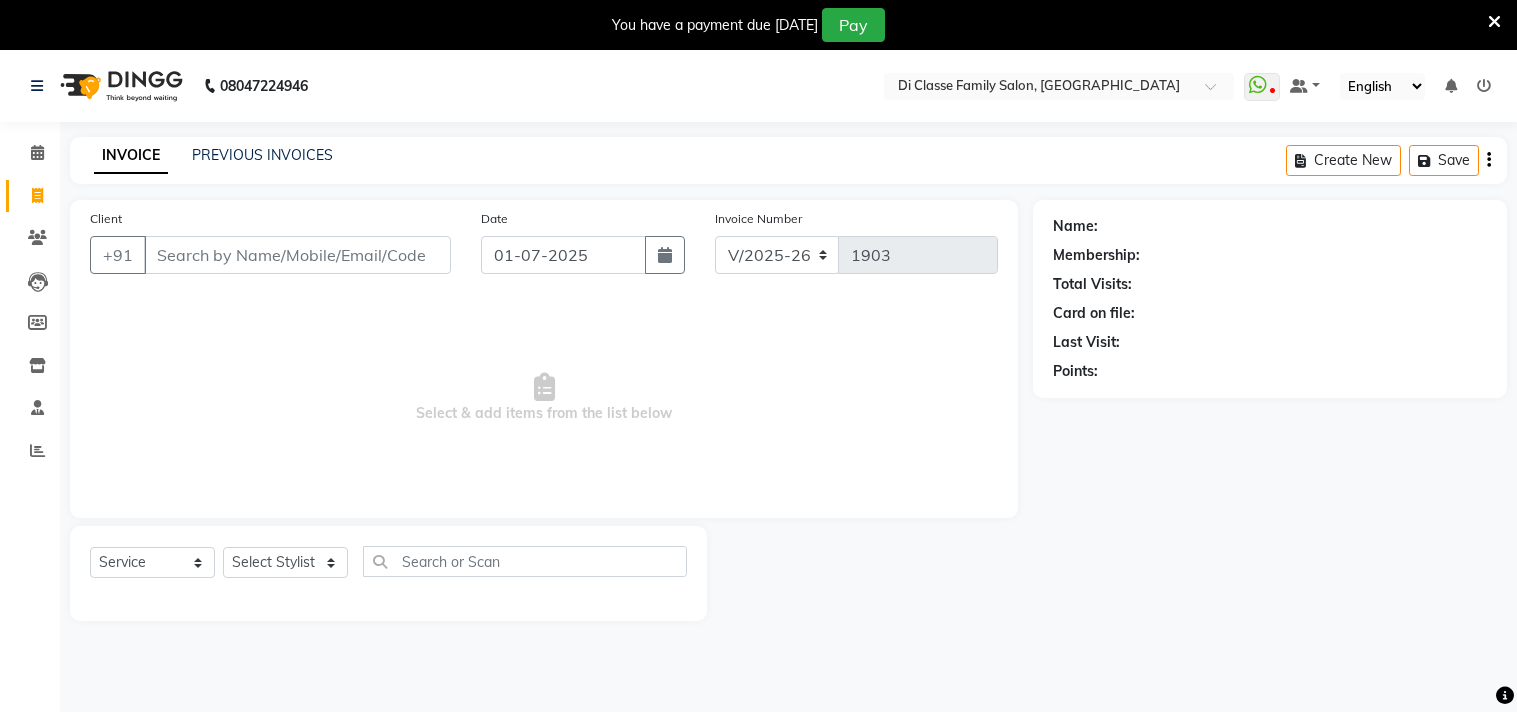 select on "6346" 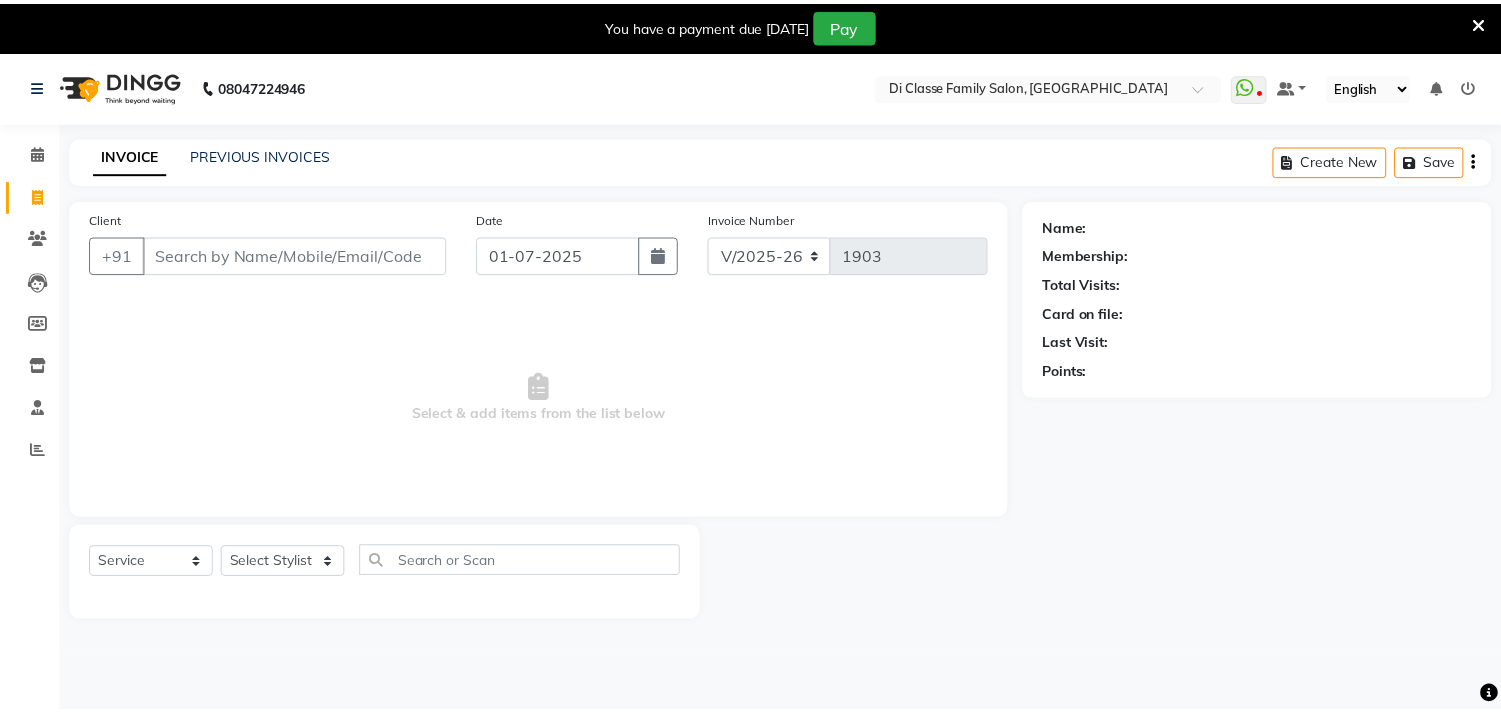 scroll, scrollTop: 0, scrollLeft: 0, axis: both 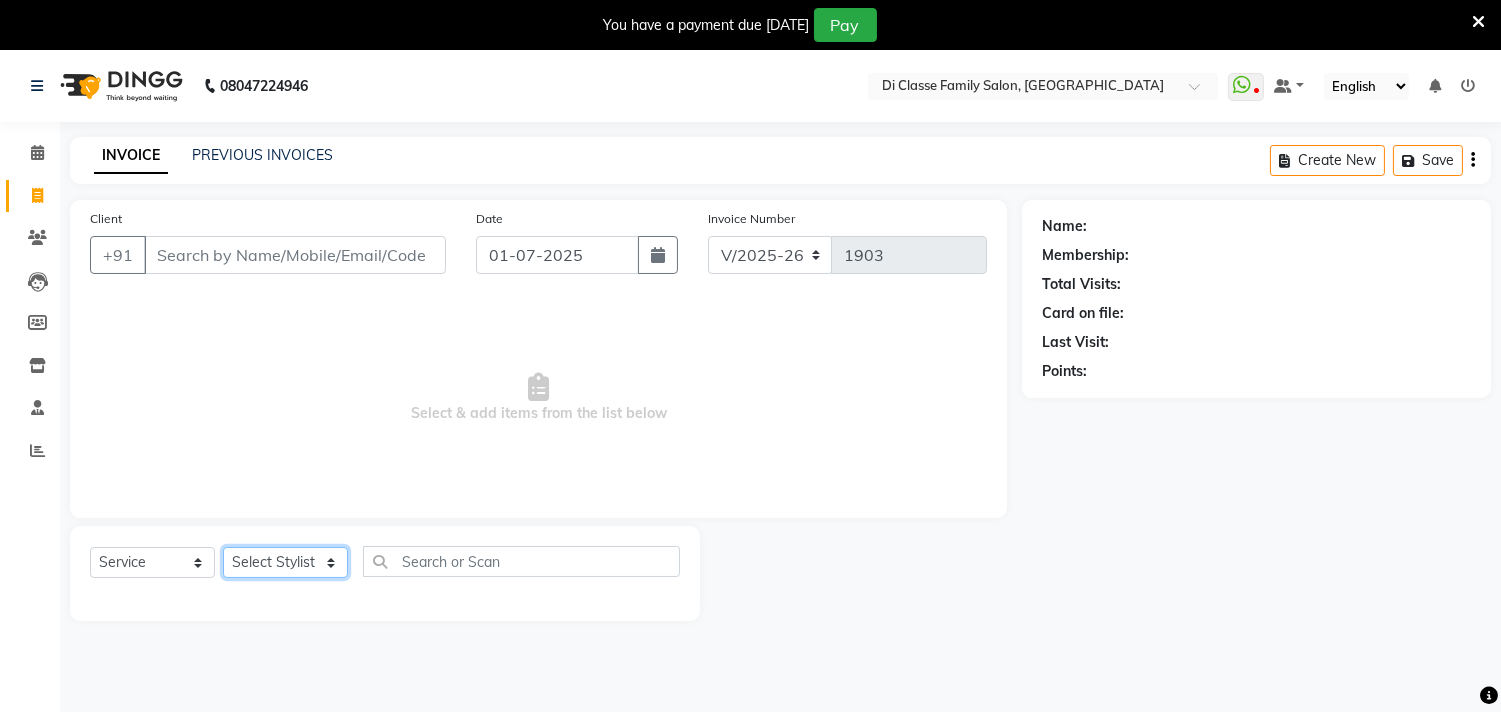 click on "Select Stylist ADMIN [PERSON_NAME] [PERSON_NAME] KAPIL [PERSON_NAME]  [PERSON_NAME] Pooja  rahul  [PERSON_NAME] Sachin [PERSON_NAME]  [PERSON_NAME] Sameer [PERSON_NAME]  [PERSON_NAME] [PERSON_NAME] SIKANDAR" 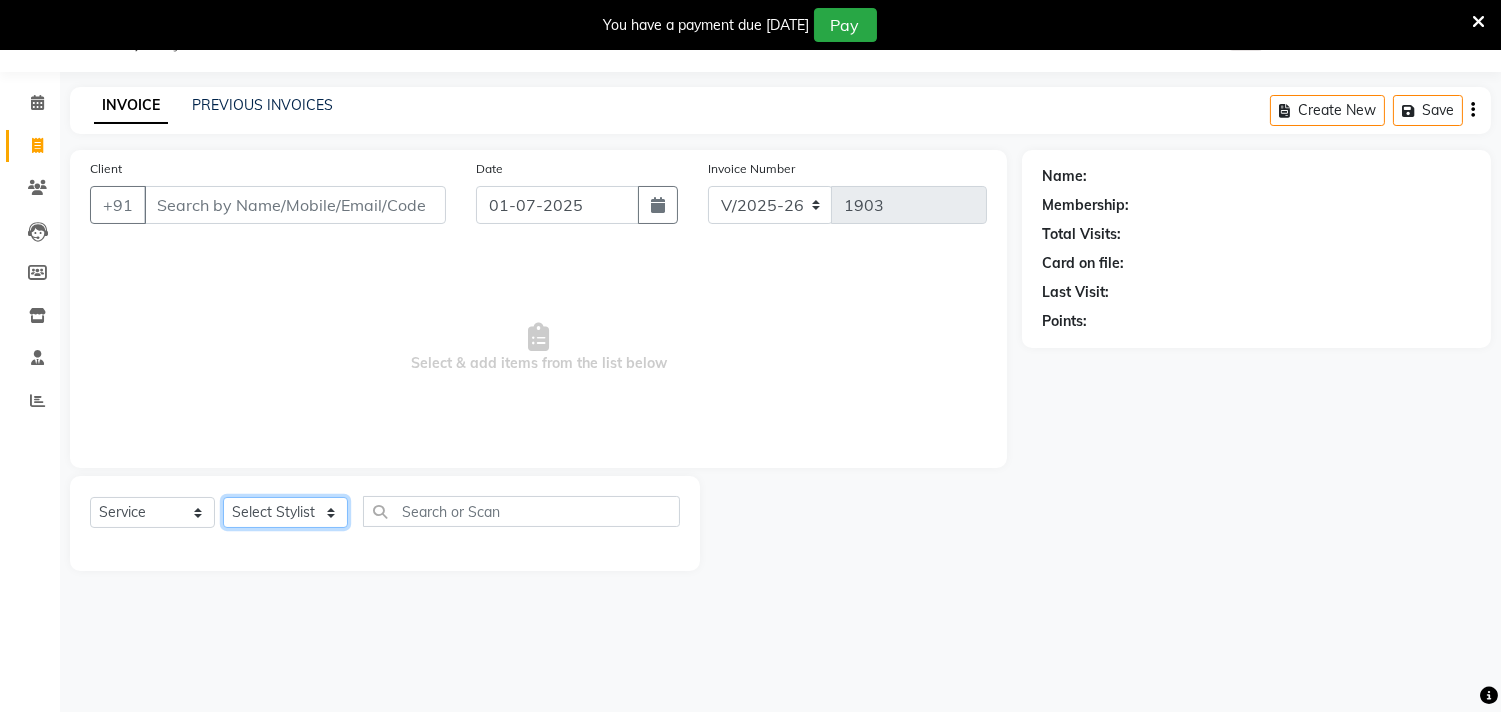 click on "Select Stylist ADMIN [PERSON_NAME] [PERSON_NAME] KAPIL [PERSON_NAME]  [PERSON_NAME] Pooja  rahul  [PERSON_NAME] Sachin [PERSON_NAME]  [PERSON_NAME] Sameer [PERSON_NAME]  [PERSON_NAME] [PERSON_NAME] SIKANDAR" 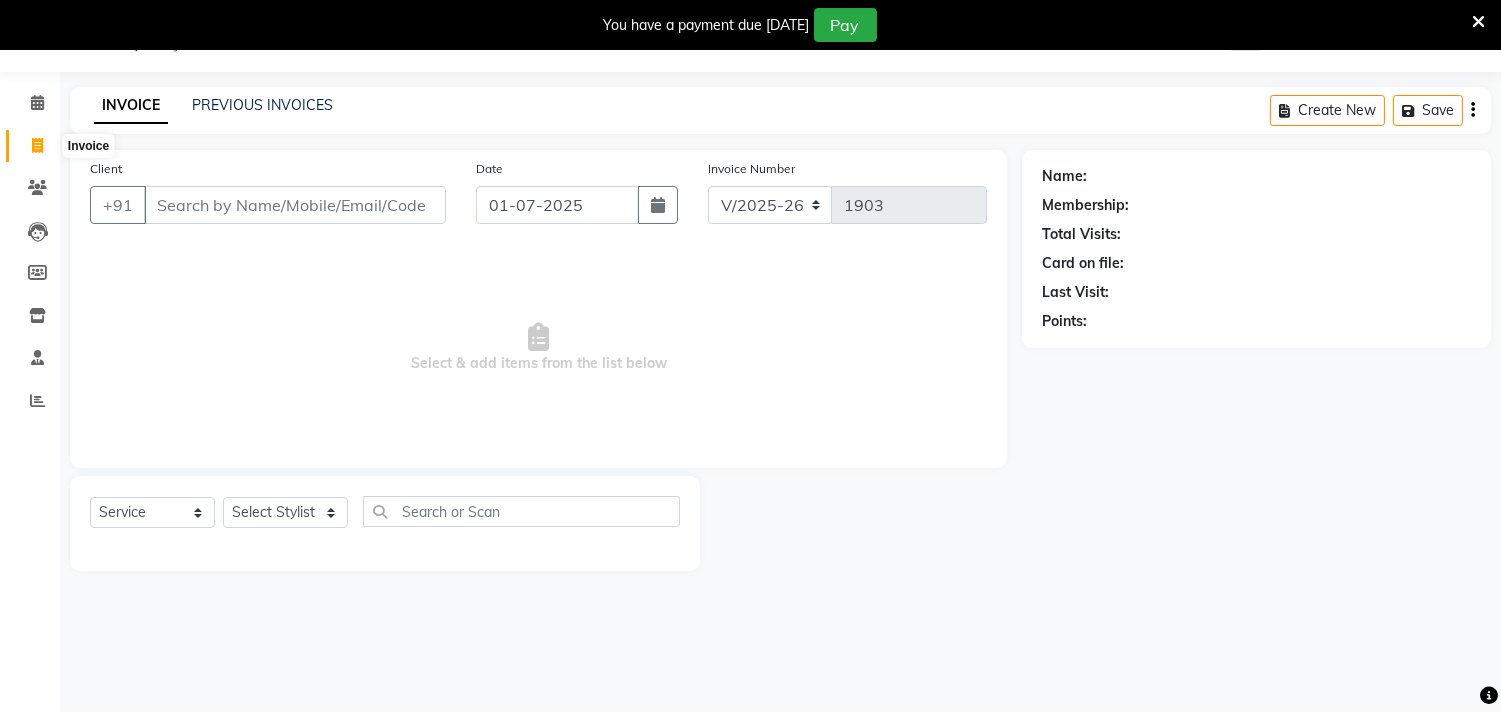 click 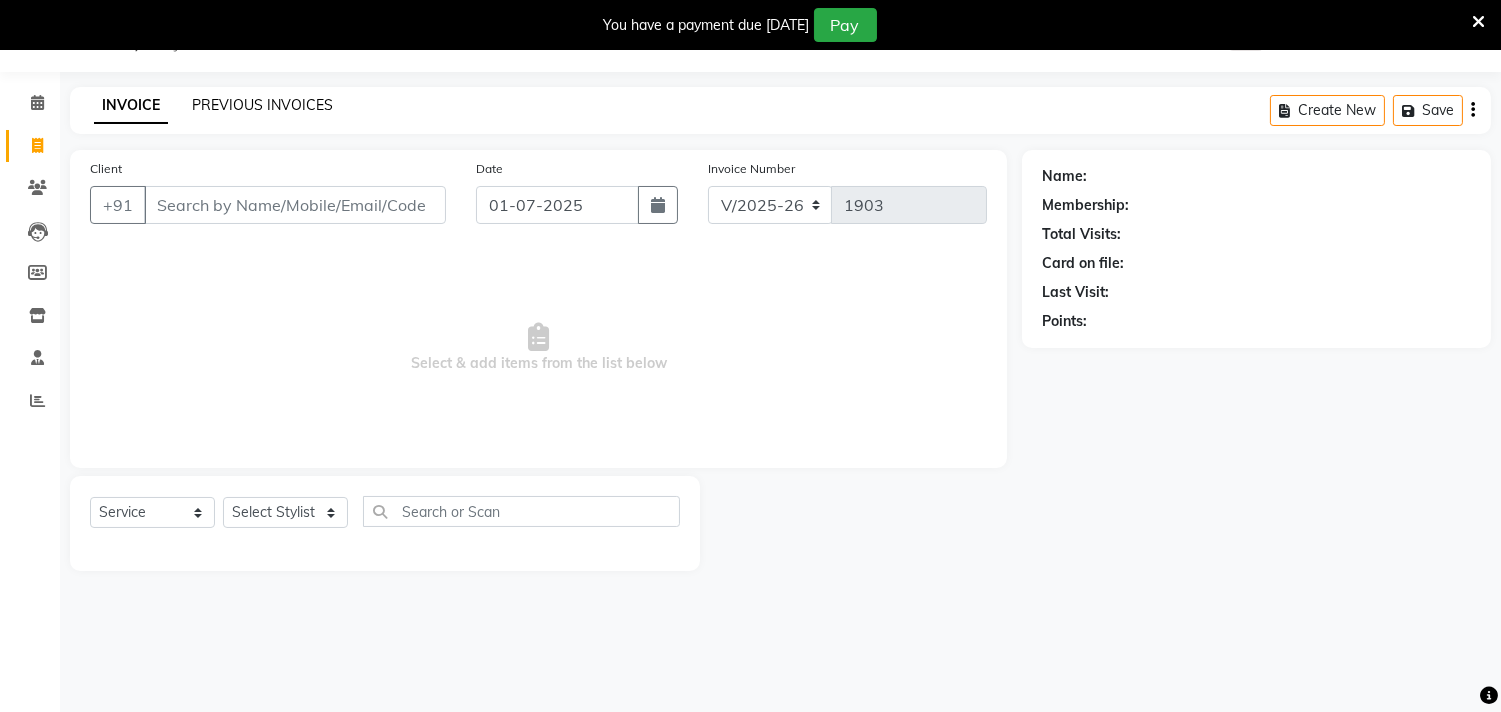 click on "INVOICE PREVIOUS INVOICES Create New   Save" 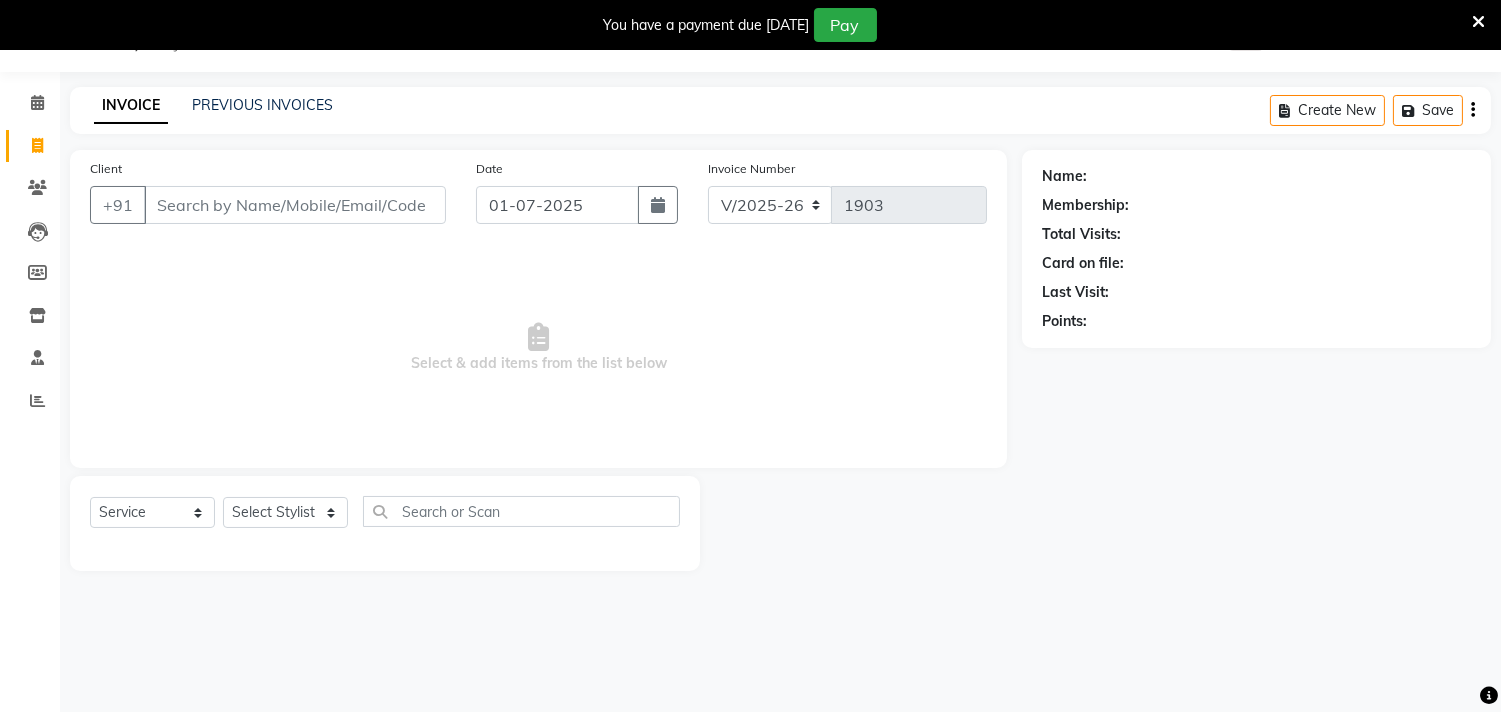 click on "INVOICE" 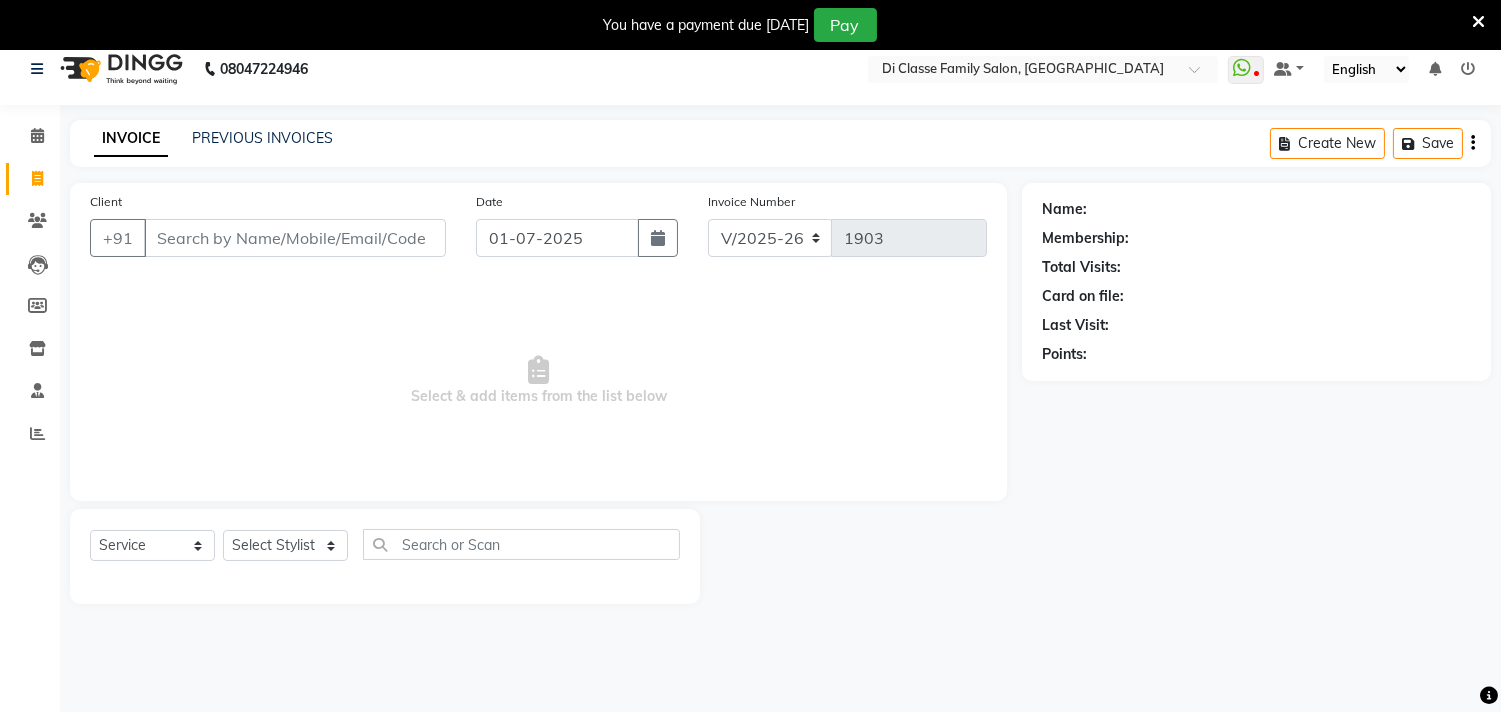 scroll, scrollTop: 0, scrollLeft: 0, axis: both 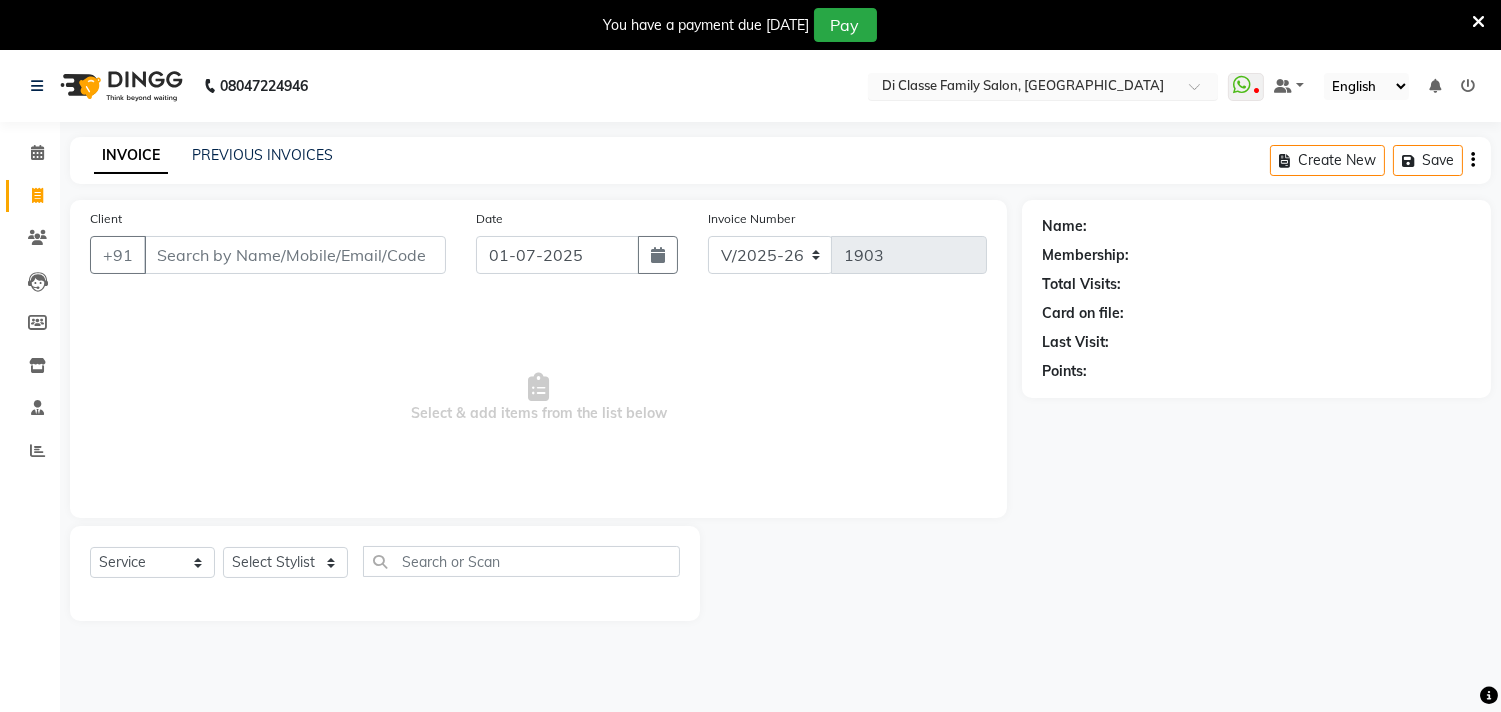 click at bounding box center (1023, 88) 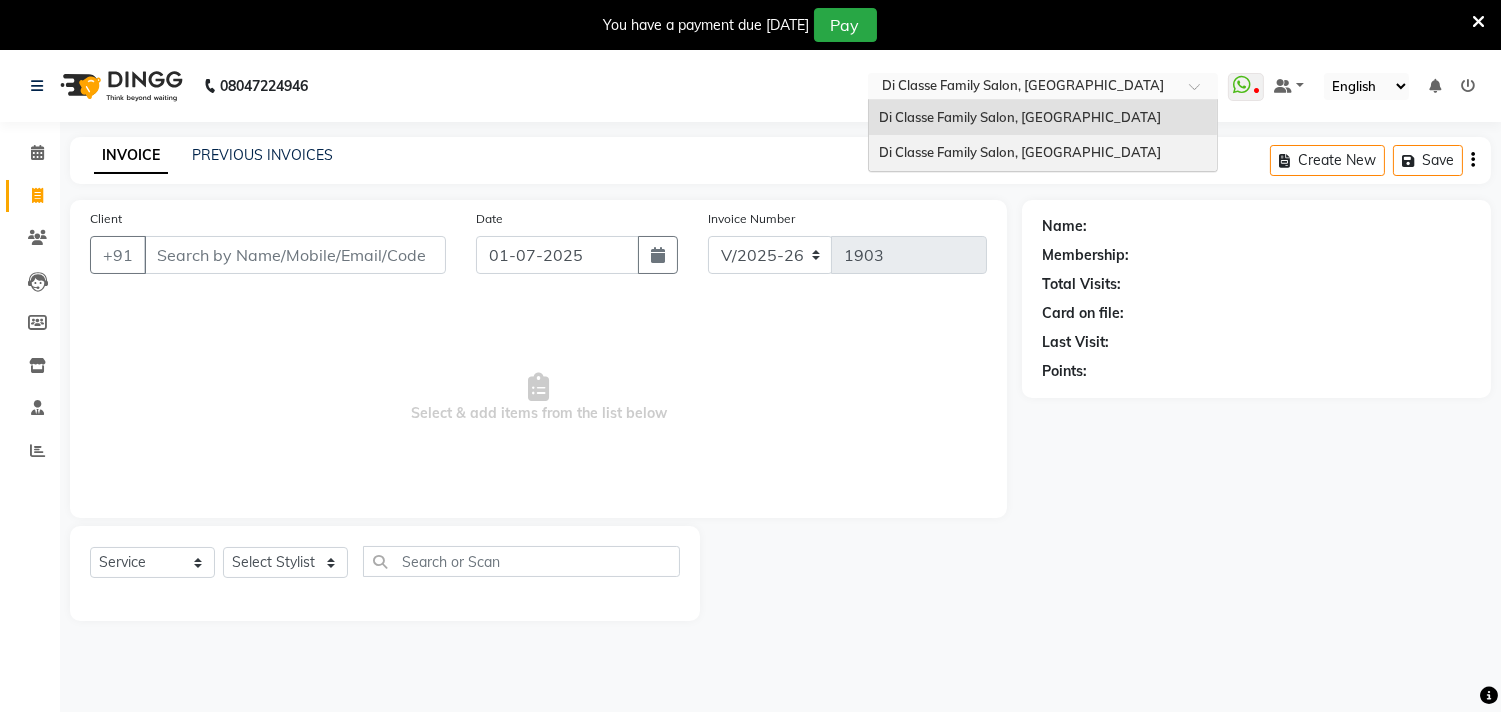 click on "Di Classe Family Salon, [GEOGRAPHIC_DATA]" at bounding box center (1043, 153) 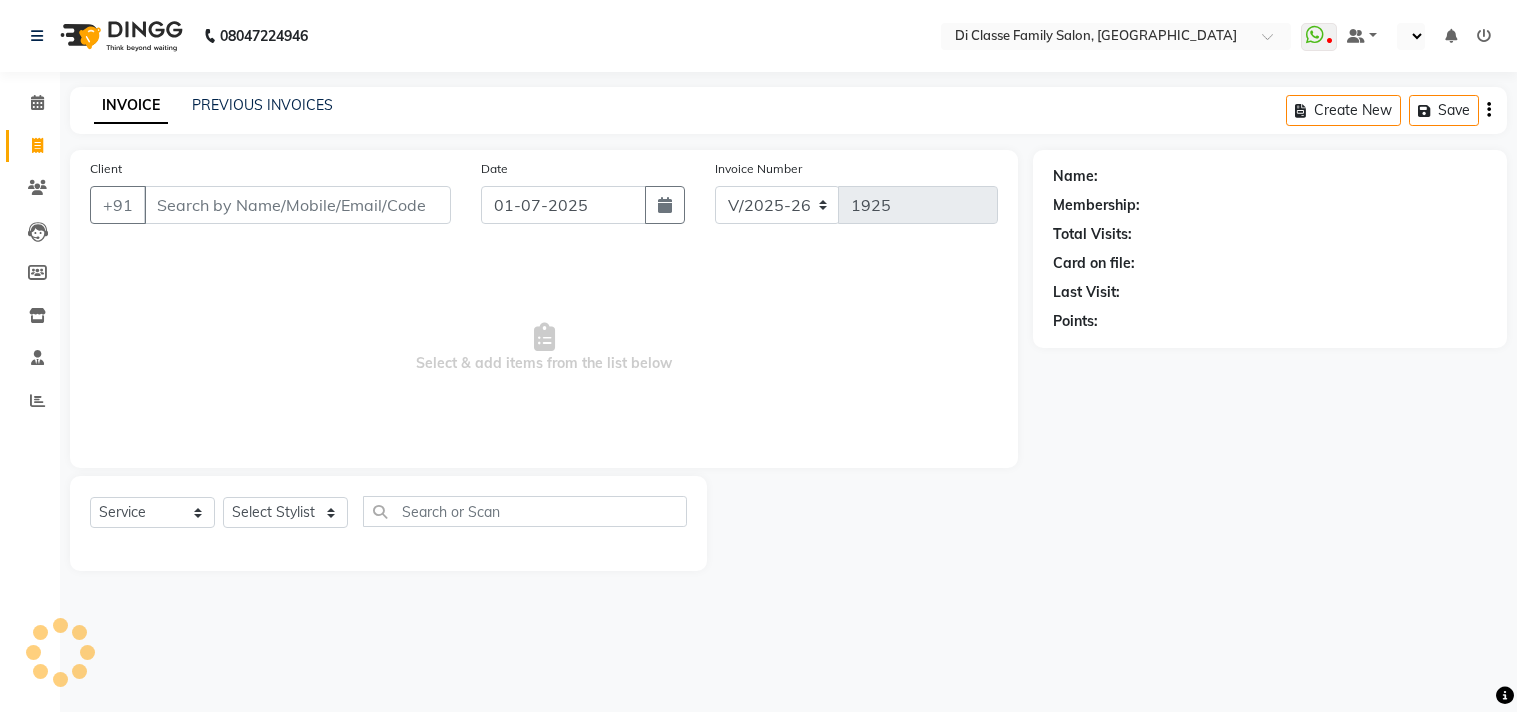 select on "4704" 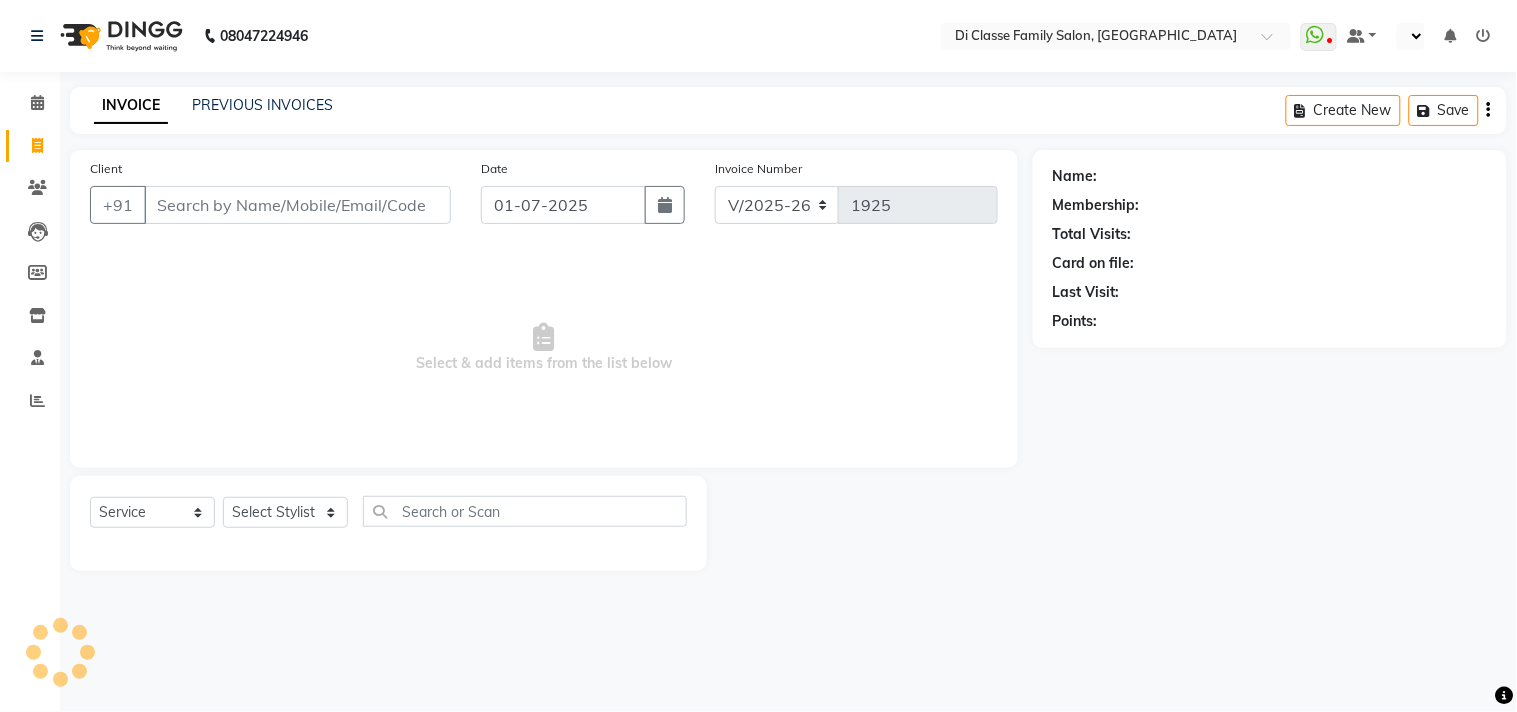select on "en" 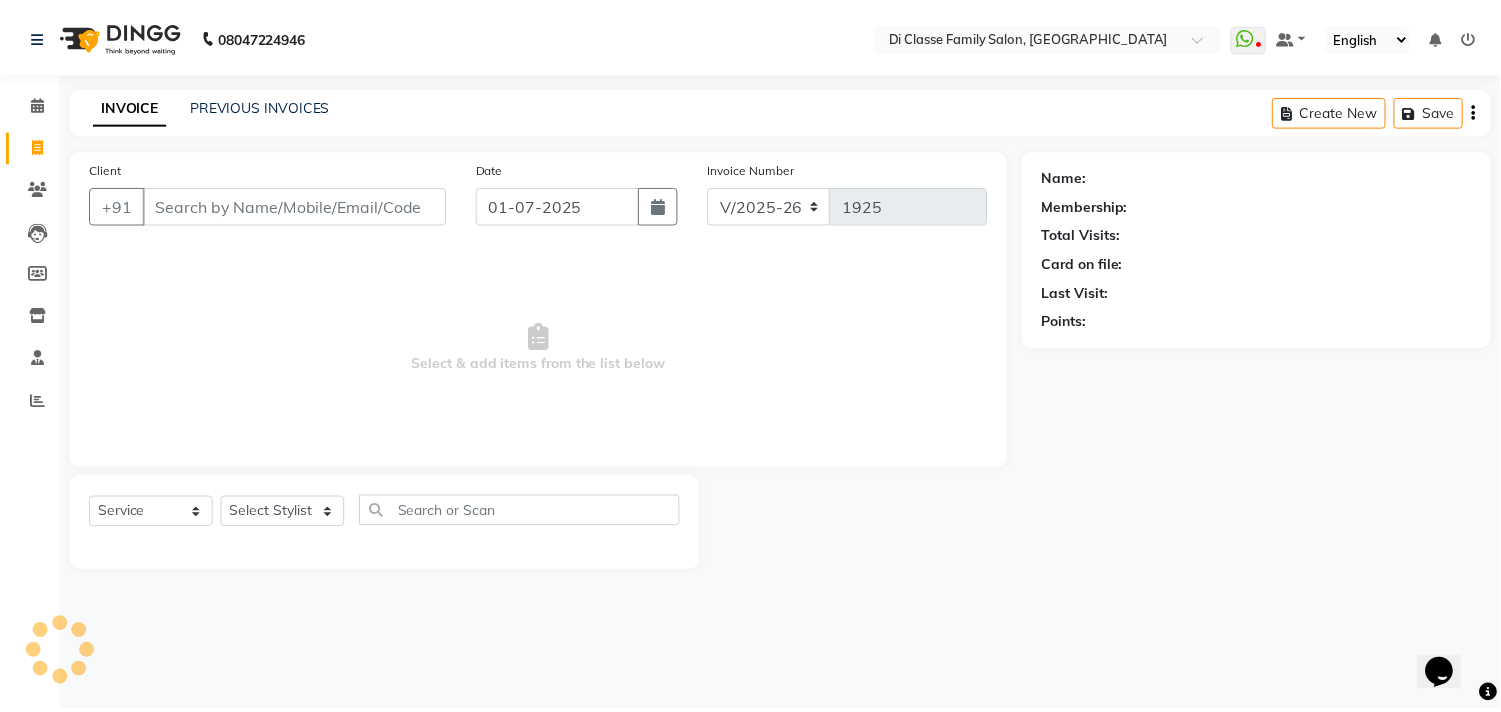 scroll, scrollTop: 0, scrollLeft: 0, axis: both 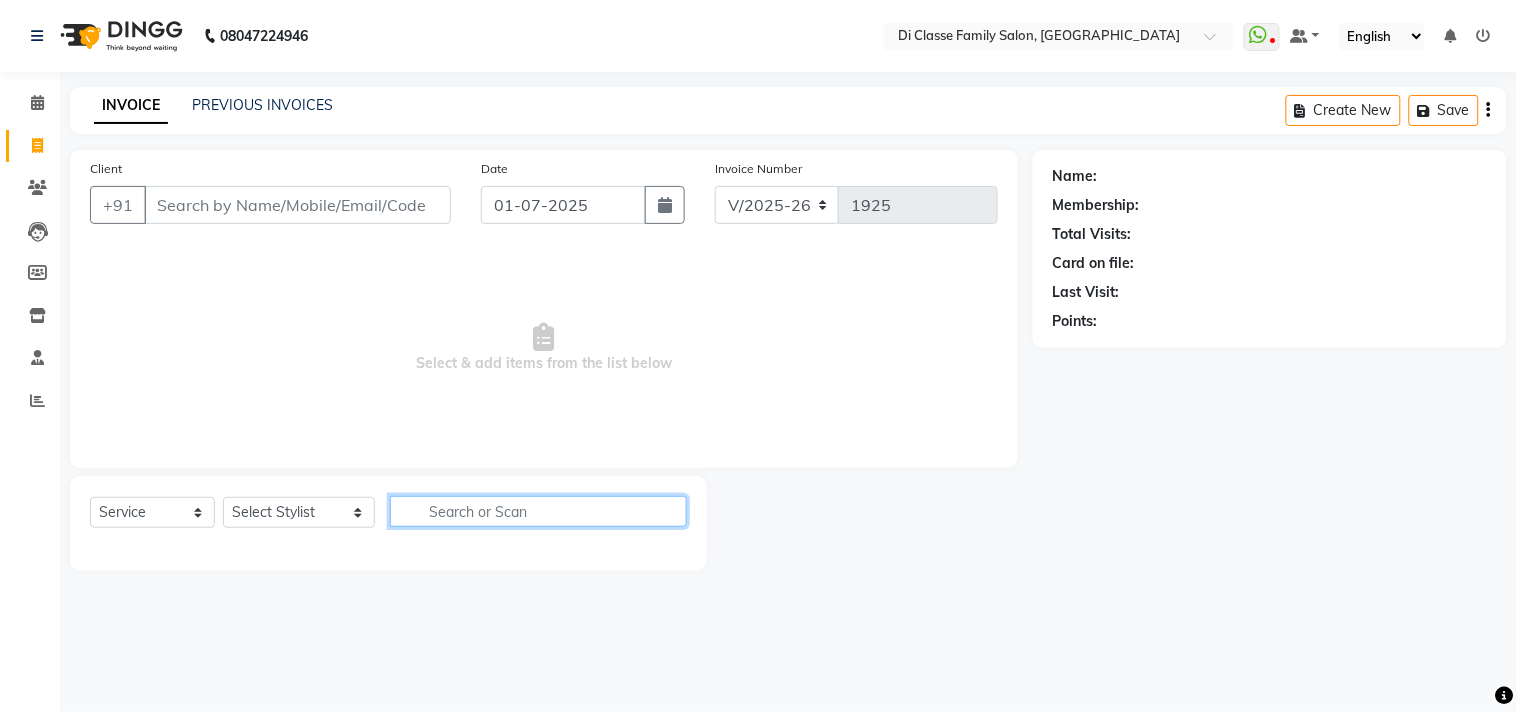click 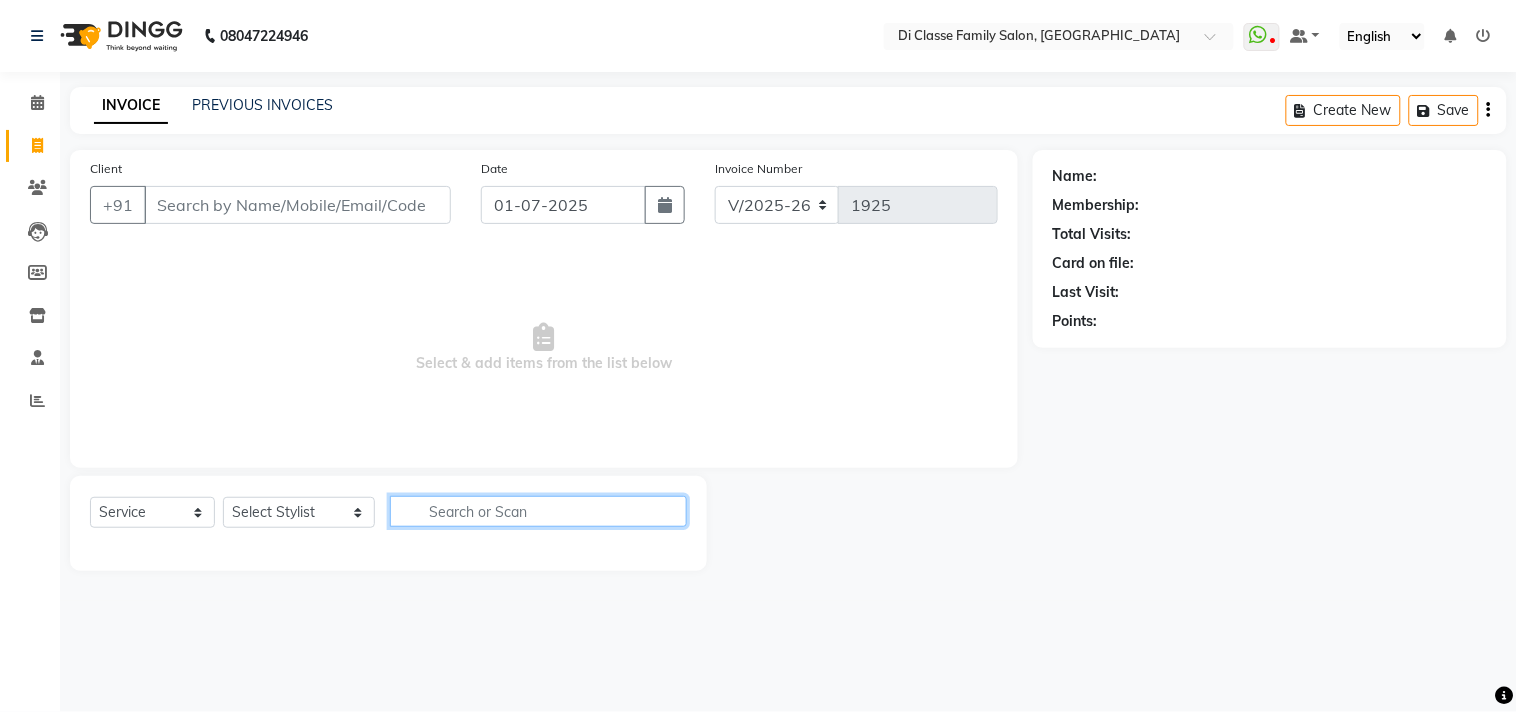 click 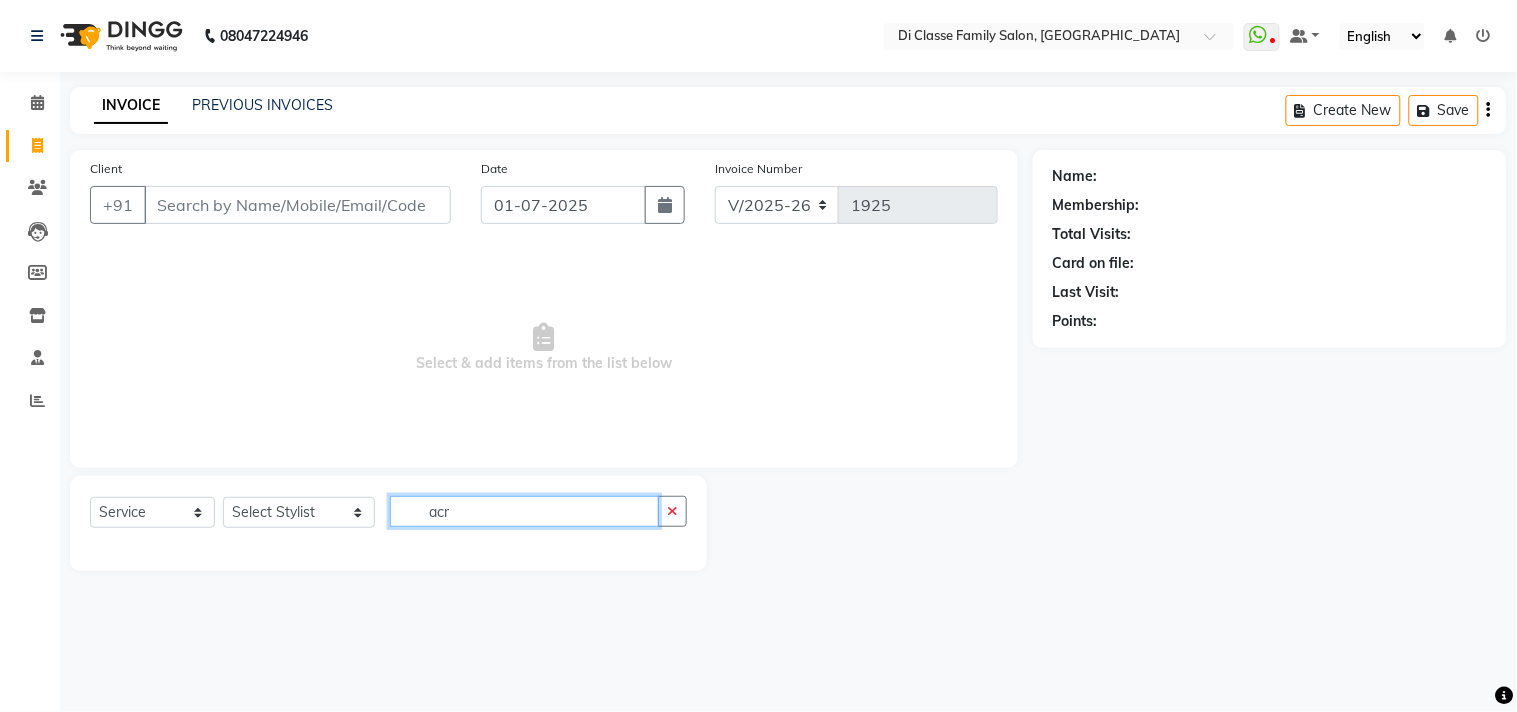 type on "acr" 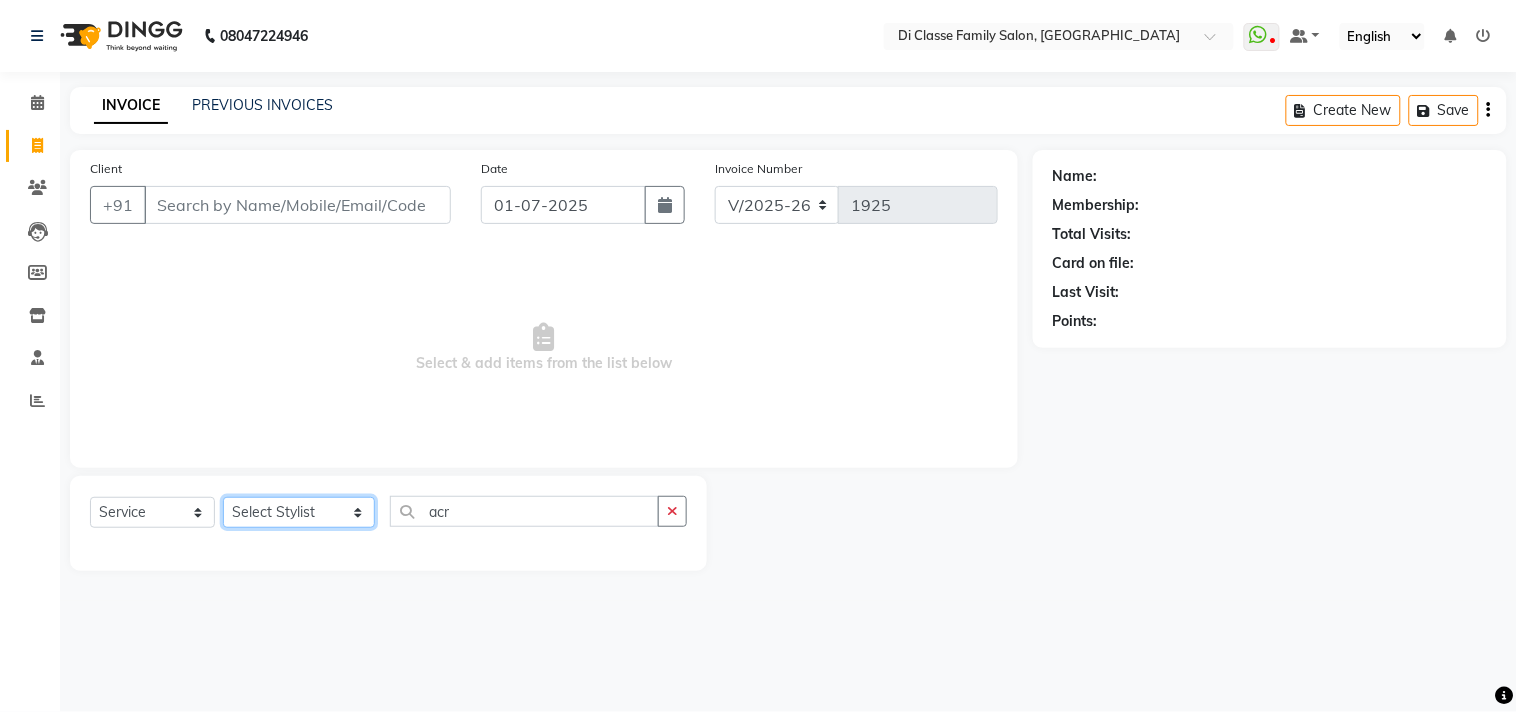 click on "Select Stylist [PERSON_NAME]  [PERSON_NAME]  [PERSON_NAME]  Front Desk Javed [PERSON_NAME]  [PERSON_NAME] [PERSON_NAME]  Pooja Jadhav [PERSON_NAME] [PERSON_NAME] [PERSON_NAME] SACHIN [PERSON_NAME] SAHAJAN [PERSON_NAME]  [PERSON_NAME] [PERSON_NAME] [PERSON_NAME] [PERSON_NAME]" 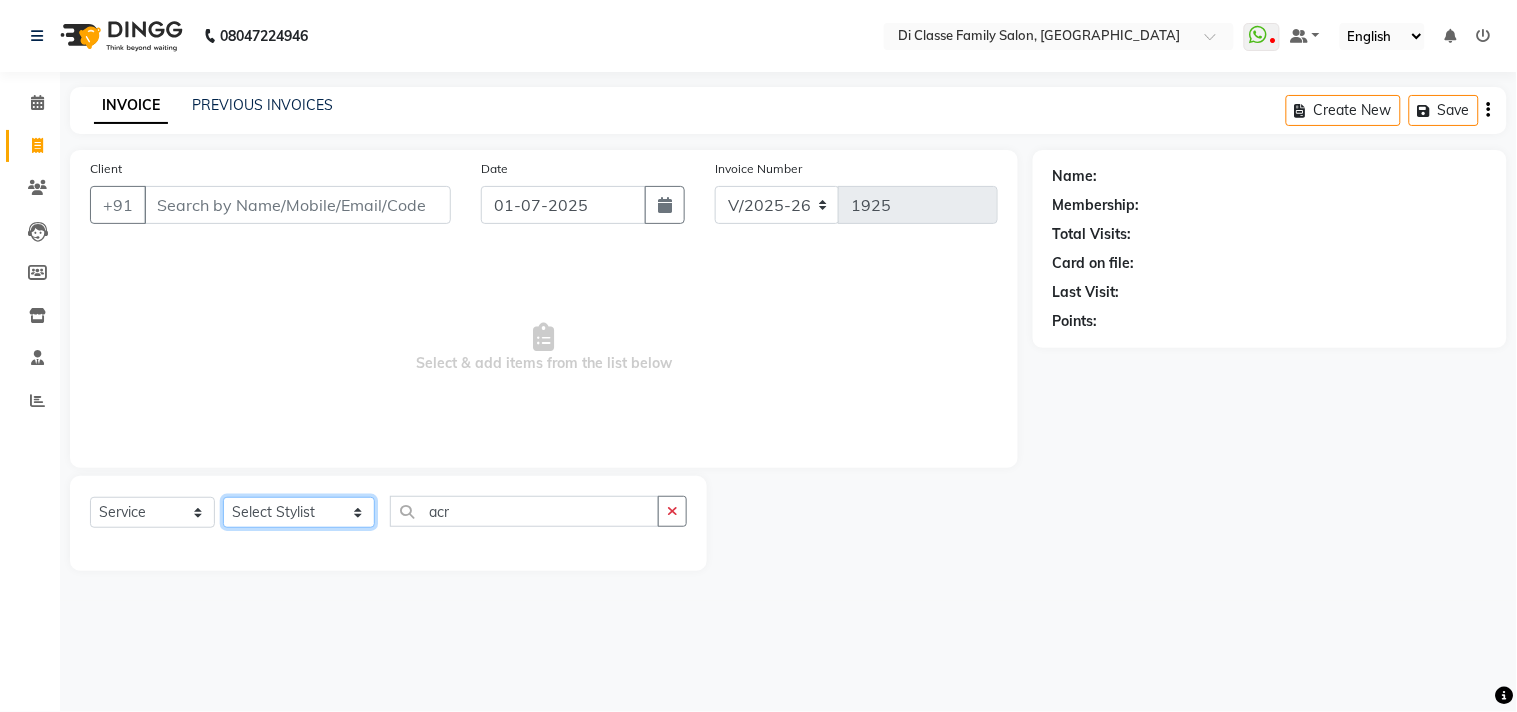 select on "28414" 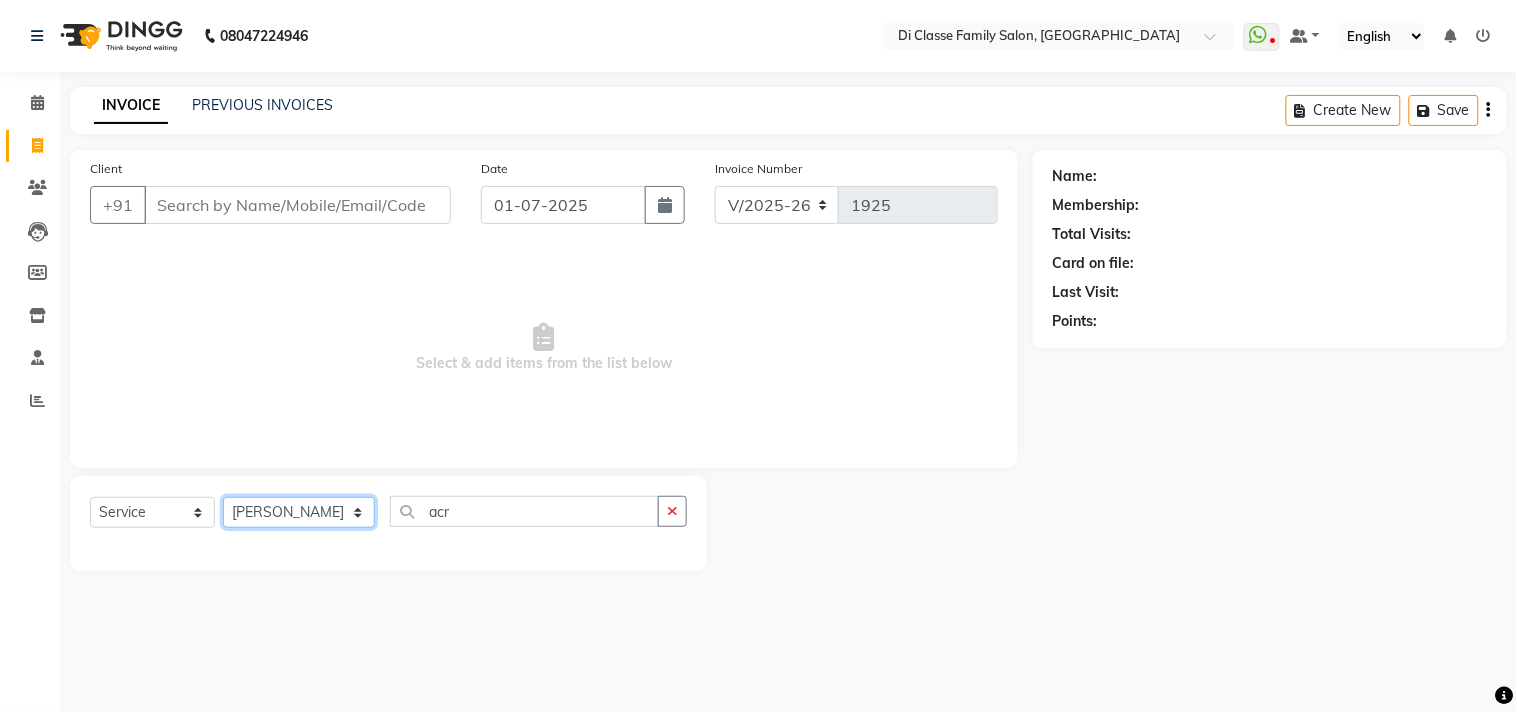 click on "Select Stylist [PERSON_NAME]  [PERSON_NAME]  [PERSON_NAME]  Front Desk Javed [PERSON_NAME]  [PERSON_NAME] [PERSON_NAME]  Pooja Jadhav [PERSON_NAME] [PERSON_NAME] [PERSON_NAME] SACHIN [PERSON_NAME] SAHAJAN [PERSON_NAME]  [PERSON_NAME] [PERSON_NAME] [PERSON_NAME] [PERSON_NAME]" 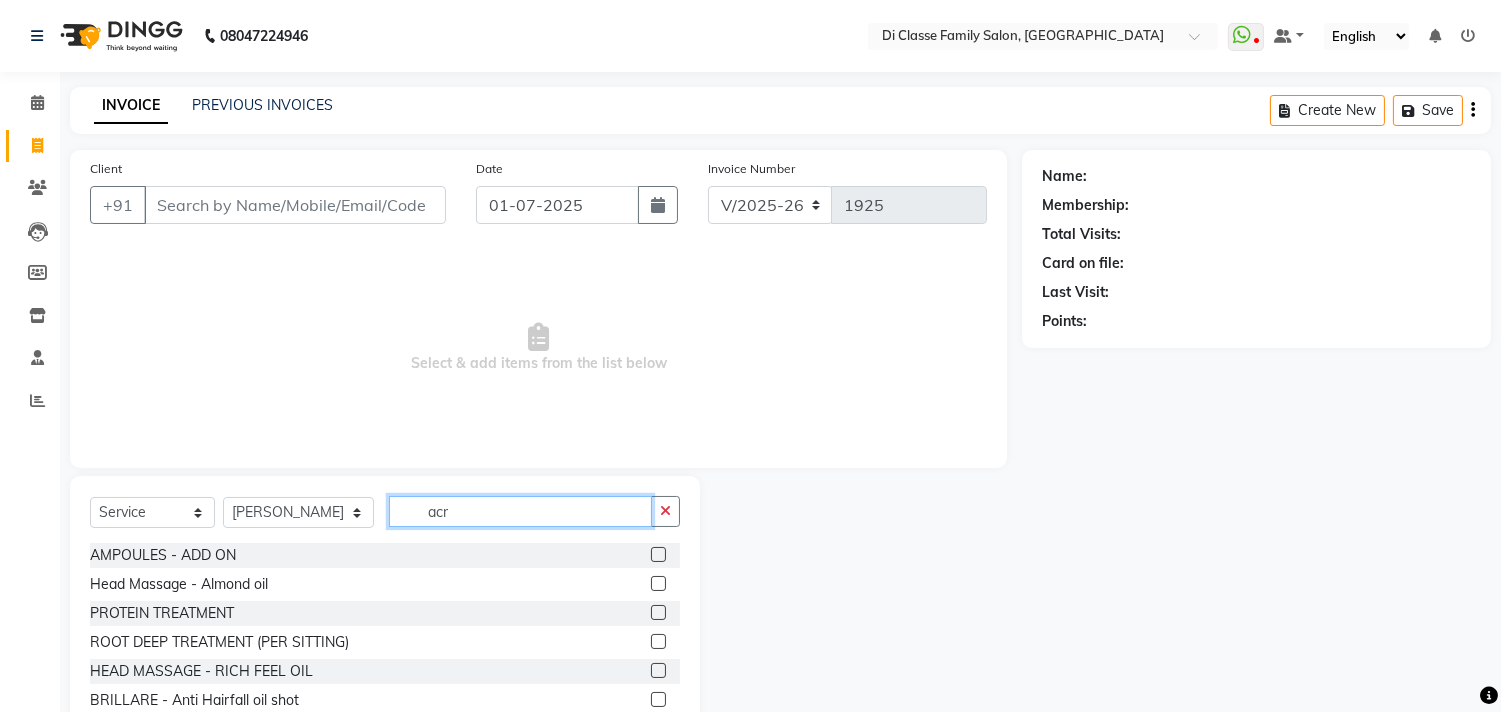click on "acr" 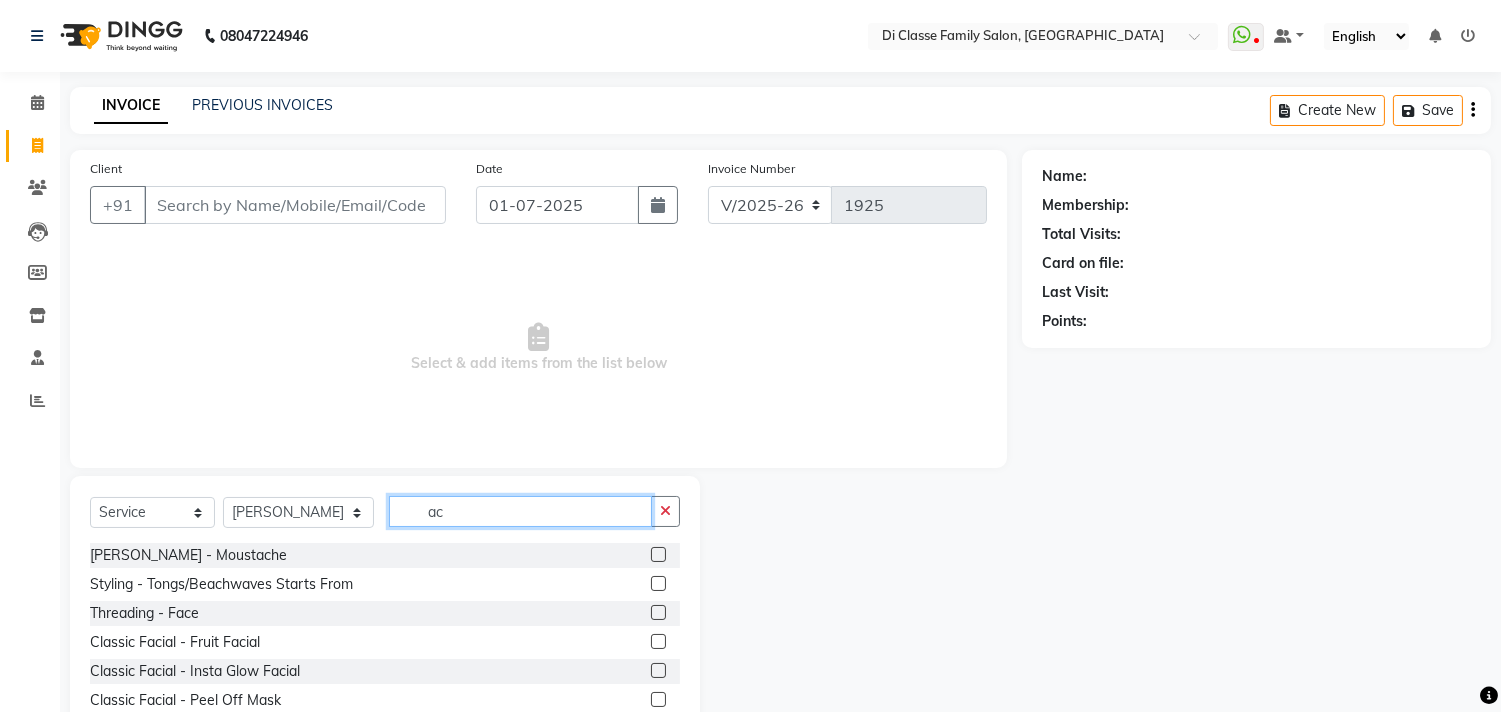 type on "acr" 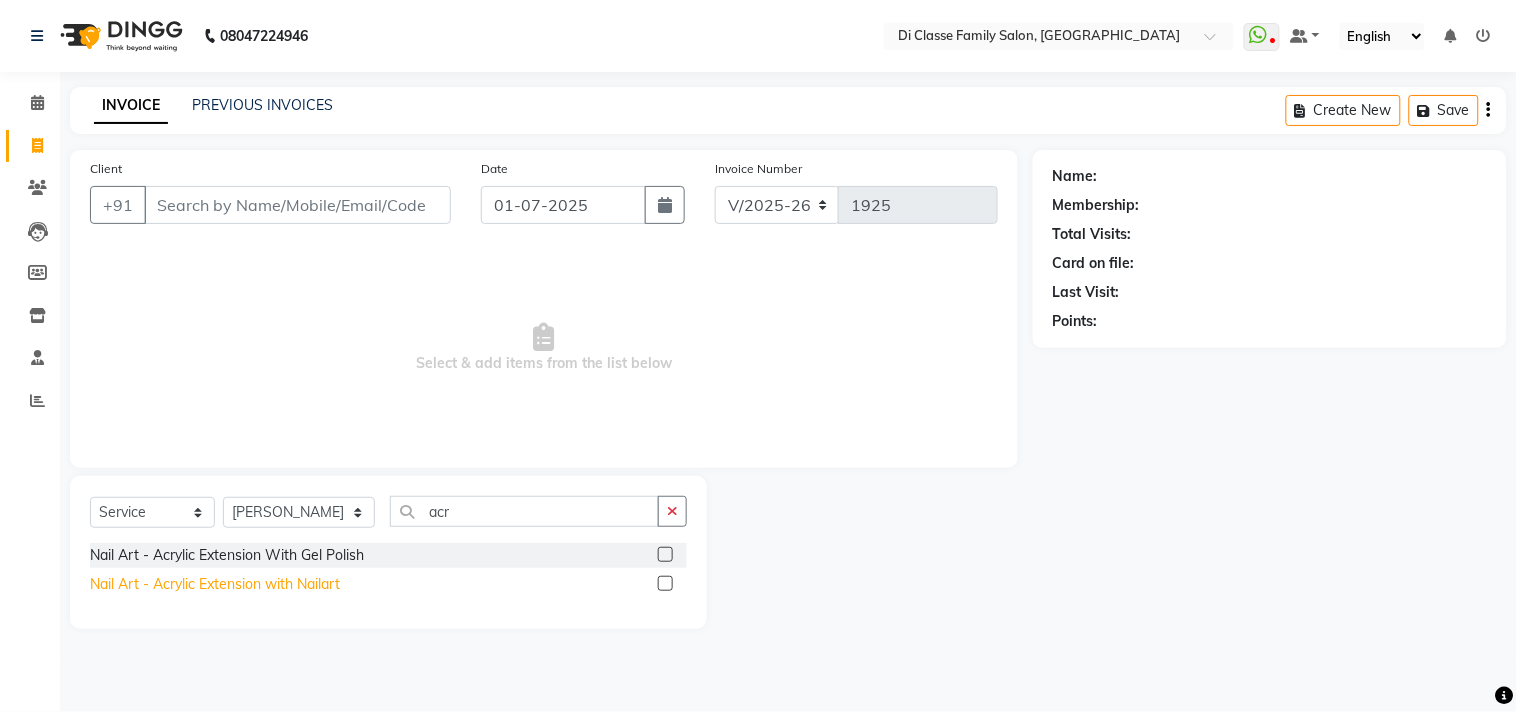 click on "Nail Art - Acrylic Extension with Nailart" 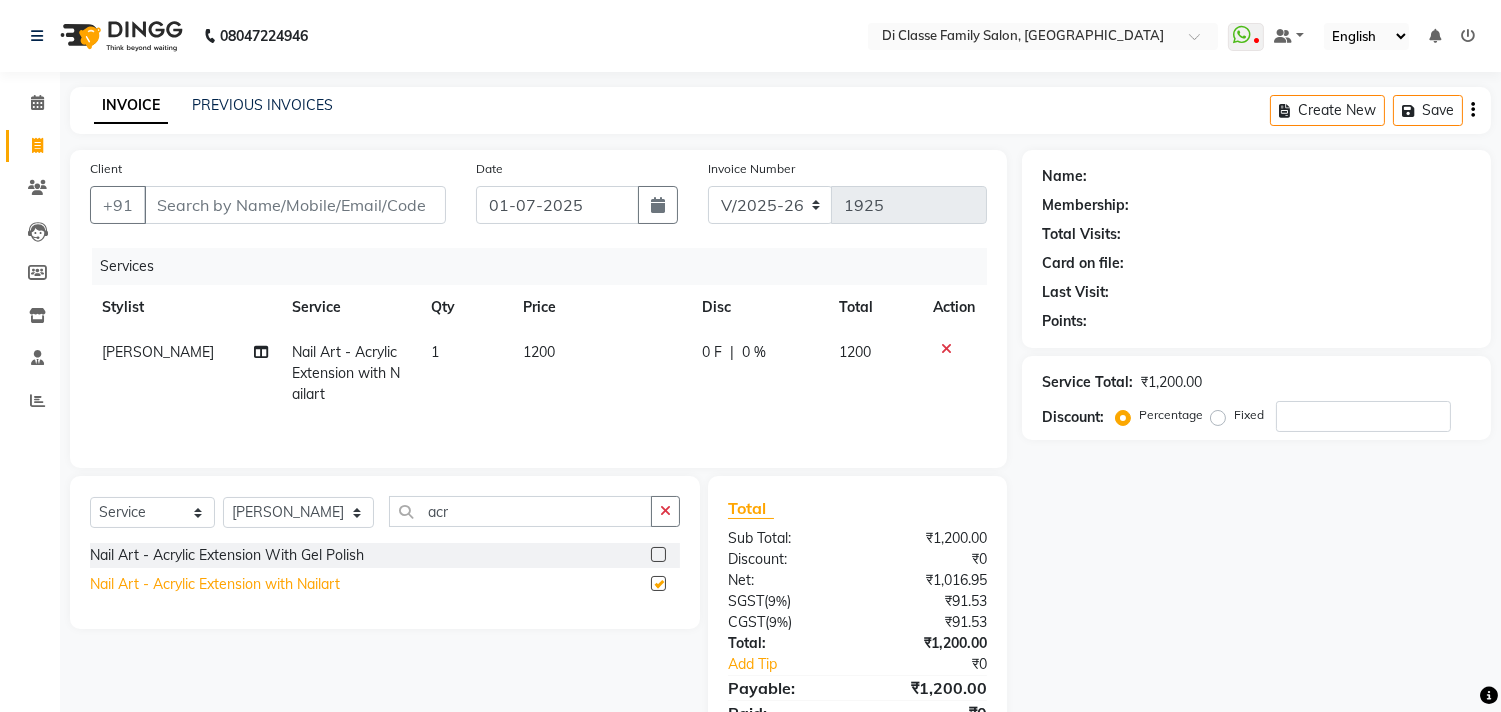 checkbox on "false" 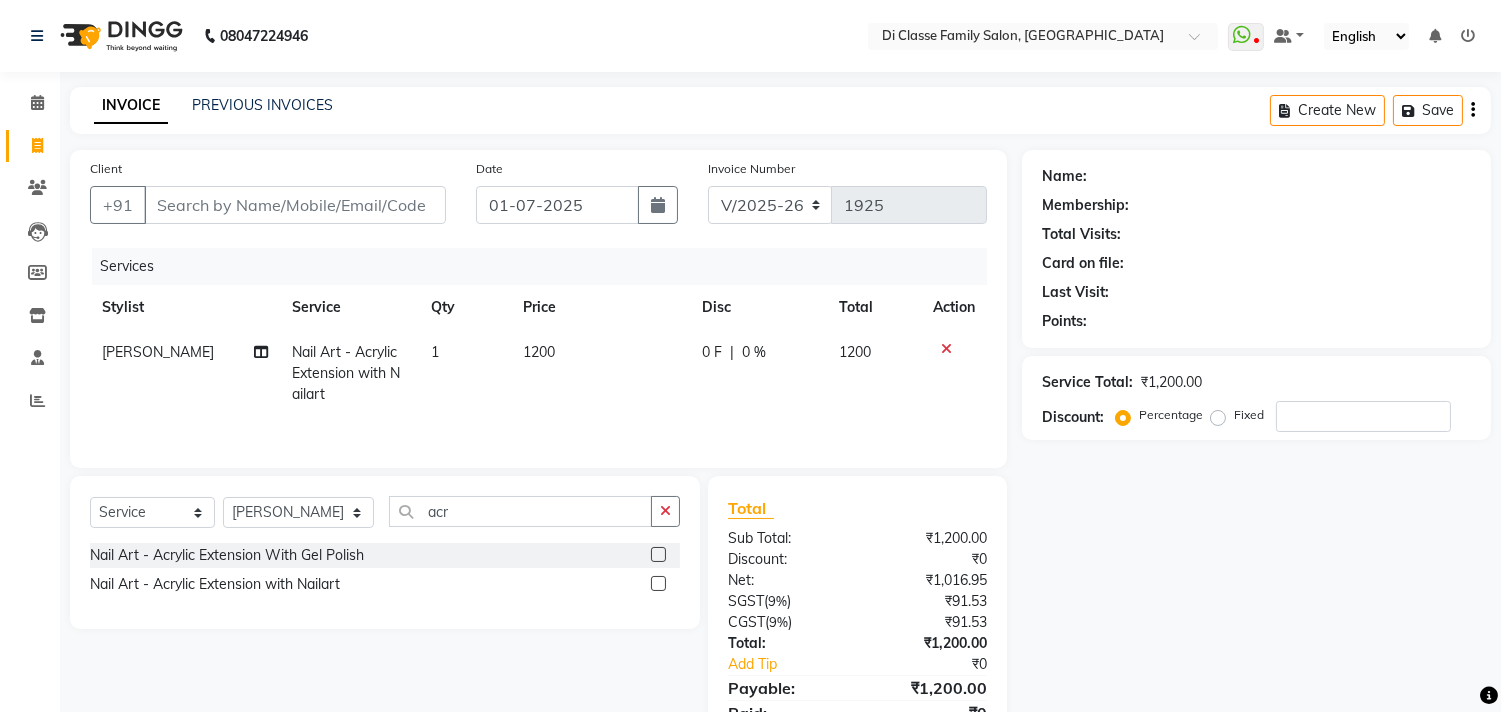 click 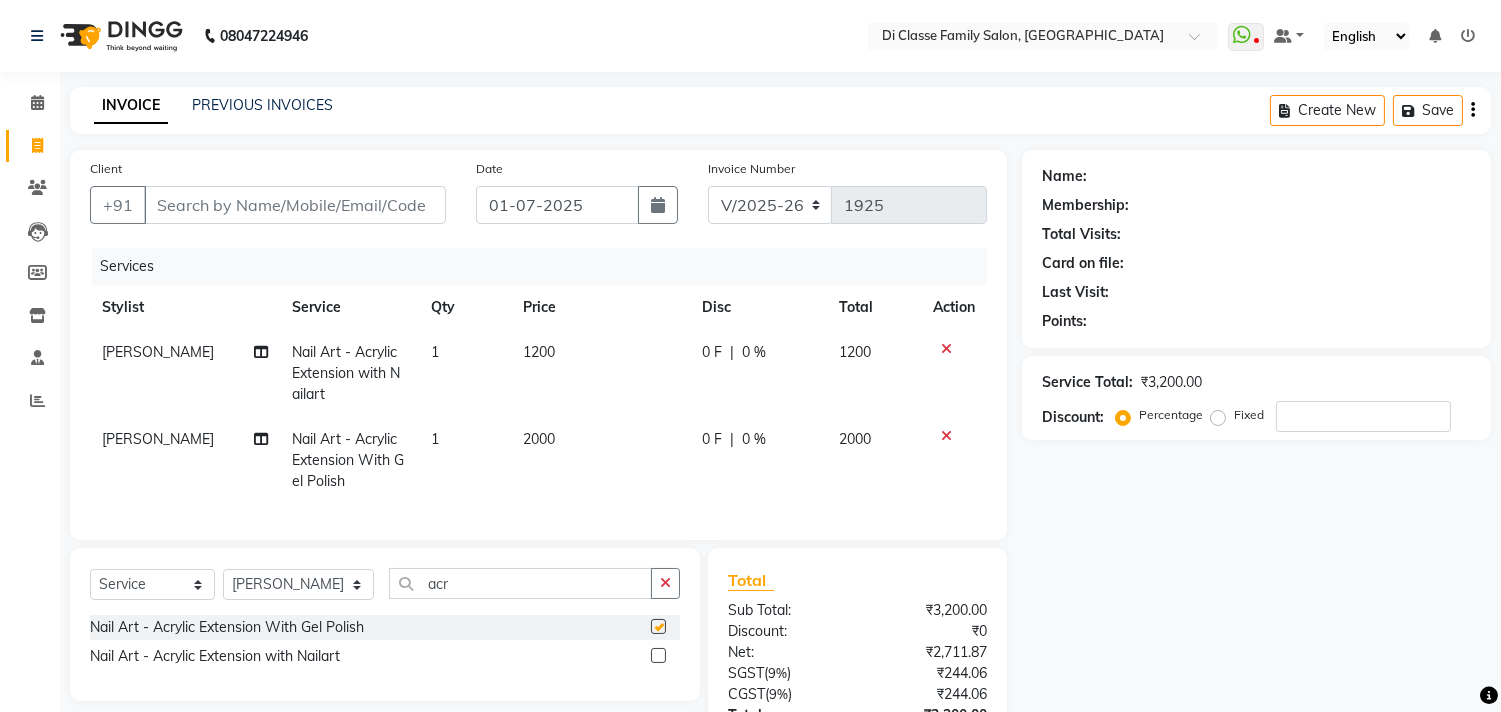 checkbox on "false" 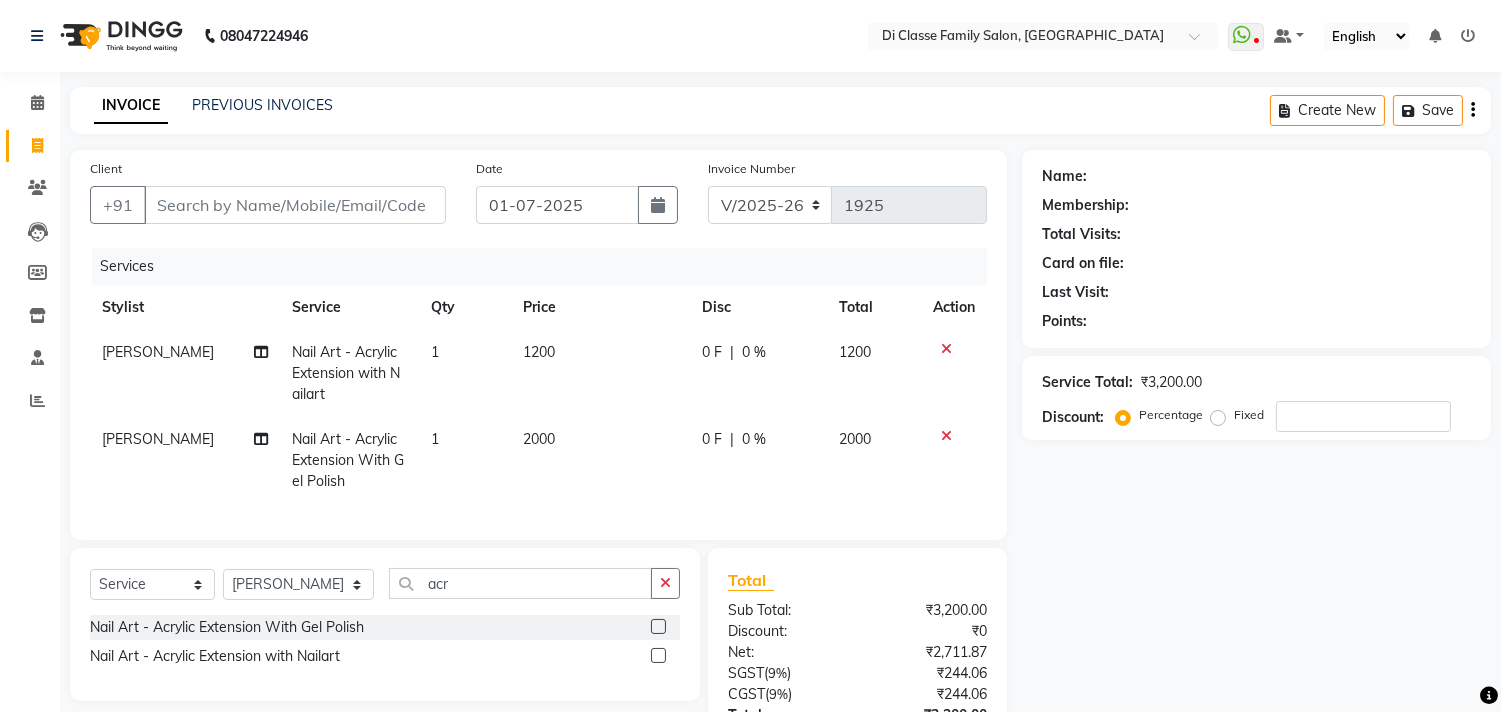 click 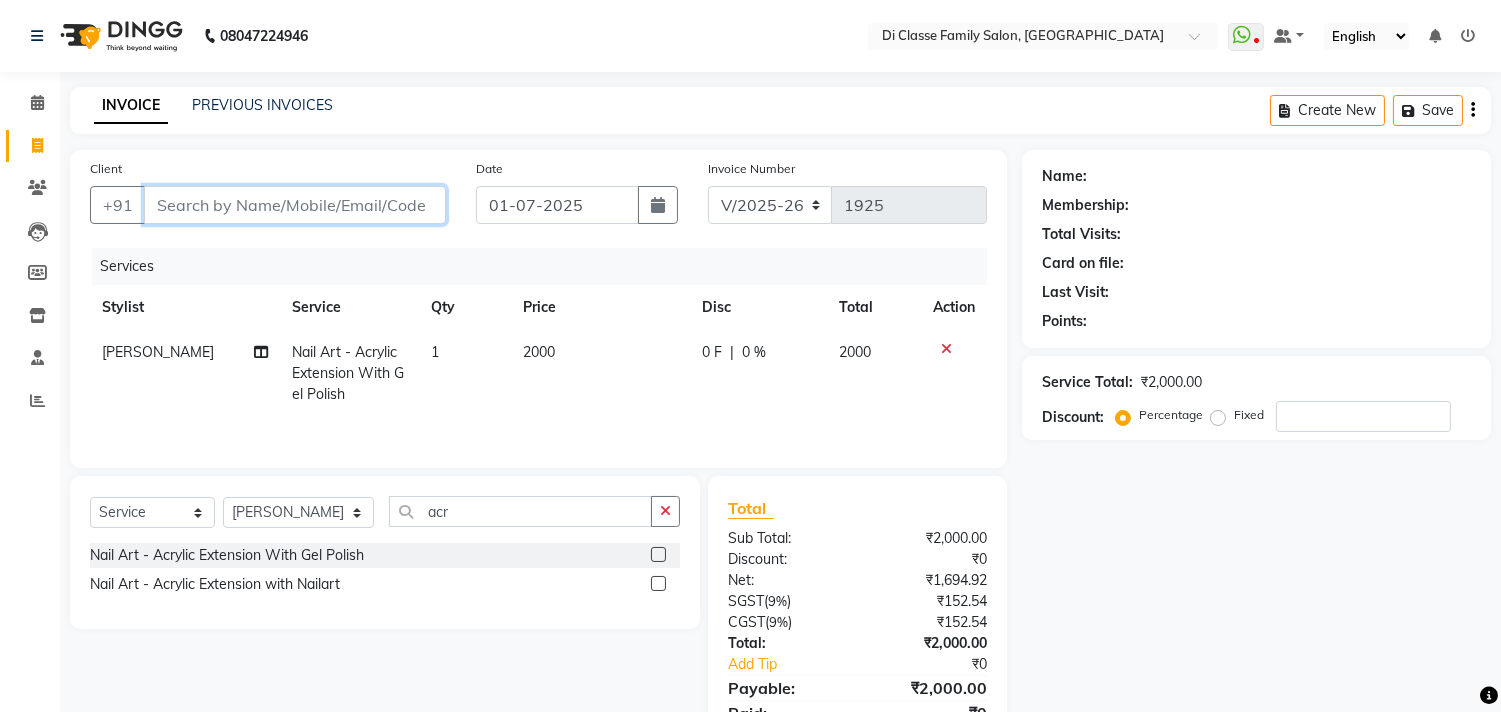 click on "Client" at bounding box center [295, 205] 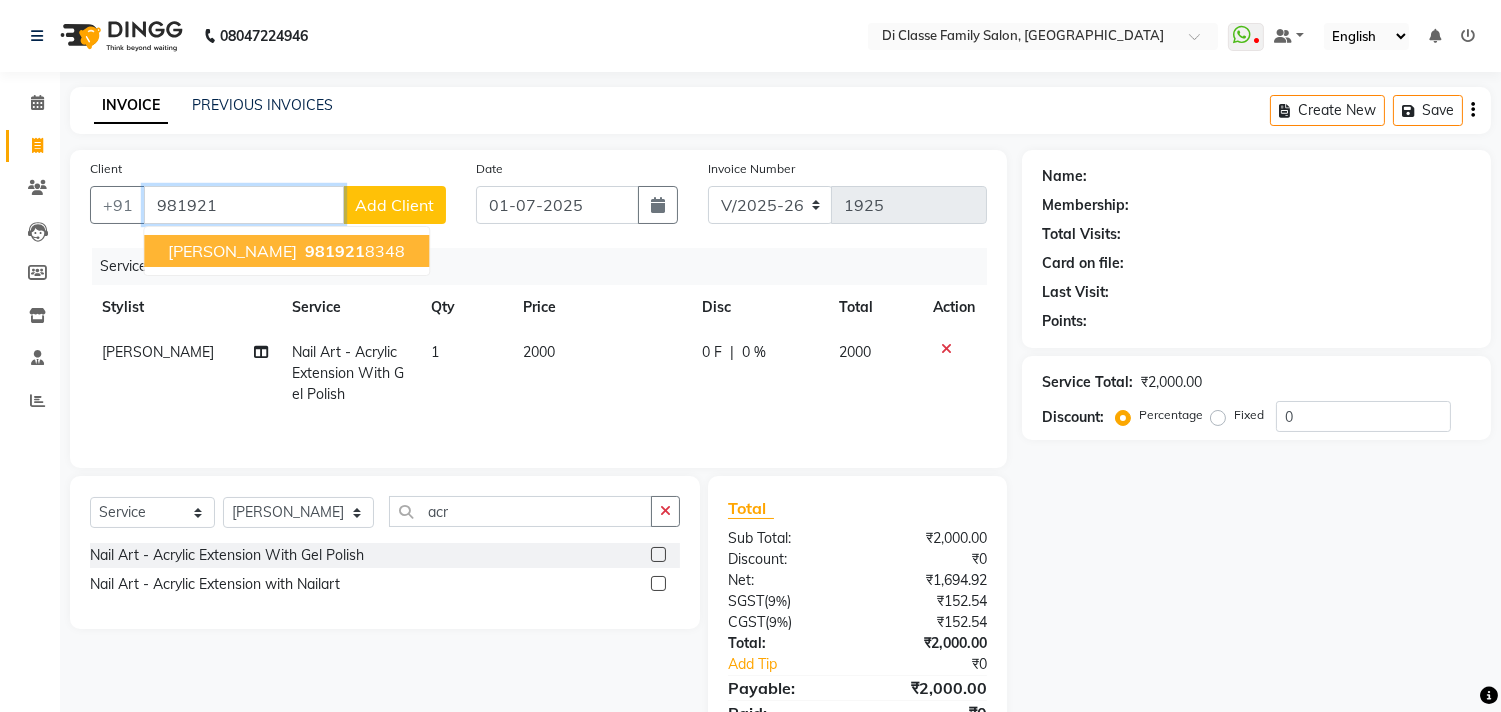 click on "981921 8348" at bounding box center (353, 251) 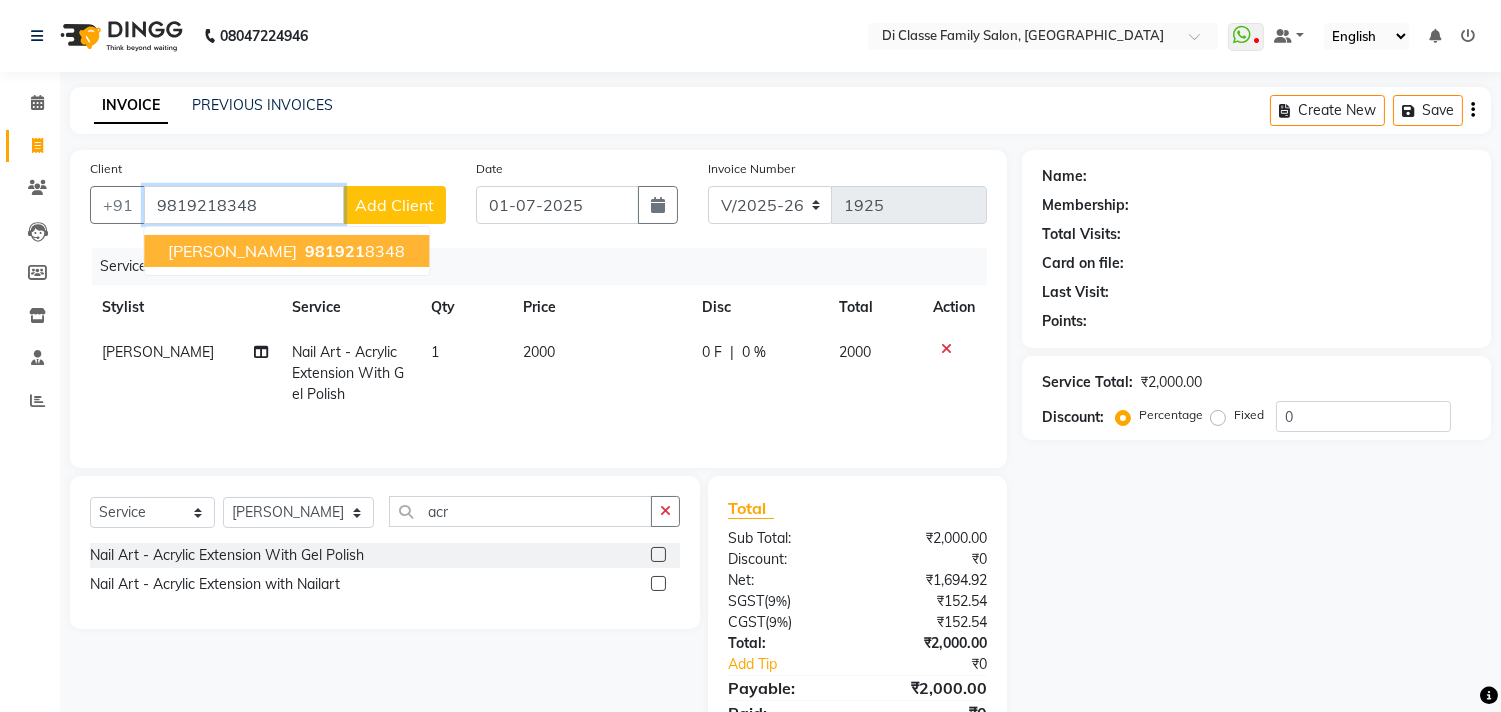 type on "9819218348" 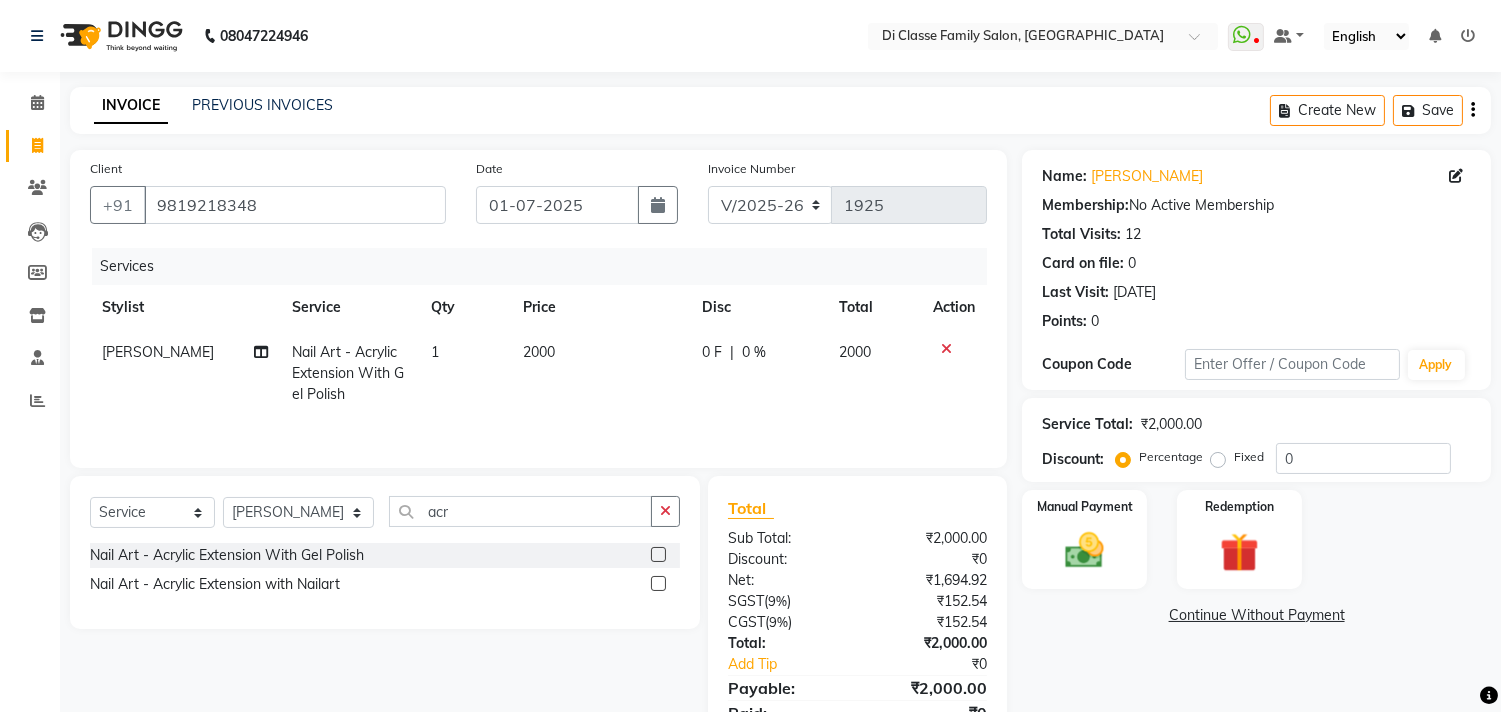 click on "2000" 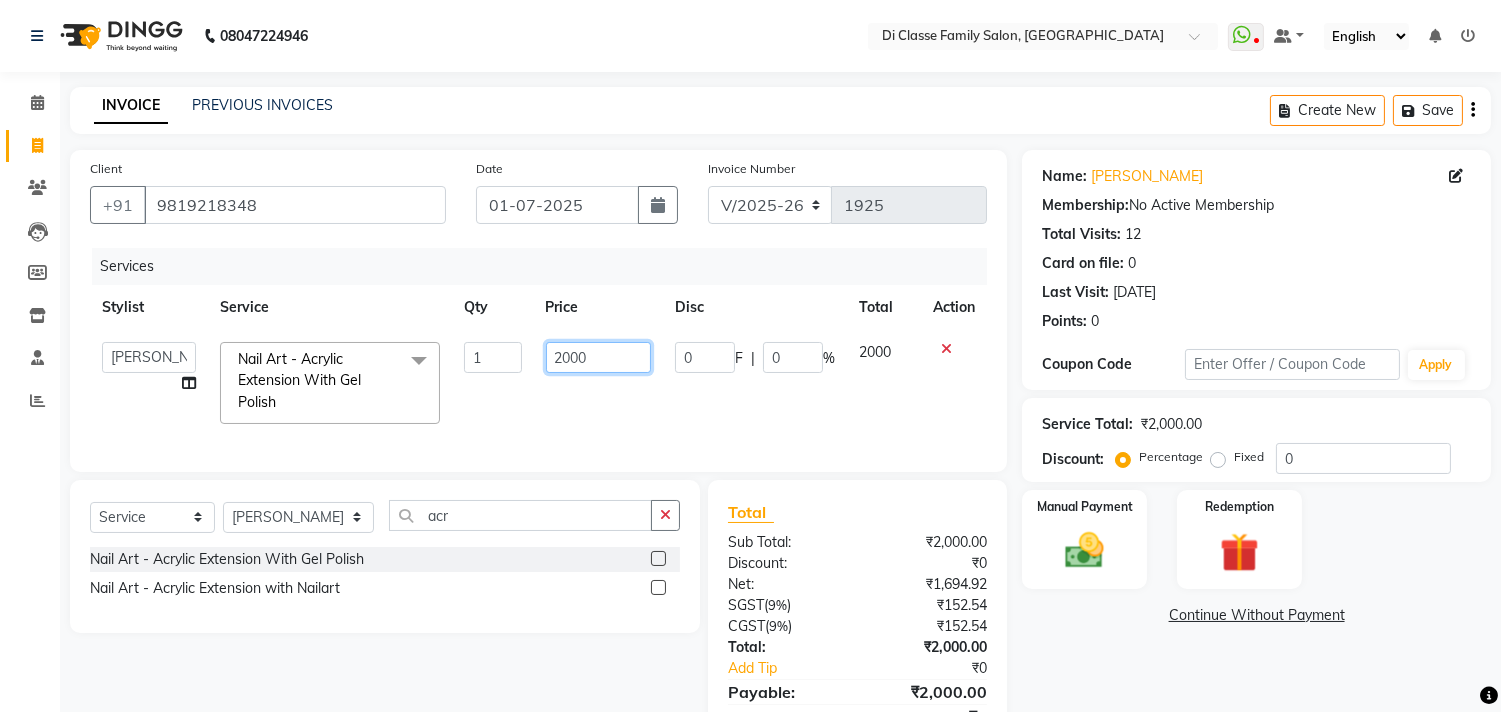 click on "2000" 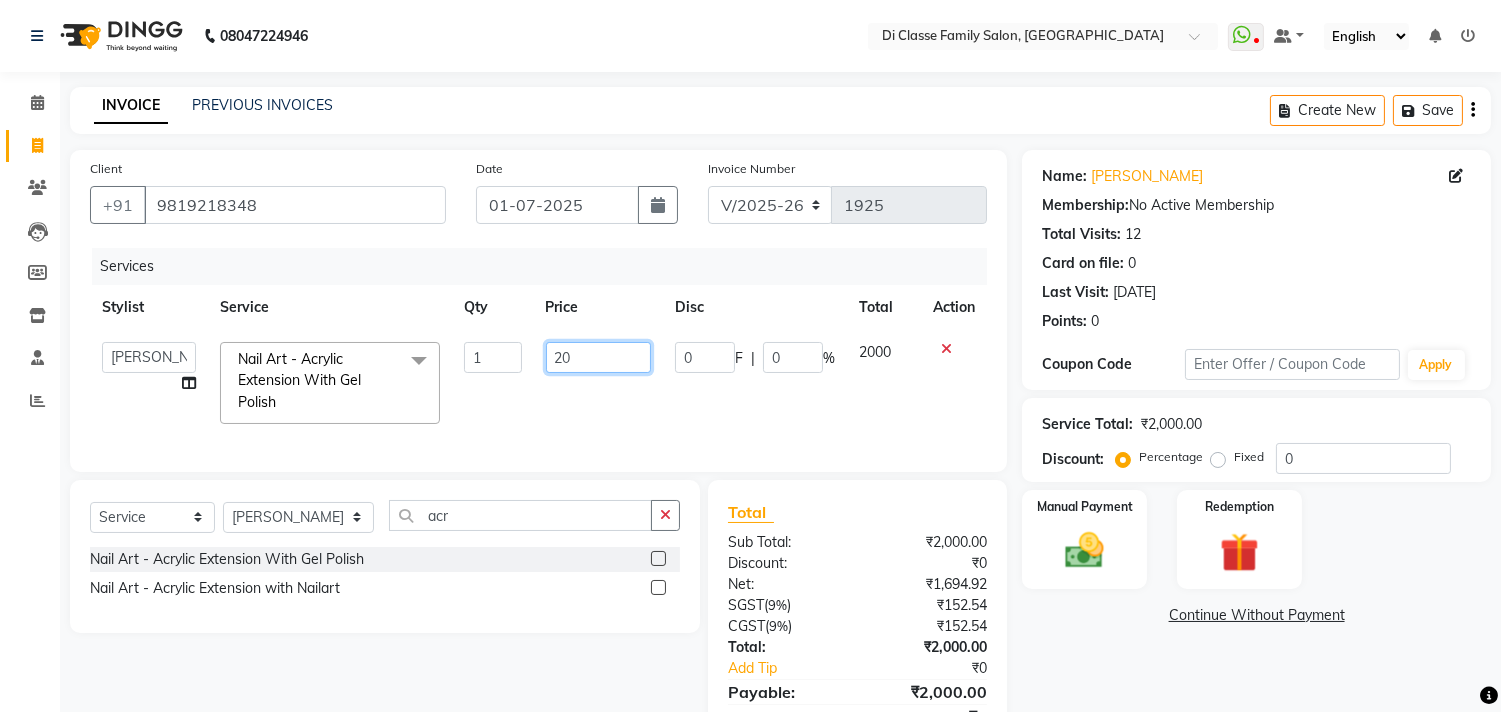 type on "2" 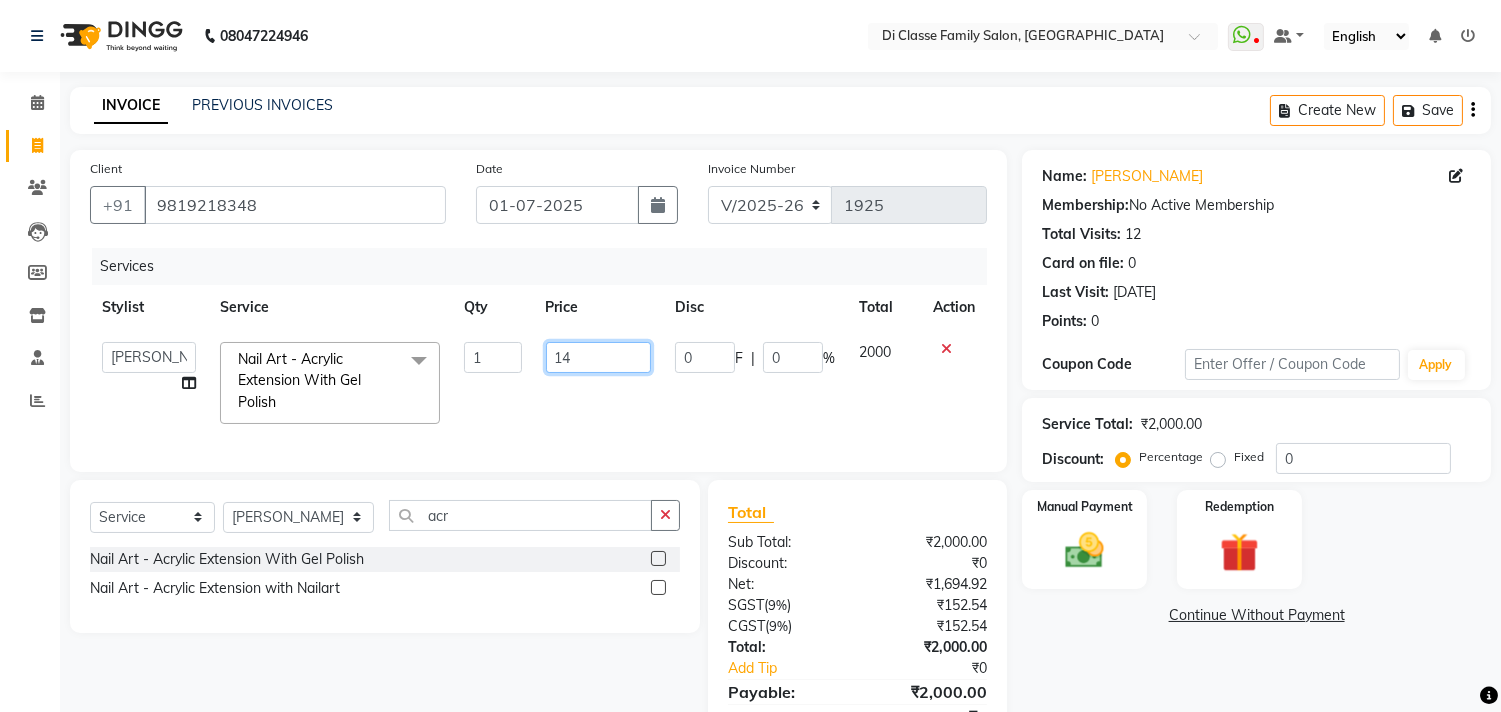 type on "1" 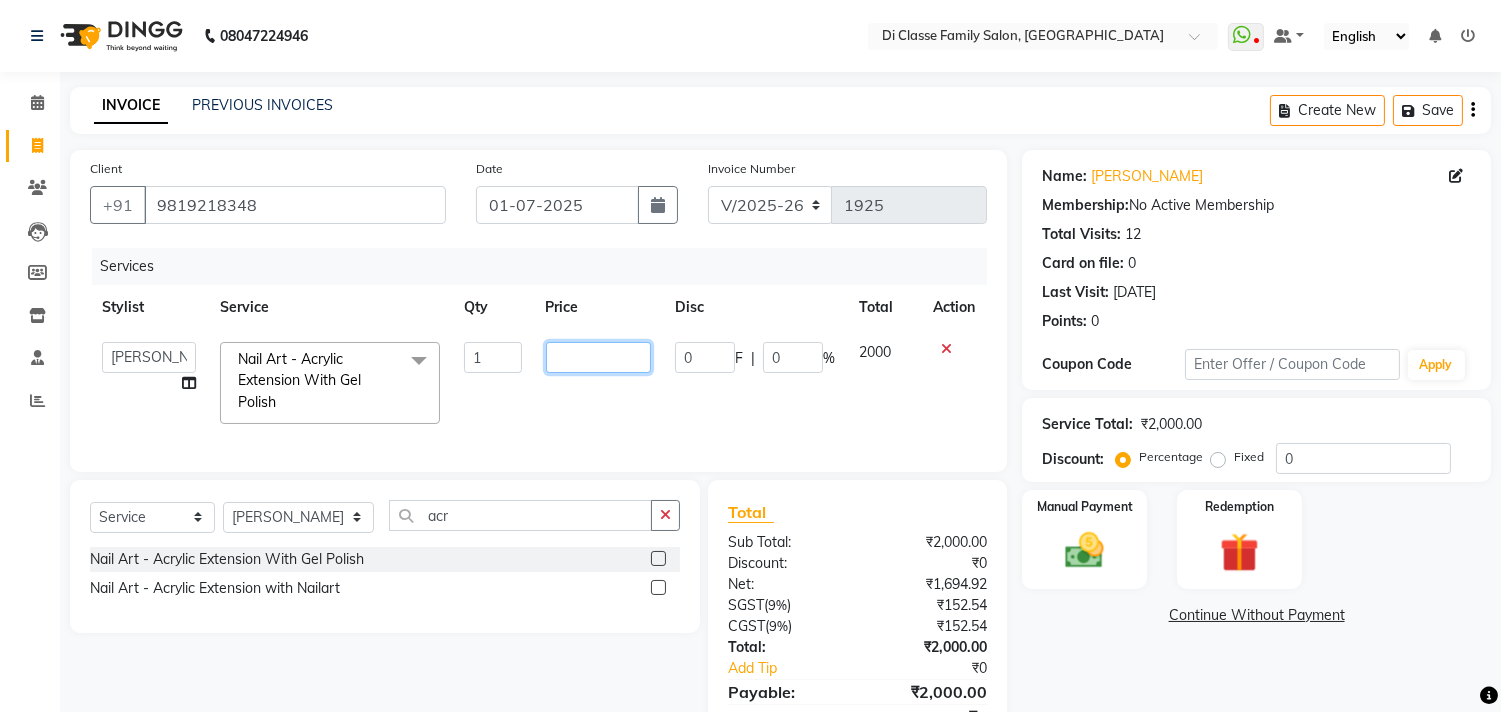 type on "1" 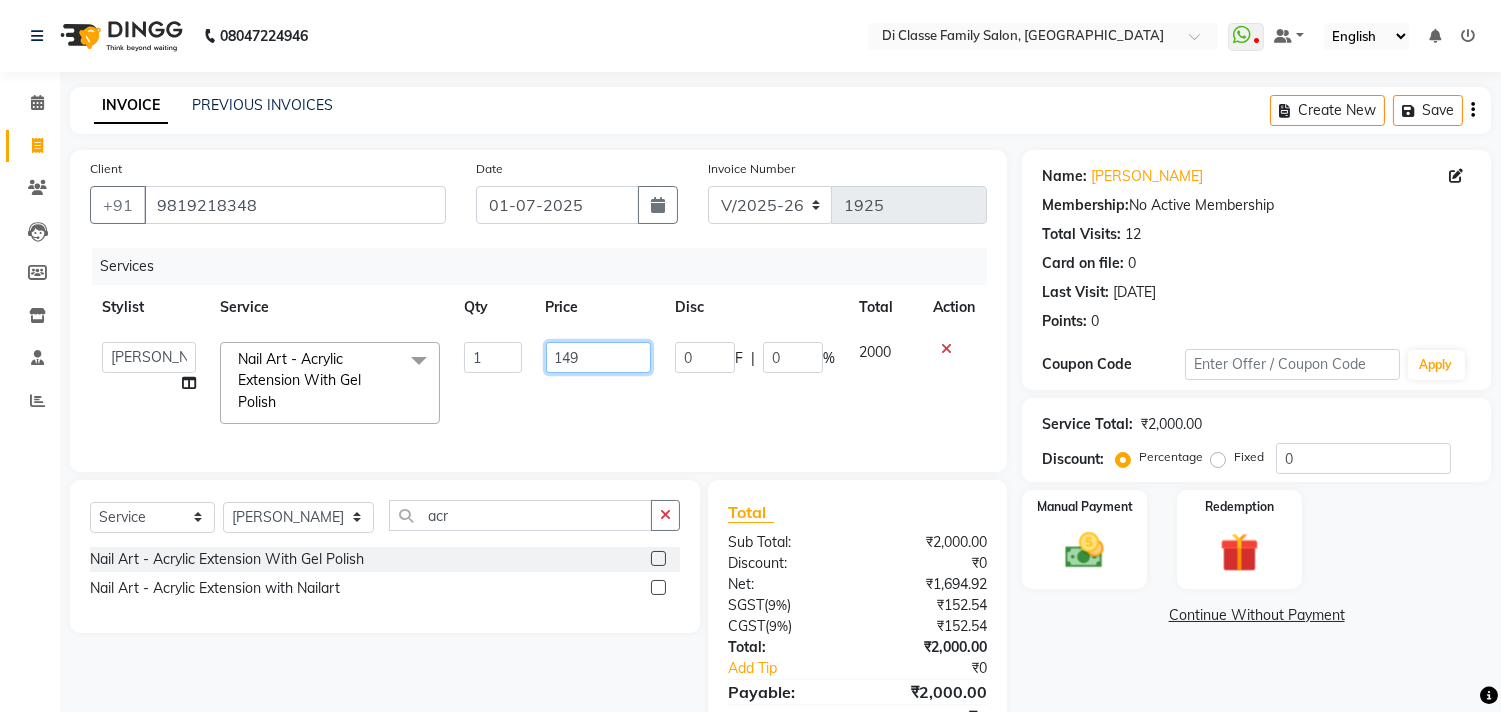 type on "1499" 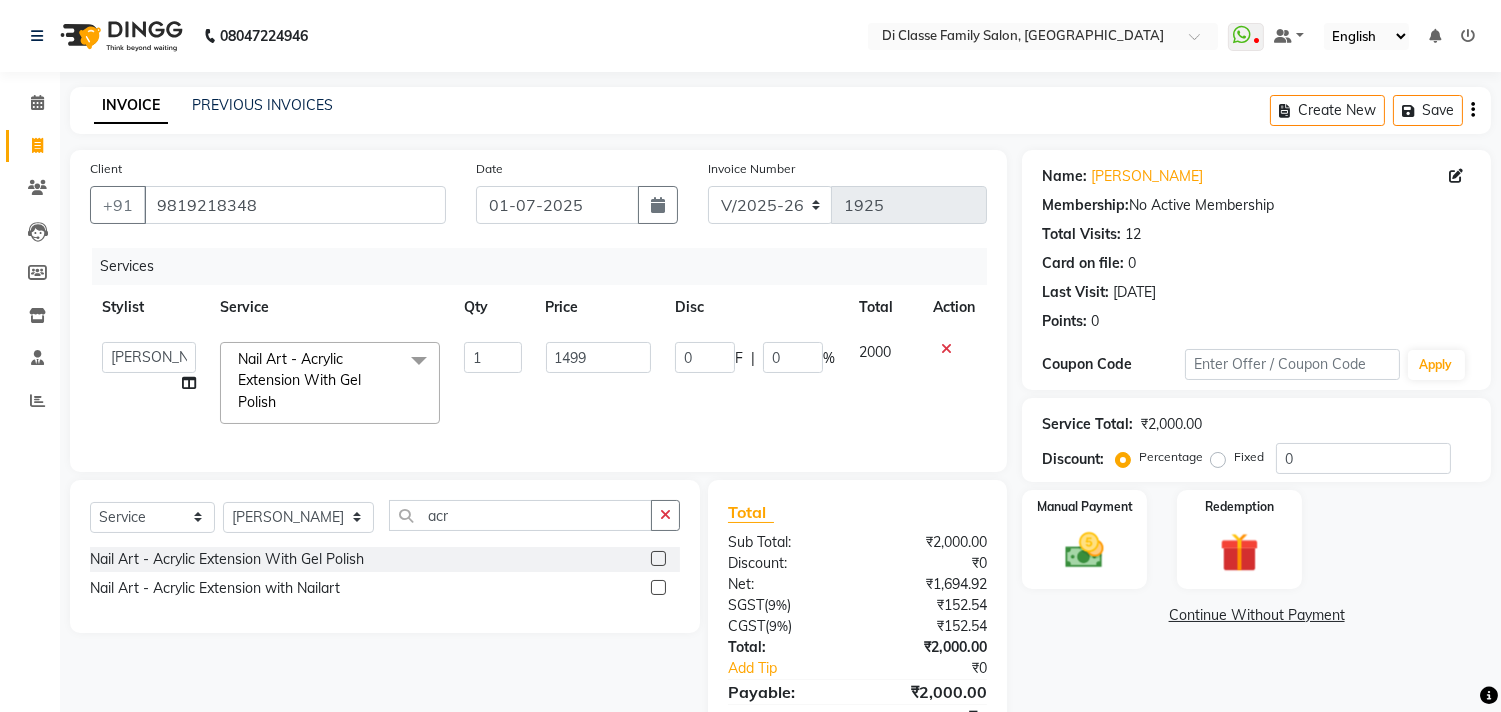 click on "0 F | 0 %" 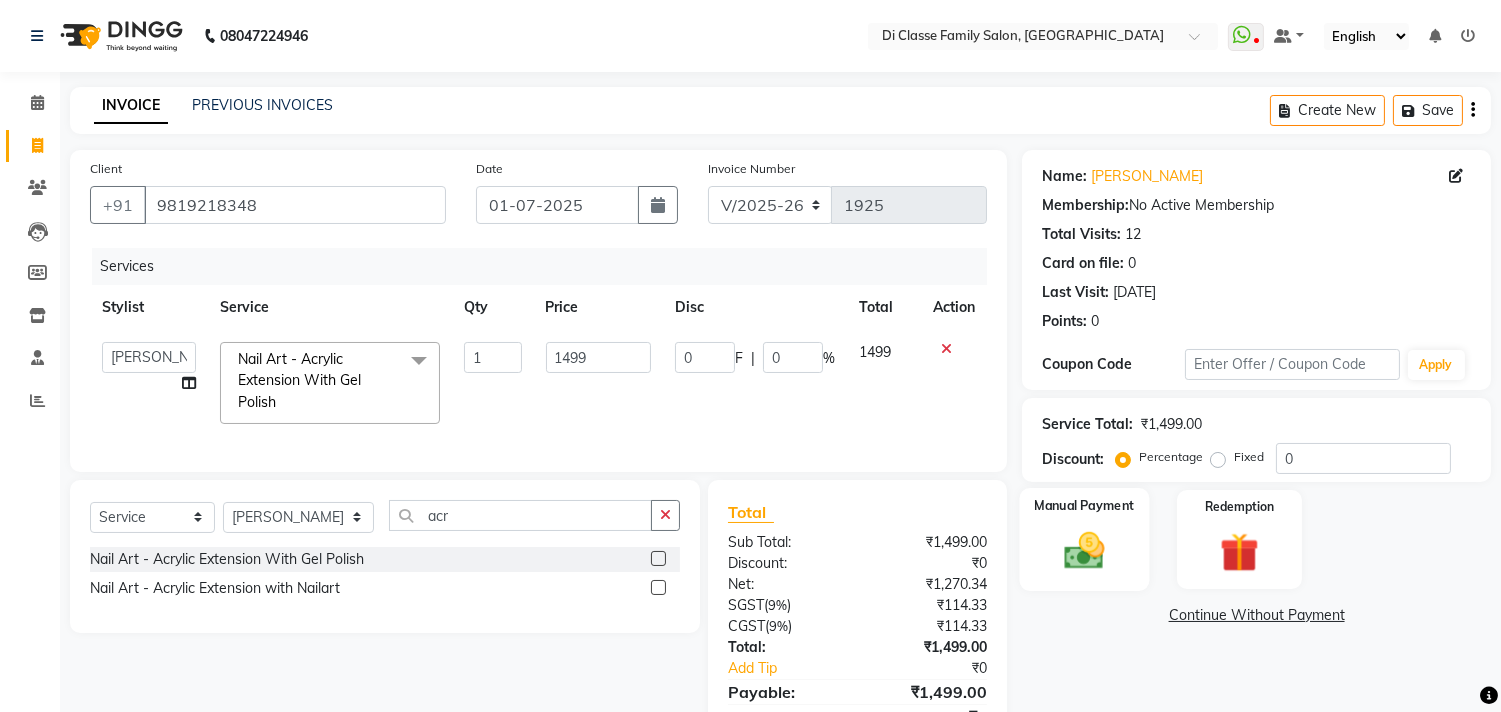 click on "Manual Payment" 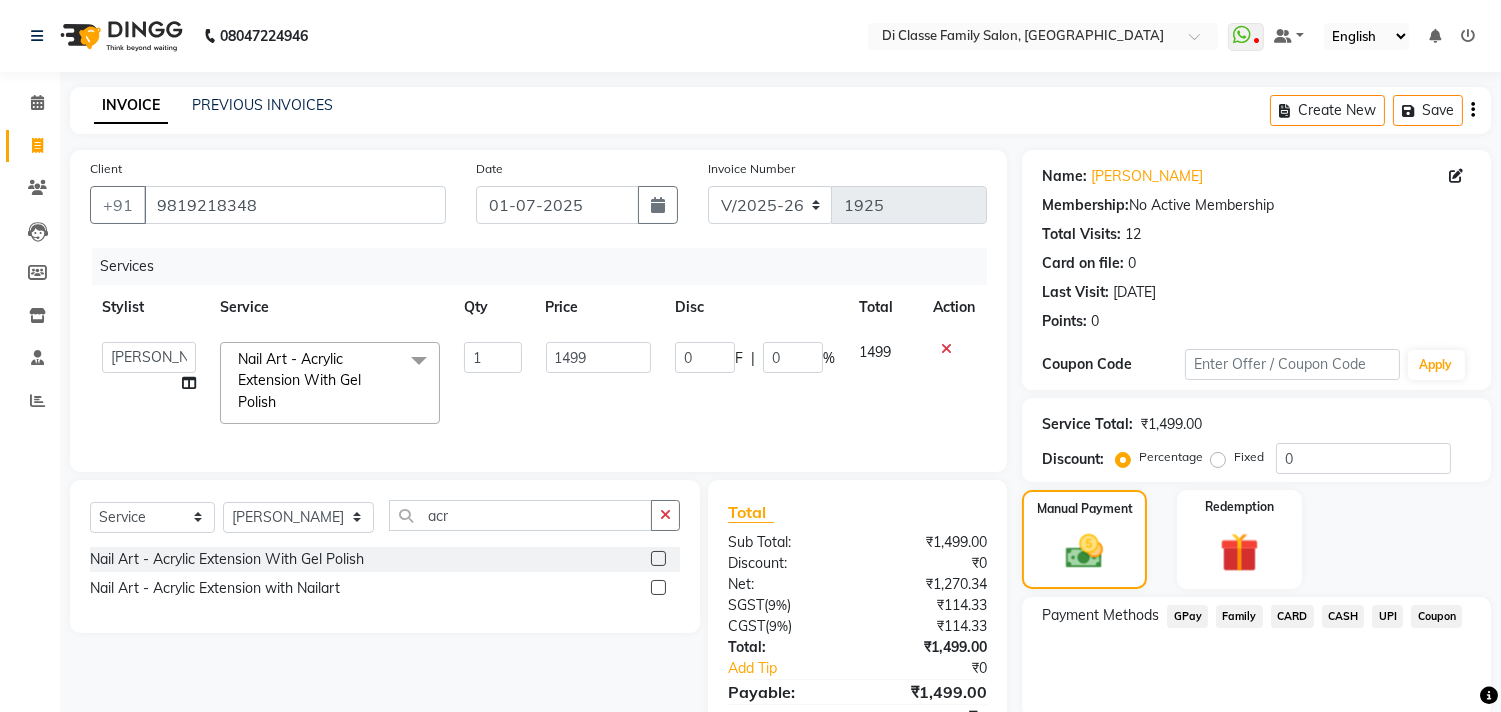 click on "UPI" 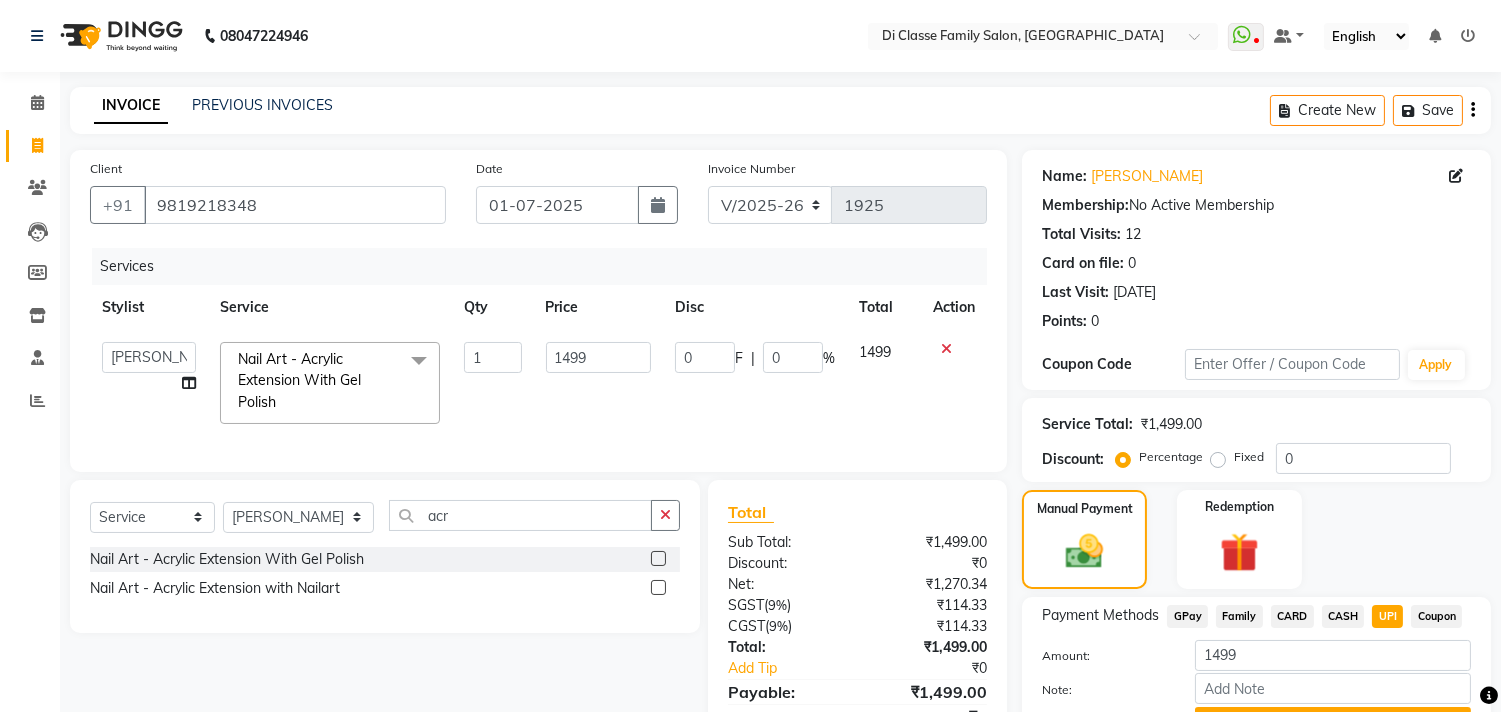 scroll, scrollTop: 108, scrollLeft: 0, axis: vertical 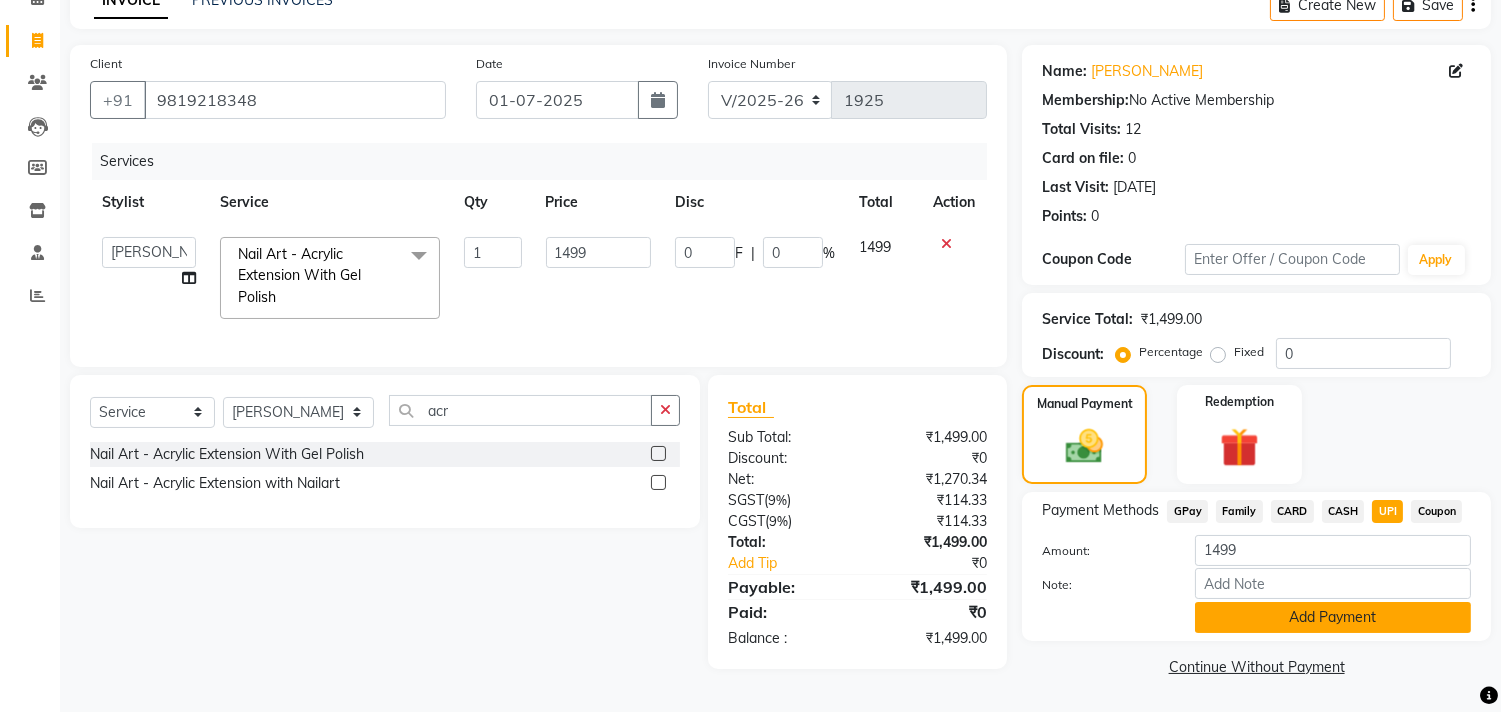 click on "Add Payment" 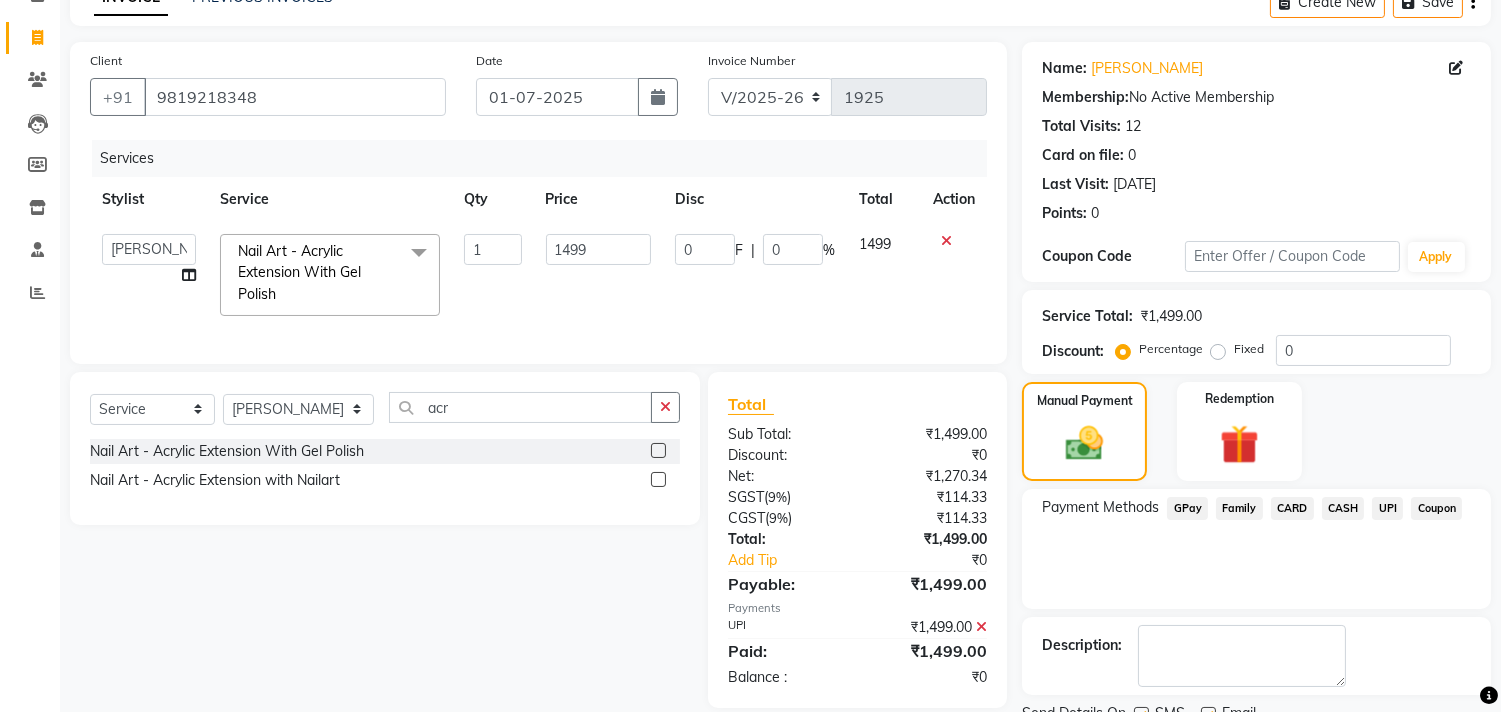 scroll, scrollTop: 187, scrollLeft: 0, axis: vertical 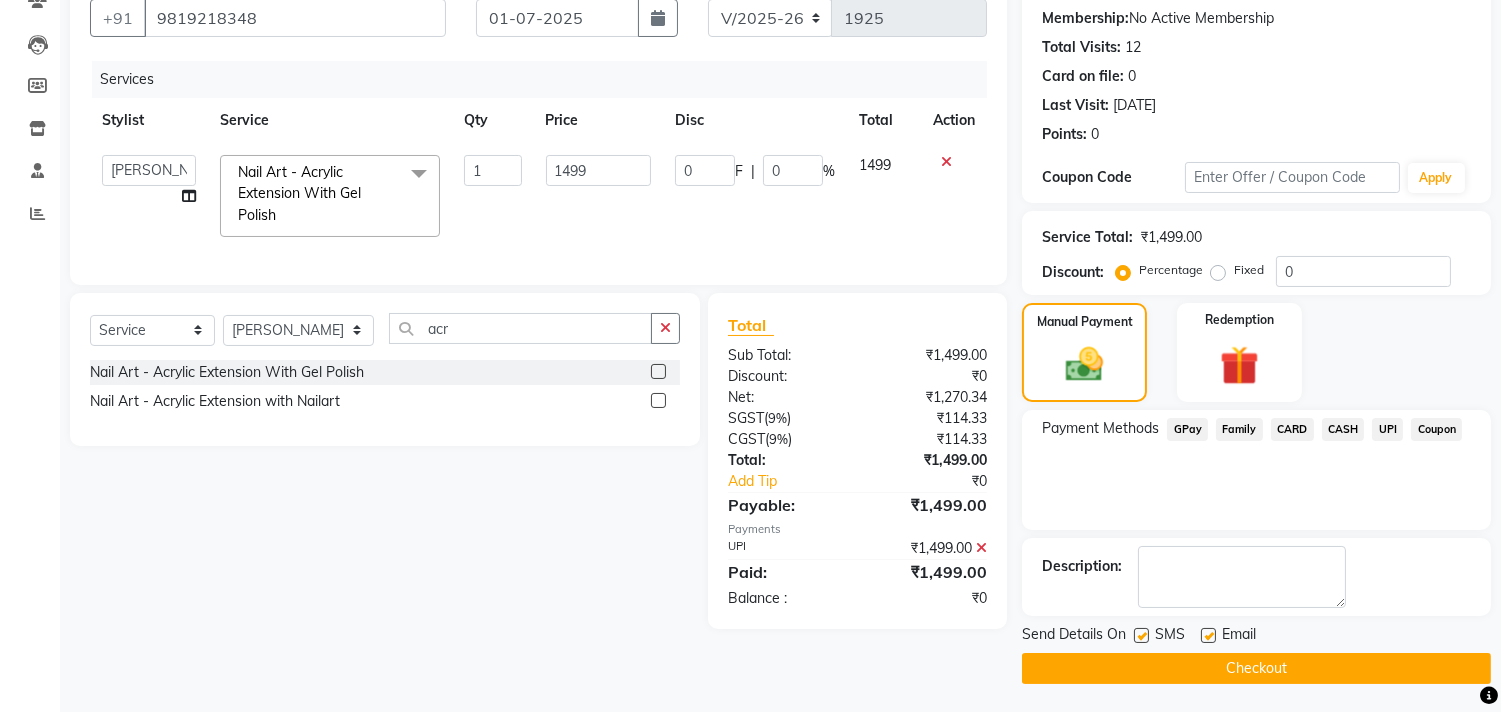 click on "Checkout" 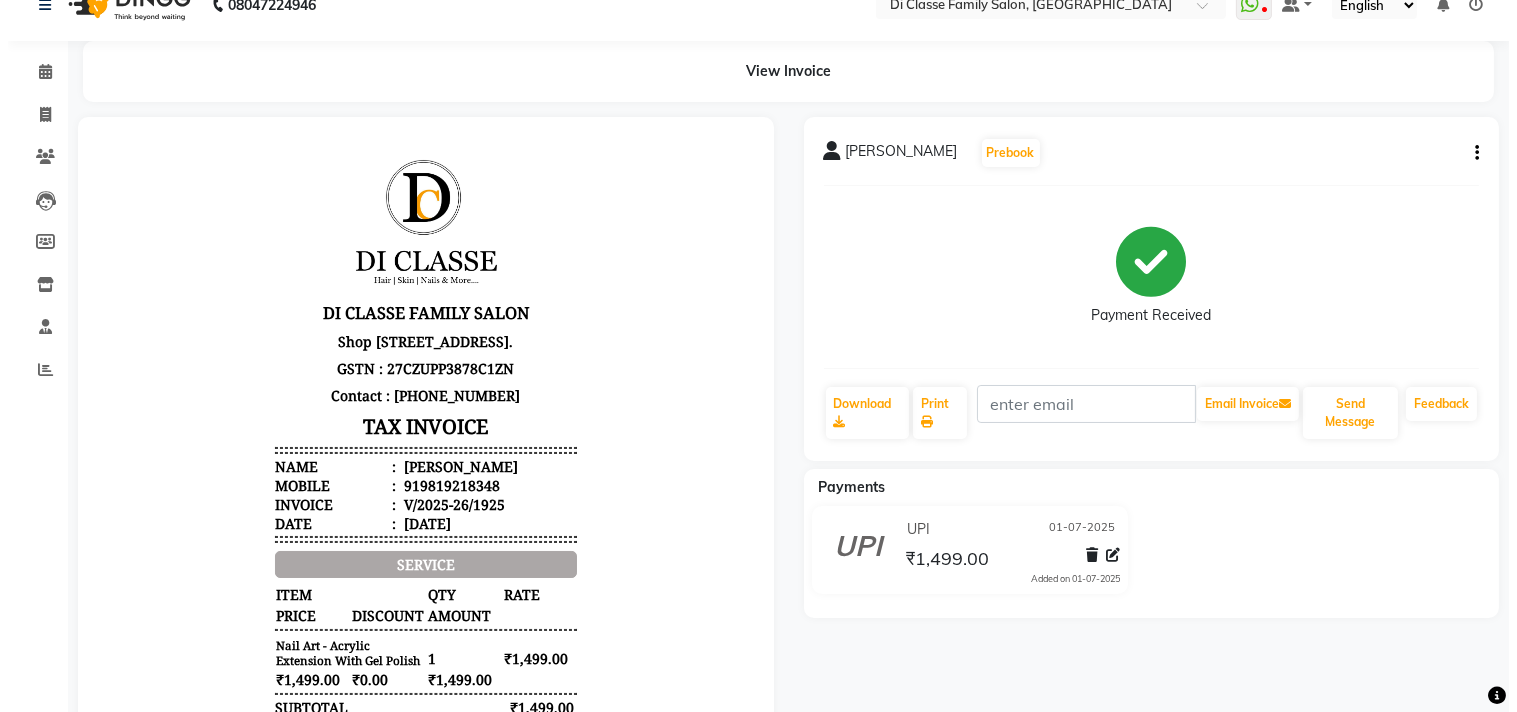 scroll, scrollTop: 0, scrollLeft: 0, axis: both 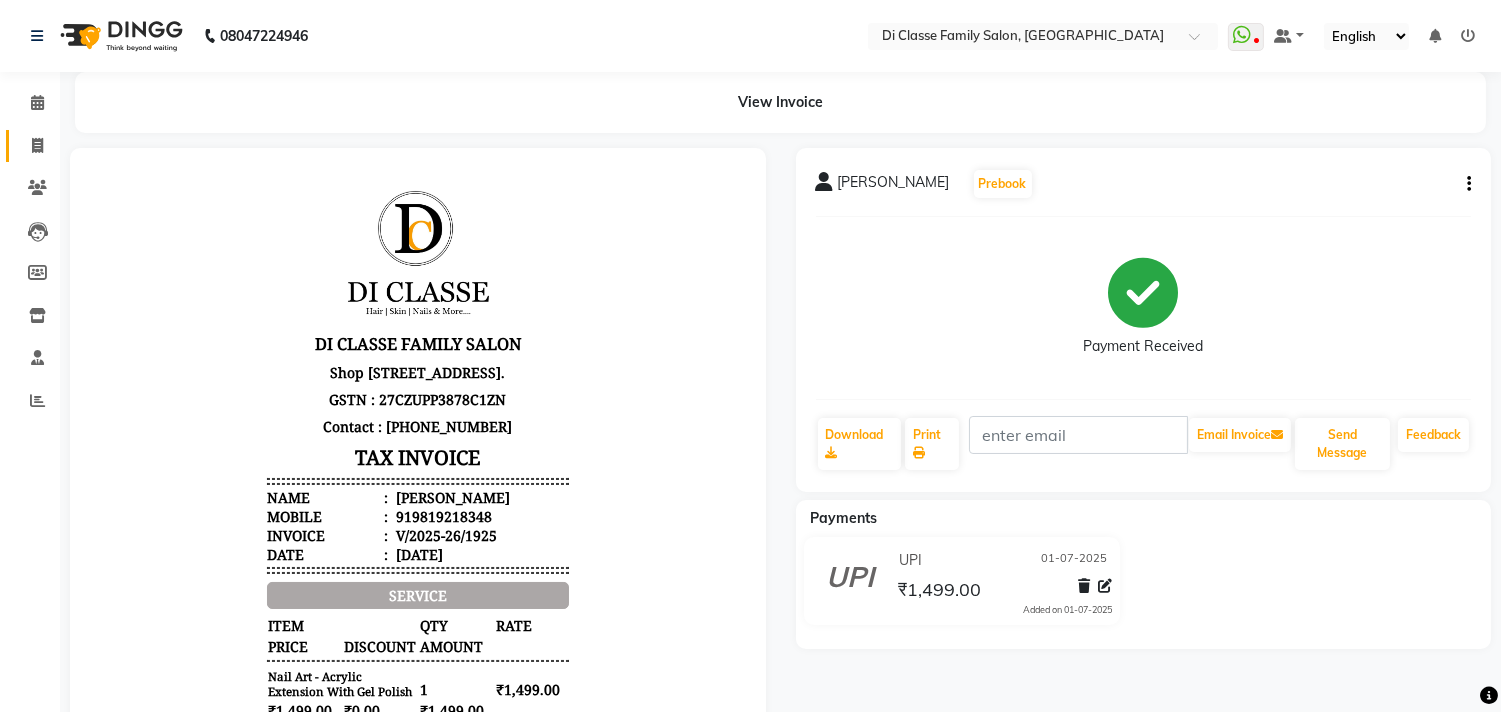 click on "Invoice" 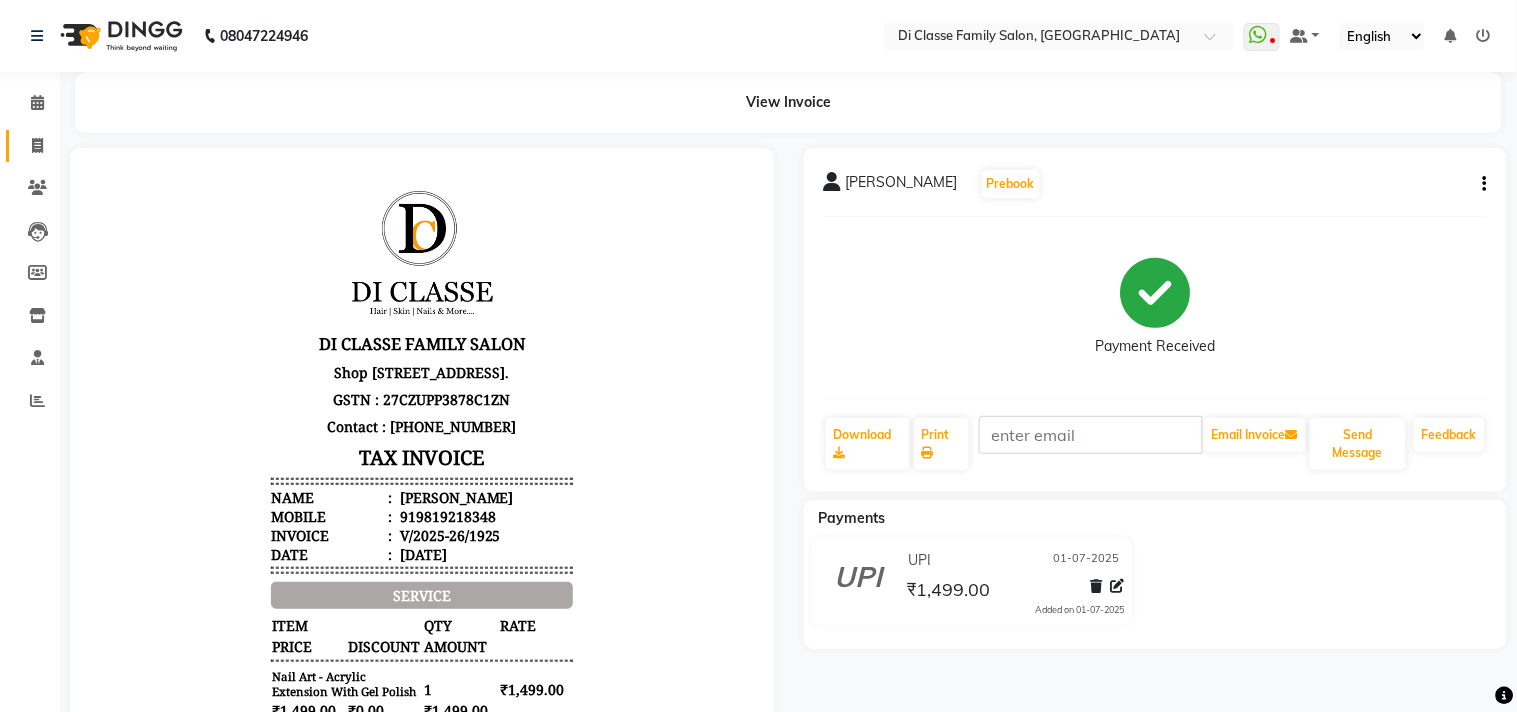 select on "4704" 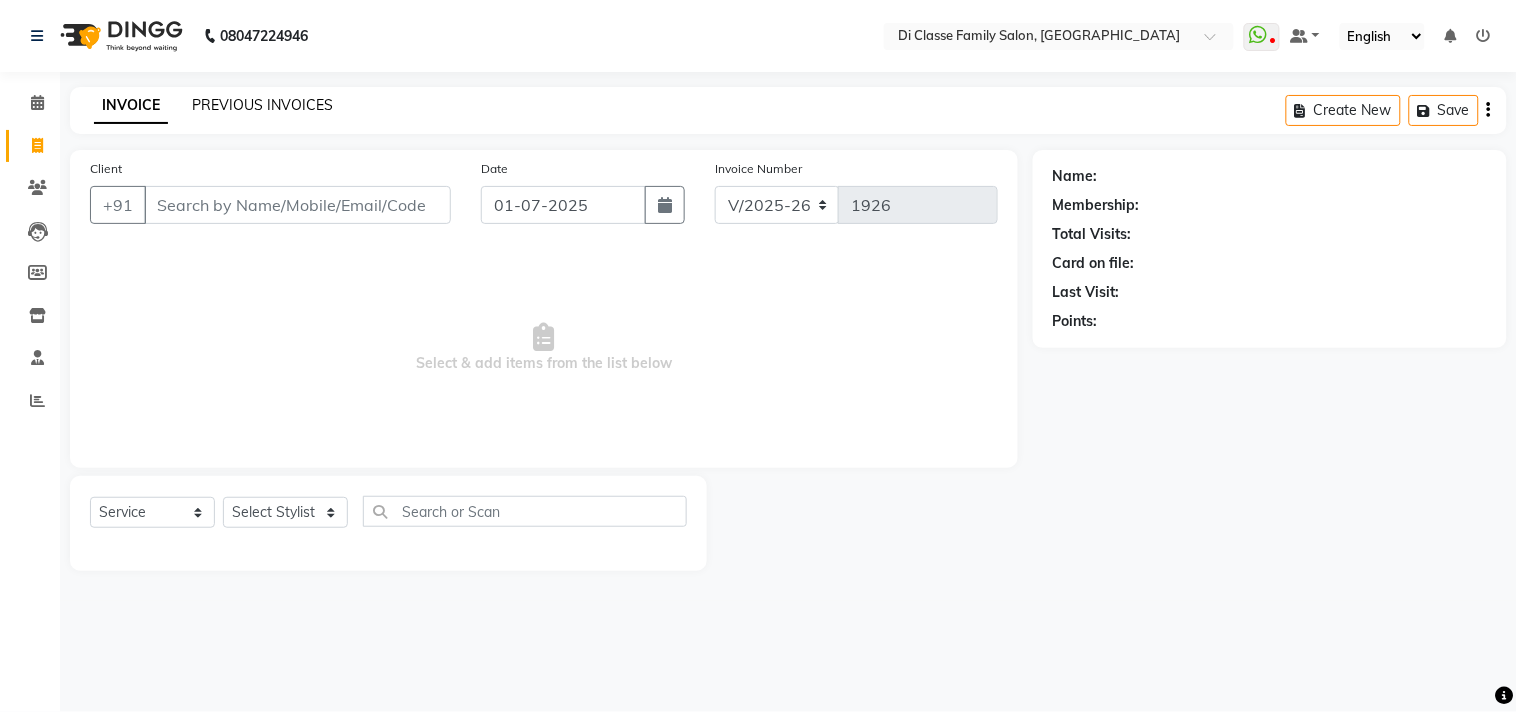 click on "PREVIOUS INVOICES" 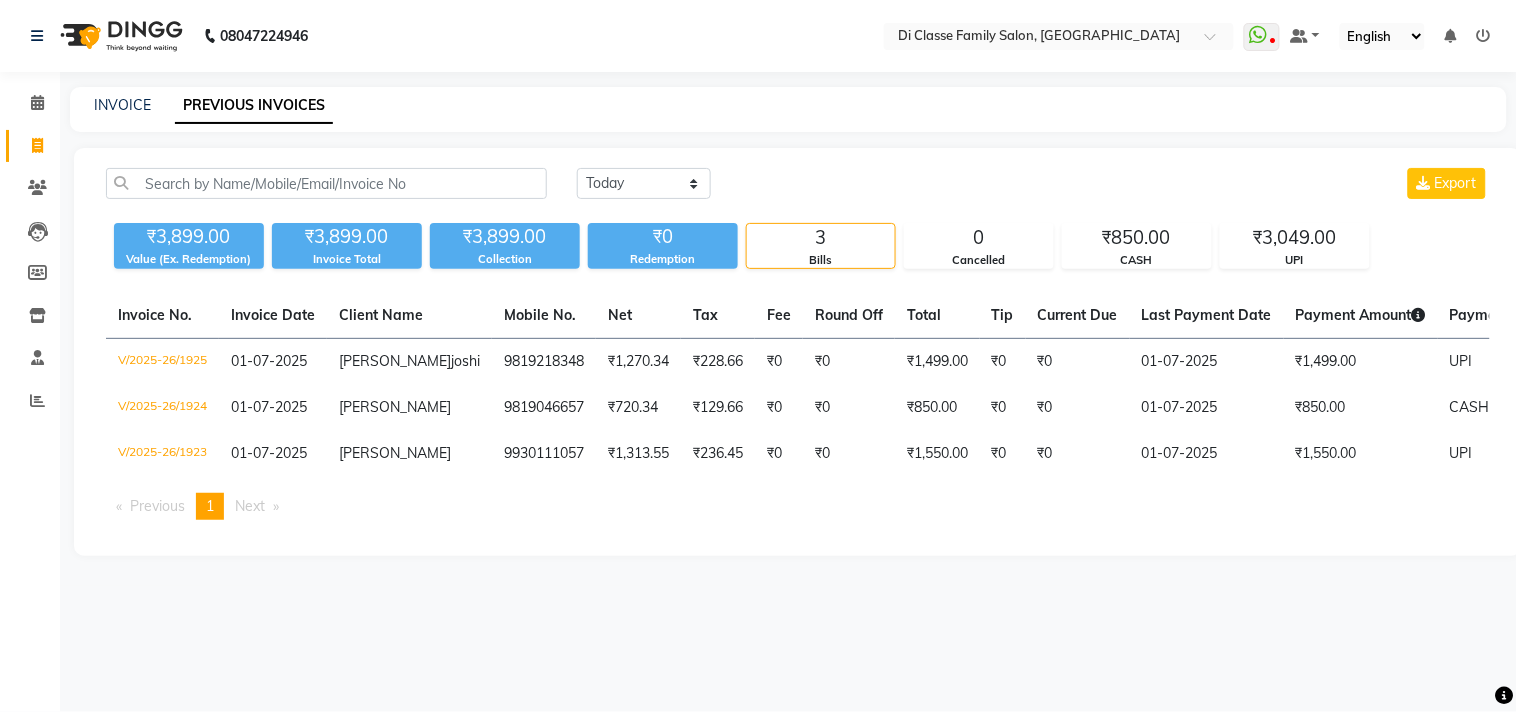 click on "3" 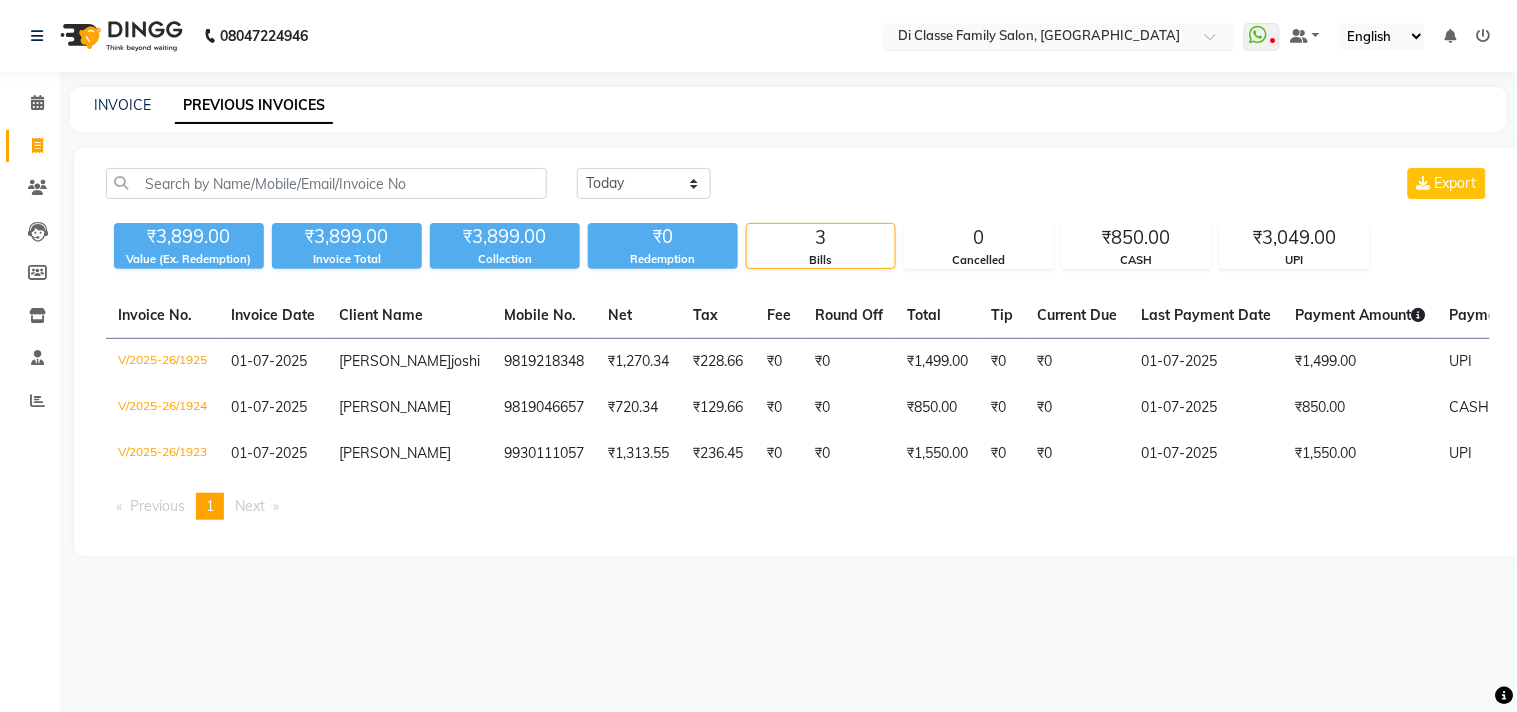 click at bounding box center (1039, 38) 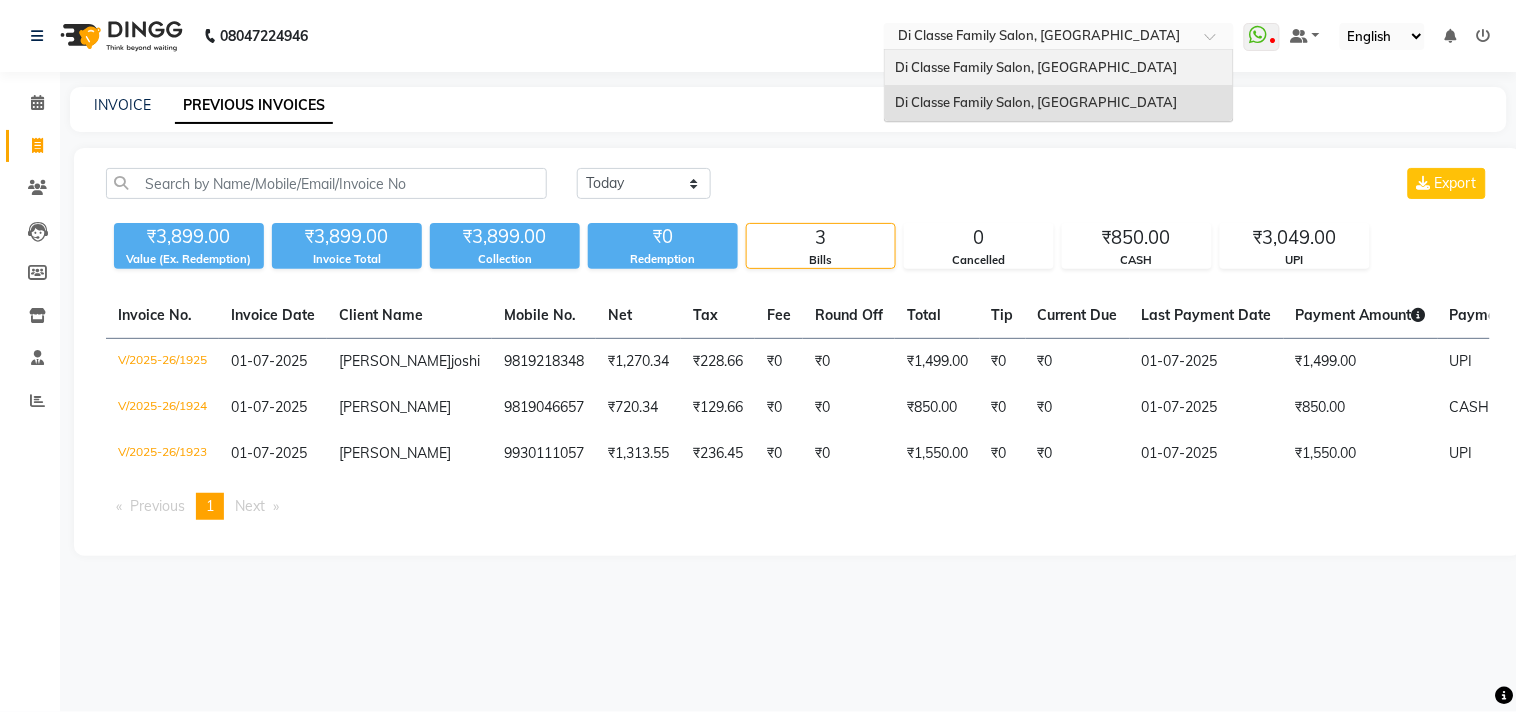 click on "Di Classe Family Salon, Ghansoli" at bounding box center [1036, 67] 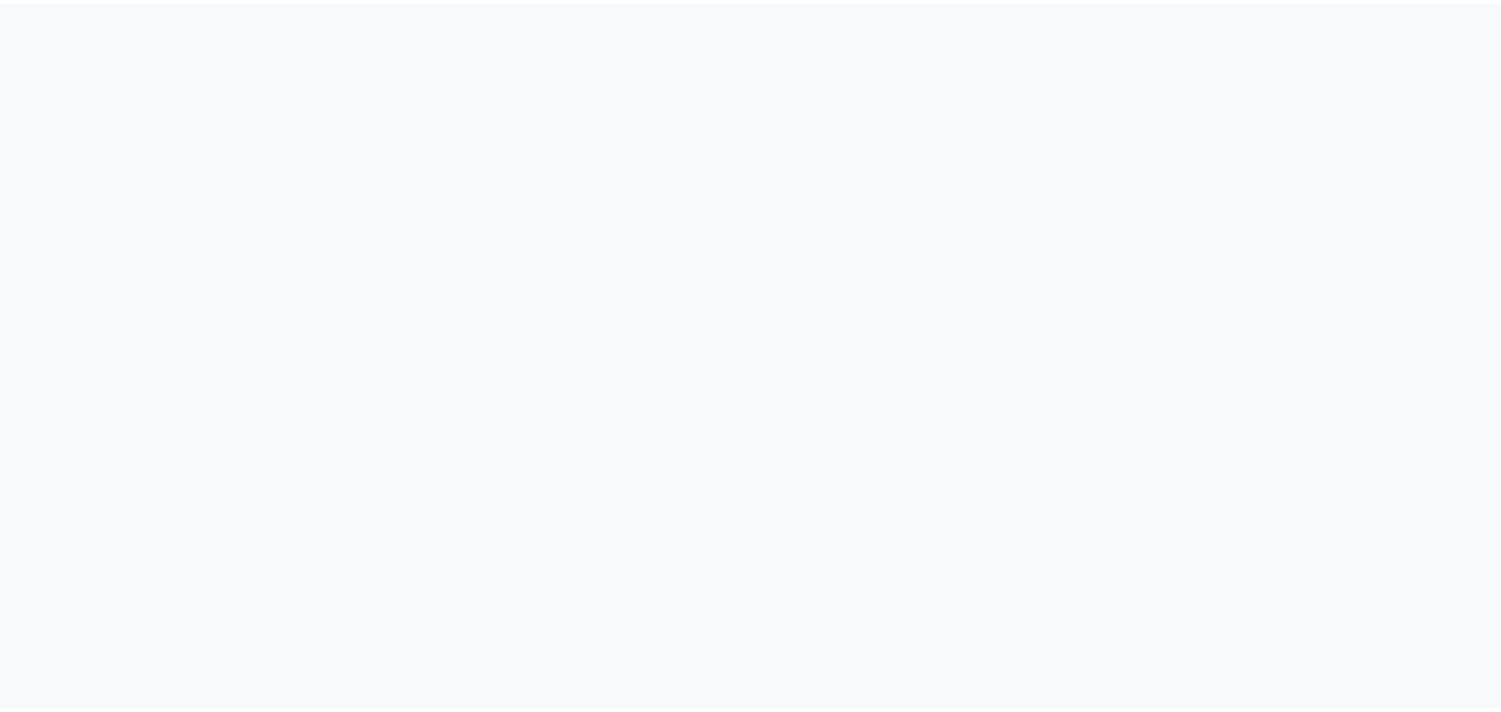 scroll, scrollTop: 0, scrollLeft: 0, axis: both 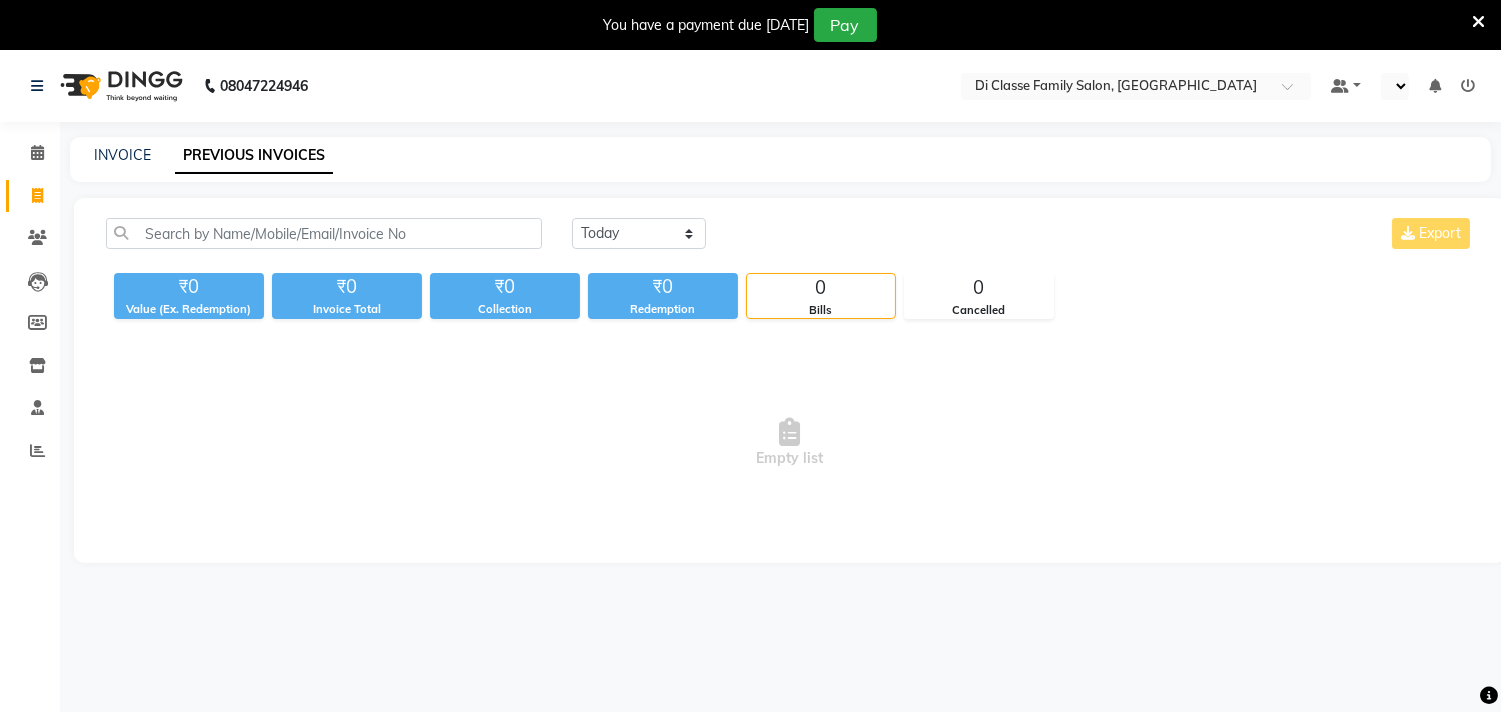 select on "en" 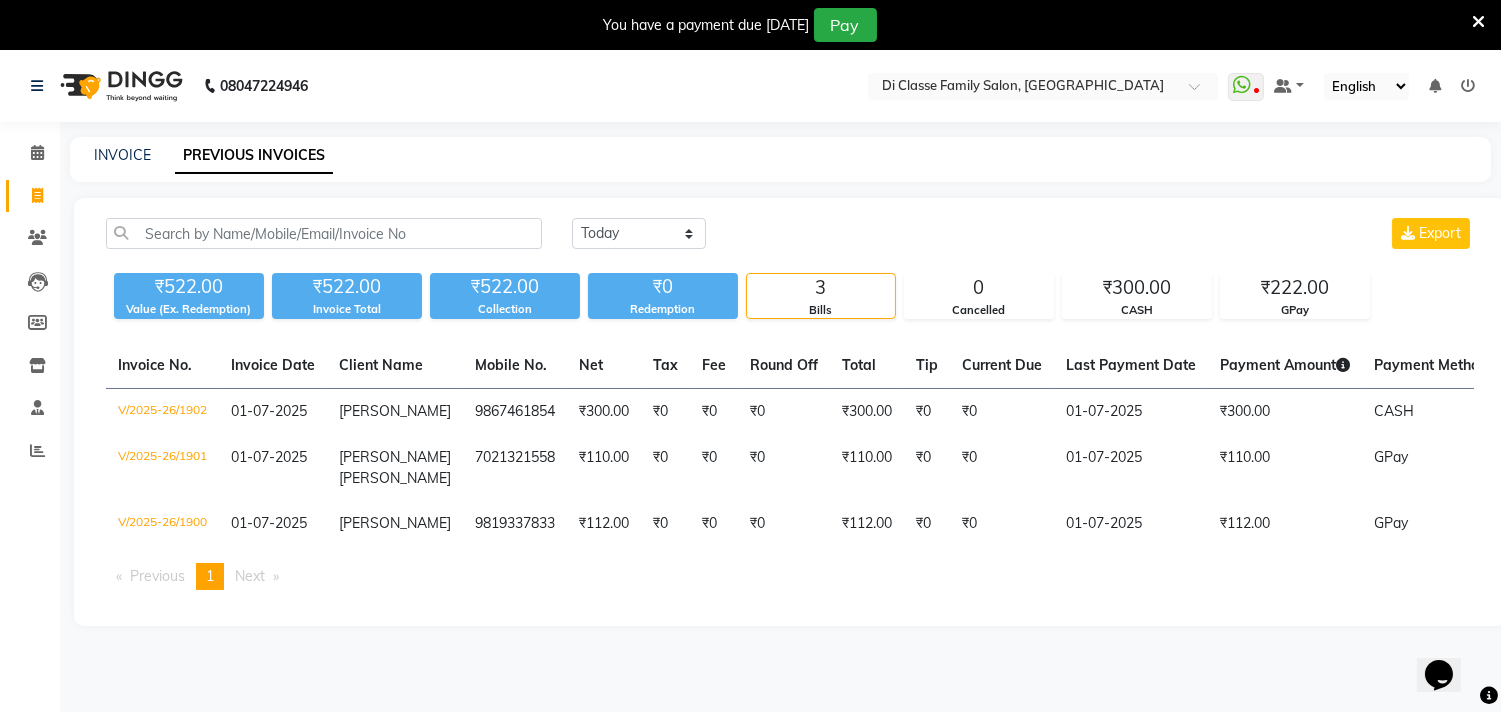 scroll, scrollTop: 0, scrollLeft: 0, axis: both 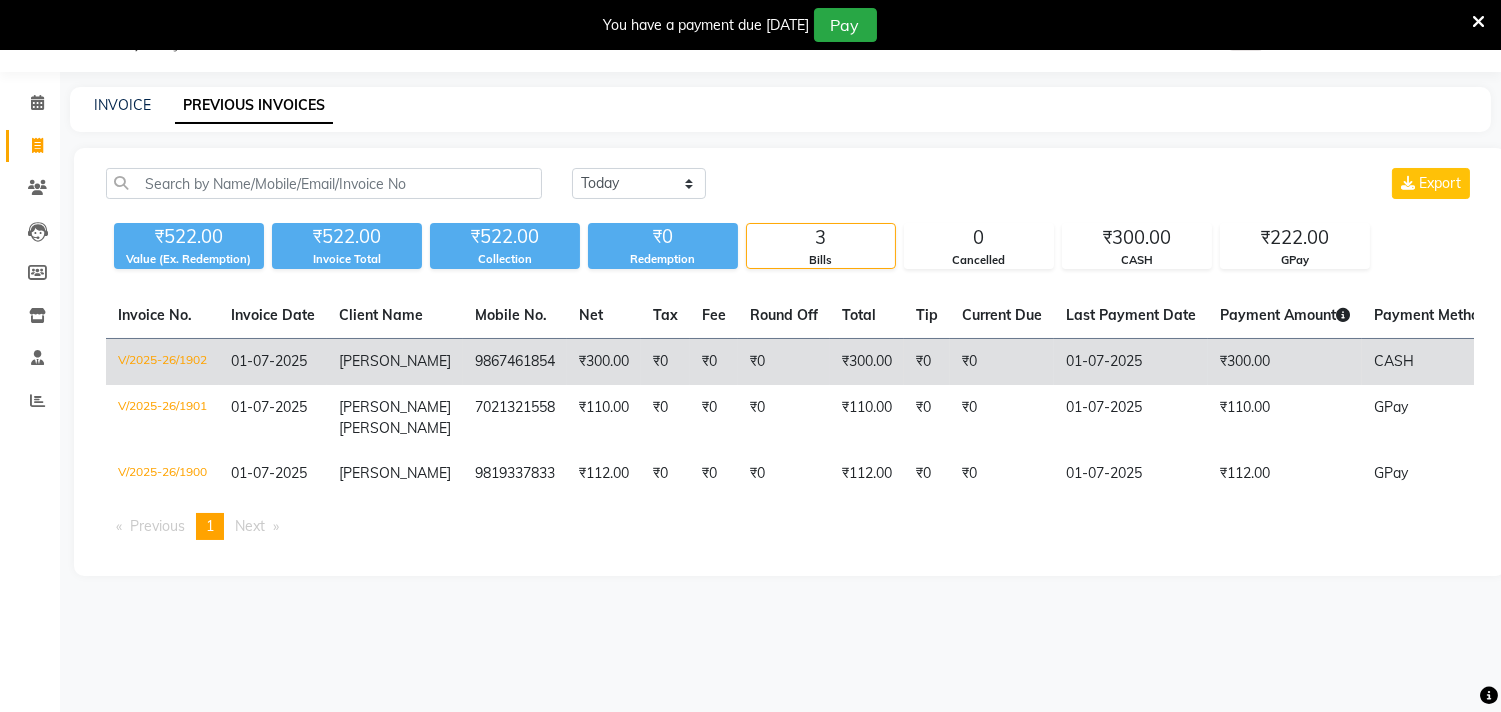 click on "9867461854" 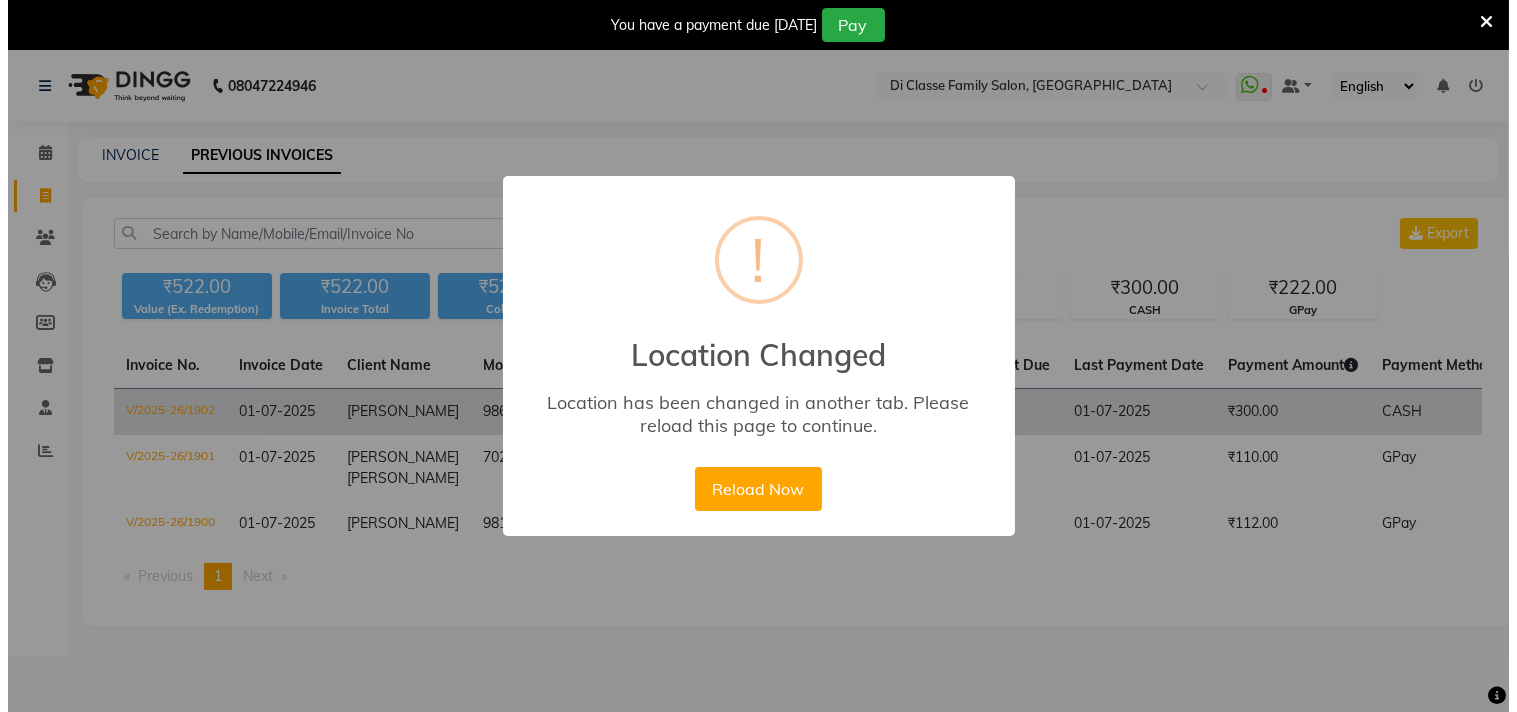 scroll, scrollTop: 1, scrollLeft: 0, axis: vertical 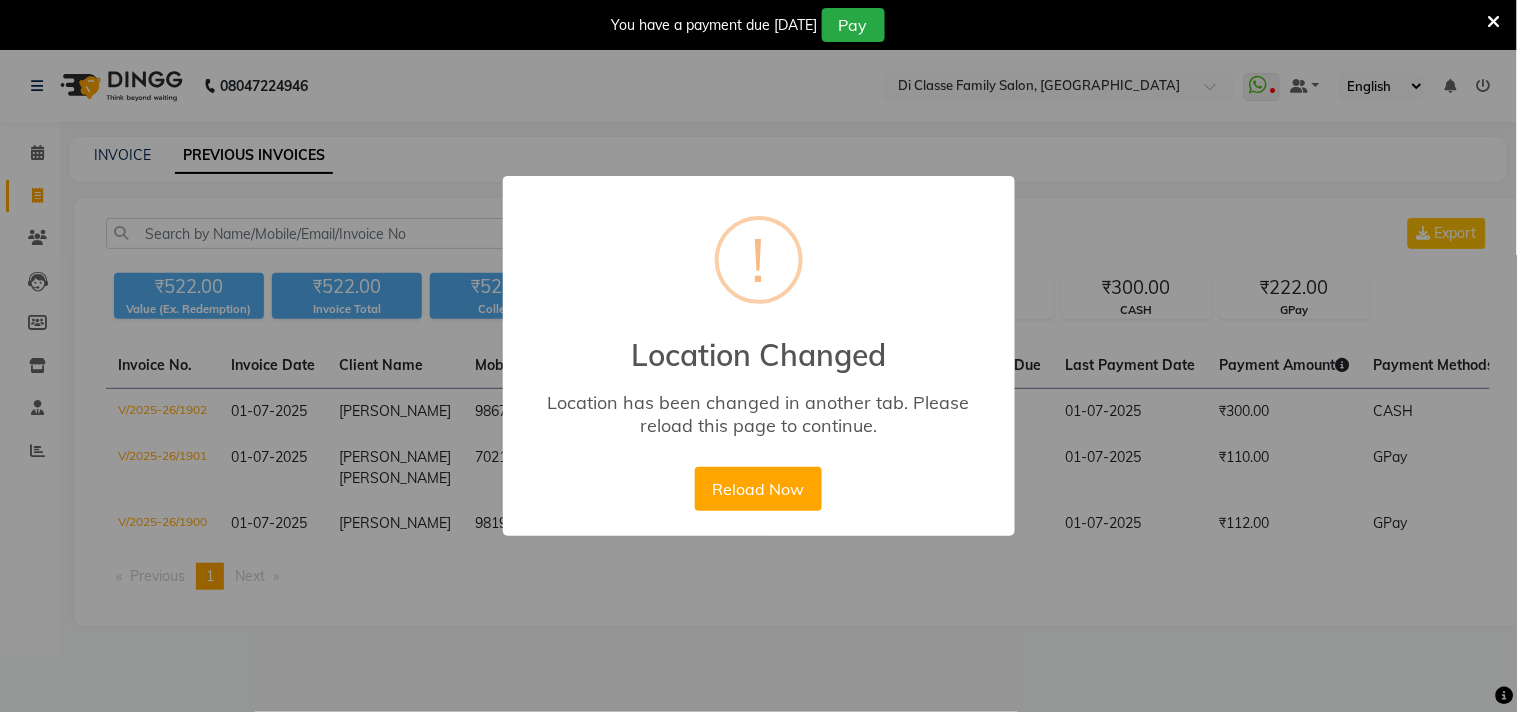 click on "× ! Location Changed Location has been changed in another tab. Please reload this page to continue. Reload Now No Cancel" at bounding box center [758, 356] 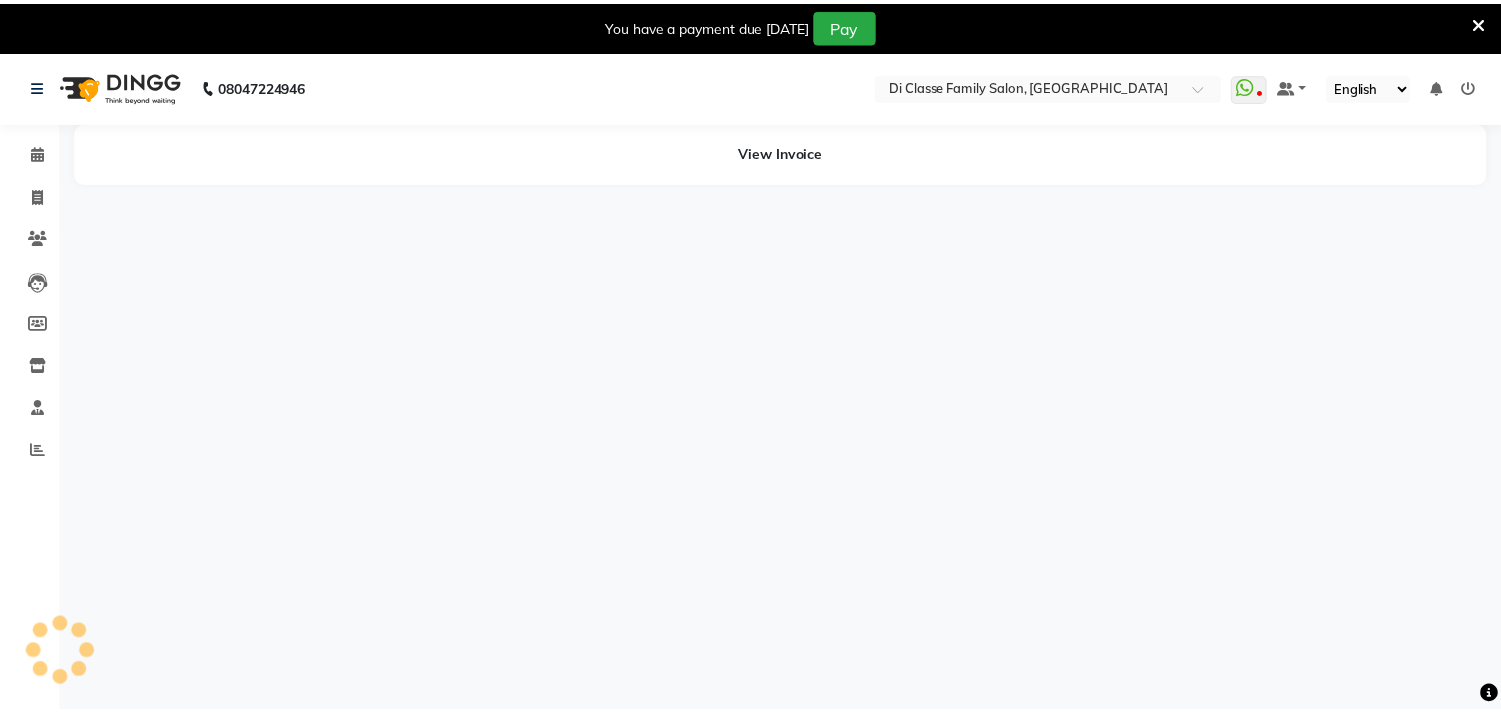 scroll, scrollTop: 0, scrollLeft: 0, axis: both 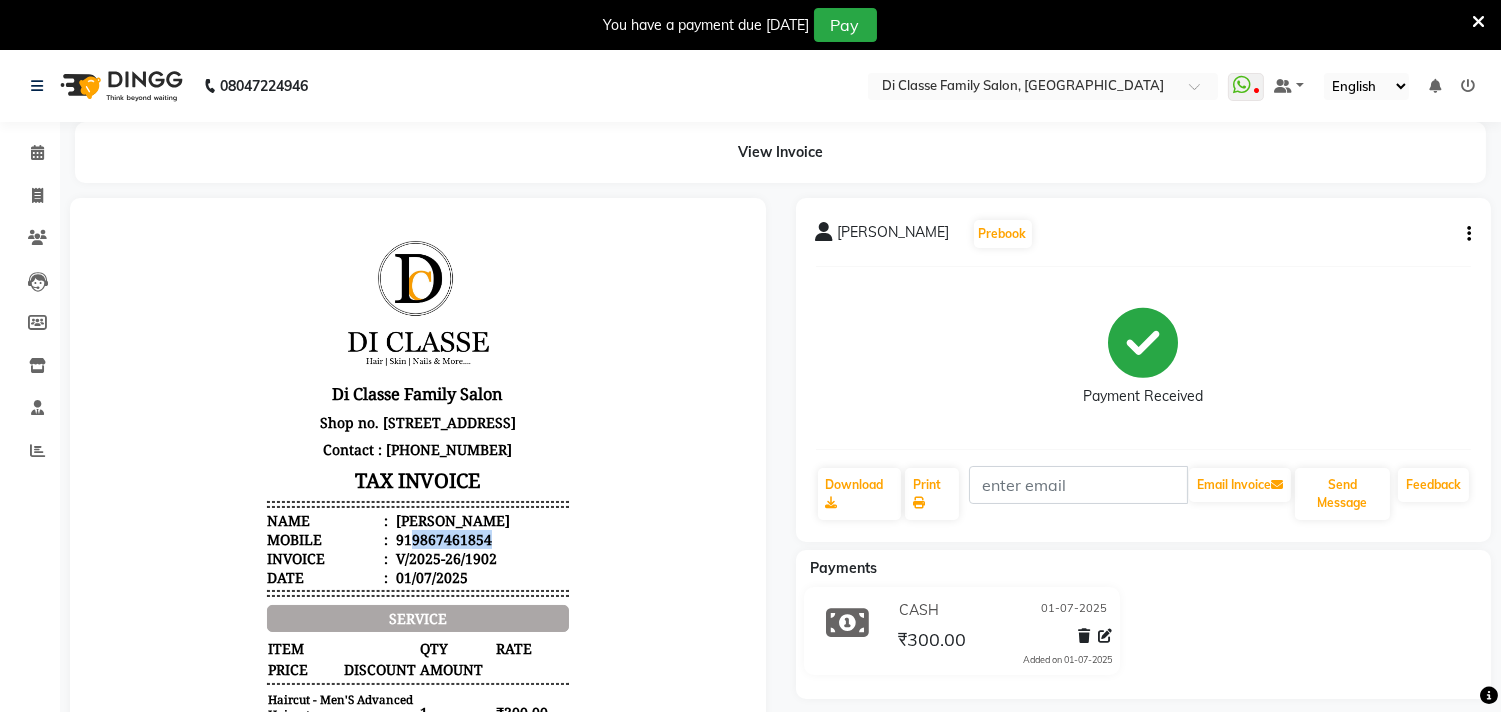drag, startPoint x: 402, startPoint y: 535, endPoint x: 520, endPoint y: 540, distance: 118.10589 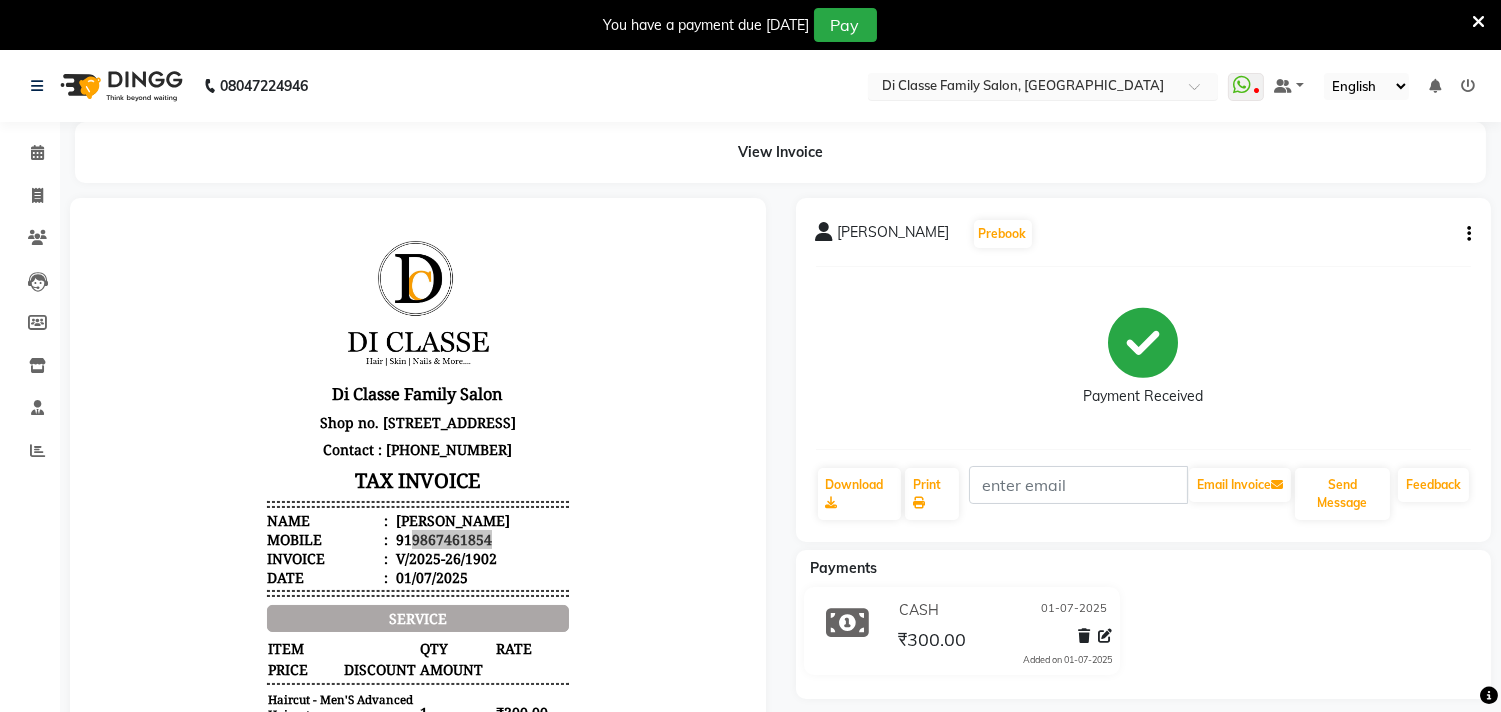 click at bounding box center (1023, 88) 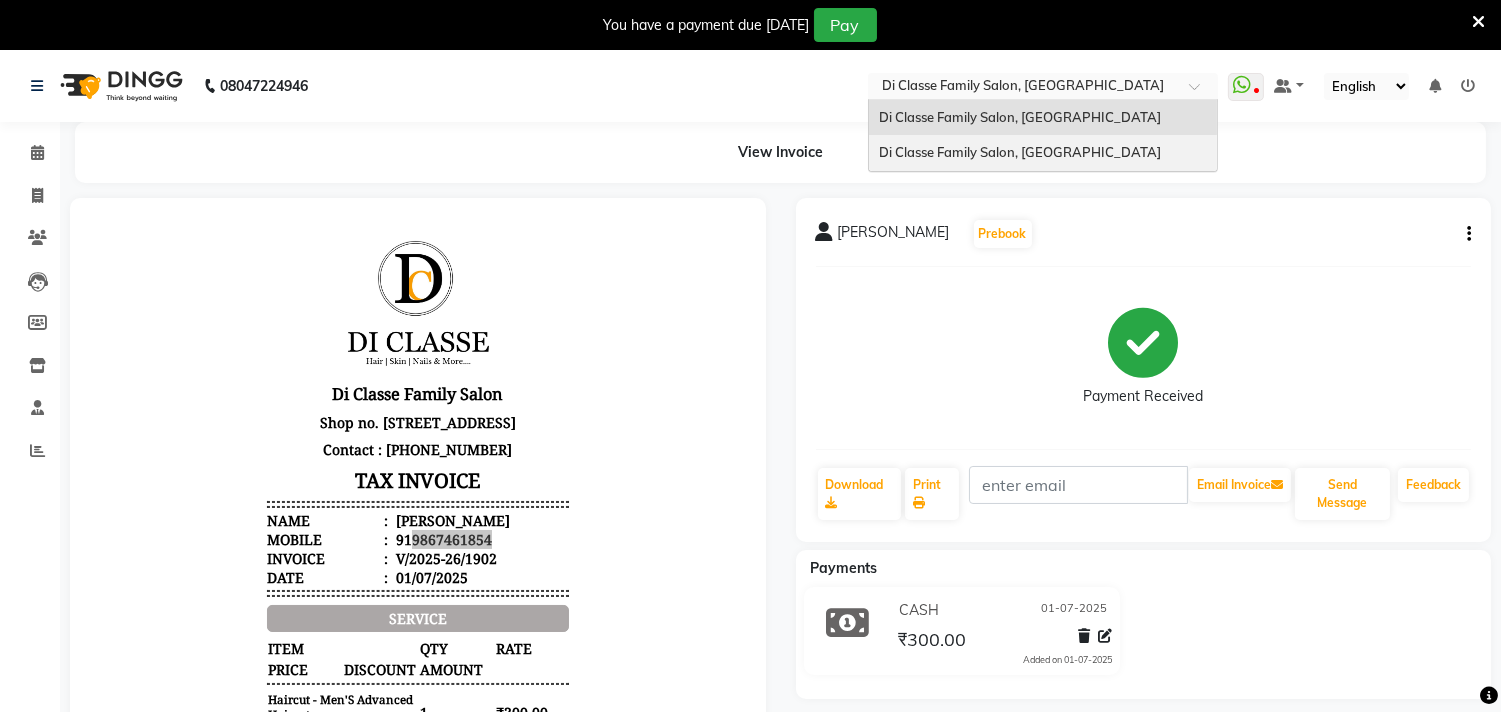 click on "Di Classe Family Salon, [GEOGRAPHIC_DATA]" at bounding box center (1043, 153) 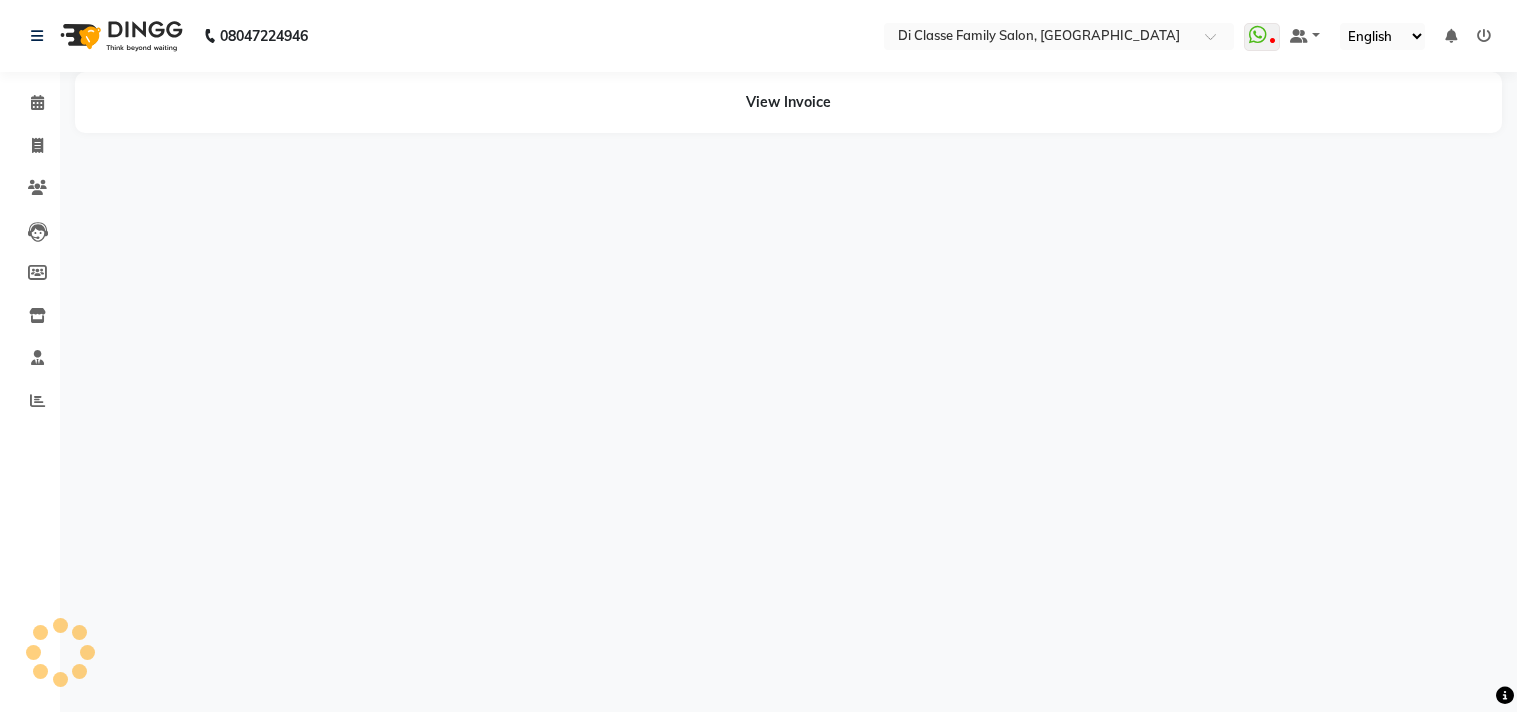 scroll, scrollTop: 0, scrollLeft: 0, axis: both 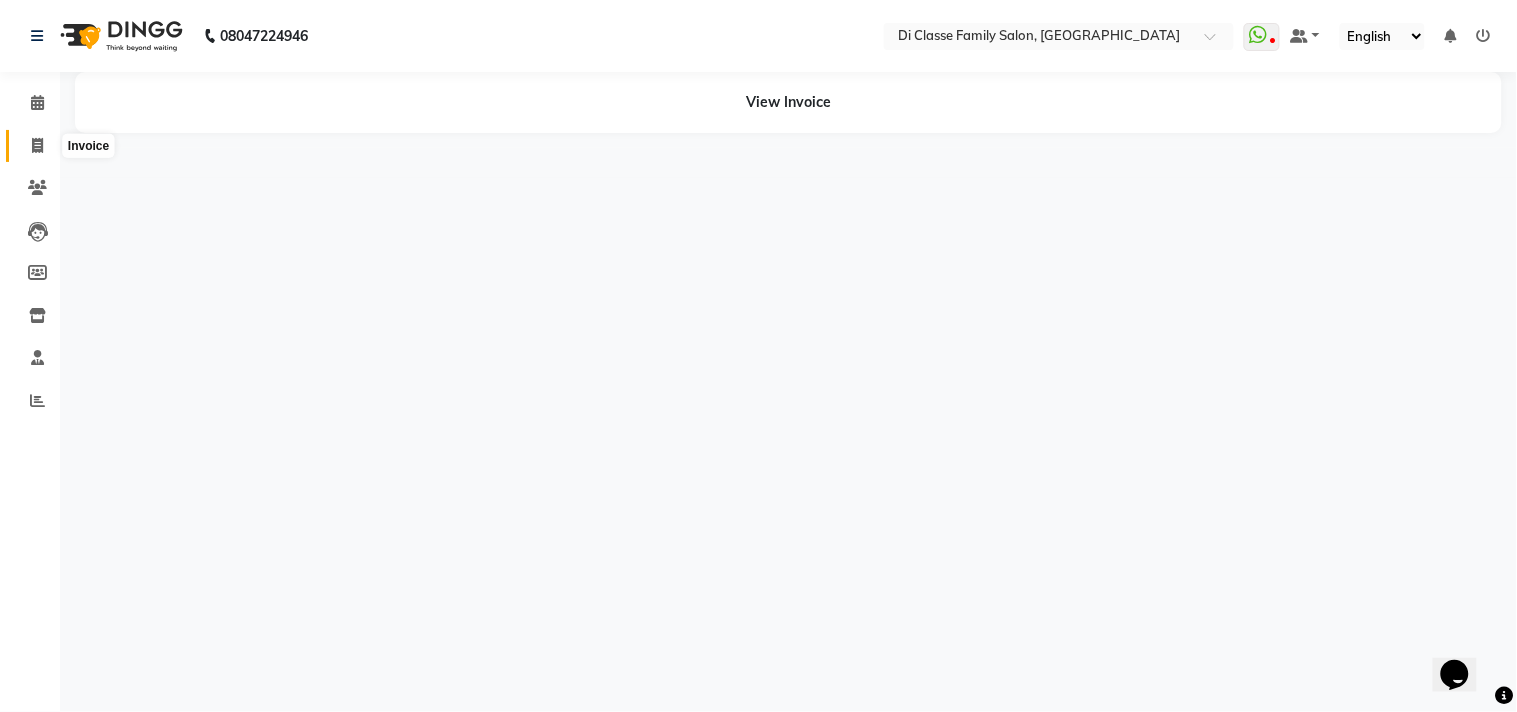 click 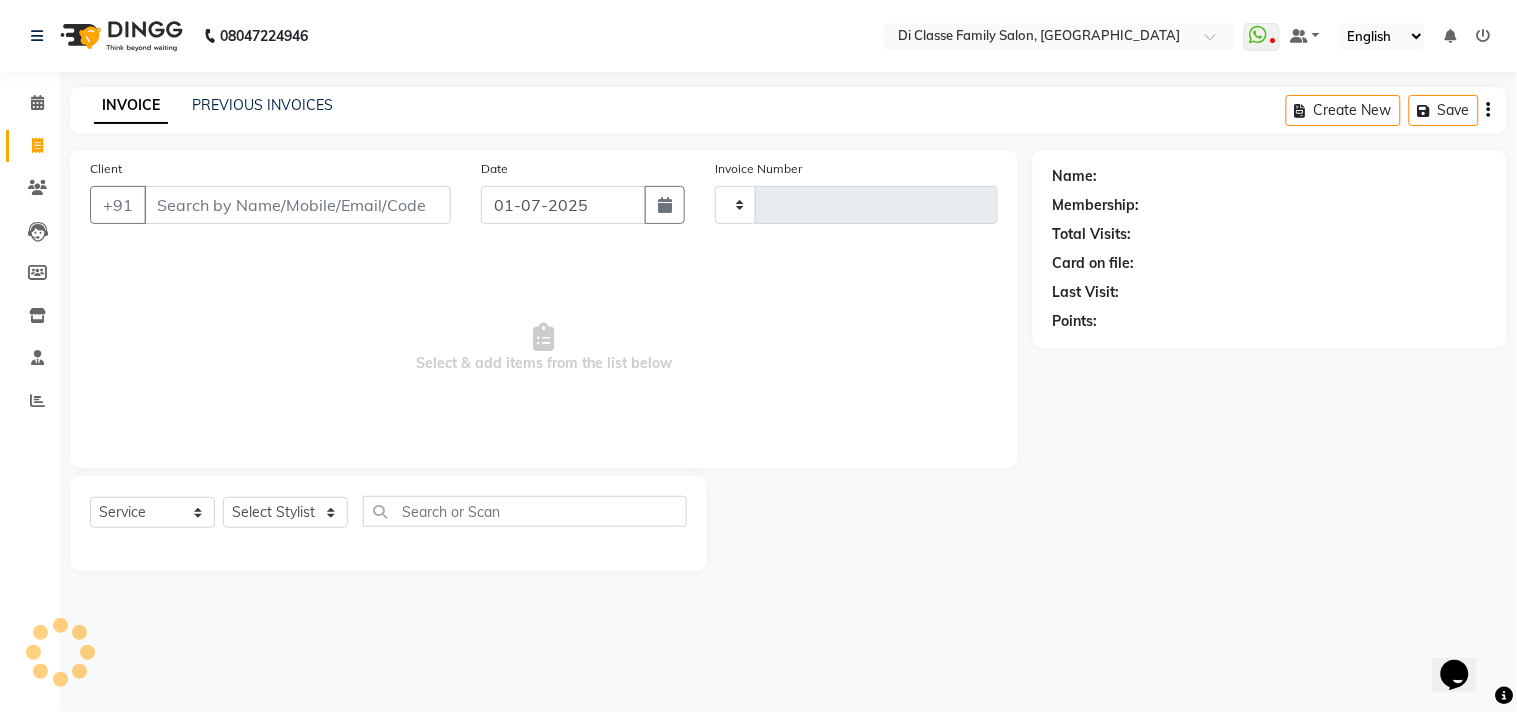 type on "1926" 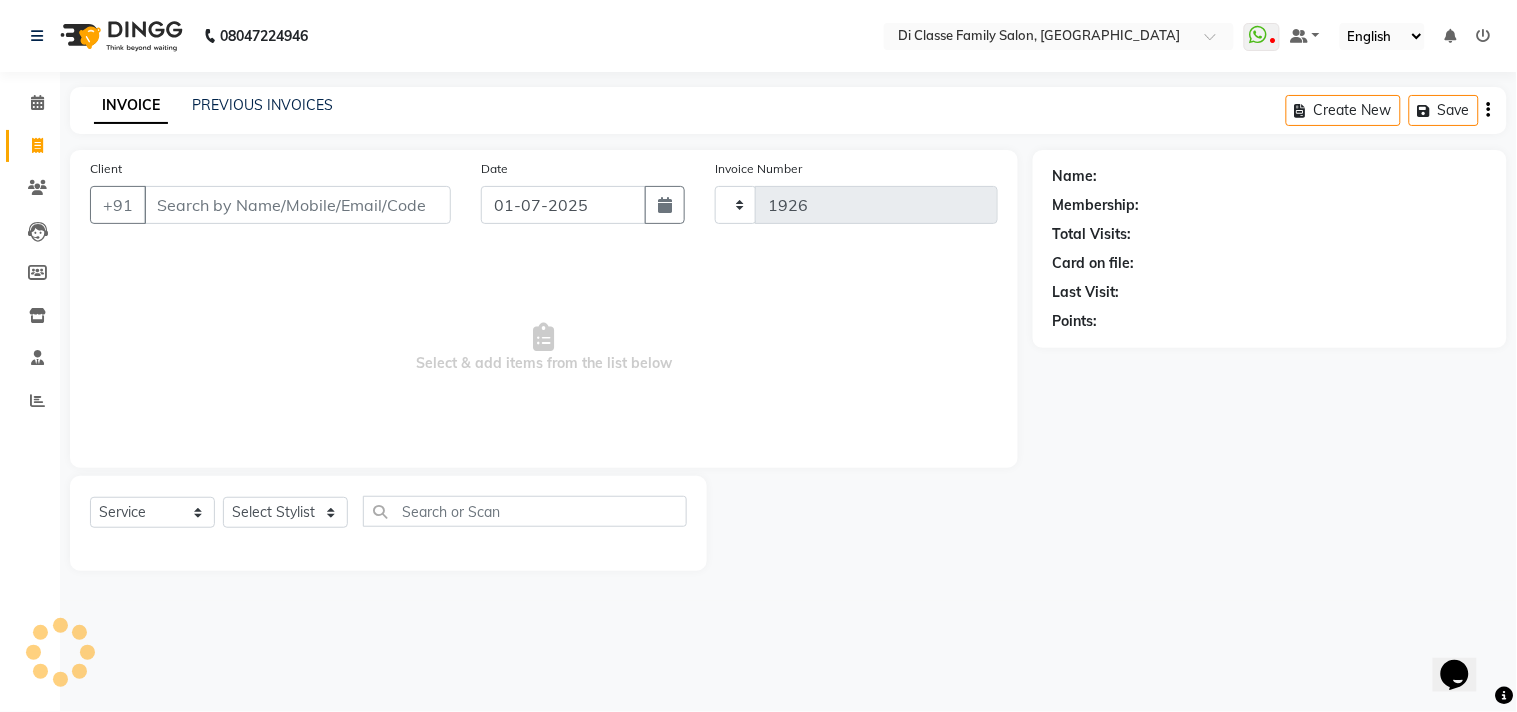 select on "4704" 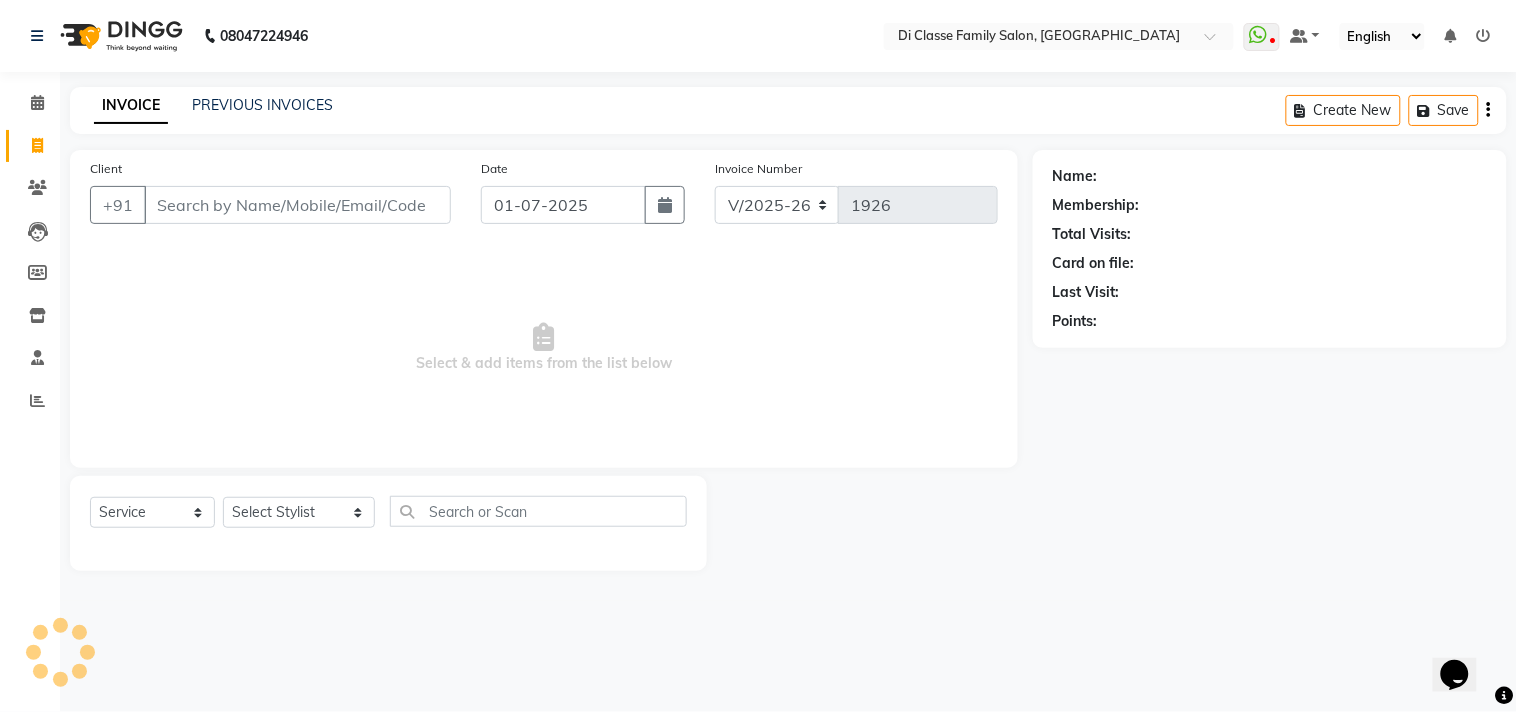 click on "Client" at bounding box center [297, 205] 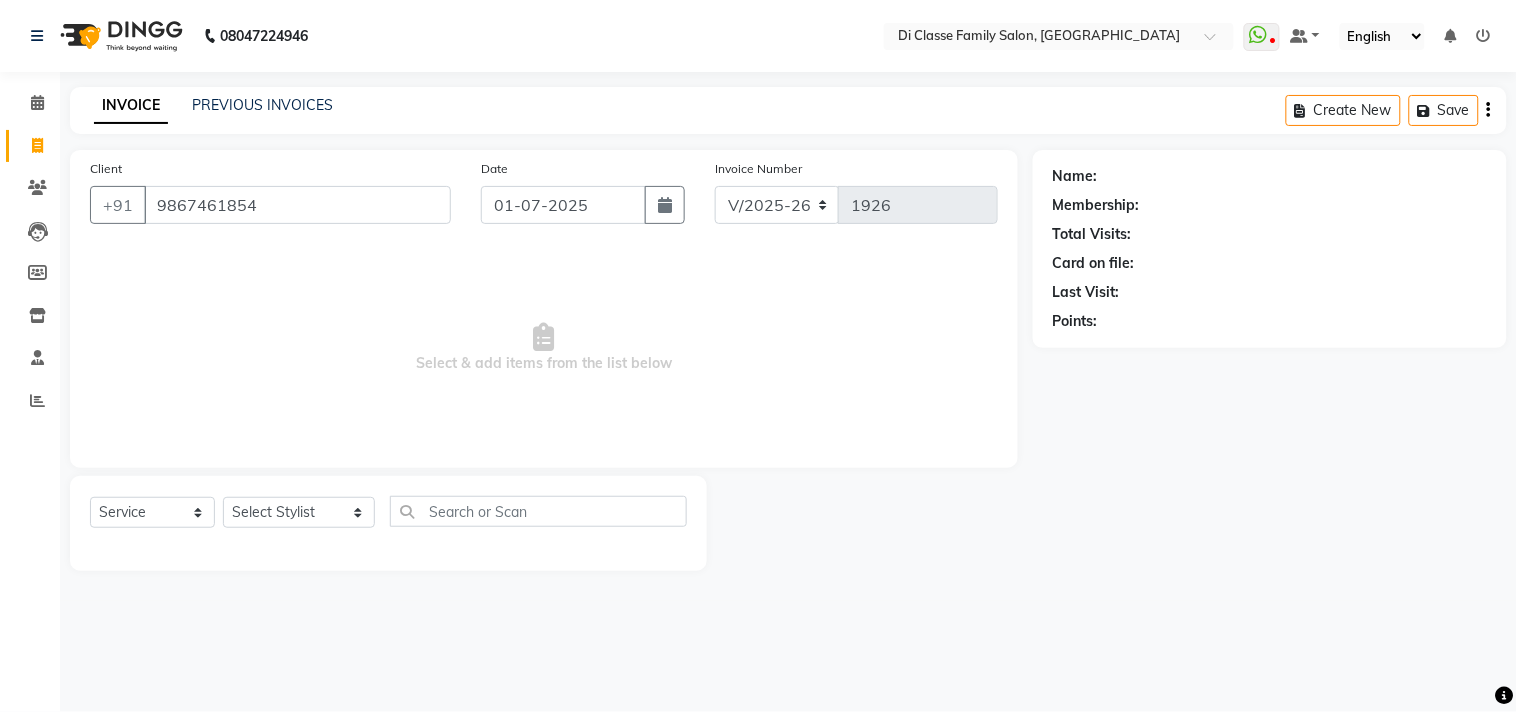 type on "9867461854" 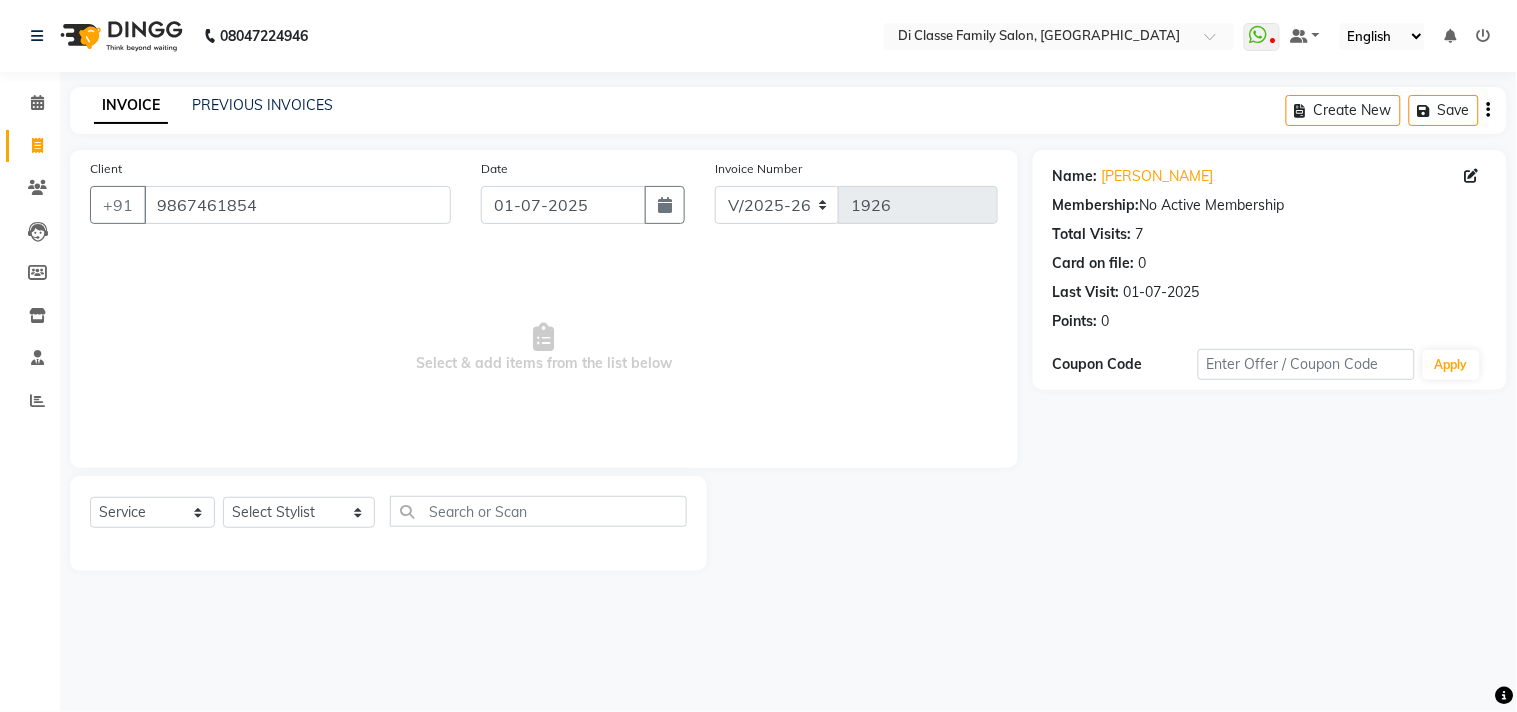 click on "Select & add items from the list below" at bounding box center [544, 348] 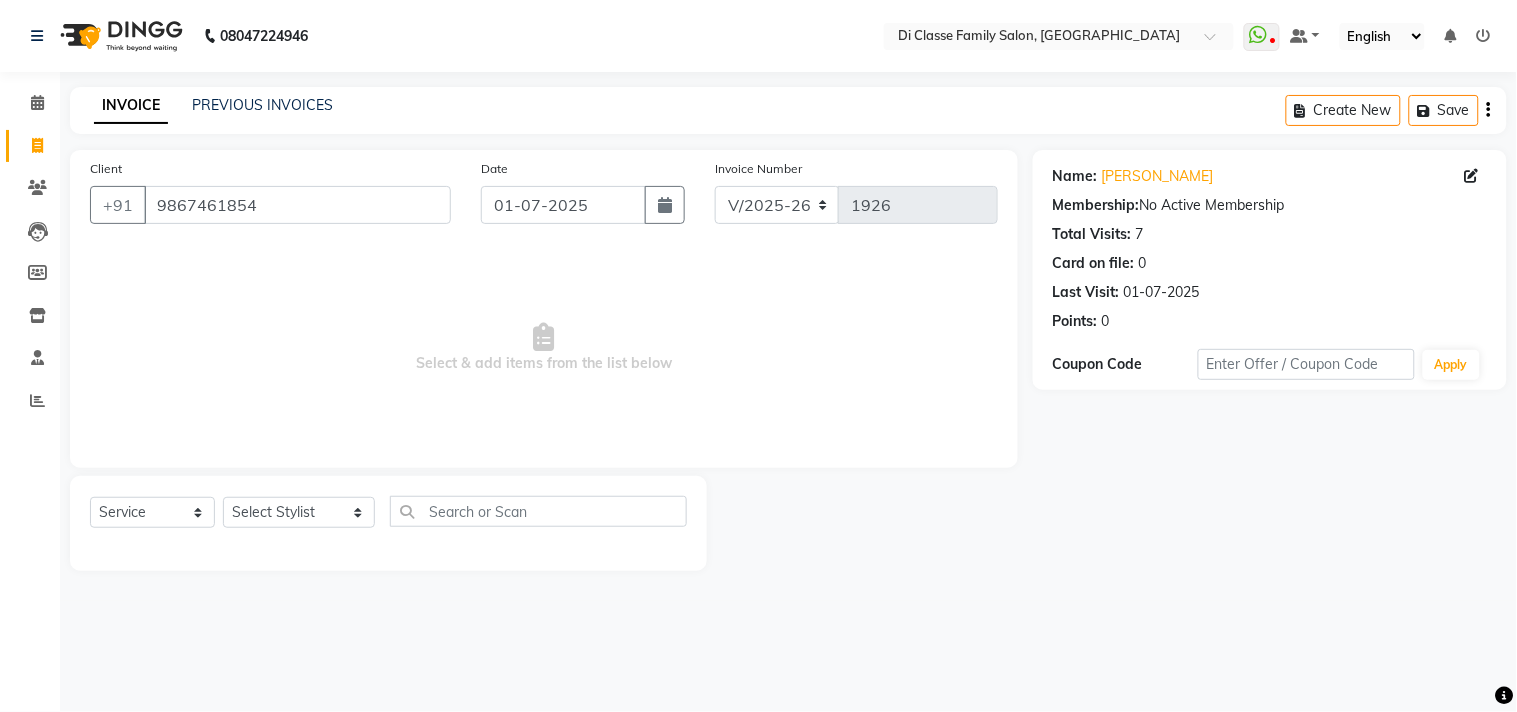 click on "Select  Service  Product  Membership  Package Voucher Prepaid Gift Card  Select Stylist [PERSON_NAME]  [PERSON_NAME]  [PERSON_NAME]  Front Desk Javed [PERSON_NAME]  [PERSON_NAME] [PERSON_NAME]  Pooja Jadhav [PERSON_NAME] [PERSON_NAME] [PERSON_NAME] SACHIN [PERSON_NAME] SAHAJAN [PERSON_NAME]  [PERSON_NAME] [PERSON_NAME] [PERSON_NAME] [PERSON_NAME]" 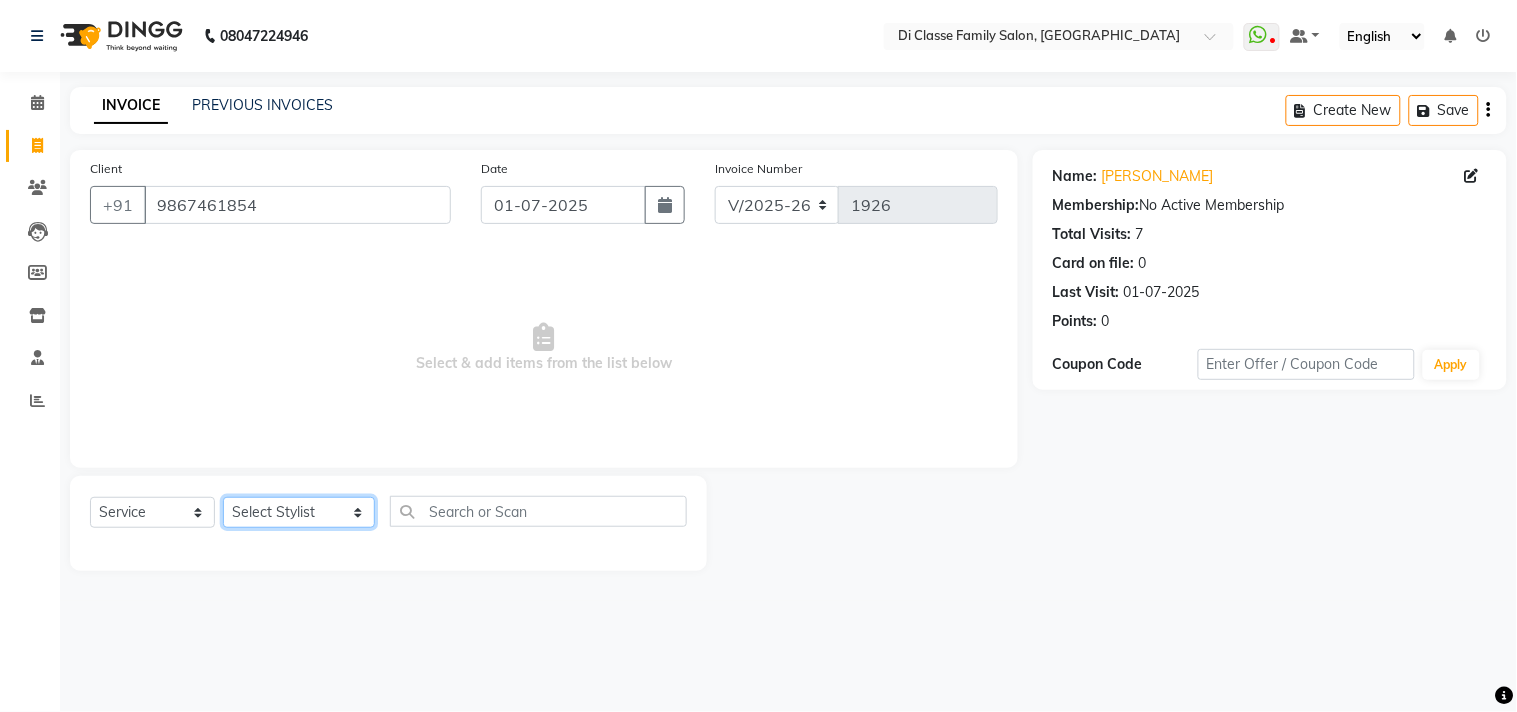 click on "Select Stylist [PERSON_NAME]  [PERSON_NAME]  [PERSON_NAME]  Front Desk Javed [PERSON_NAME]  [PERSON_NAME] [PERSON_NAME]  Pooja Jadhav [PERSON_NAME] [PERSON_NAME] [PERSON_NAME] SACHIN [PERSON_NAME] SAHAJAN [PERSON_NAME]  [PERSON_NAME] [PERSON_NAME] [PERSON_NAME] [PERSON_NAME]" 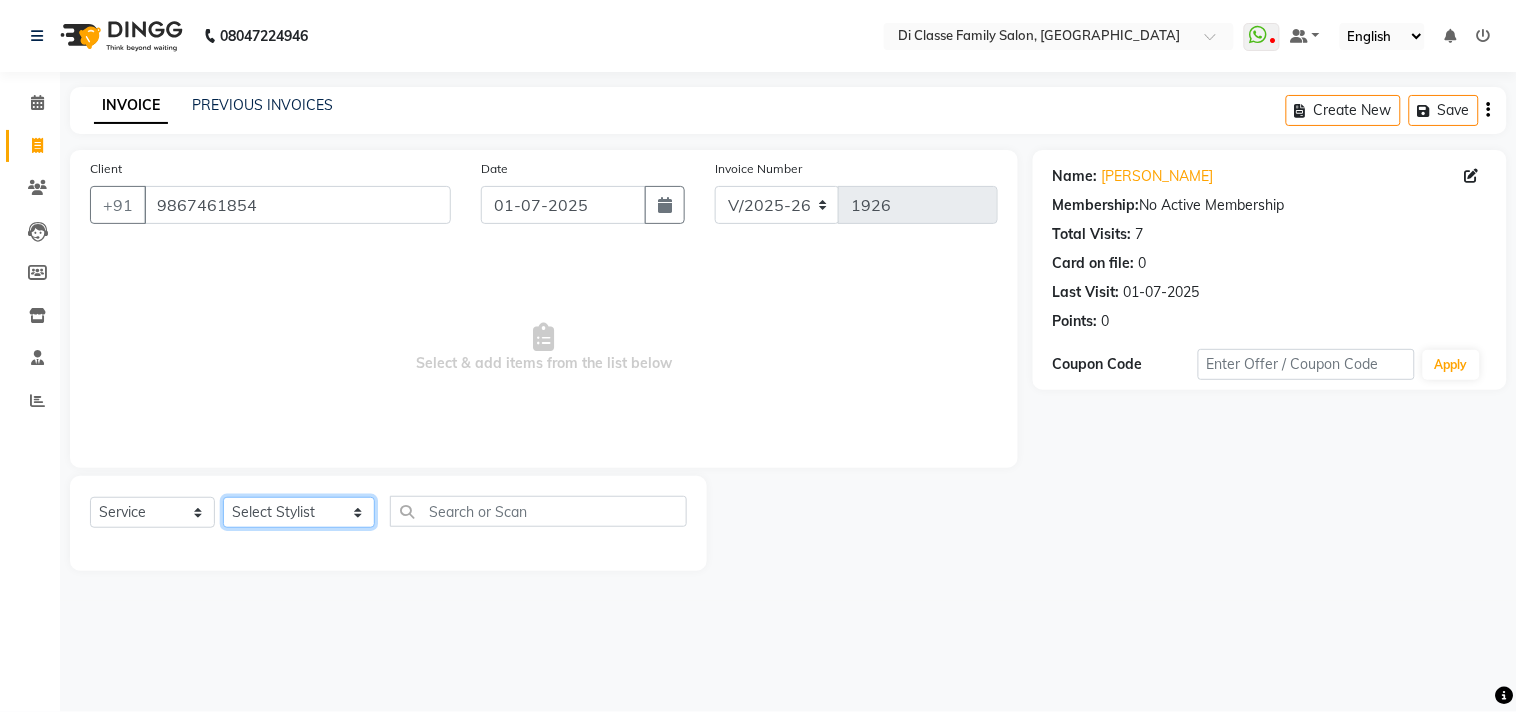 select on "79582" 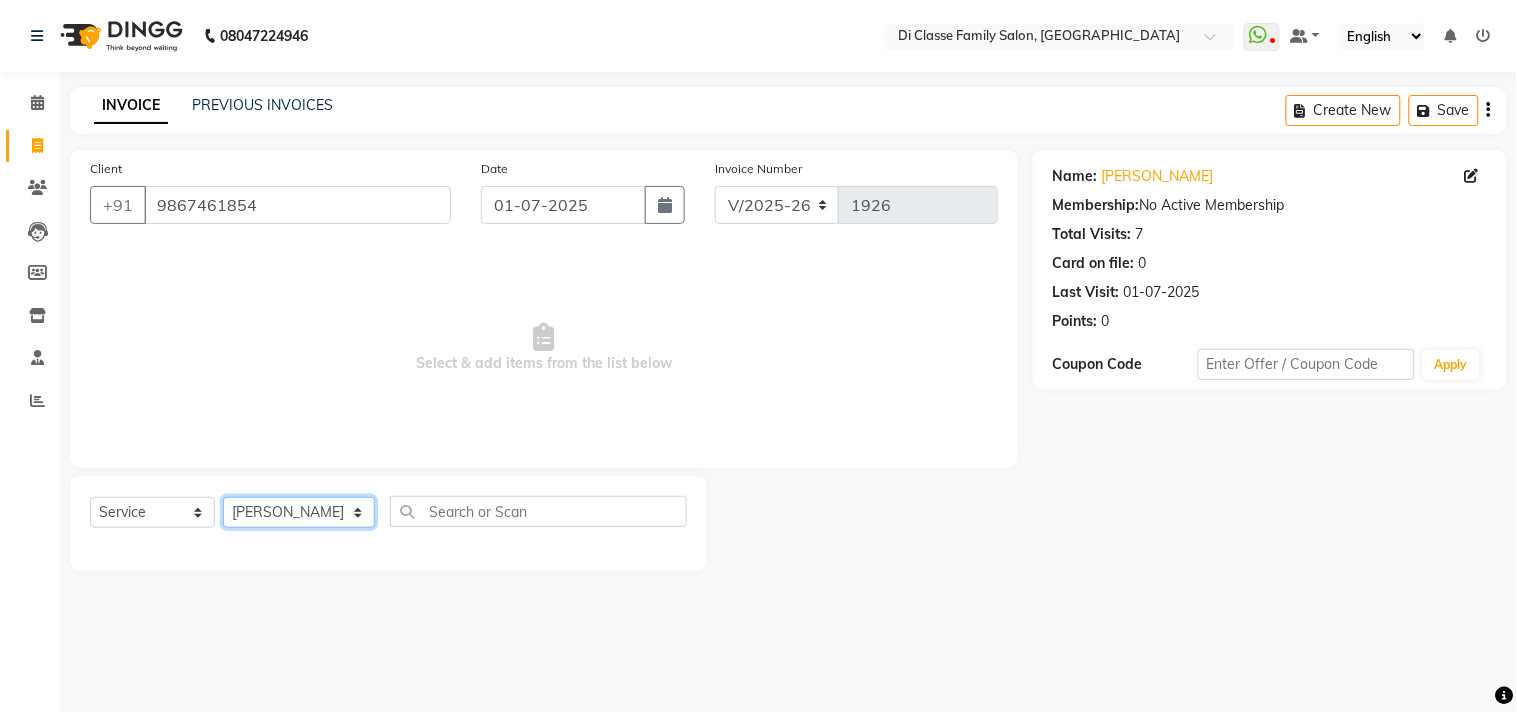 click on "Select Stylist [PERSON_NAME]  [PERSON_NAME]  [PERSON_NAME]  Front Desk Javed [PERSON_NAME]  [PERSON_NAME] [PERSON_NAME]  Pooja Jadhav [PERSON_NAME] [PERSON_NAME] [PERSON_NAME] SACHIN [PERSON_NAME] SAHAJAN [PERSON_NAME]  [PERSON_NAME] [PERSON_NAME] [PERSON_NAME] [PERSON_NAME]" 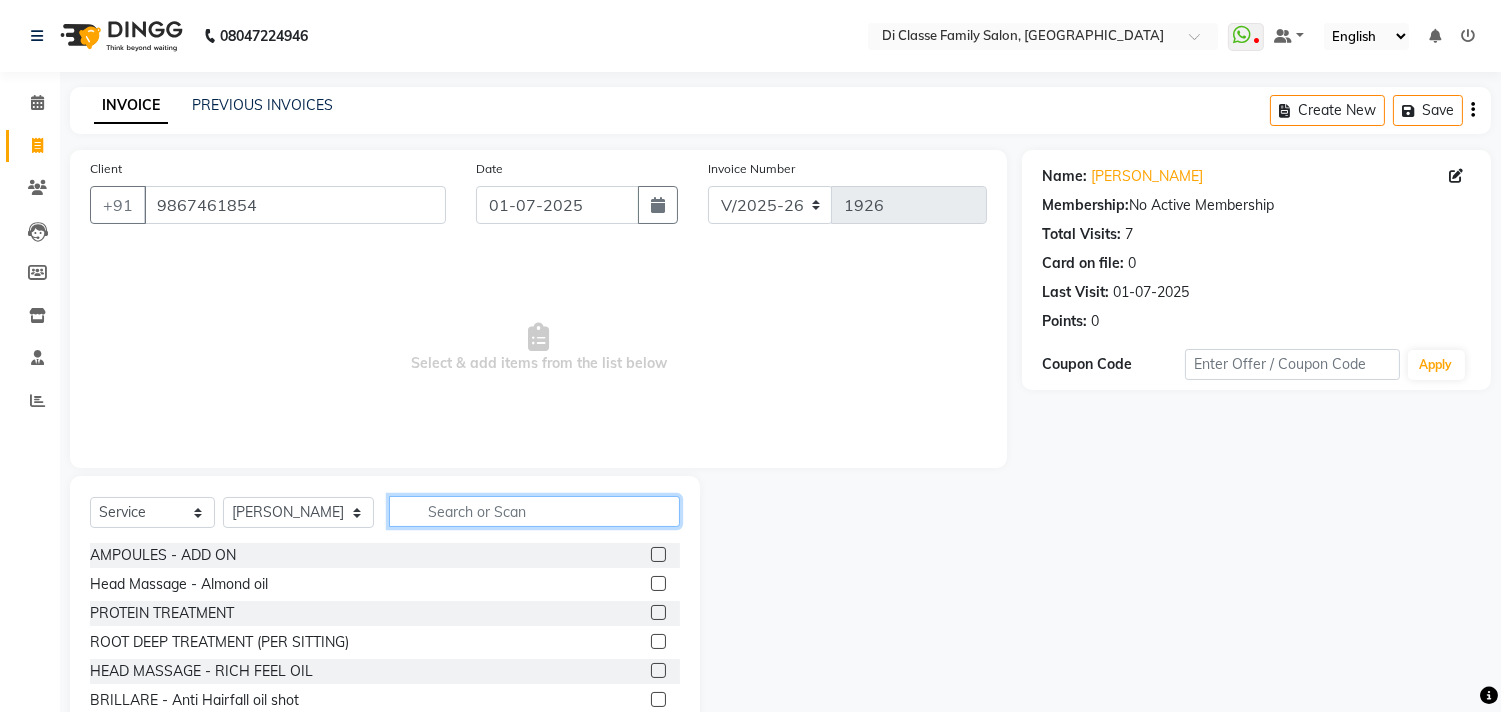 click 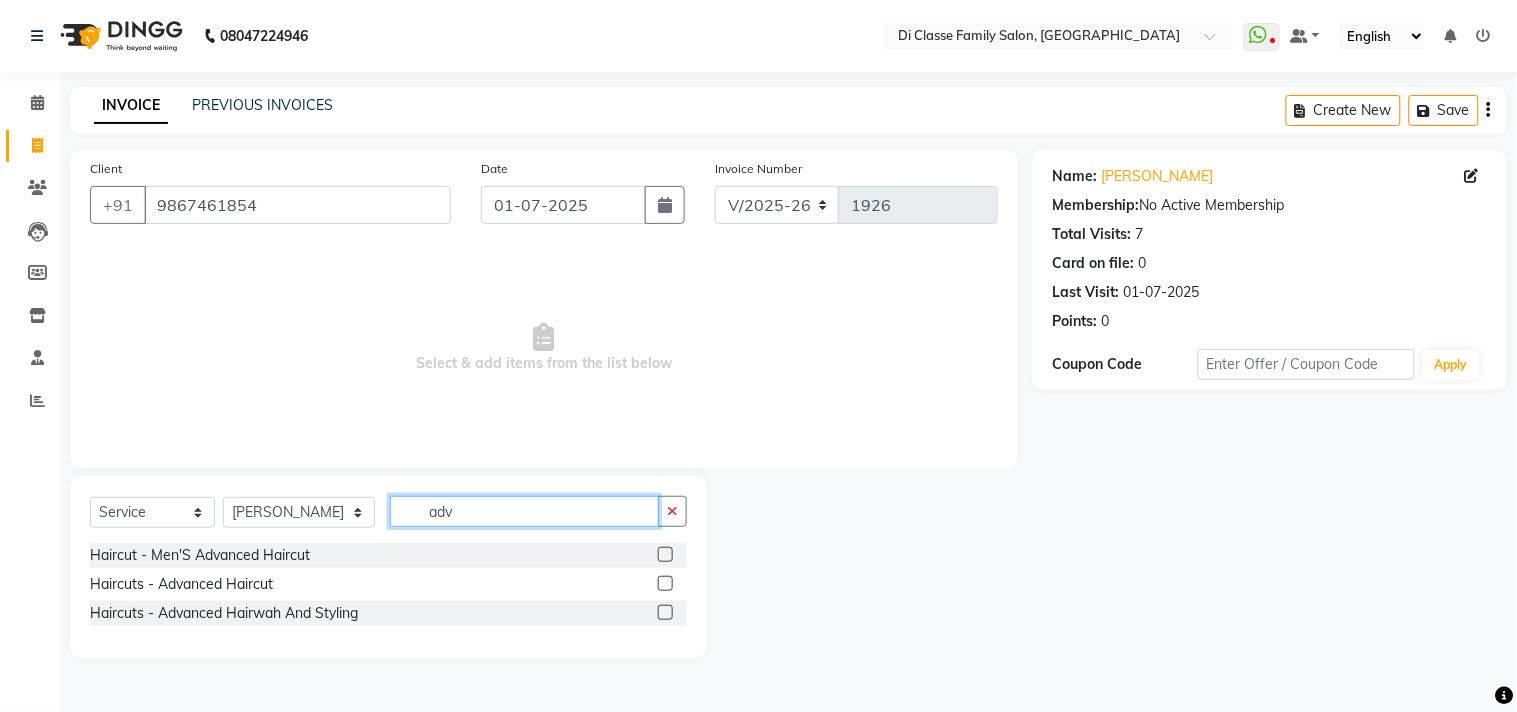 type on "adv" 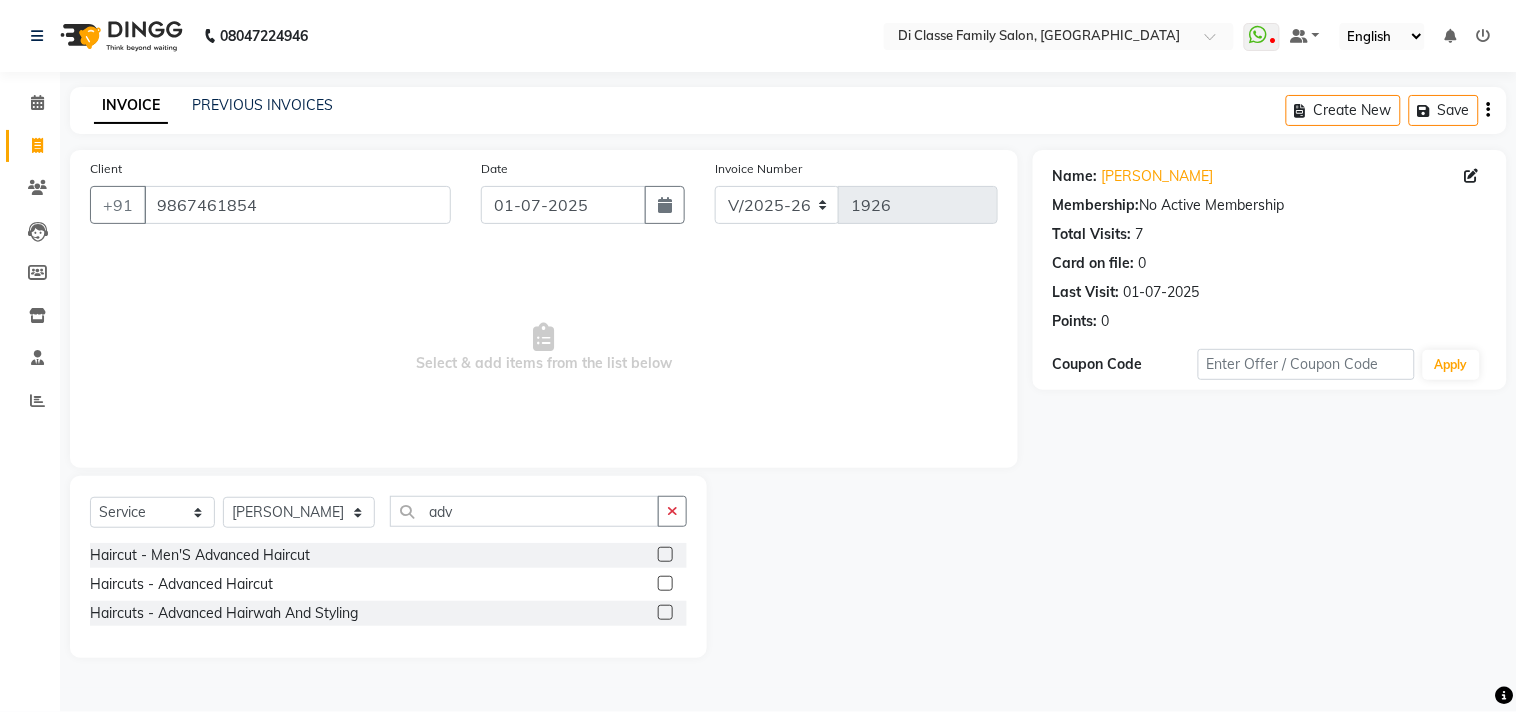click 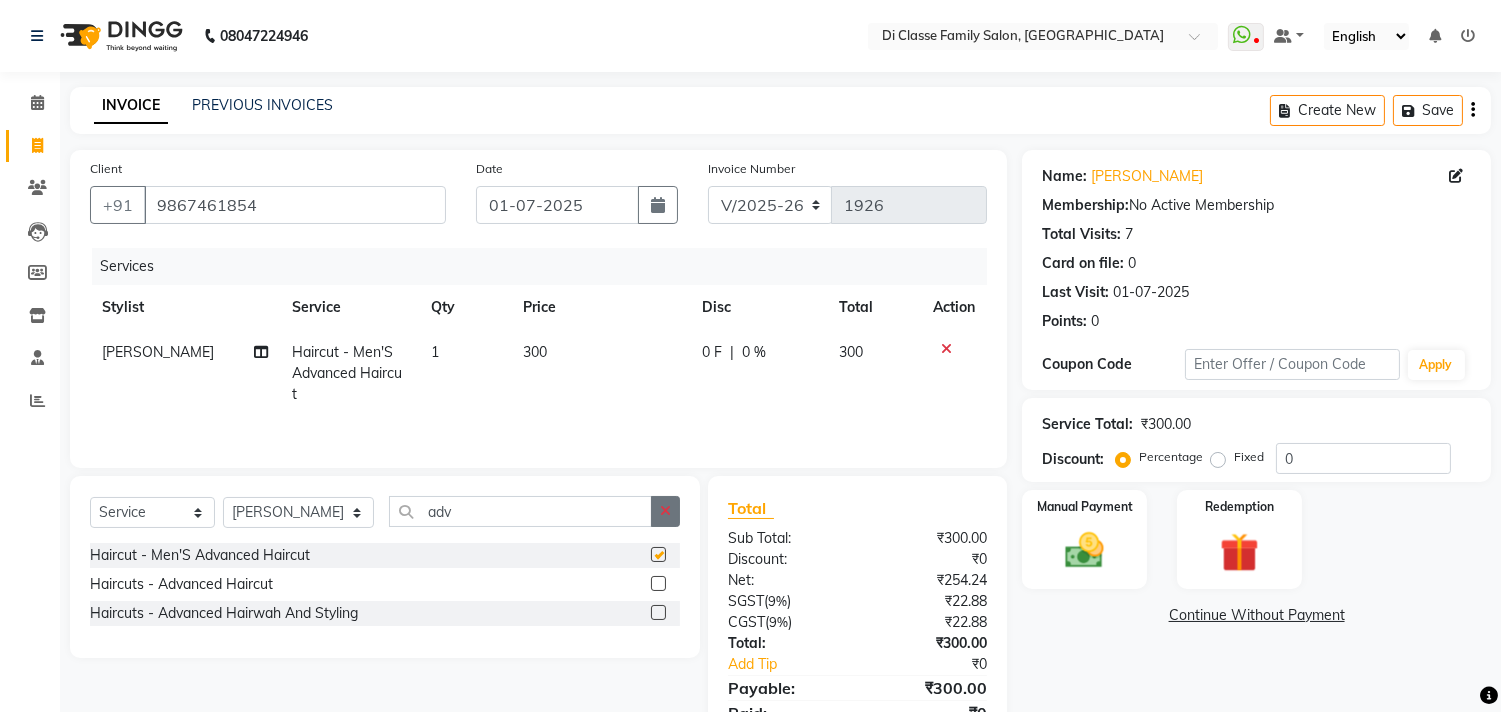 click 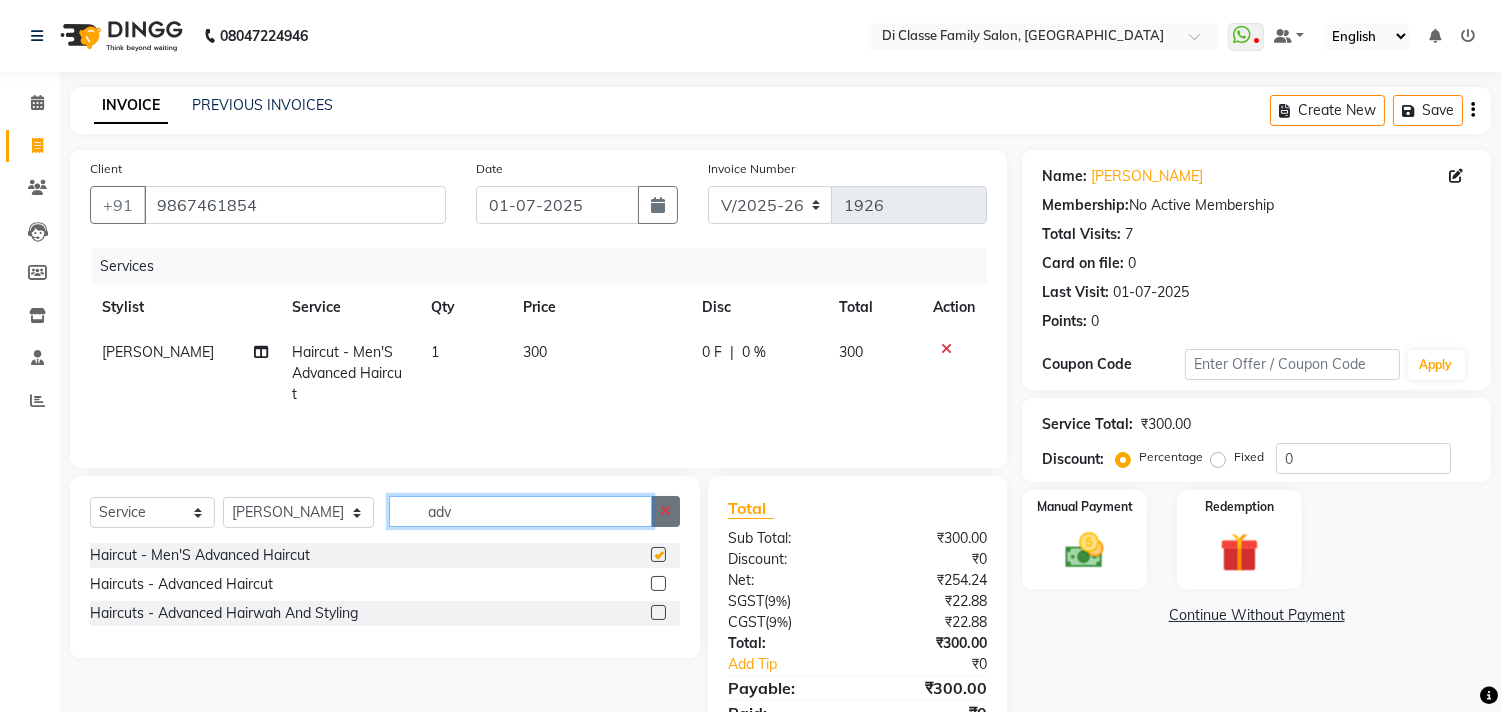 type 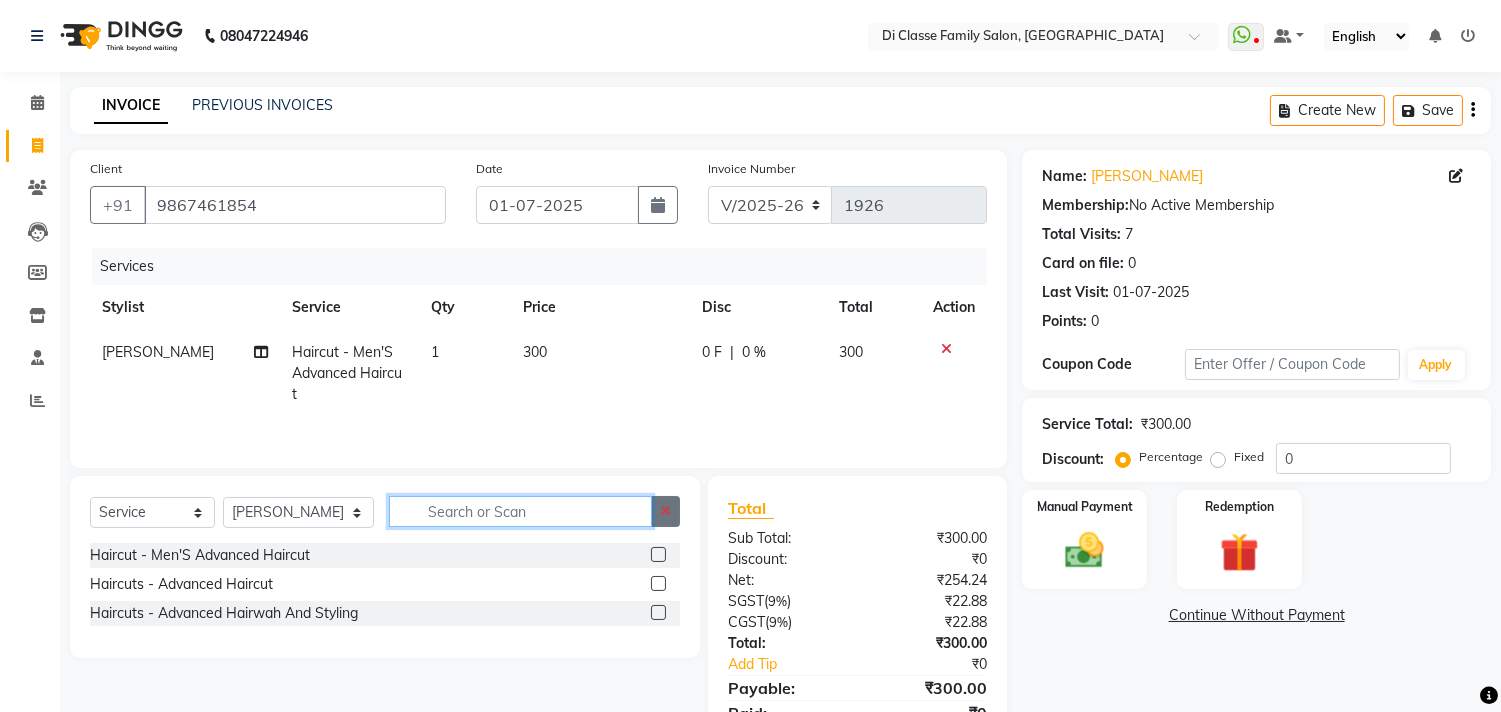 checkbox on "false" 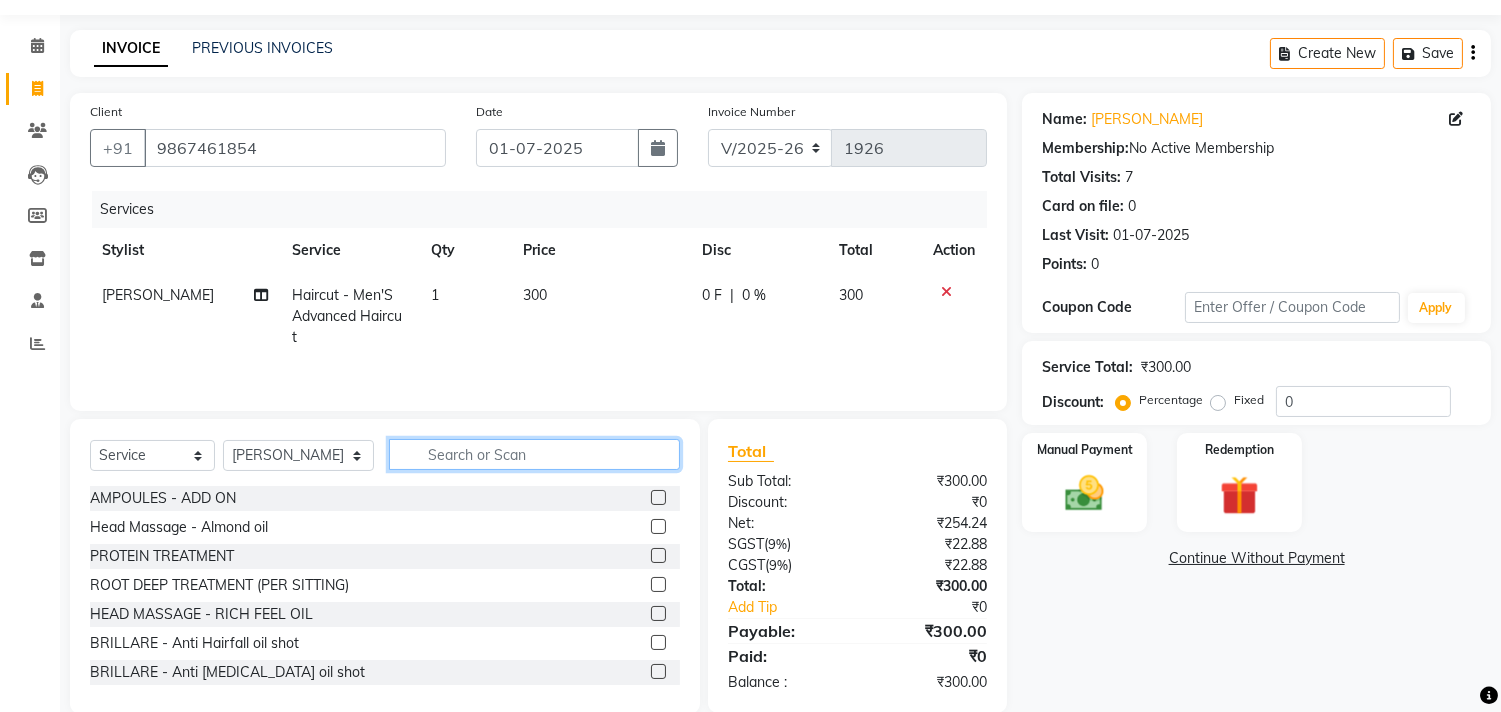 scroll, scrollTop: 88, scrollLeft: 0, axis: vertical 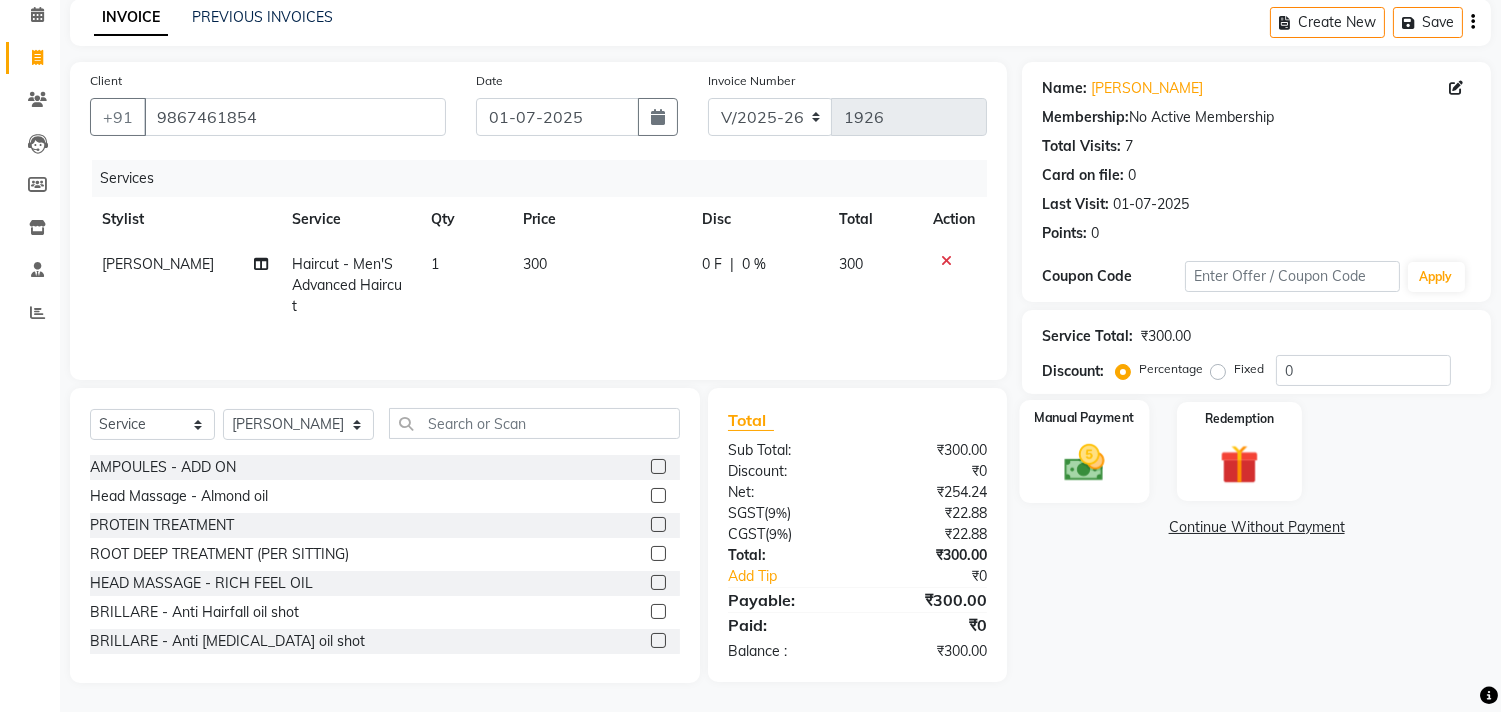 click 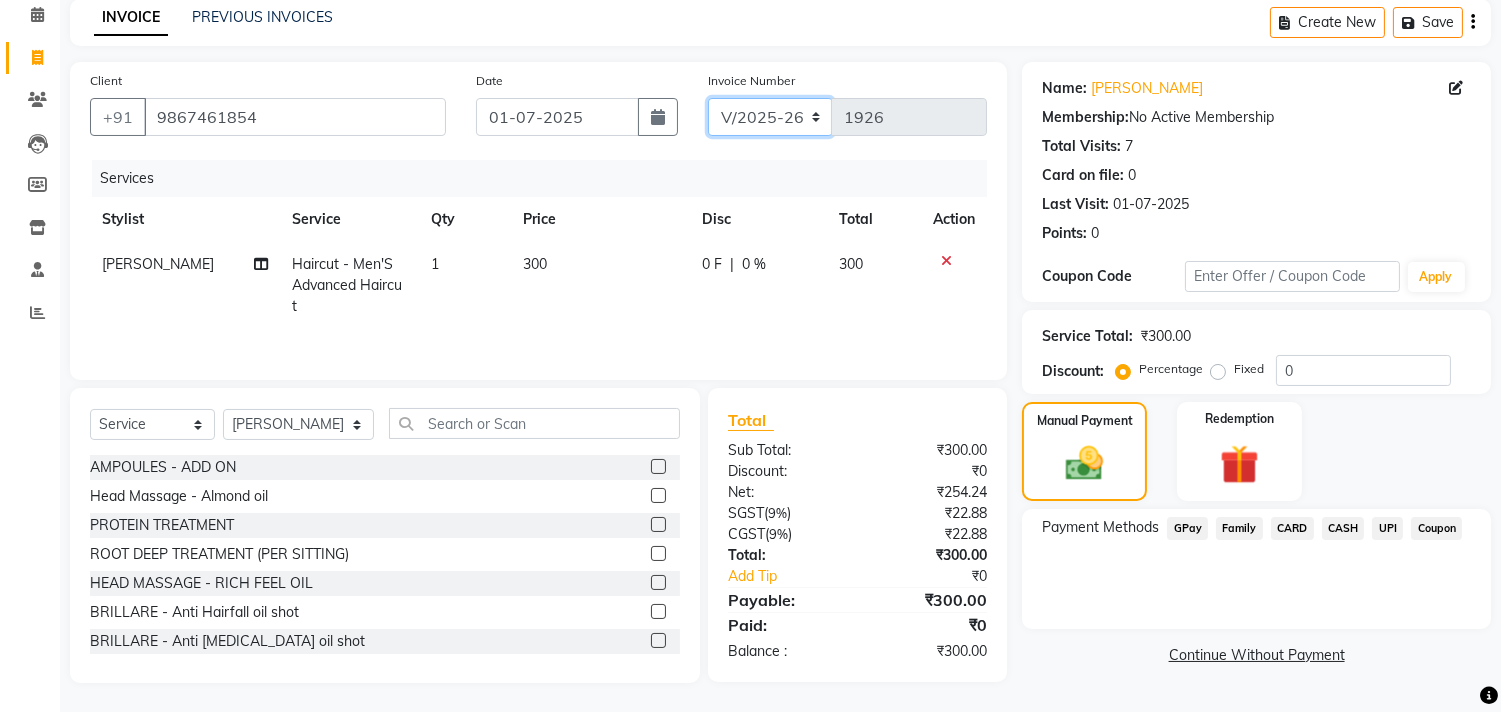 click on "INV/2025 V/2025-26" 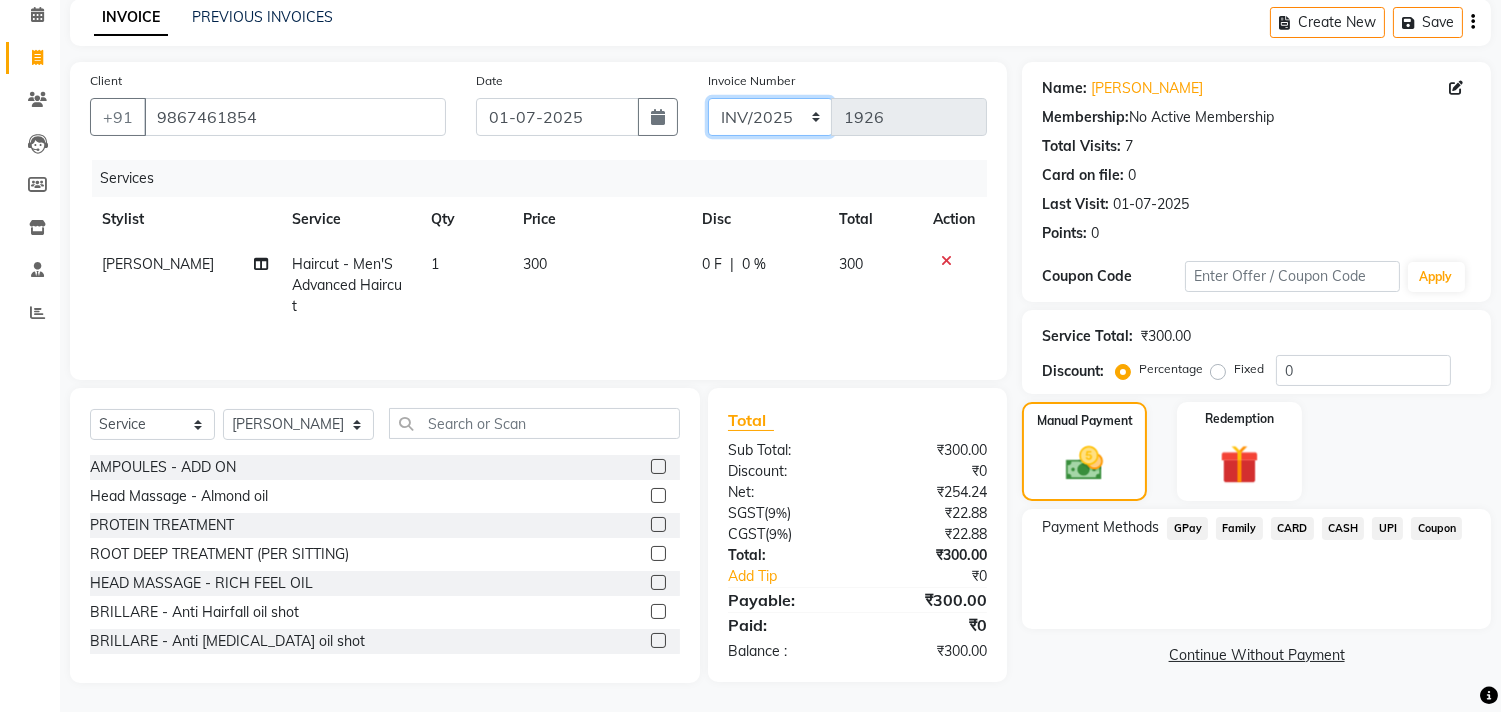 click on "INV/2025 V/2025-26" 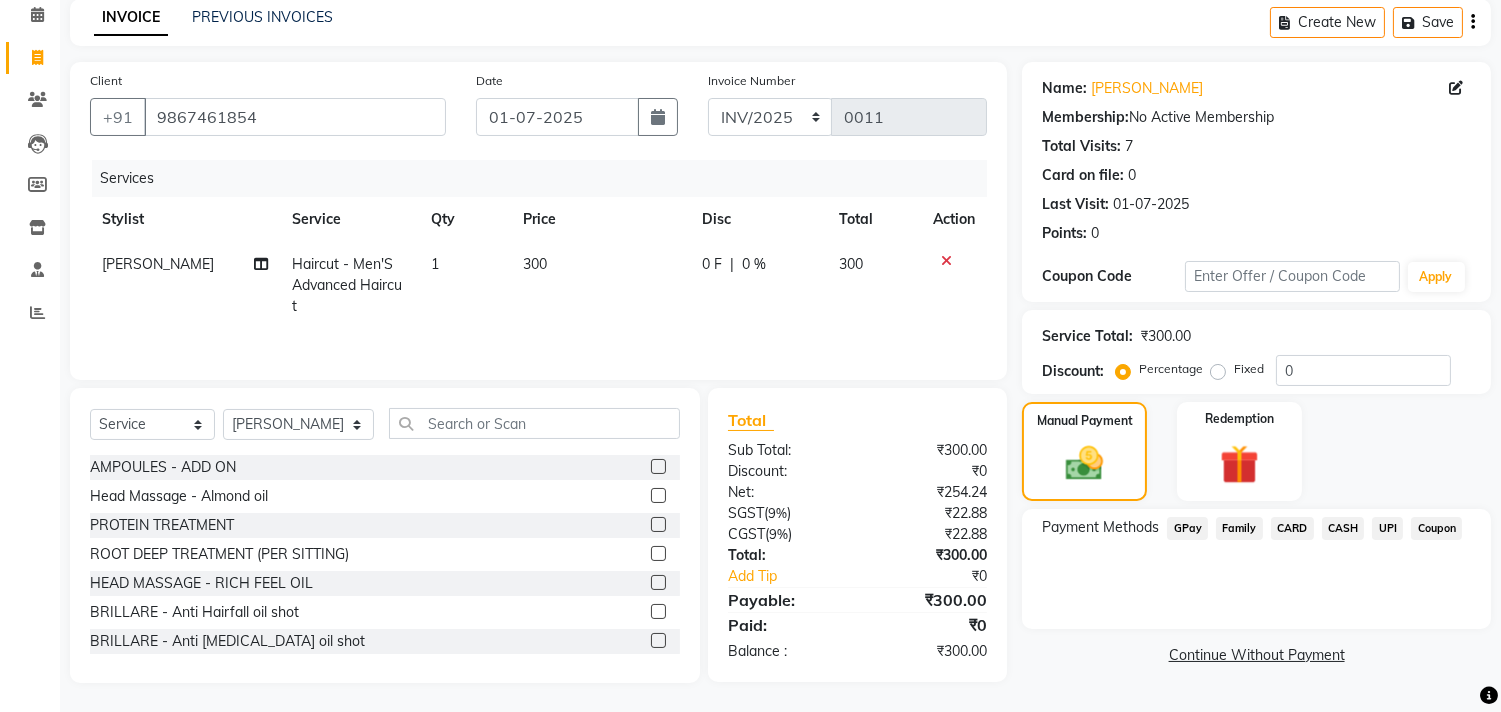 click on "CASH" 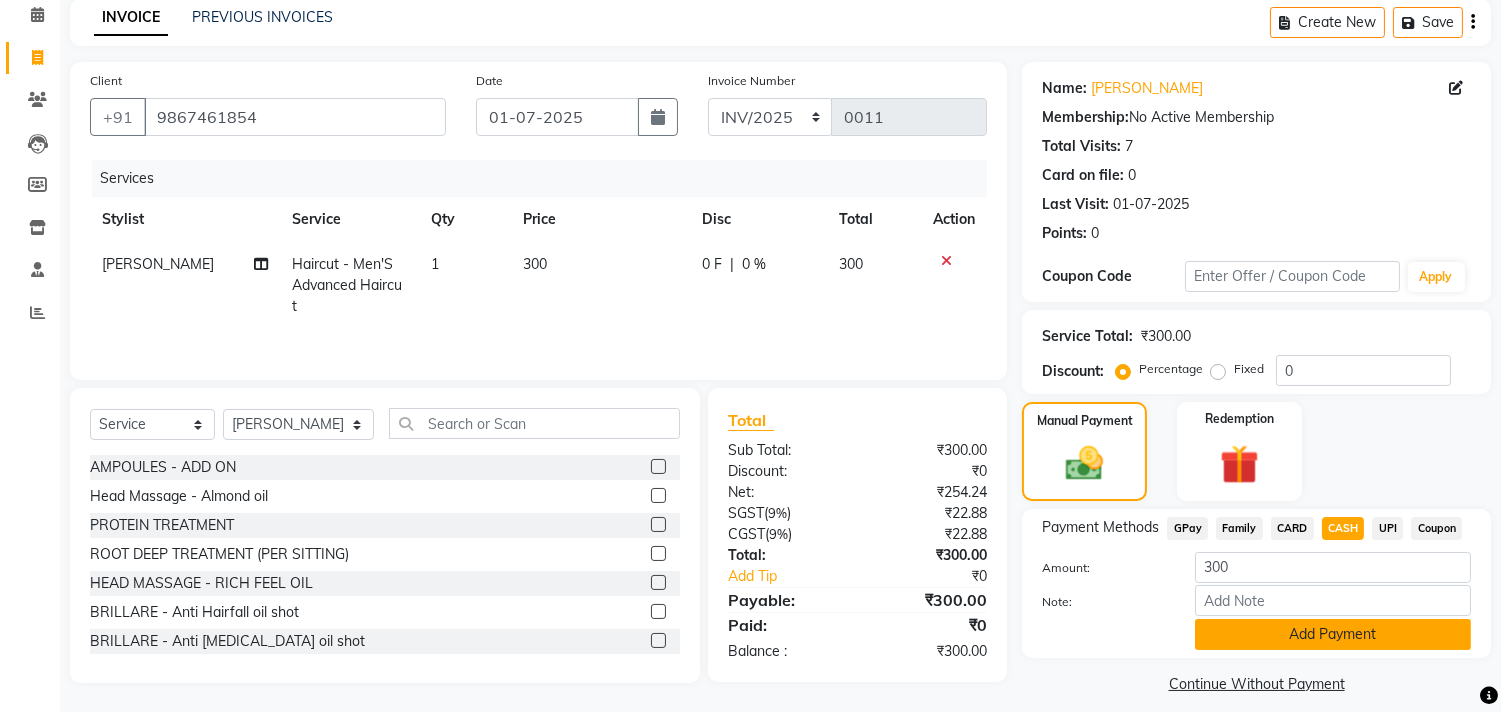 click on "Add Payment" 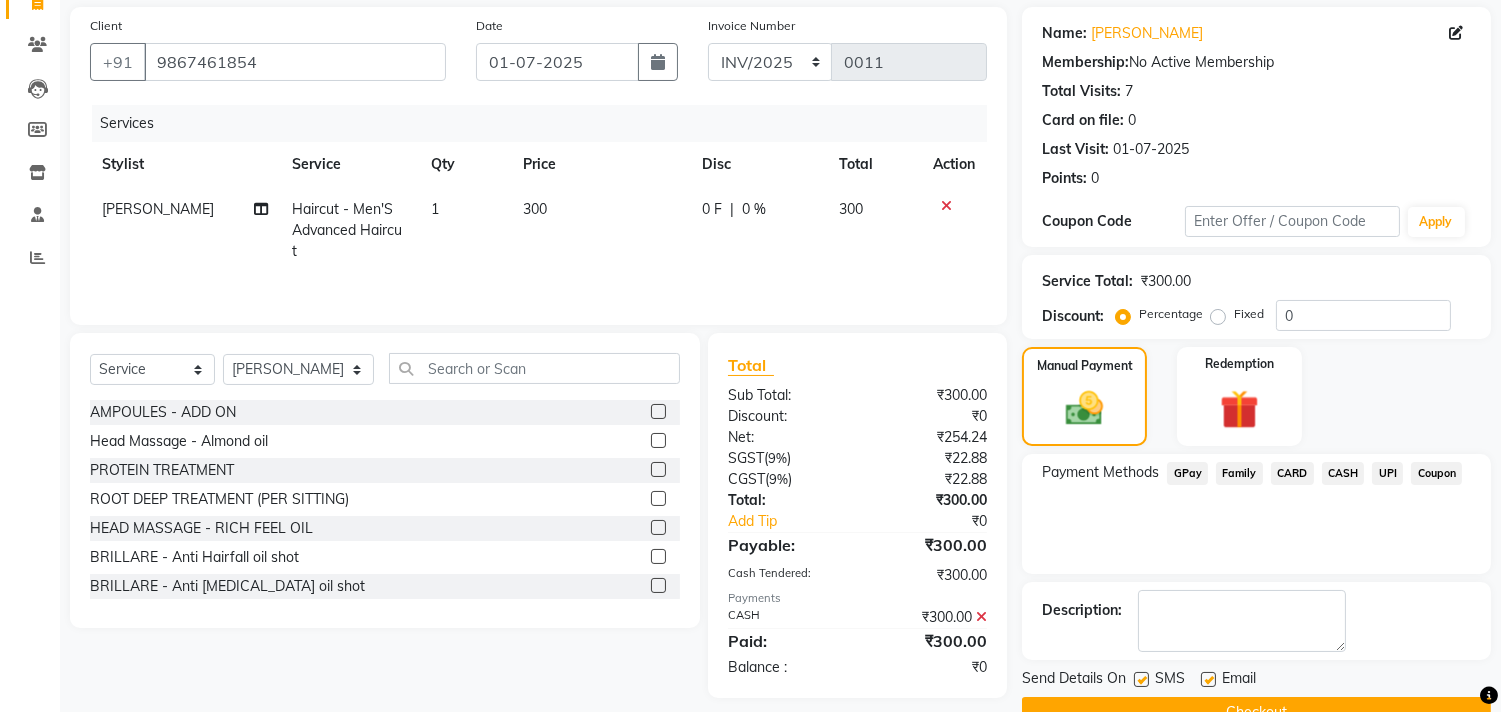scroll, scrollTop: 187, scrollLeft: 0, axis: vertical 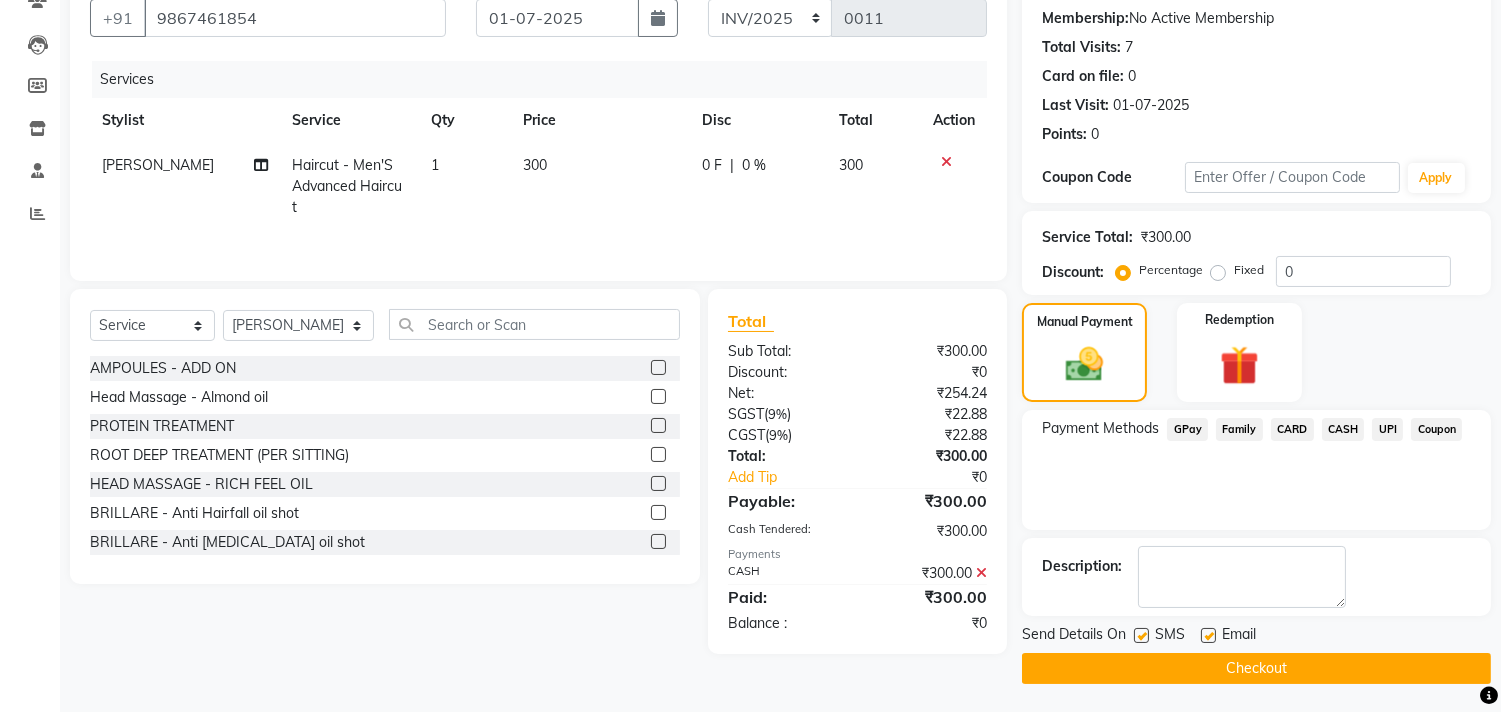 click on "Checkout" 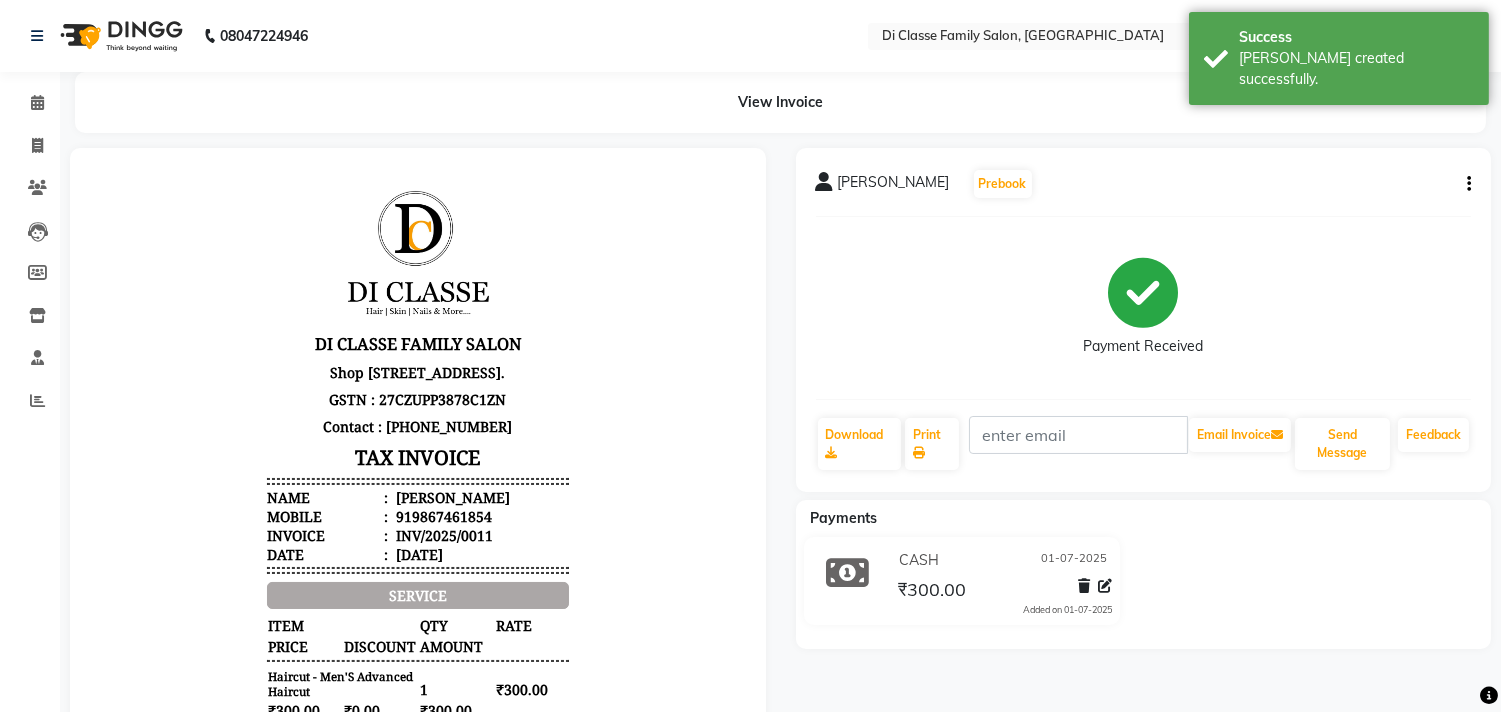 scroll, scrollTop: 0, scrollLeft: 0, axis: both 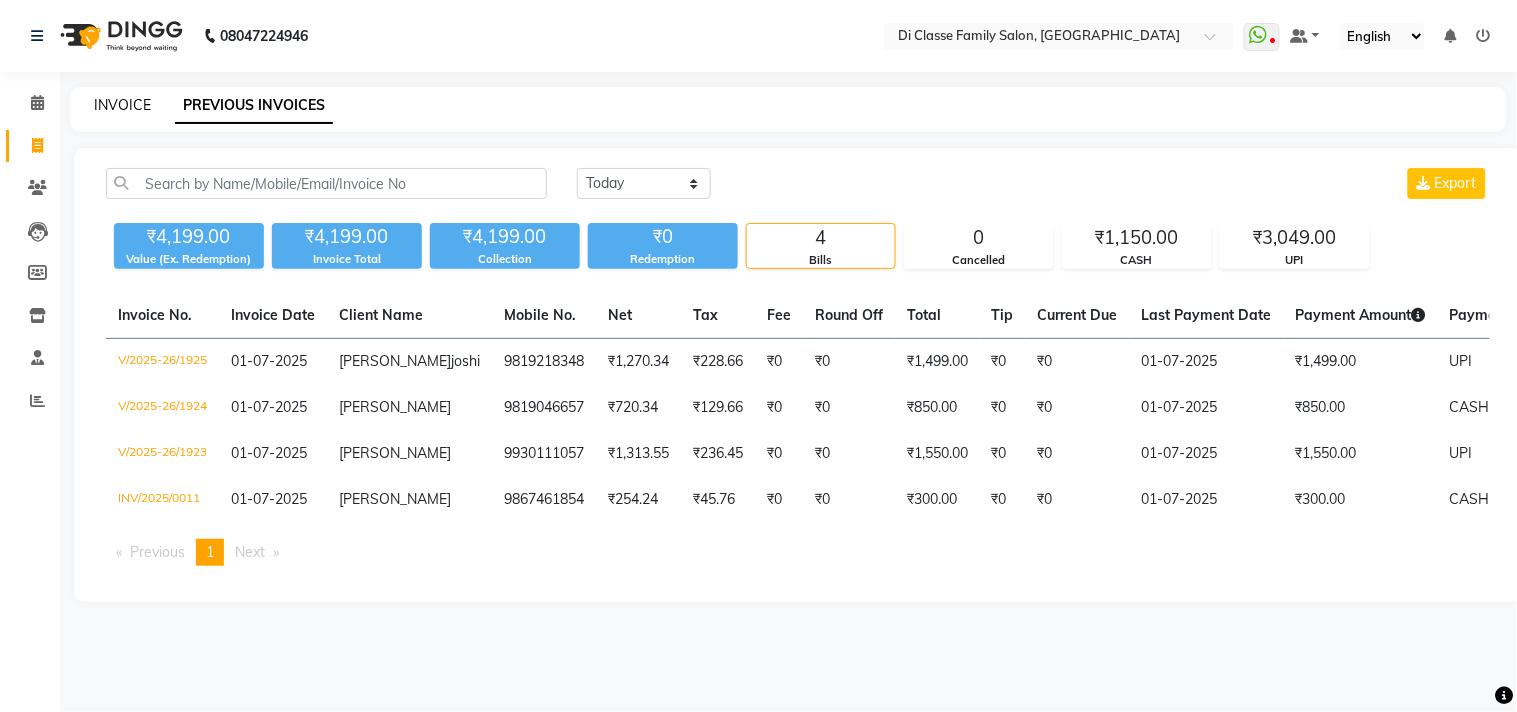click on "INVOICE" 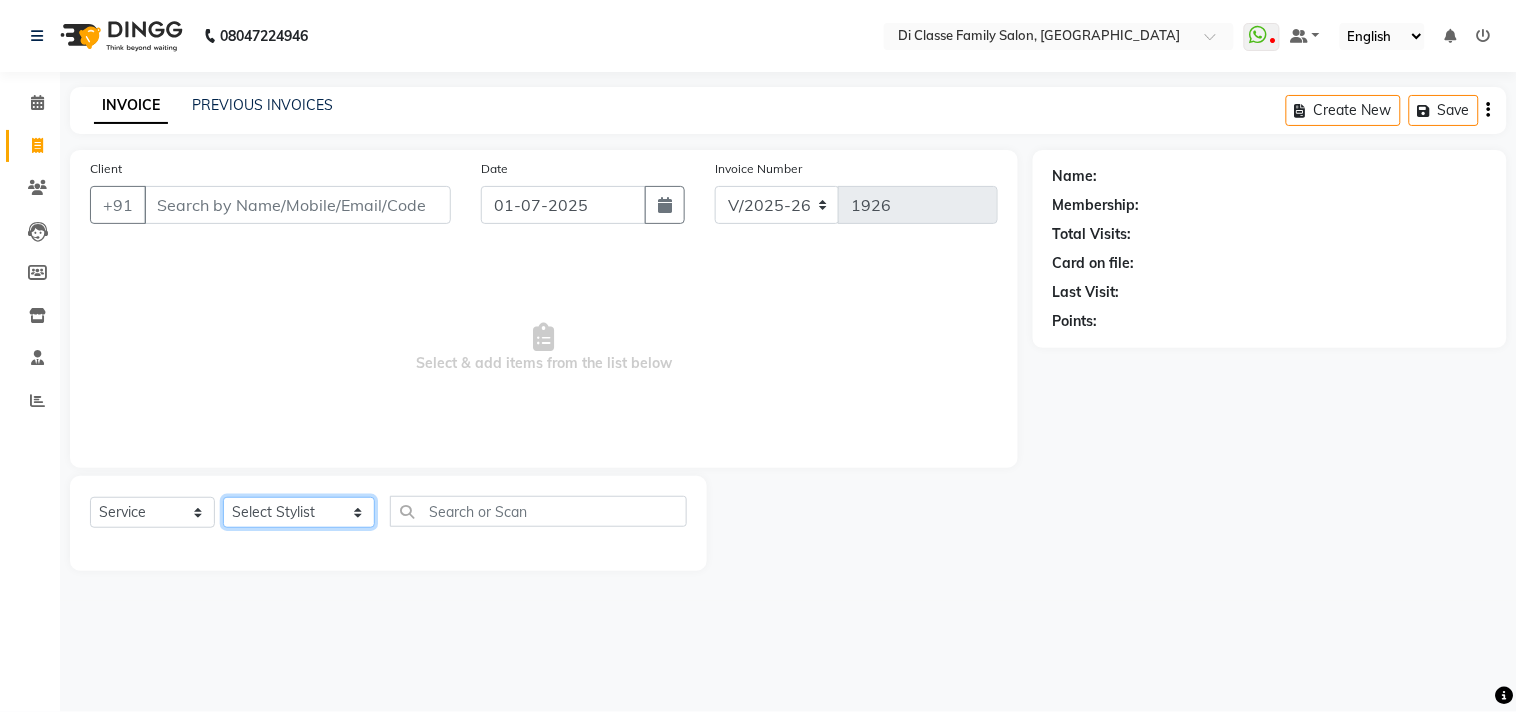 click on "Select Stylist [PERSON_NAME]  [PERSON_NAME]  [PERSON_NAME]  Front Desk Javed [PERSON_NAME]  [PERSON_NAME] [PERSON_NAME]  Pooja Jadhav [PERSON_NAME] [PERSON_NAME] [PERSON_NAME] SACHIN [PERSON_NAME] SAHAJAN [PERSON_NAME]  [PERSON_NAME] [PERSON_NAME] [PERSON_NAME] [PERSON_NAME]" 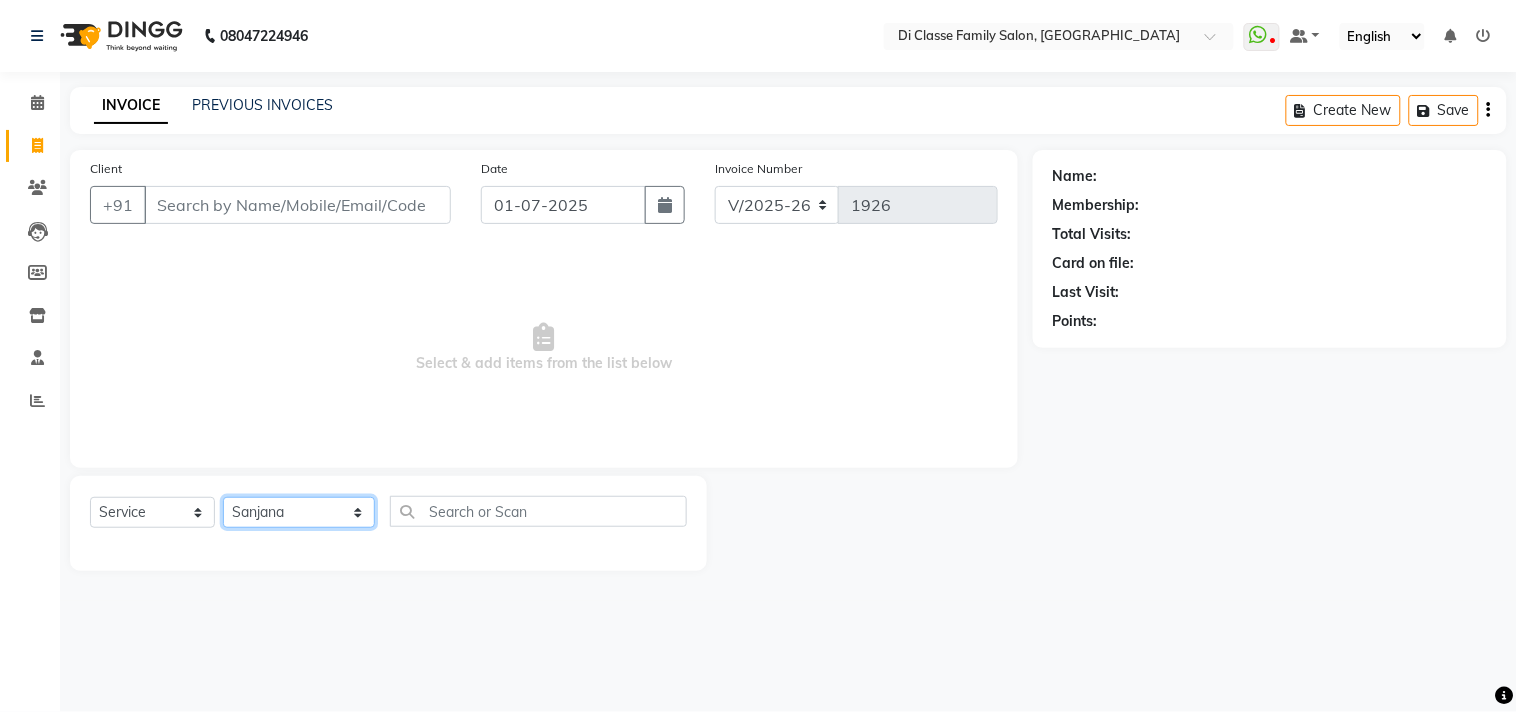 click on "Select Stylist [PERSON_NAME]  [PERSON_NAME]  [PERSON_NAME]  Front Desk Javed [PERSON_NAME]  [PERSON_NAME] [PERSON_NAME]  Pooja Jadhav [PERSON_NAME] [PERSON_NAME] [PERSON_NAME] SACHIN [PERSON_NAME] SAHAJAN [PERSON_NAME]  [PERSON_NAME] [PERSON_NAME] [PERSON_NAME] [PERSON_NAME]" 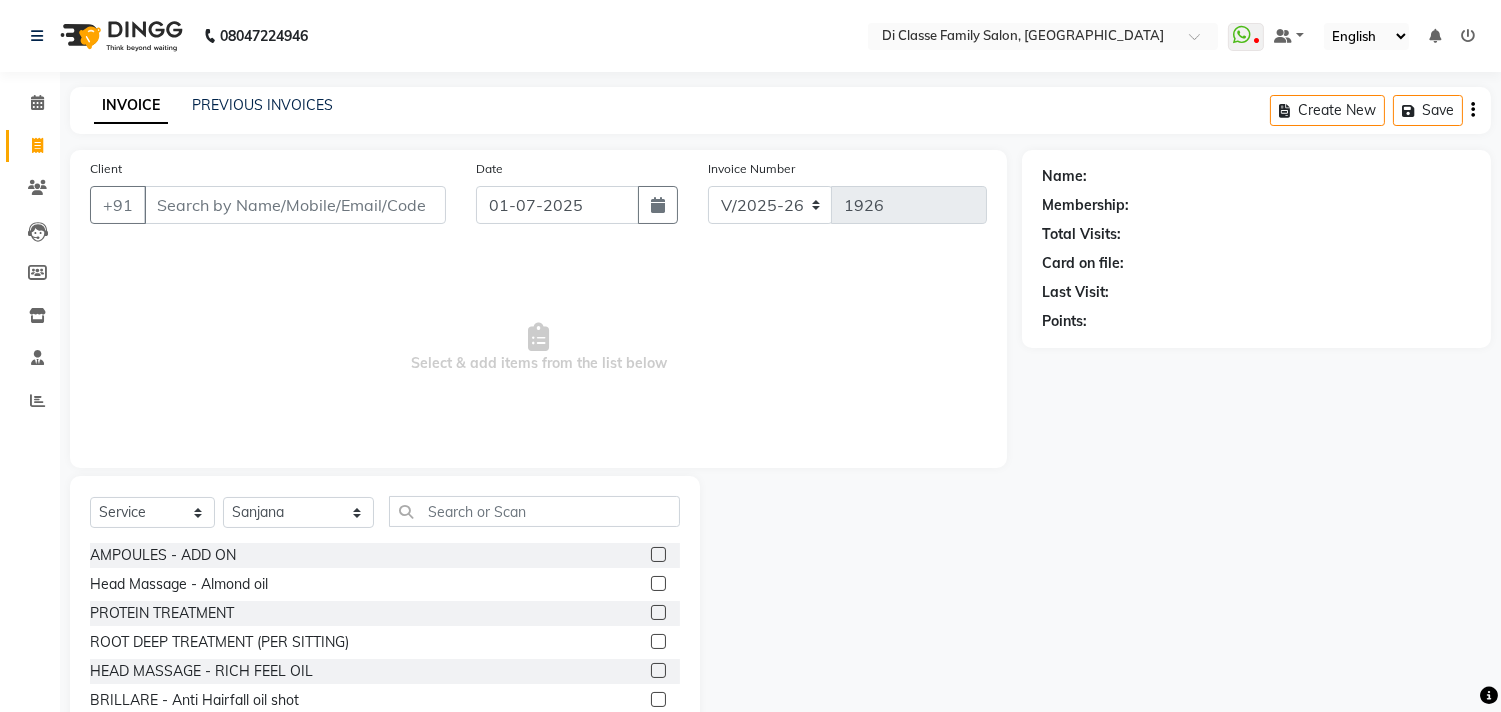 click on "Select  Service  Product  Membership  Package Voucher Prepaid Gift Card  Select Stylist [PERSON_NAME]  [PERSON_NAME]  [PERSON_NAME]  Front Desk Javed [PERSON_NAME]  [PERSON_NAME] [PERSON_NAME]  Pooja Jadhav [PERSON_NAME] [PERSON_NAME] [PERSON_NAME] SACHIN [PERSON_NAME] SAHAJAN [PERSON_NAME]  [PERSON_NAME] [PERSON_NAME] [PERSON_NAME] [PERSON_NAME]" 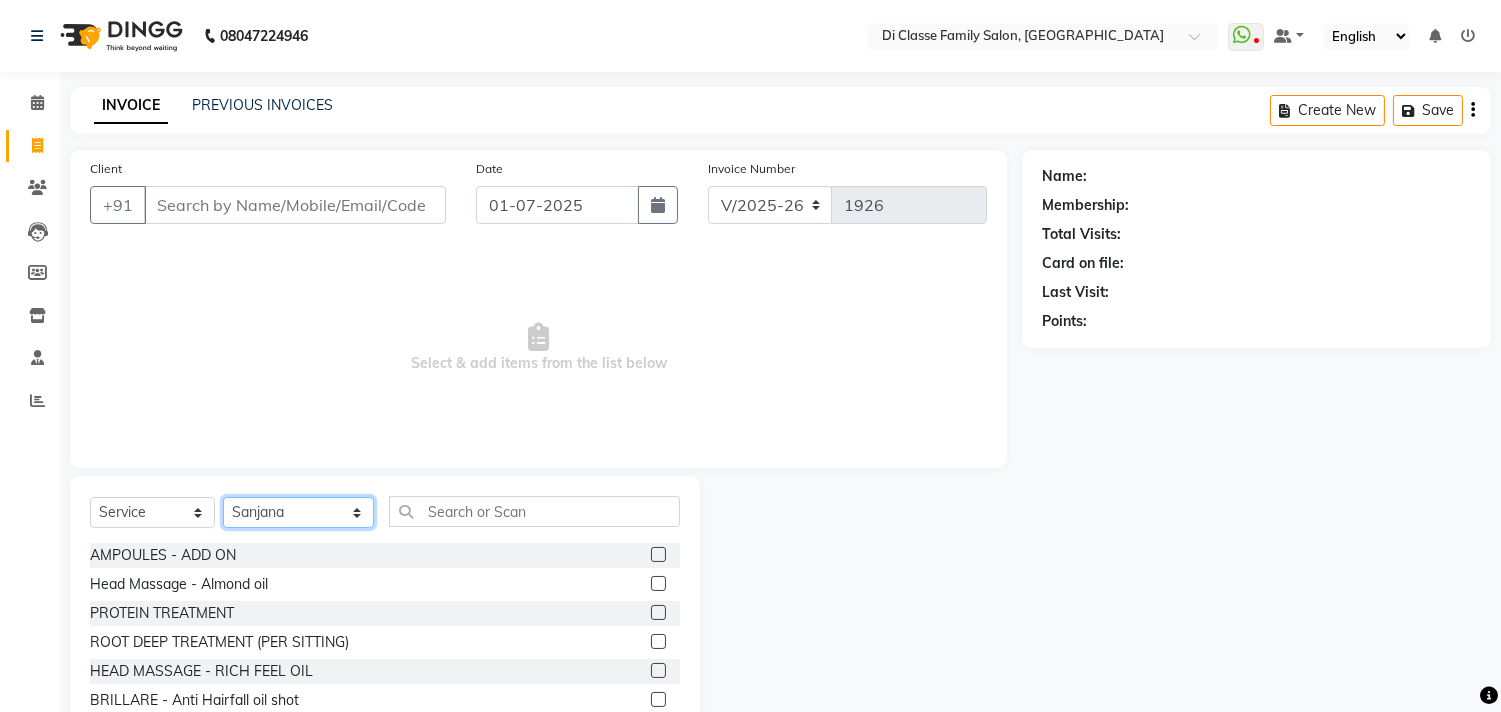 click on "Select Stylist [PERSON_NAME]  [PERSON_NAME]  [PERSON_NAME]  Front Desk Javed [PERSON_NAME]  [PERSON_NAME] [PERSON_NAME]  Pooja Jadhav [PERSON_NAME] [PERSON_NAME] [PERSON_NAME] SACHIN [PERSON_NAME] SAHAJAN [PERSON_NAME]  [PERSON_NAME] [PERSON_NAME] [PERSON_NAME] [PERSON_NAME]" 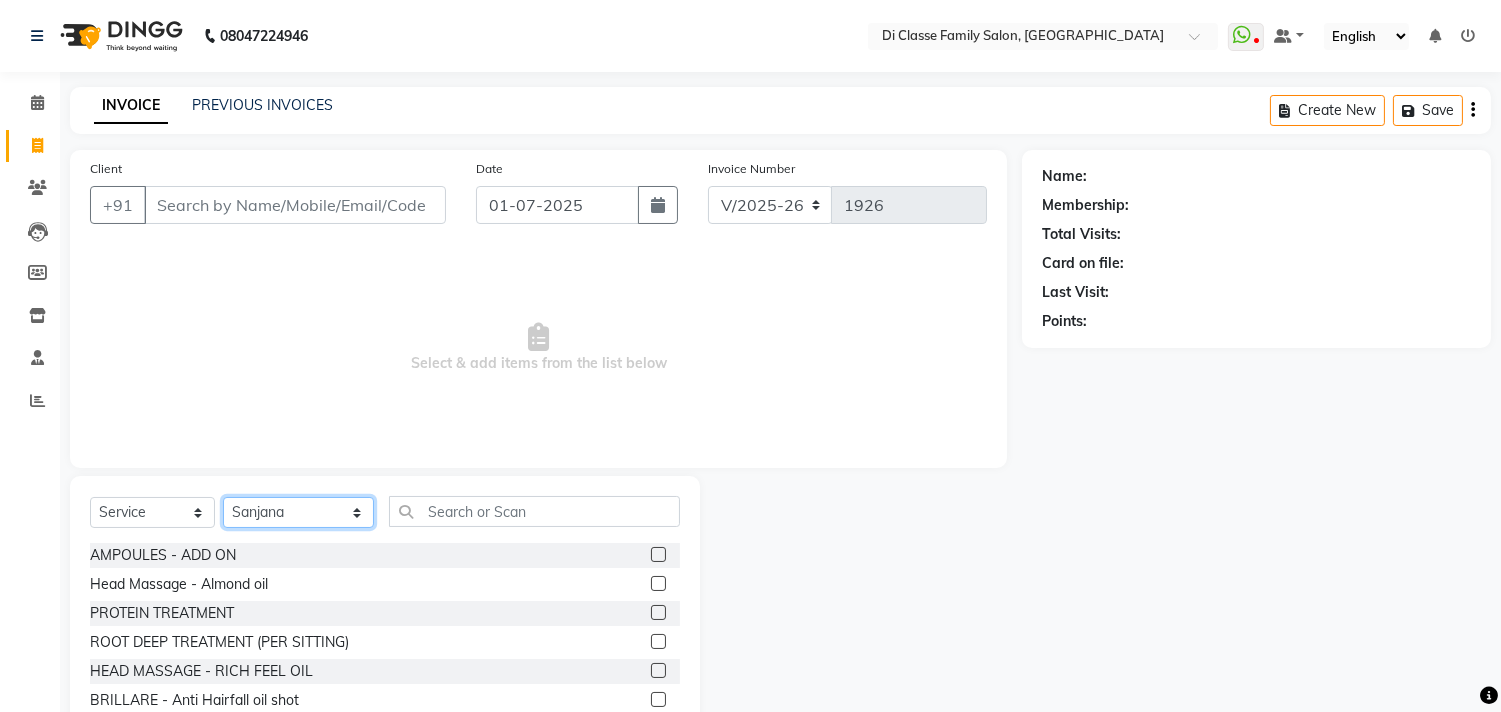 select on "51560" 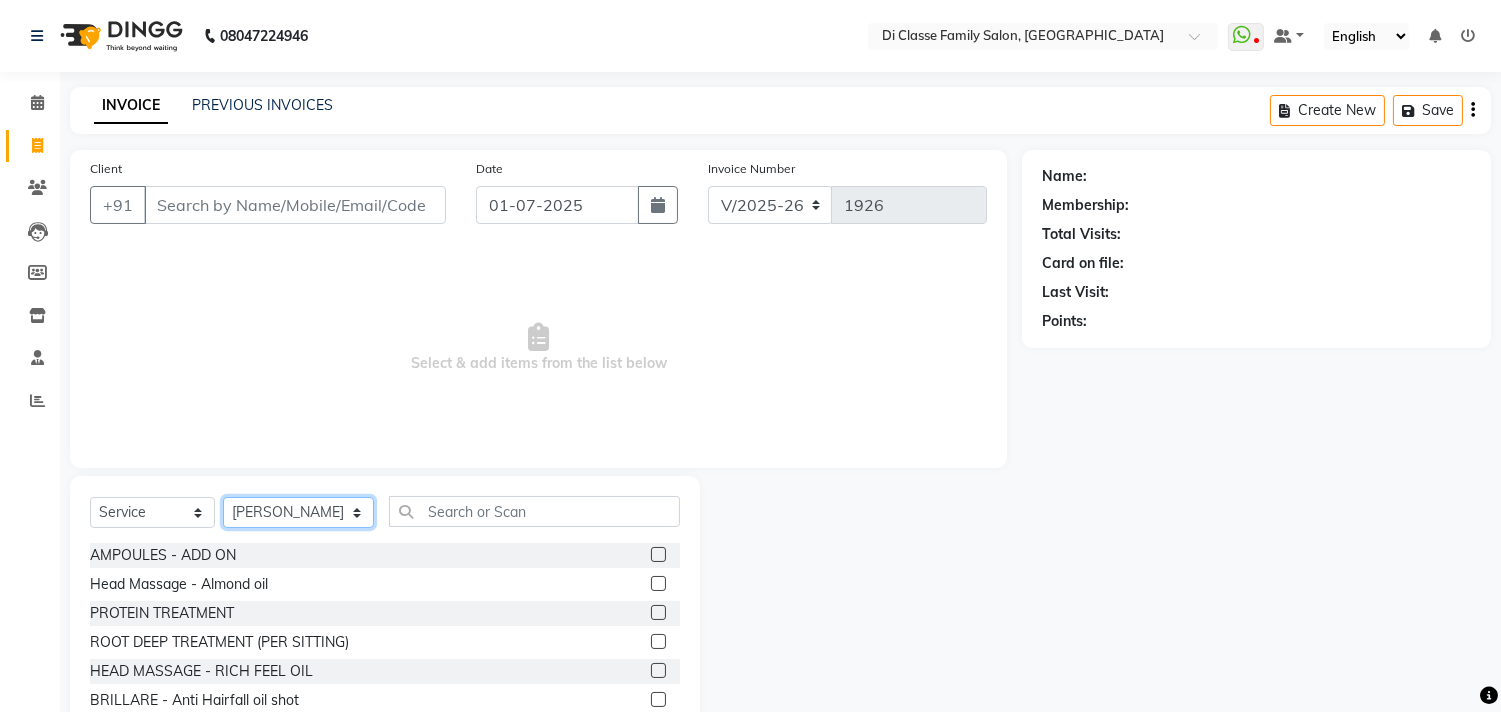 click on "Select Stylist [PERSON_NAME]  [PERSON_NAME]  [PERSON_NAME]  Front Desk Javed [PERSON_NAME]  [PERSON_NAME] [PERSON_NAME]  Pooja Jadhav [PERSON_NAME] [PERSON_NAME] [PERSON_NAME] SACHIN [PERSON_NAME] SAHAJAN [PERSON_NAME]  [PERSON_NAME] [PERSON_NAME] [PERSON_NAME] [PERSON_NAME]" 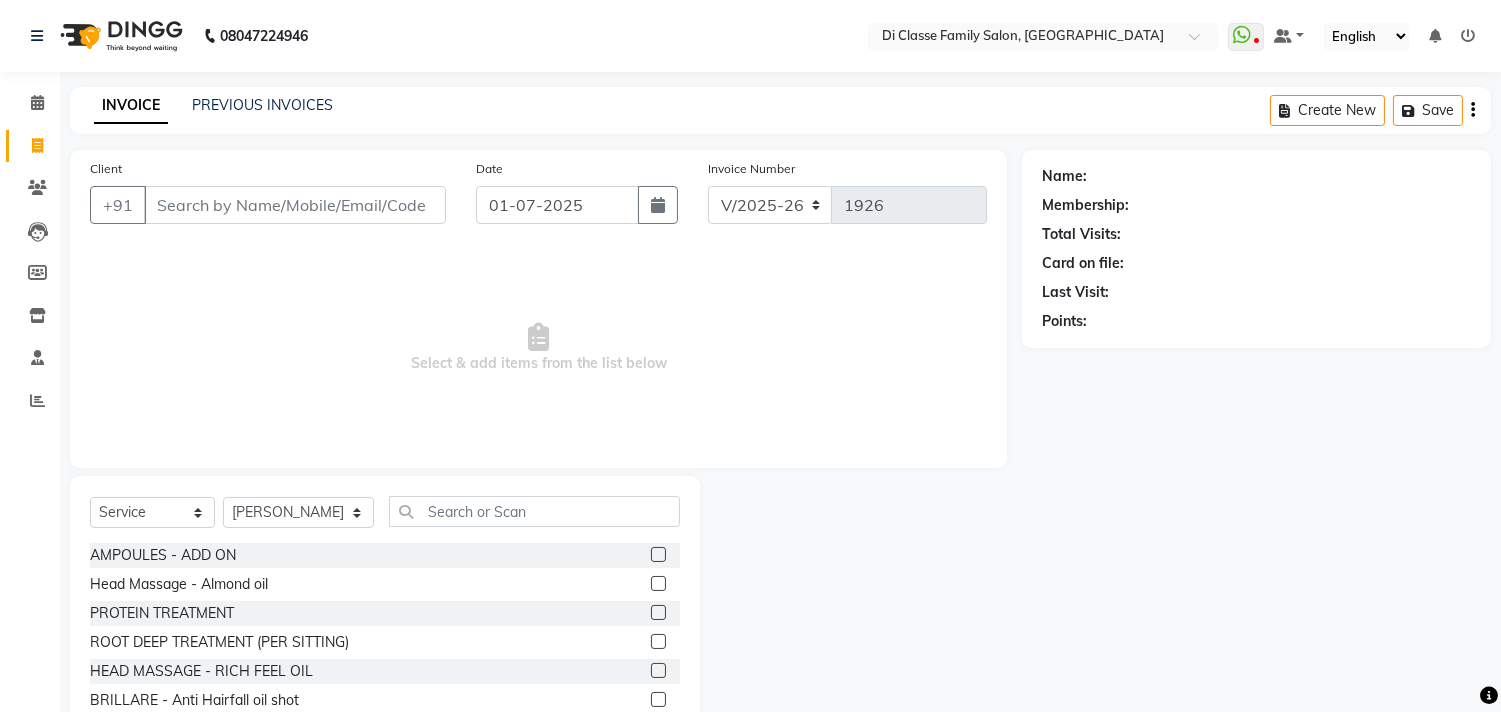 click on "Select  Service  Product  Membership  Package Voucher Prepaid Gift Card  Select Stylist [PERSON_NAME]  [PERSON_NAME]  [PERSON_NAME]  Front Desk Javed [PERSON_NAME]  [PERSON_NAME] [PERSON_NAME]  Pooja Jadhav [PERSON_NAME] [PERSON_NAME] [PERSON_NAME] SACHIN [PERSON_NAME] SAHAJAN [PERSON_NAME]  [PERSON_NAME] [PERSON_NAME] [PERSON_NAME] [PERSON_NAME]" 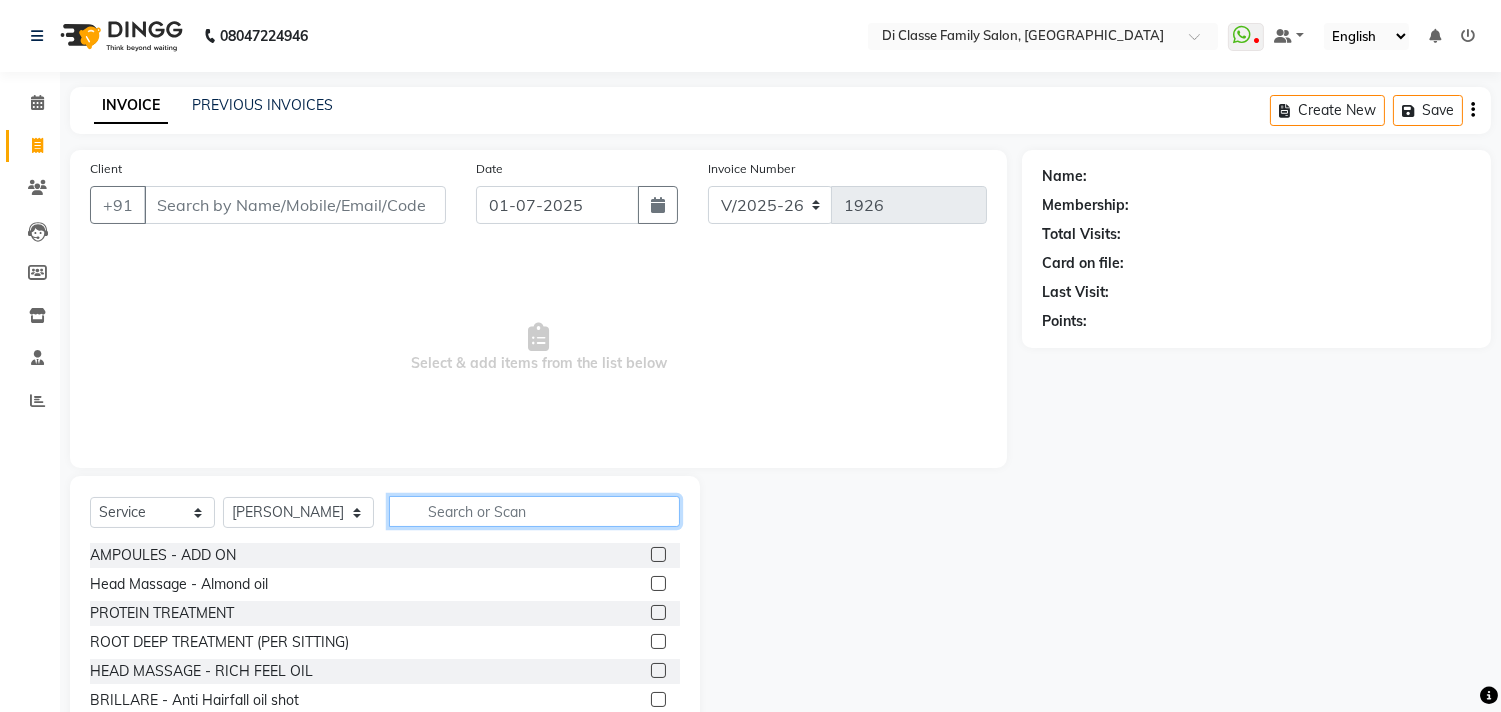 click 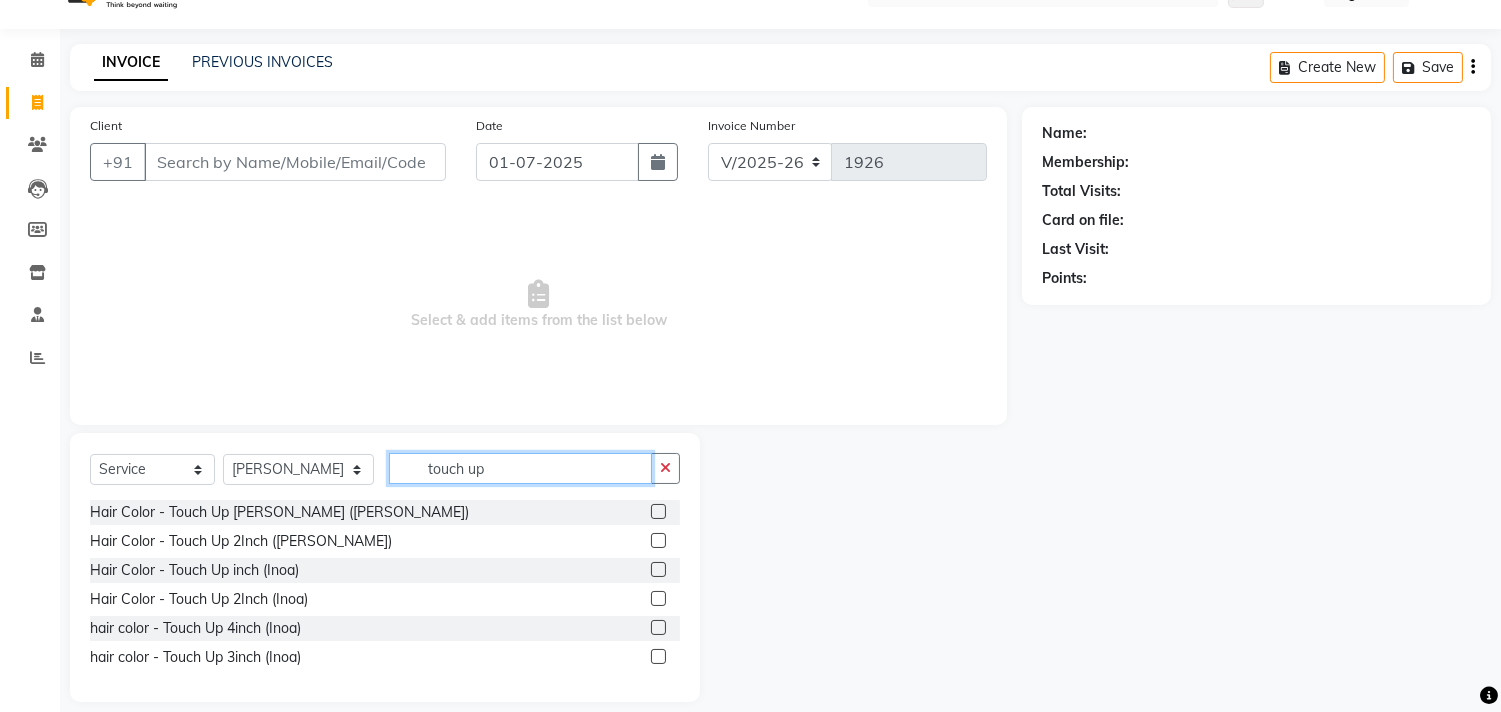 scroll, scrollTop: 63, scrollLeft: 0, axis: vertical 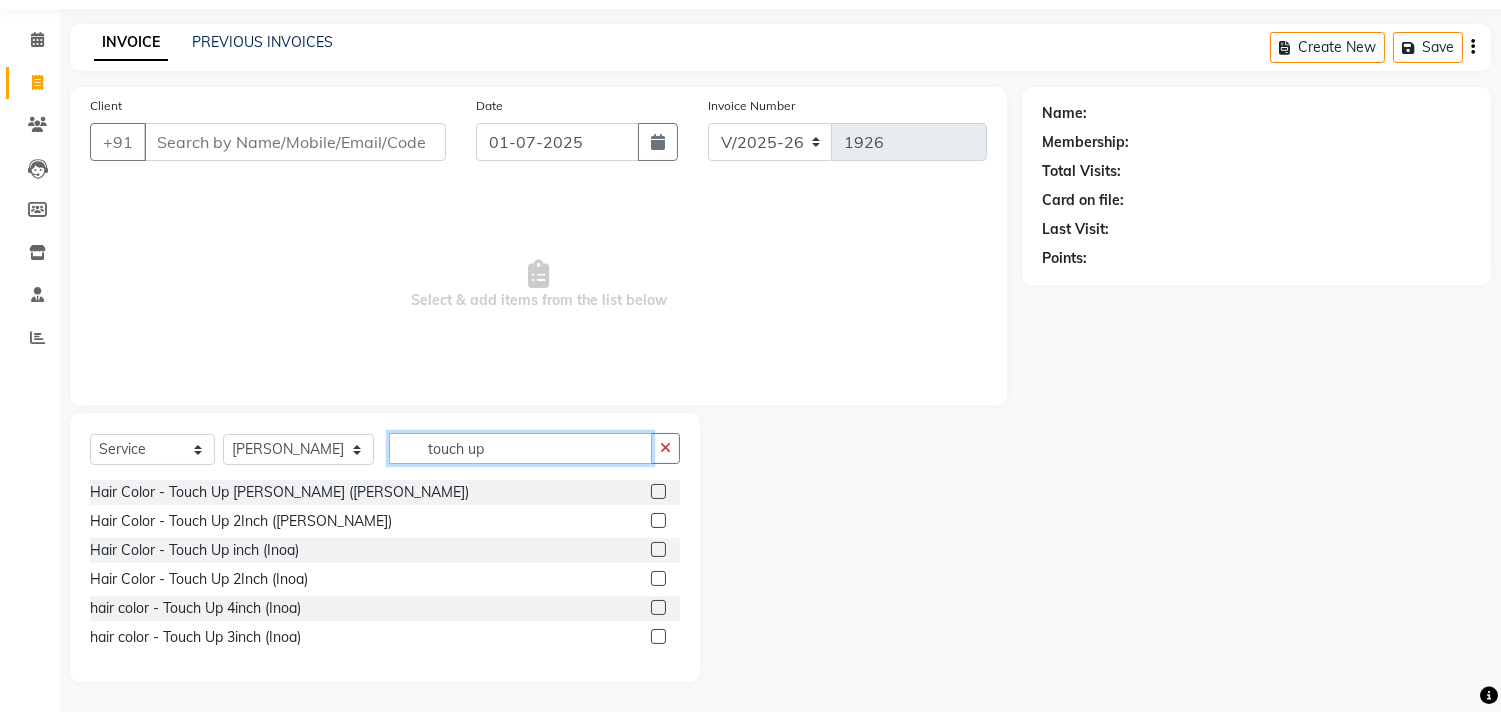 type on "touch up" 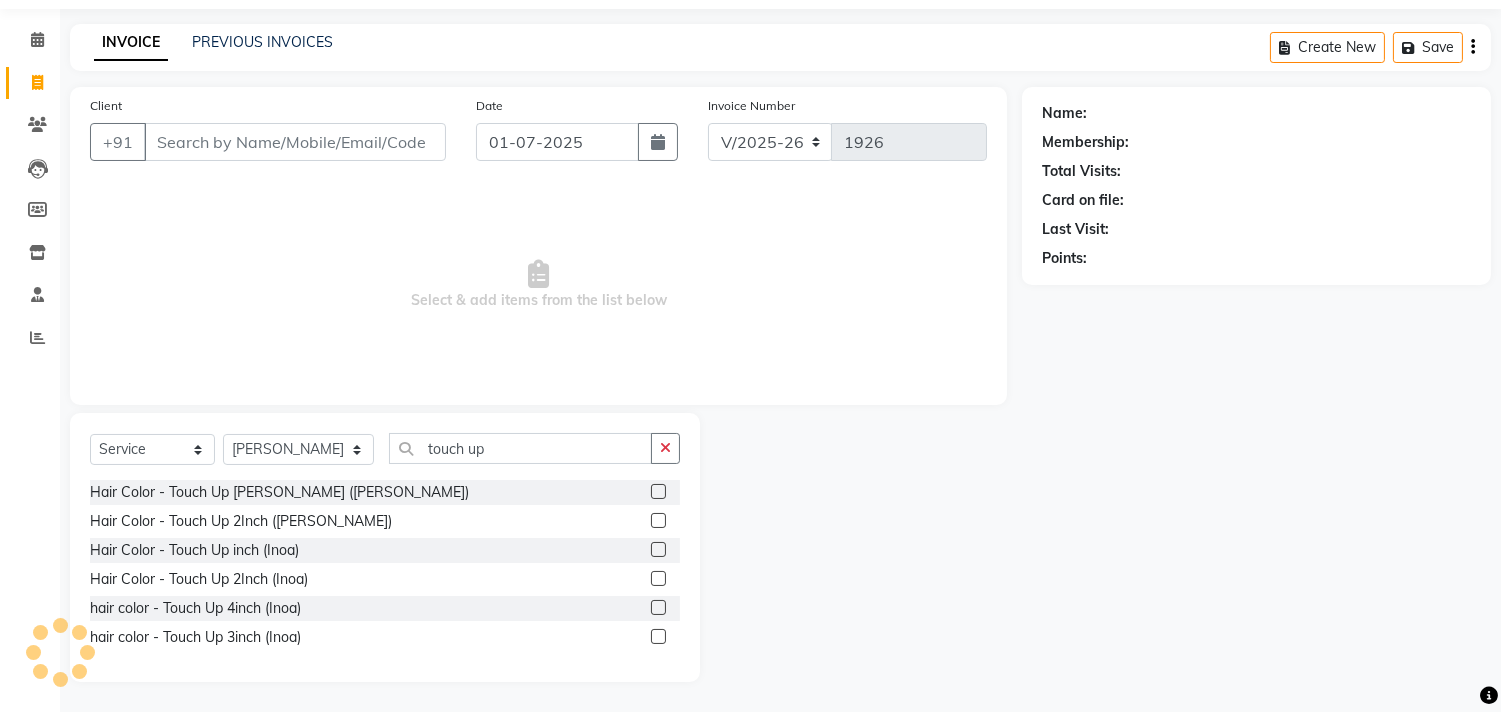click 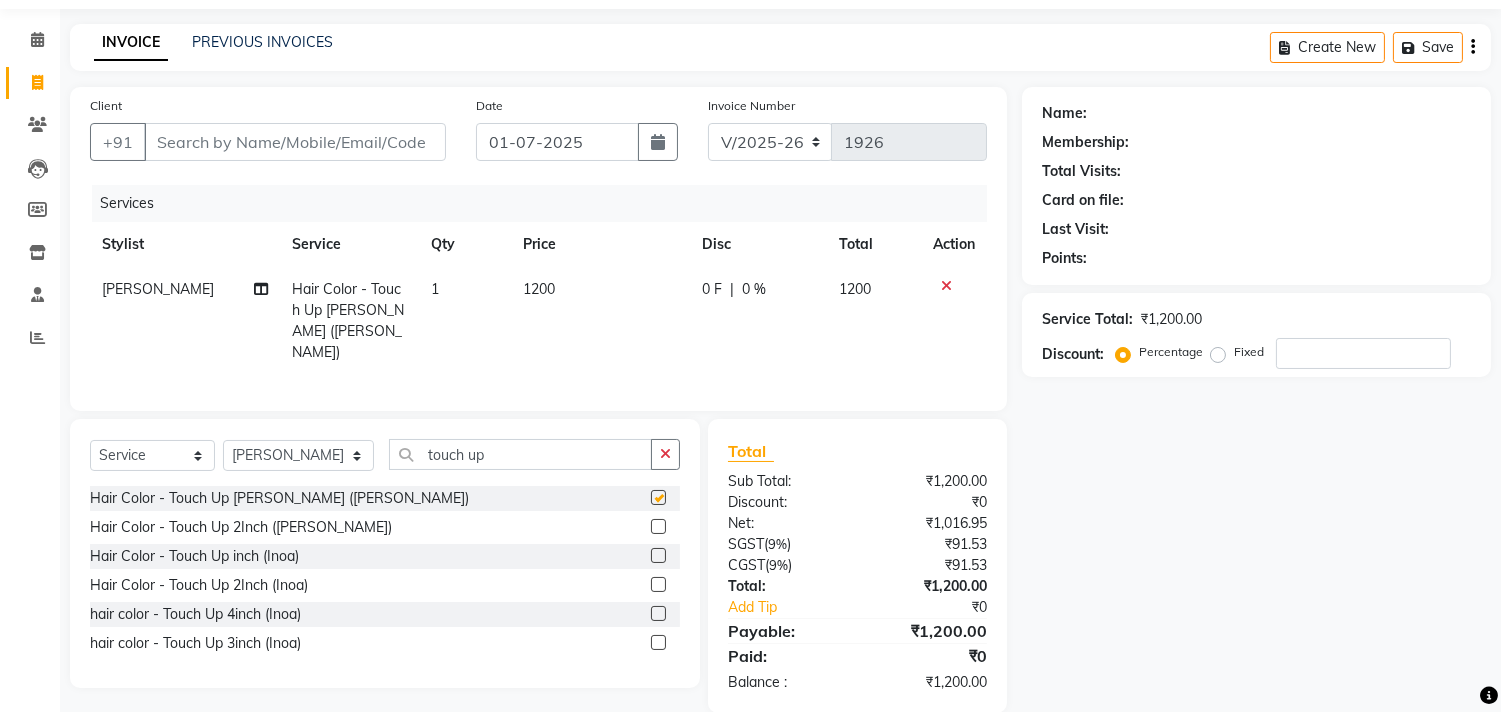 checkbox on "false" 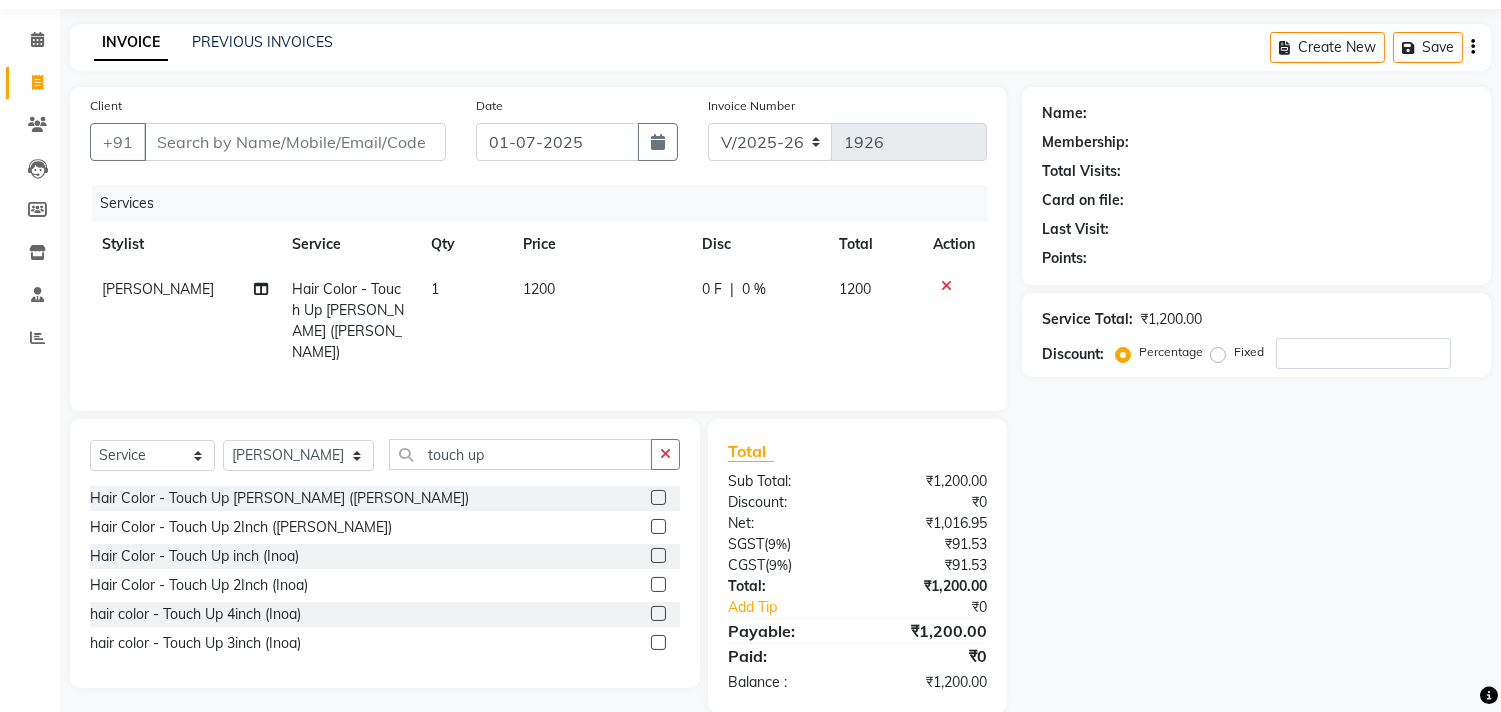 click on "1200" 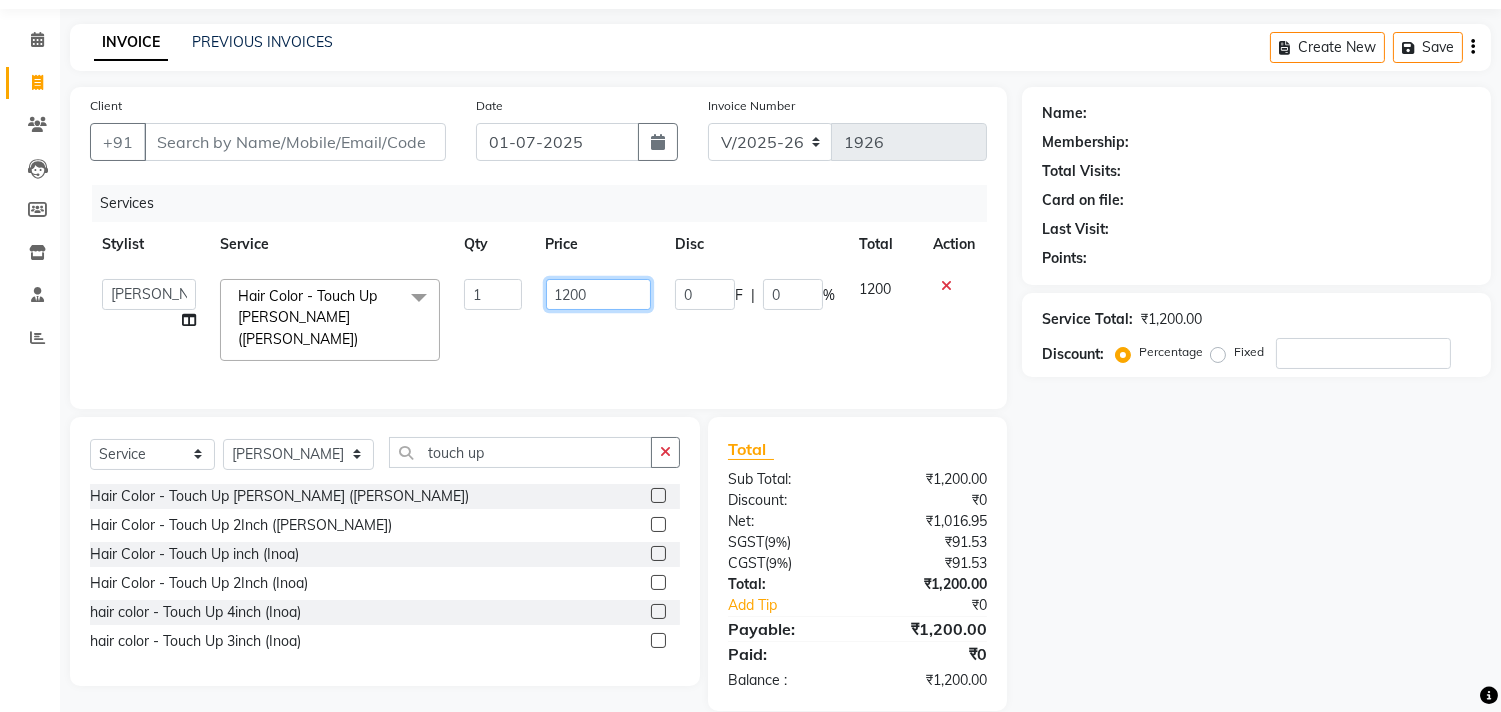 click on "1200" 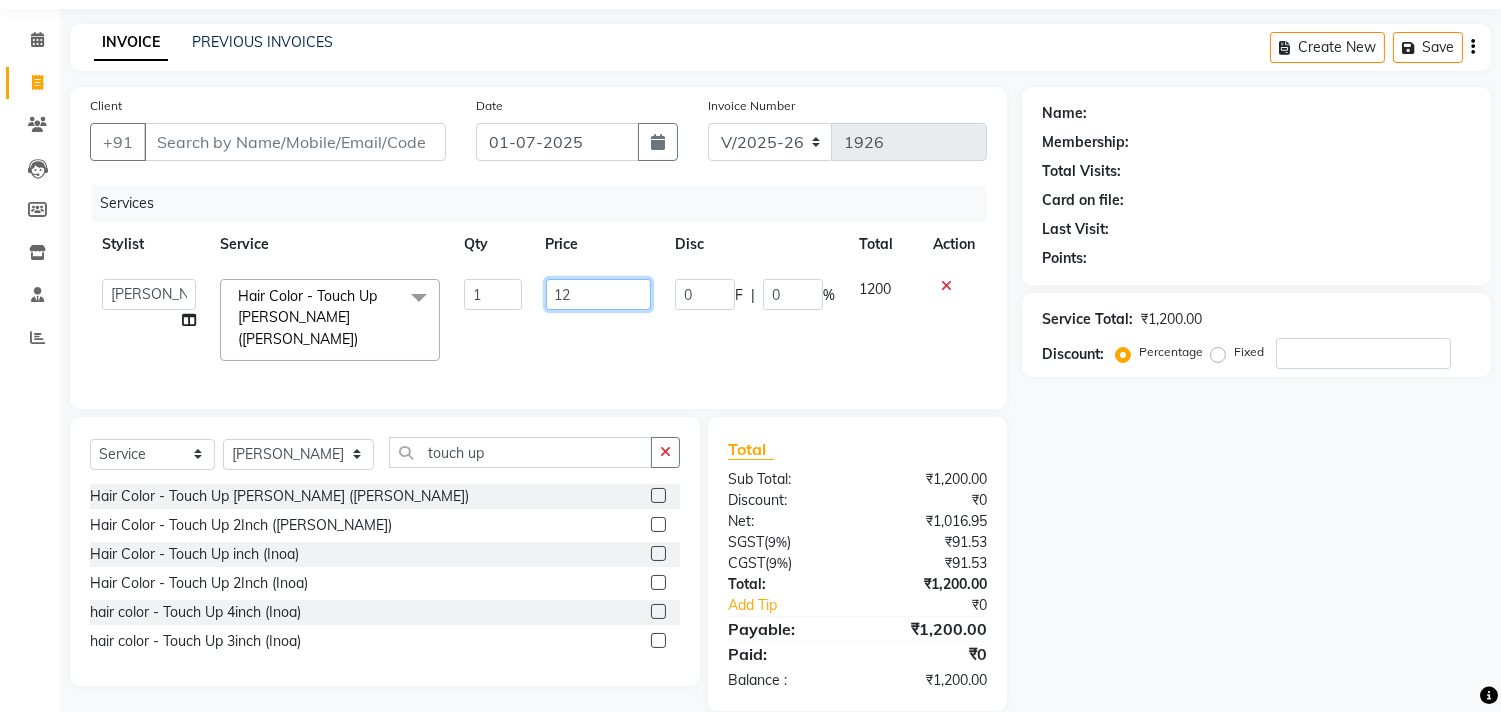 type on "1" 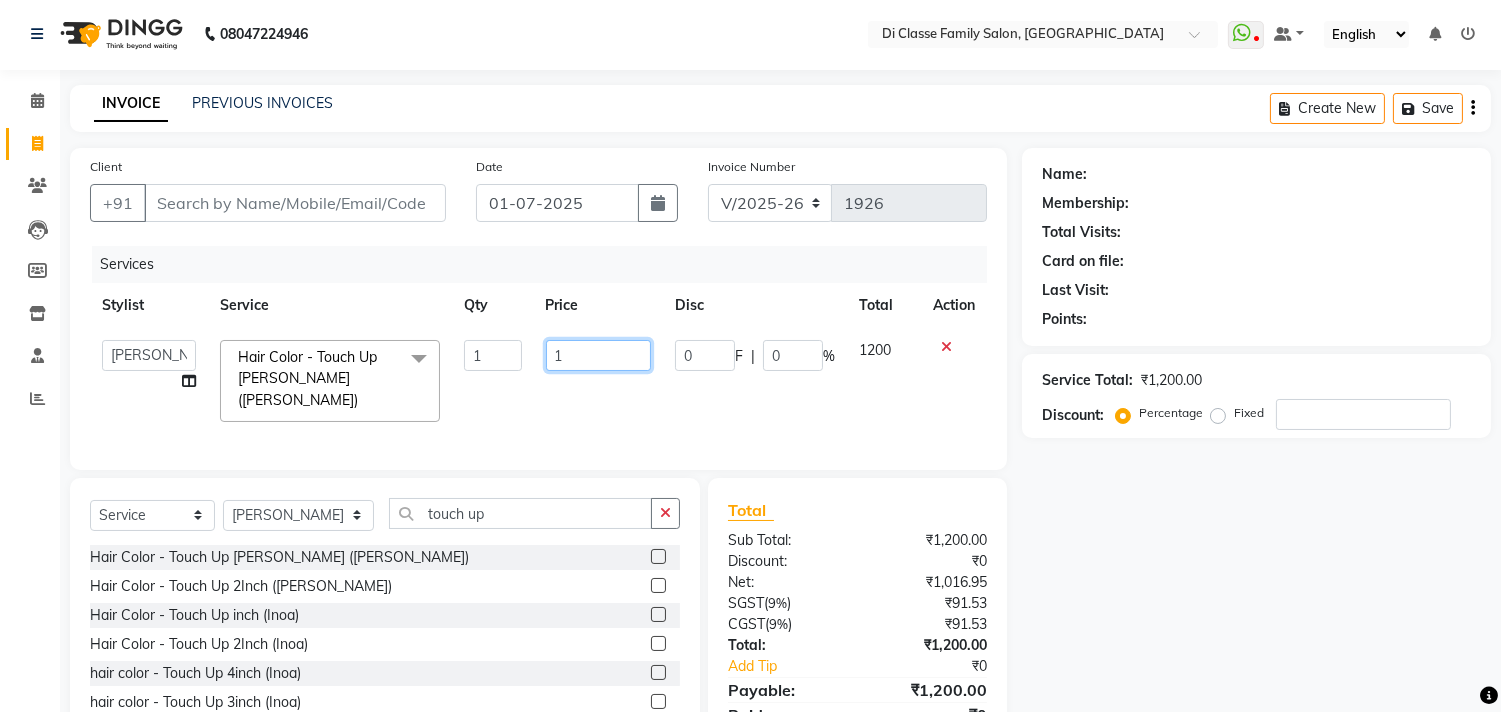 scroll, scrollTop: 0, scrollLeft: 0, axis: both 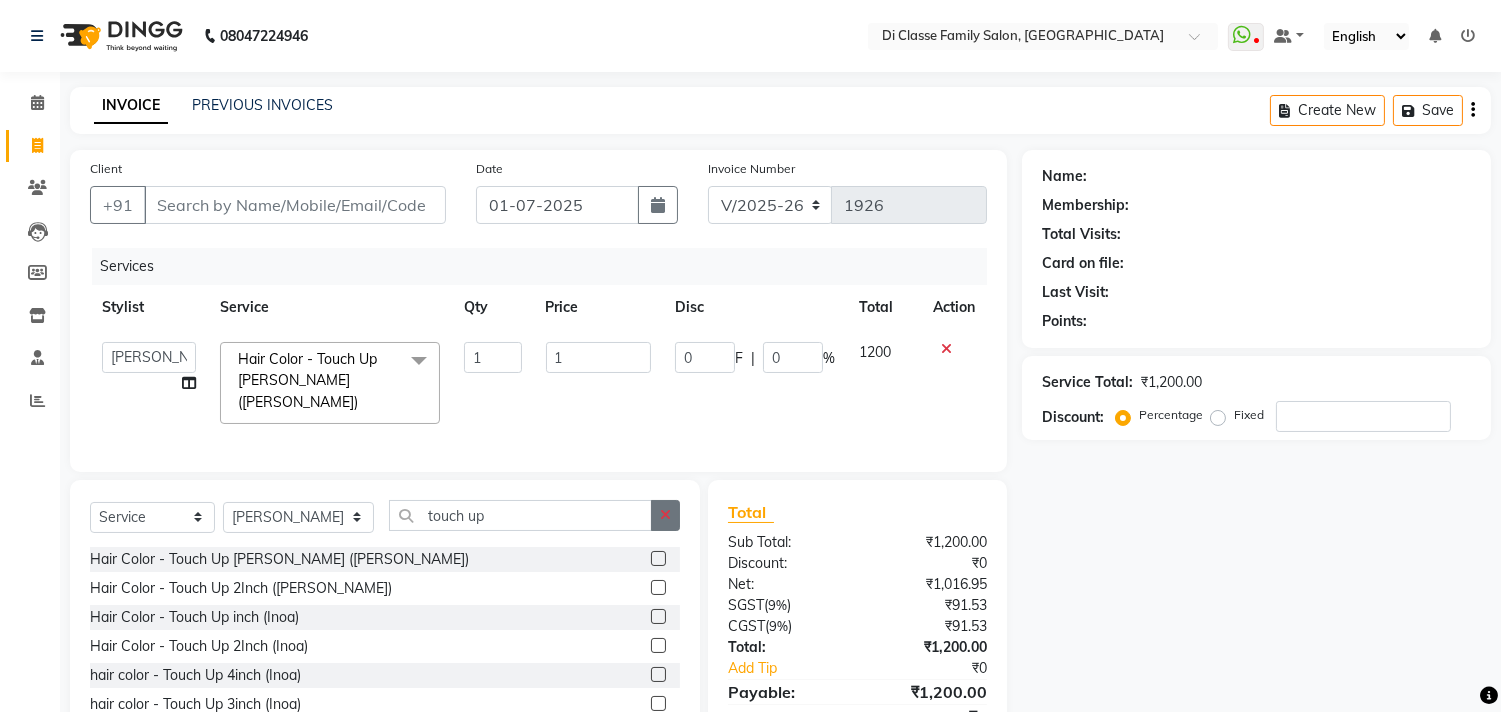 drag, startPoint x: 673, startPoint y: 510, endPoint x: 637, endPoint y: 517, distance: 36.67424 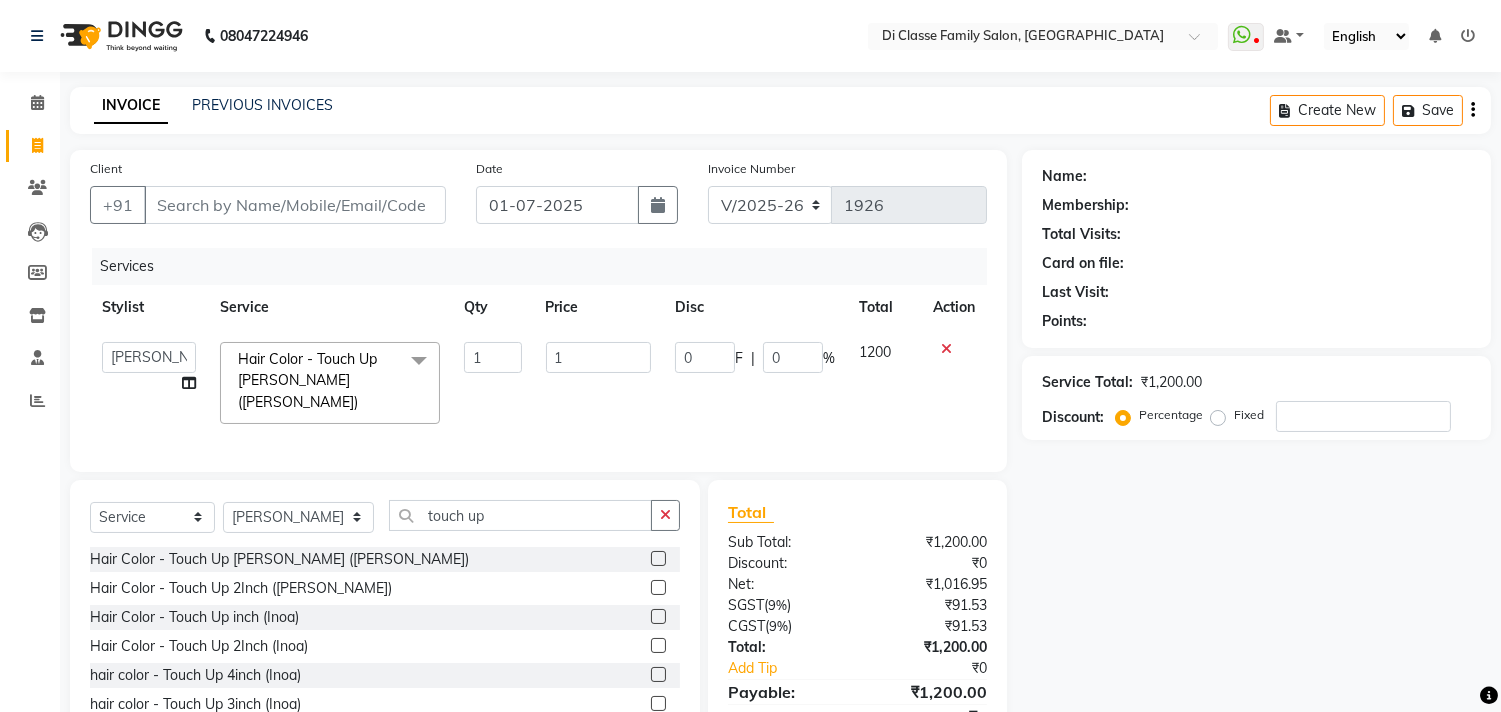 click 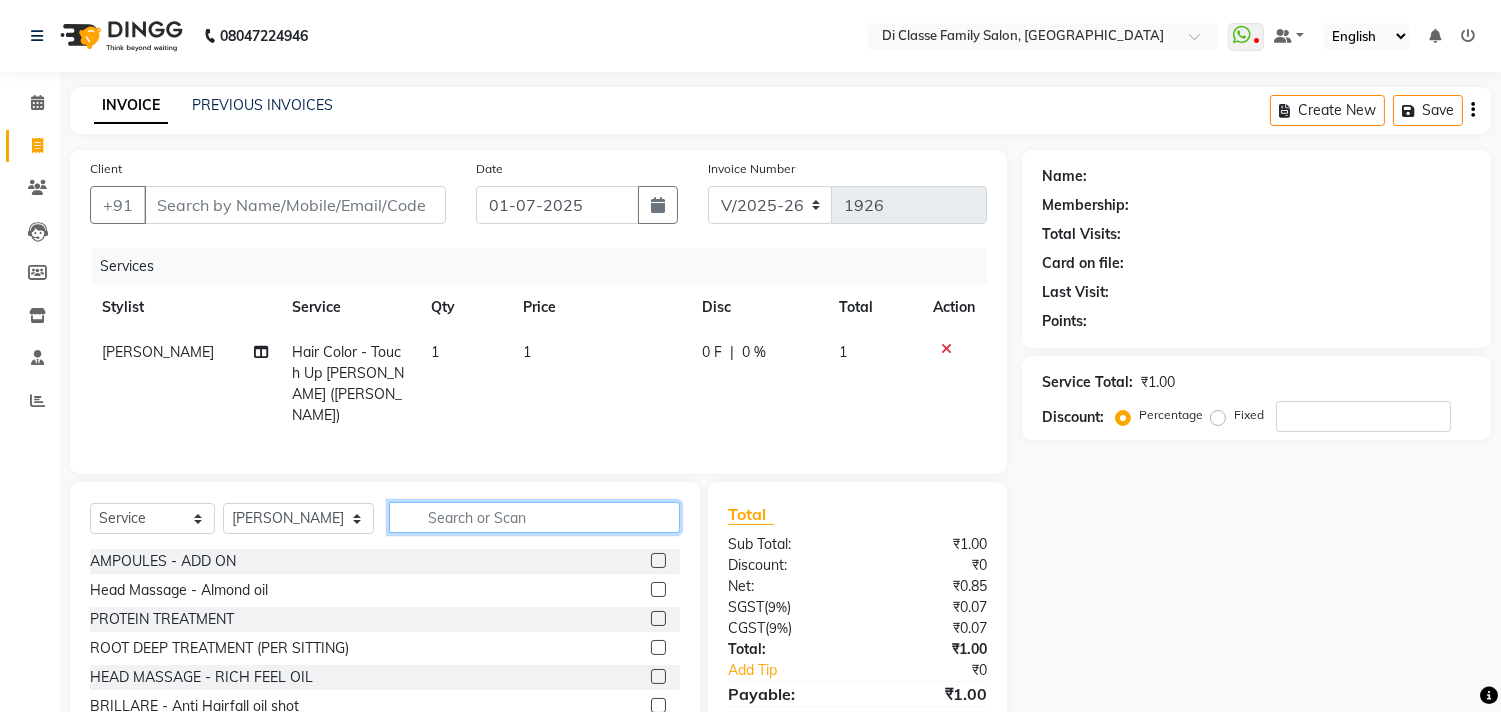 click 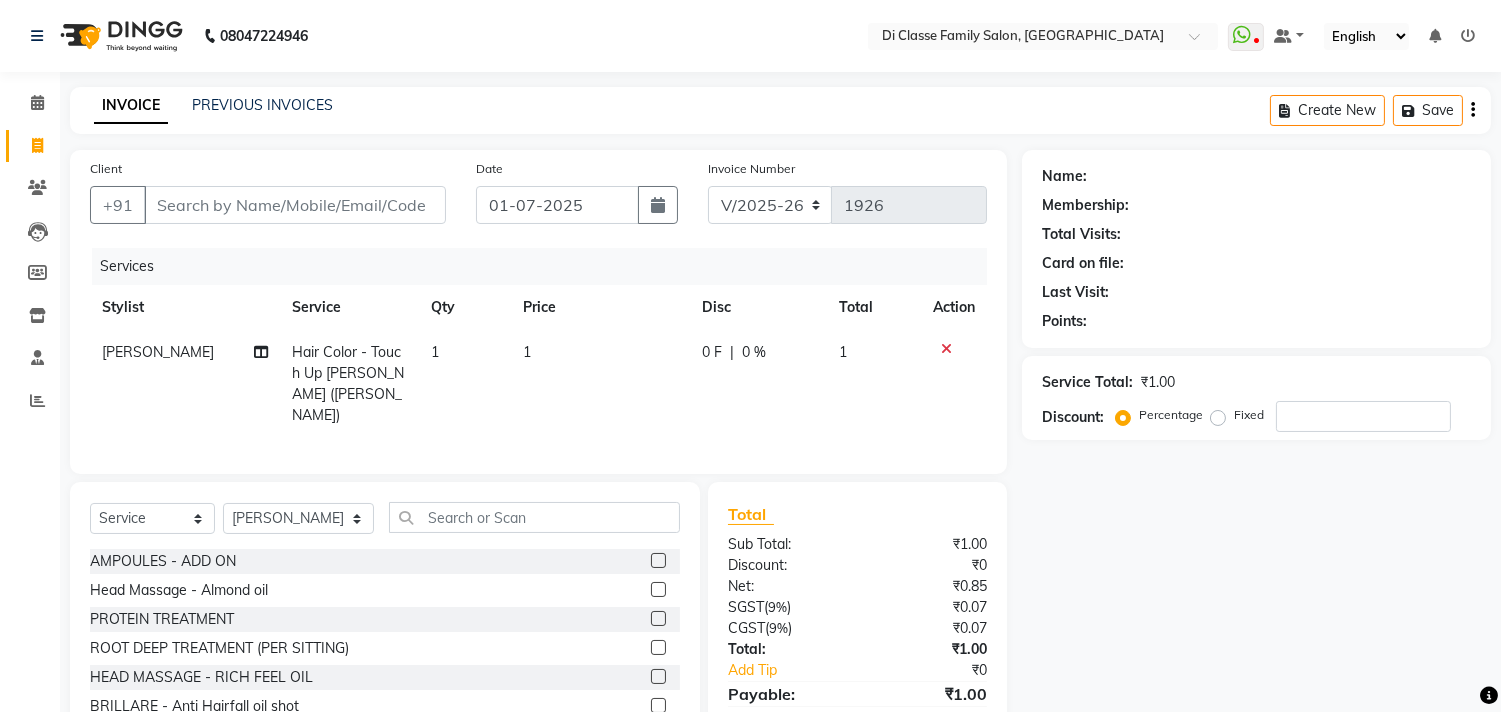 click 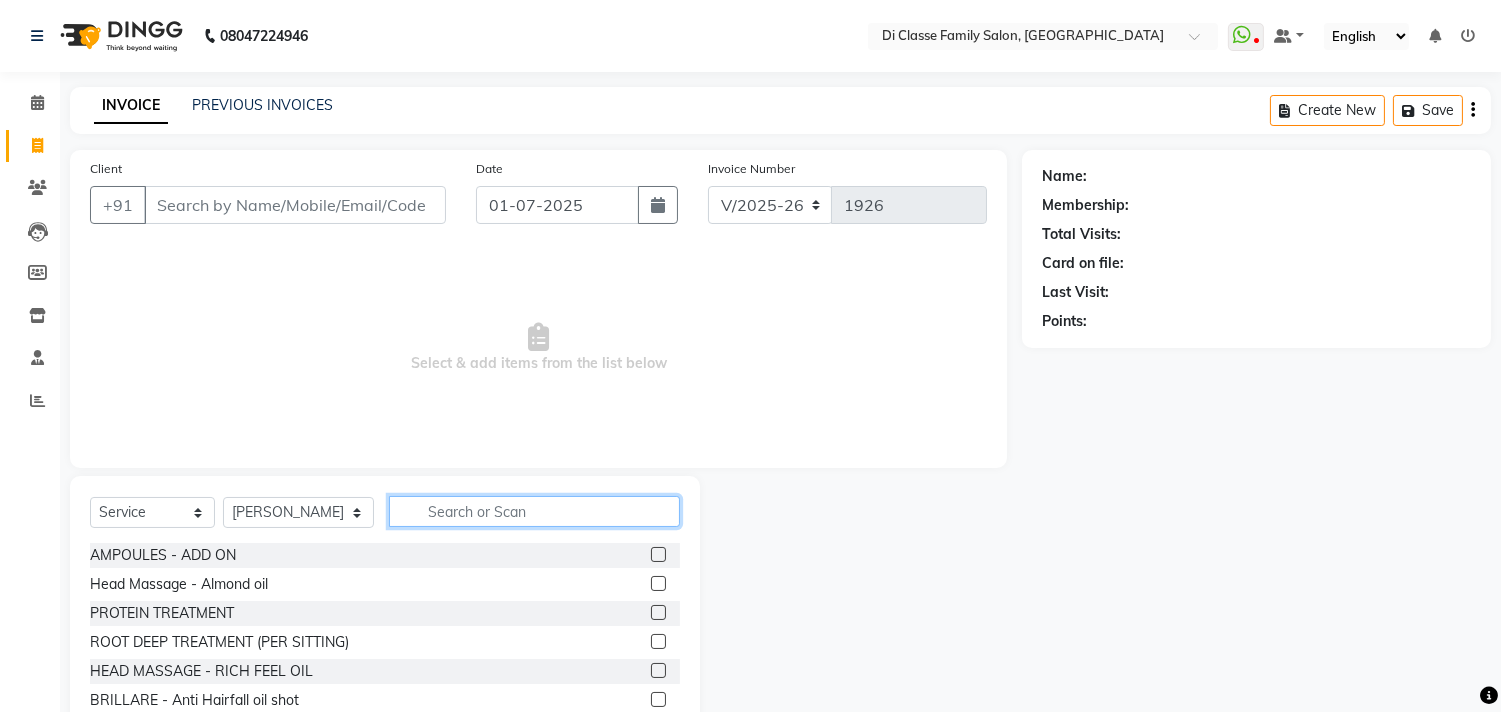 click 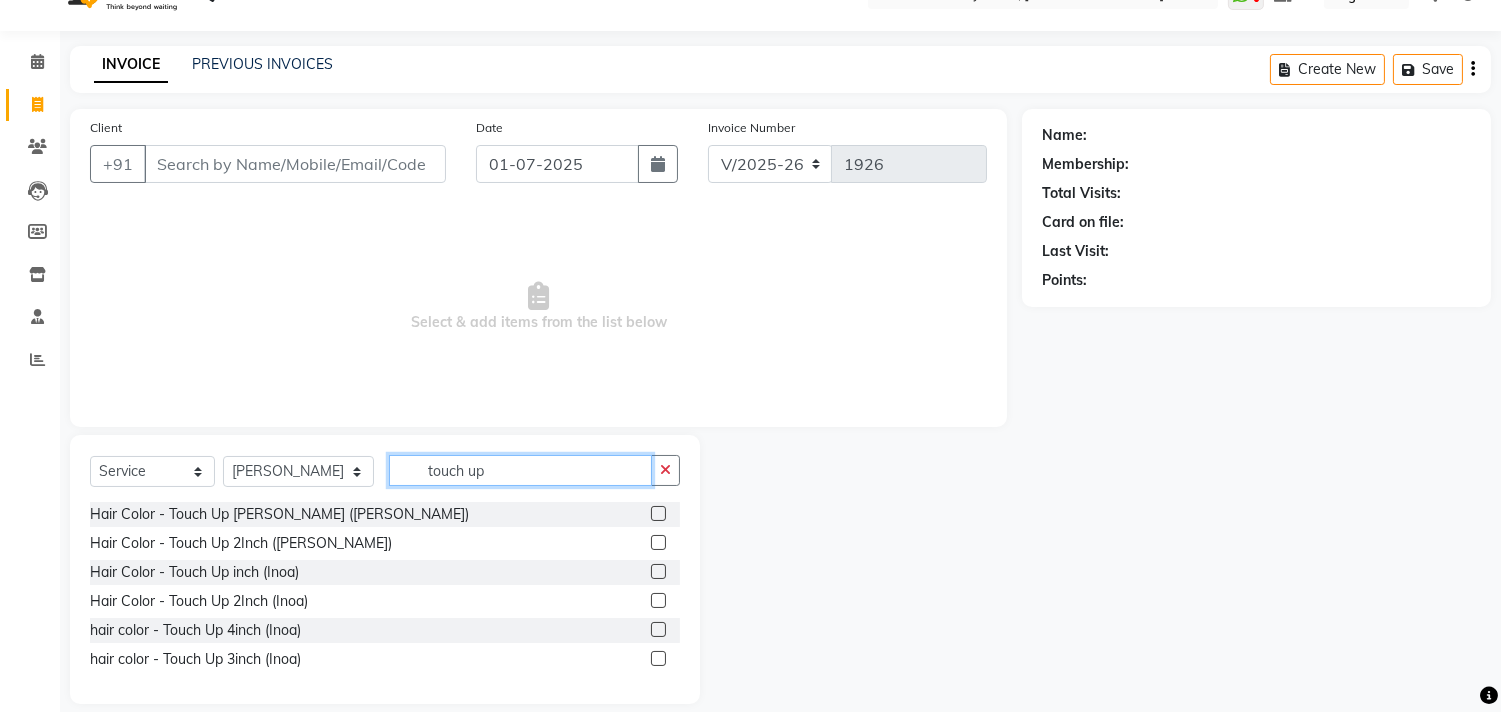scroll, scrollTop: 63, scrollLeft: 0, axis: vertical 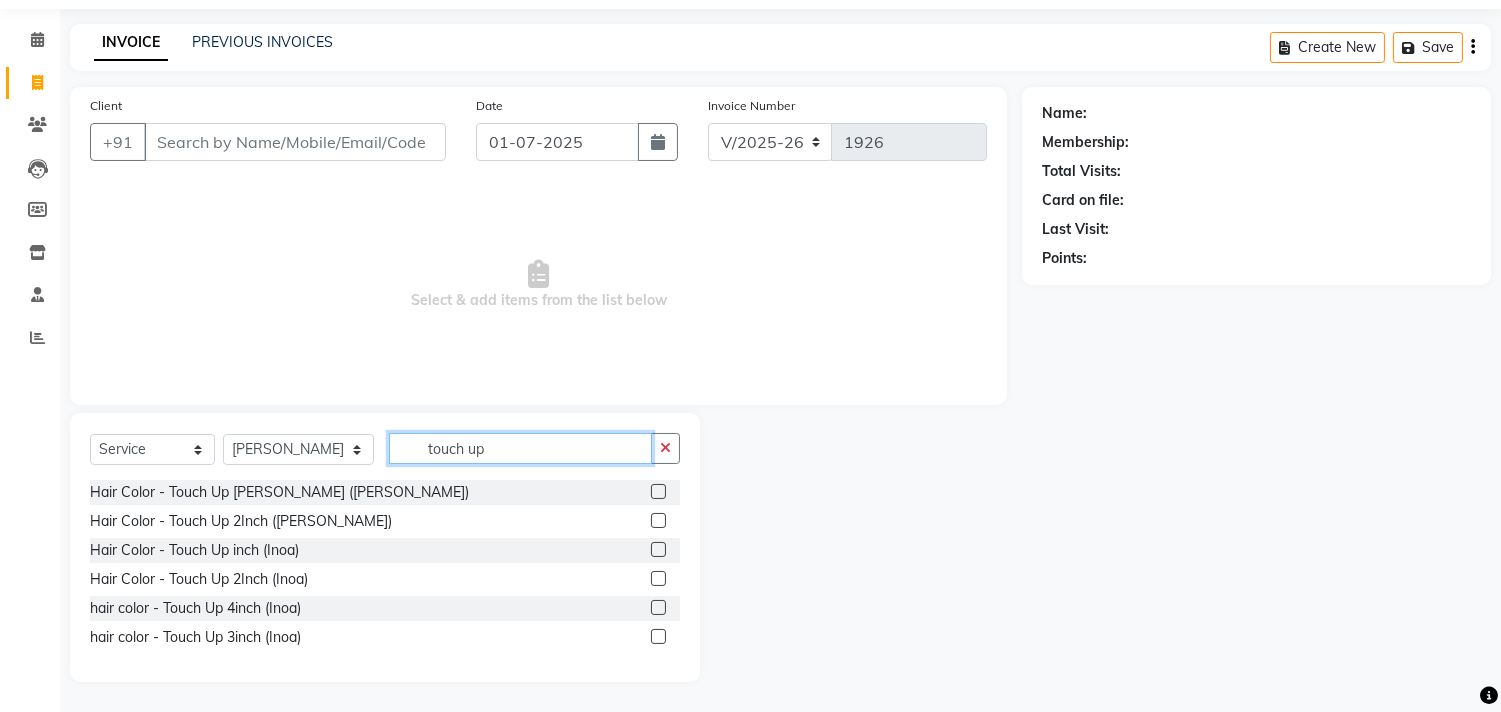 type on "touch up" 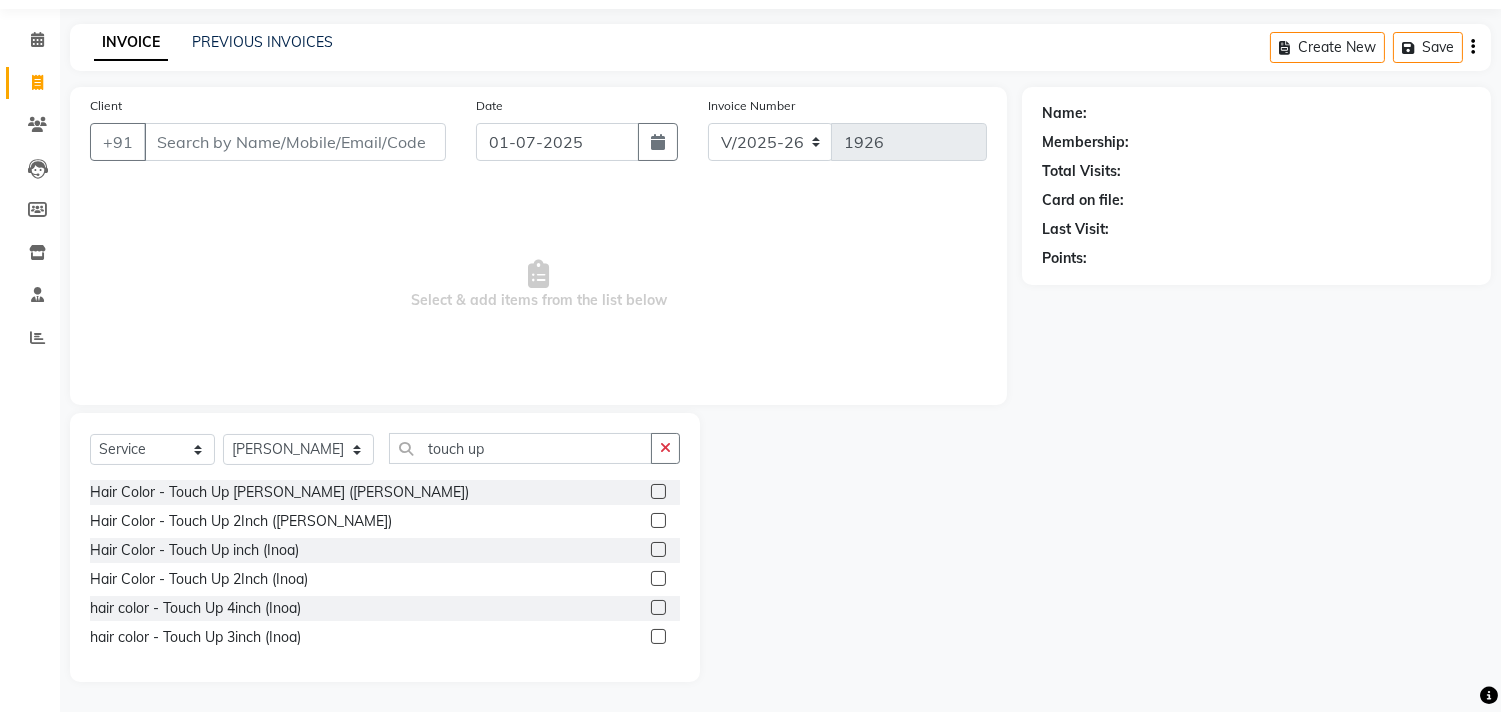 click 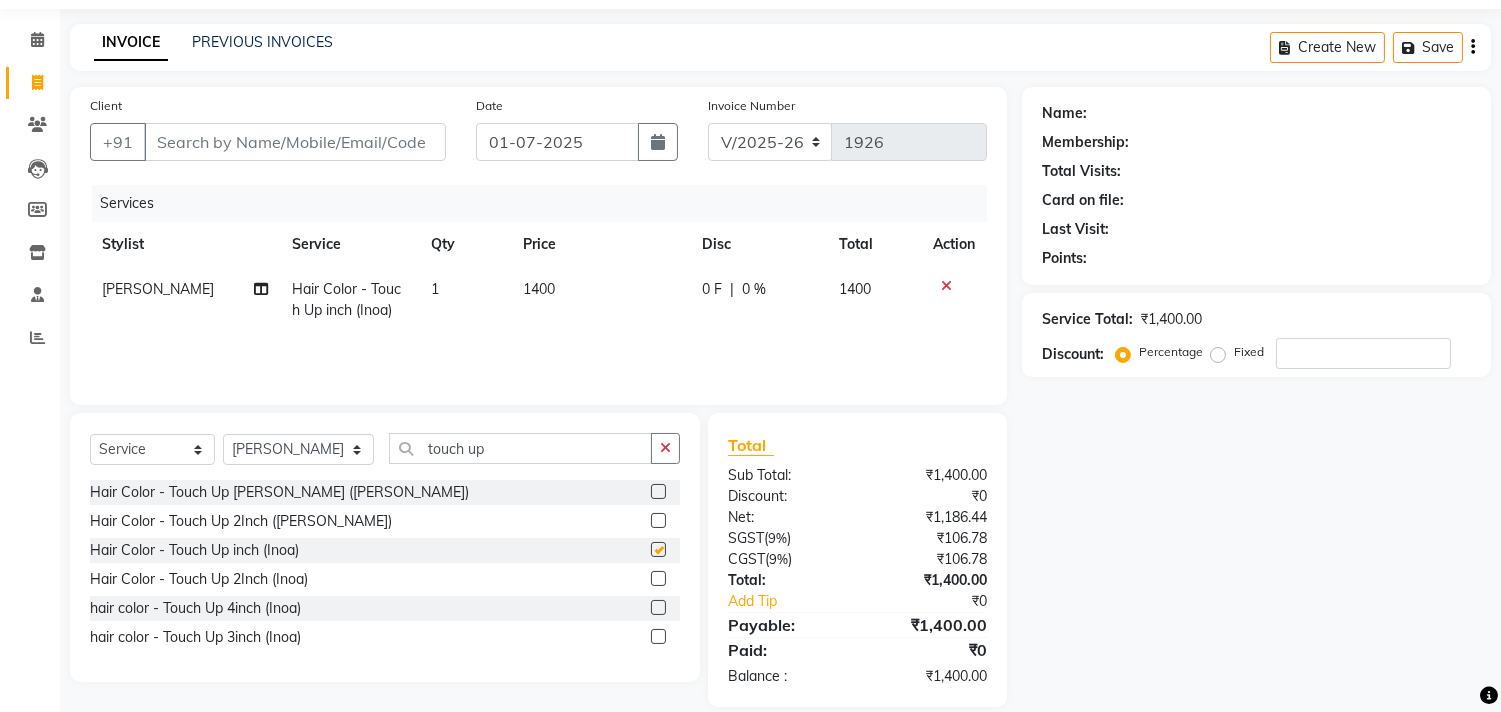 checkbox on "false" 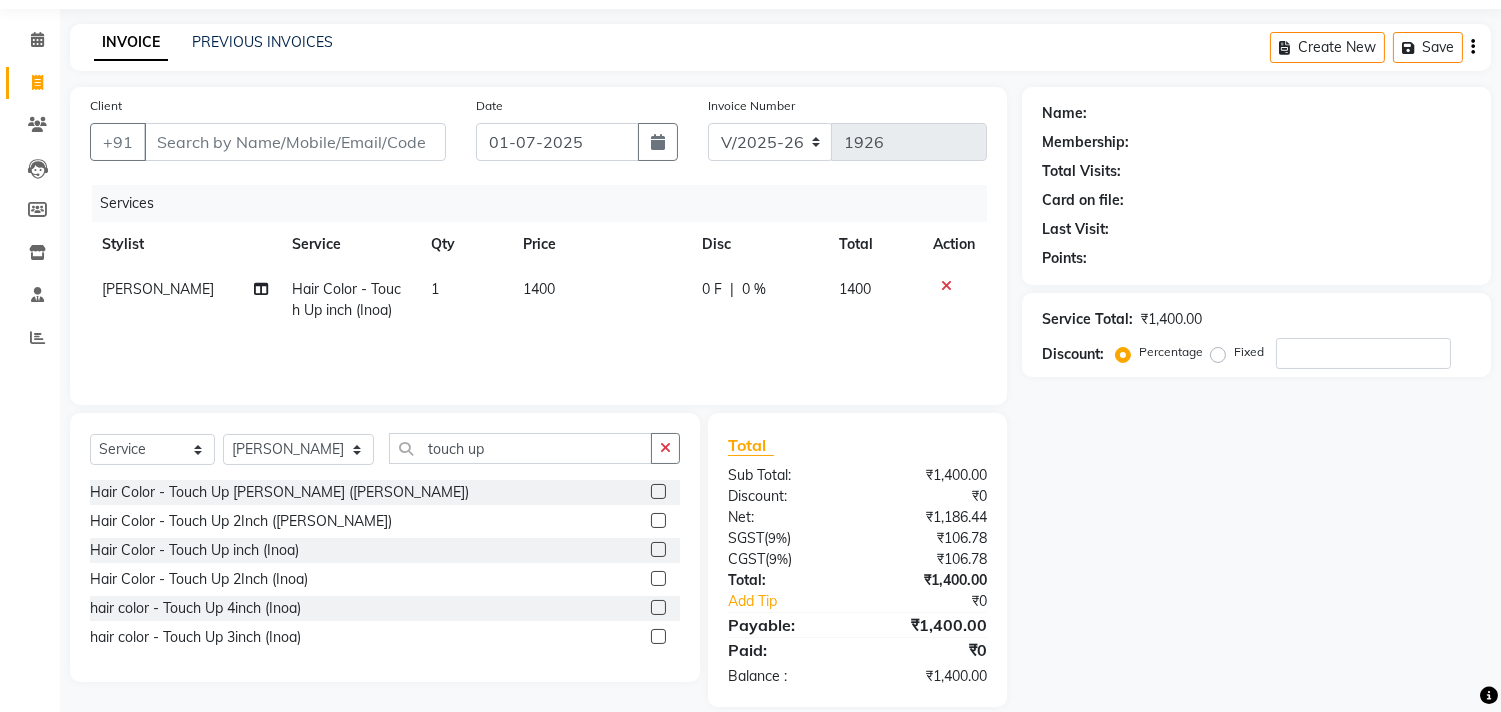 click on "Services Stylist Service Qty Price Disc Total Action [PERSON_NAME] Hair Color - Touch Up inch (Inoa) 1 1400 0 F | 0 % 1400" 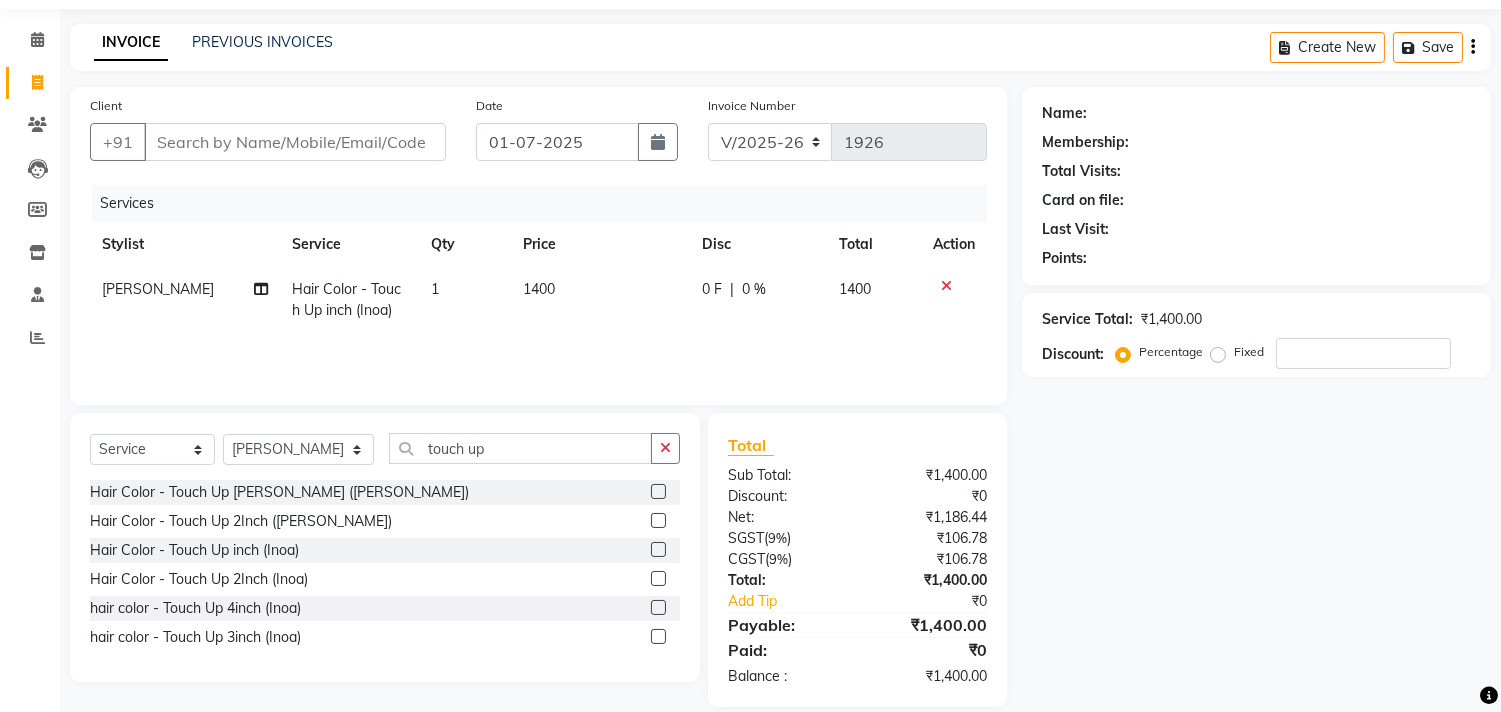 click on "1400" 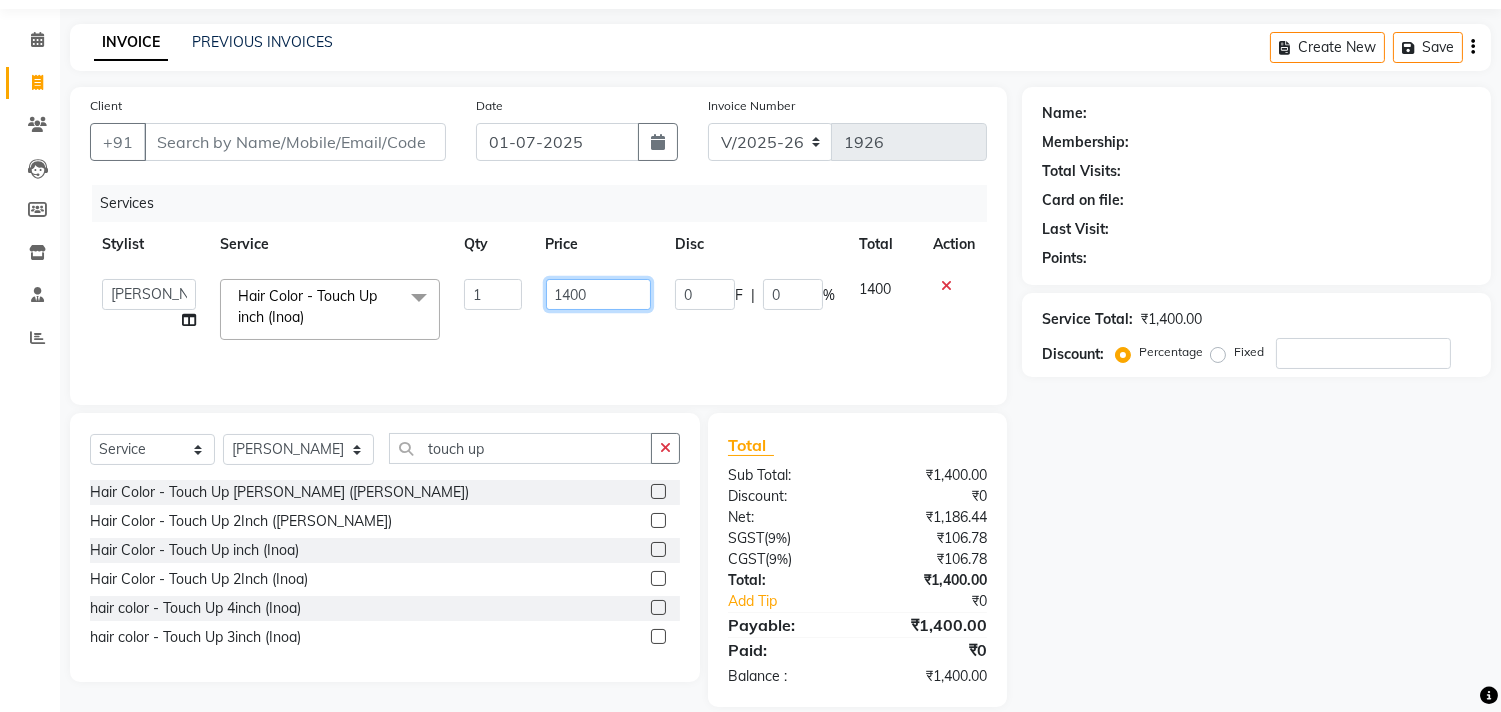 click on "1400" 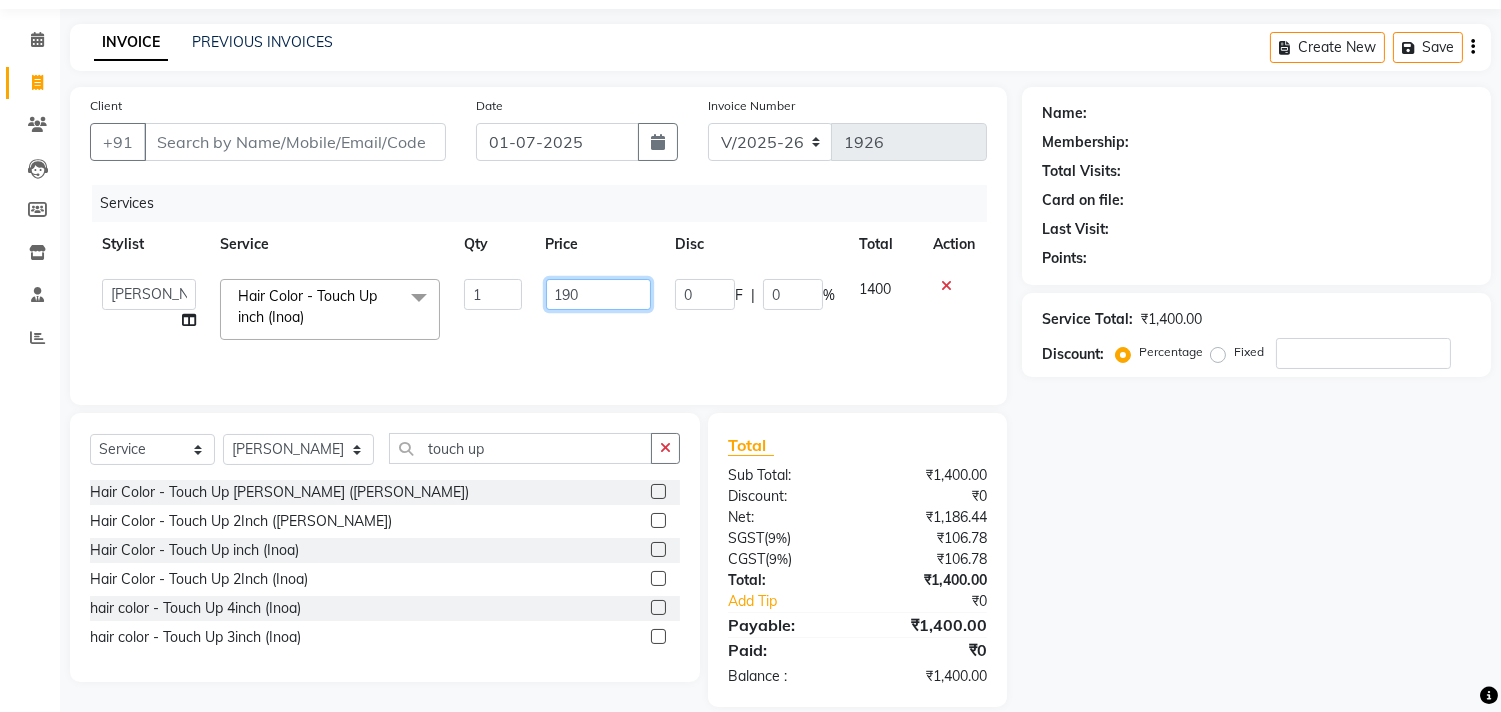 type on "1900" 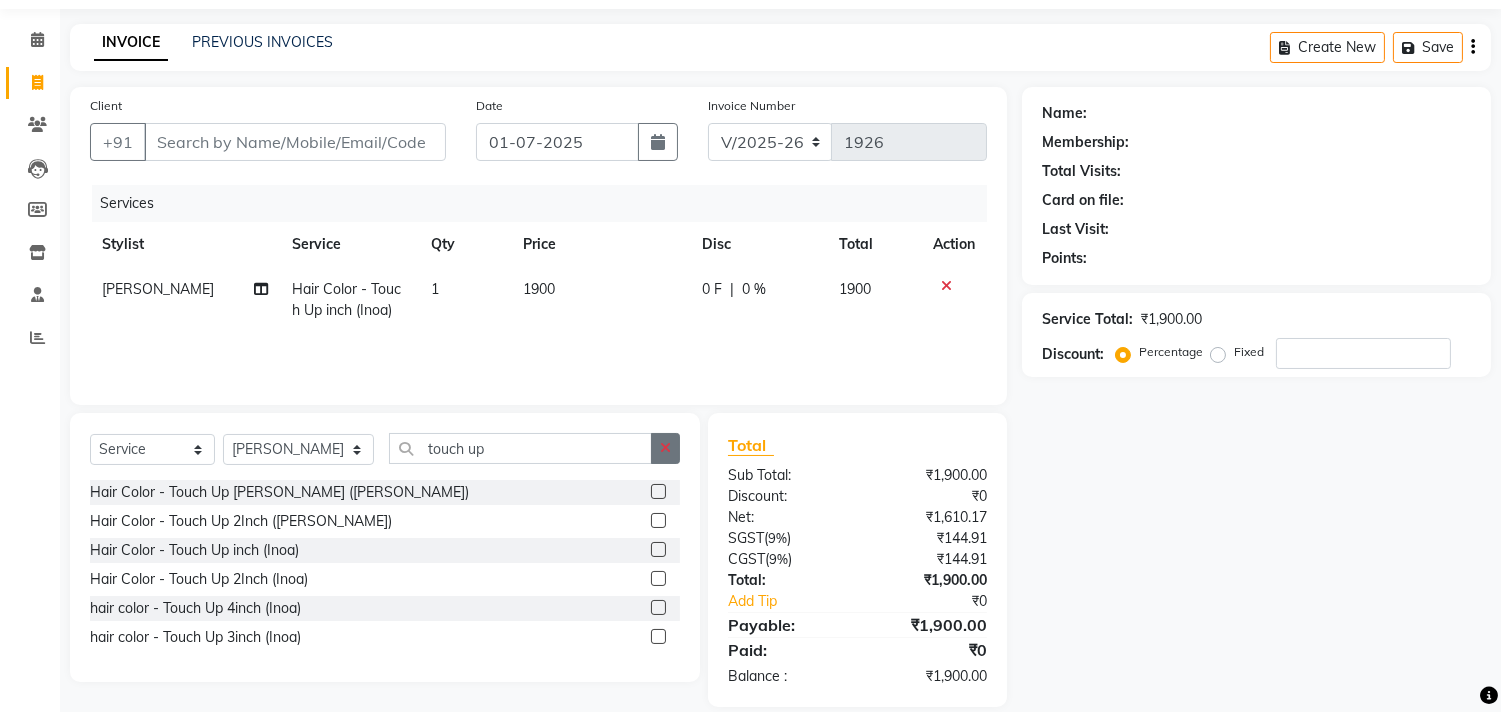 click 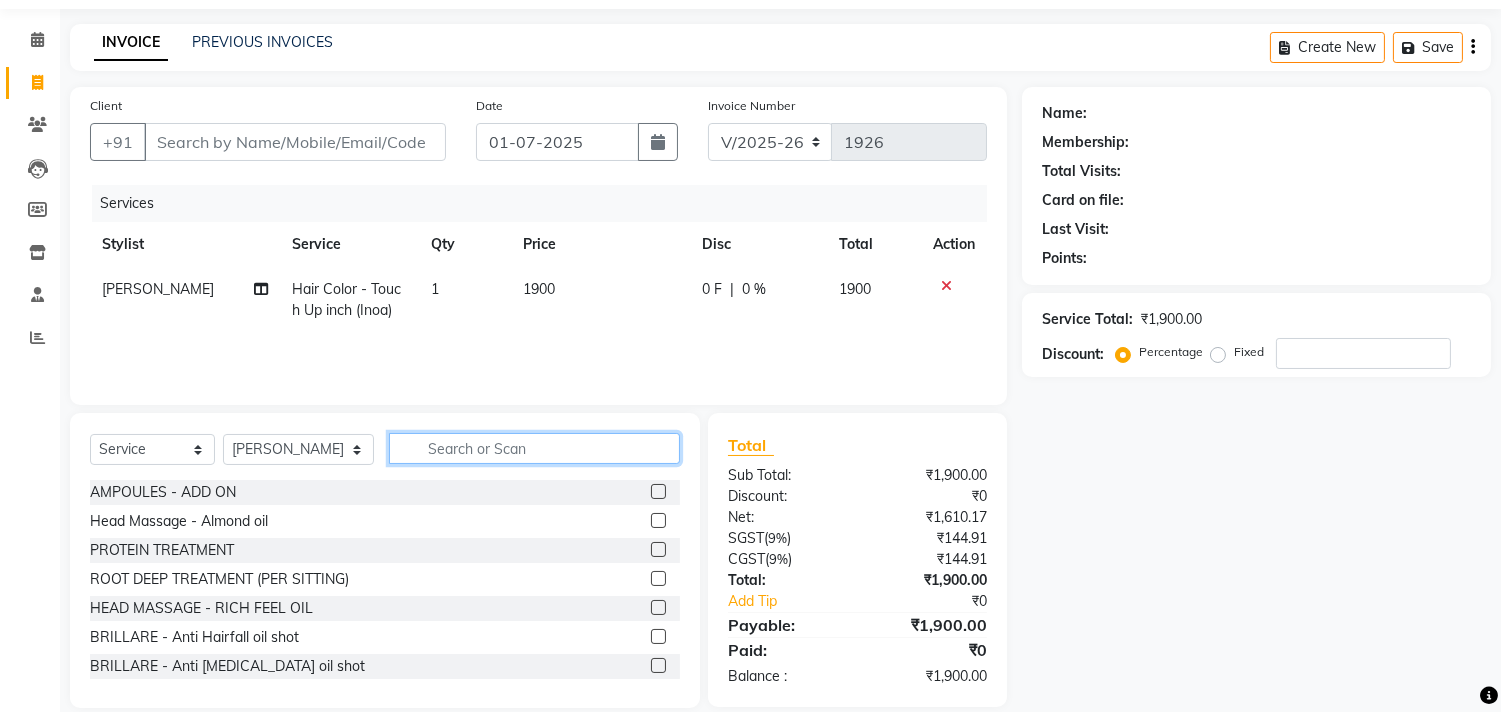 click 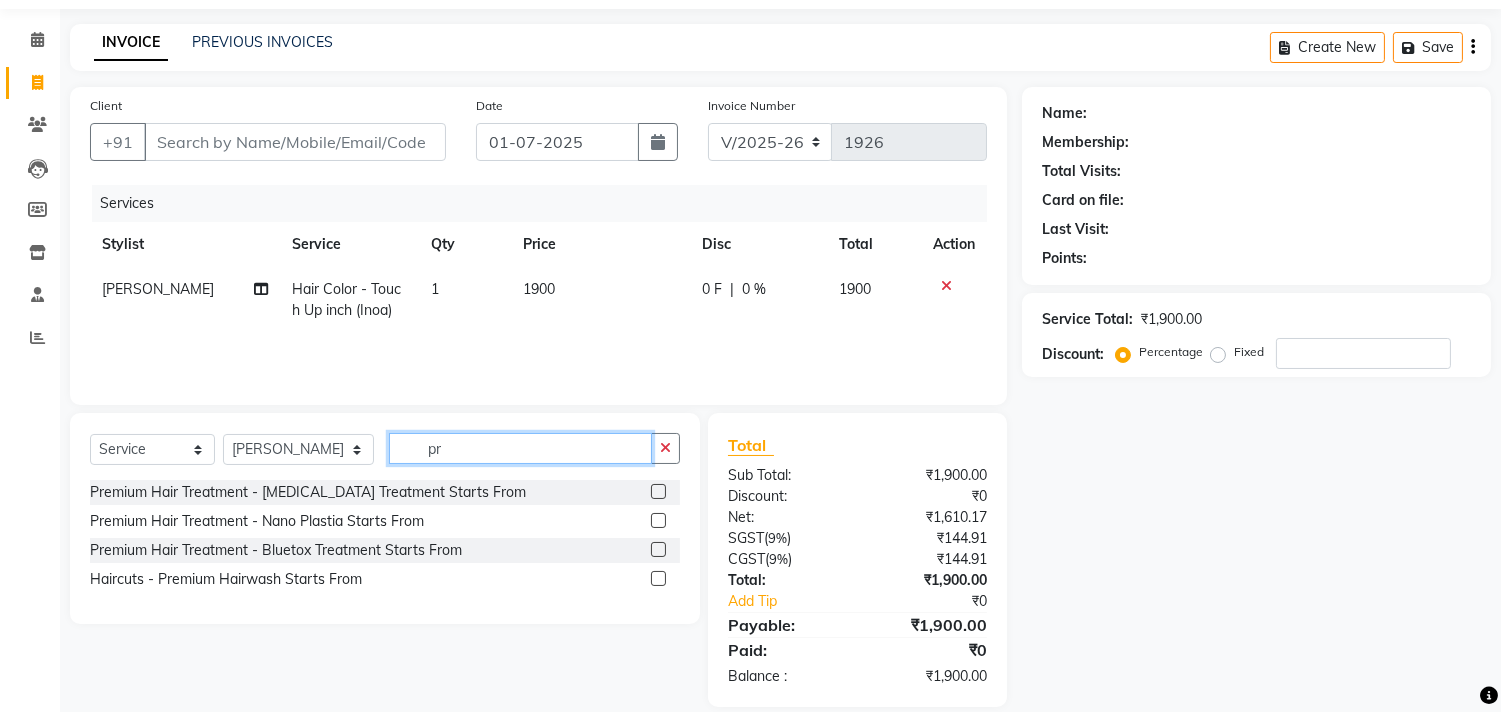 type on "p" 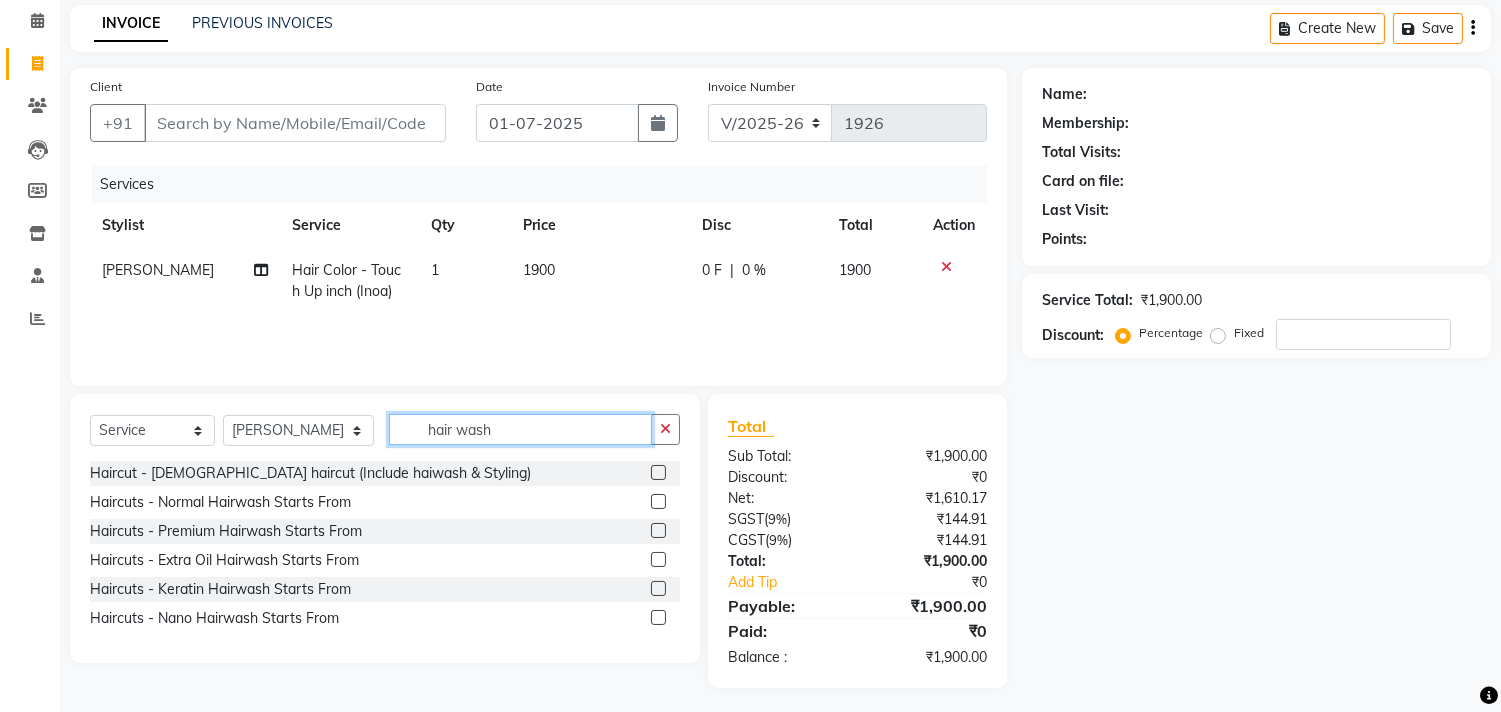 scroll, scrollTop: 87, scrollLeft: 0, axis: vertical 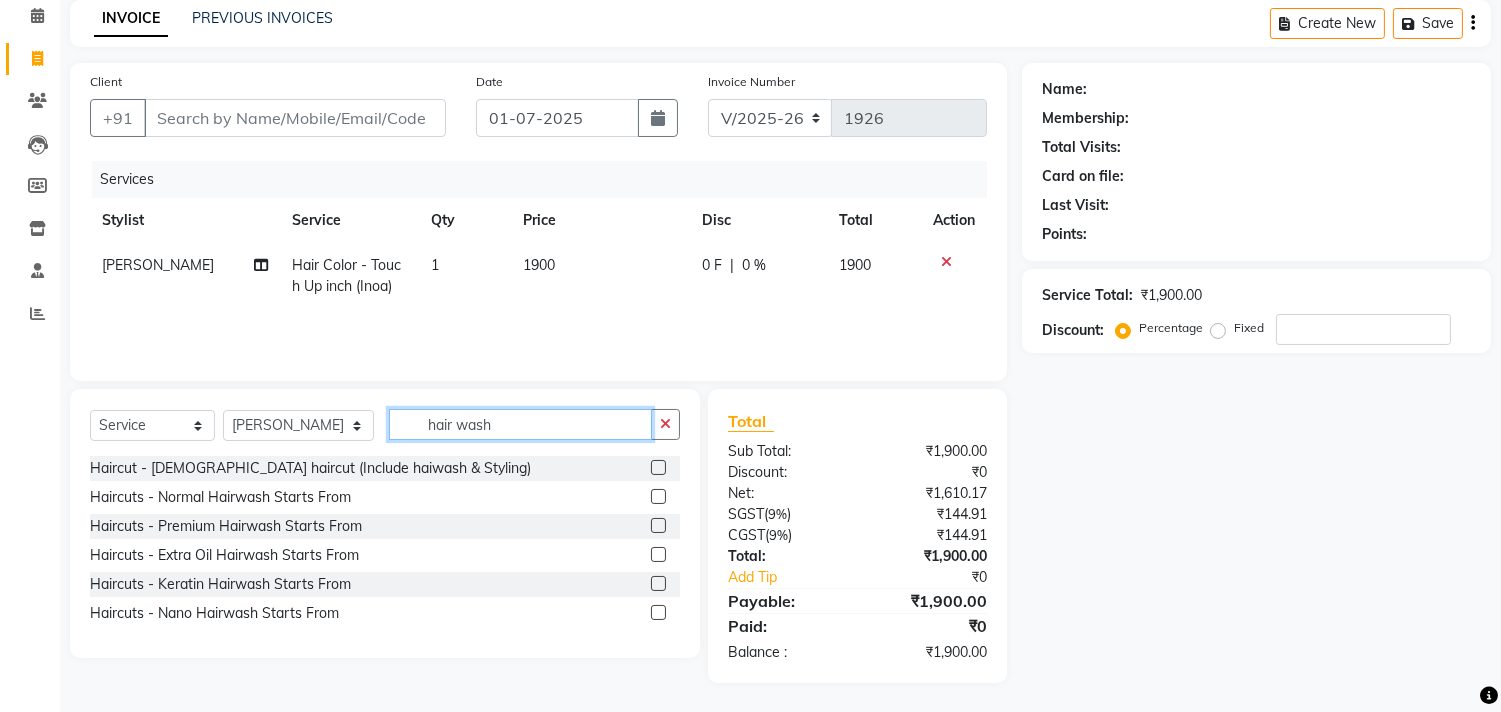 type on "hair wash" 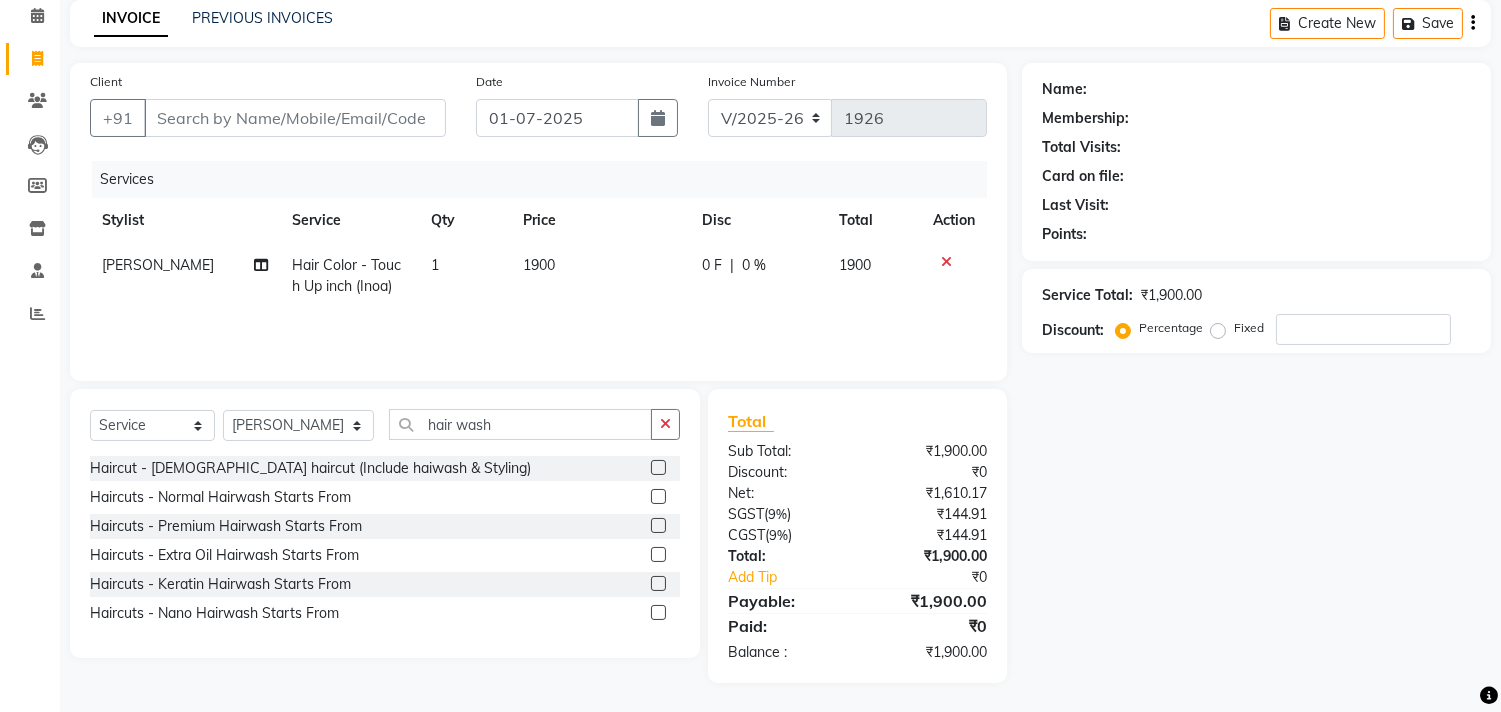 click 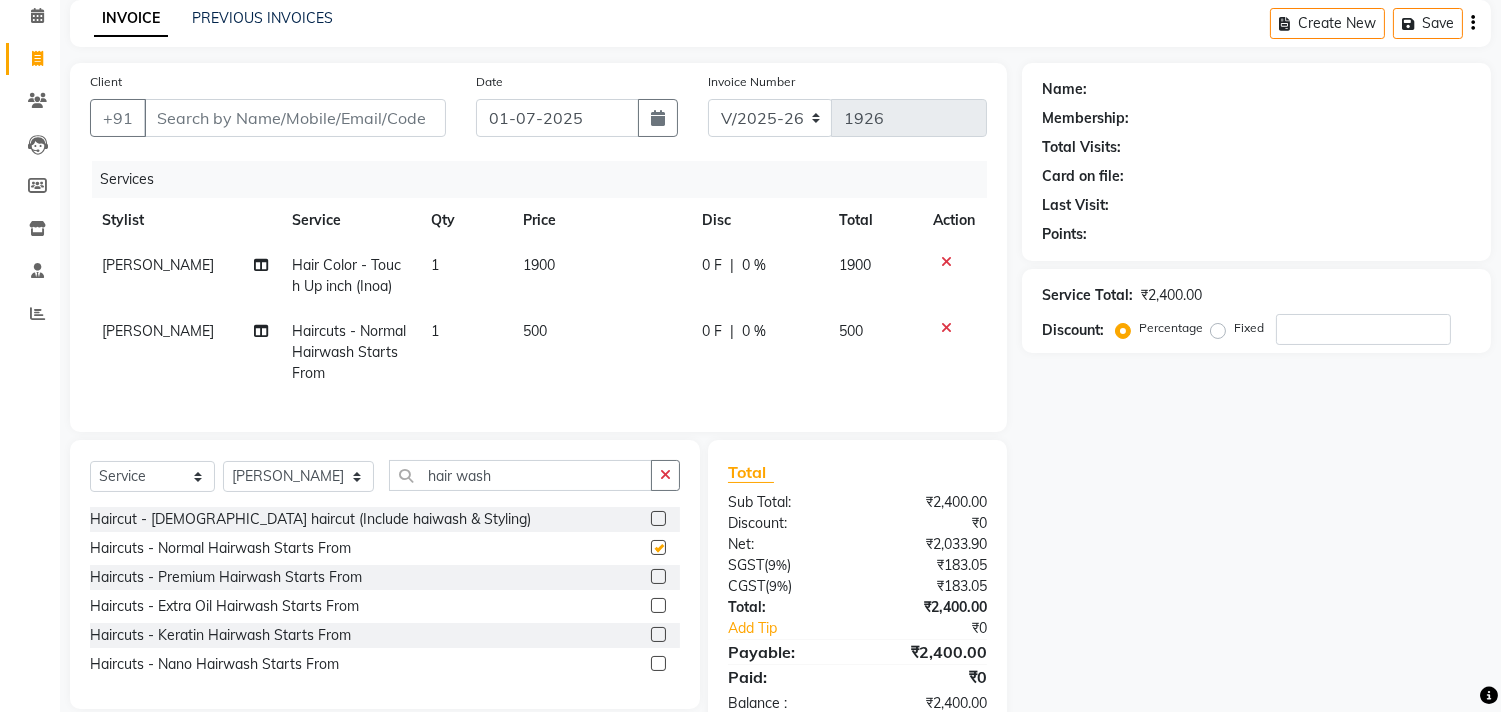 checkbox on "false" 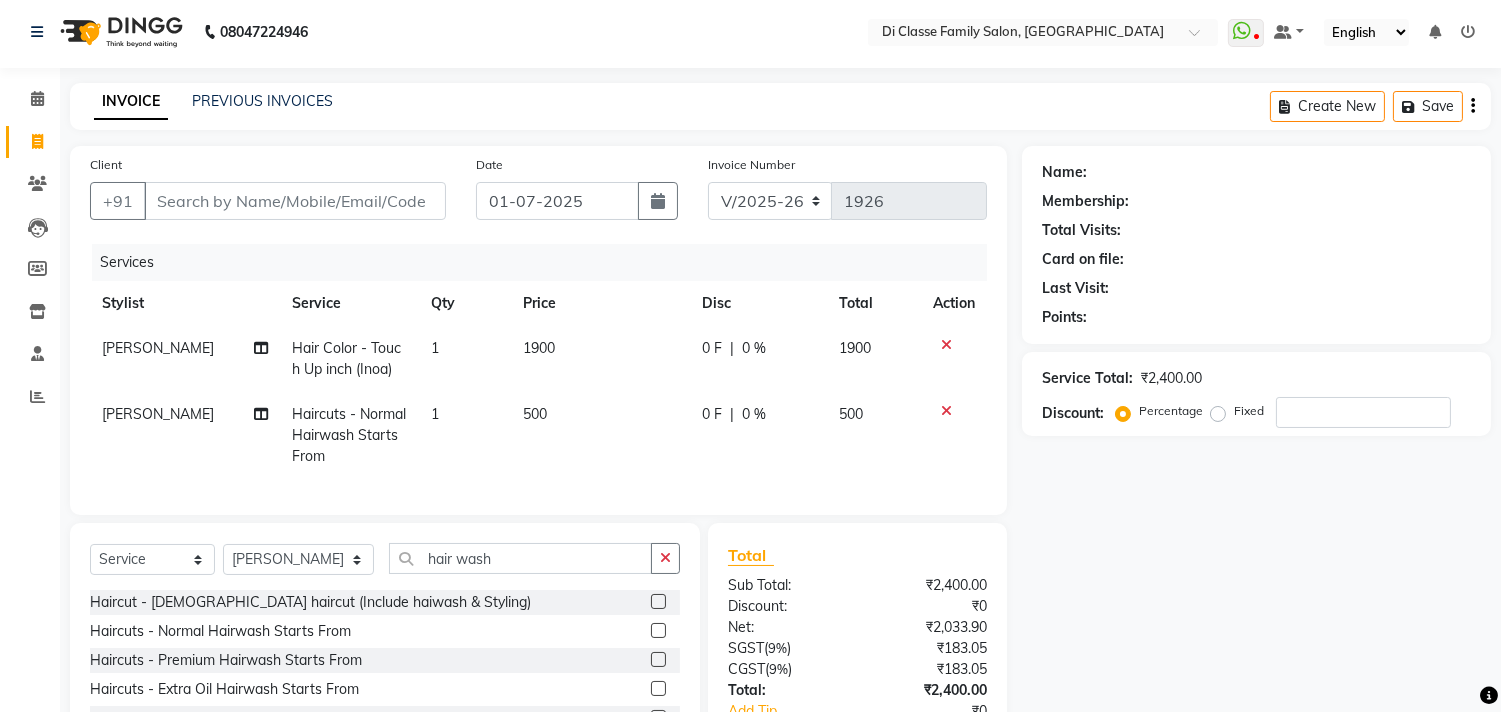 scroll, scrollTop: 0, scrollLeft: 0, axis: both 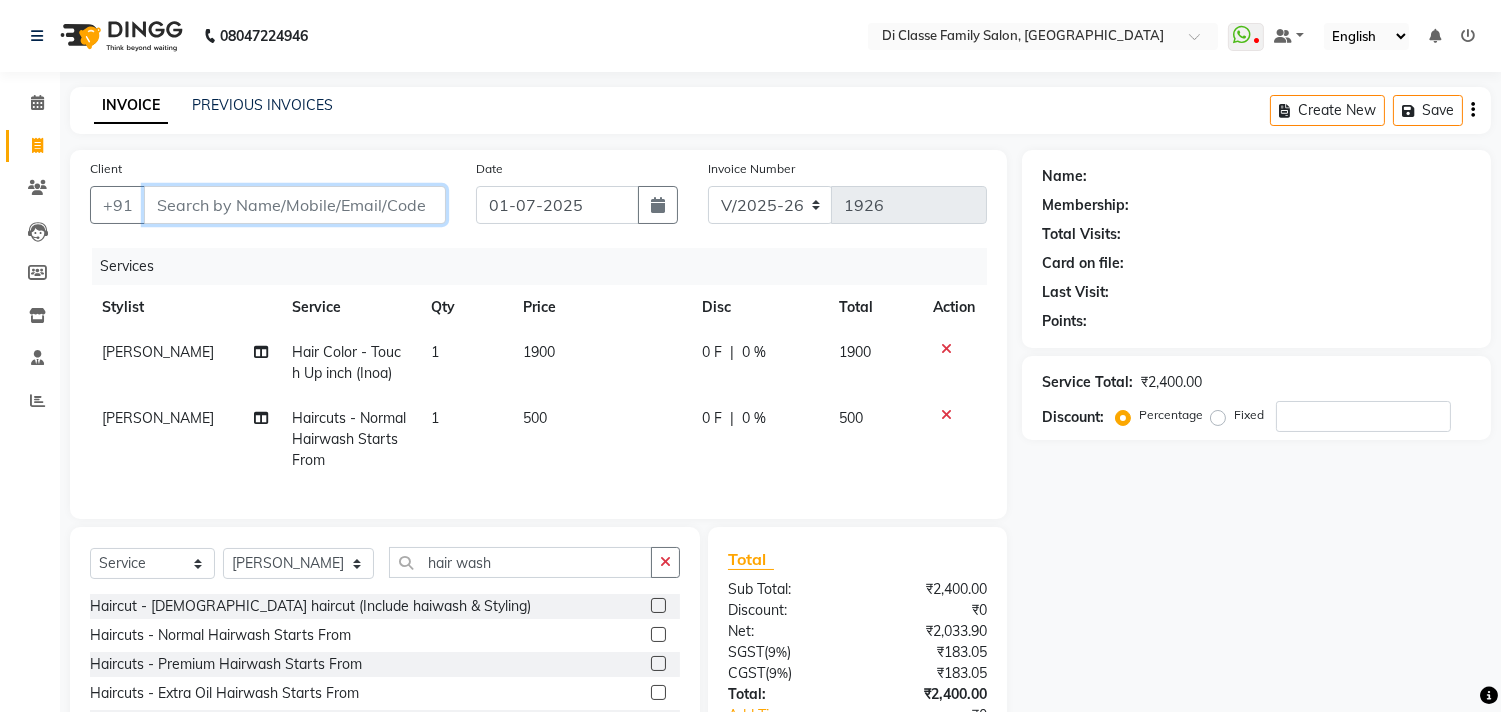 click on "Client" at bounding box center [295, 205] 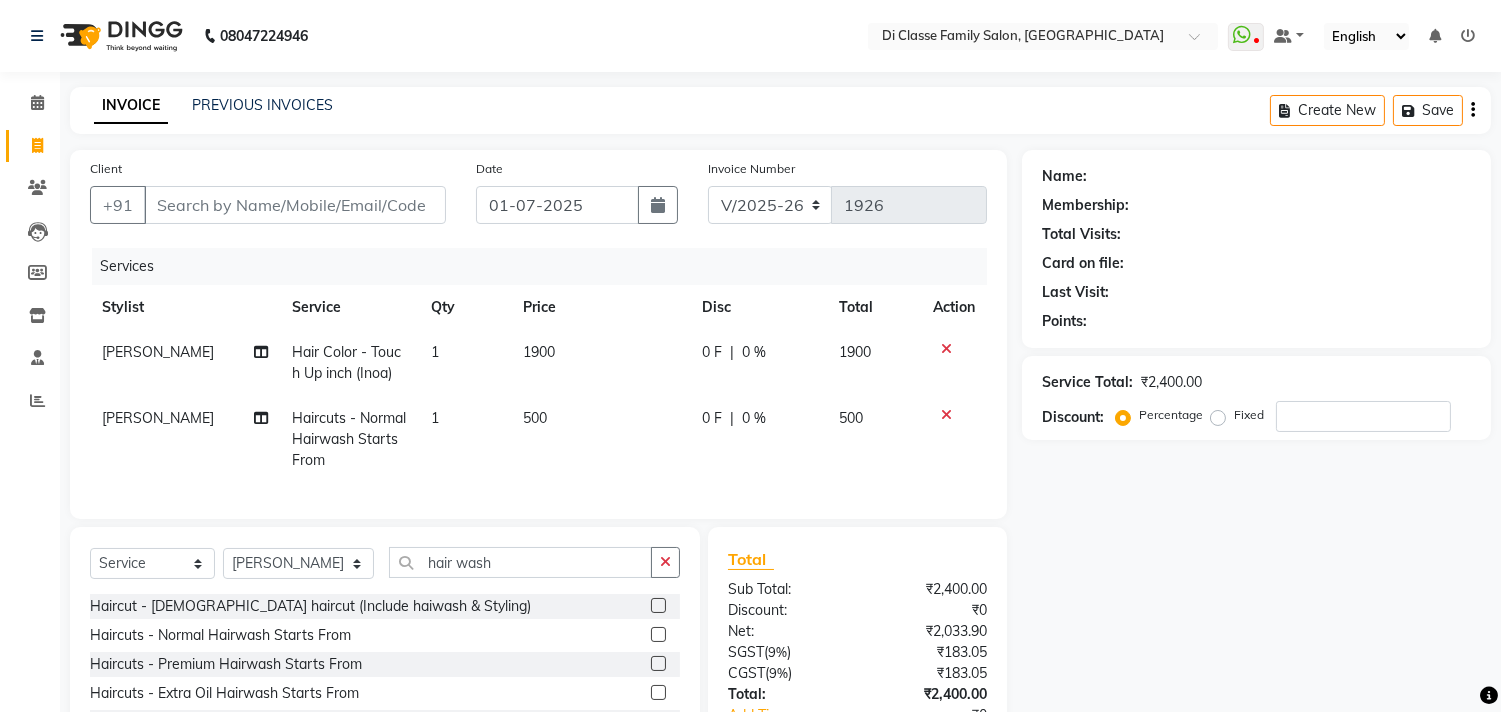 click on "500" 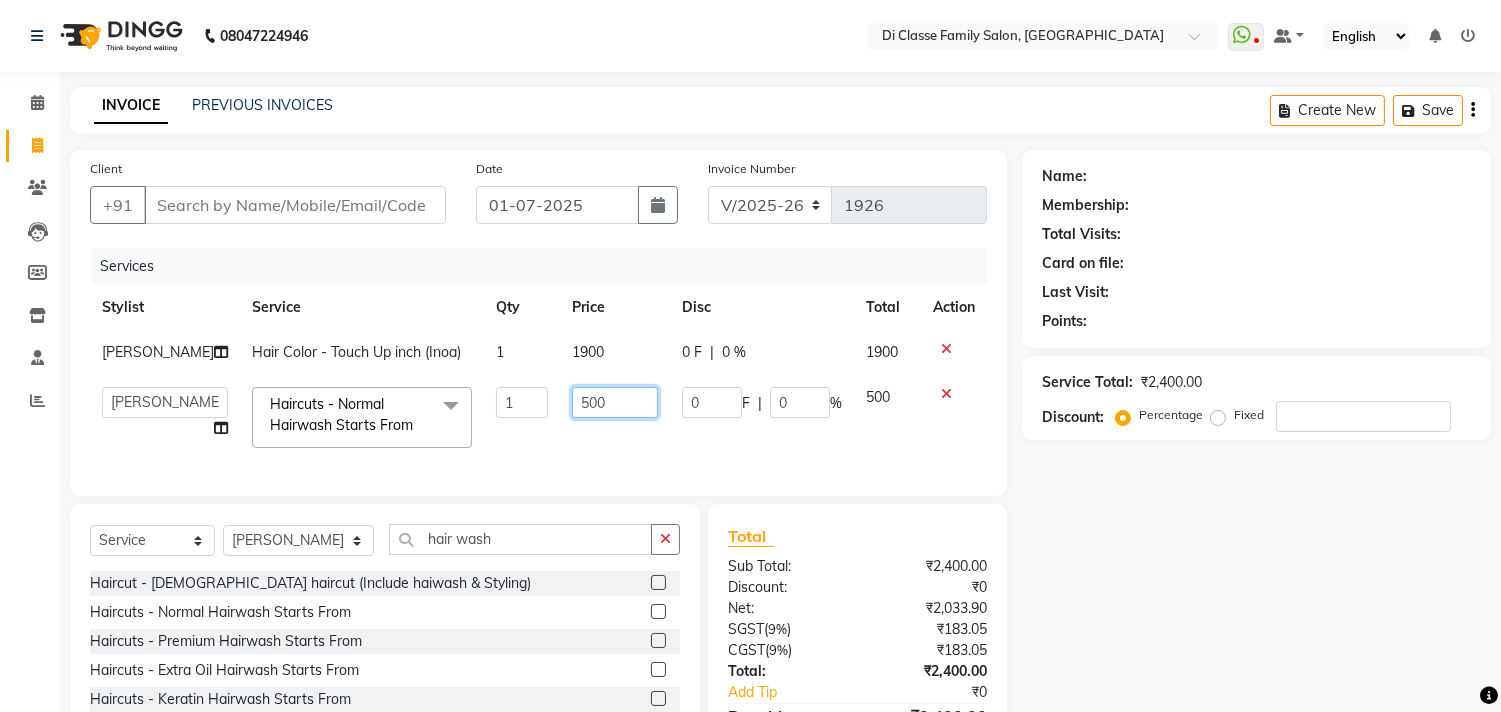 click on "500" 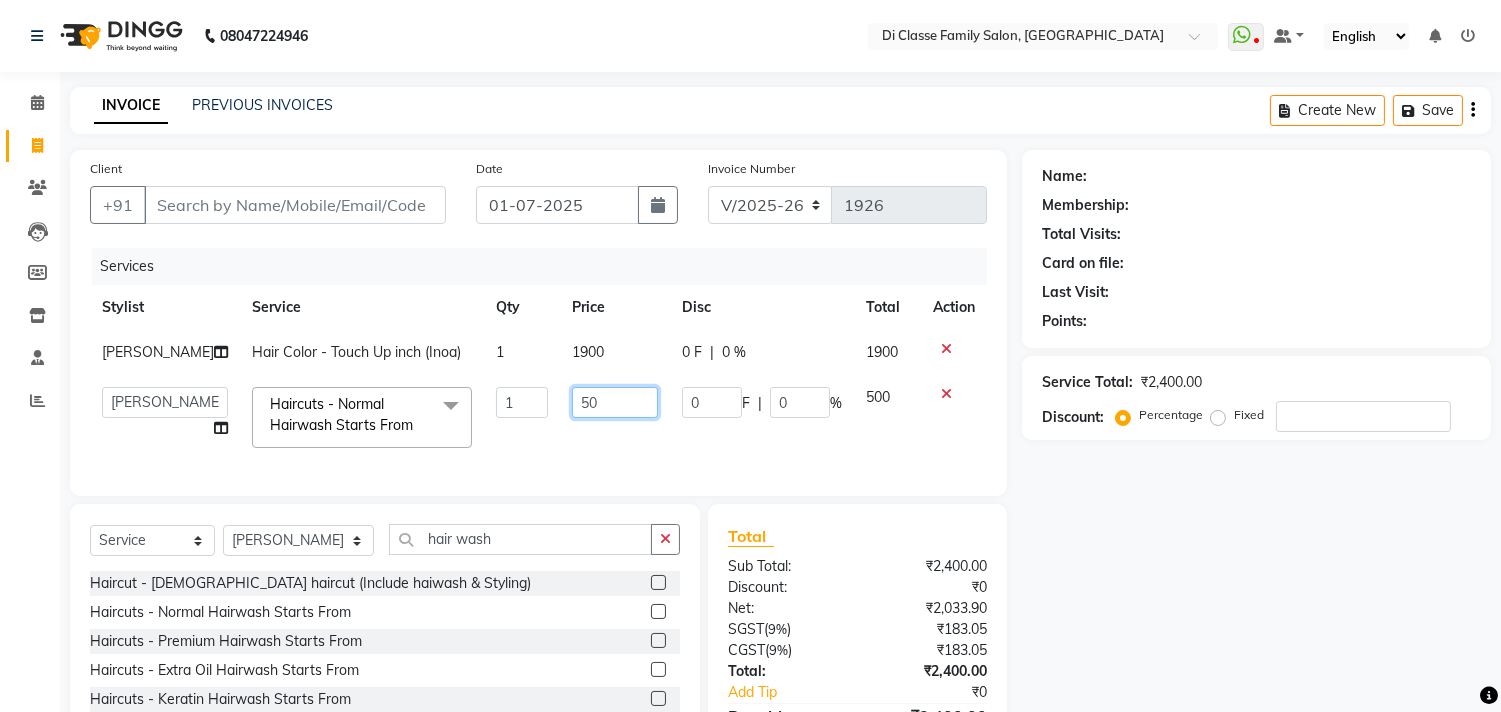 type on "5" 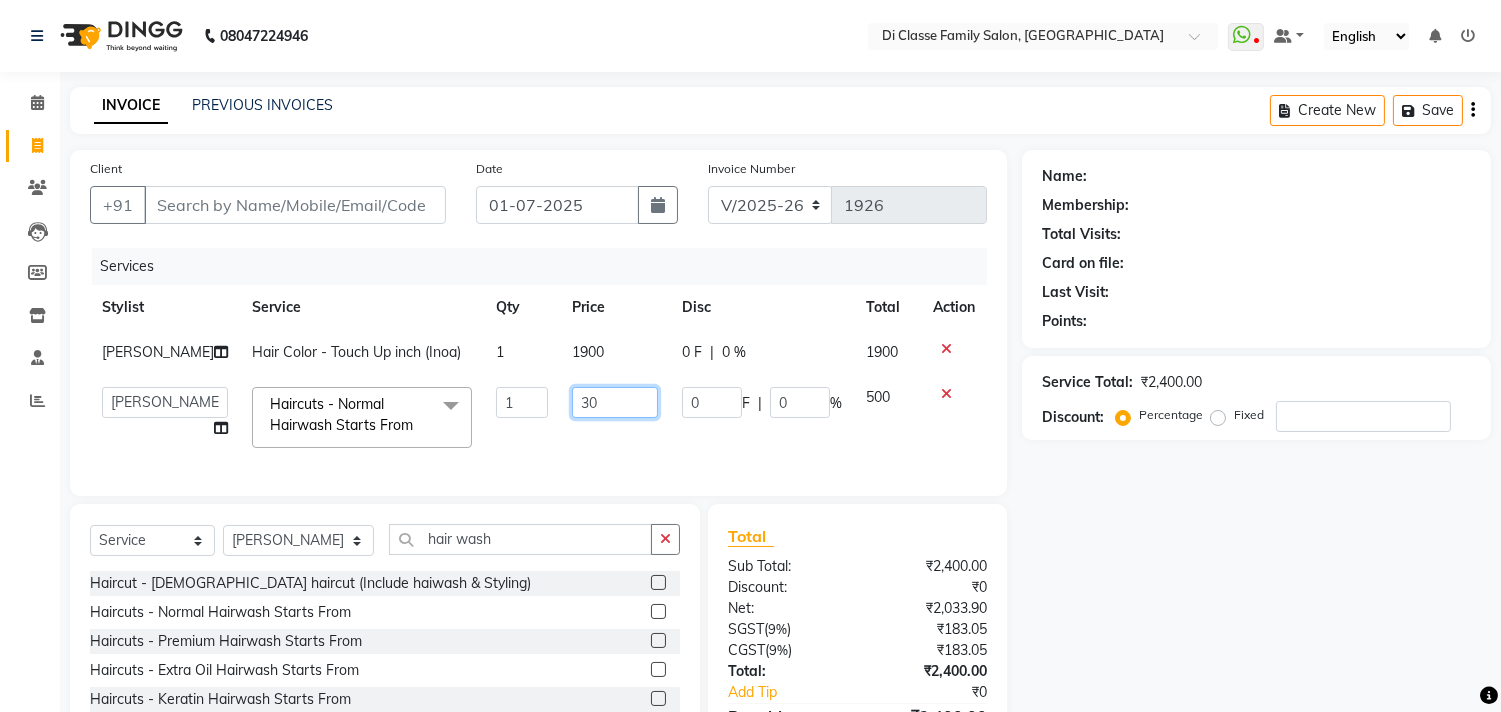 type on "300" 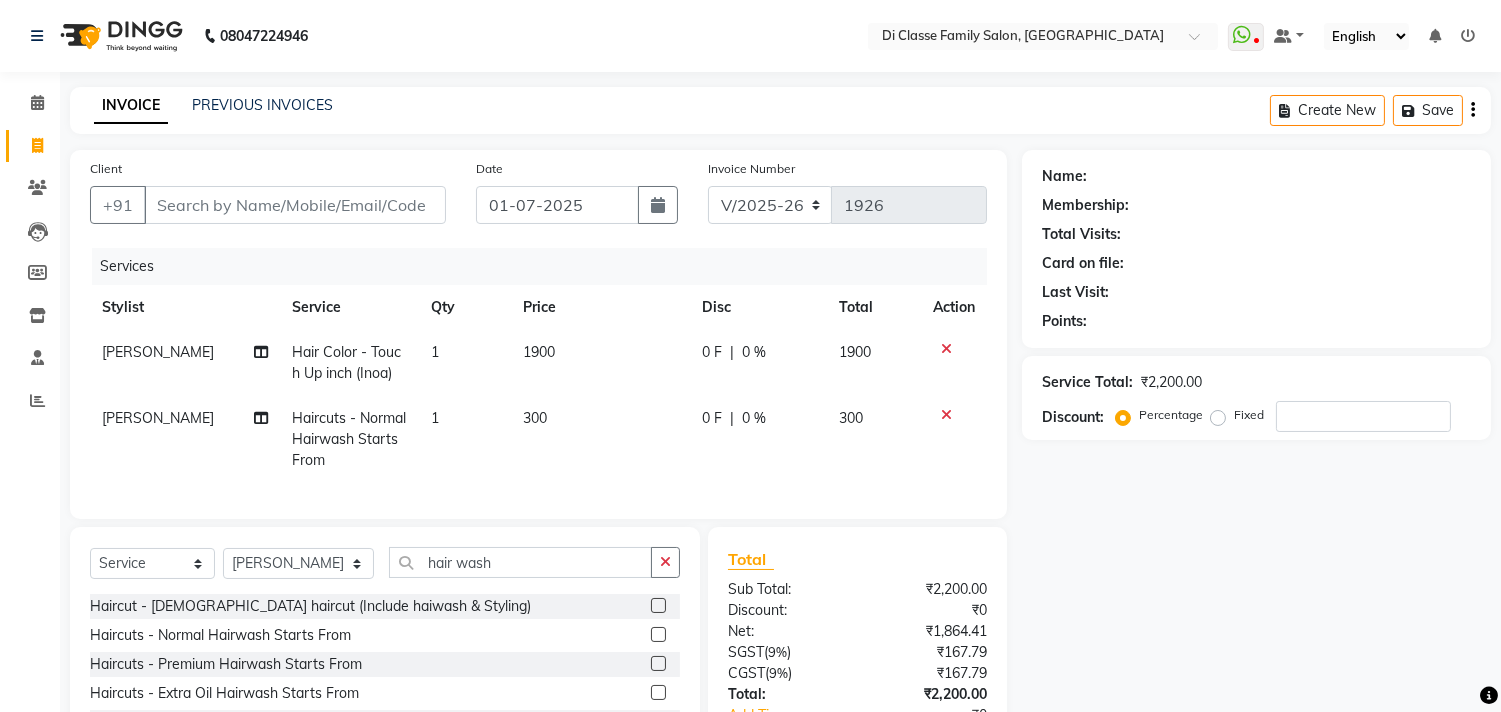 drag, startPoint x: 1335, startPoint y: 583, endPoint x: 1307, endPoint y: 582, distance: 28.01785 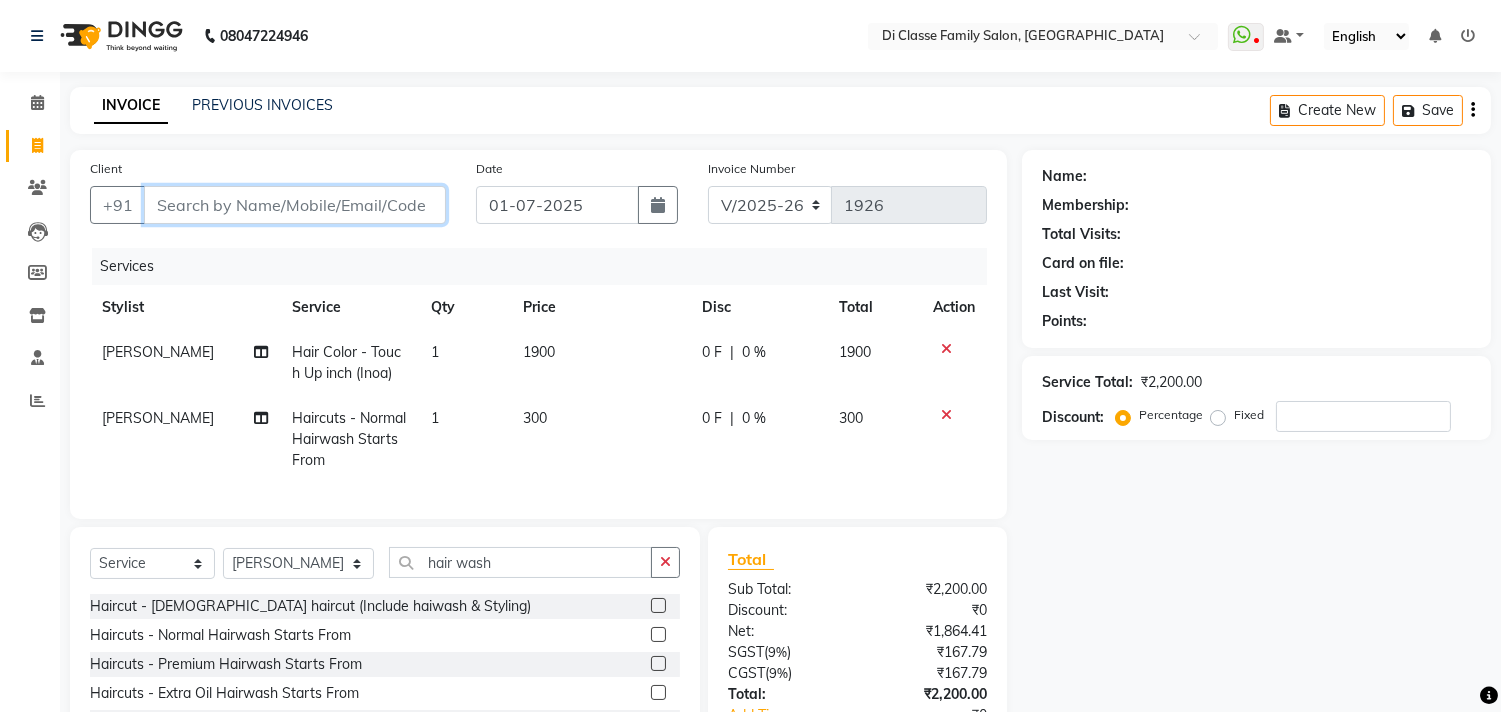 click on "Client" at bounding box center [295, 205] 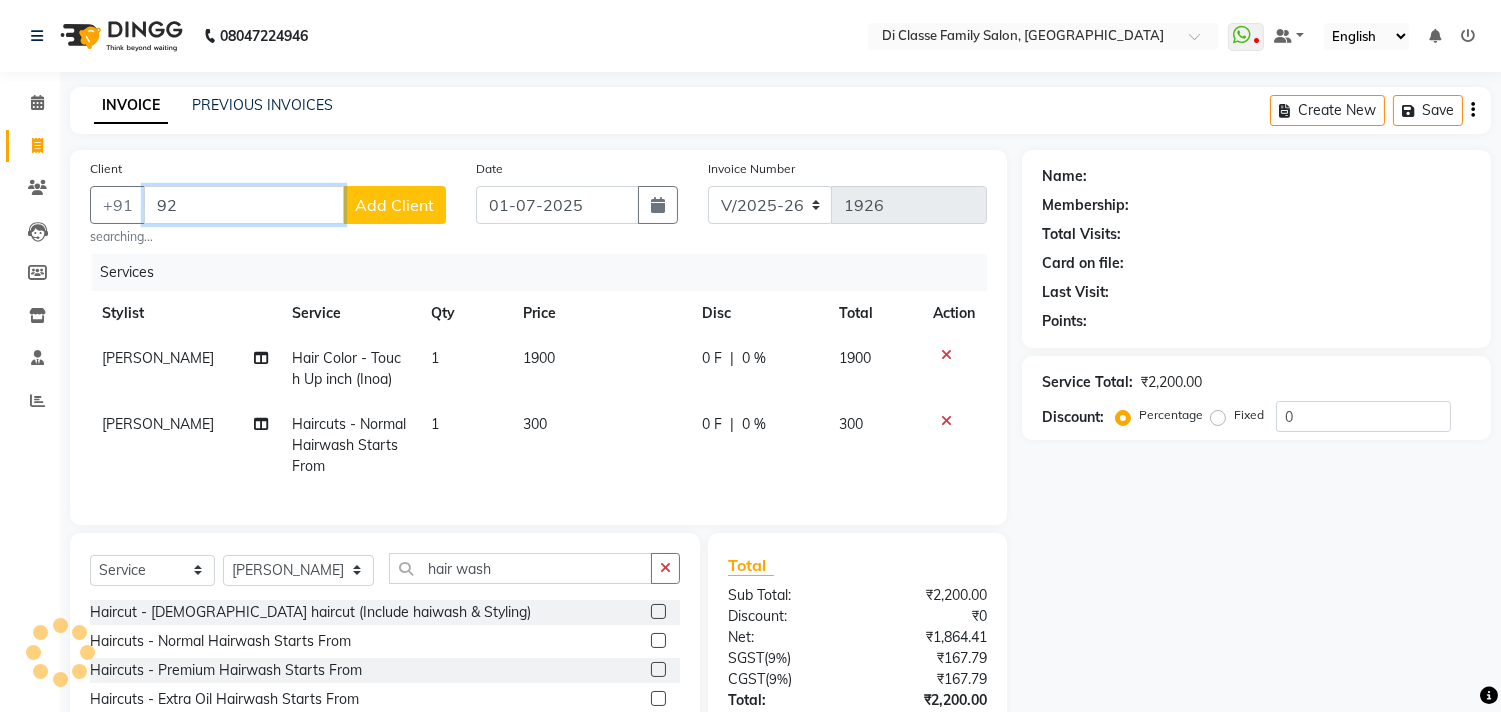 type on "9" 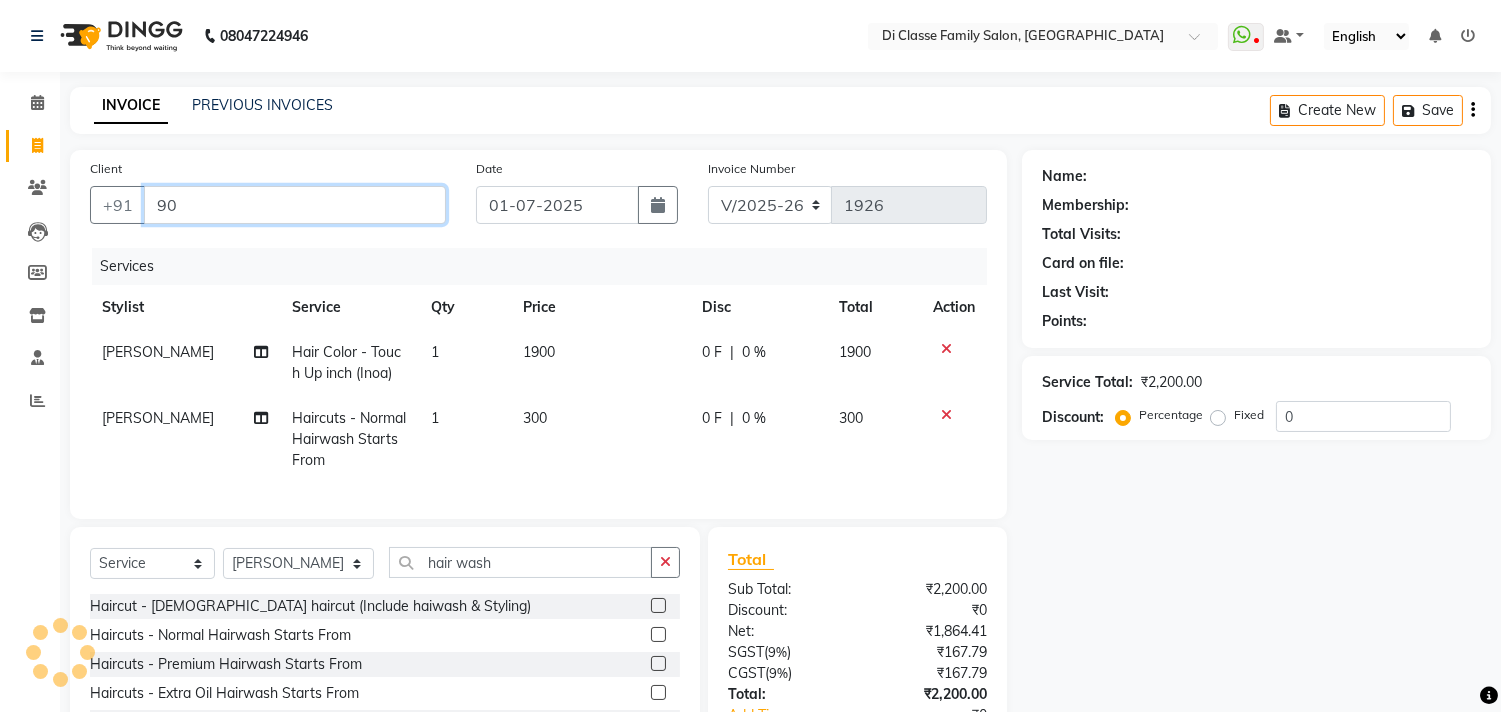 type on "9" 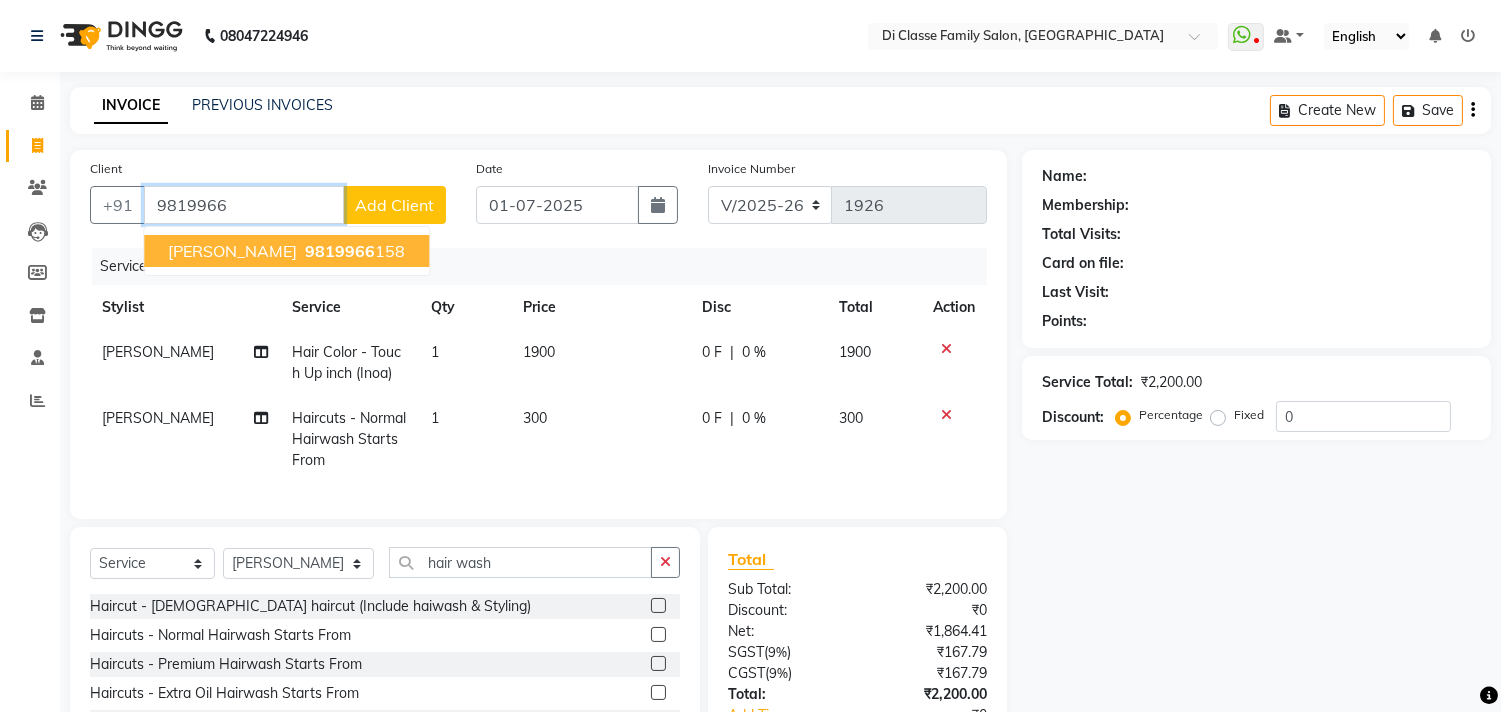 click on "[PERSON_NAME]" at bounding box center (232, 251) 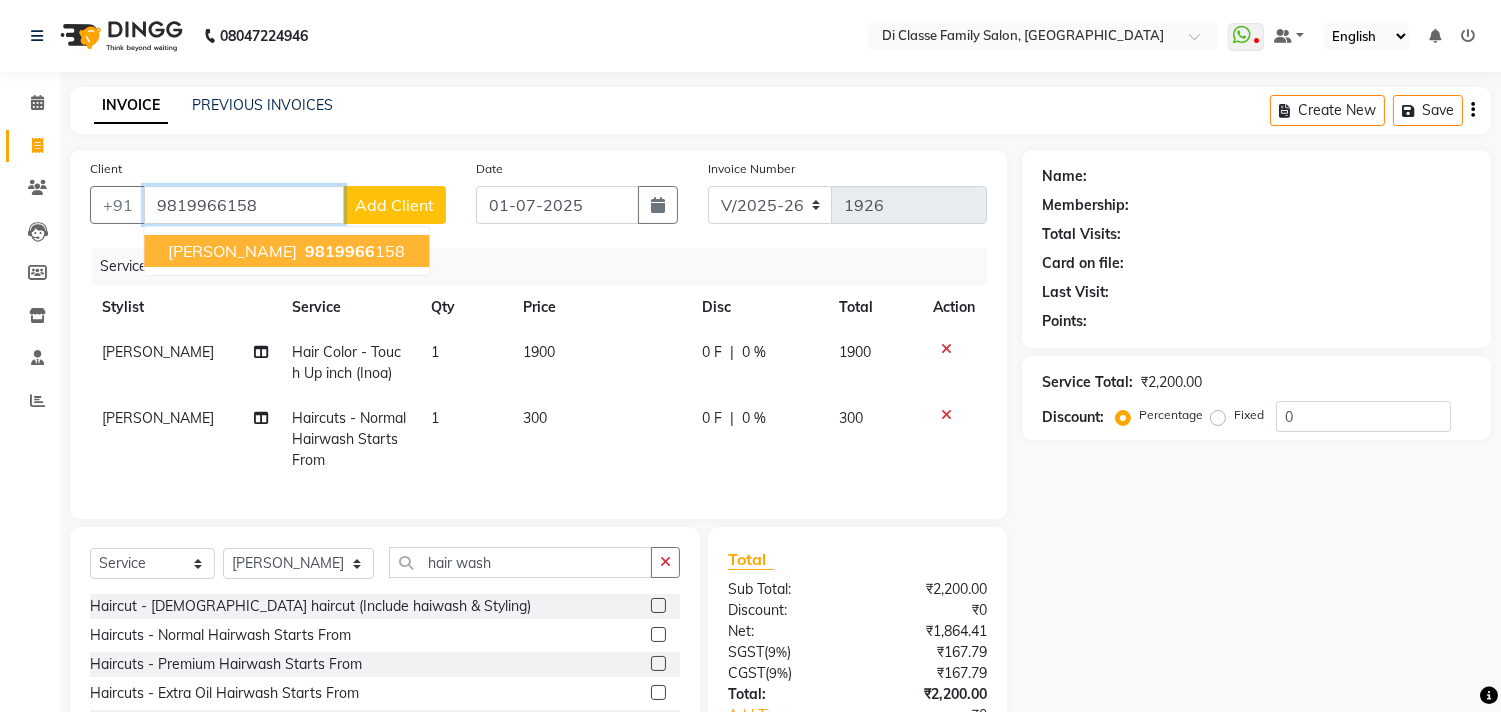 type on "9819966158" 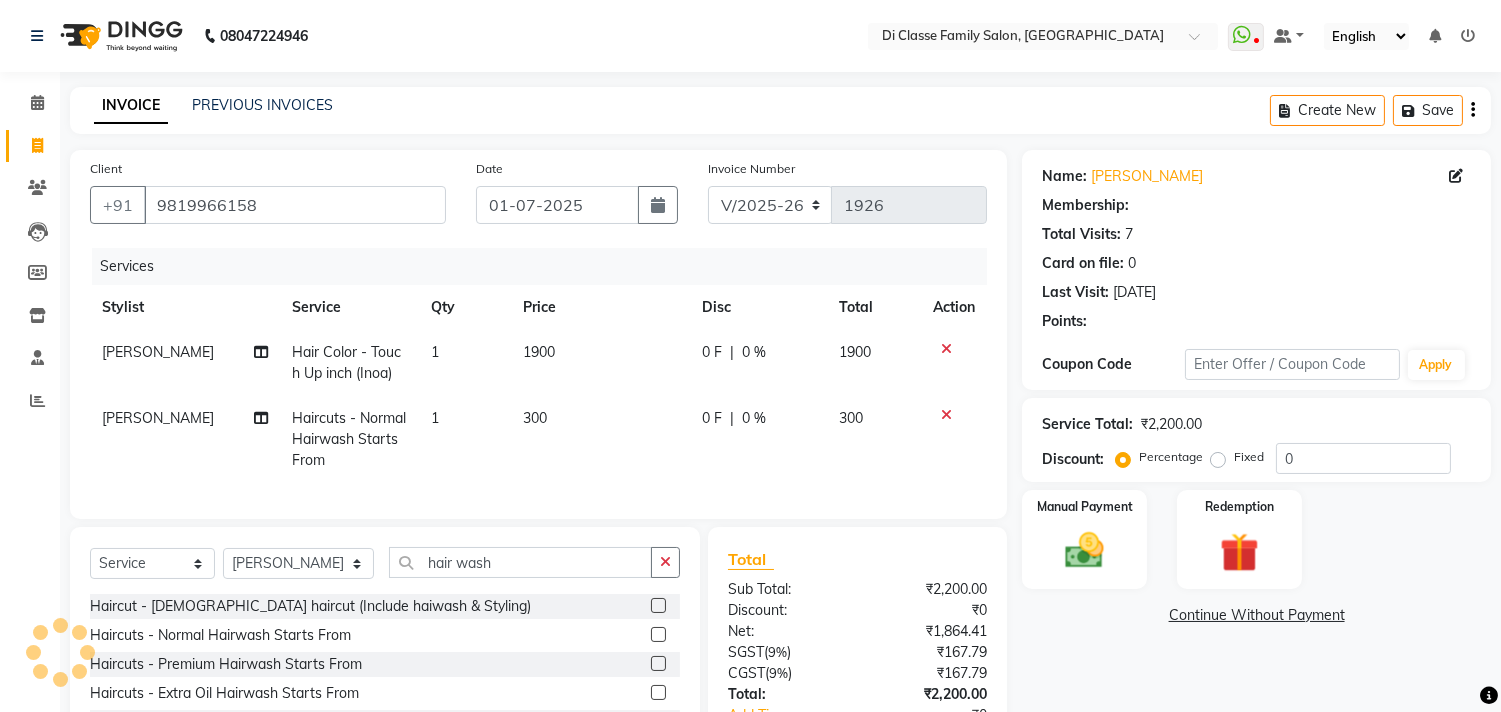 type on "15" 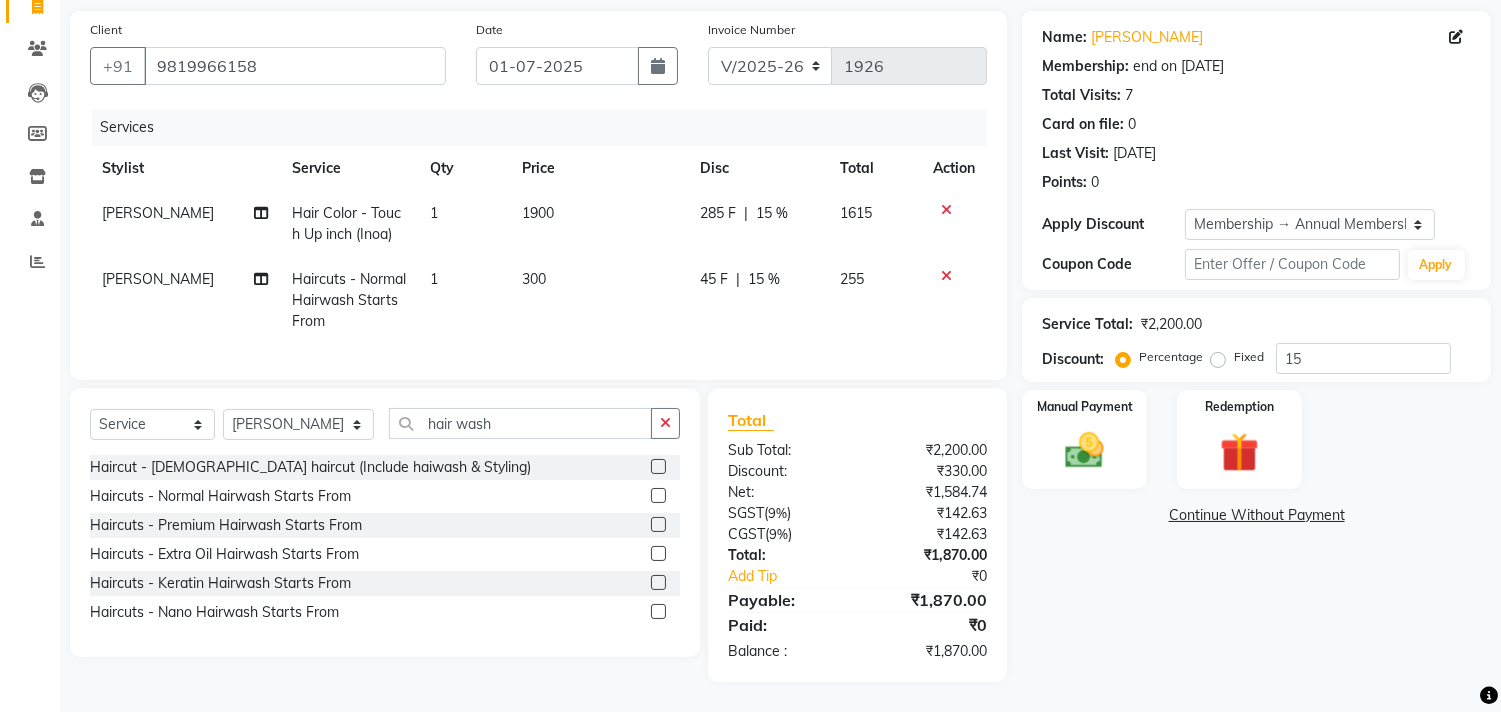 scroll, scrollTop: 155, scrollLeft: 0, axis: vertical 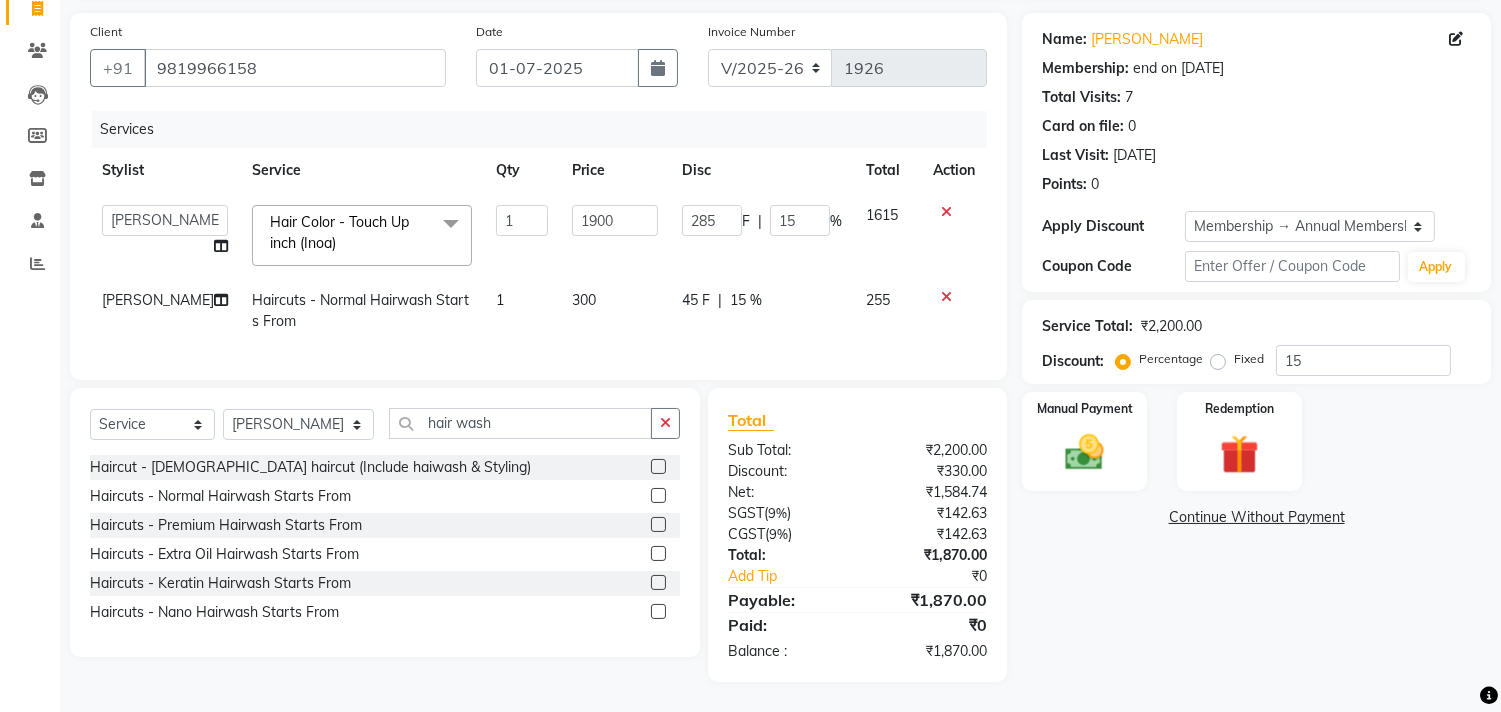 click 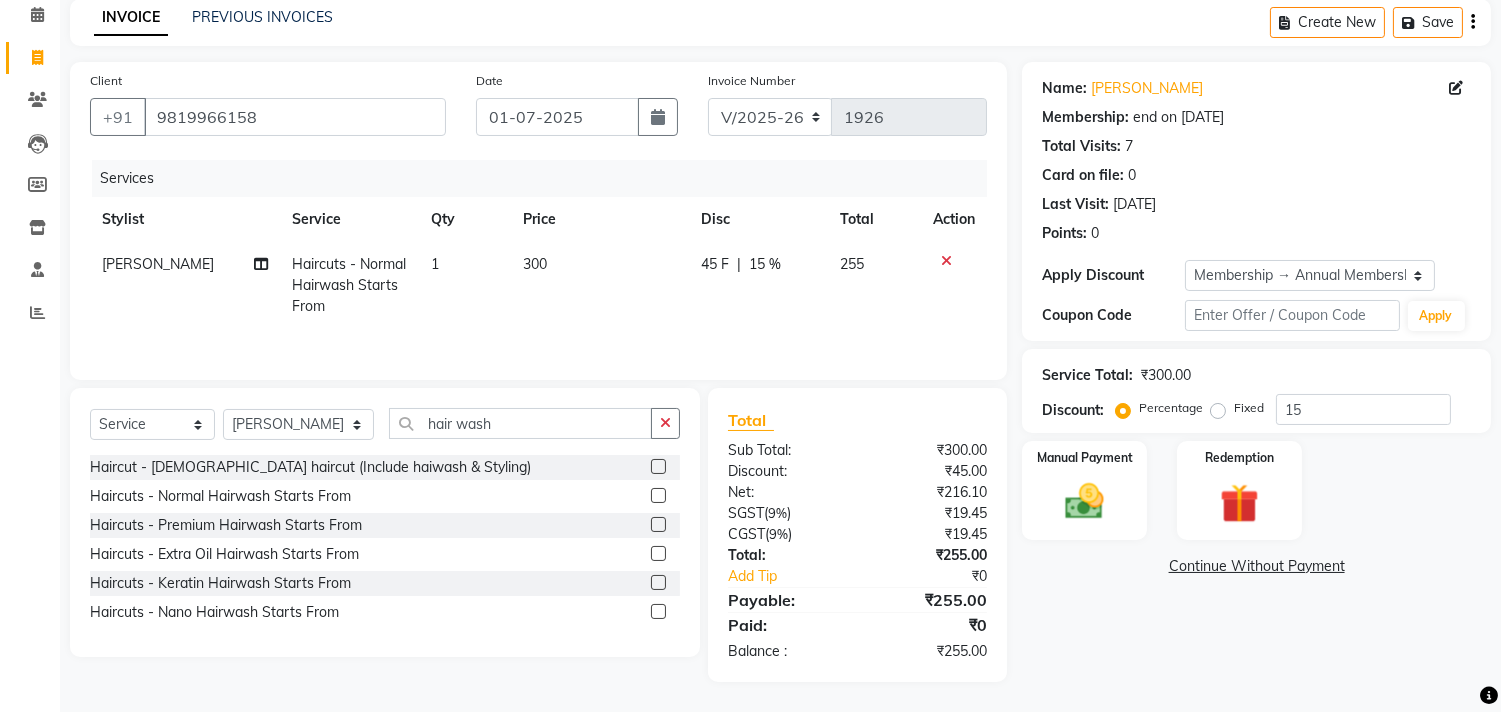scroll, scrollTop: 90, scrollLeft: 0, axis: vertical 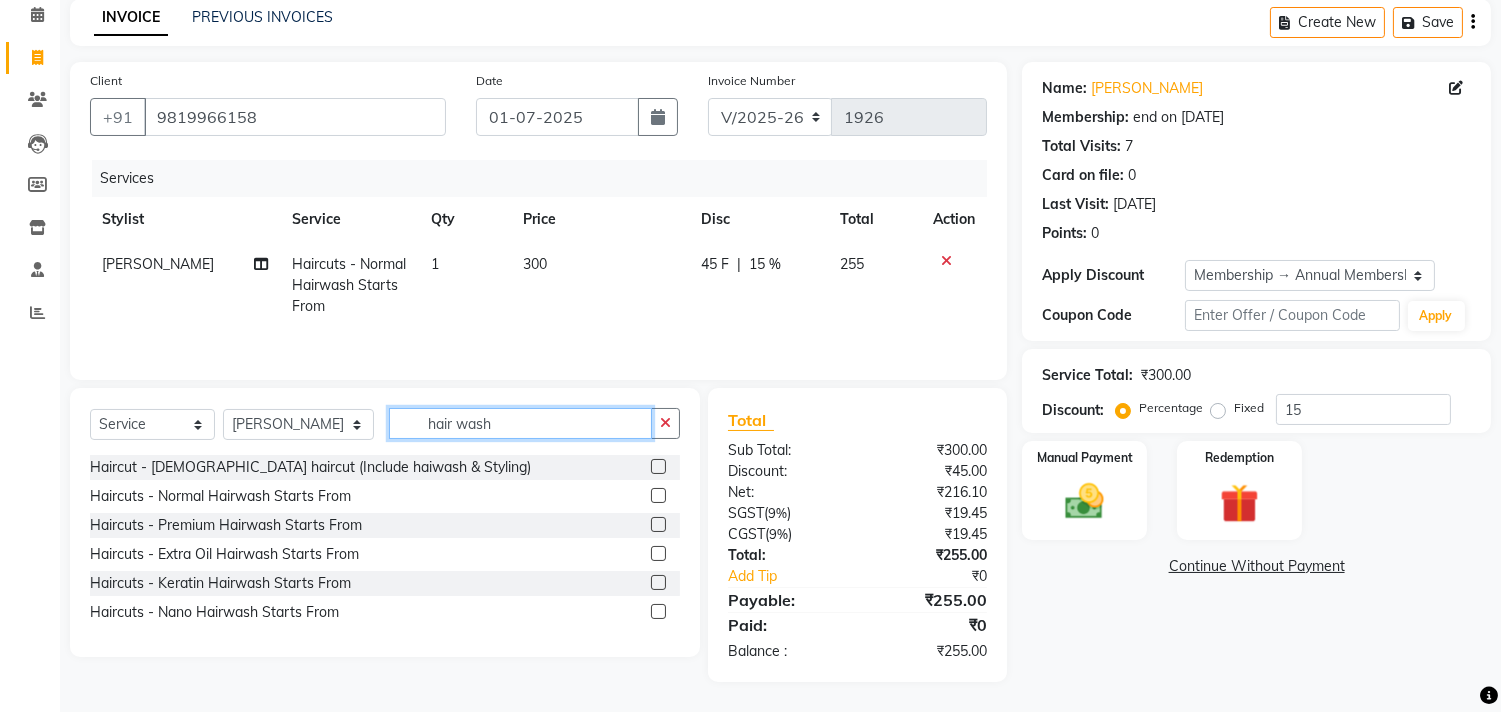 click on "hair wash" 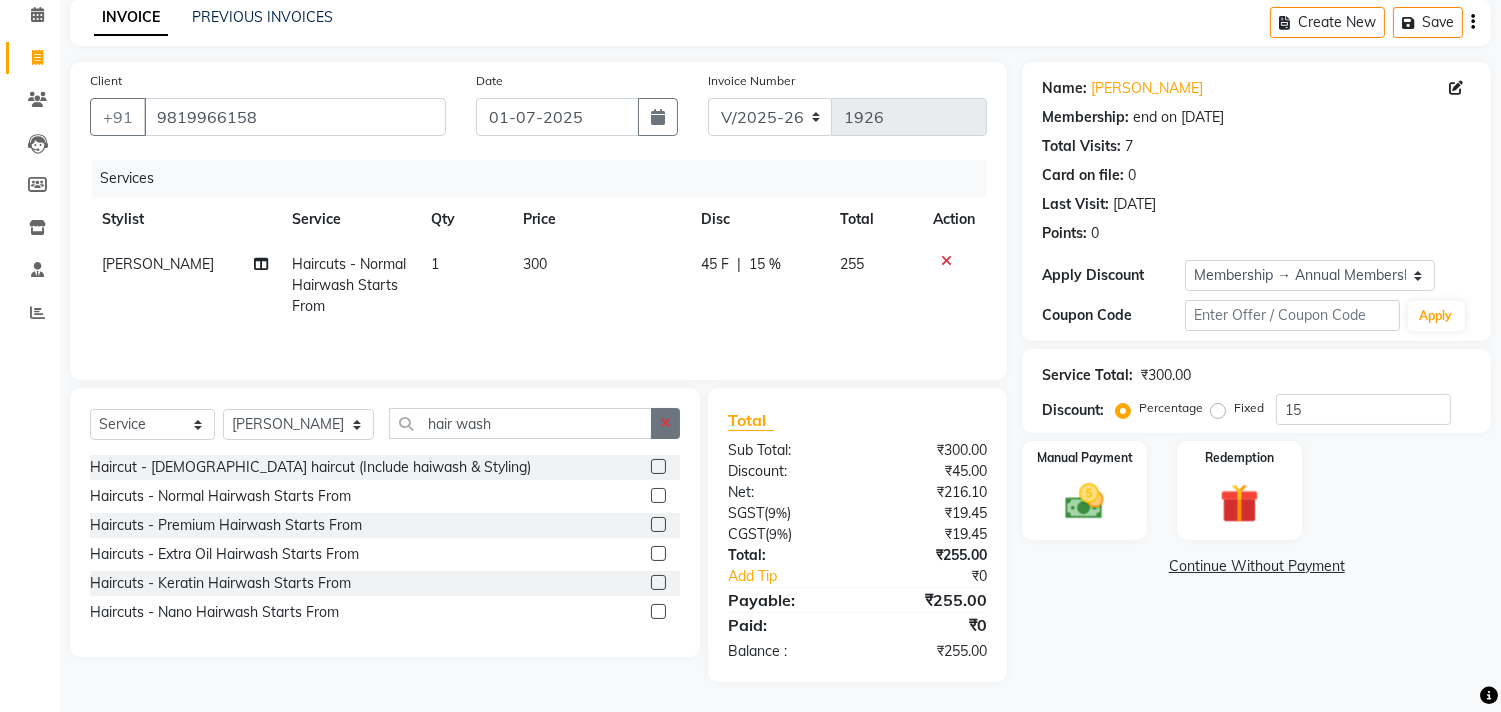 click 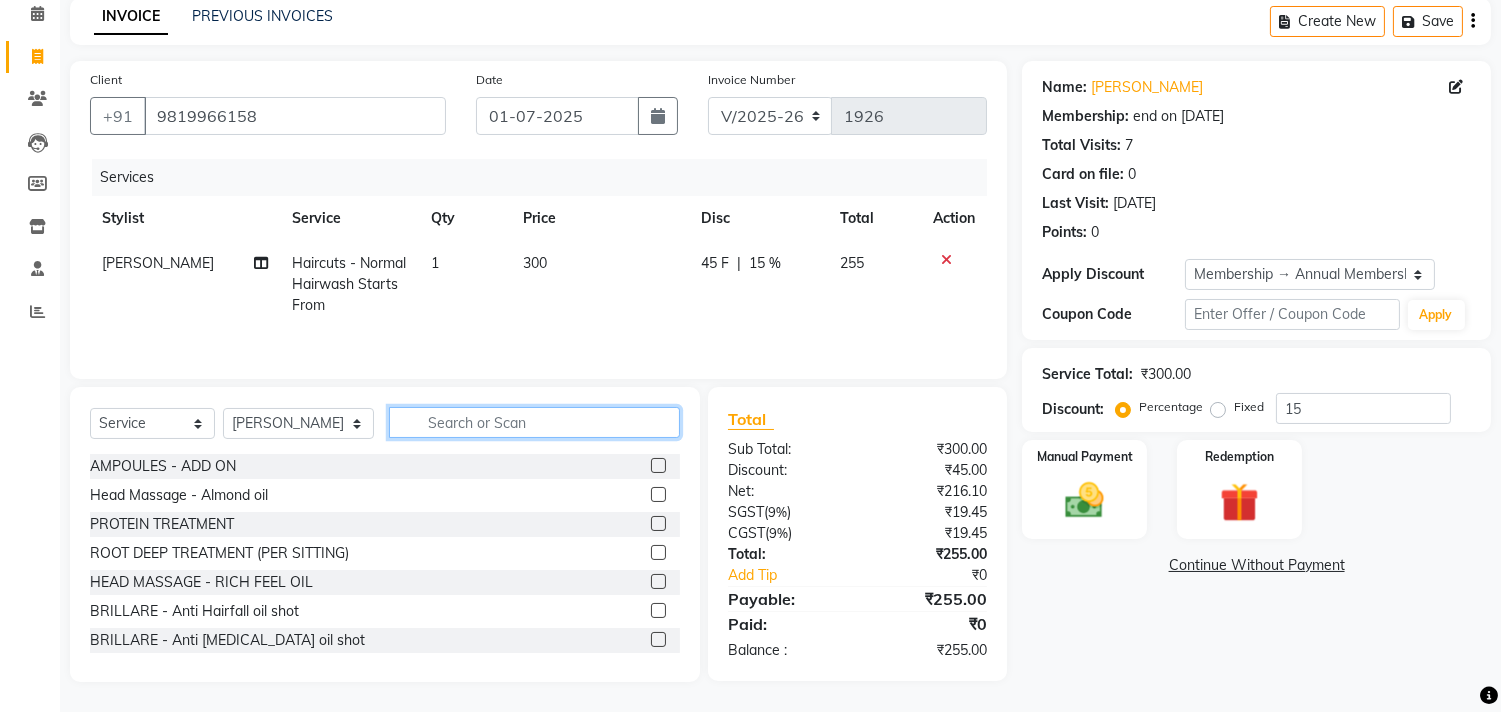 click 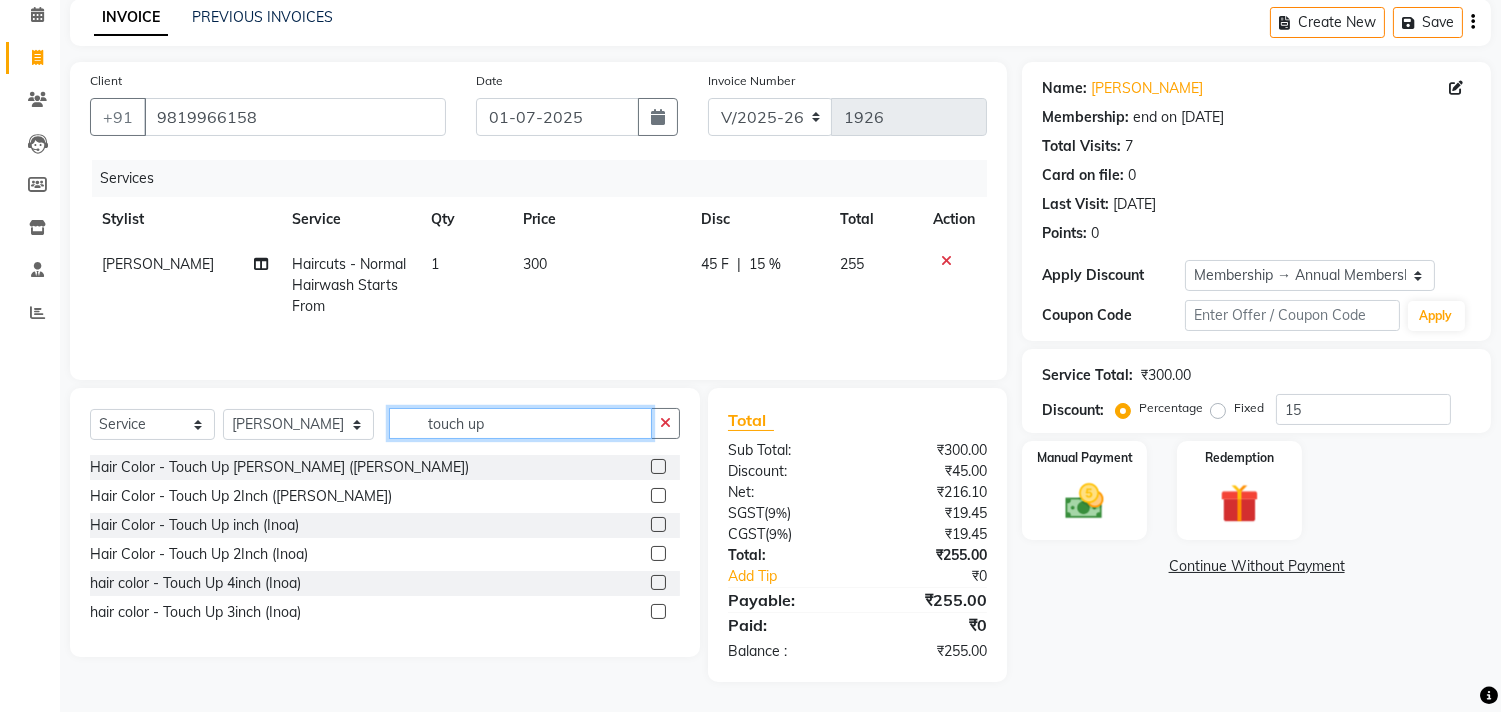 type on "touch up" 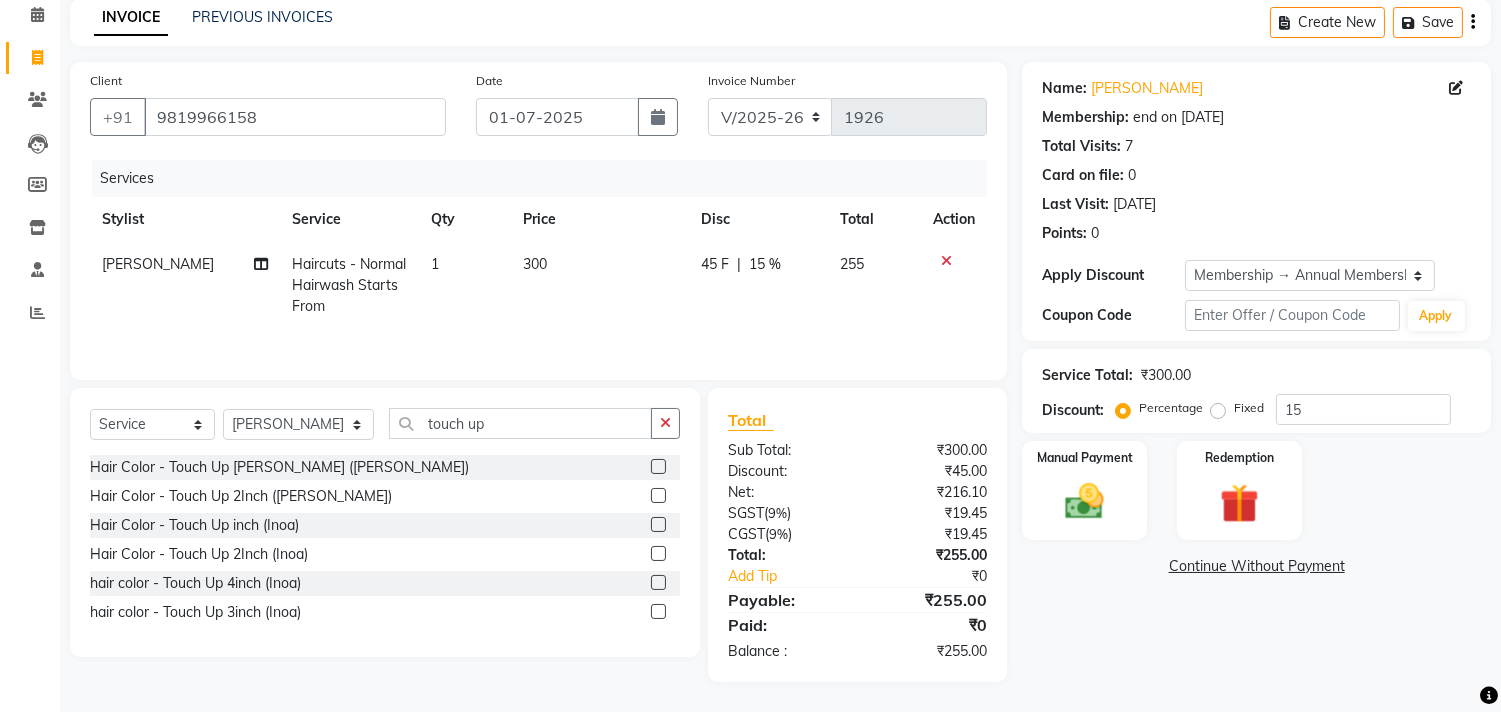 click 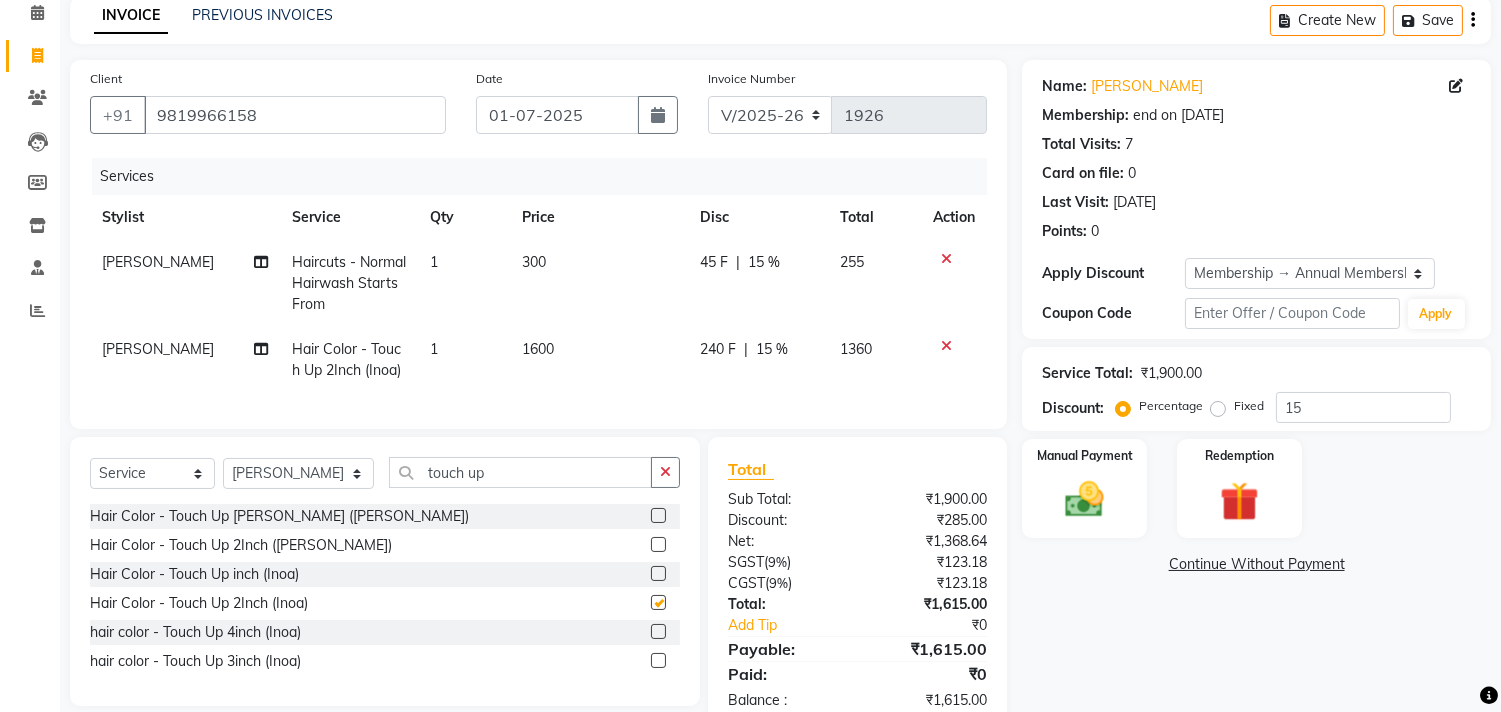 checkbox on "false" 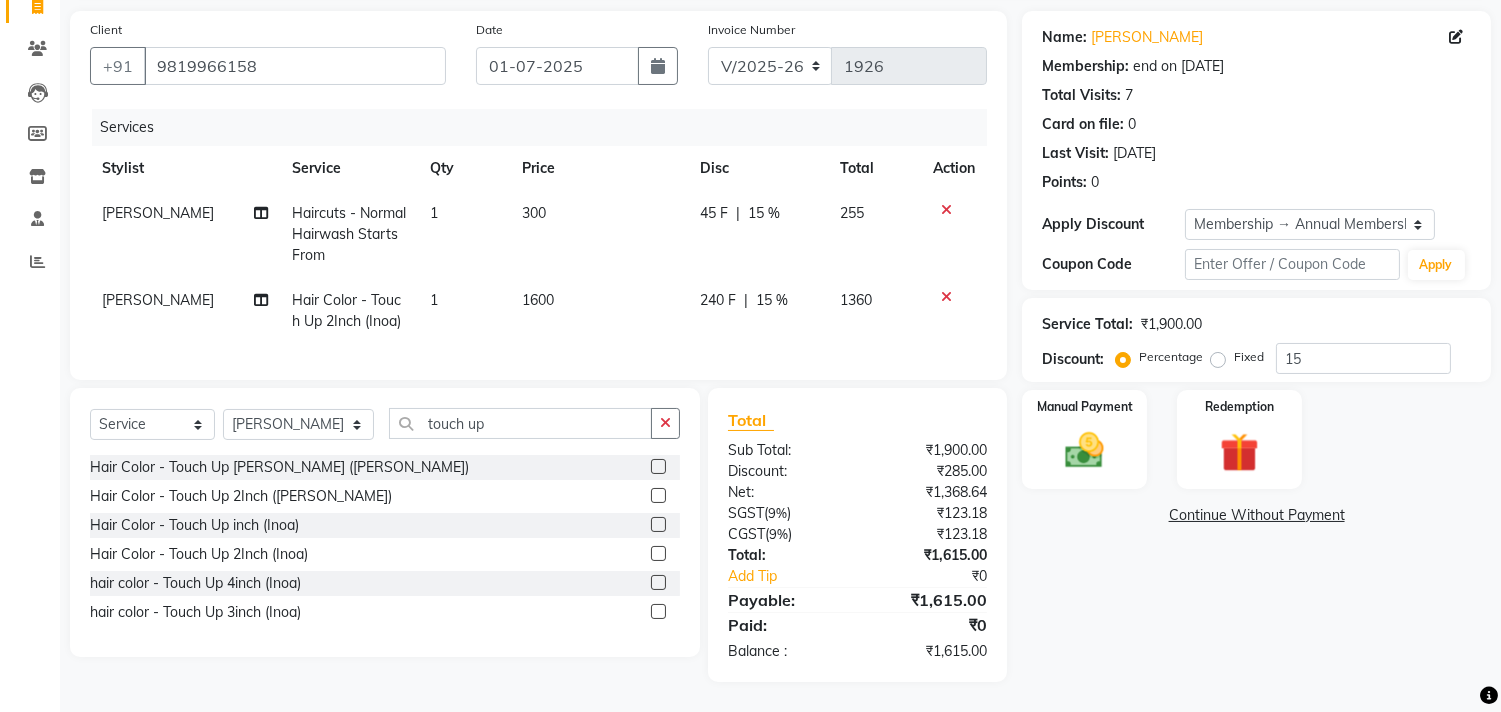 click on "1600" 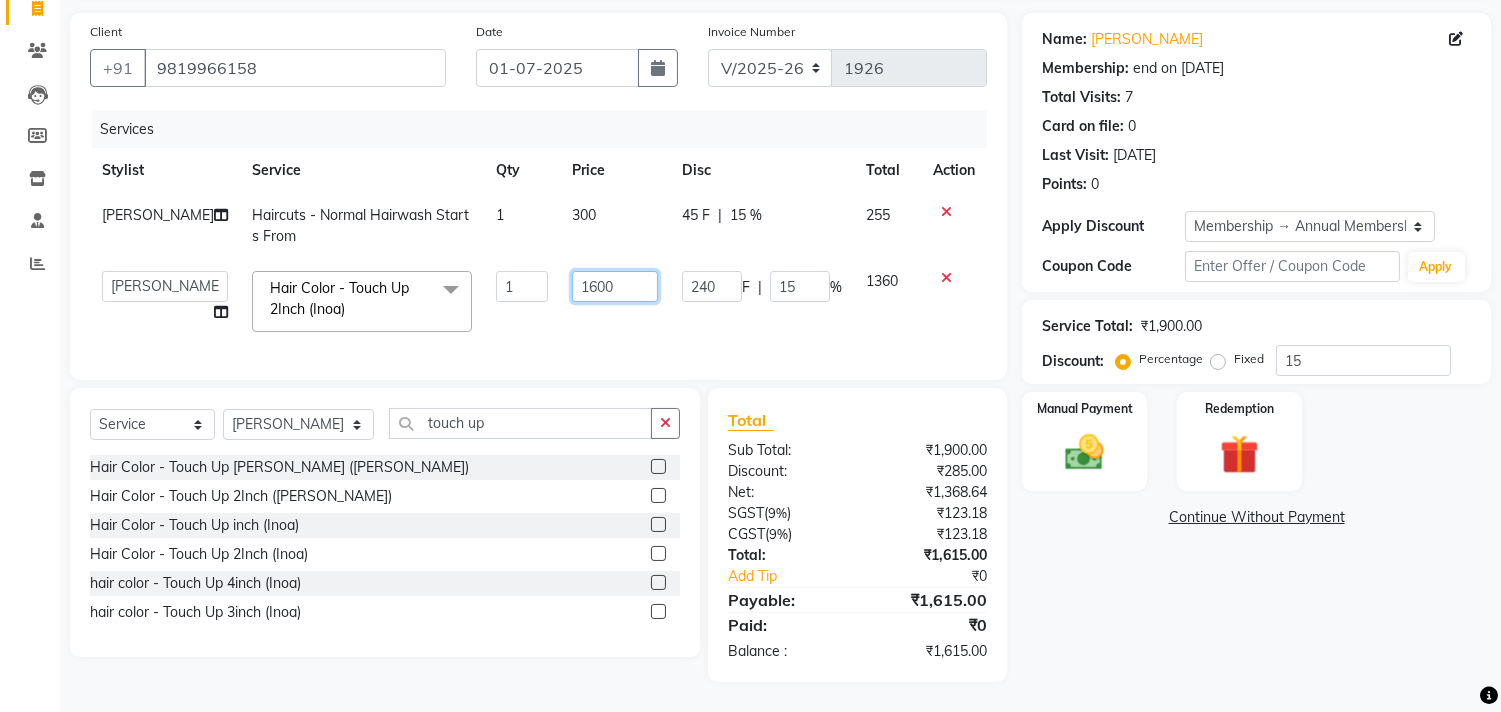 click on "1600" 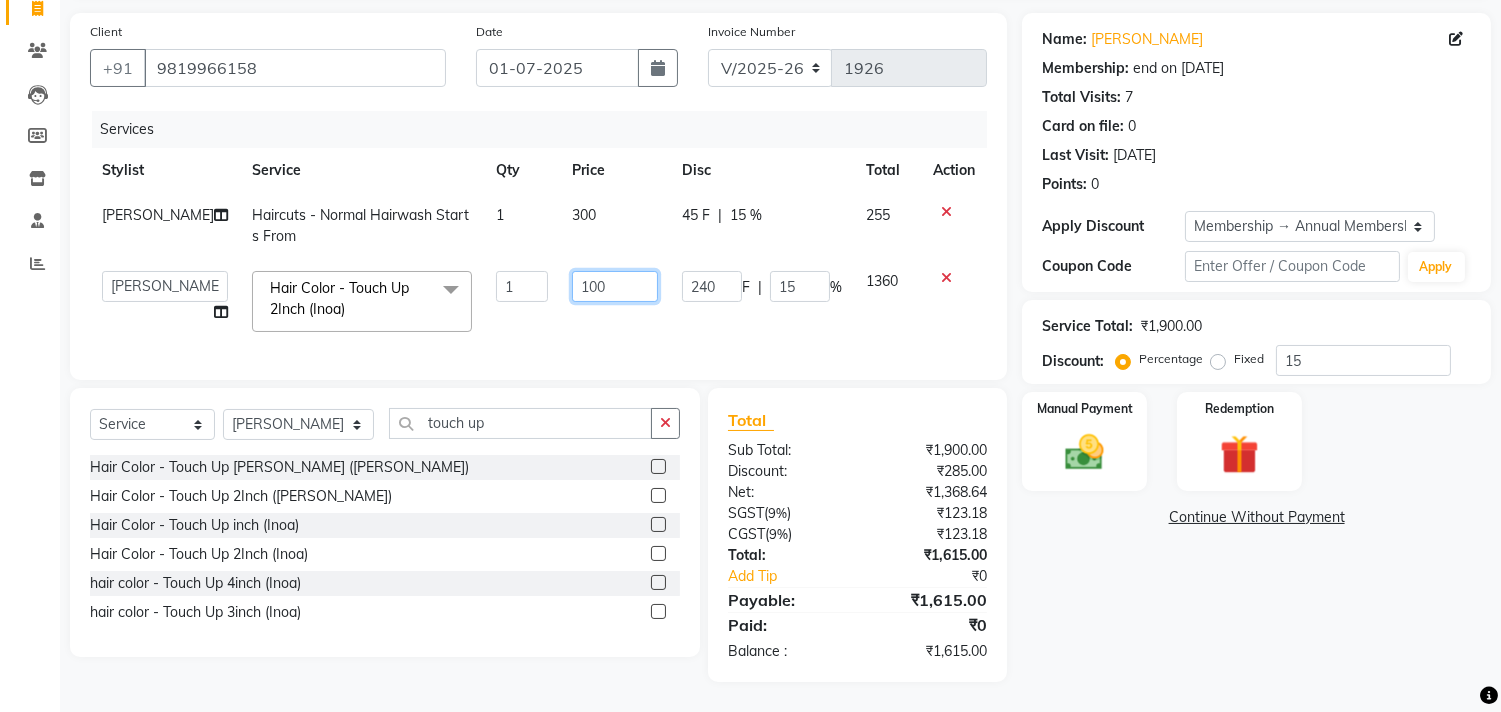 type on "1700" 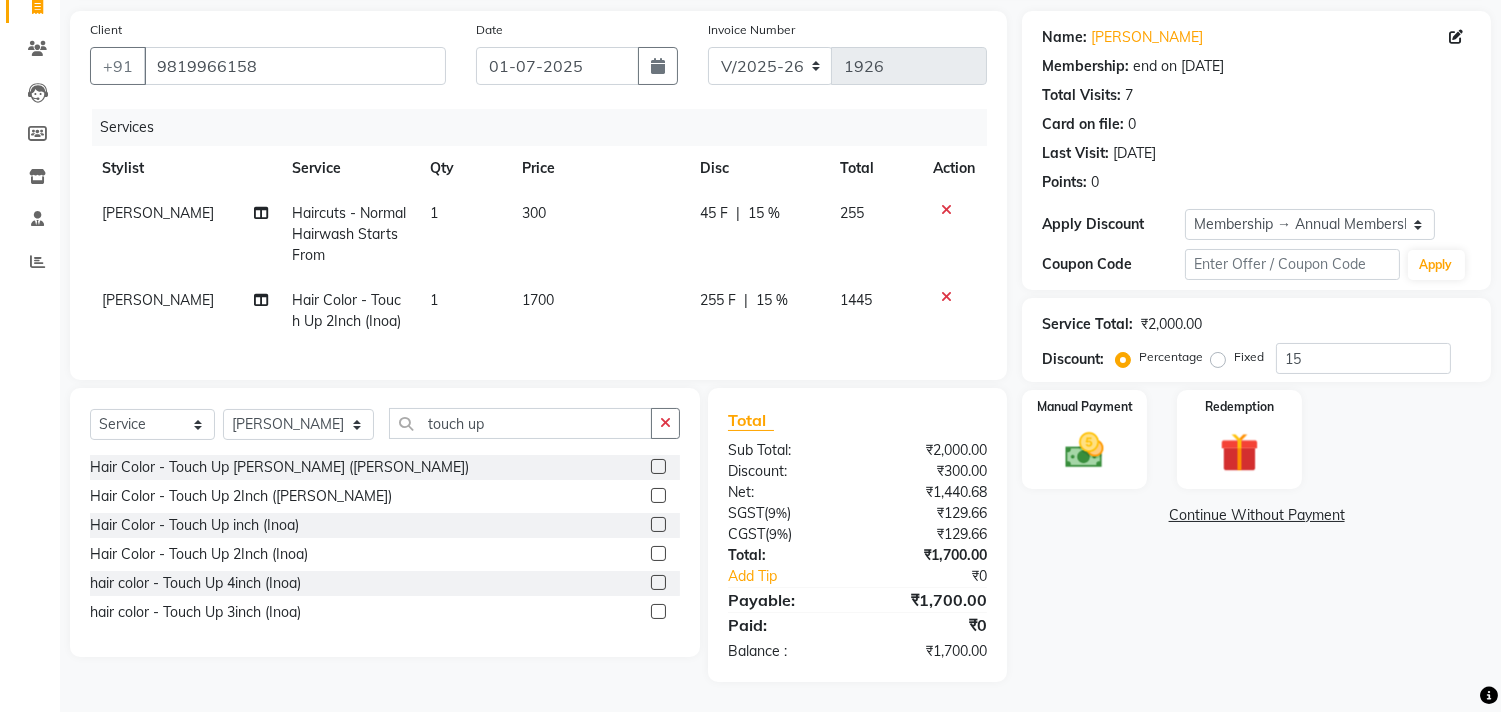 click on "Name: [PERSON_NAME]  Membership: end on [DATE] Total Visits:  7 Card on file:  0 Last Visit:   [DATE] Points:   0  Apply Discount Select Membership → Annual Membership Coupon Code Apply Service Total:  ₹2,000.00  Discount:  Percentage   Fixed  15 Manual Payment Redemption  Continue Without Payment" 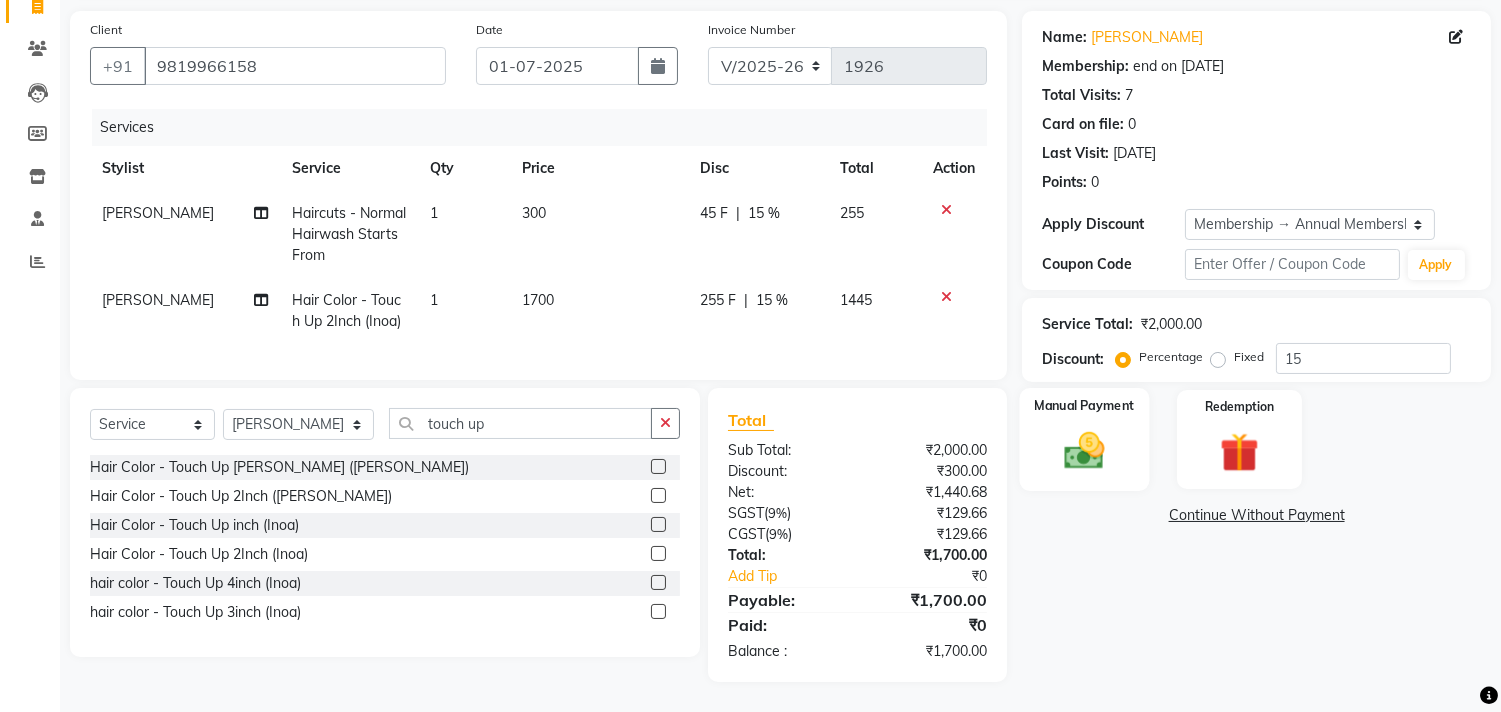 click 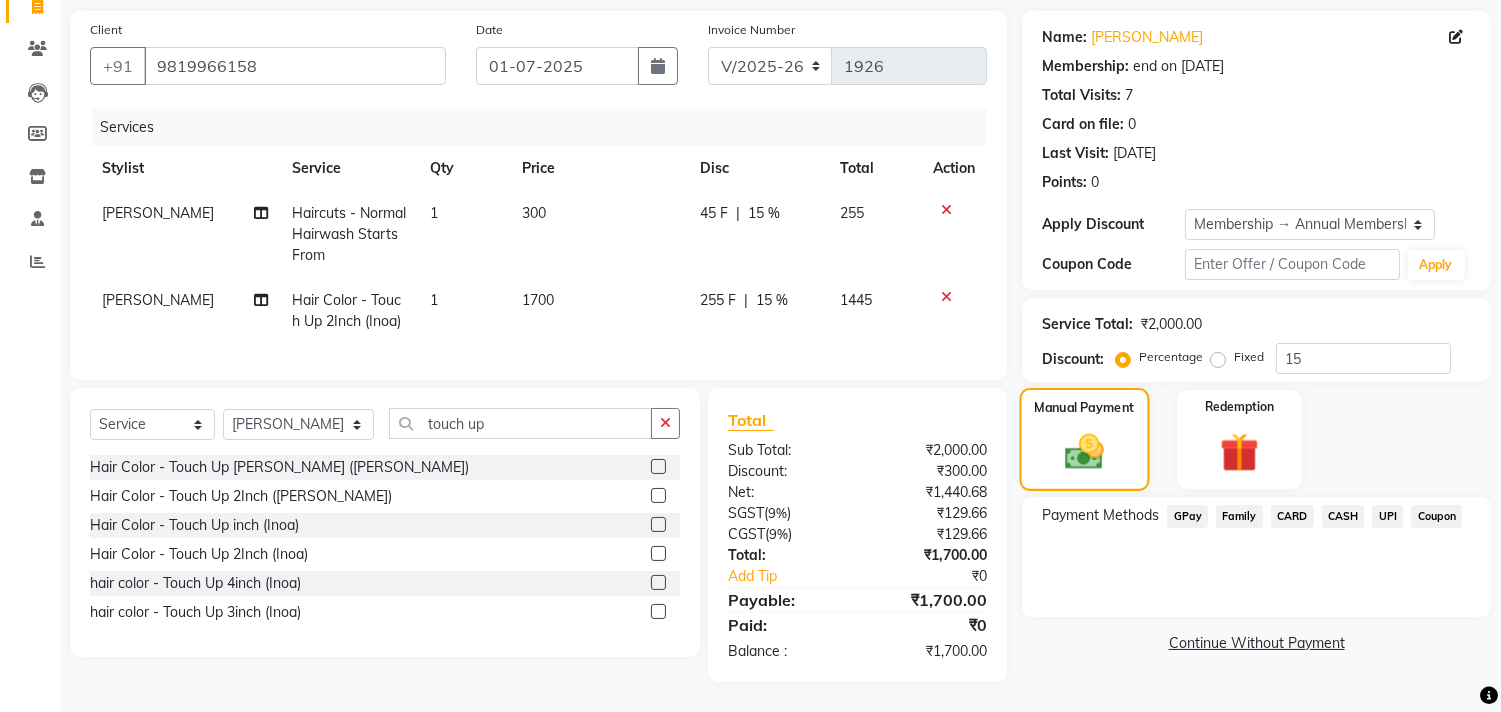 scroll, scrollTop: 155, scrollLeft: 0, axis: vertical 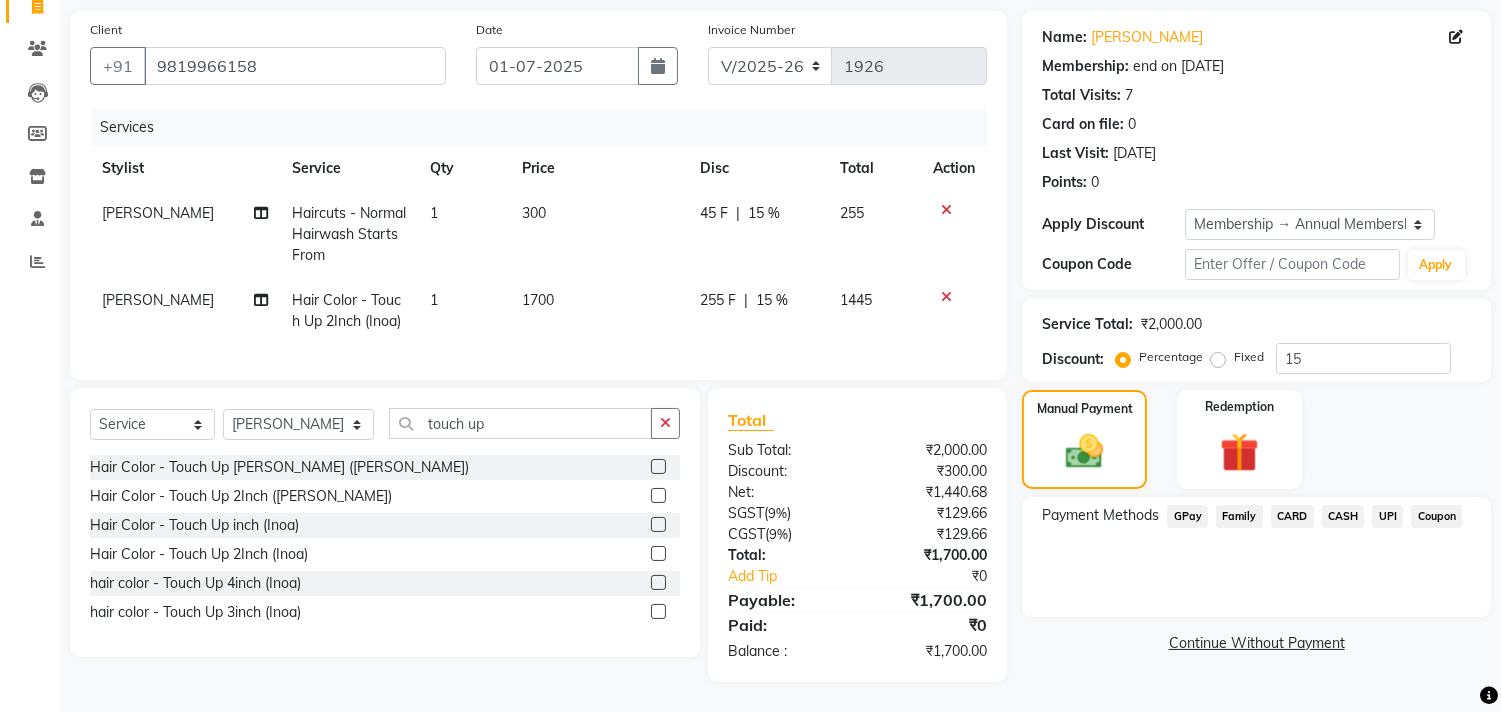 click on "UPI" 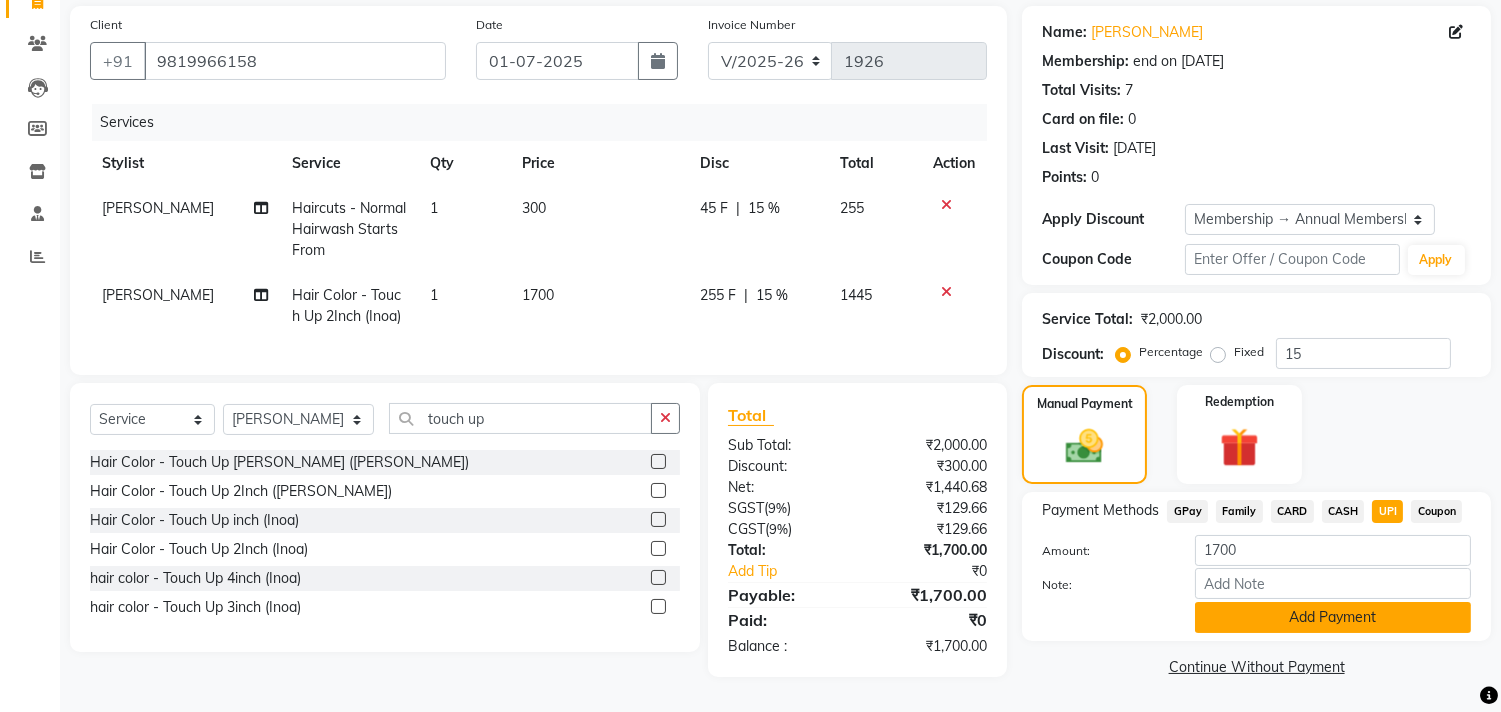 click on "Add Payment" 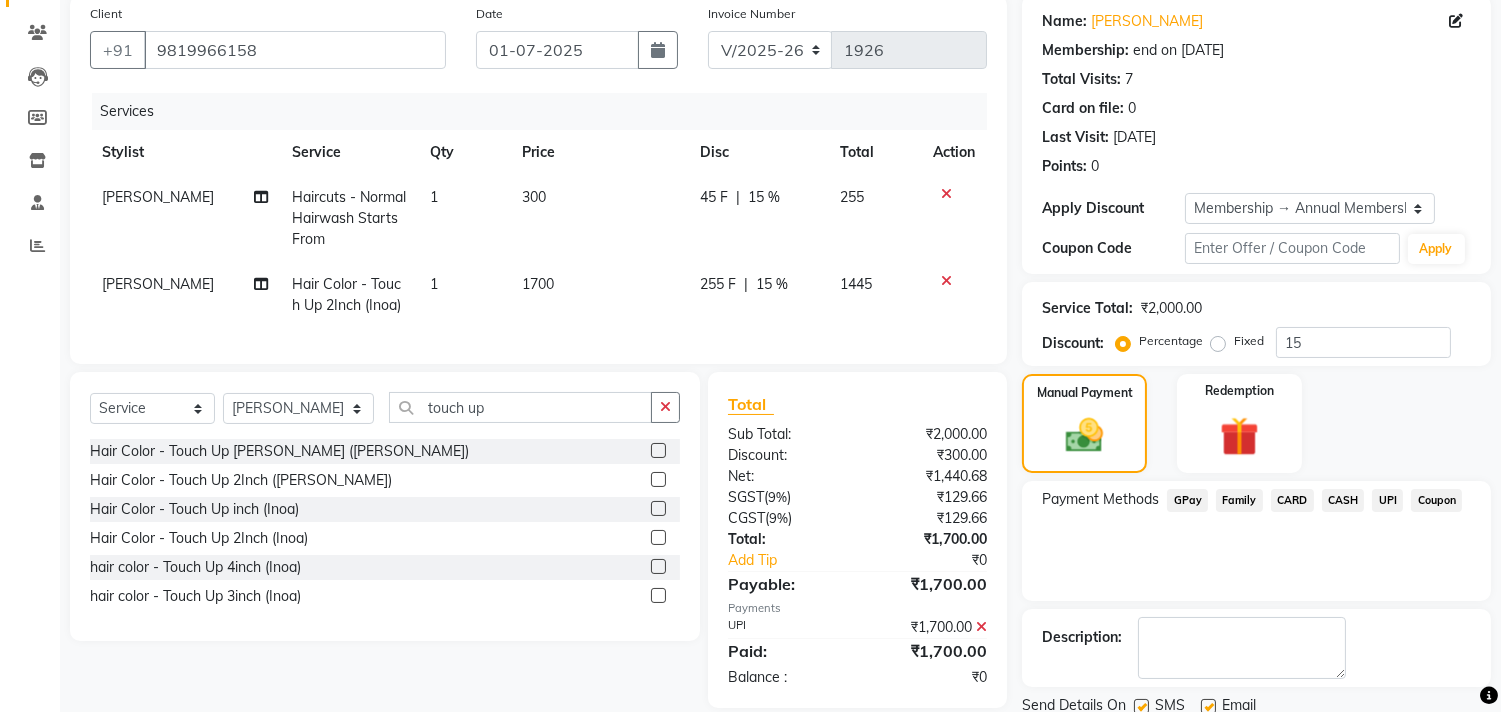 scroll, scrollTop: 227, scrollLeft: 0, axis: vertical 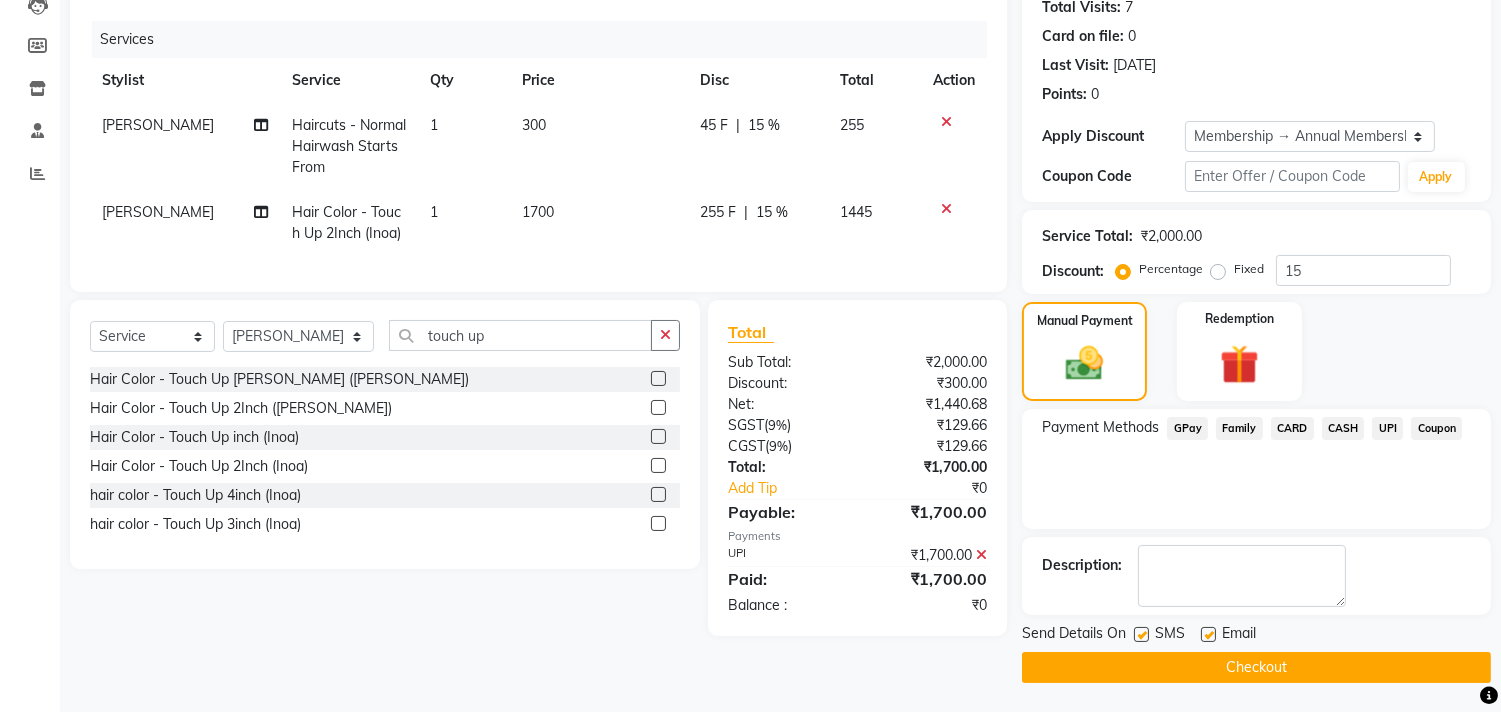 click on "Checkout" 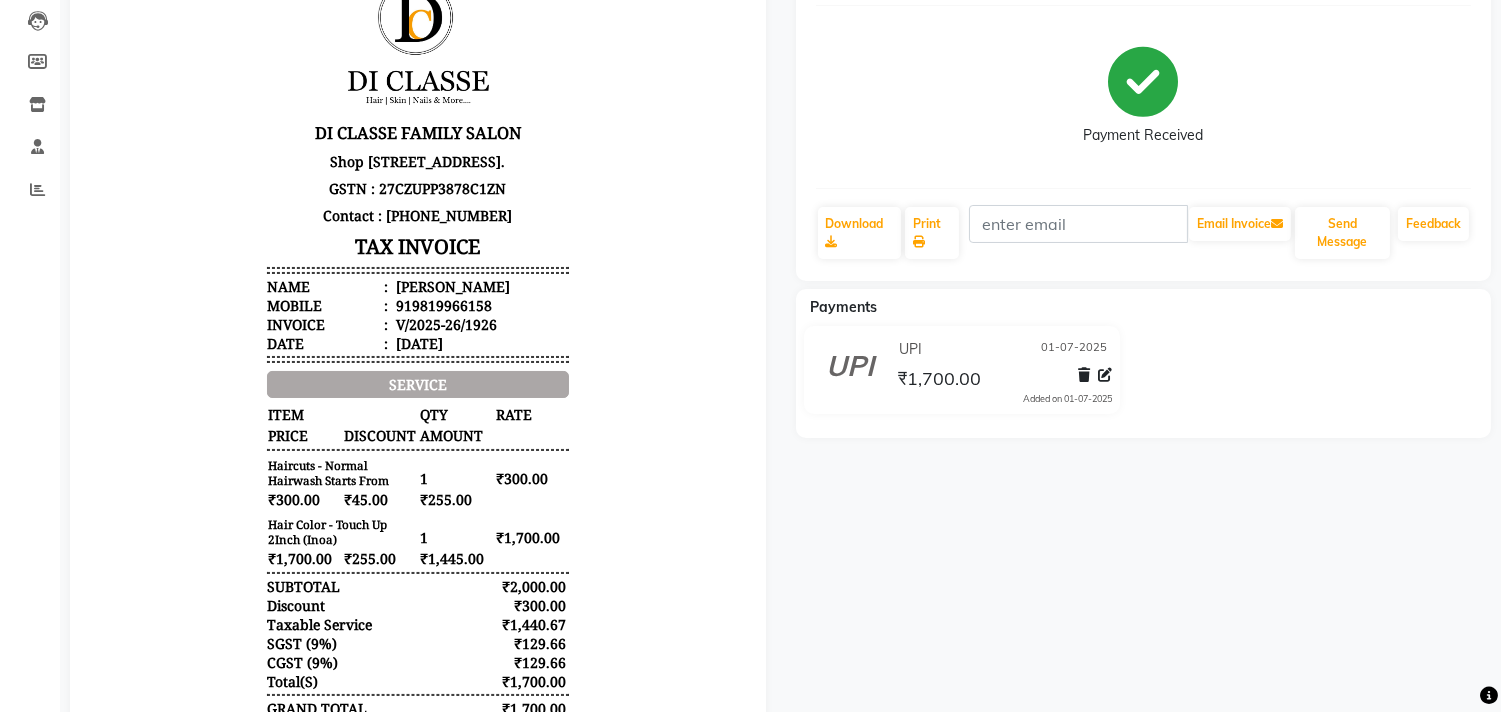 scroll, scrollTop: 0, scrollLeft: 0, axis: both 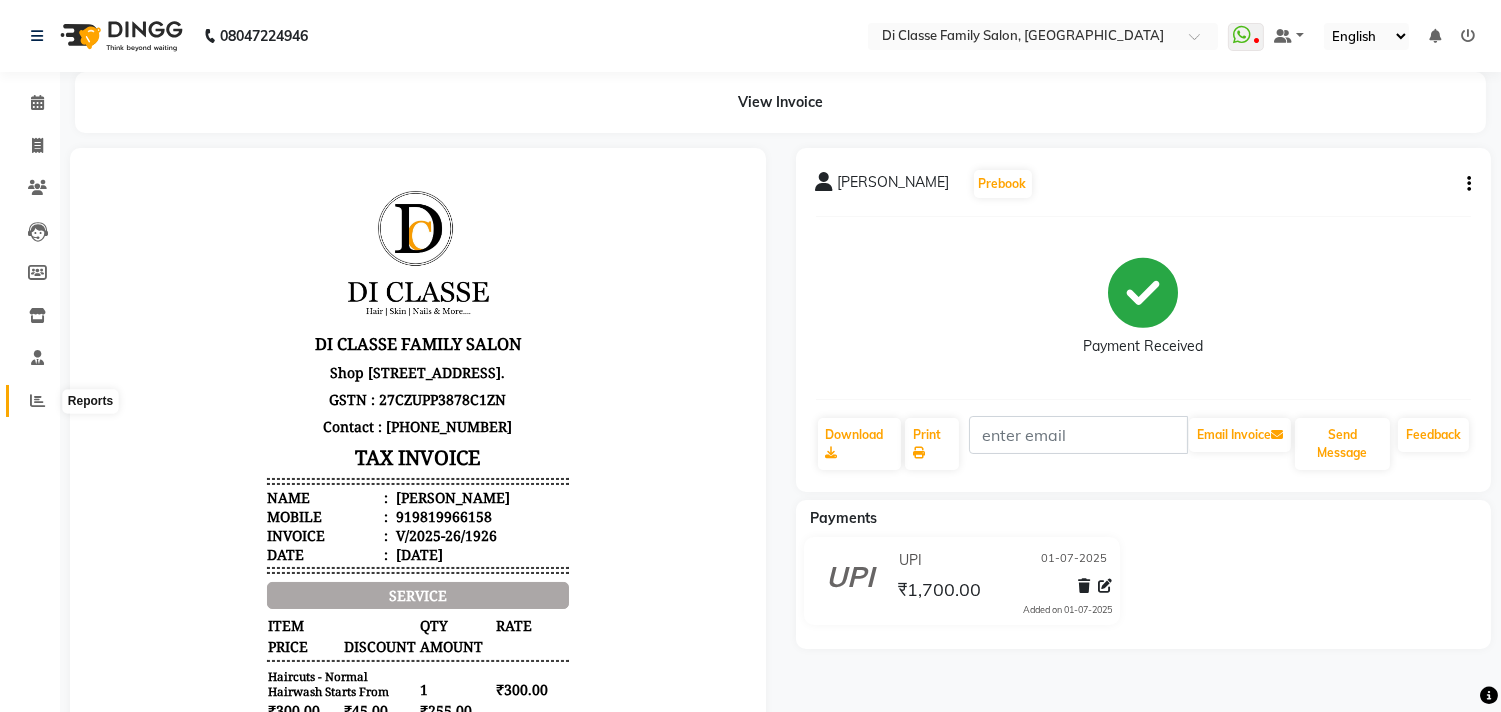 click 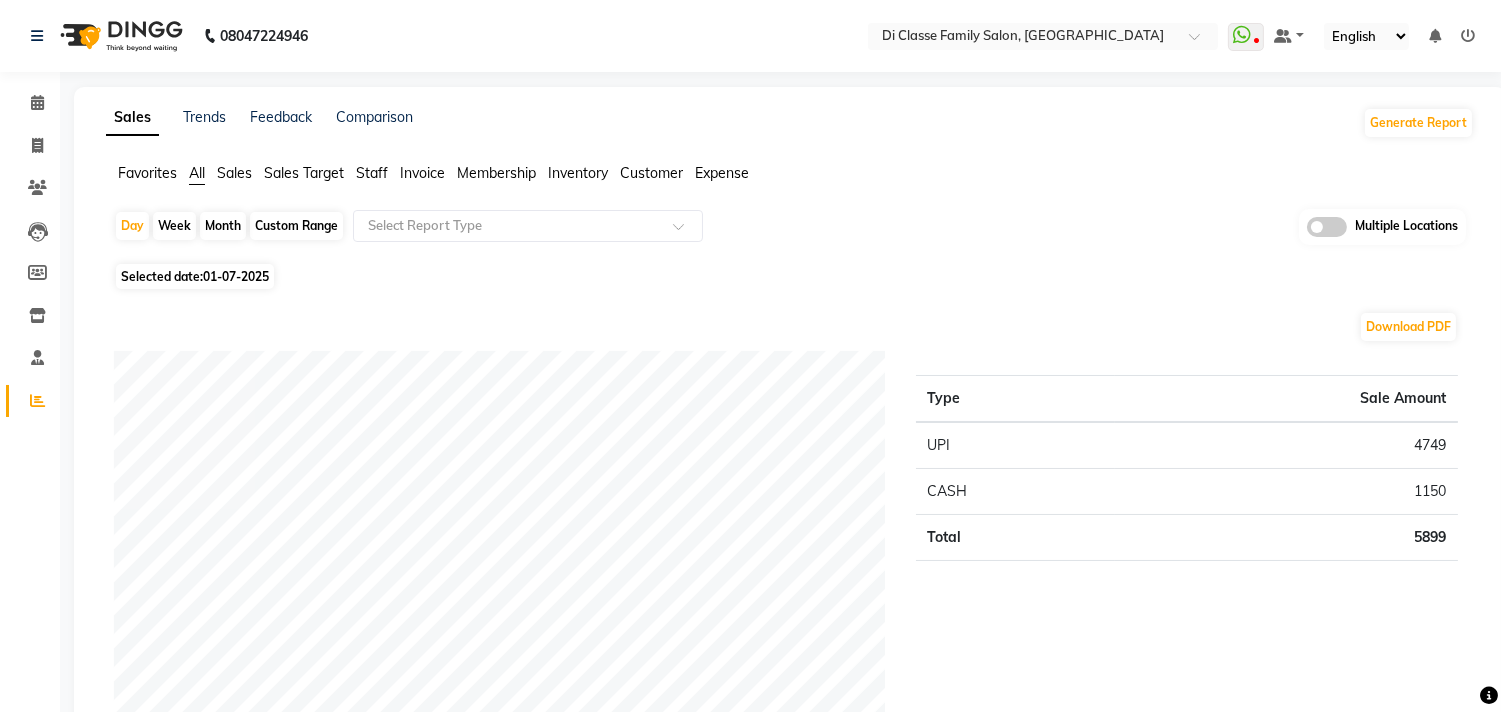 click on "Selected date:  [DATE]" 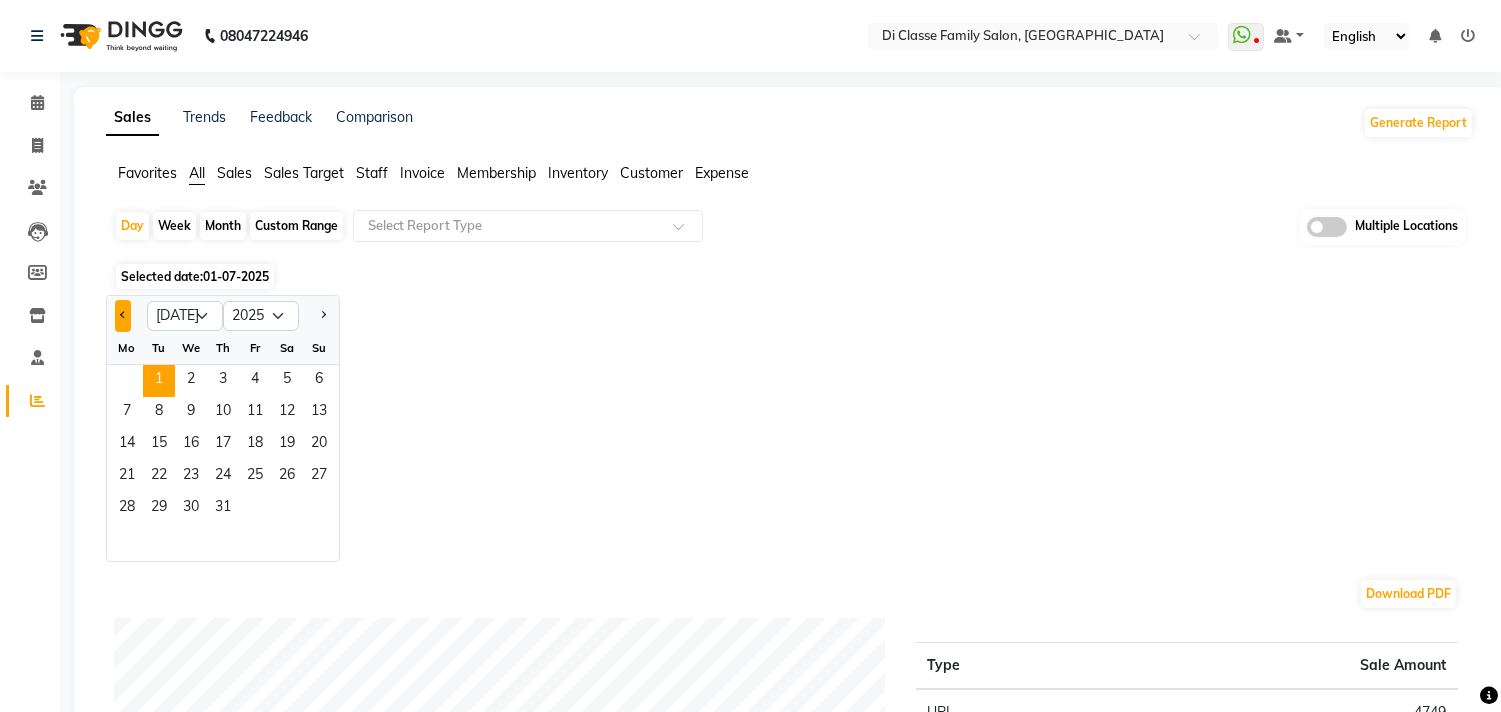 click 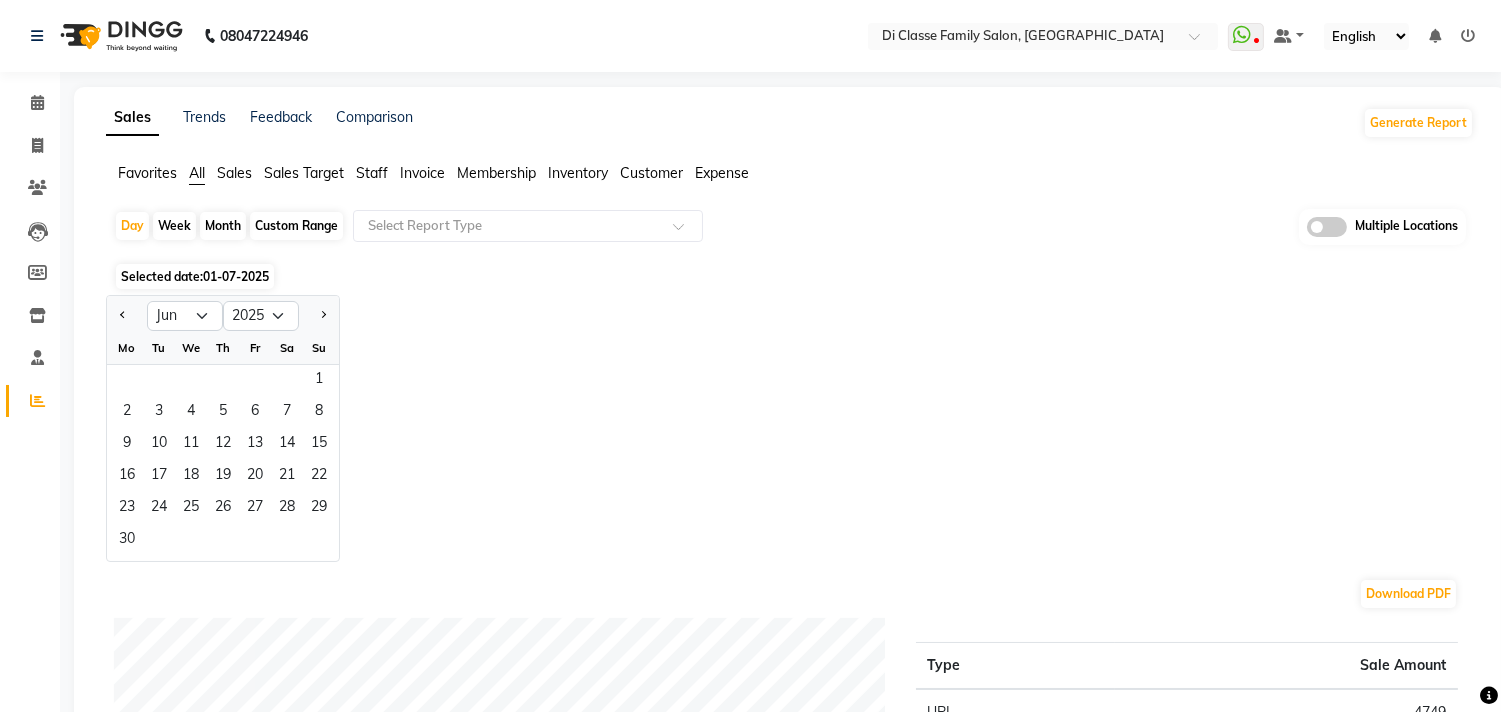 click 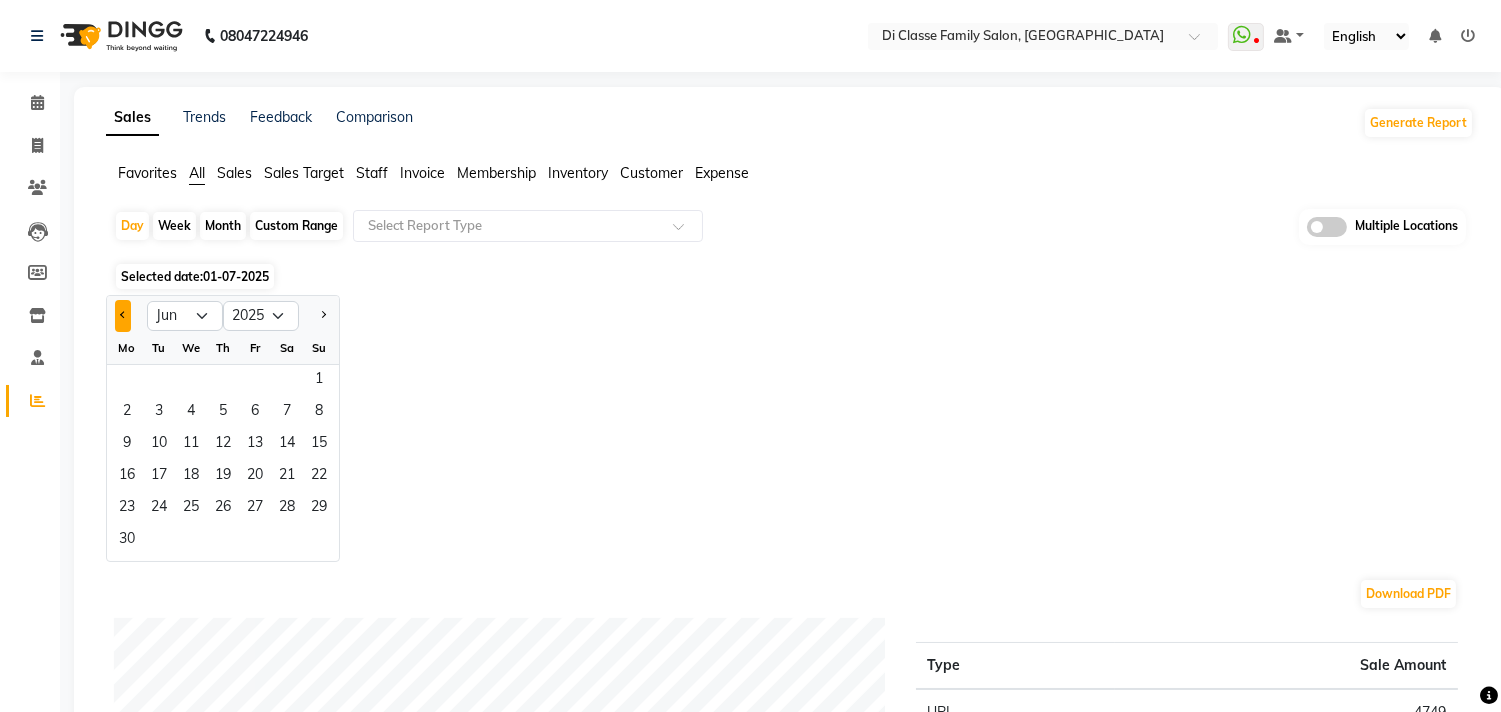 click 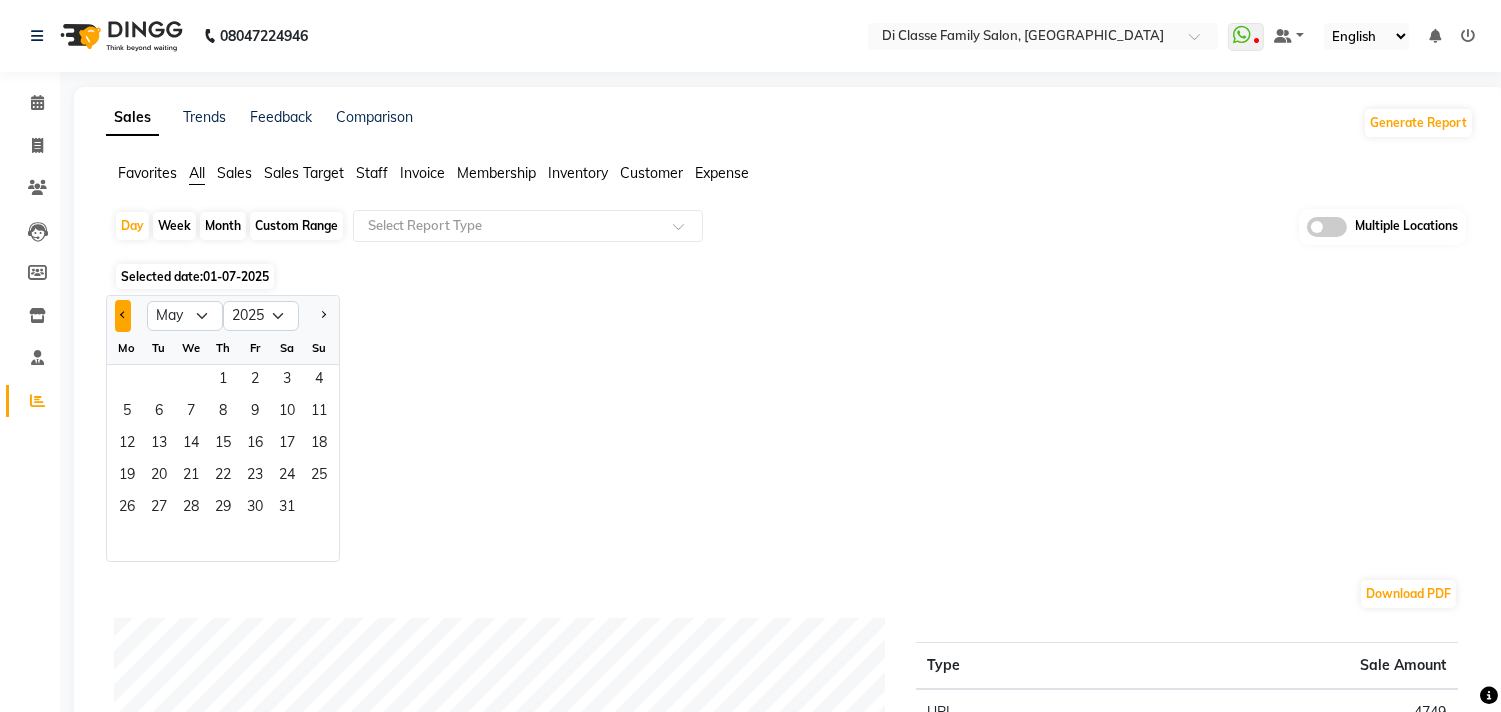 click 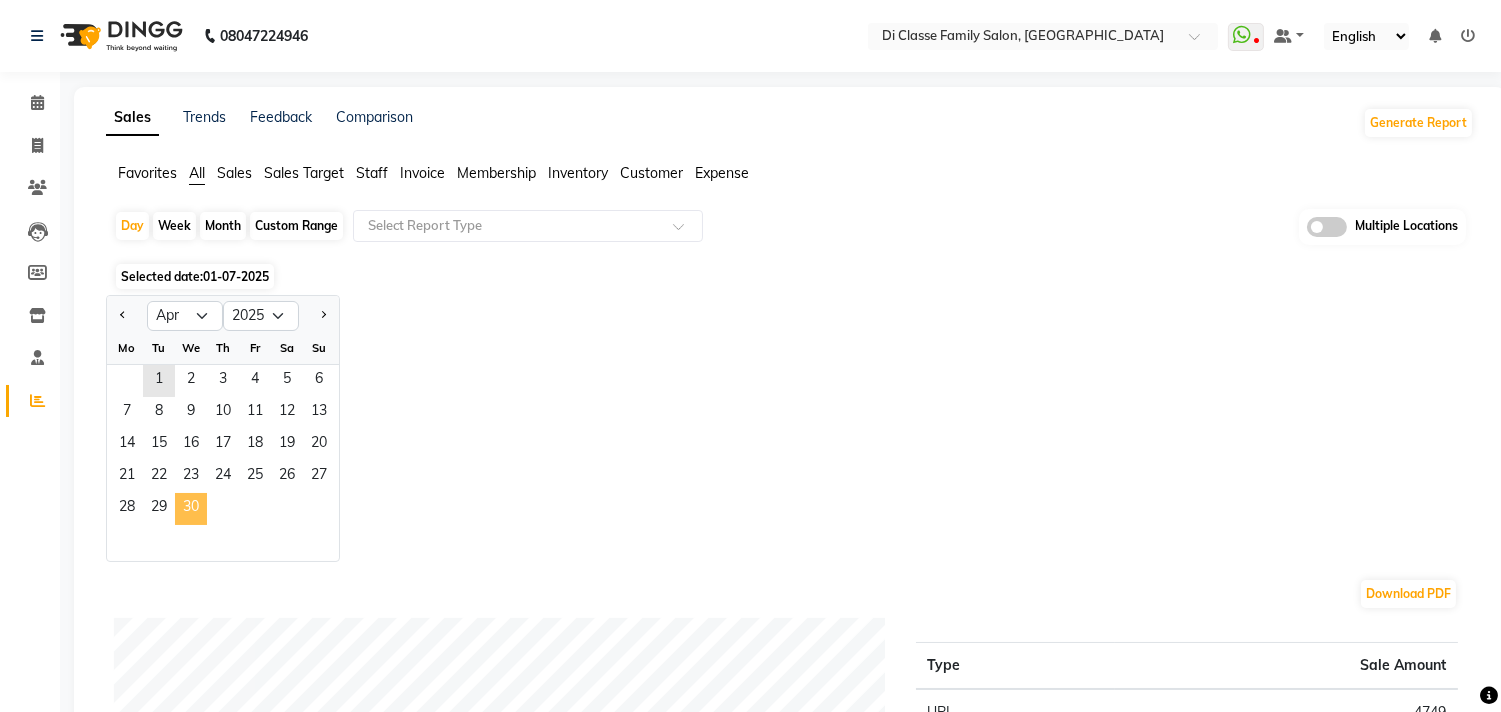 click on "30" 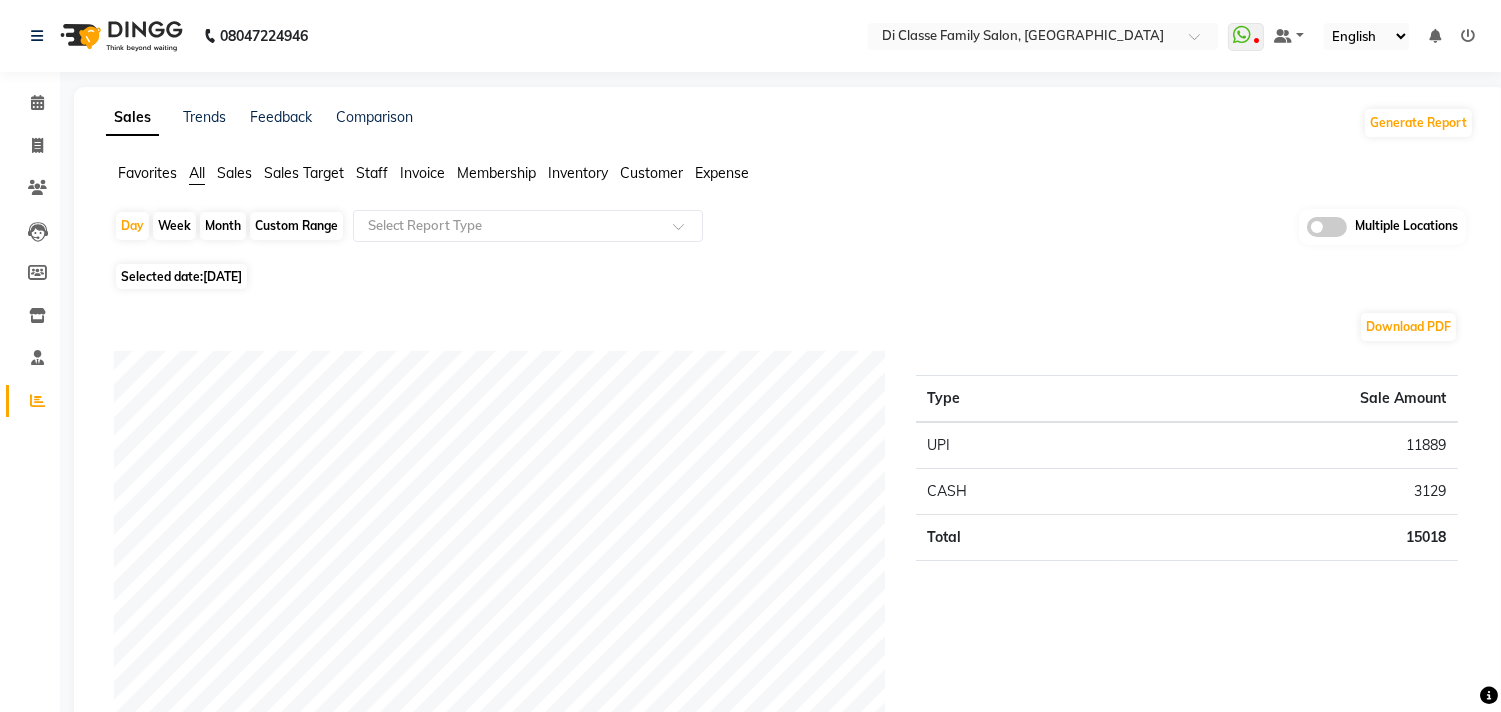 click on "Staff" 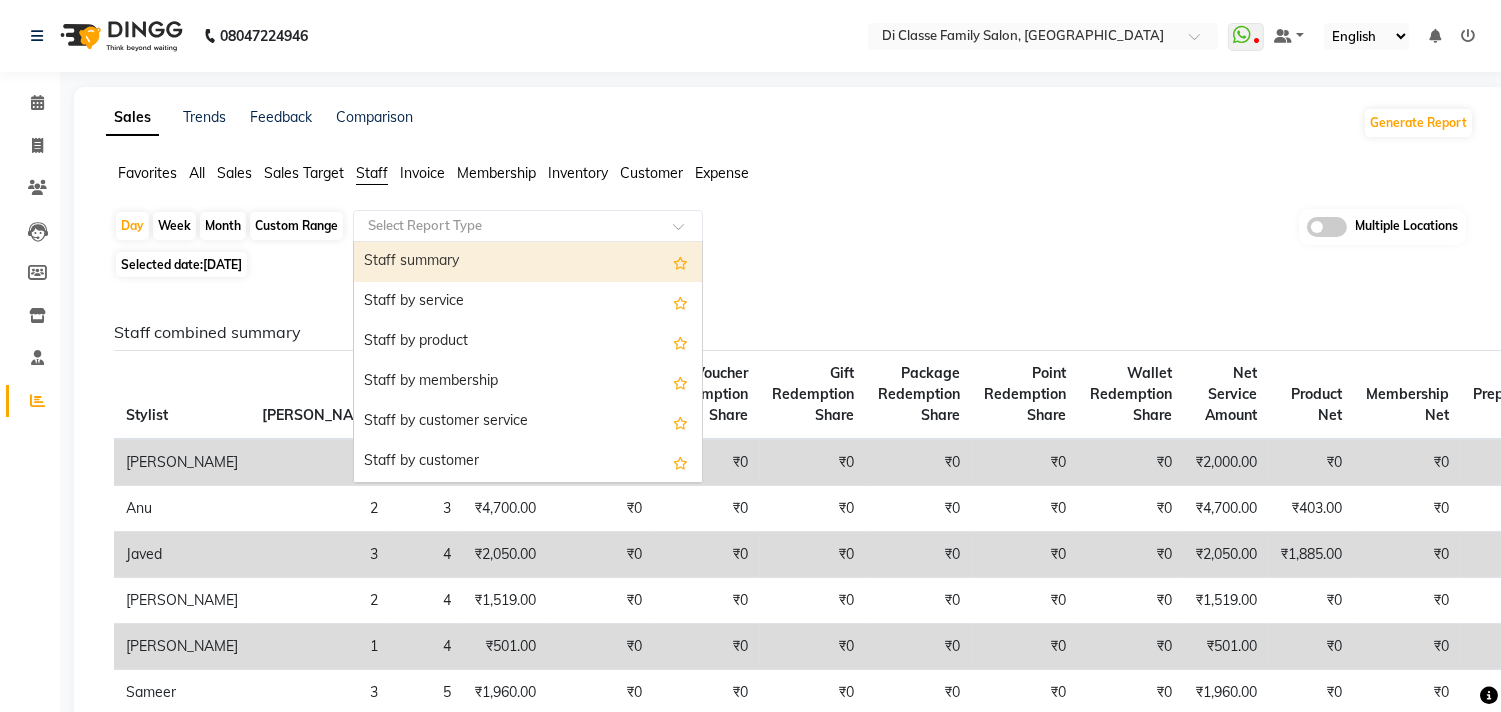 click 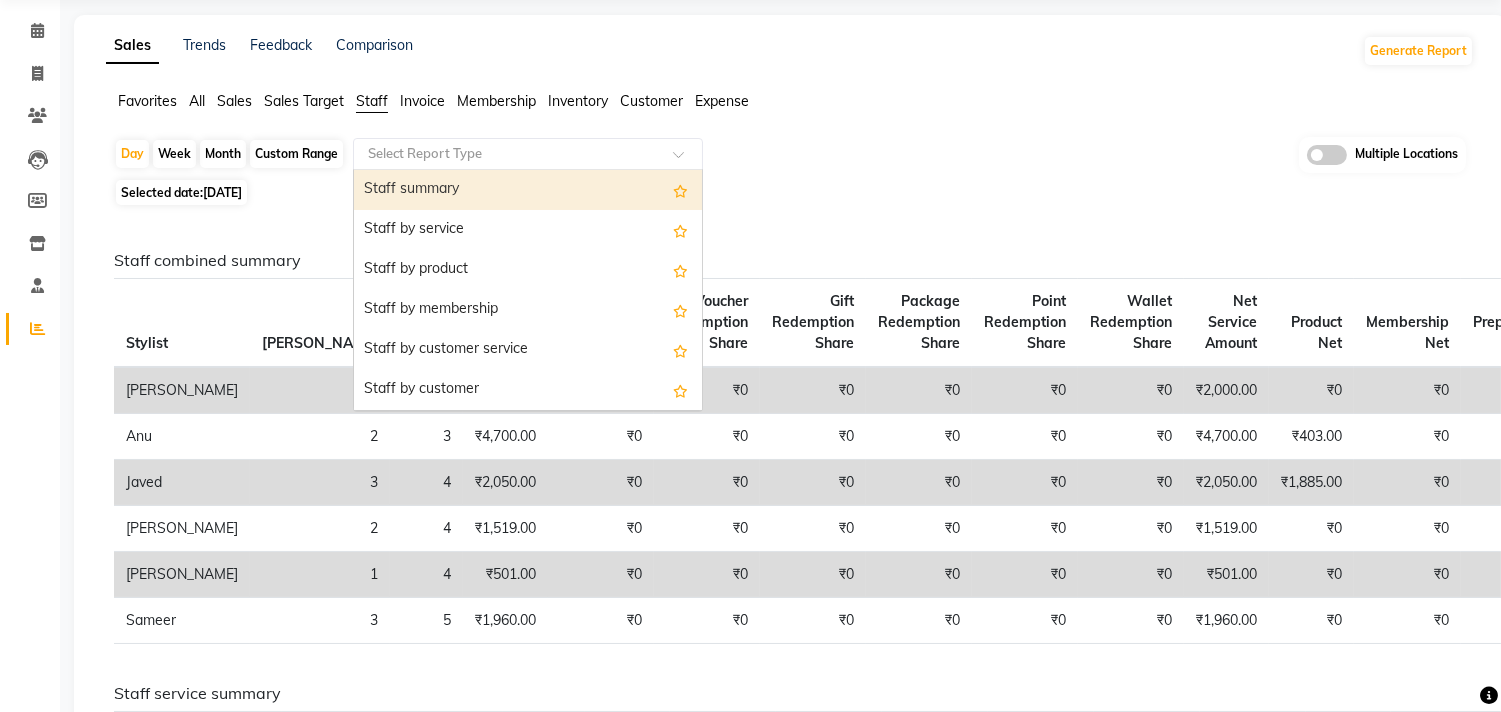 scroll, scrollTop: 111, scrollLeft: 0, axis: vertical 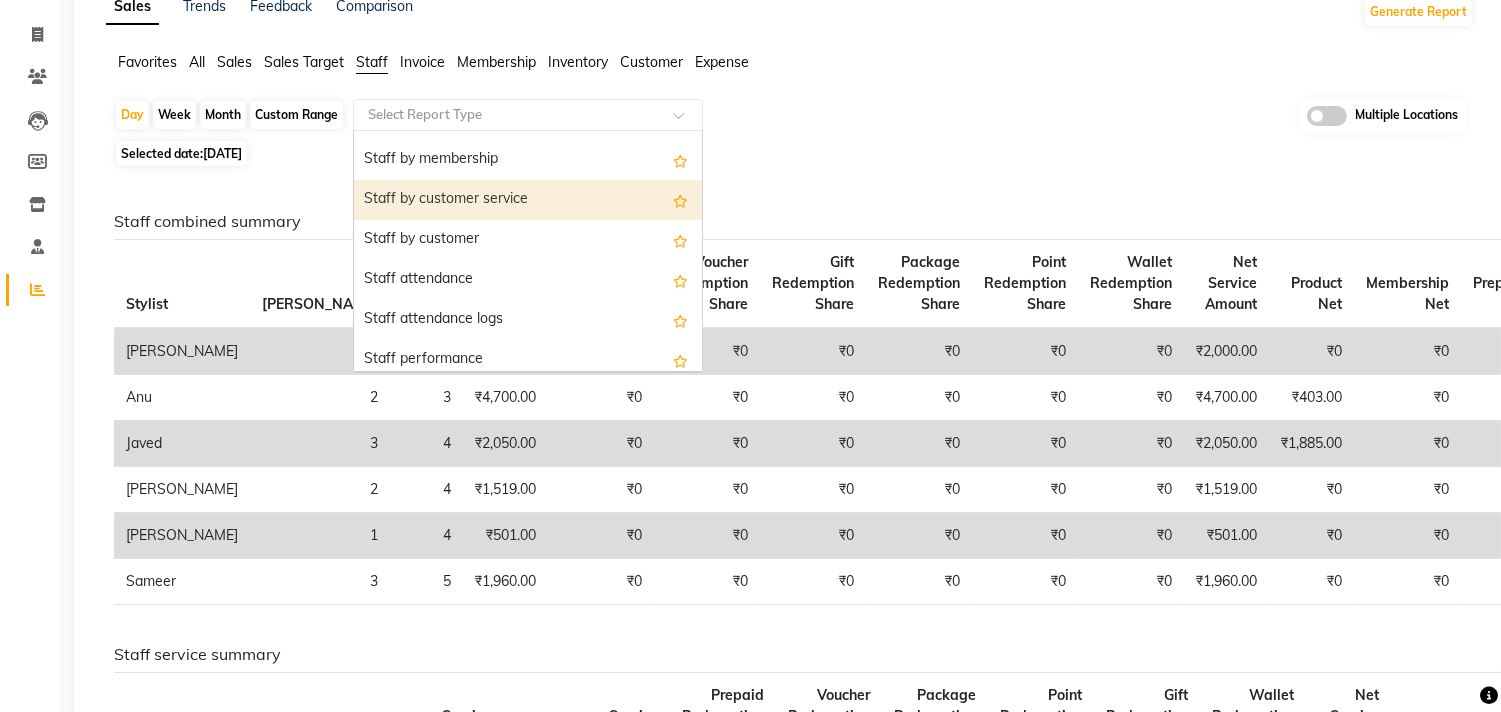 click on "Staff by customer service" at bounding box center [528, 200] 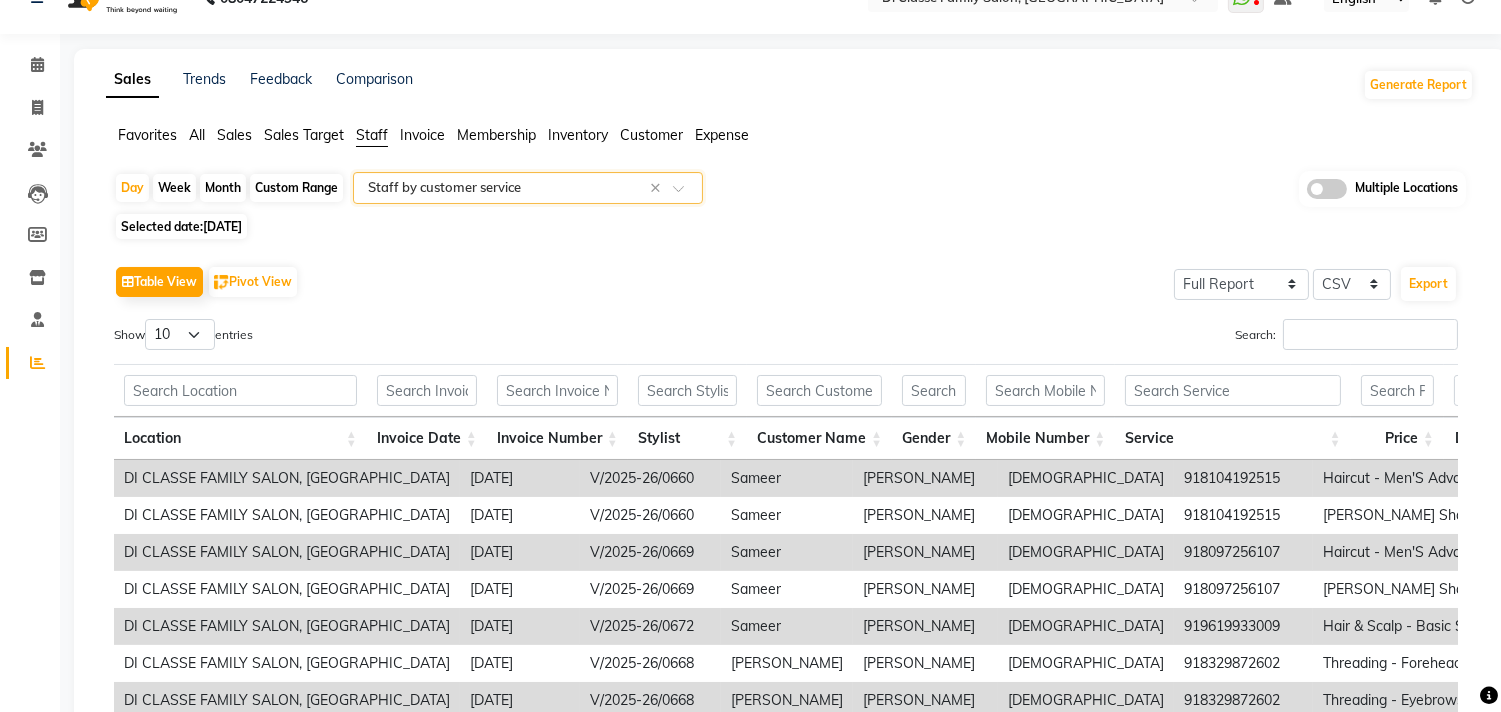 scroll, scrollTop: 0, scrollLeft: 0, axis: both 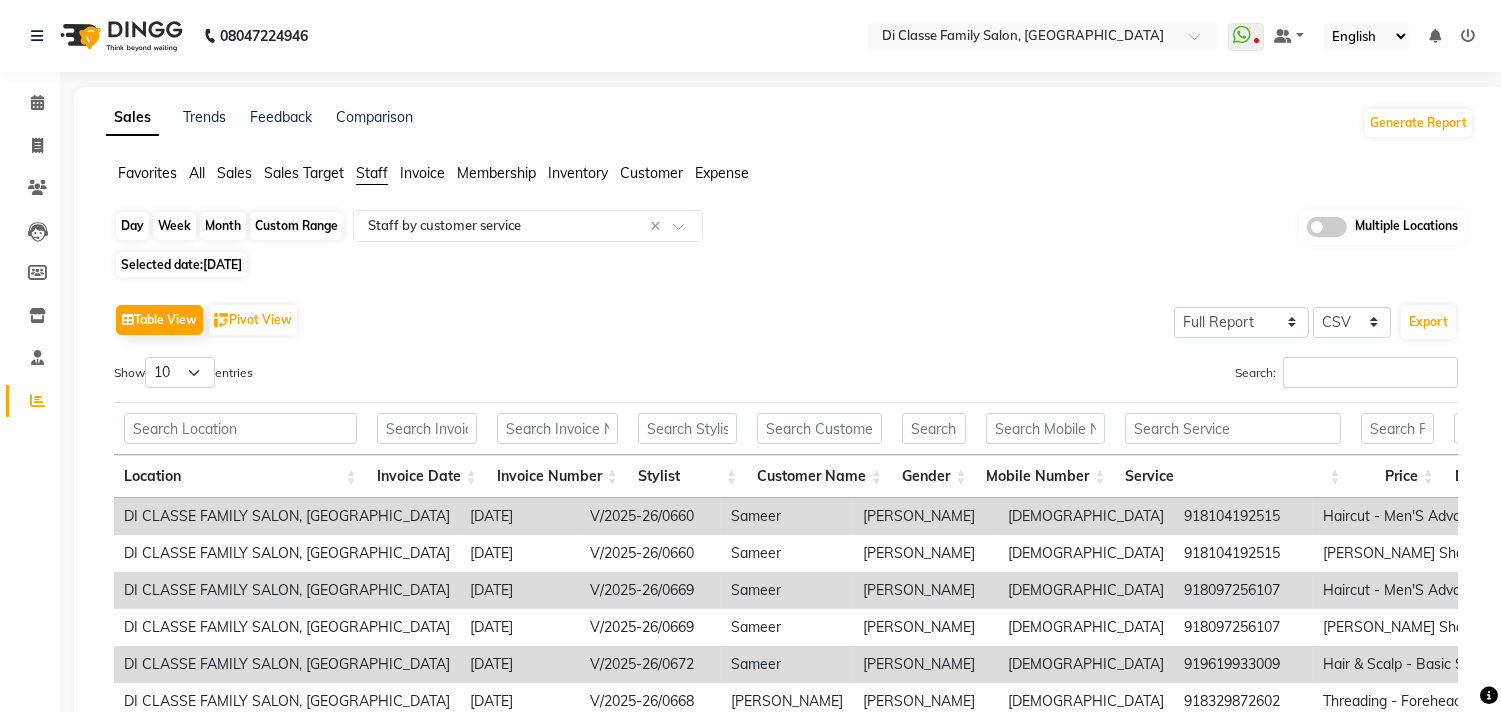 click on "Day" 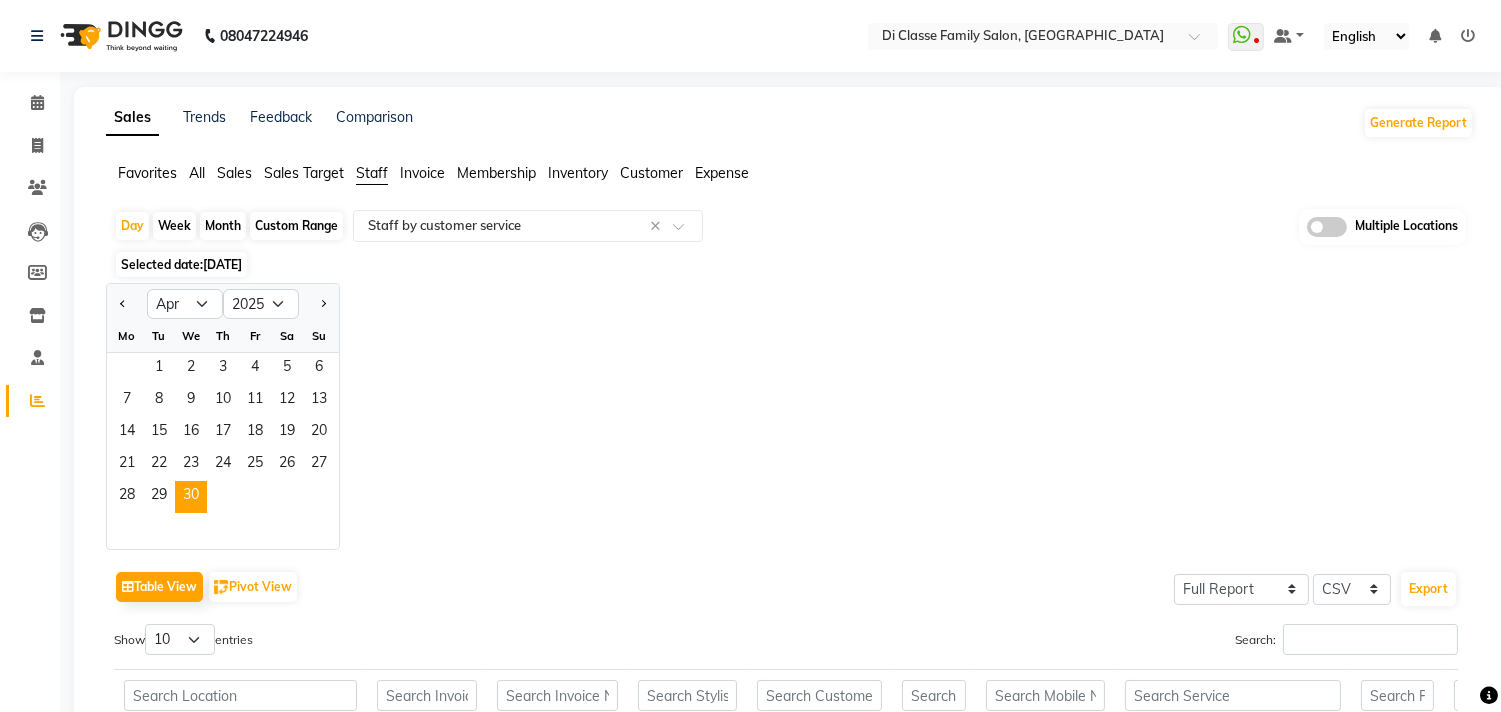 click on "Staff" 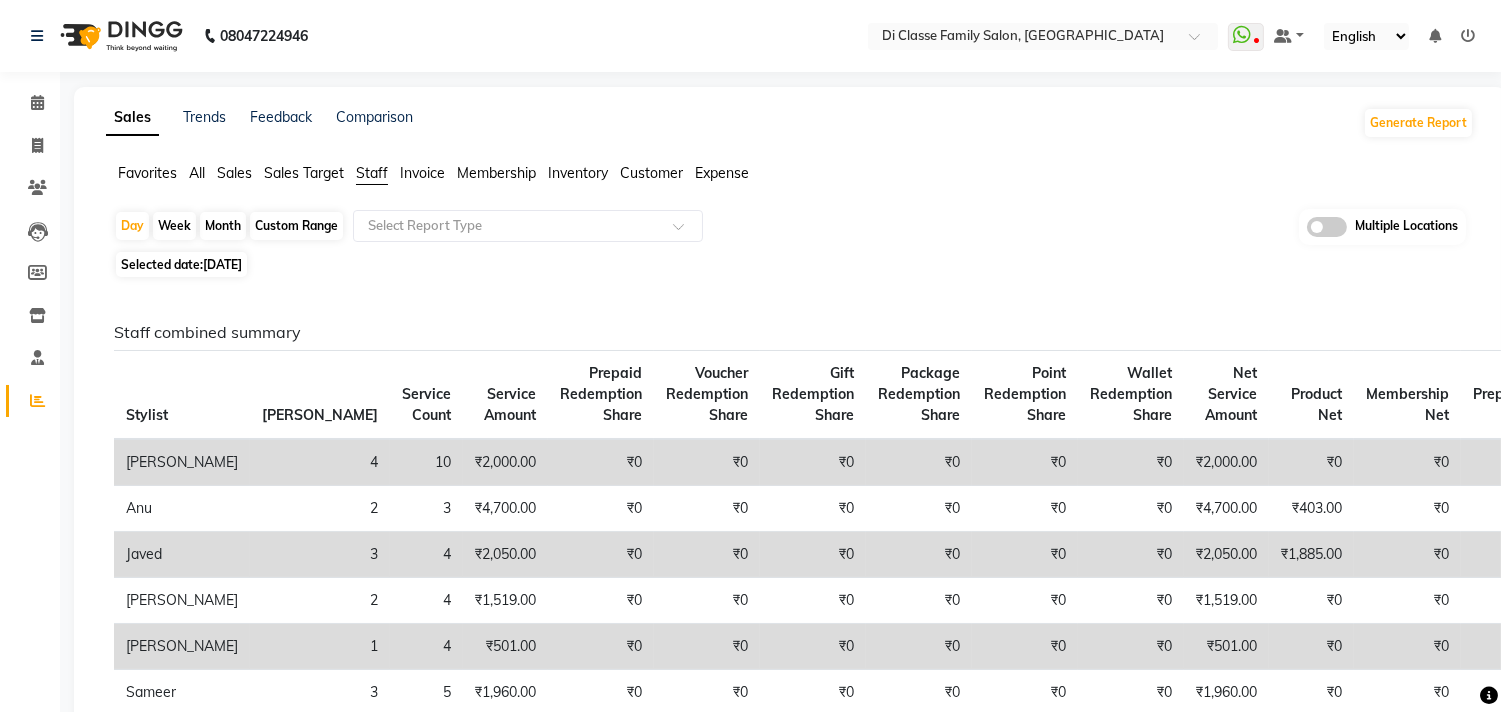 click on "Staff" 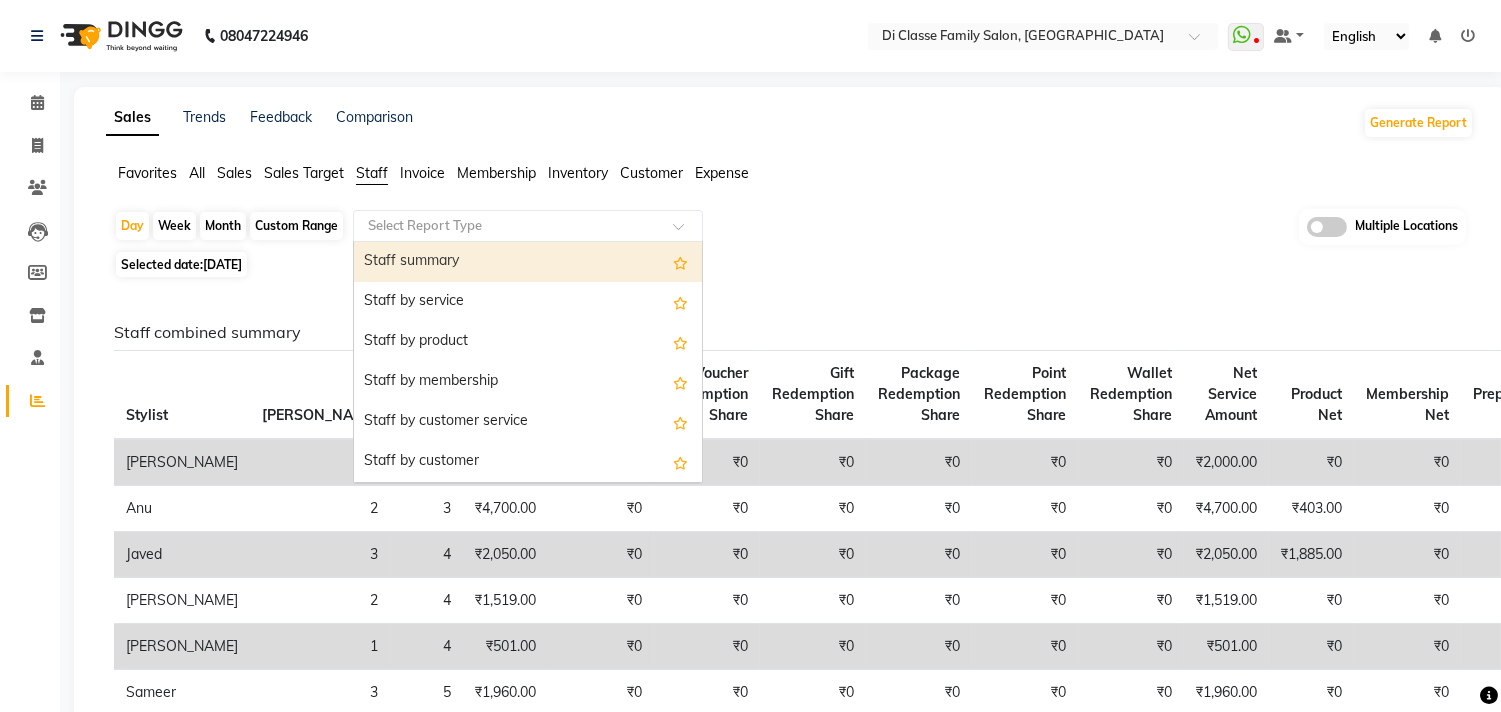 click 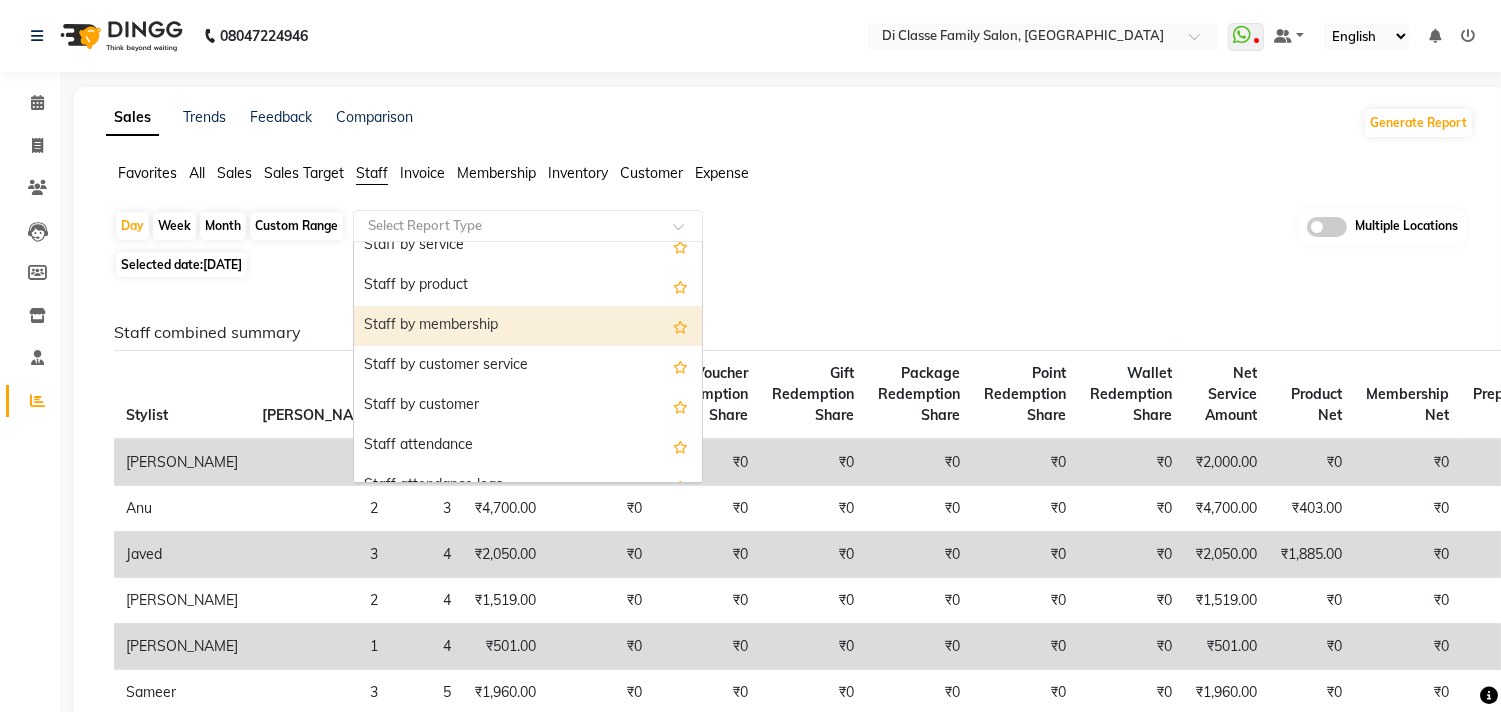 scroll, scrollTop: 111, scrollLeft: 0, axis: vertical 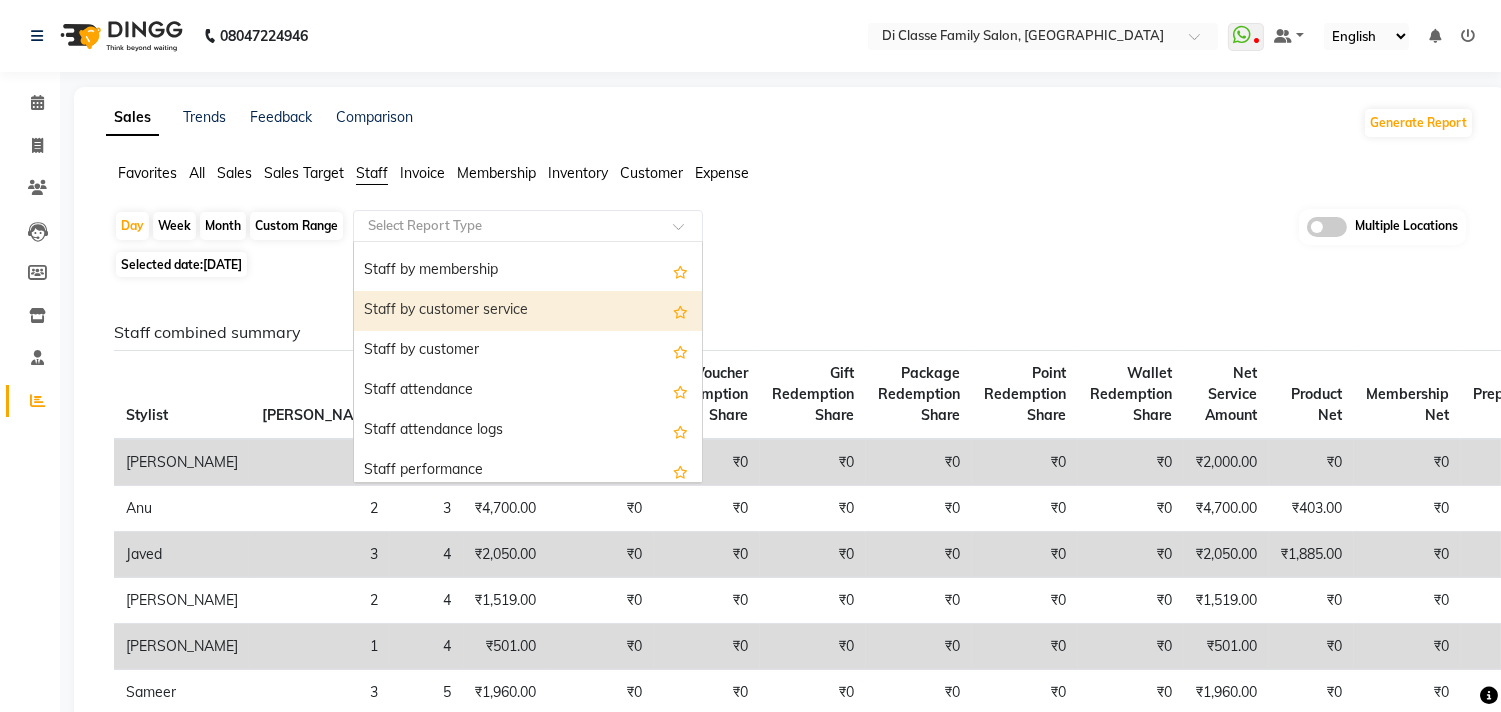 click on "Staff by customer service" at bounding box center (528, 311) 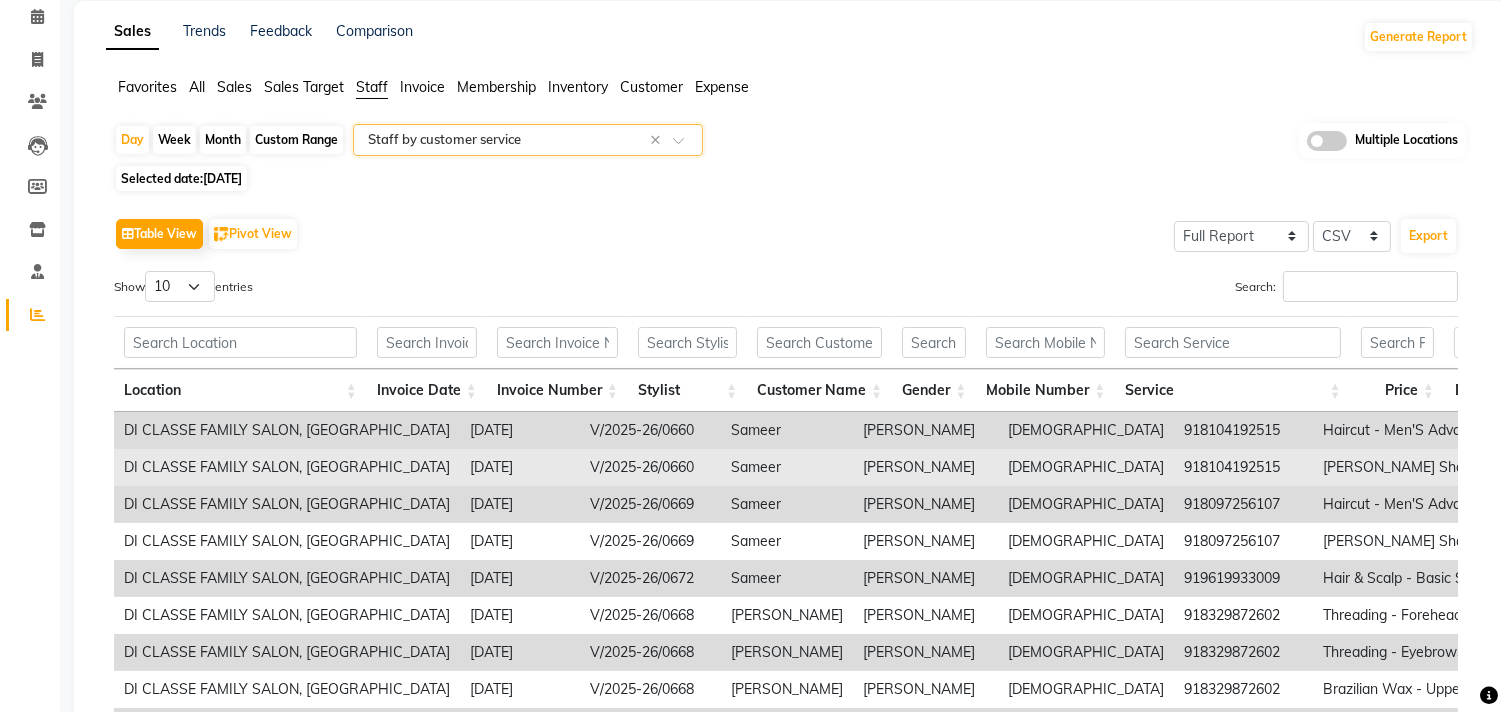 scroll, scrollTop: 222, scrollLeft: 0, axis: vertical 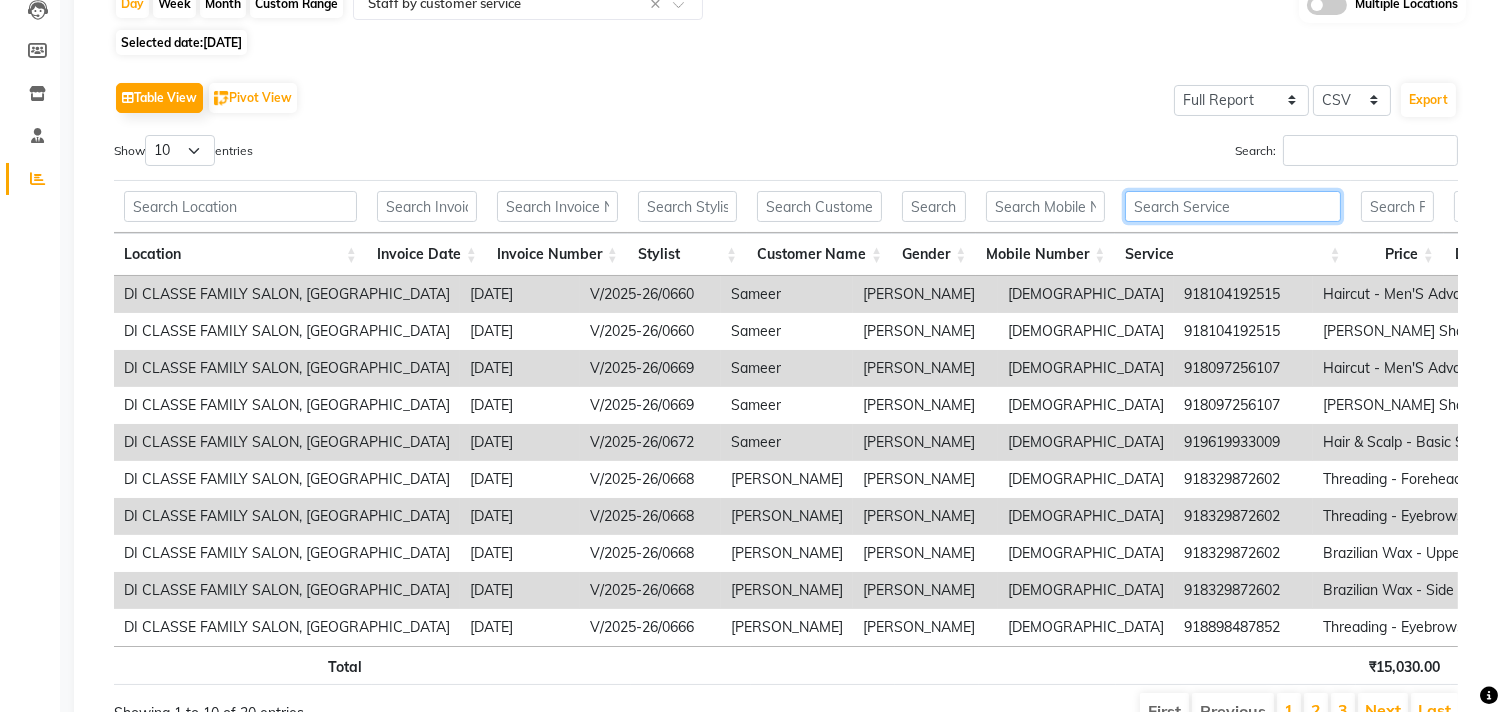 click at bounding box center (1232, 206) 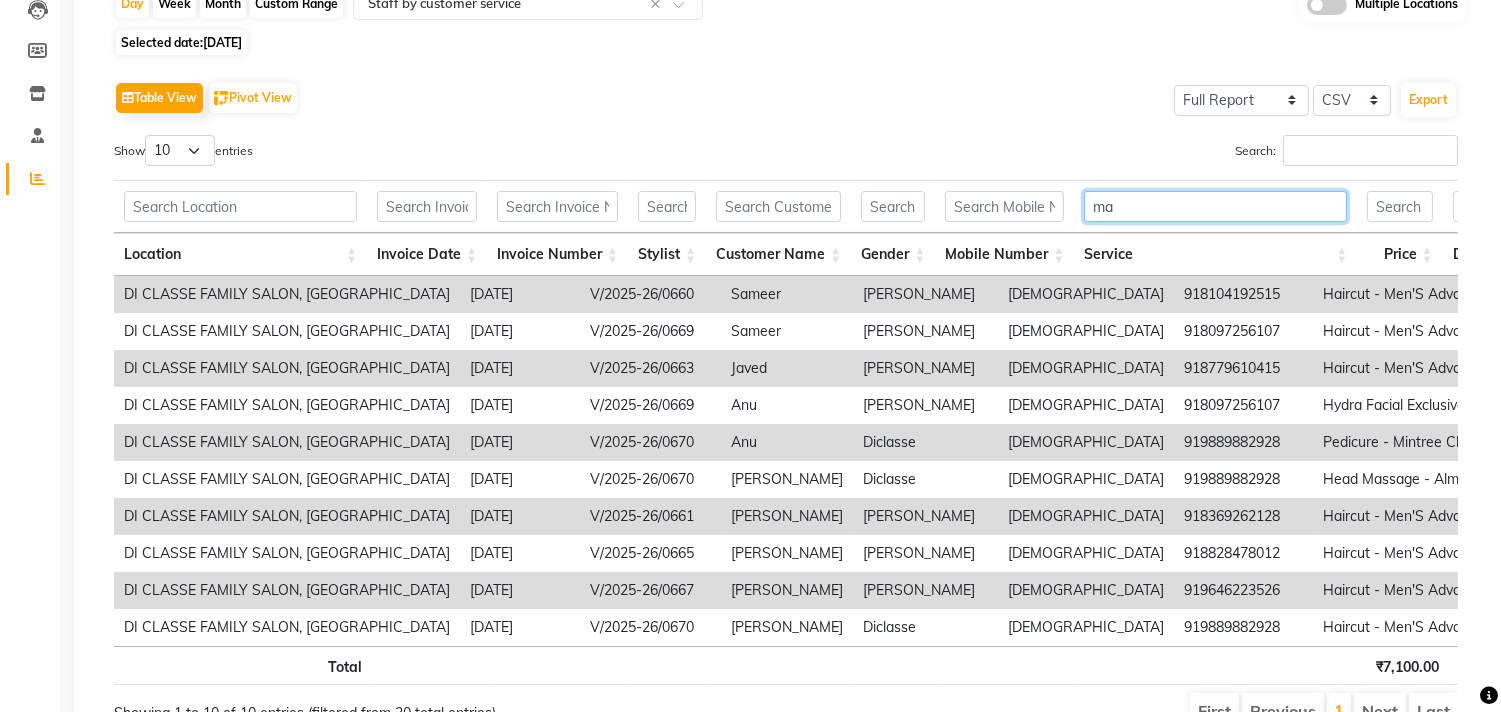 scroll, scrollTop: 8, scrollLeft: 0, axis: vertical 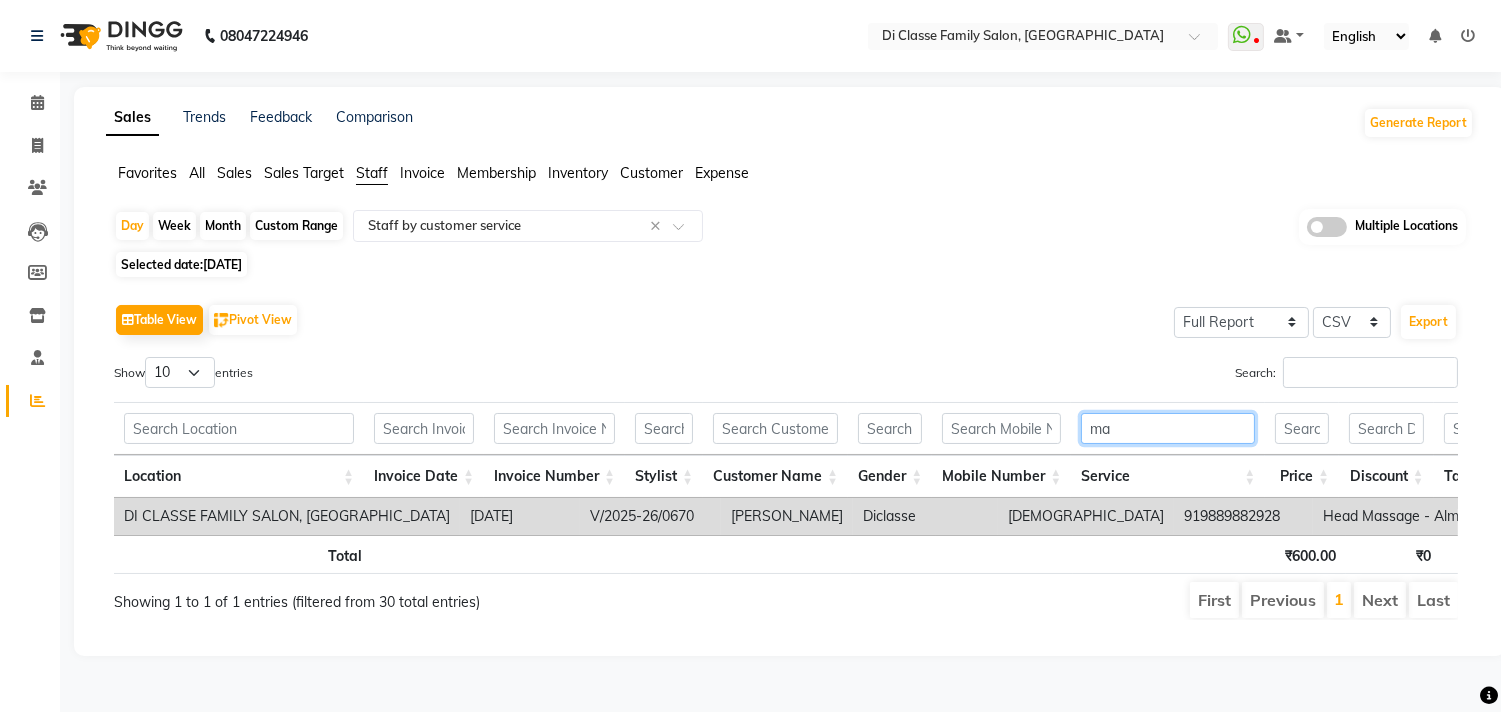 type on "m" 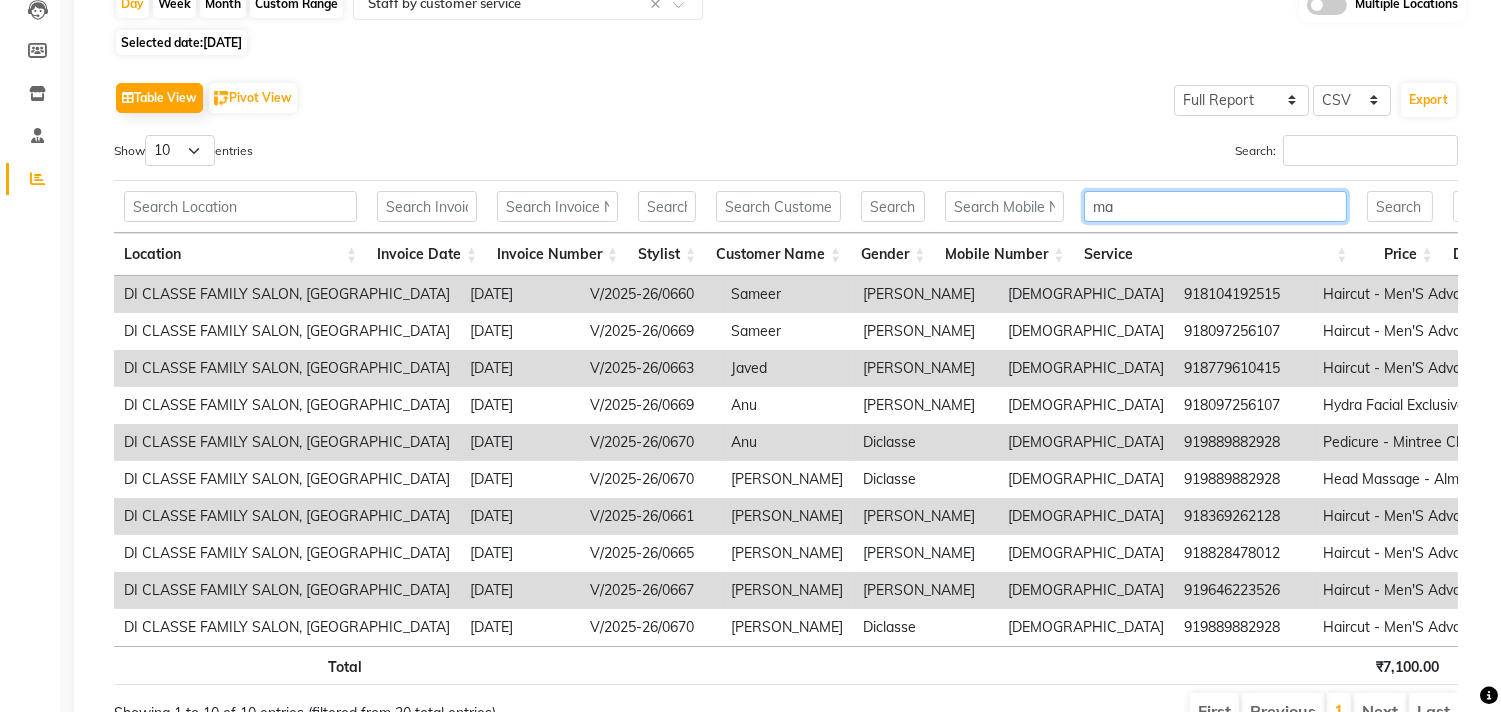 scroll, scrollTop: 8, scrollLeft: 0, axis: vertical 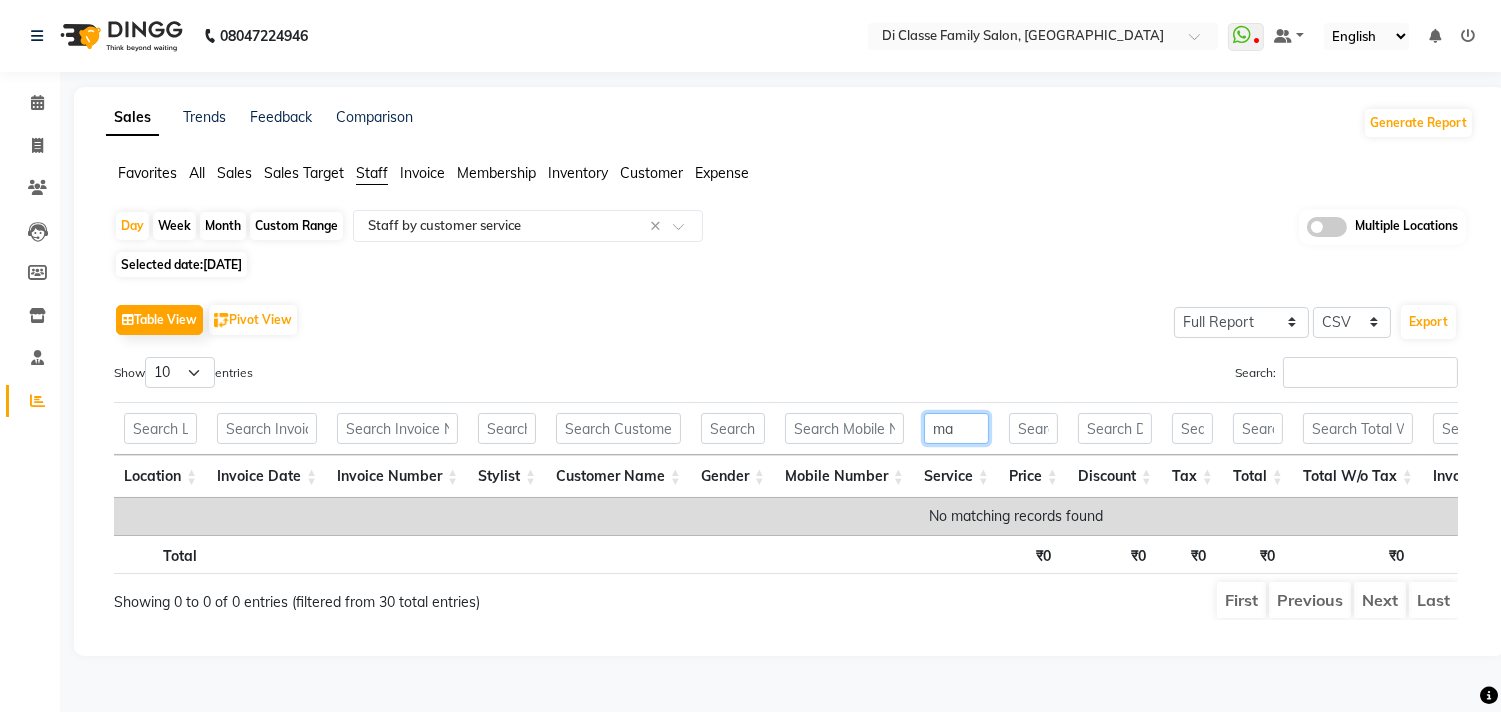 type on "m" 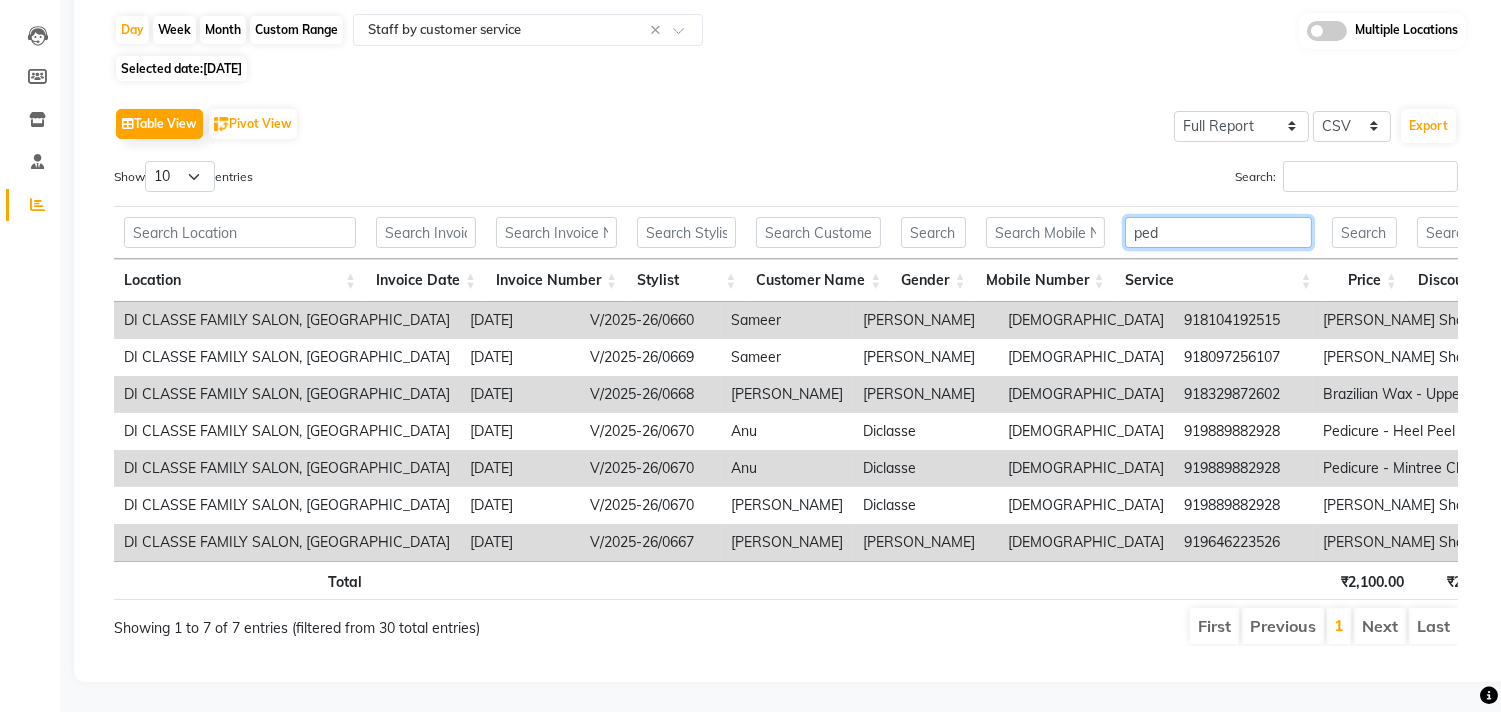 scroll, scrollTop: 45, scrollLeft: 0, axis: vertical 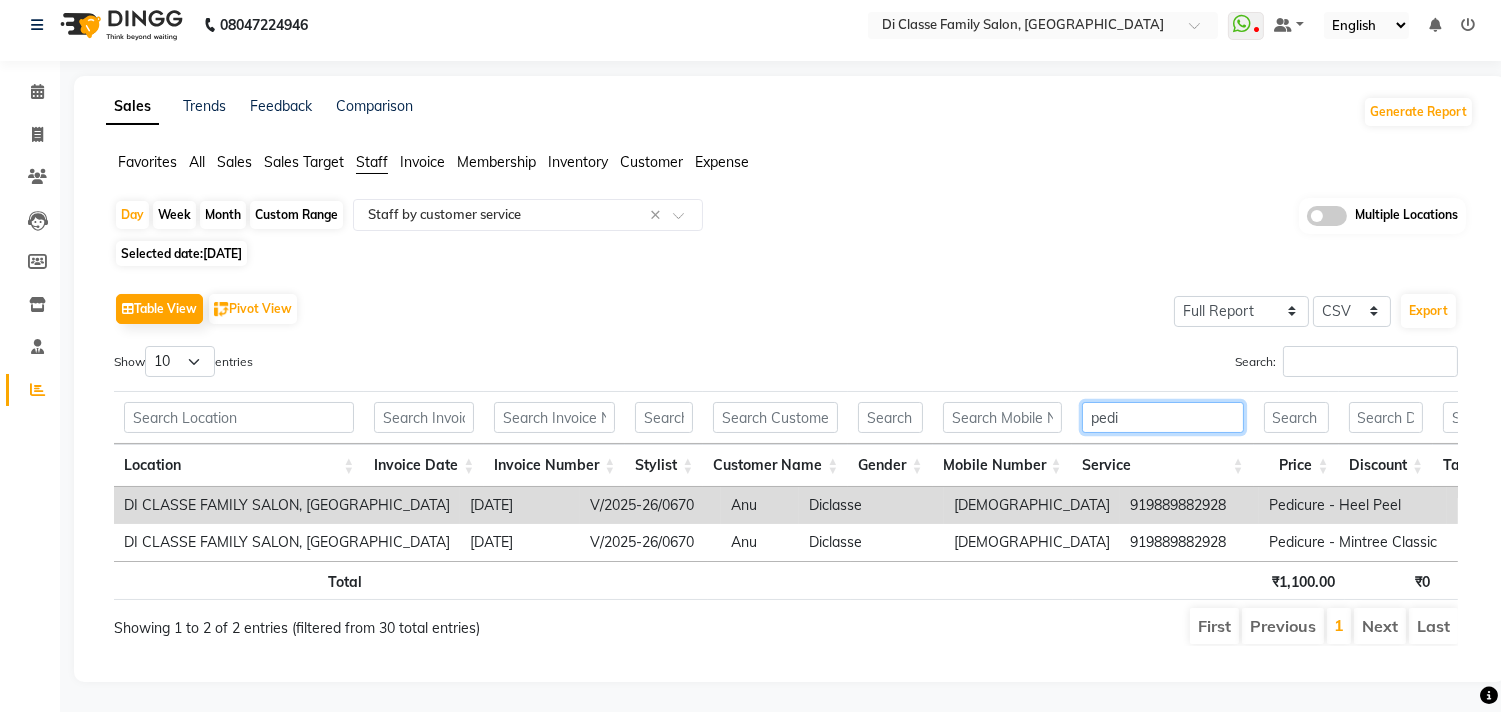 click on "pedi" at bounding box center [1163, 417] 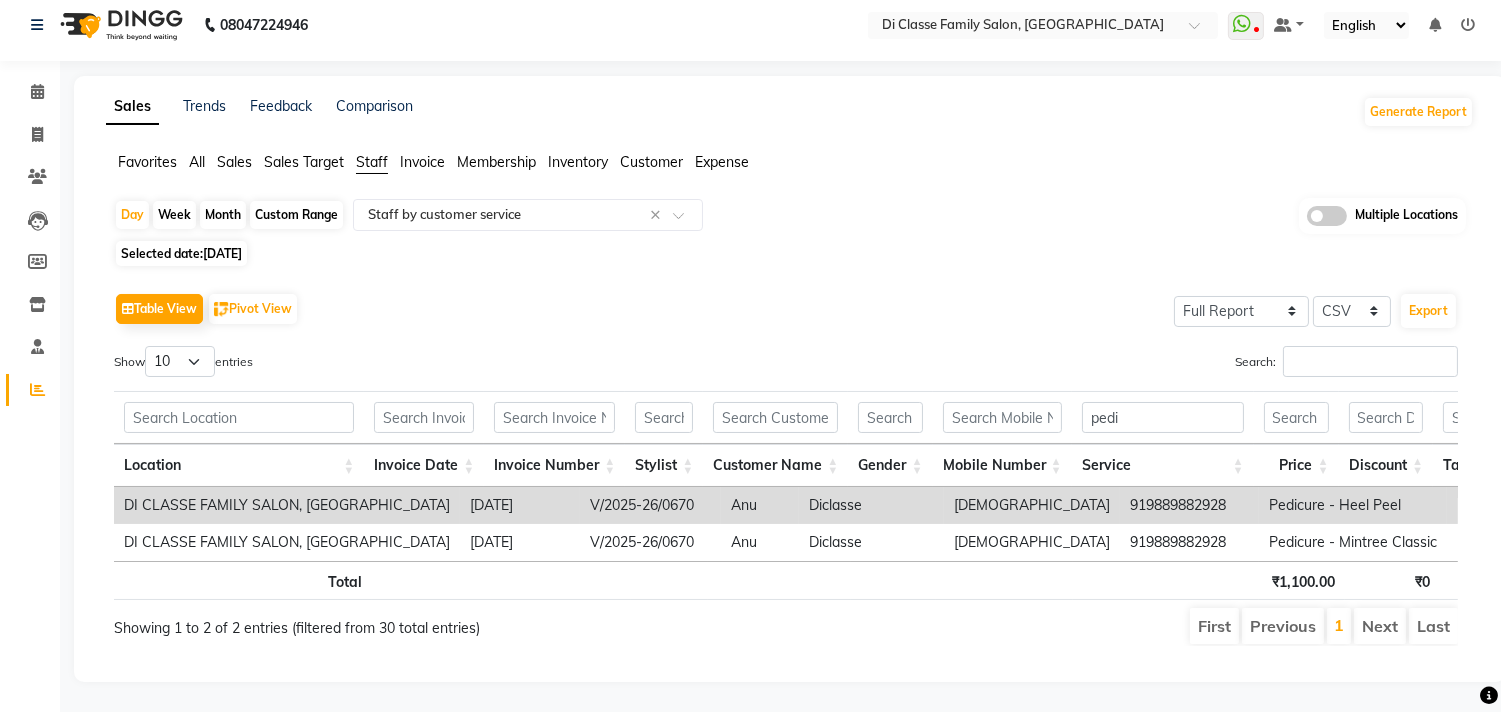 click on "[DATE]" 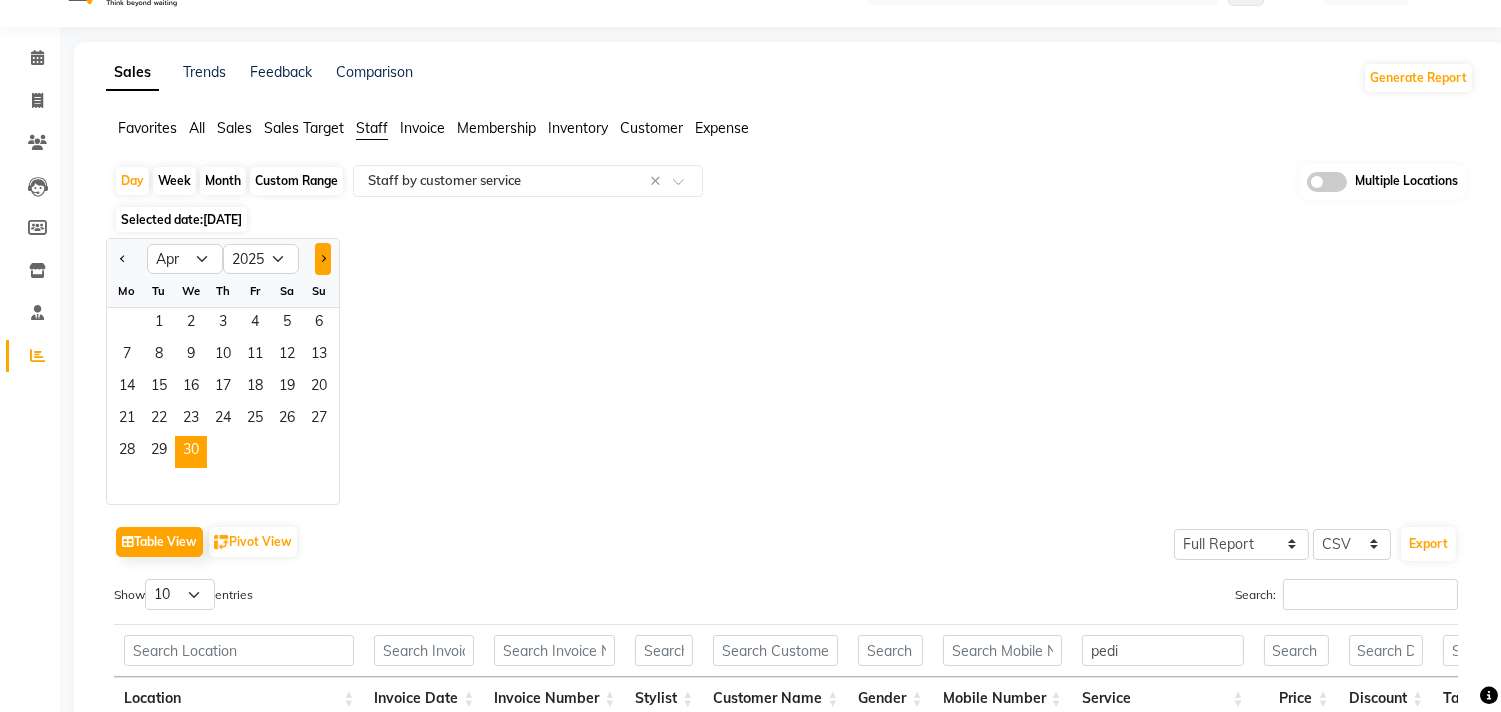 click 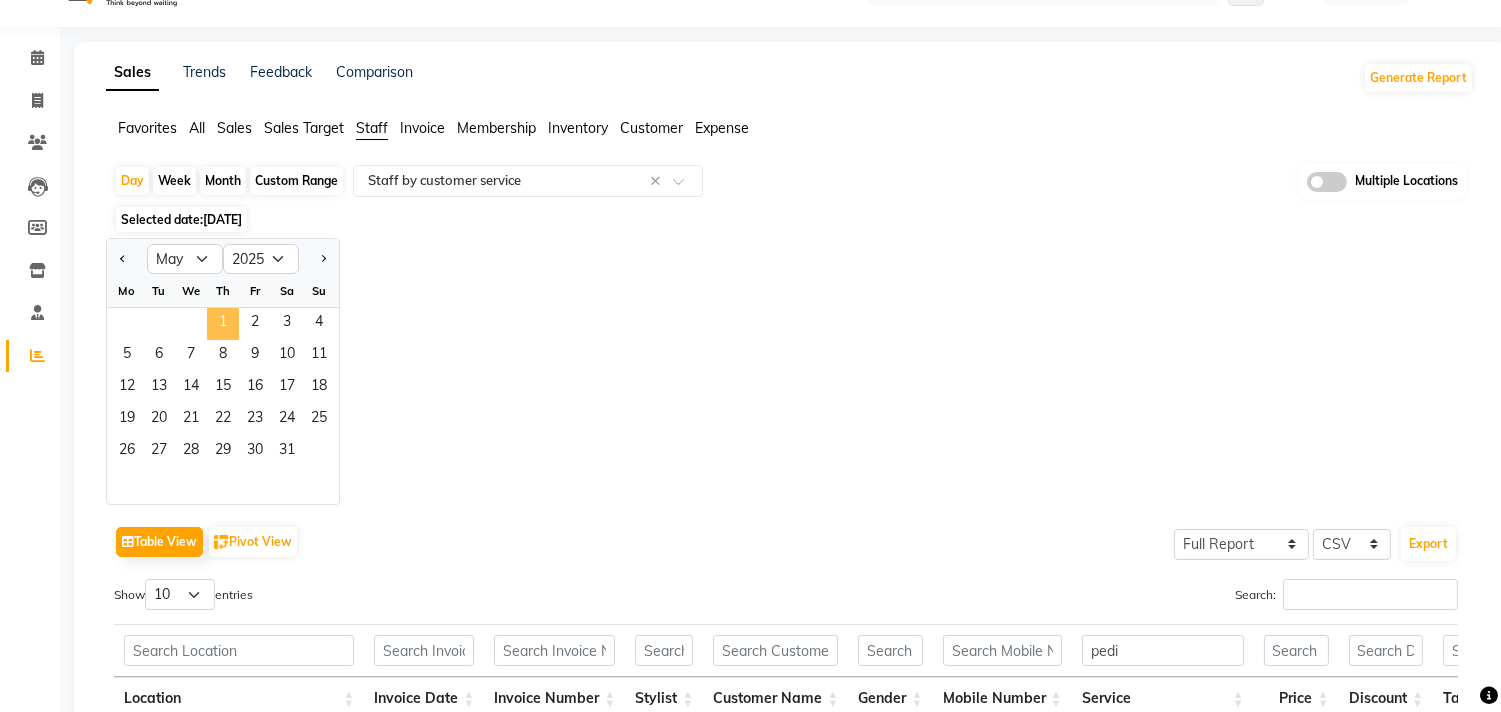 click on "1" 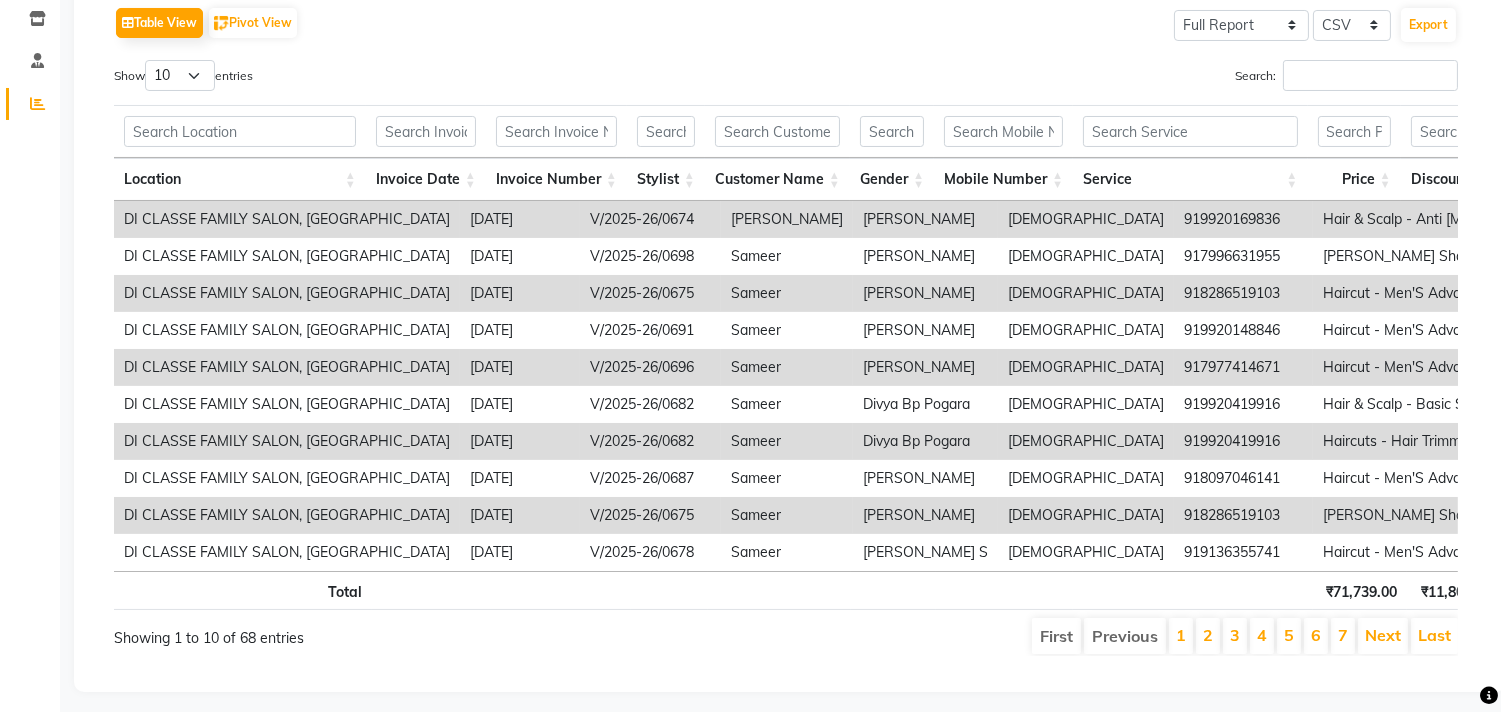 scroll, scrollTop: 333, scrollLeft: 0, axis: vertical 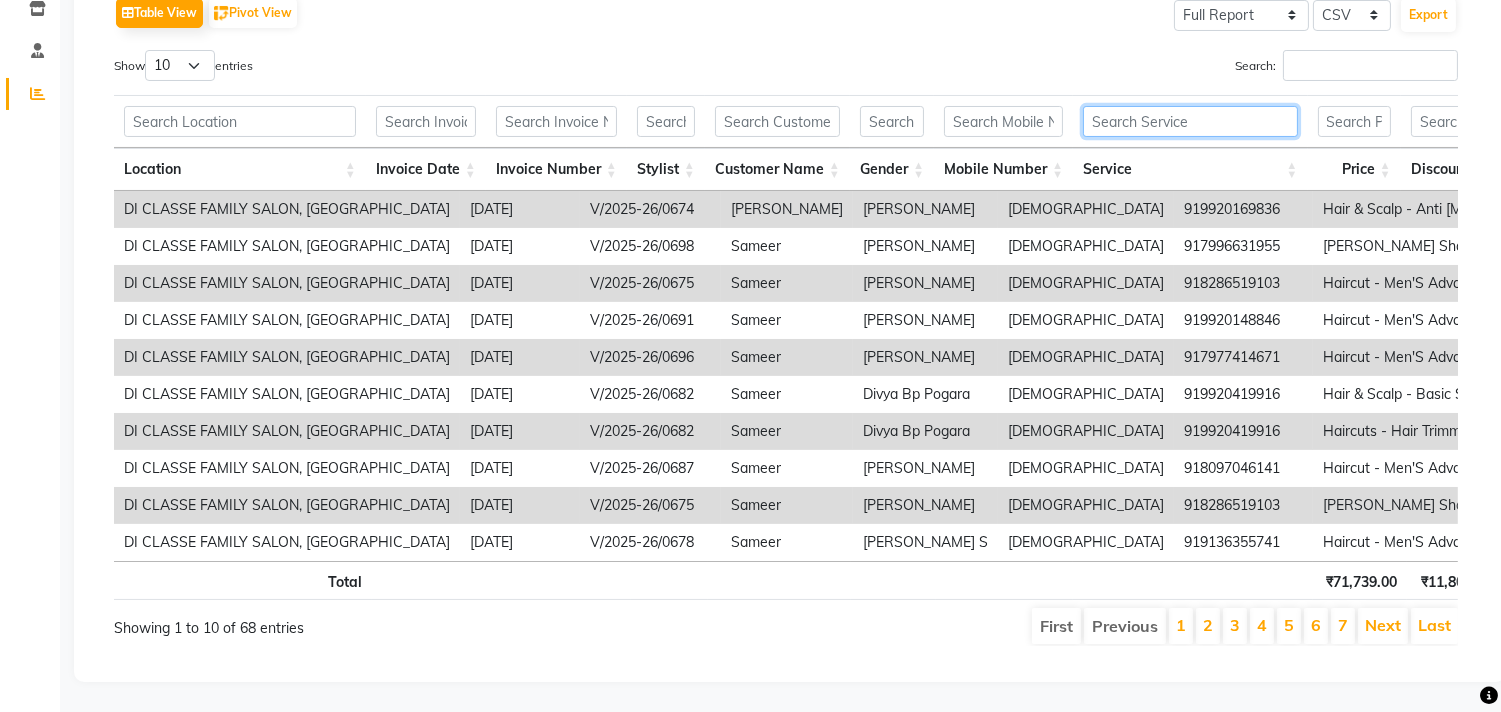 click at bounding box center [1190, 121] 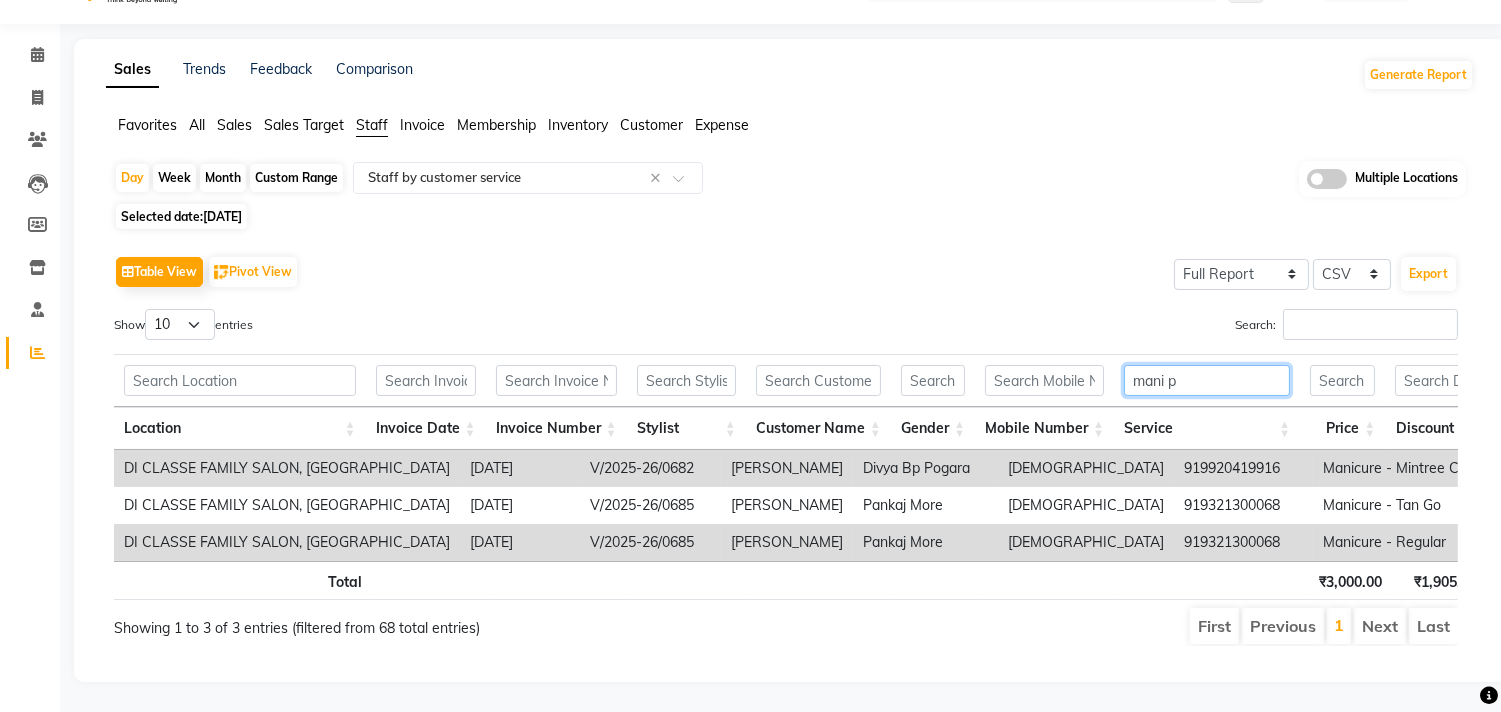 scroll, scrollTop: 8, scrollLeft: 0, axis: vertical 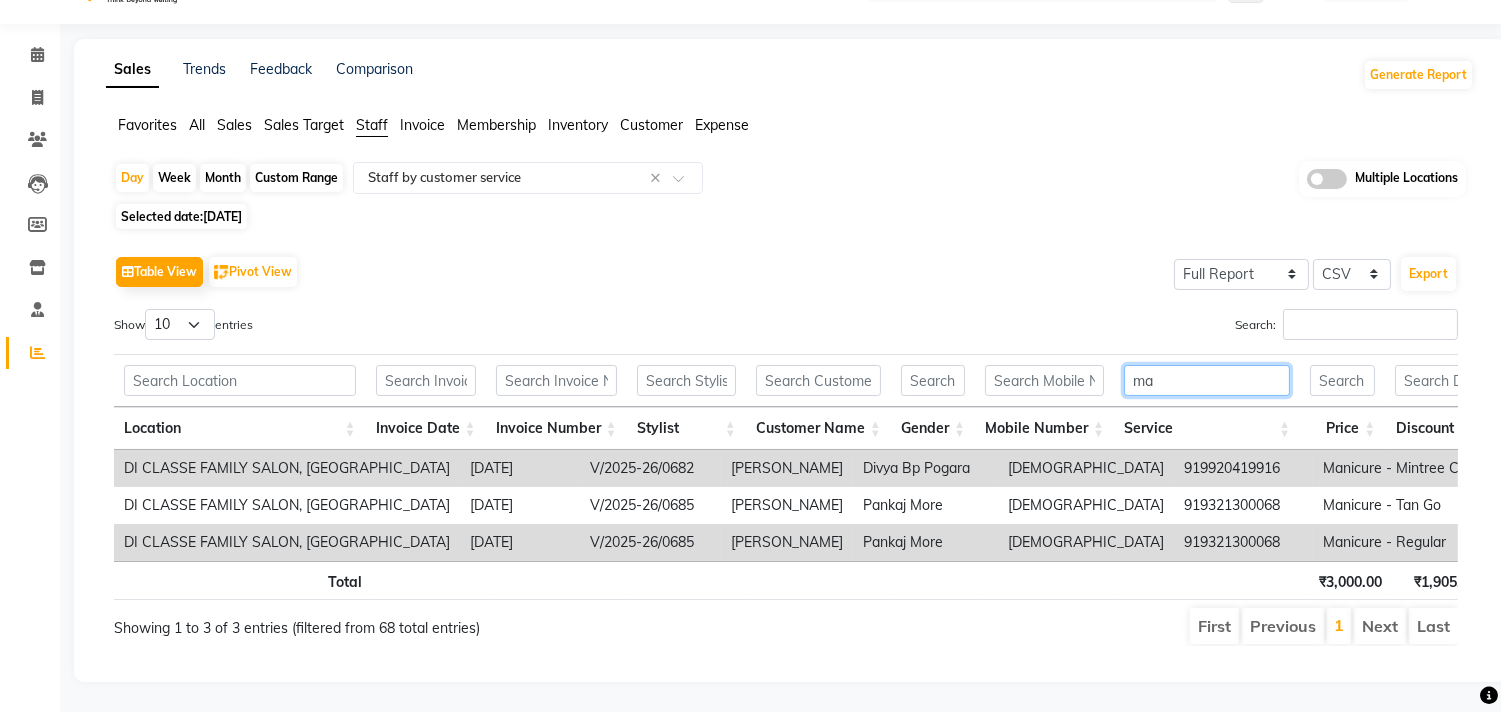 type on "m" 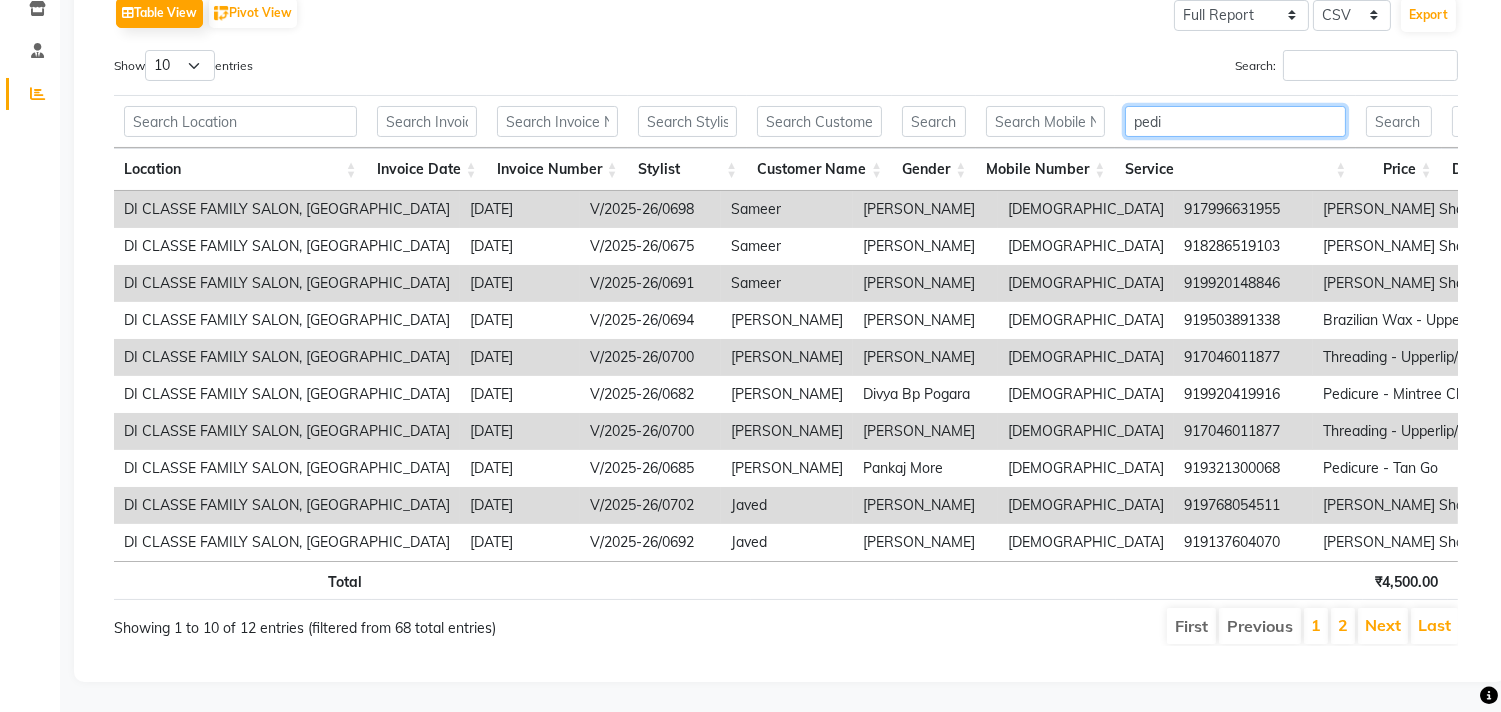 scroll, scrollTop: 45, scrollLeft: 0, axis: vertical 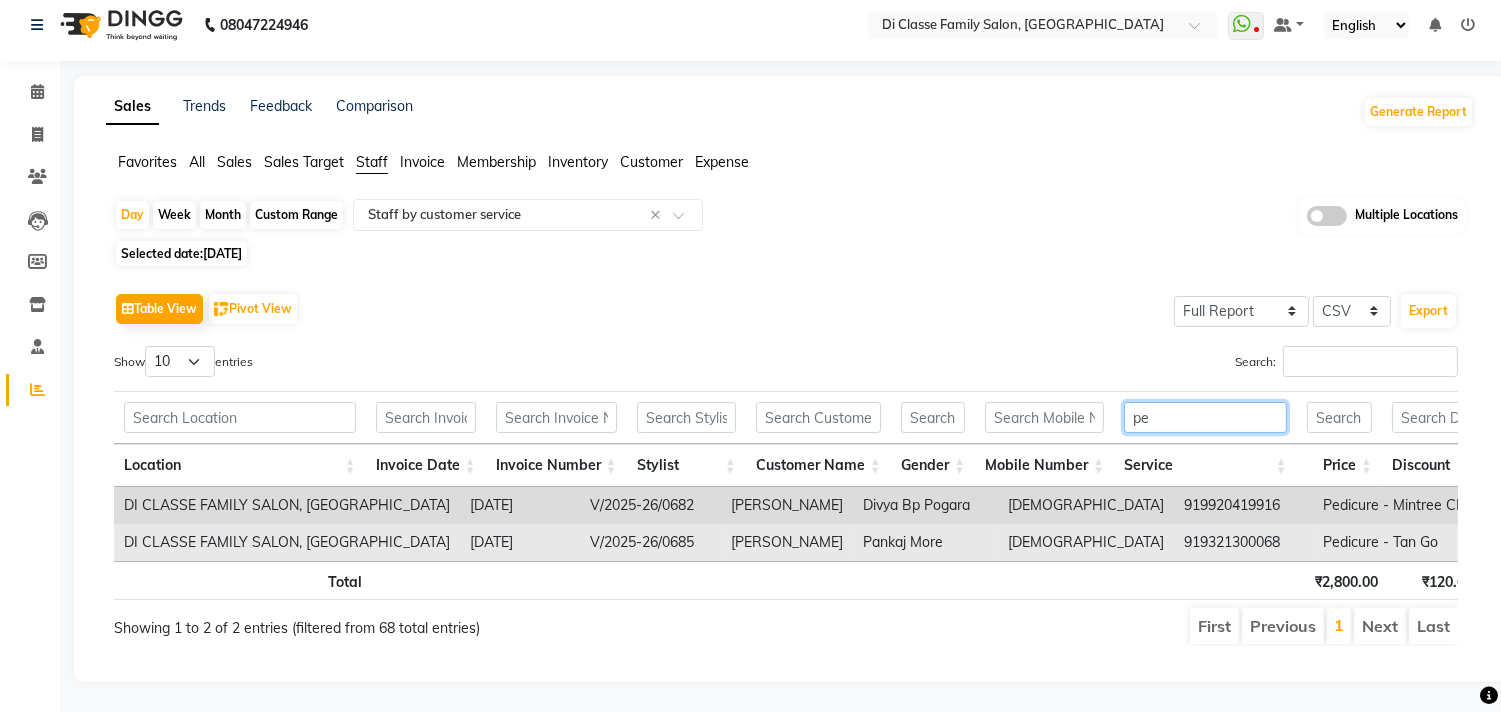 type on "p" 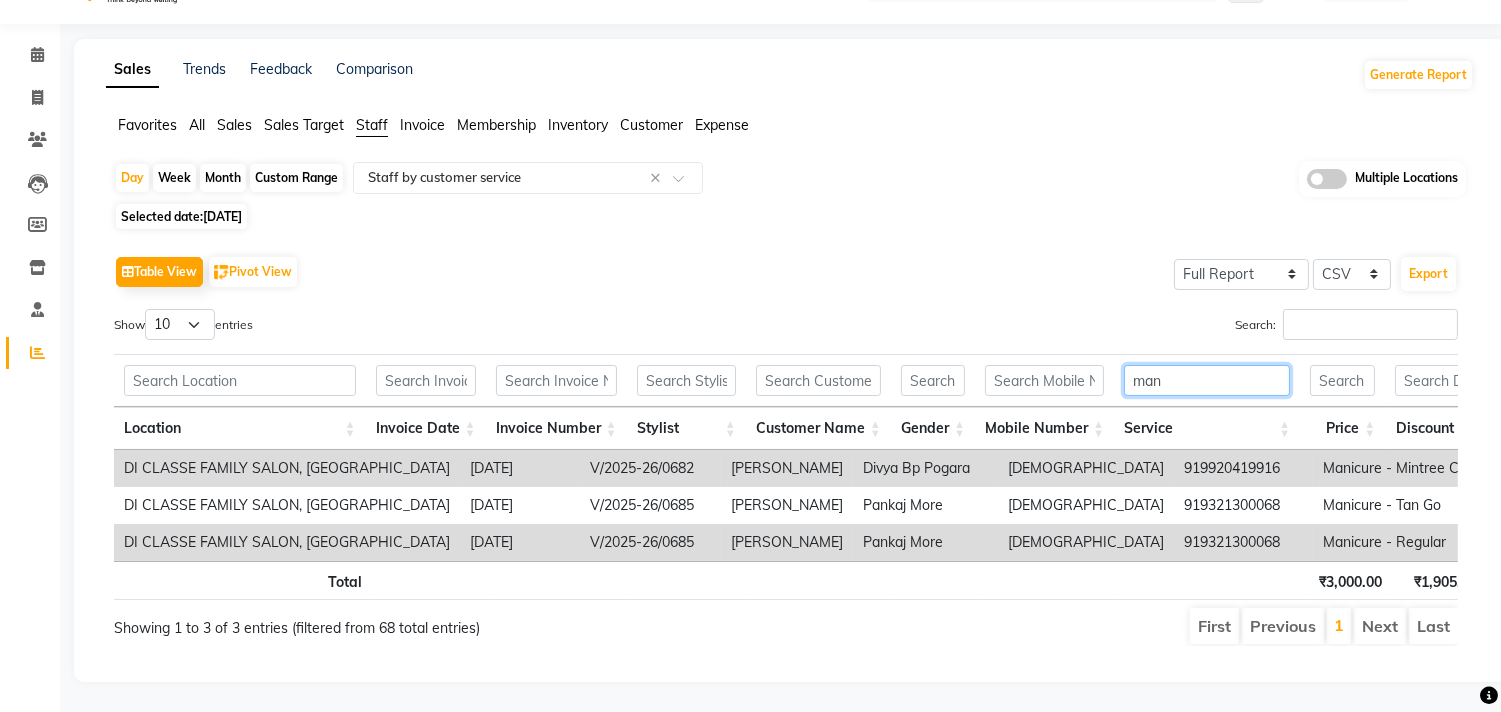 scroll, scrollTop: 82, scrollLeft: 0, axis: vertical 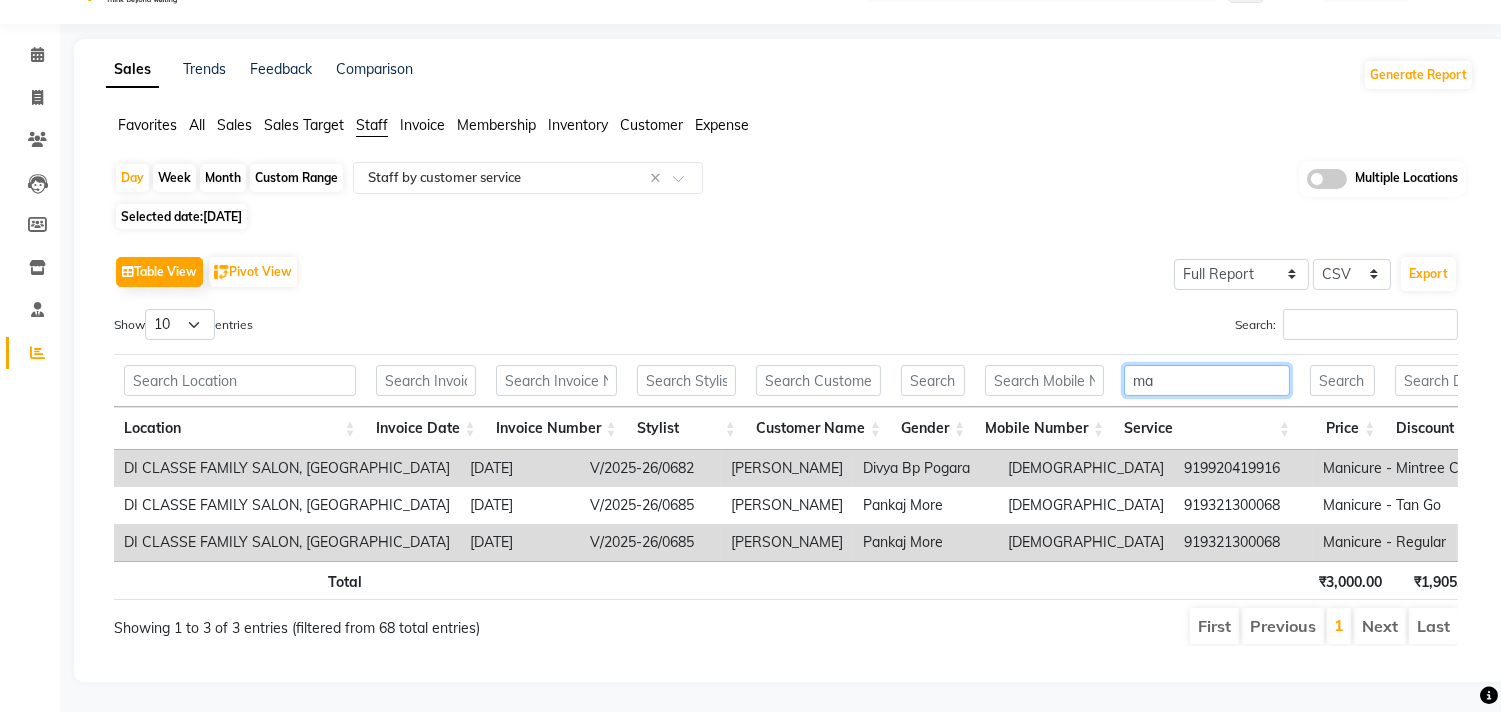 type on "m" 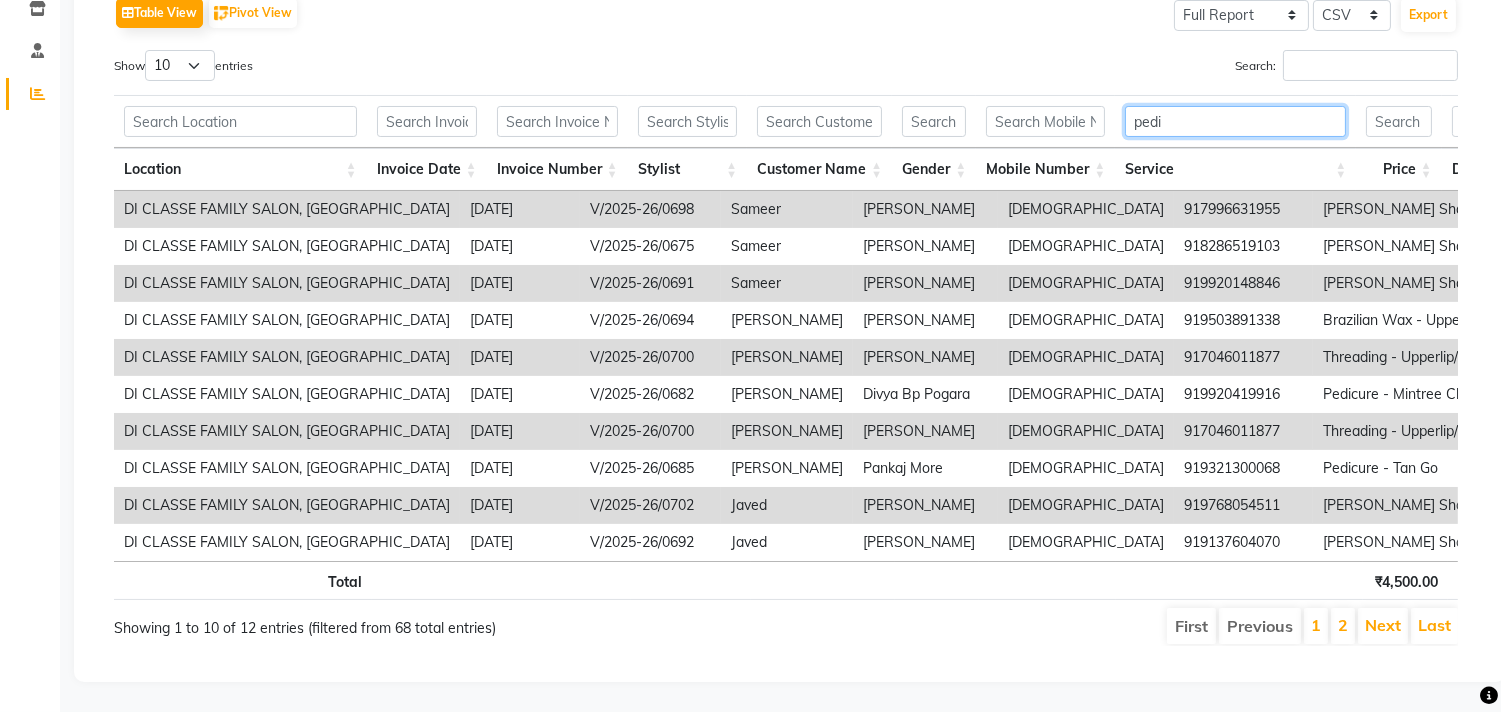 scroll, scrollTop: 45, scrollLeft: 0, axis: vertical 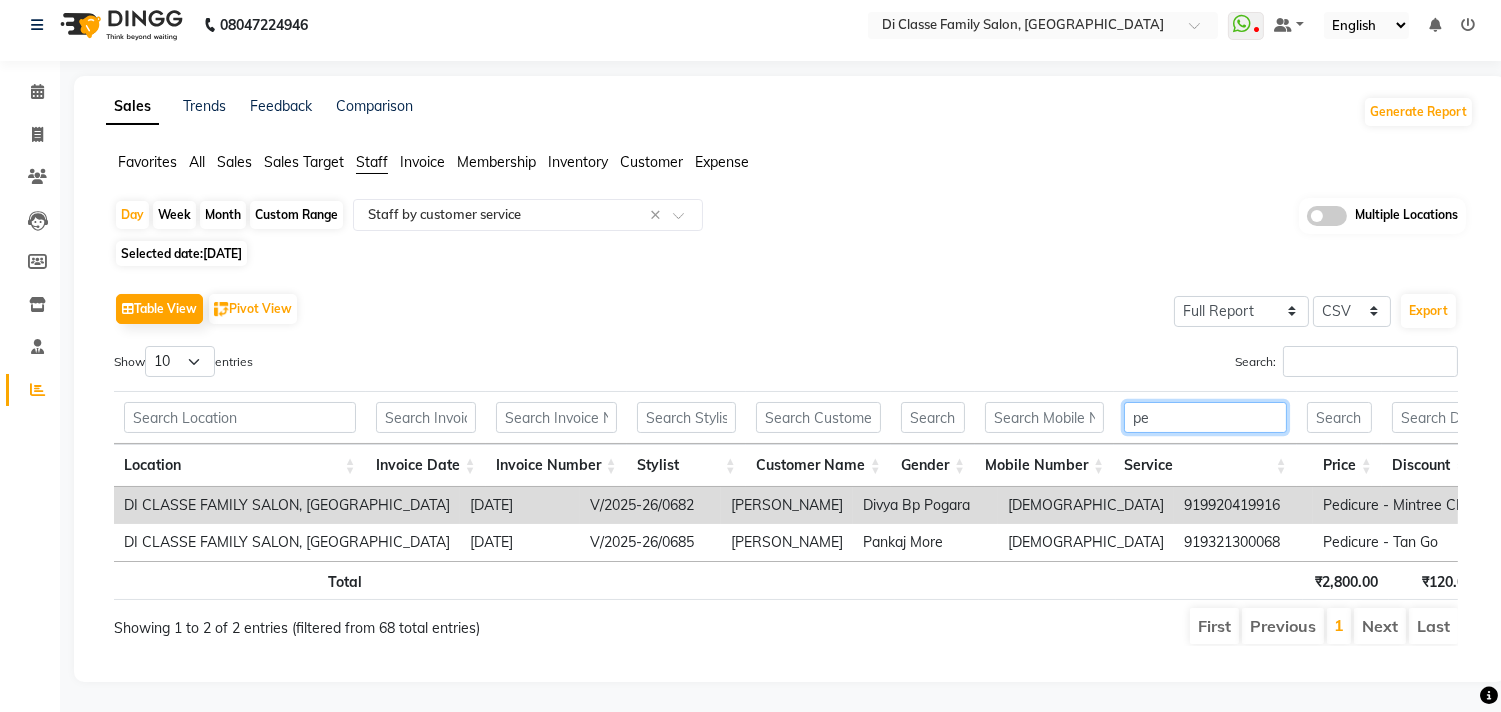 type on "p" 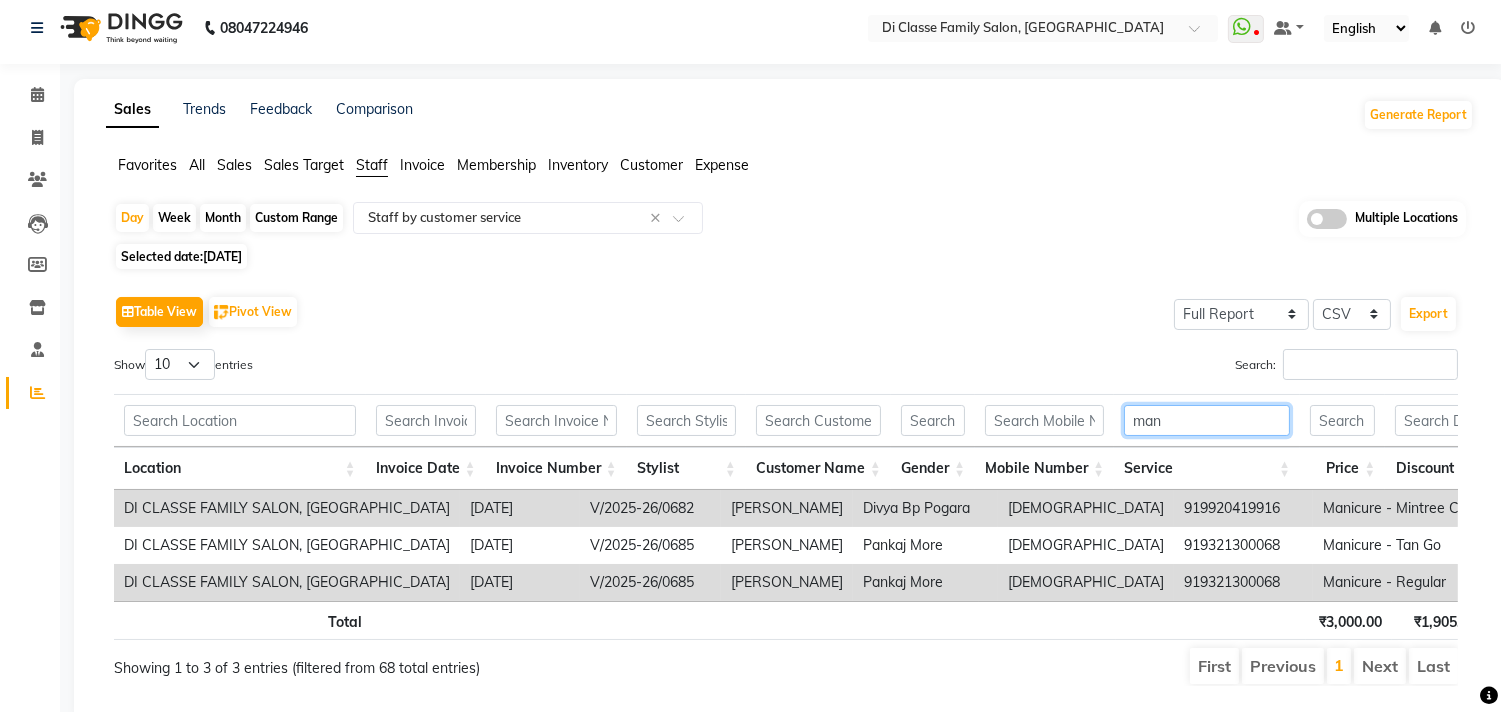 scroll, scrollTop: 82, scrollLeft: 0, axis: vertical 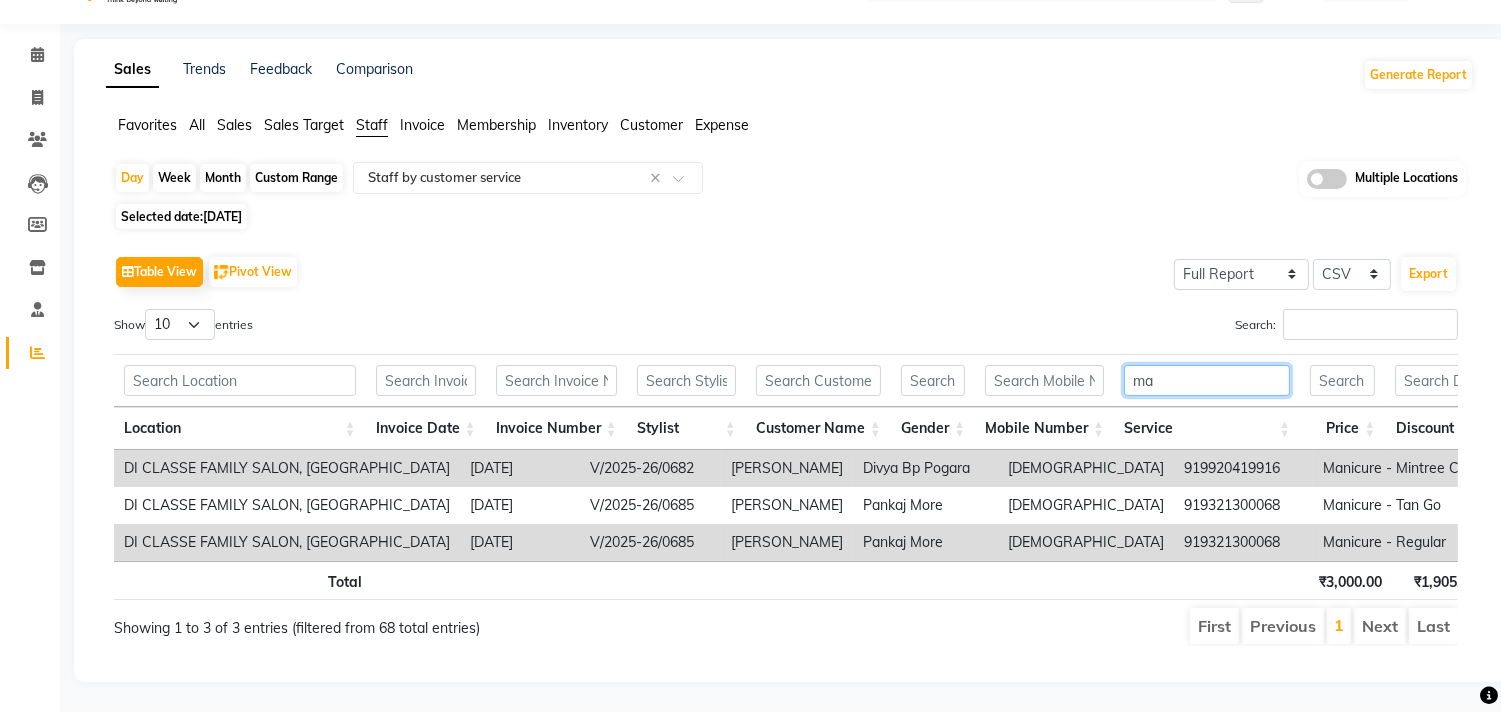 type on "m" 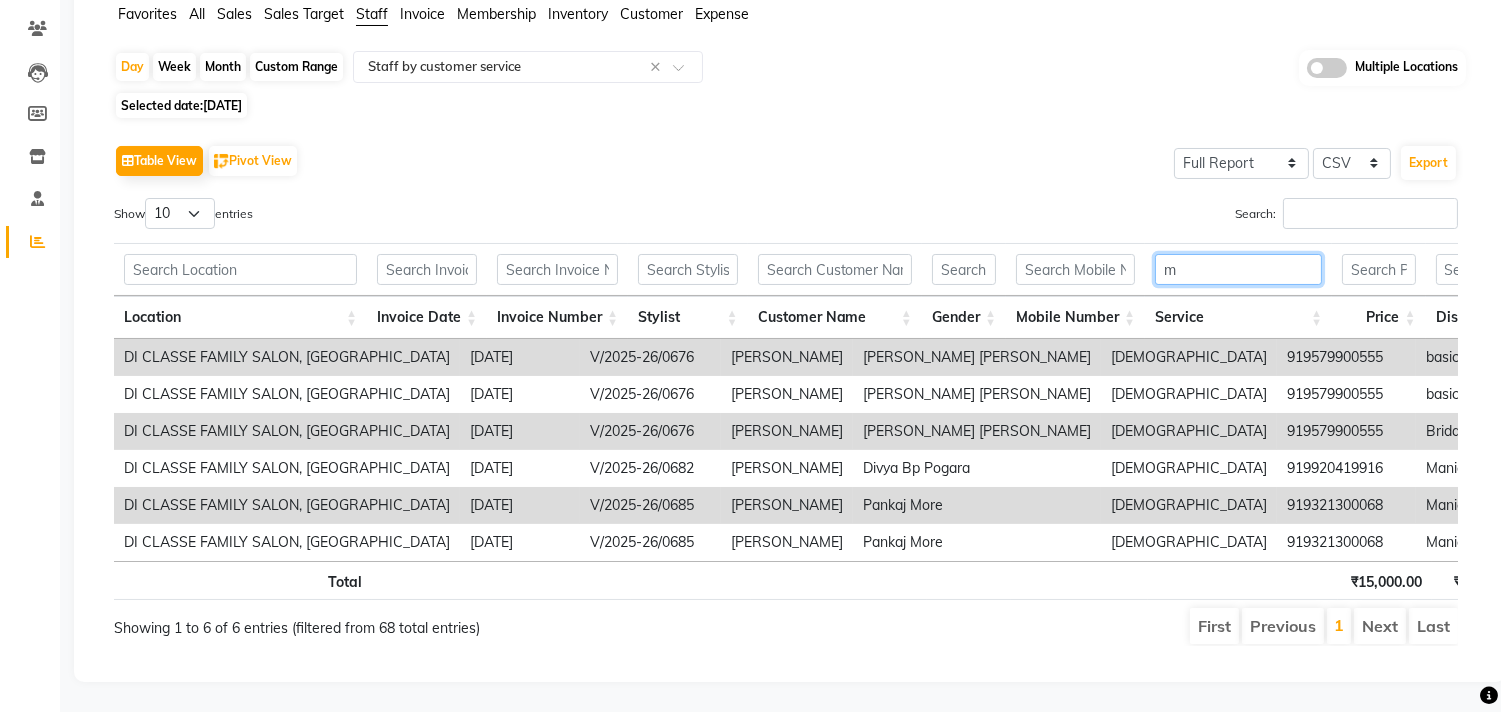 scroll, scrollTop: 333, scrollLeft: 0, axis: vertical 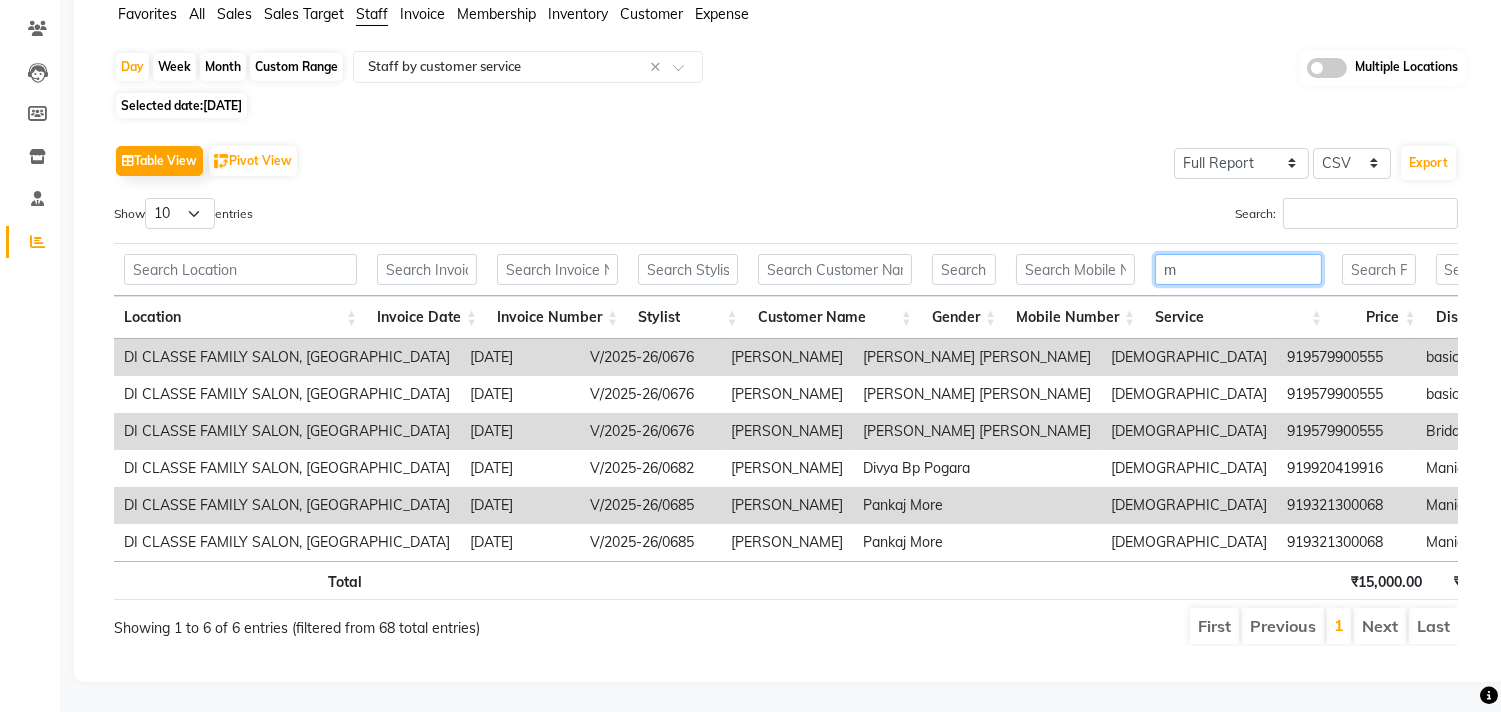 type 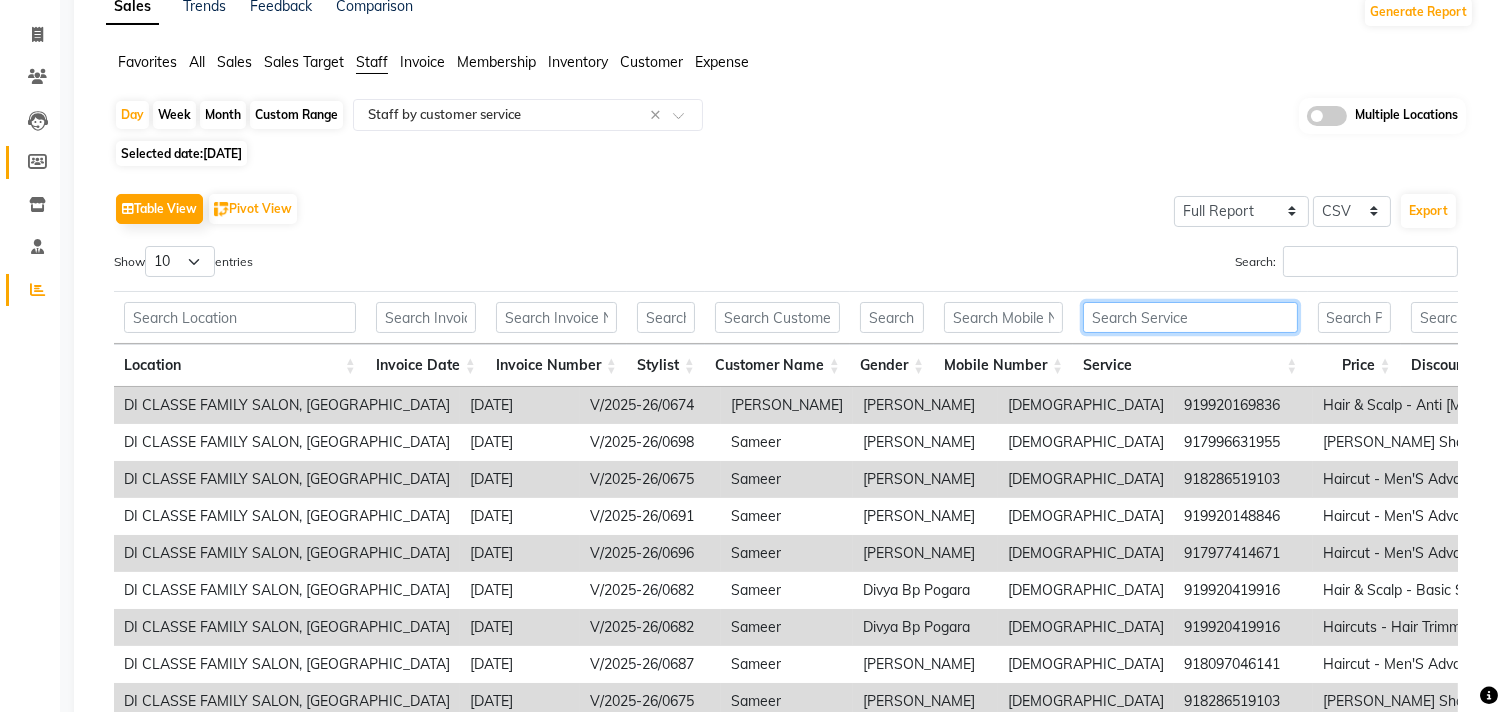 scroll, scrollTop: 0, scrollLeft: 0, axis: both 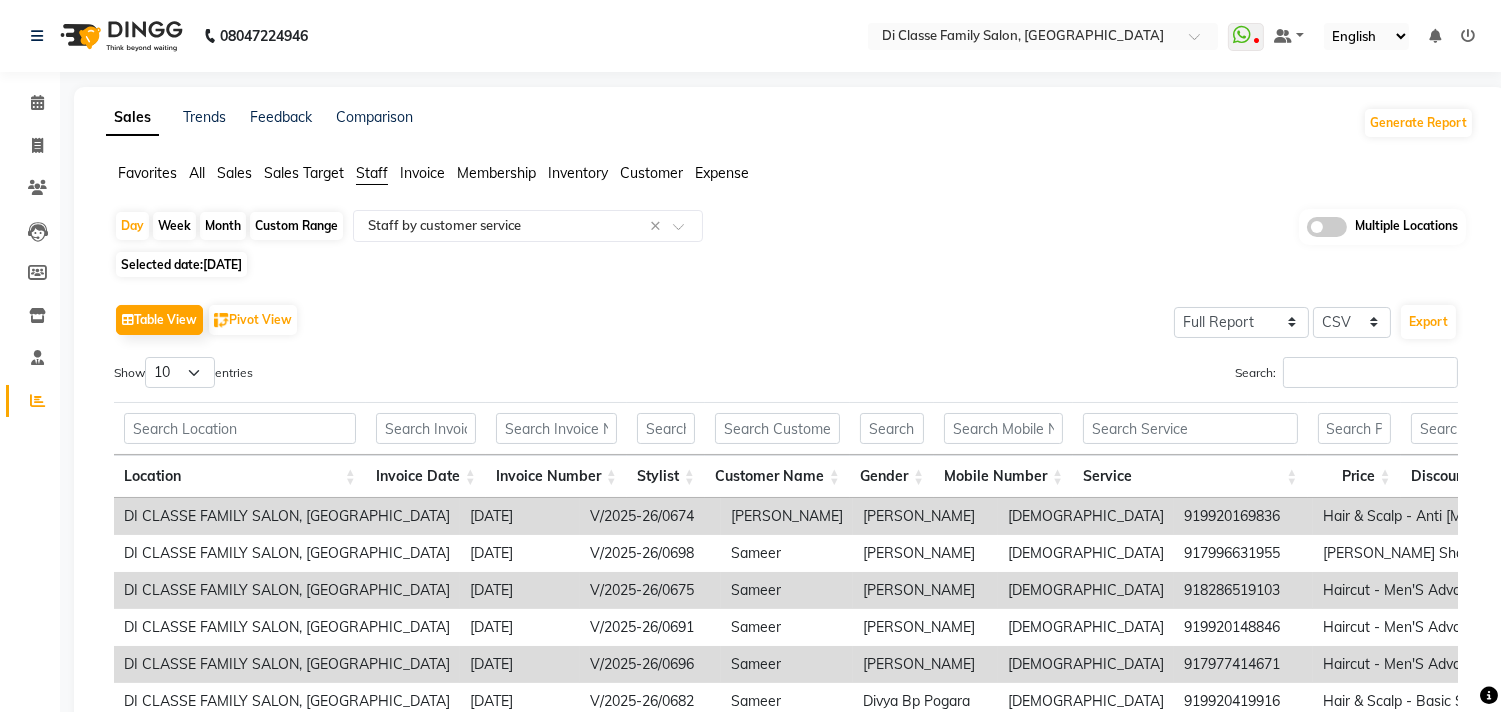 click on "[DATE]" 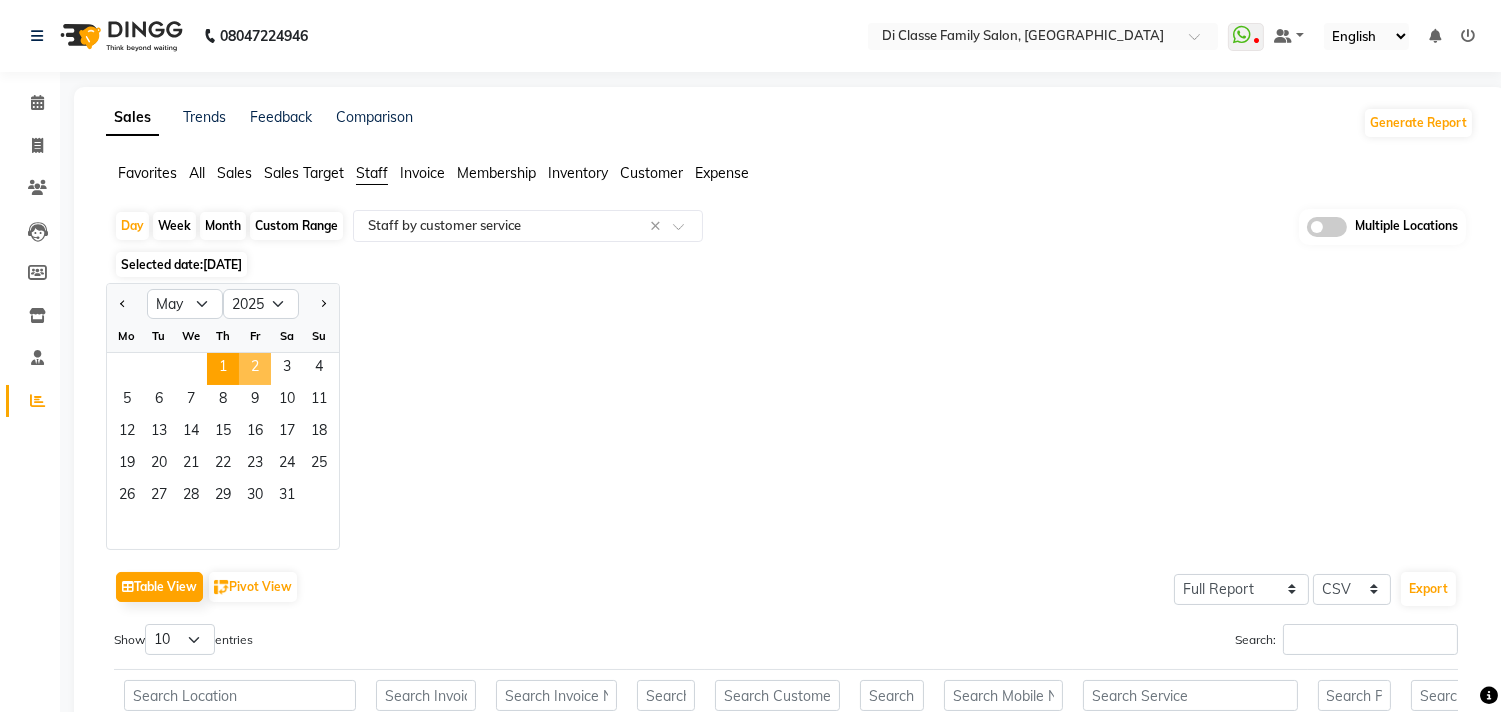 click on "2" 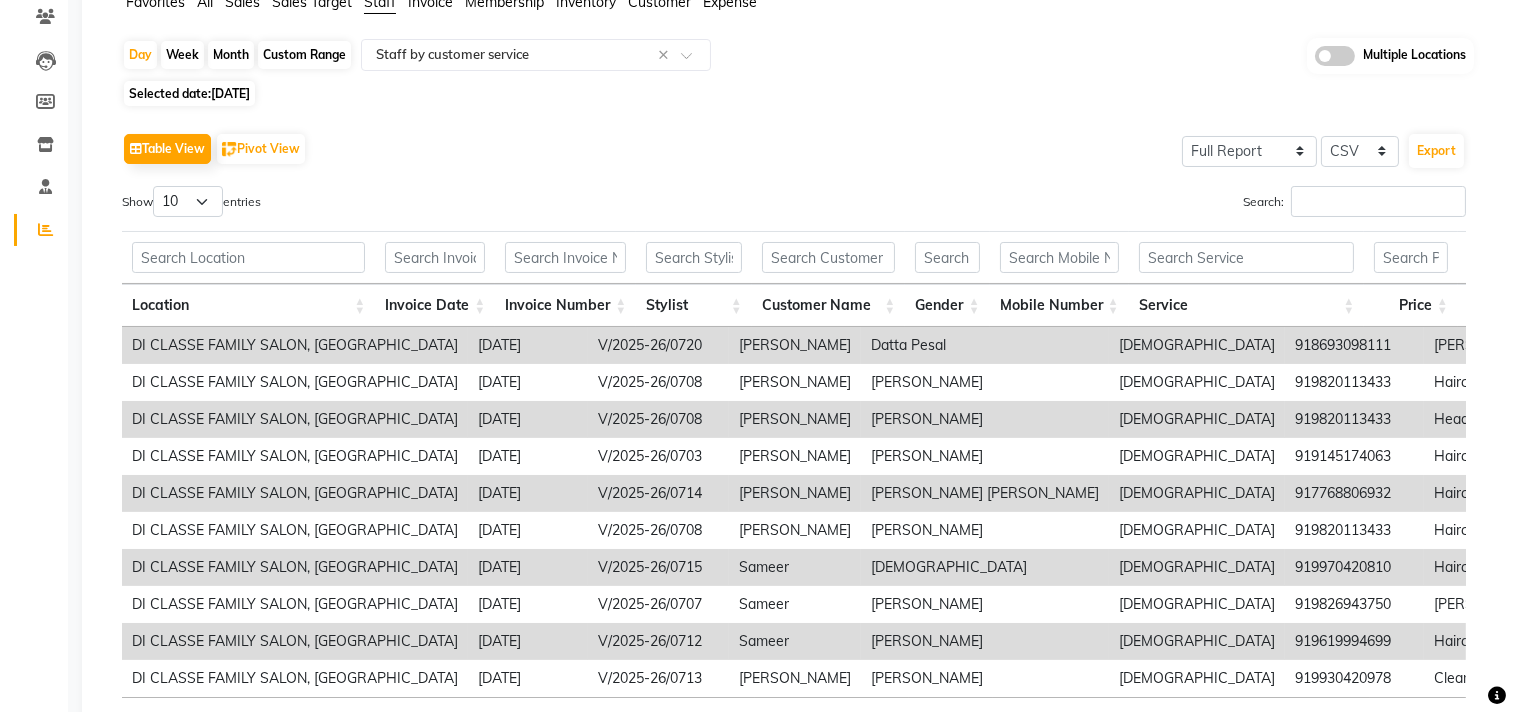 scroll, scrollTop: 0, scrollLeft: 0, axis: both 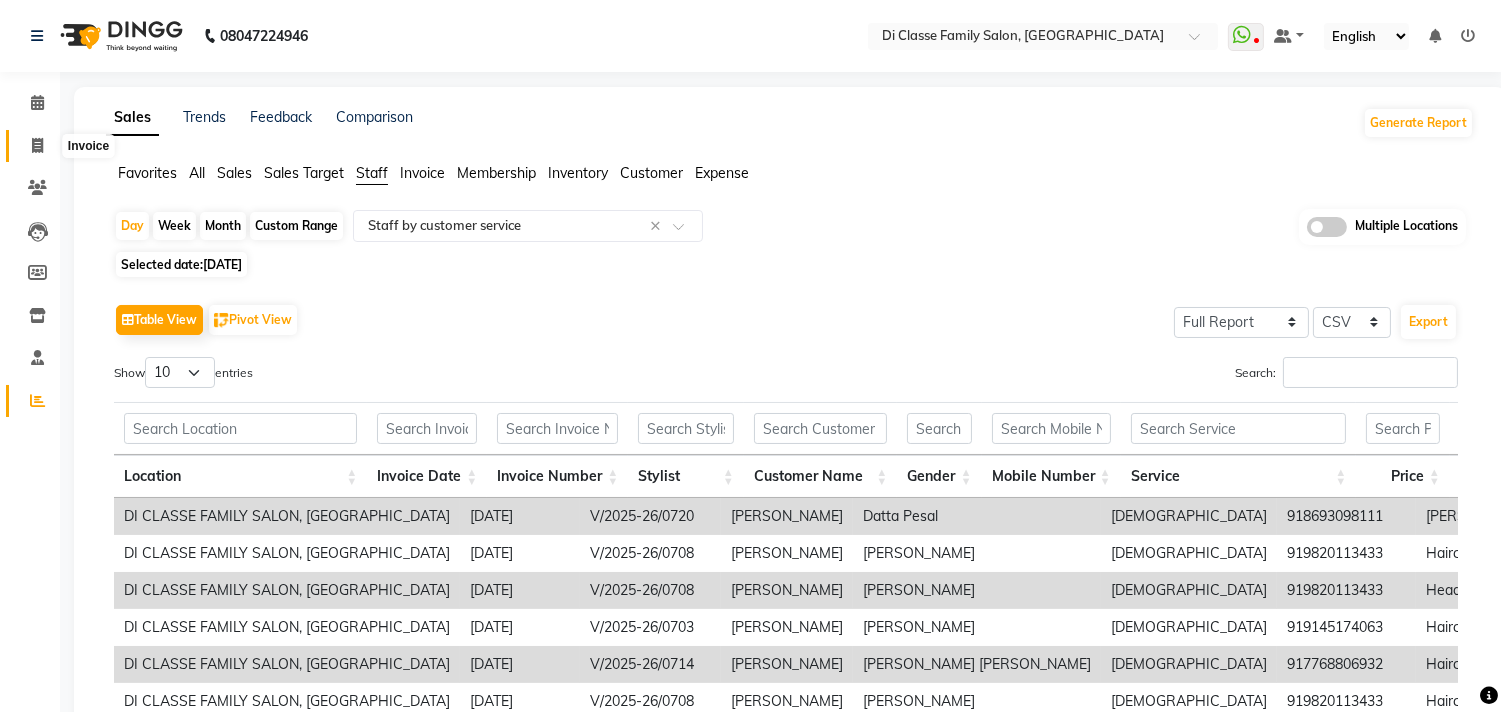 click 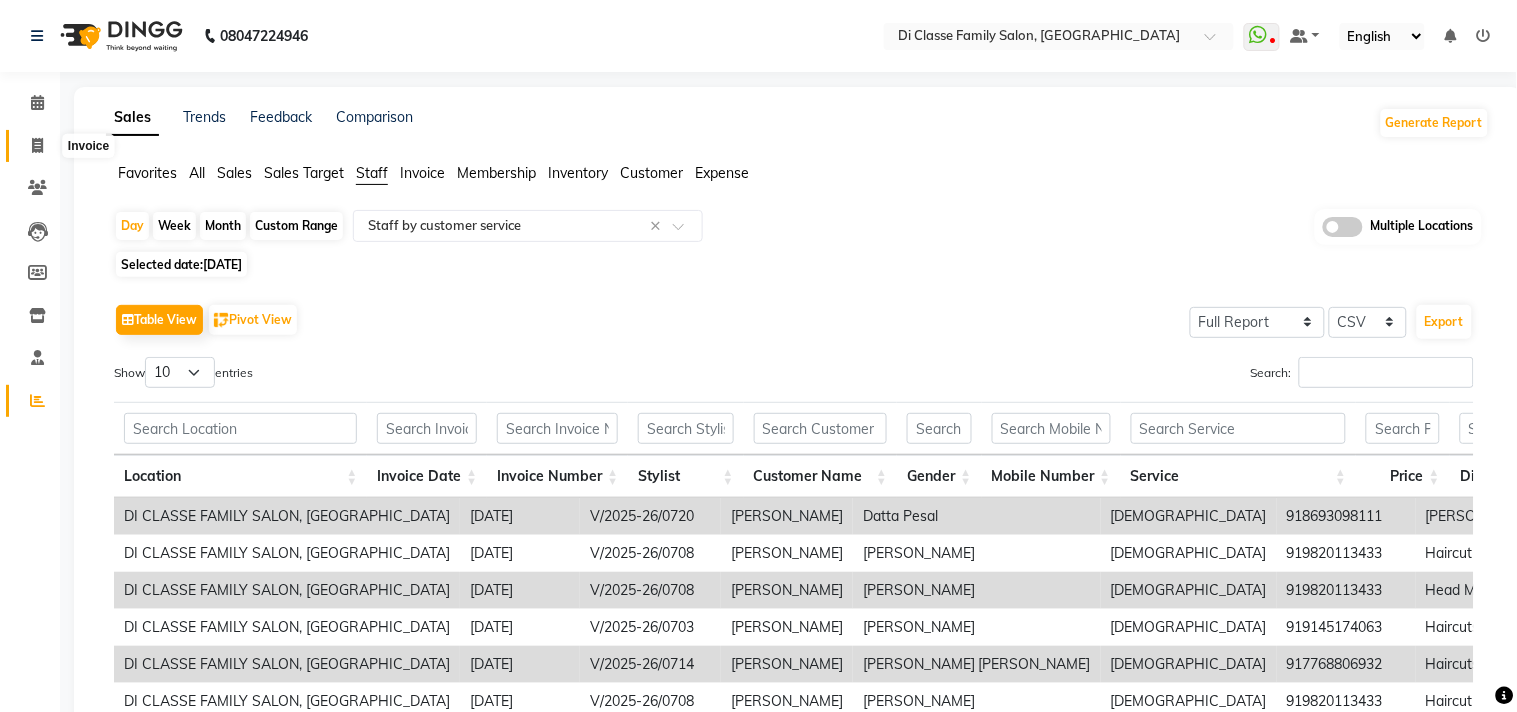 select on "4704" 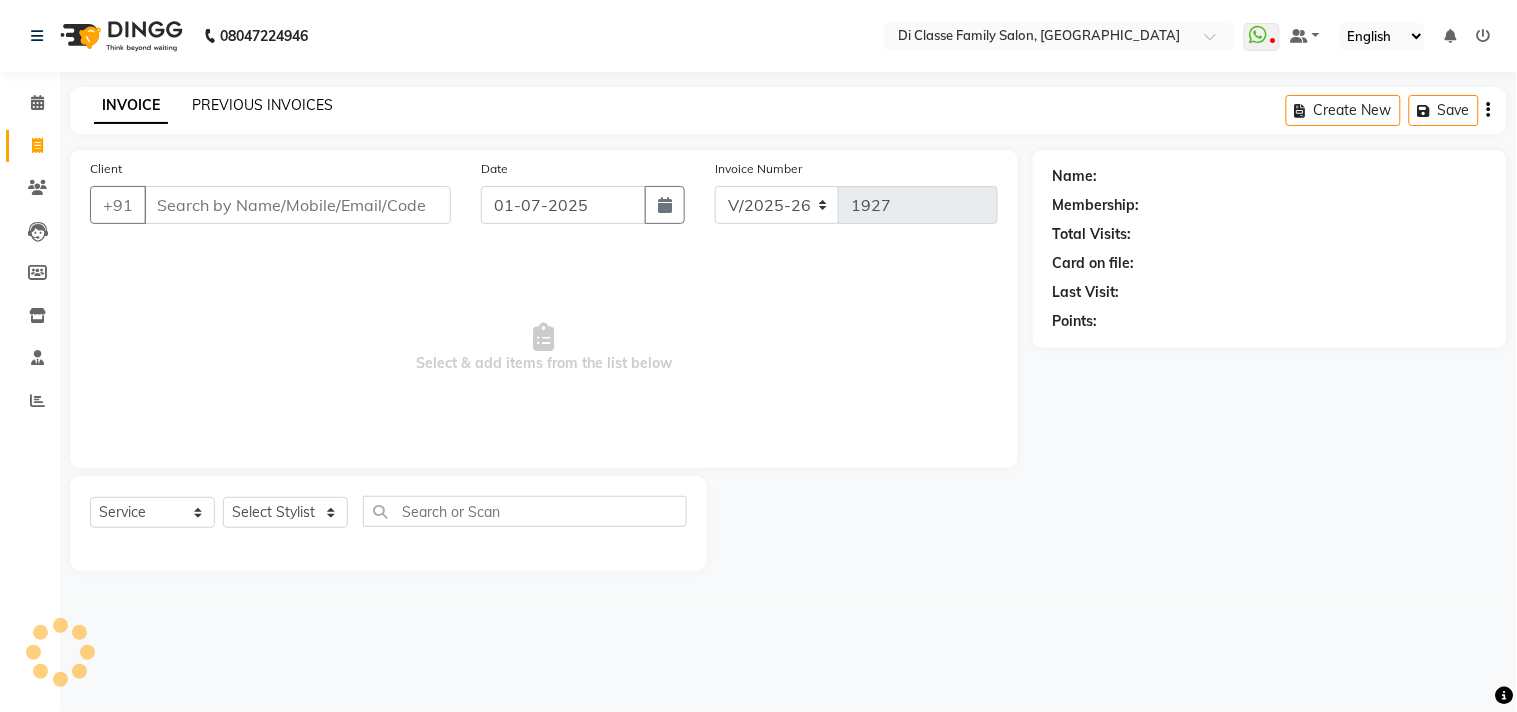 drag, startPoint x: 255, startPoint y: 95, endPoint x: 276, endPoint y: 97, distance: 21.095022 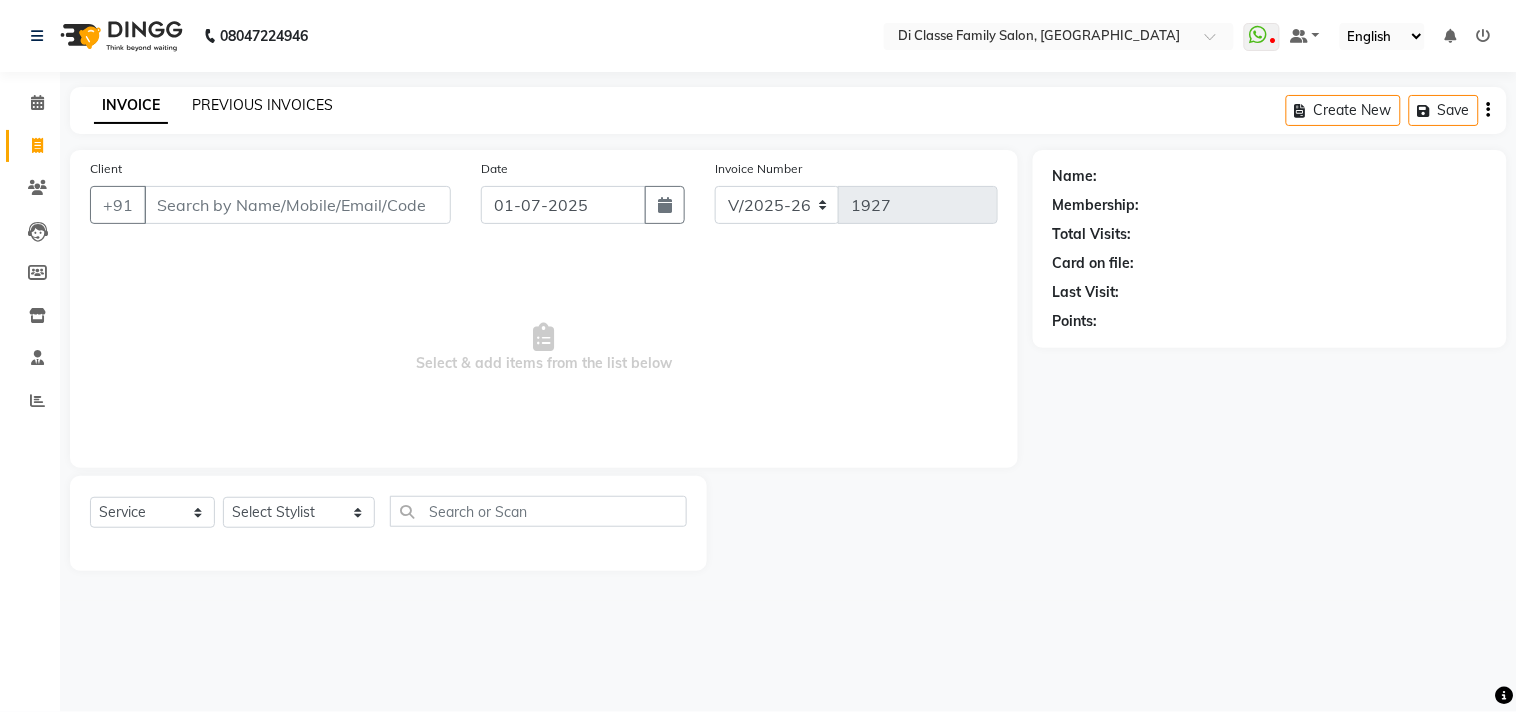 click on "PREVIOUS INVOICES" 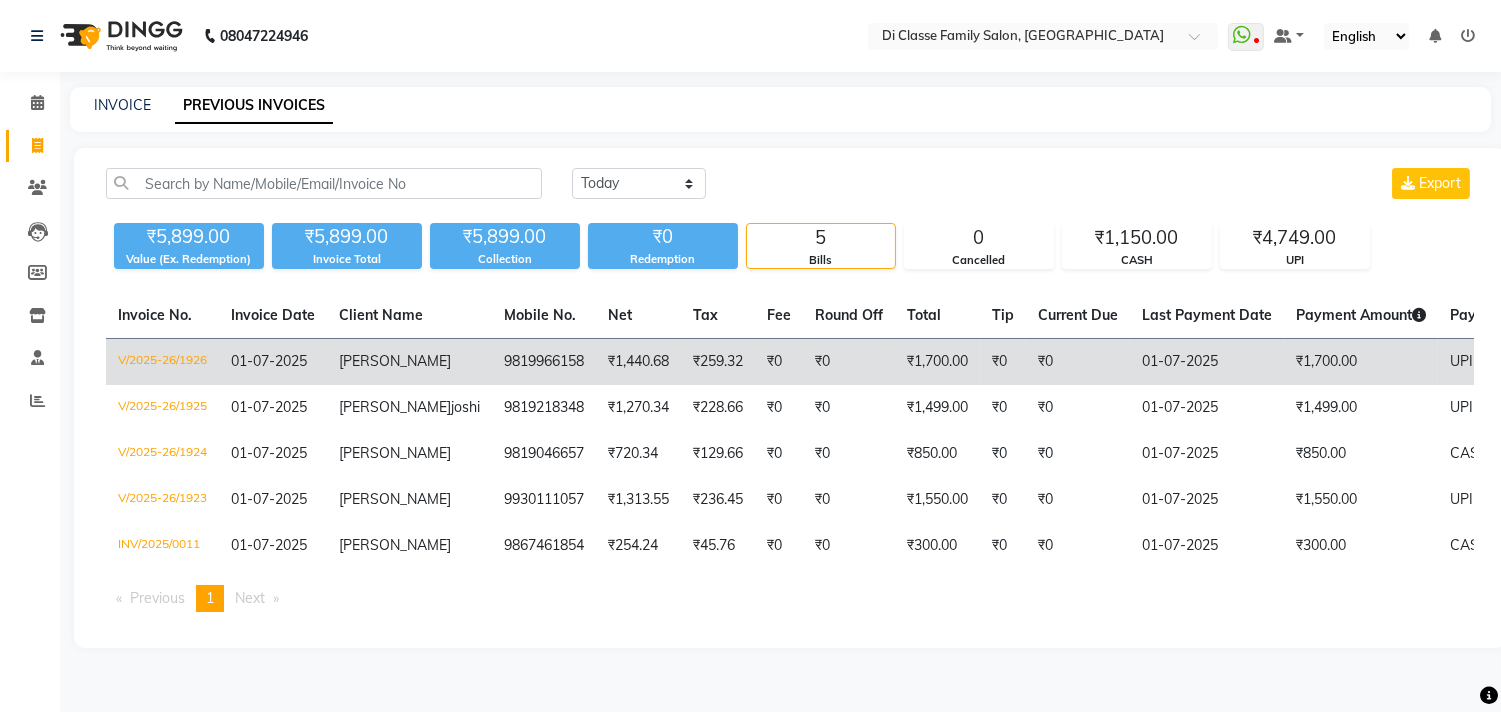 scroll, scrollTop: 22, scrollLeft: 0, axis: vertical 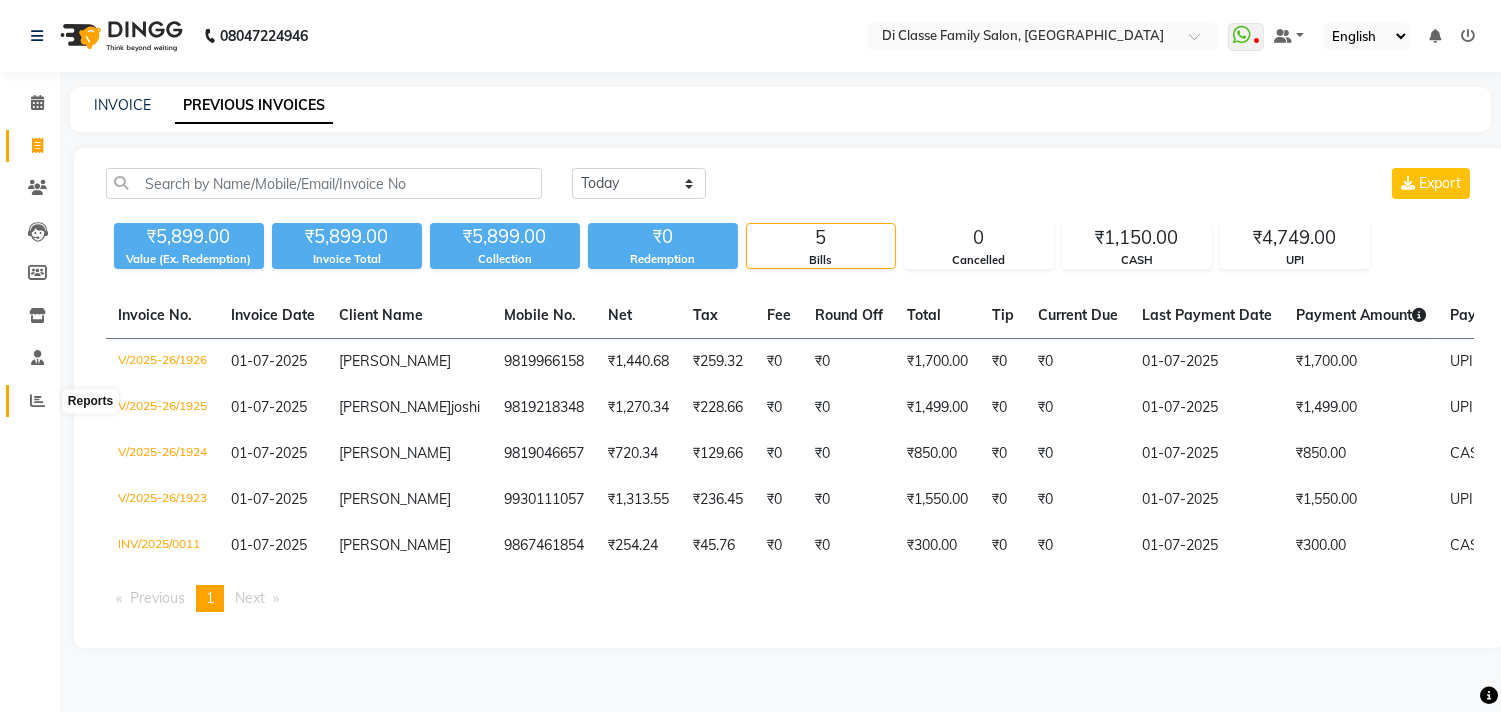 click 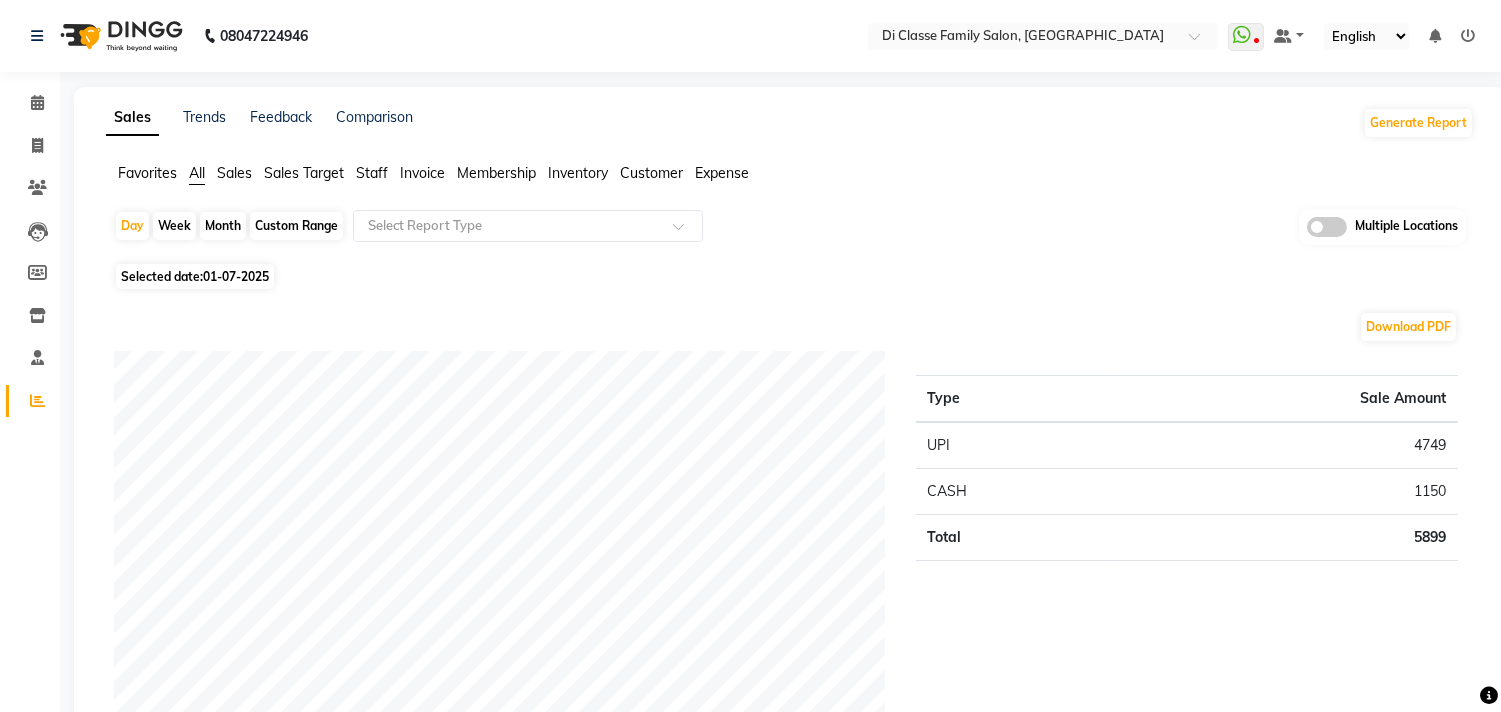 click on "Staff" 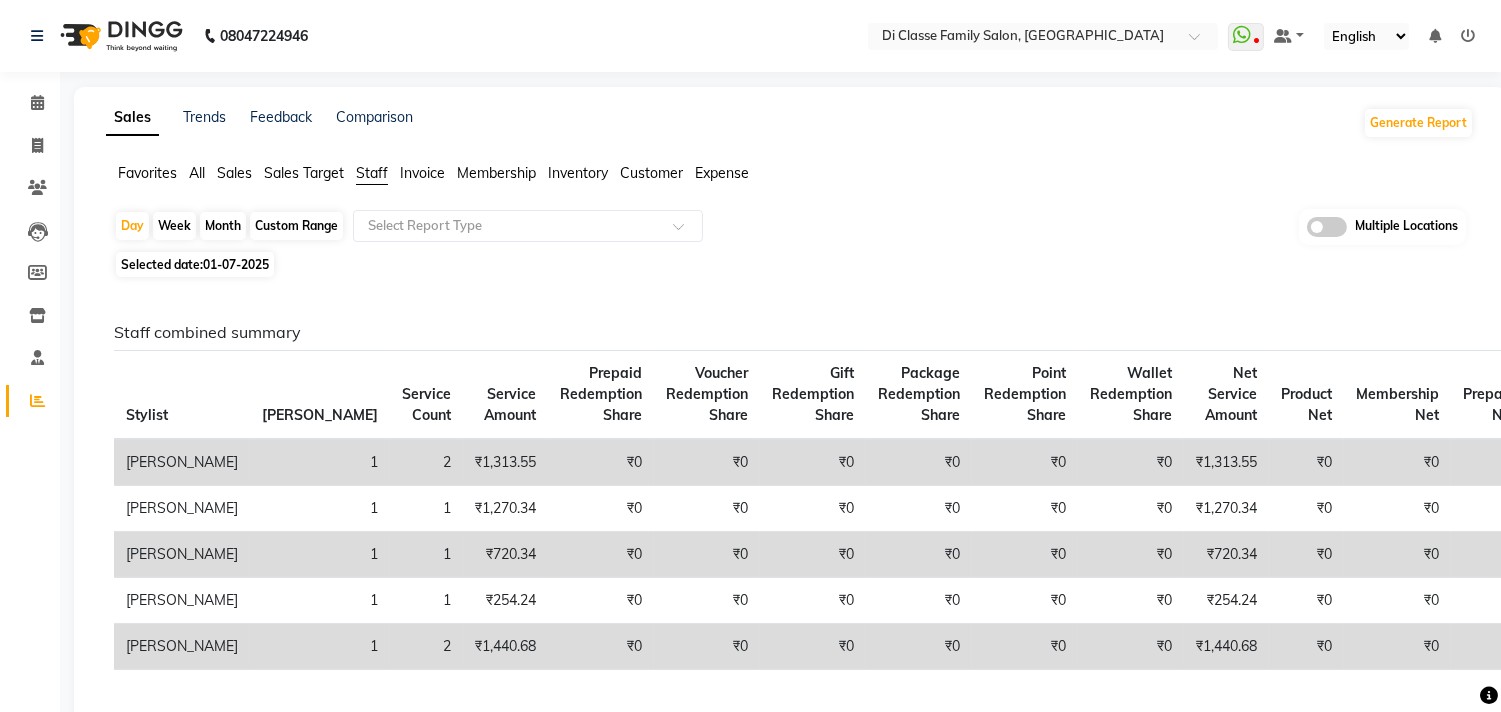 click on "01-07-2025" 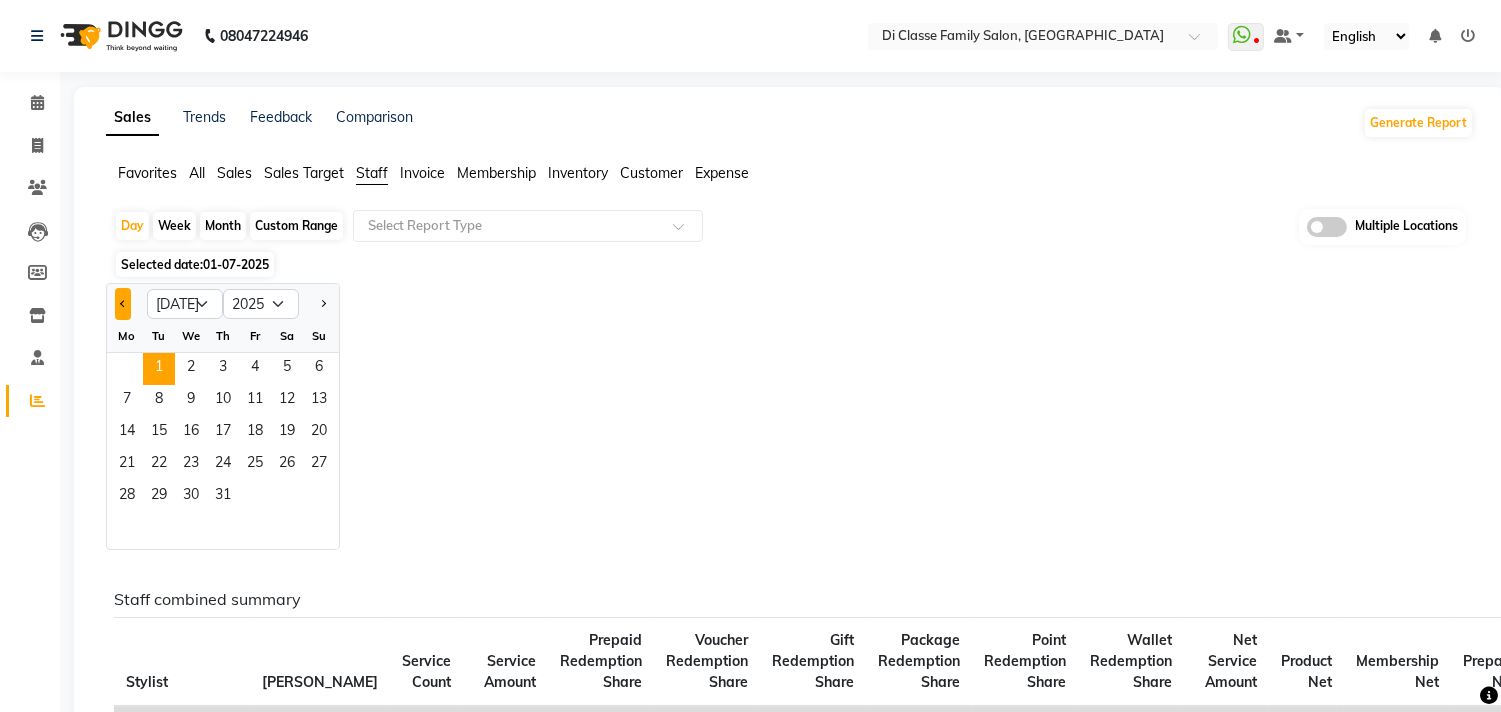 click 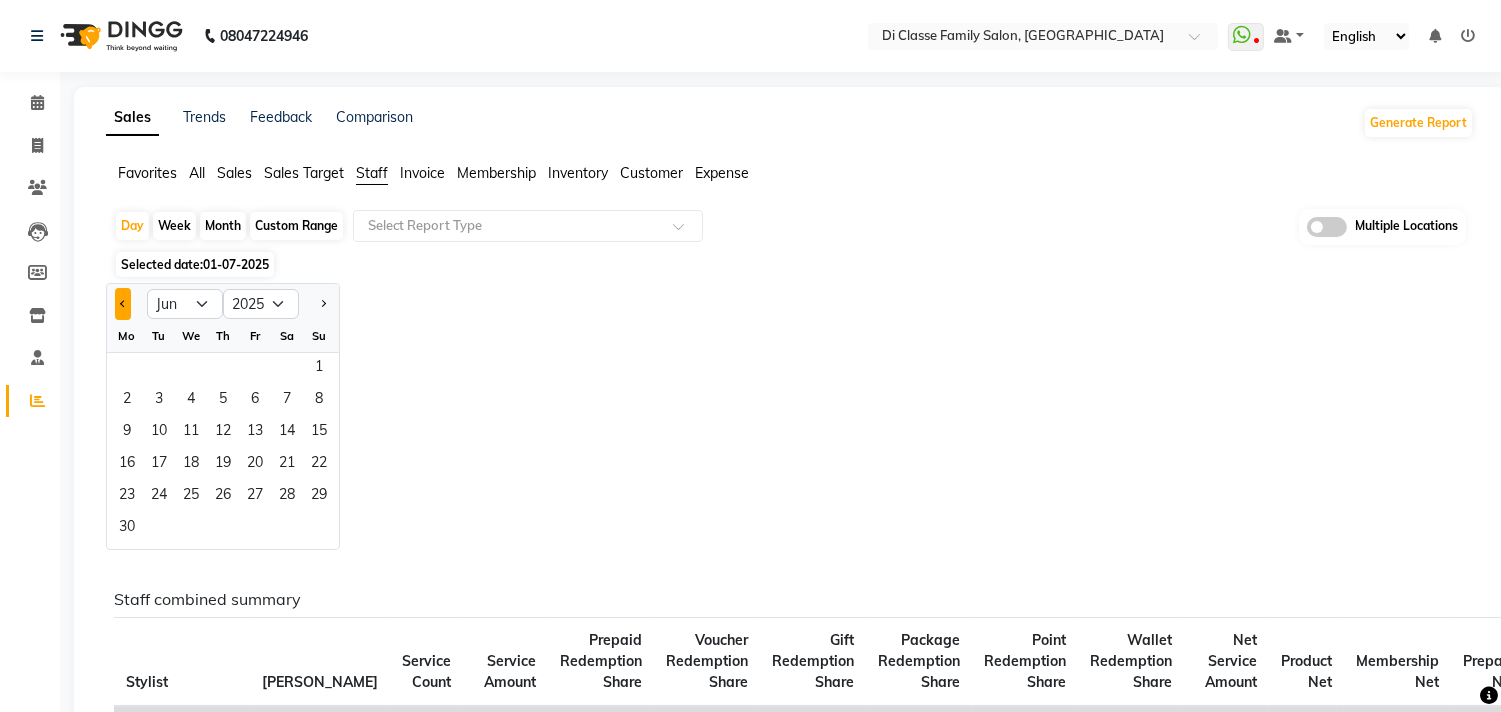 click 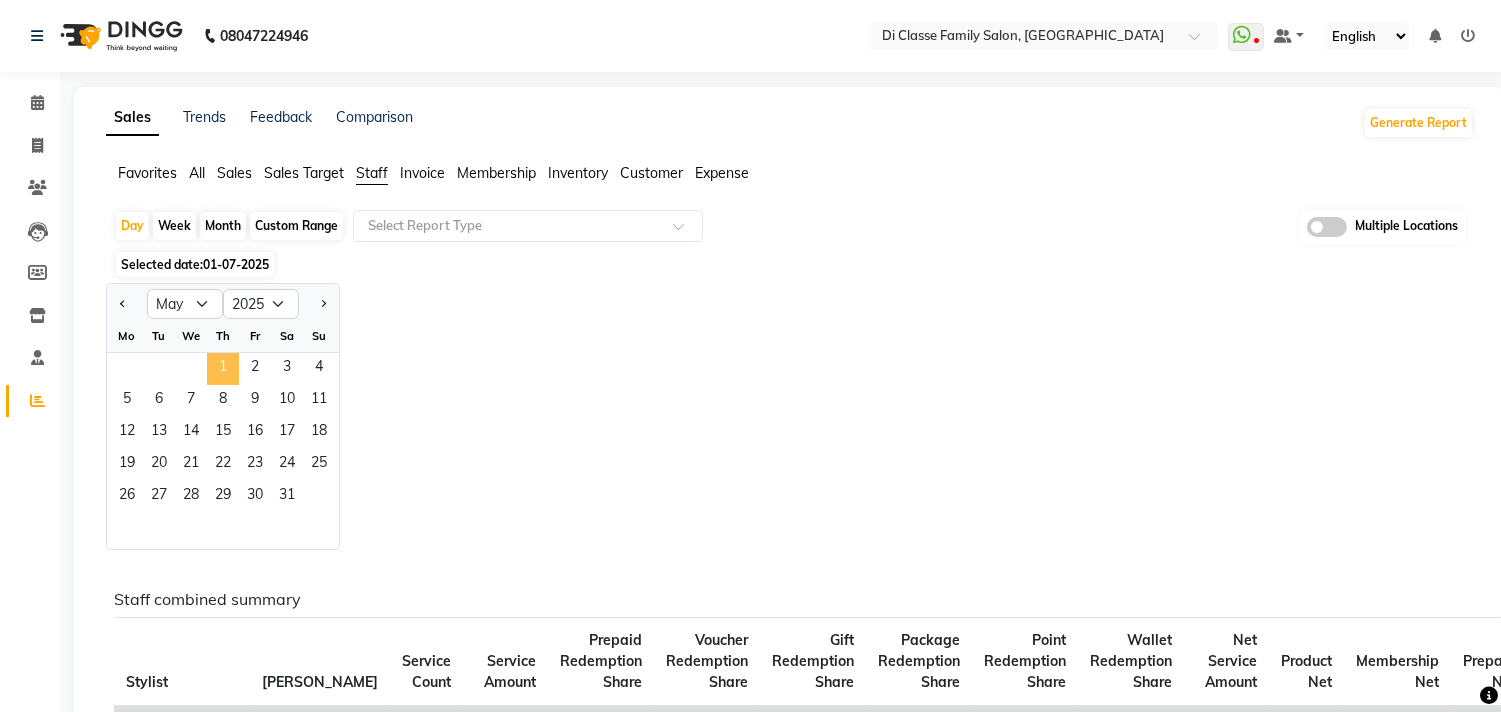 click on "1" 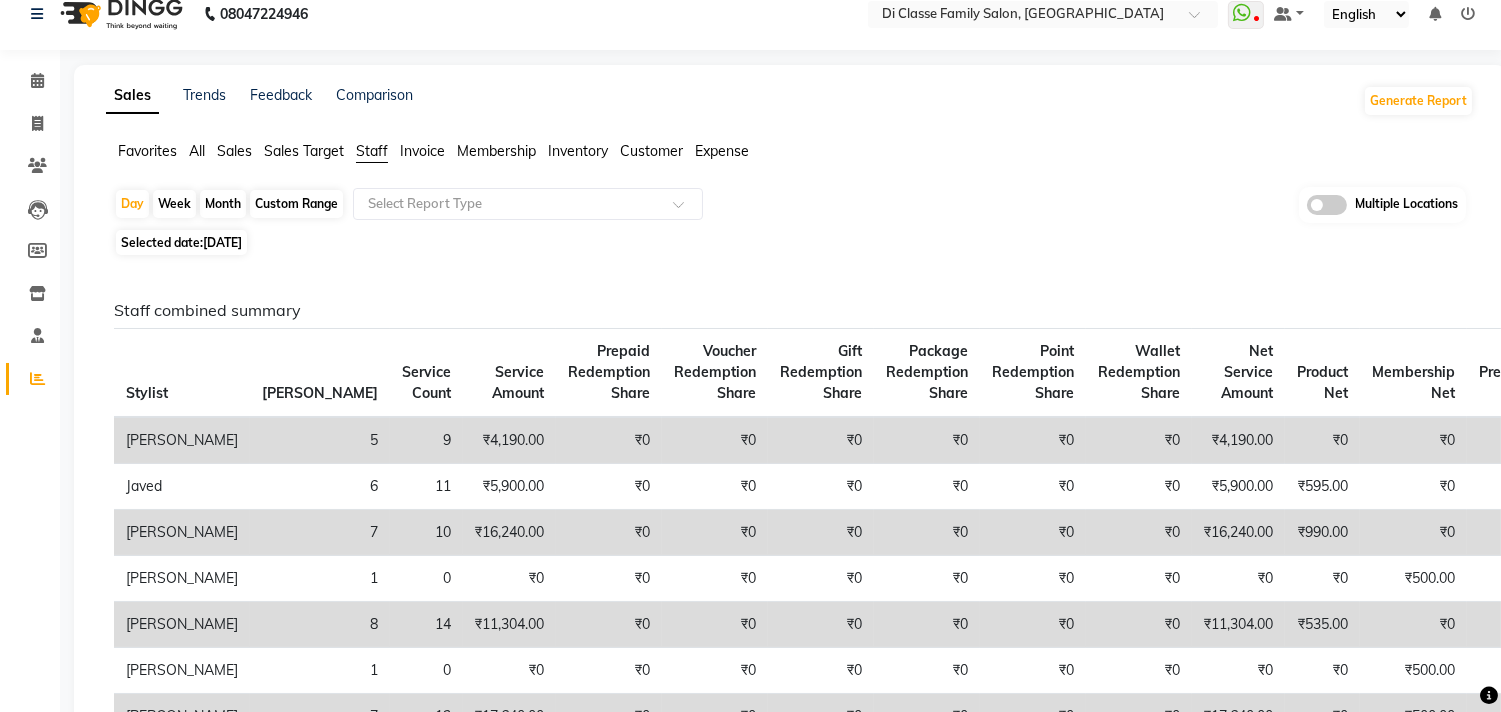 scroll, scrollTop: 0, scrollLeft: 0, axis: both 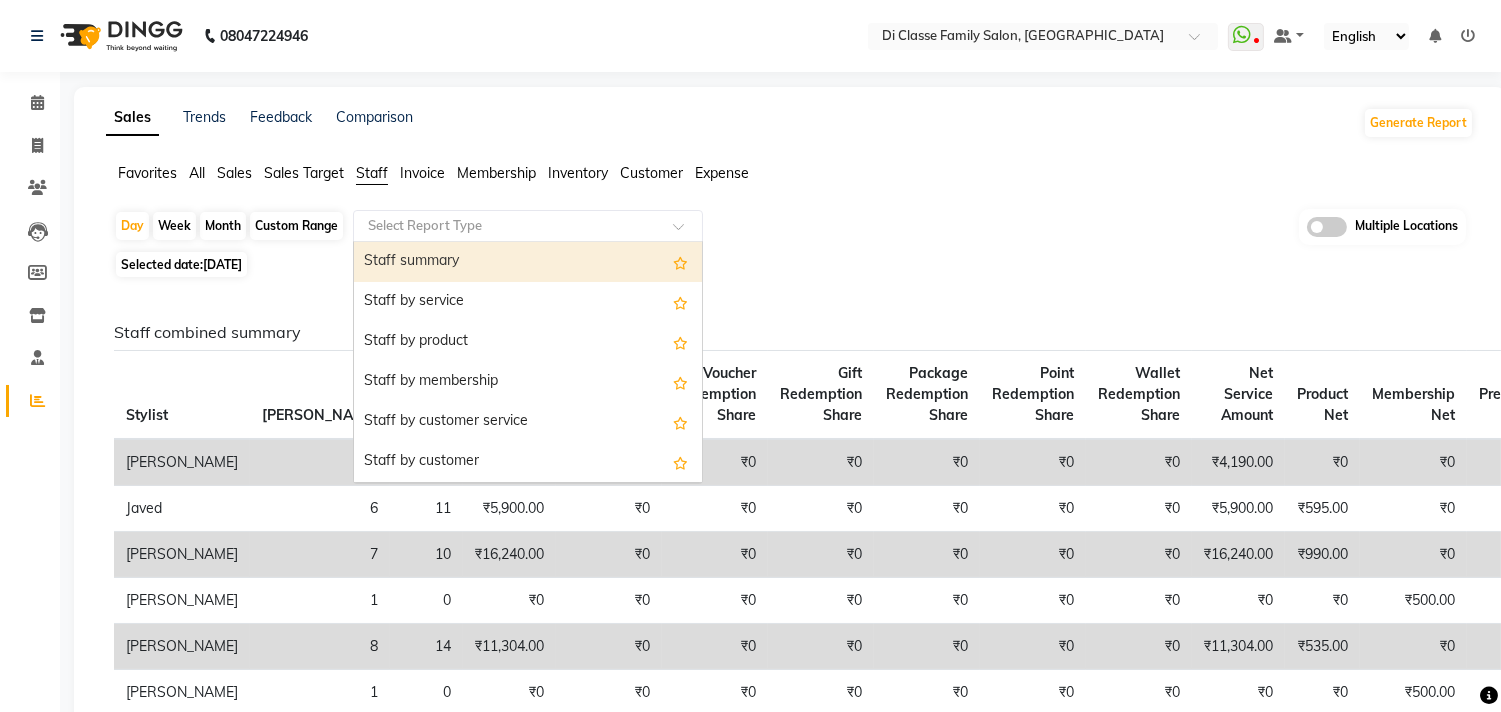 click 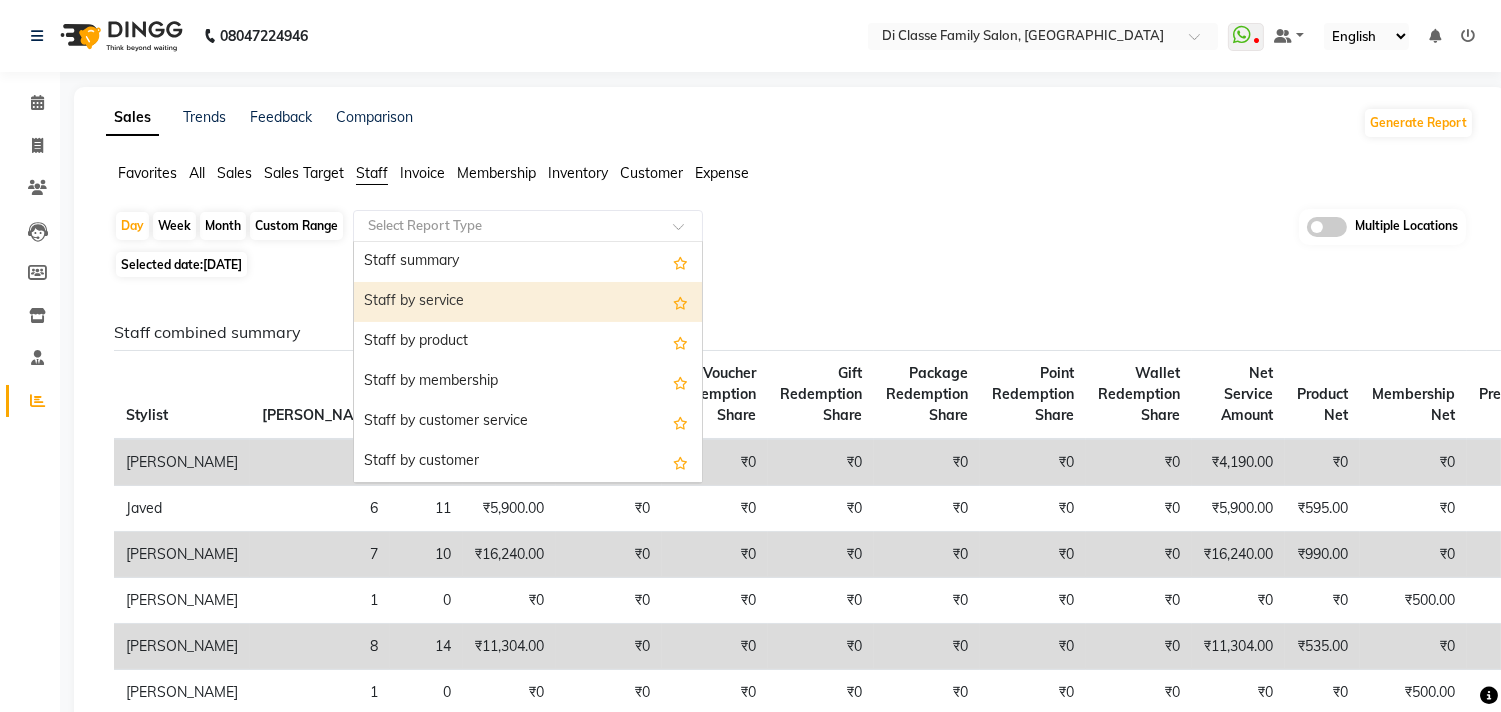 scroll, scrollTop: 111, scrollLeft: 0, axis: vertical 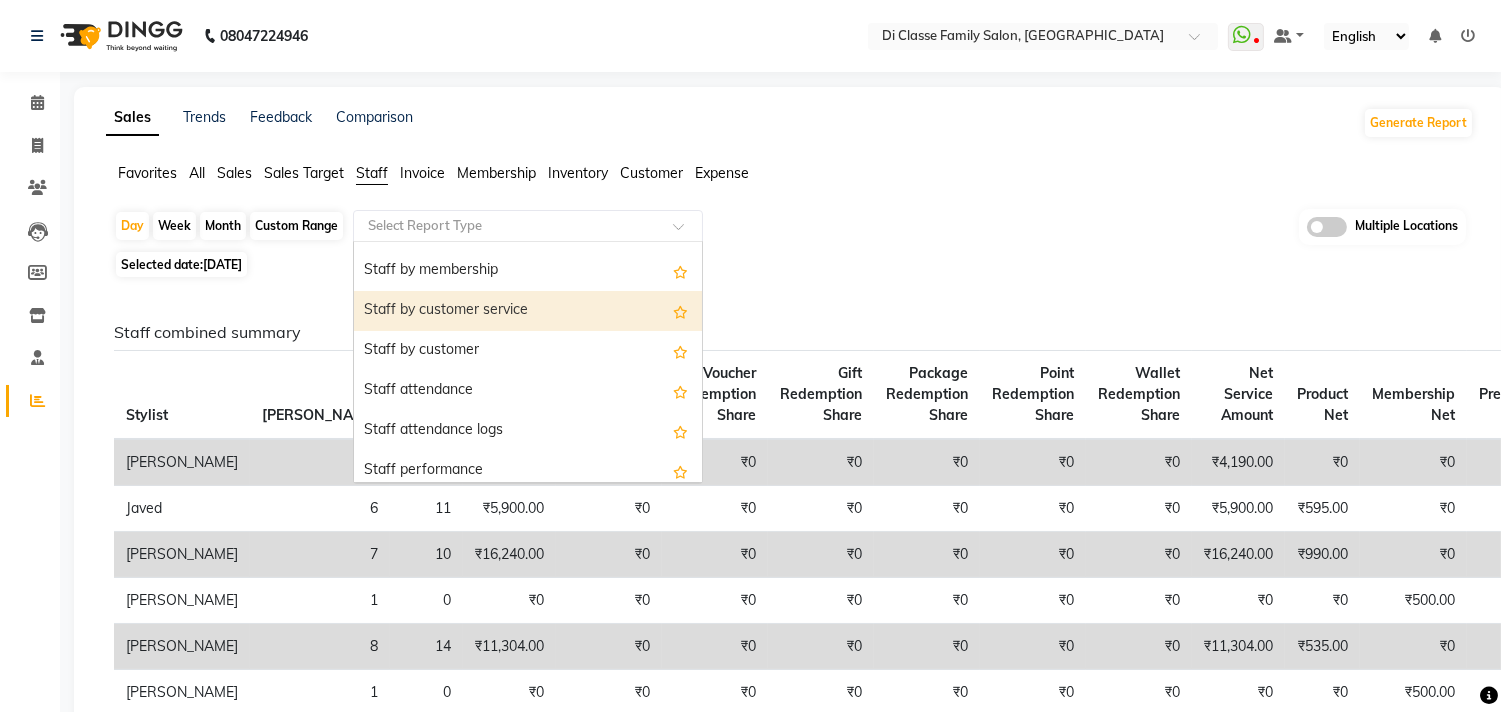 click on "Staff by customer service" at bounding box center [528, 311] 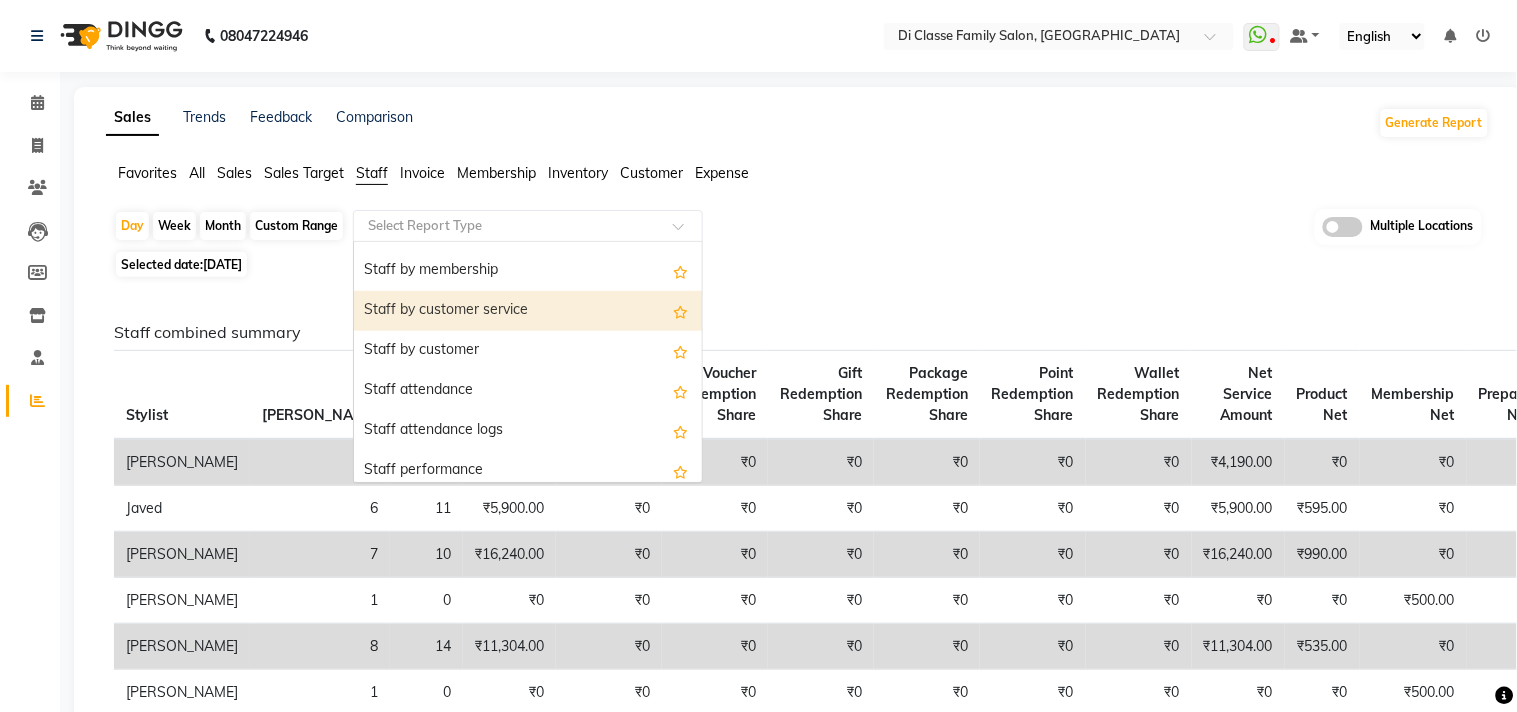 select on "full_report" 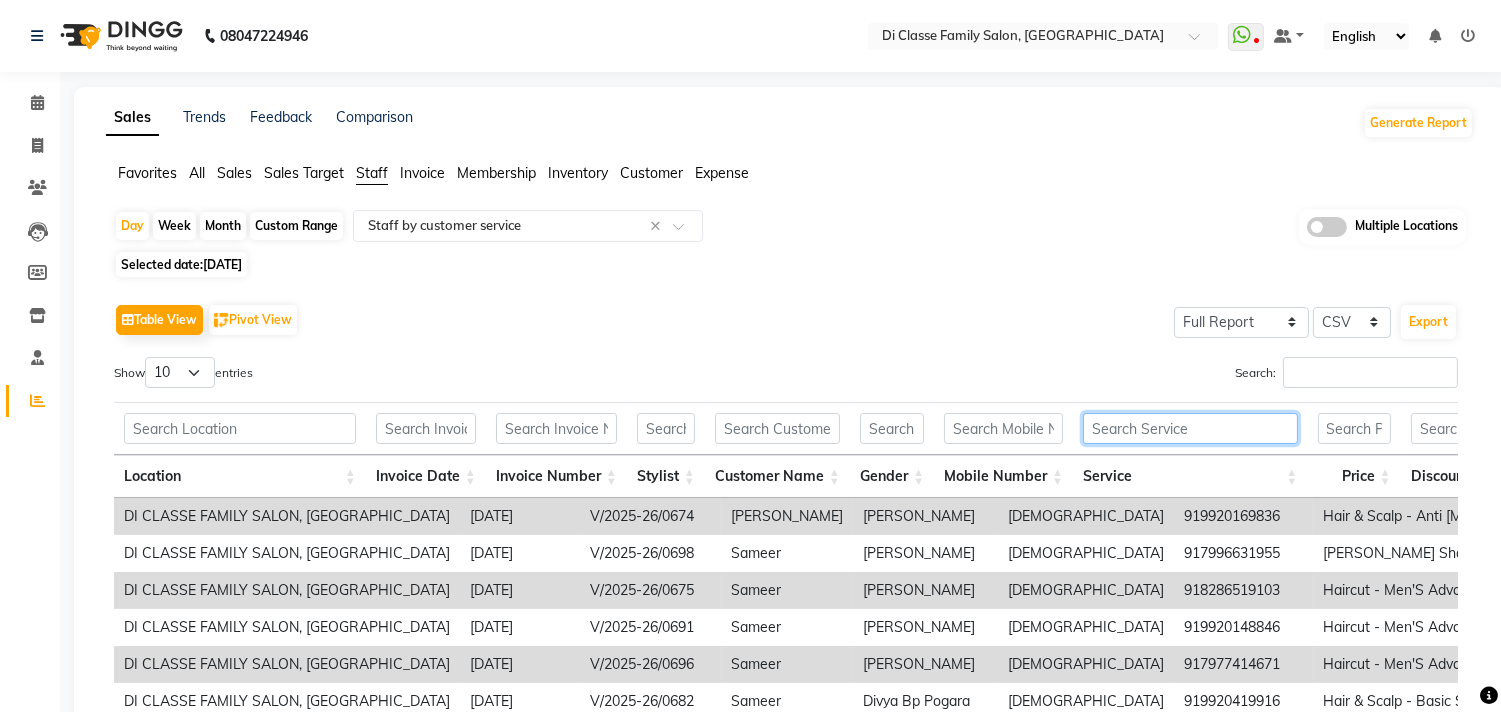 click at bounding box center [1190, 428] 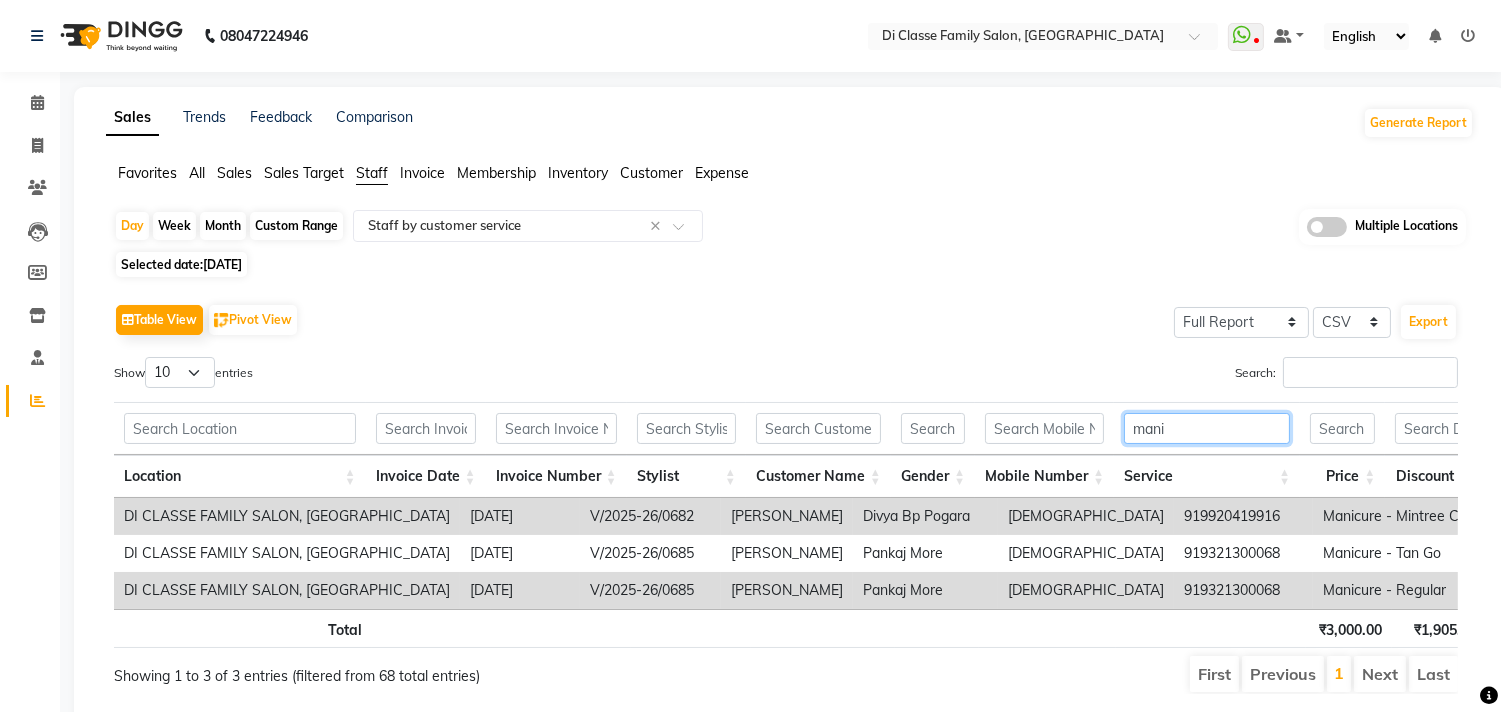 scroll, scrollTop: 82, scrollLeft: 0, axis: vertical 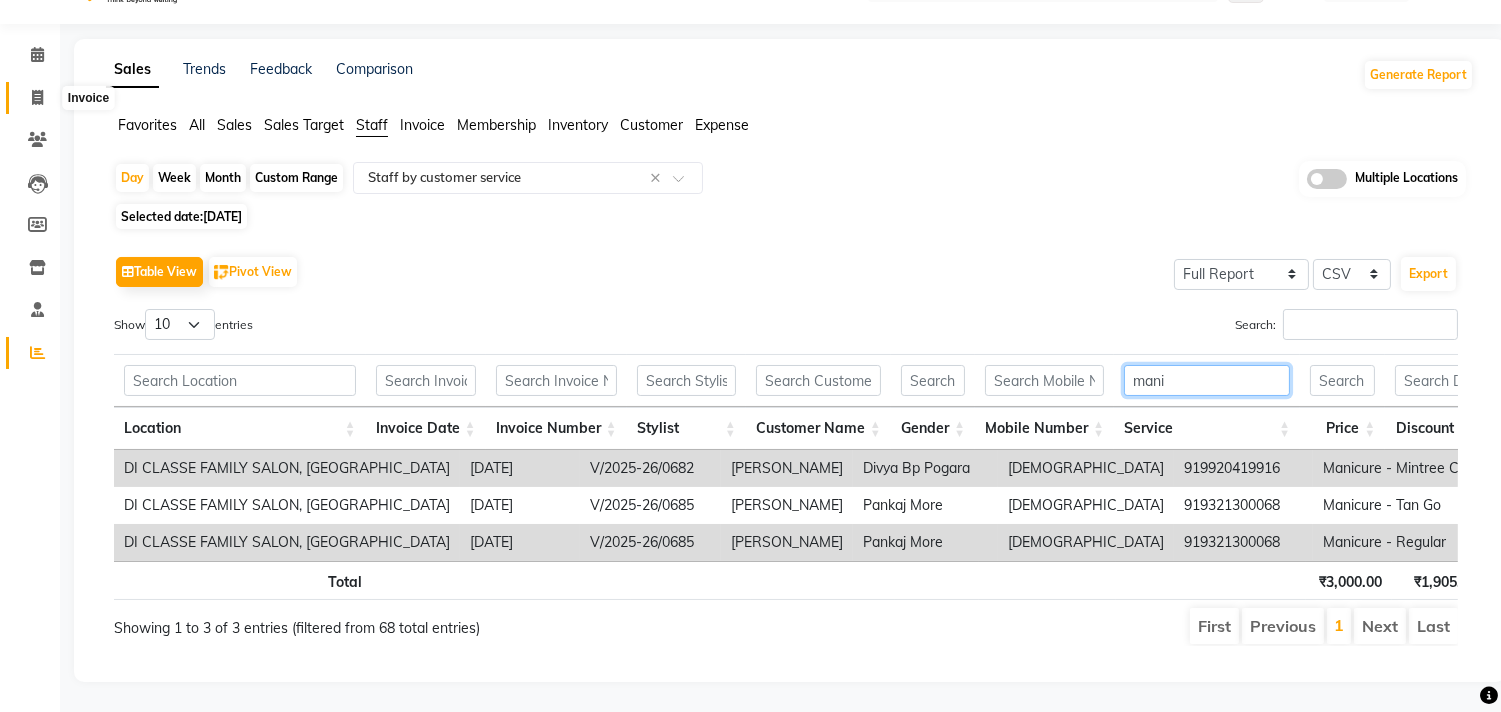 type on "mani" 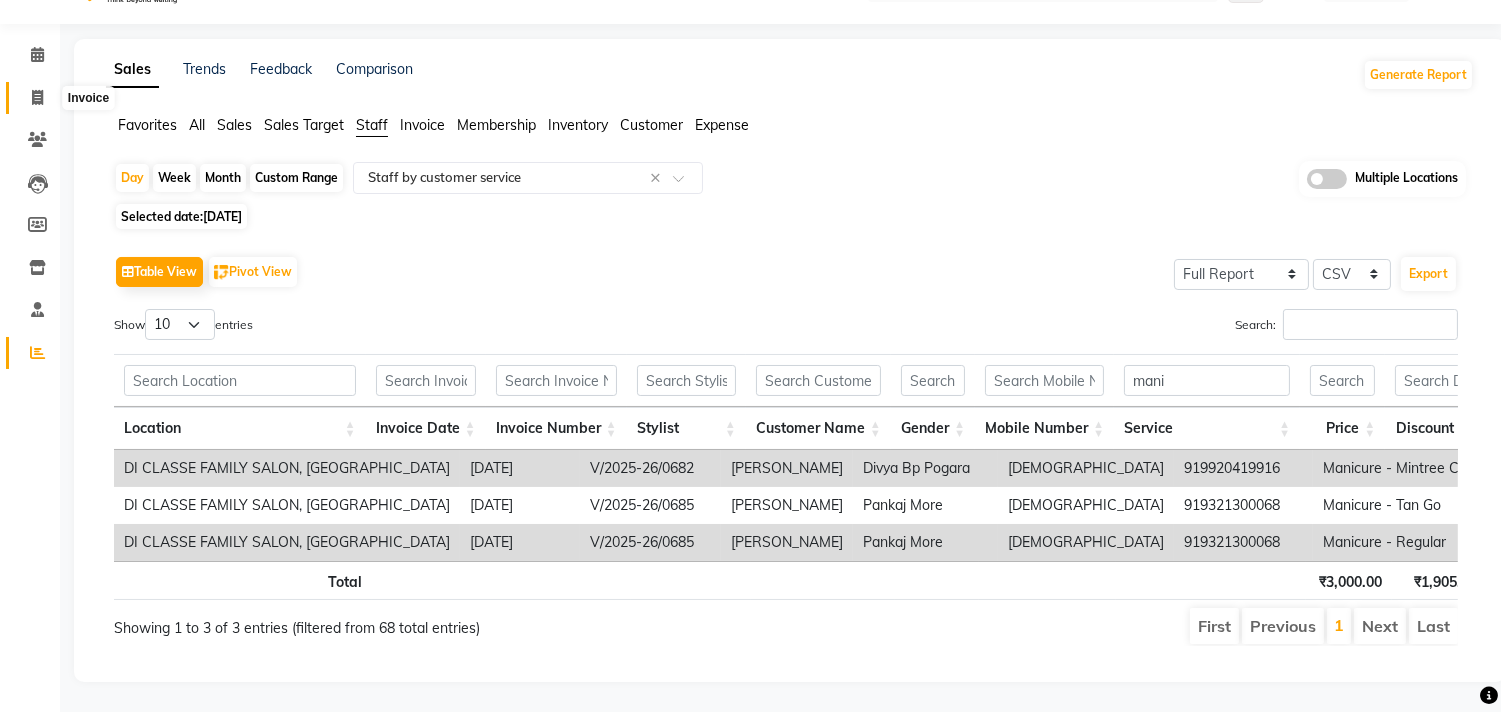 click 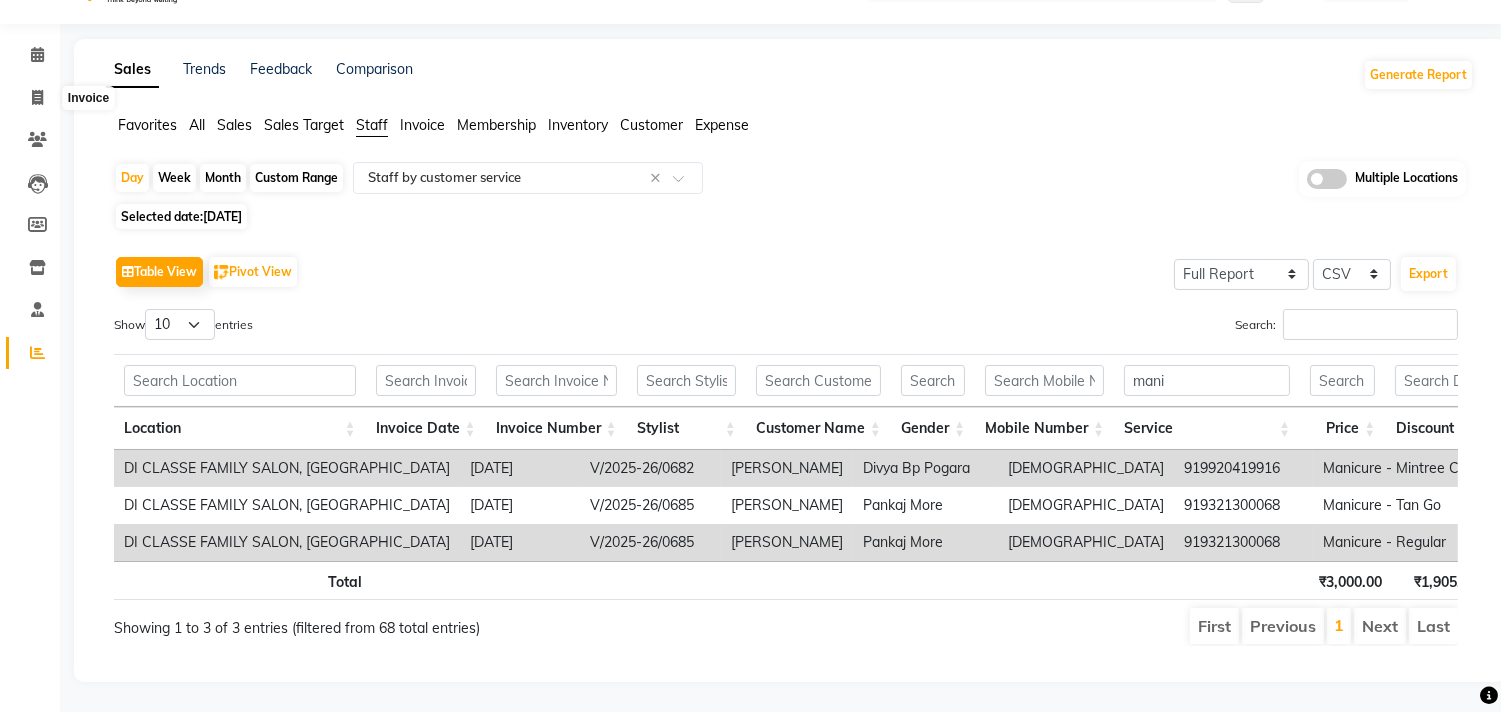 select on "service" 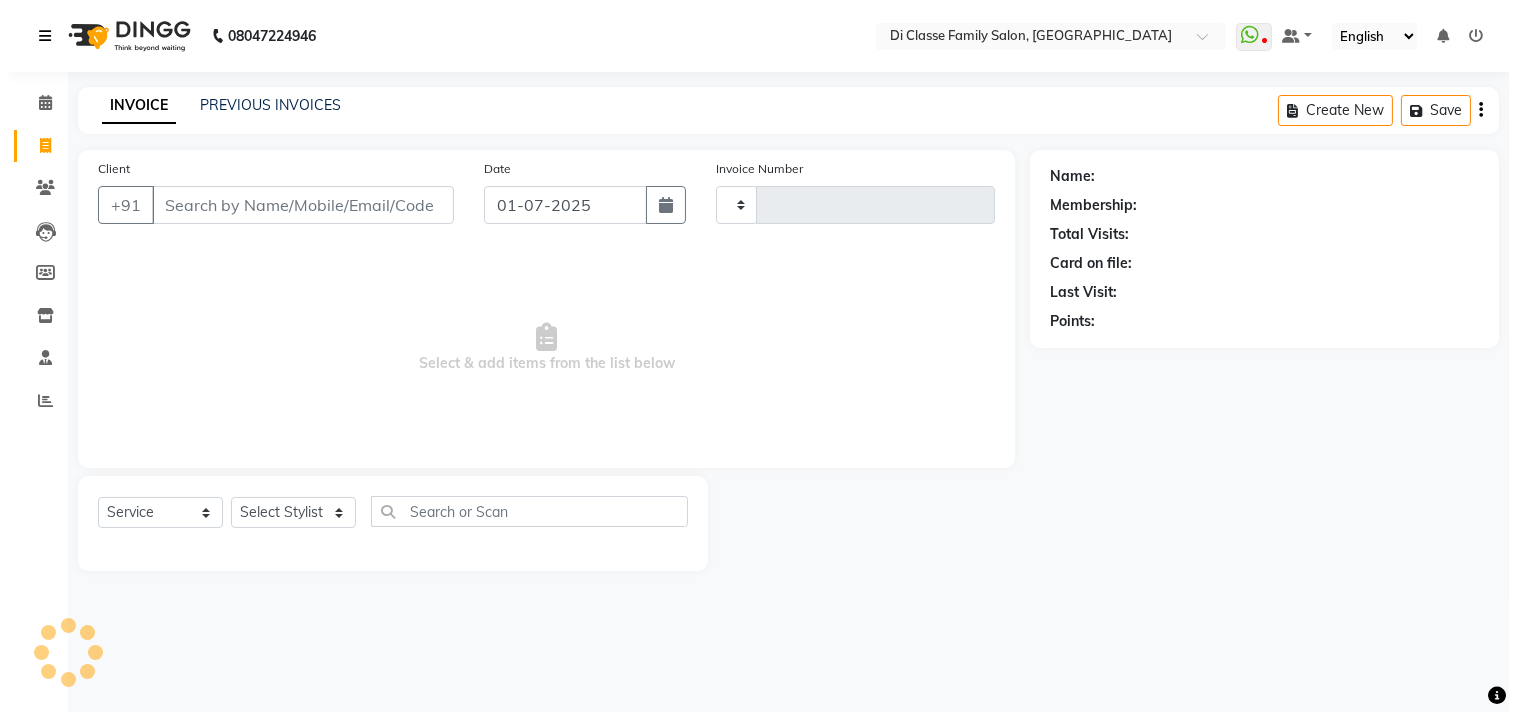 scroll, scrollTop: 0, scrollLeft: 0, axis: both 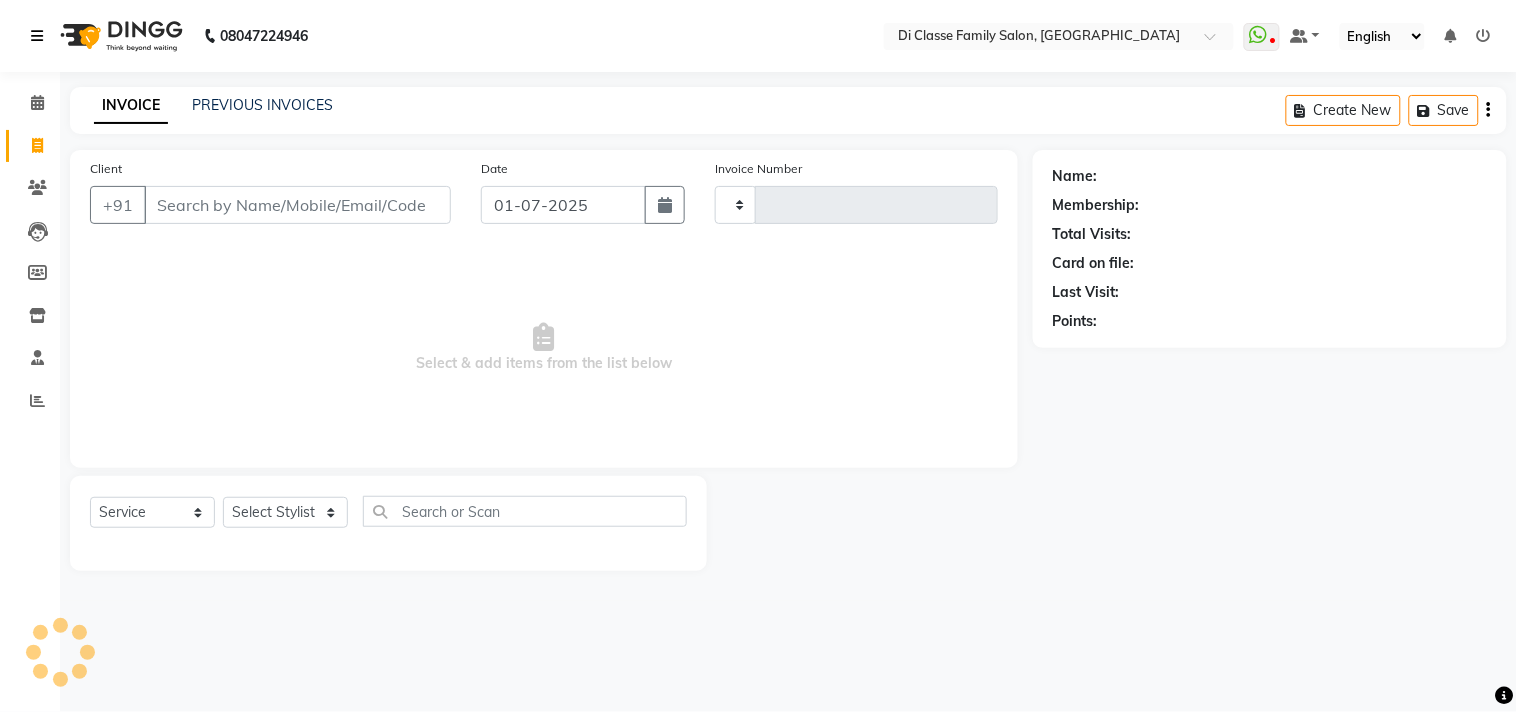 type on "1927" 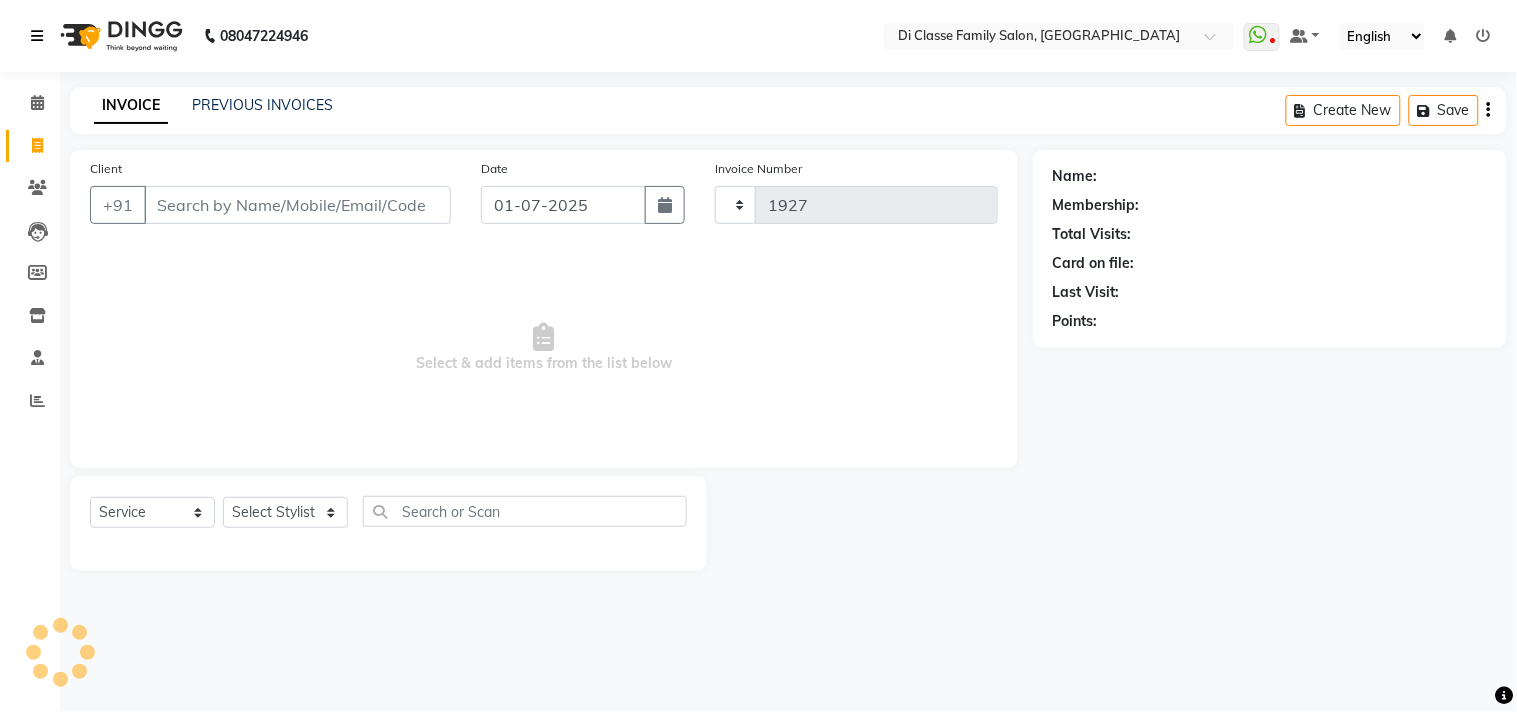 select on "4704" 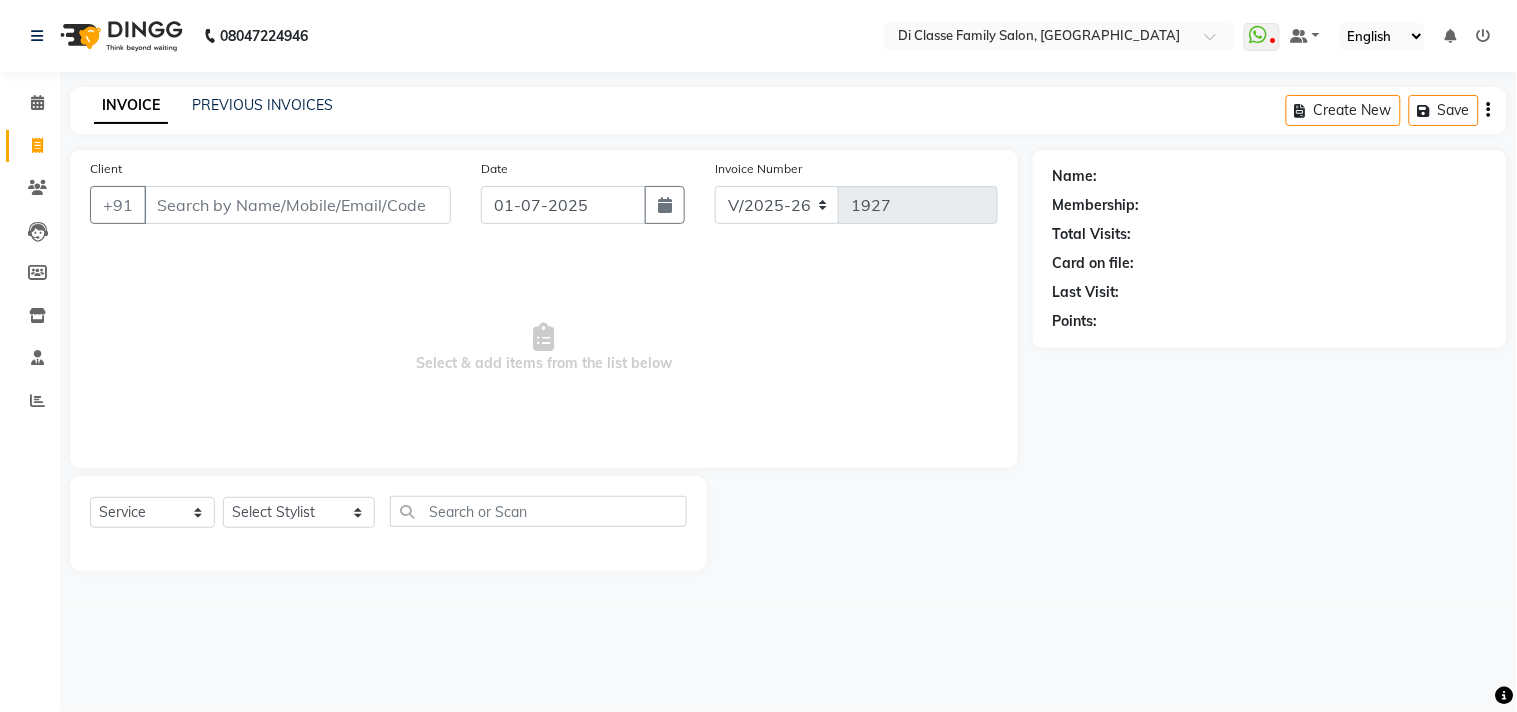 click on "Client" at bounding box center (297, 205) 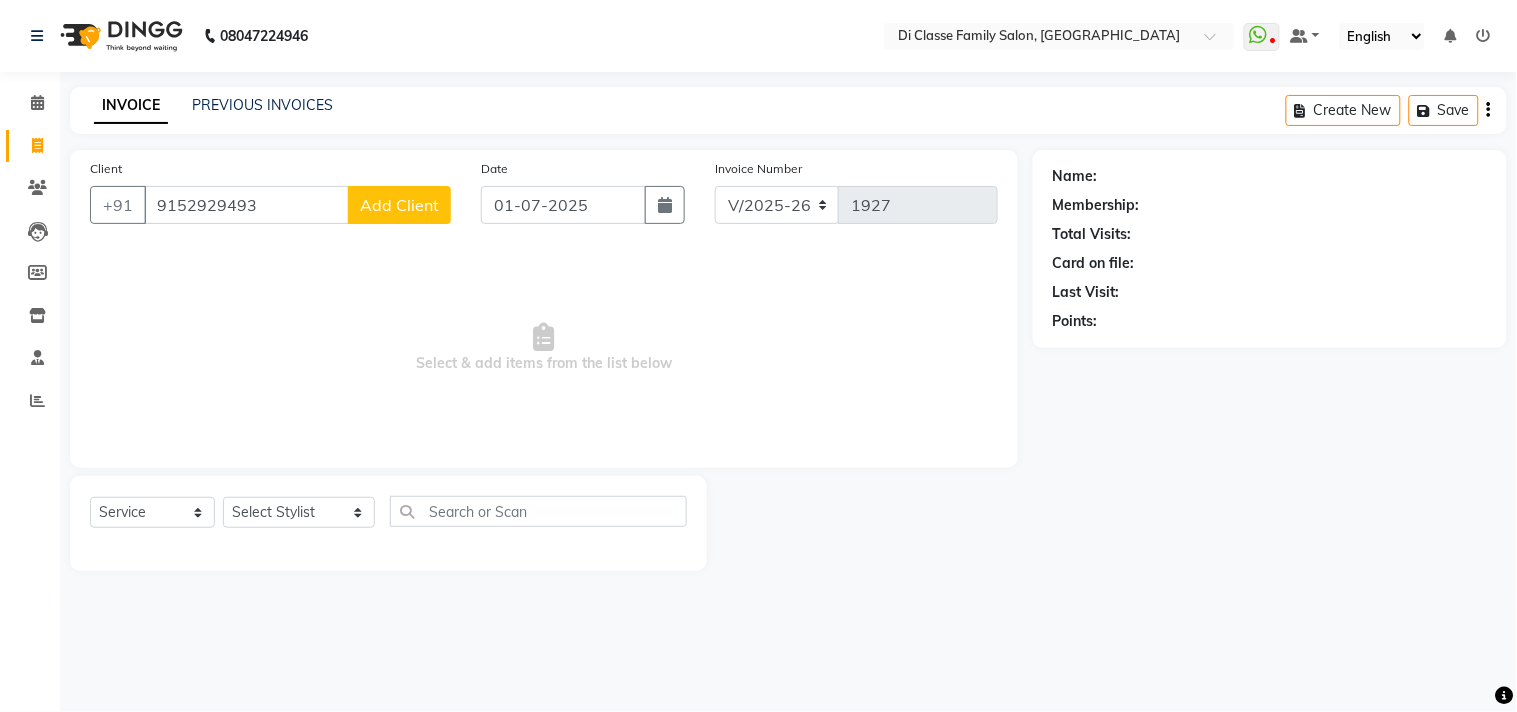 type on "9152929493" 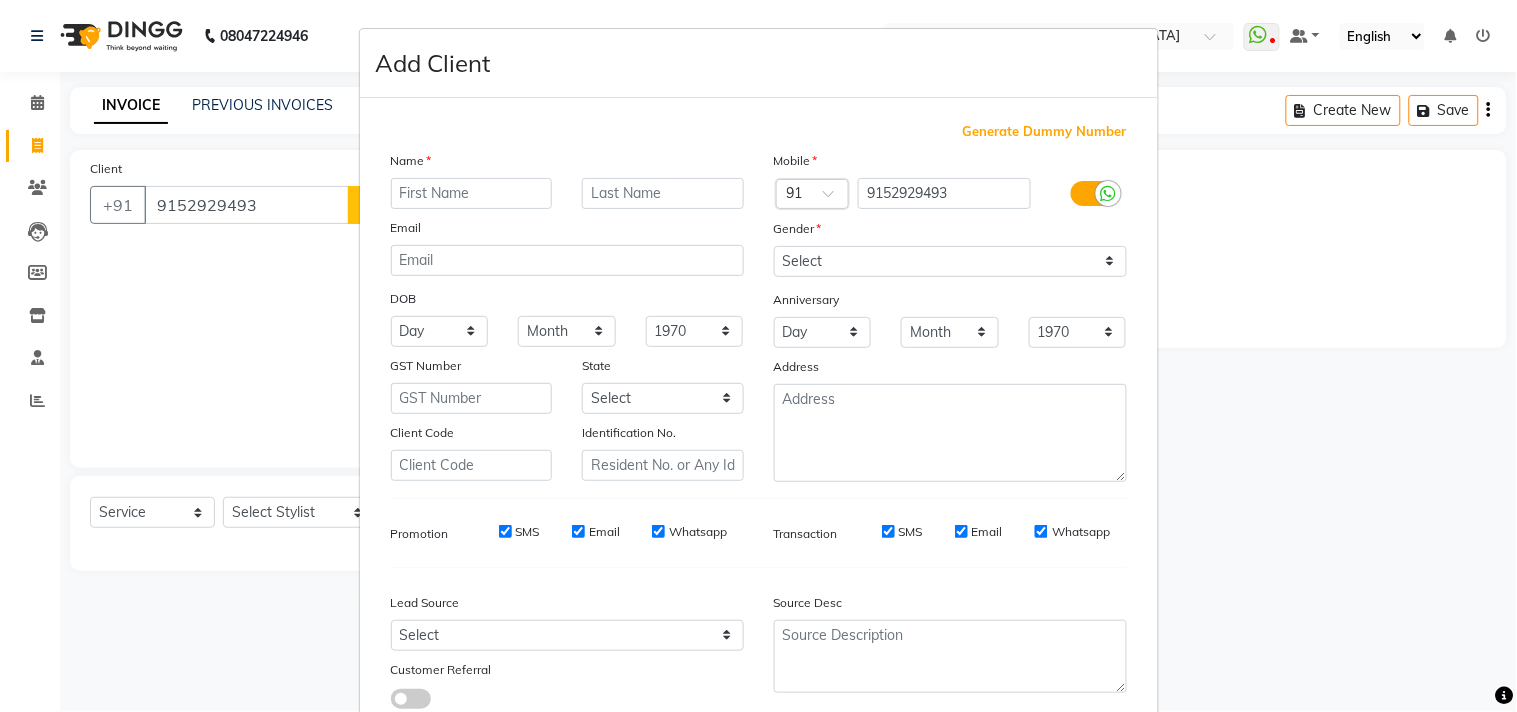 click at bounding box center [472, 193] 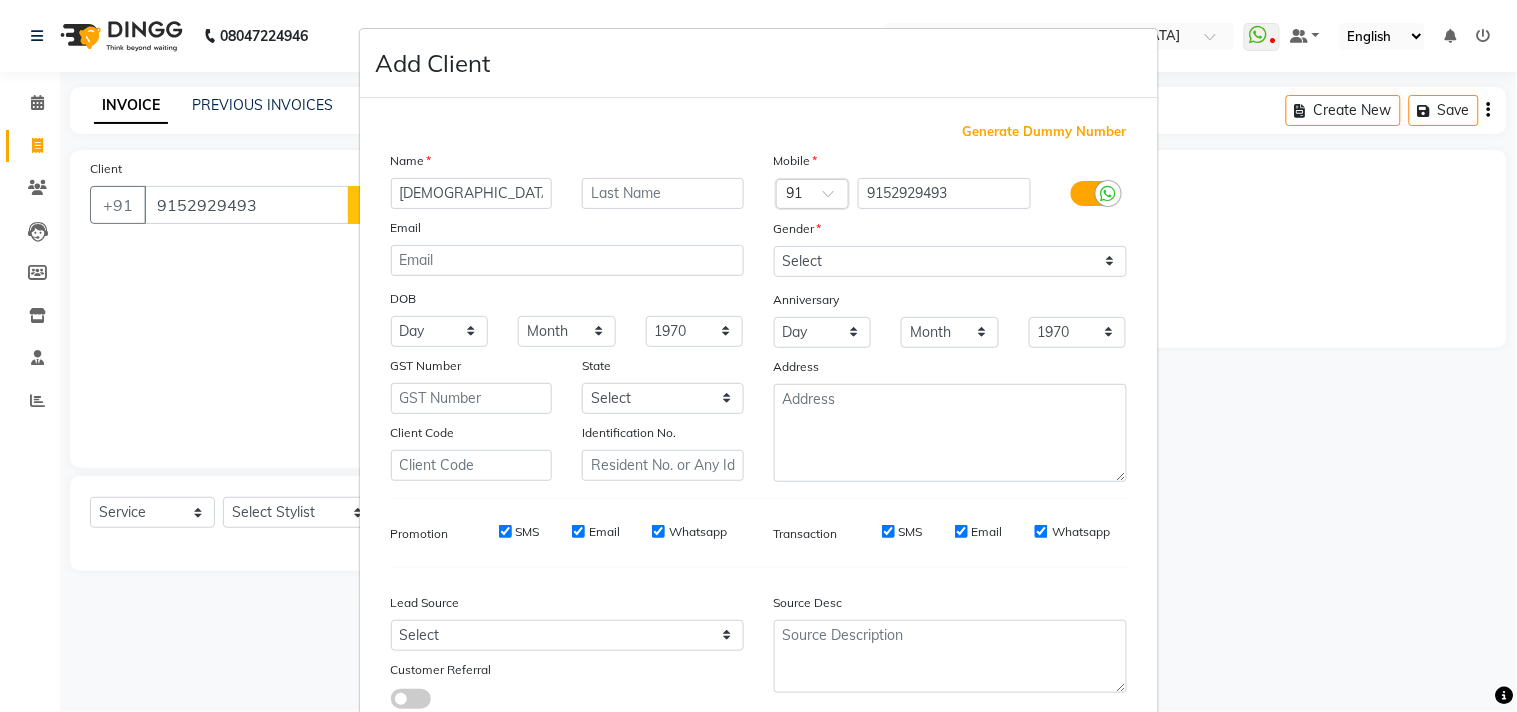 type on "[DEMOGRAPHIC_DATA]" 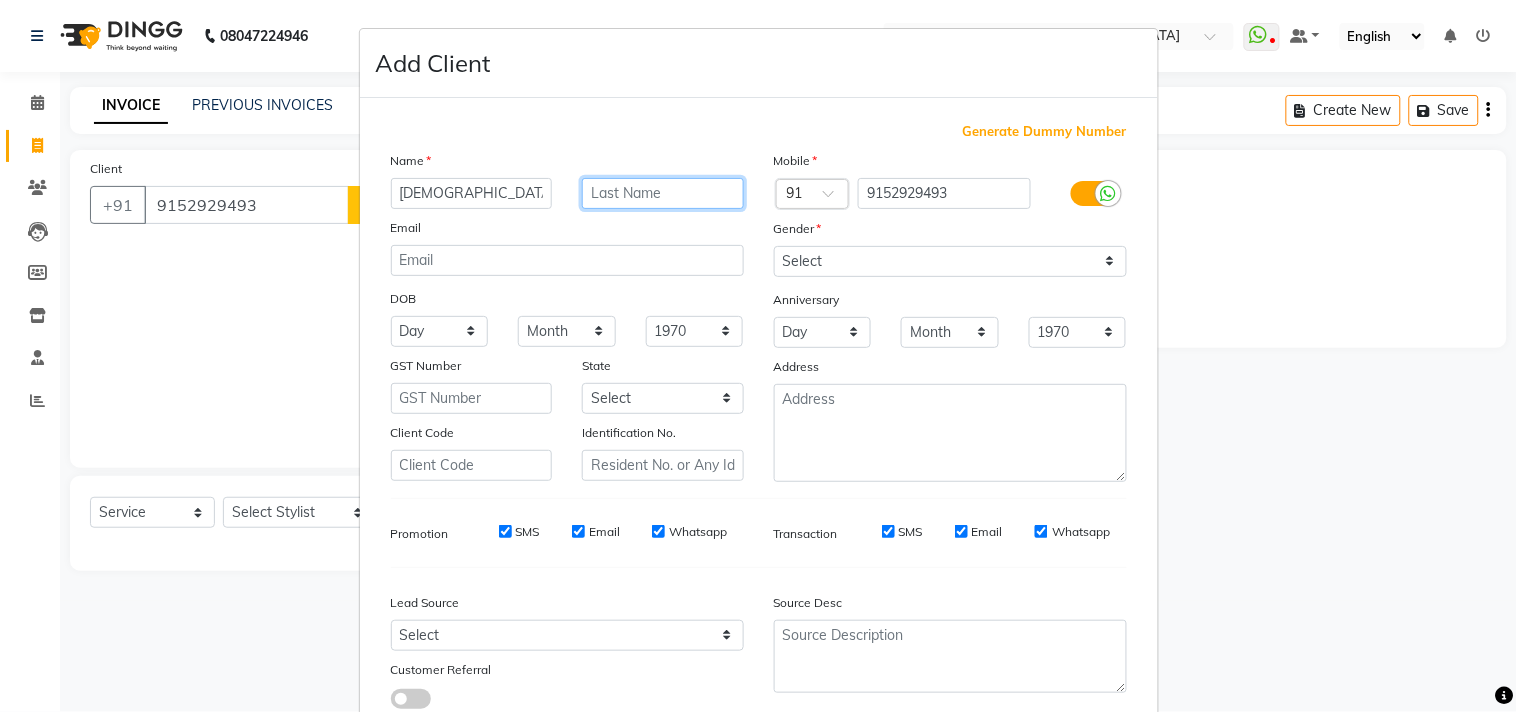 click at bounding box center (663, 193) 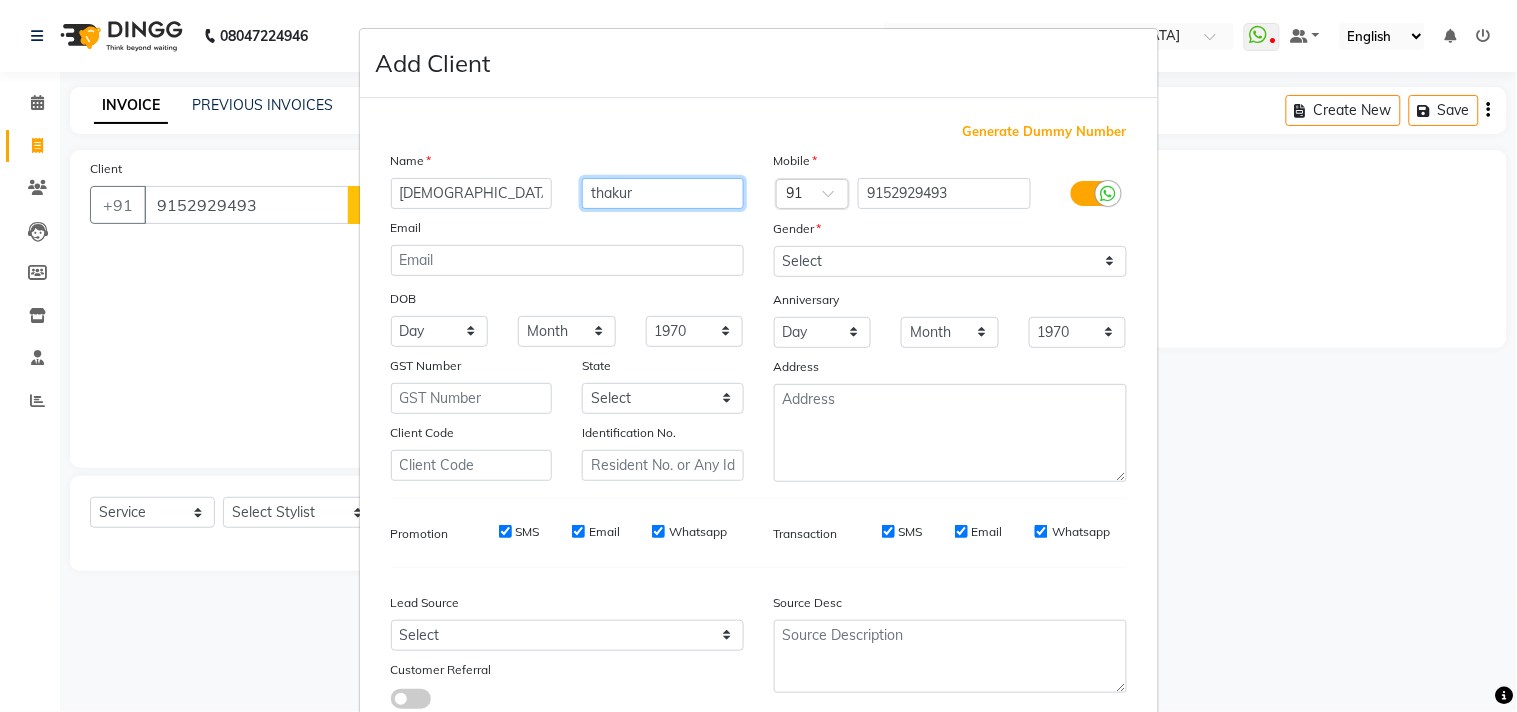 type on "thakur" 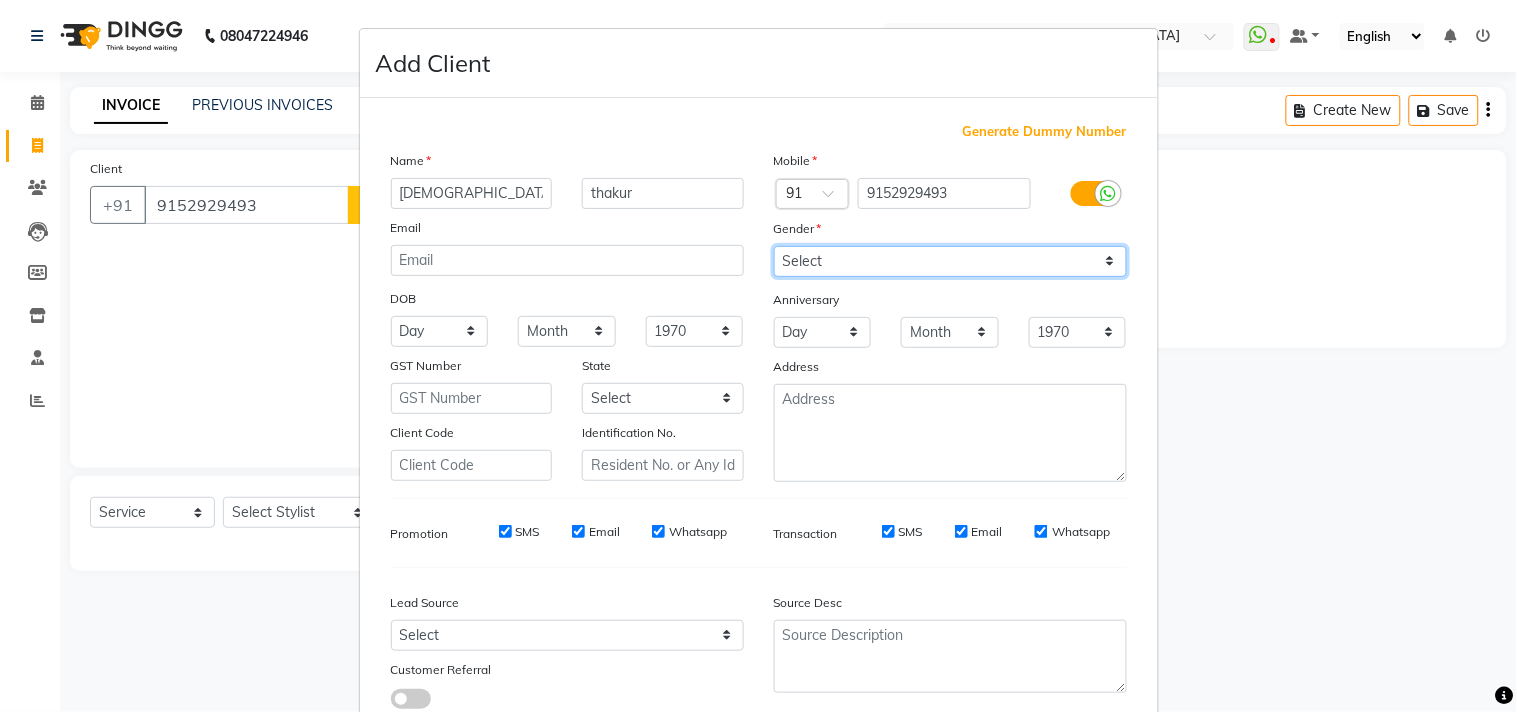 click on "Select [DEMOGRAPHIC_DATA] [DEMOGRAPHIC_DATA] Other Prefer Not To Say" at bounding box center [950, 261] 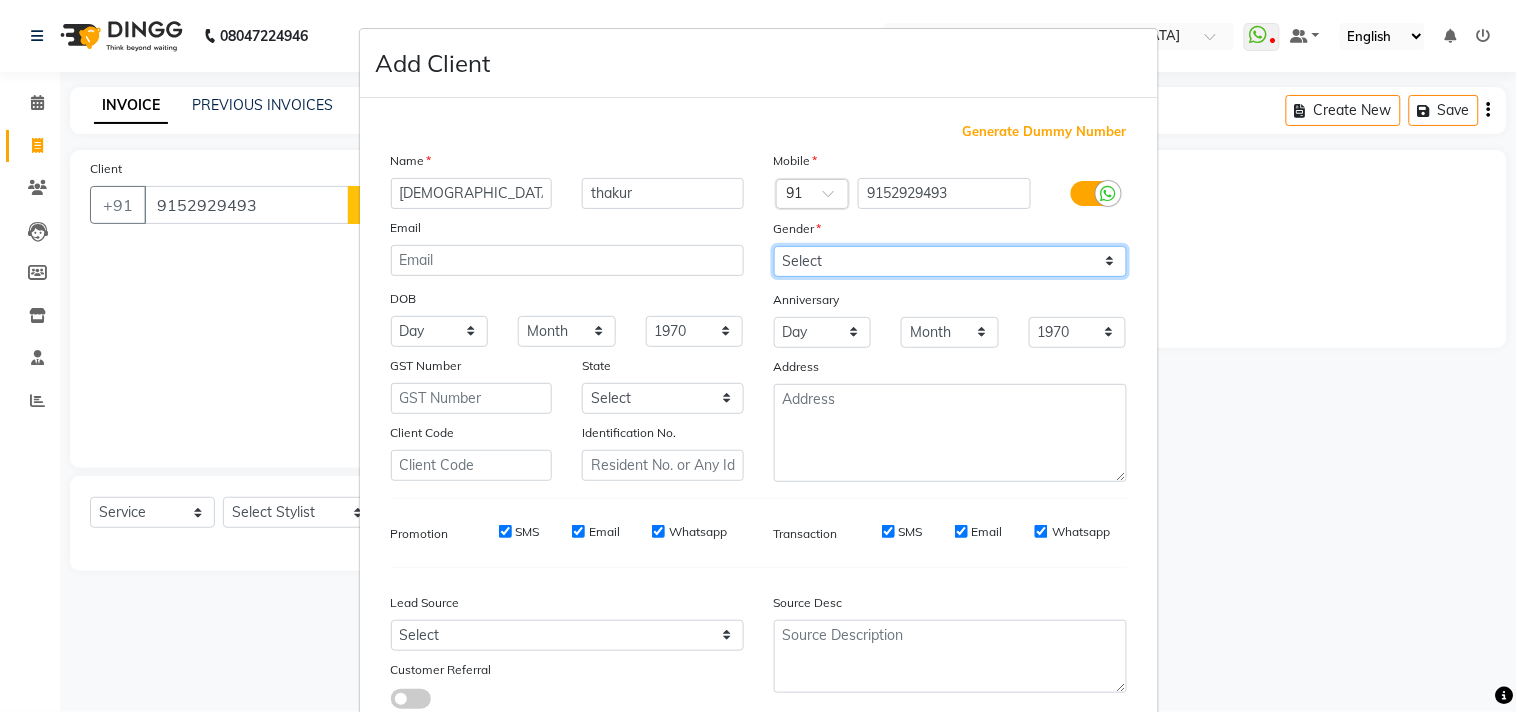 click on "Select [DEMOGRAPHIC_DATA] [DEMOGRAPHIC_DATA] Other Prefer Not To Say" at bounding box center (950, 261) 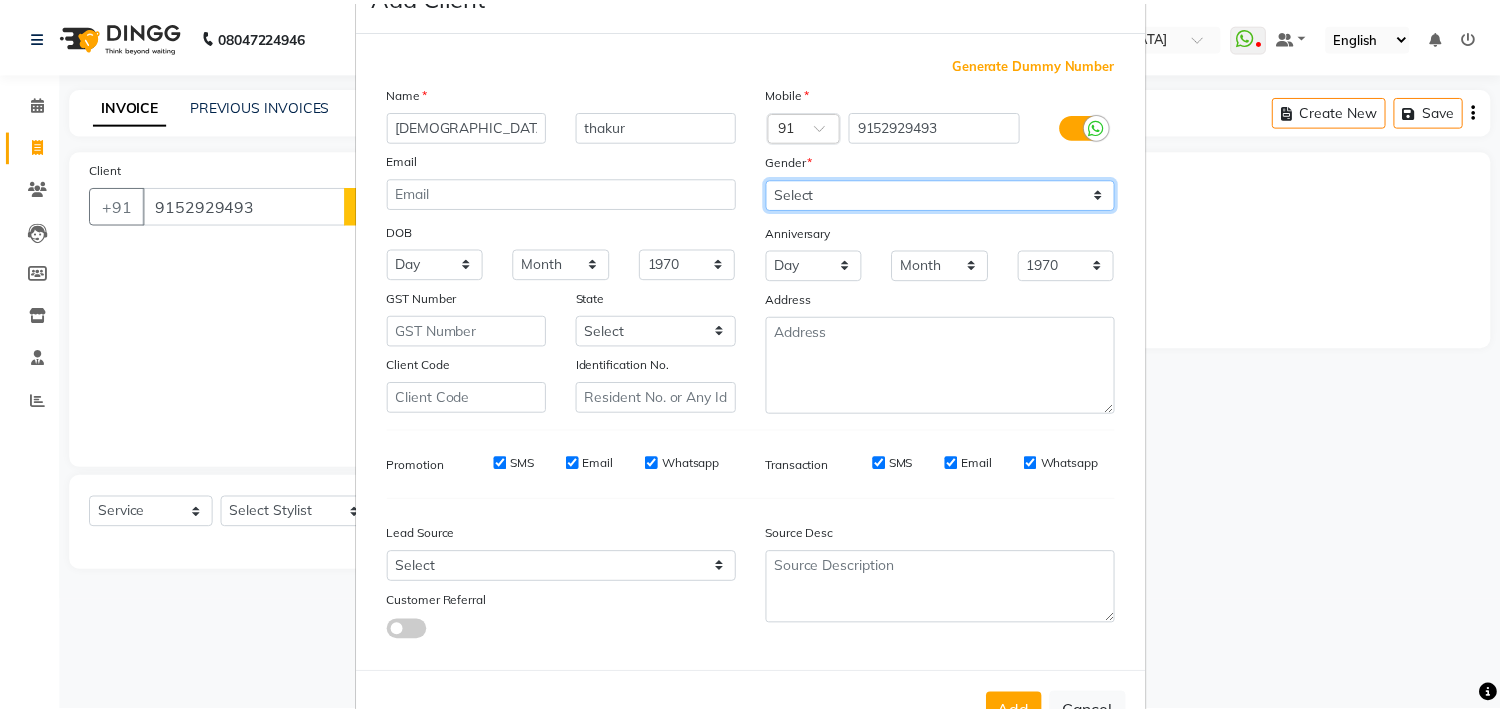 scroll, scrollTop: 138, scrollLeft: 0, axis: vertical 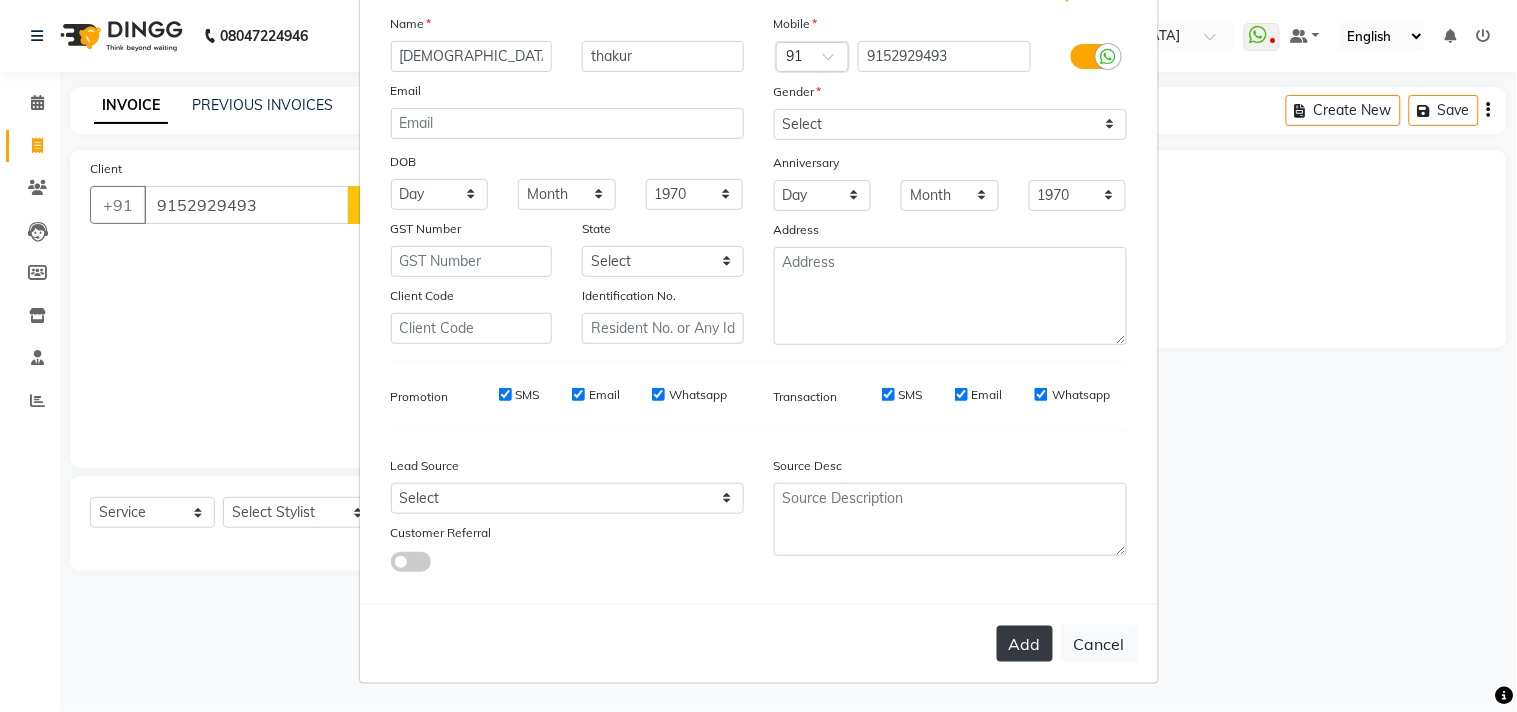 click on "Add" at bounding box center (1025, 644) 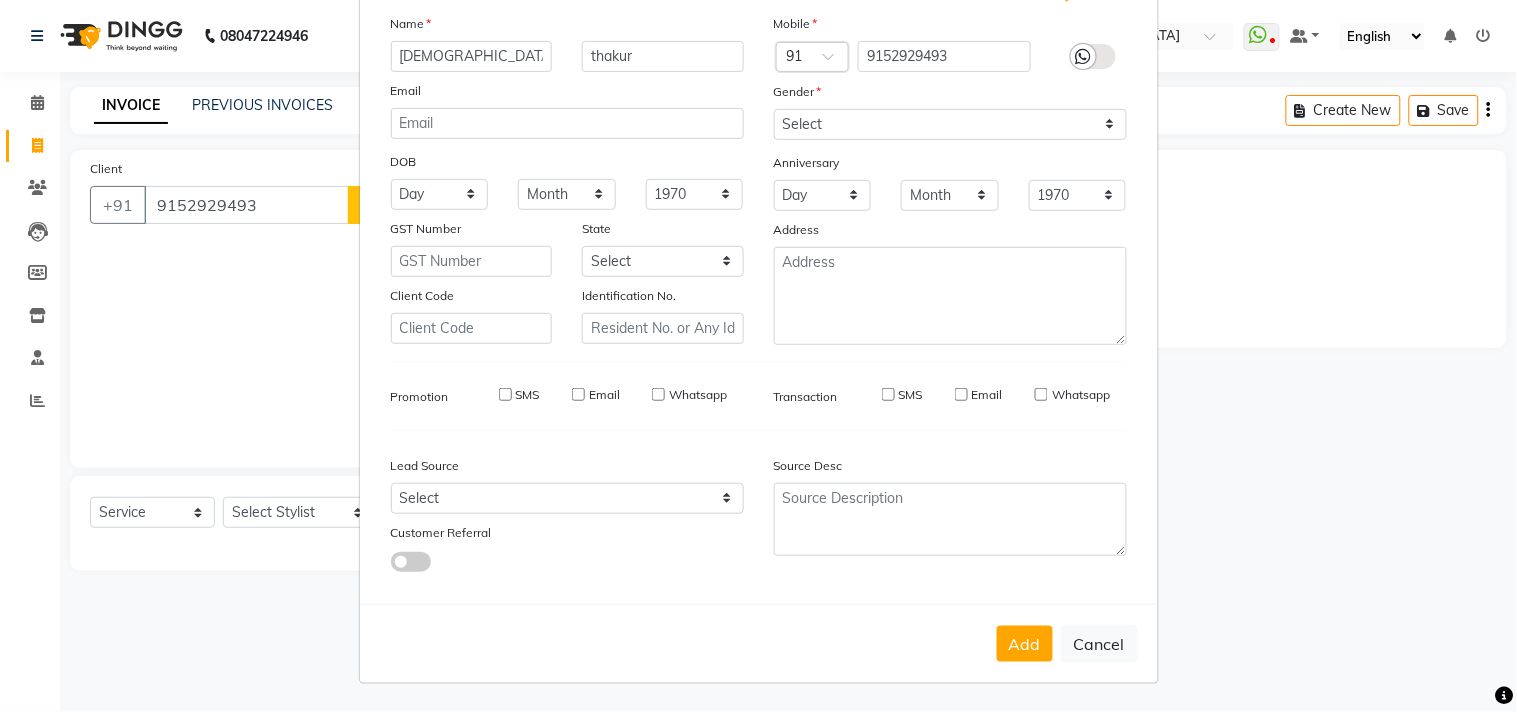 type 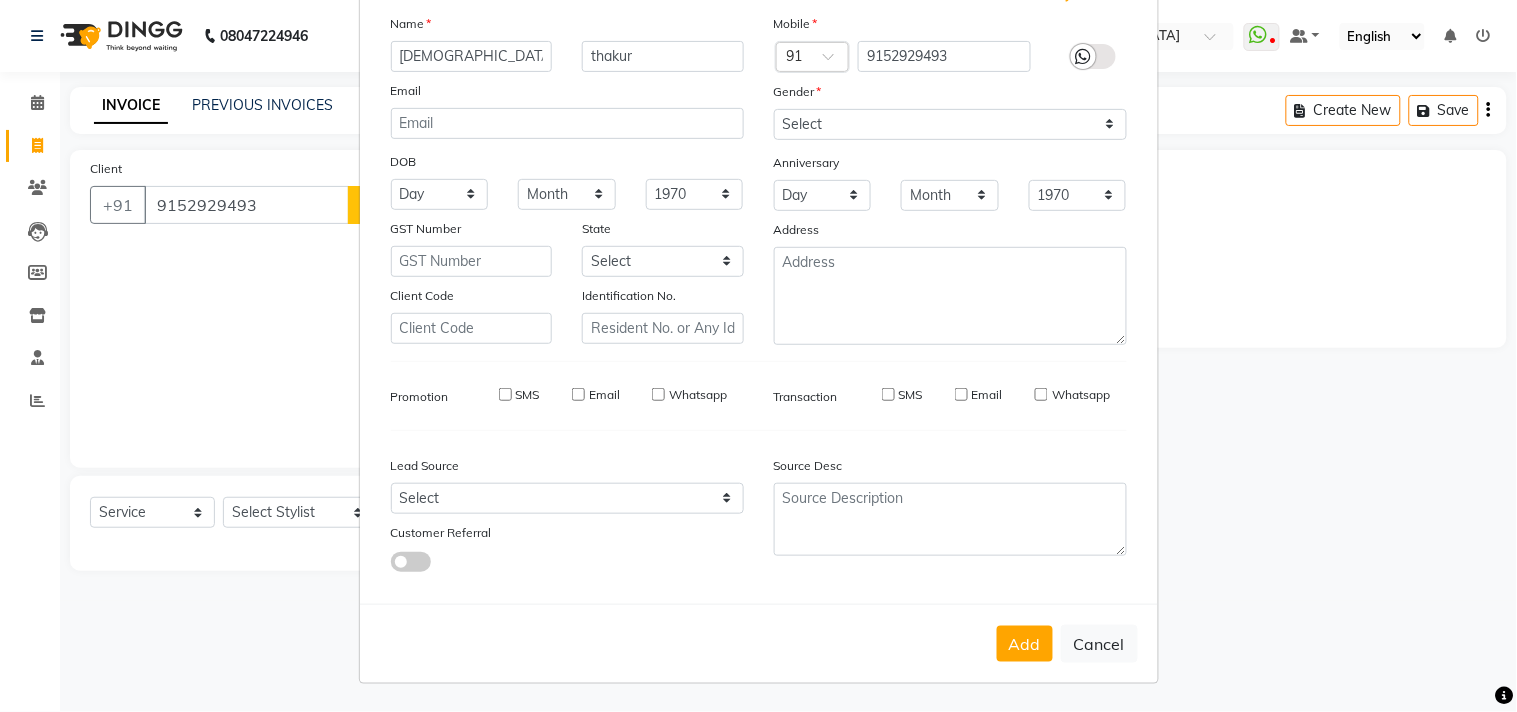 select 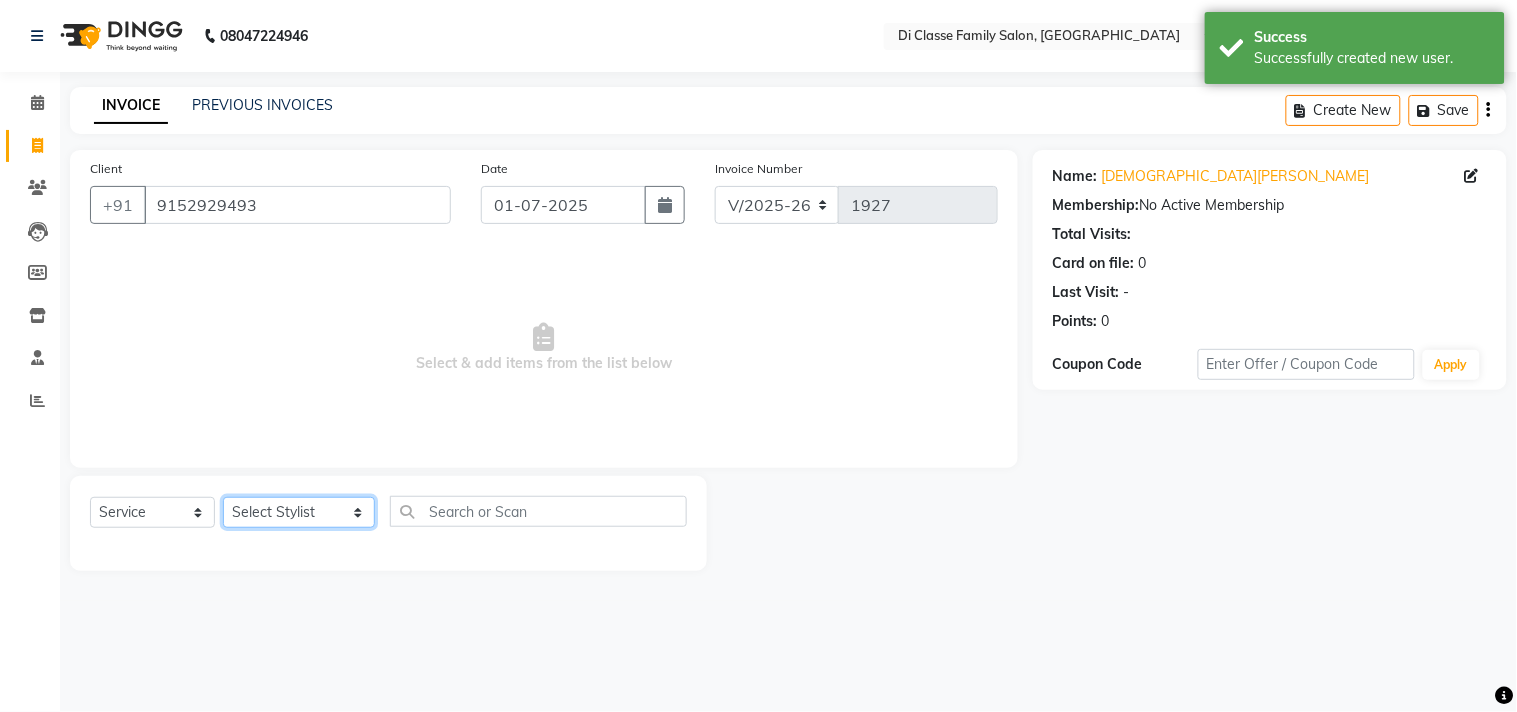 click on "Select Stylist [PERSON_NAME]  [PERSON_NAME]  [PERSON_NAME]  Front Desk Javed [PERSON_NAME]  [PERSON_NAME] [PERSON_NAME]  Pooja Jadhav [PERSON_NAME] [PERSON_NAME] [PERSON_NAME] SACHIN [PERSON_NAME] SAHAJAN [PERSON_NAME]  [PERSON_NAME] [PERSON_NAME] [PERSON_NAME] [PERSON_NAME]" 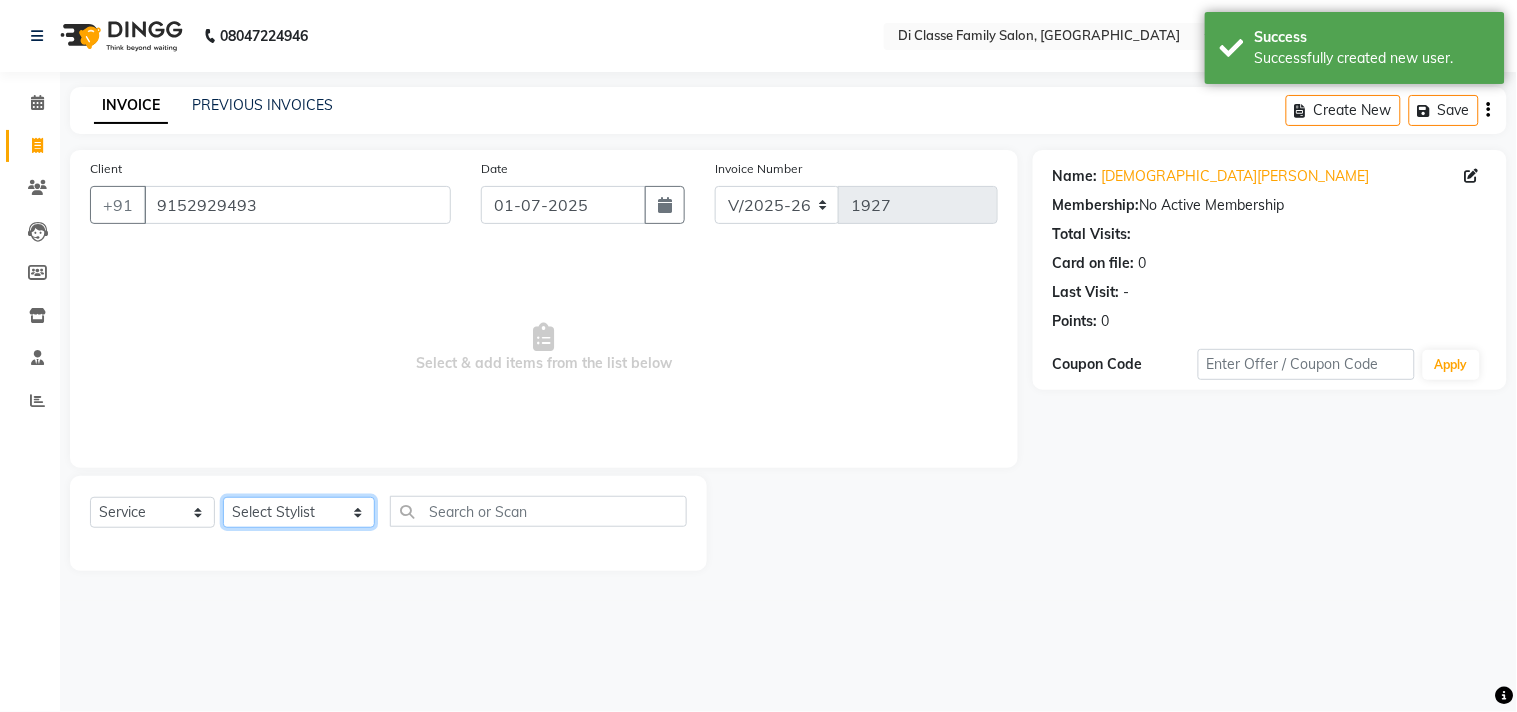 select on "79582" 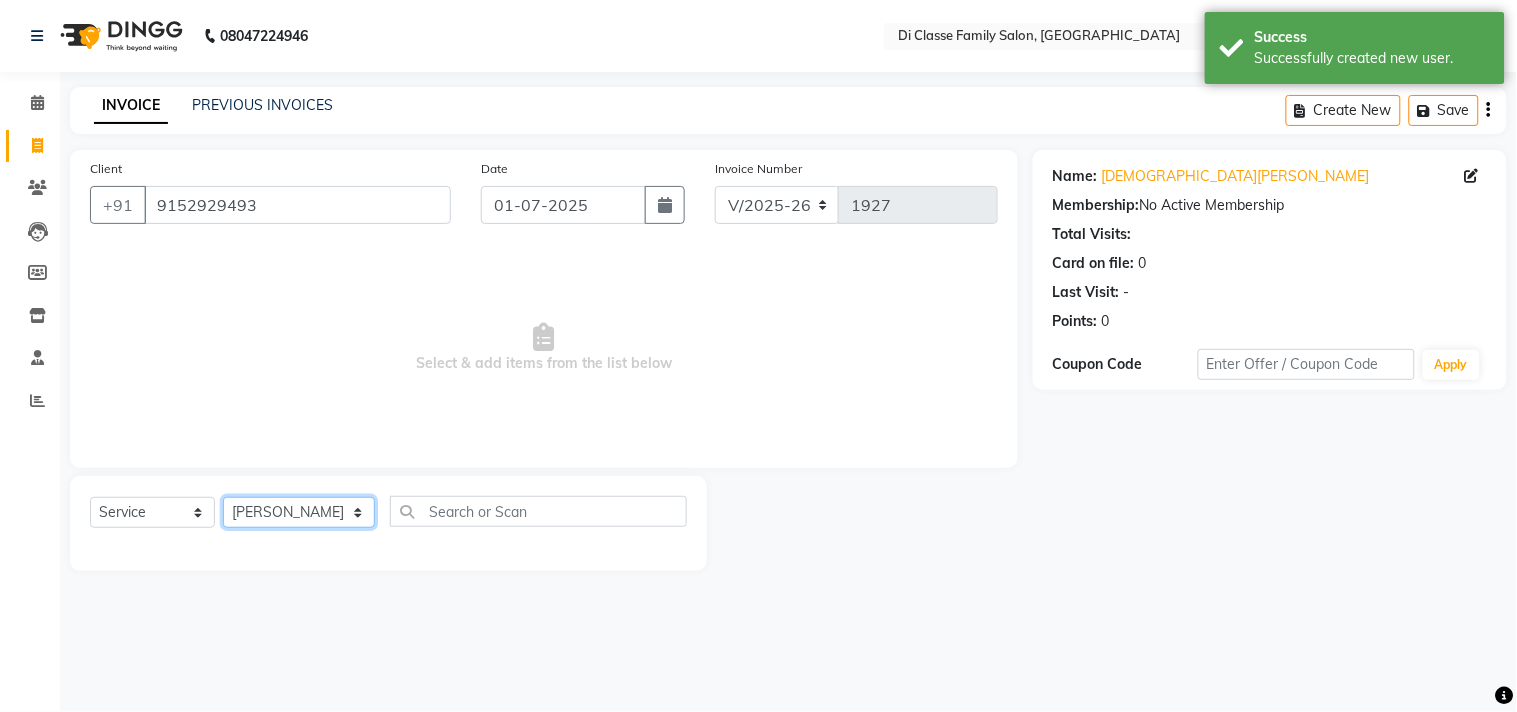 click on "Select Stylist [PERSON_NAME]  [PERSON_NAME]  [PERSON_NAME]  Front Desk Javed [PERSON_NAME]  [PERSON_NAME] [PERSON_NAME]  Pooja Jadhav [PERSON_NAME] [PERSON_NAME] [PERSON_NAME] SACHIN [PERSON_NAME] SAHAJAN [PERSON_NAME]  [PERSON_NAME] [PERSON_NAME] [PERSON_NAME] [PERSON_NAME]" 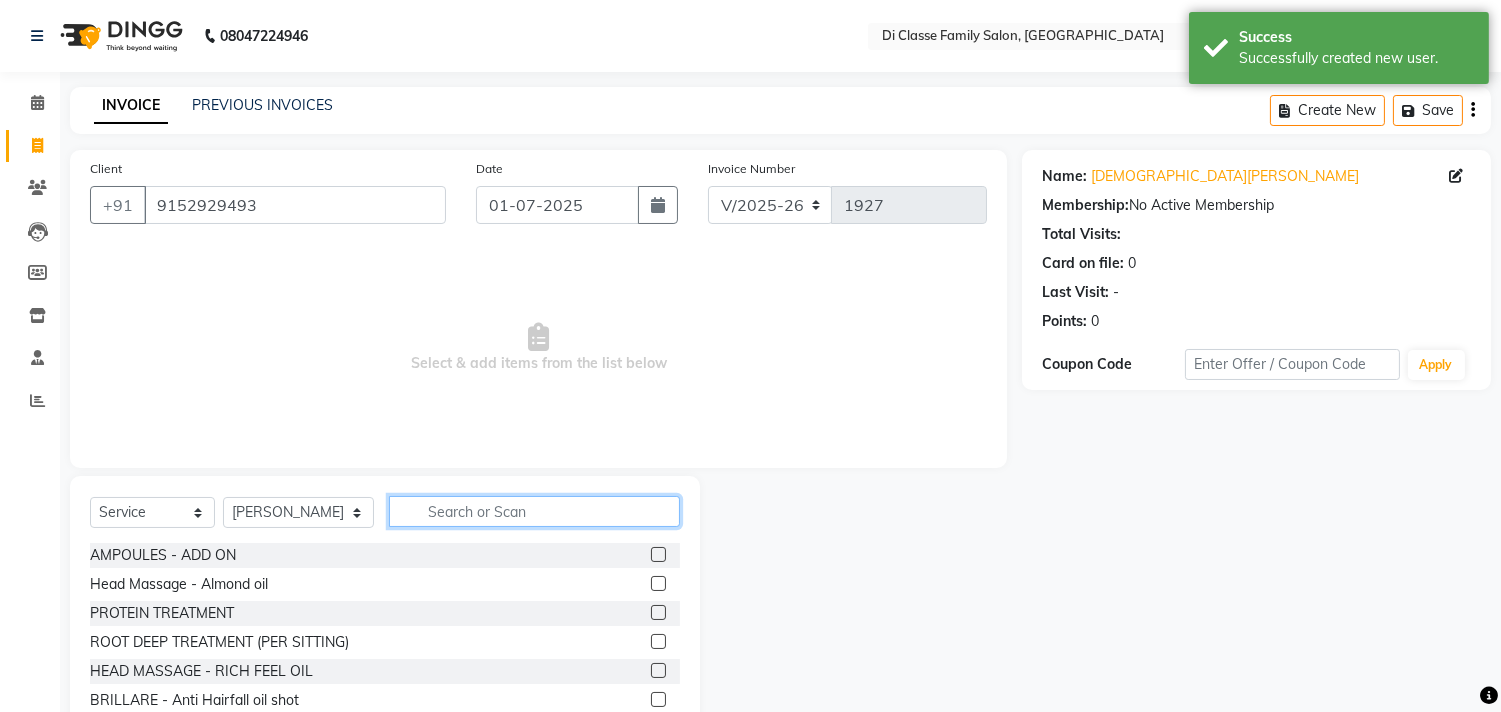 click 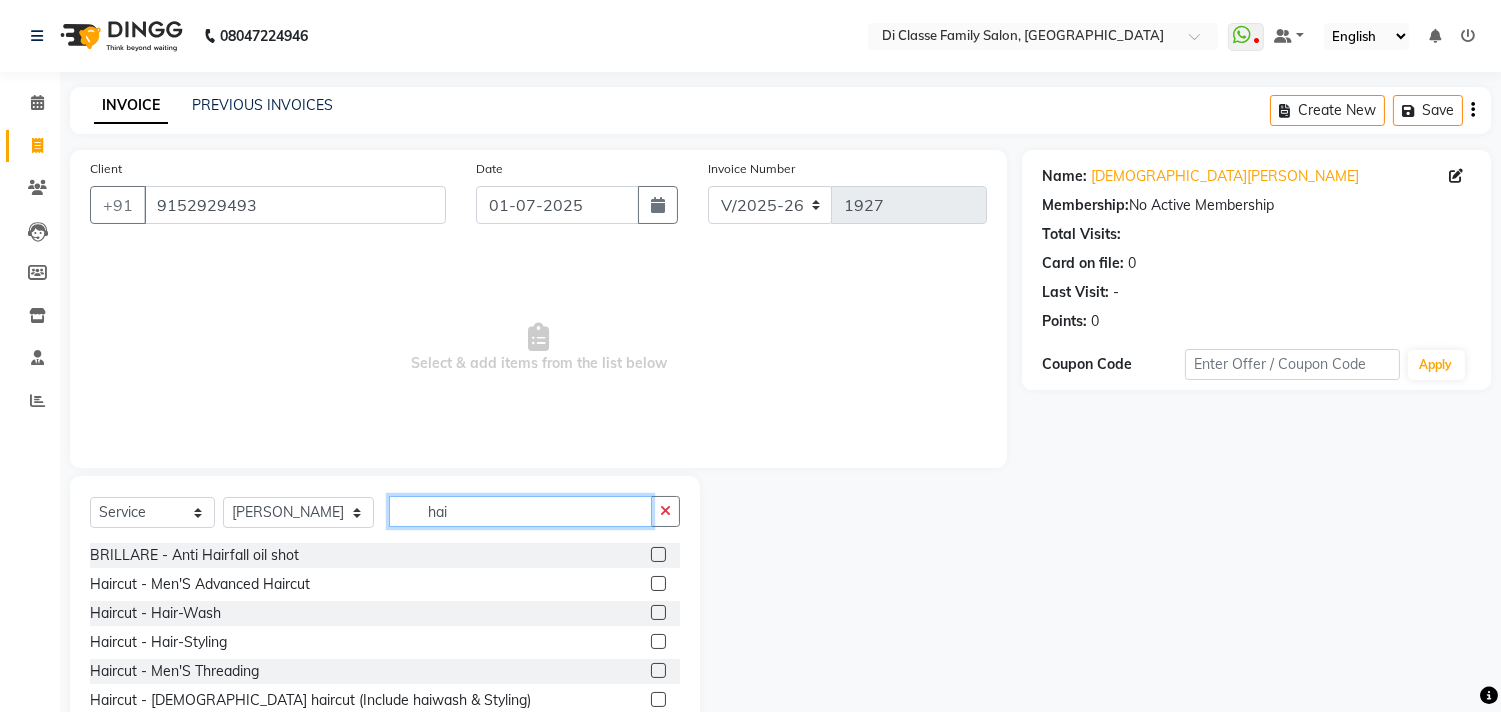 type on "hai" 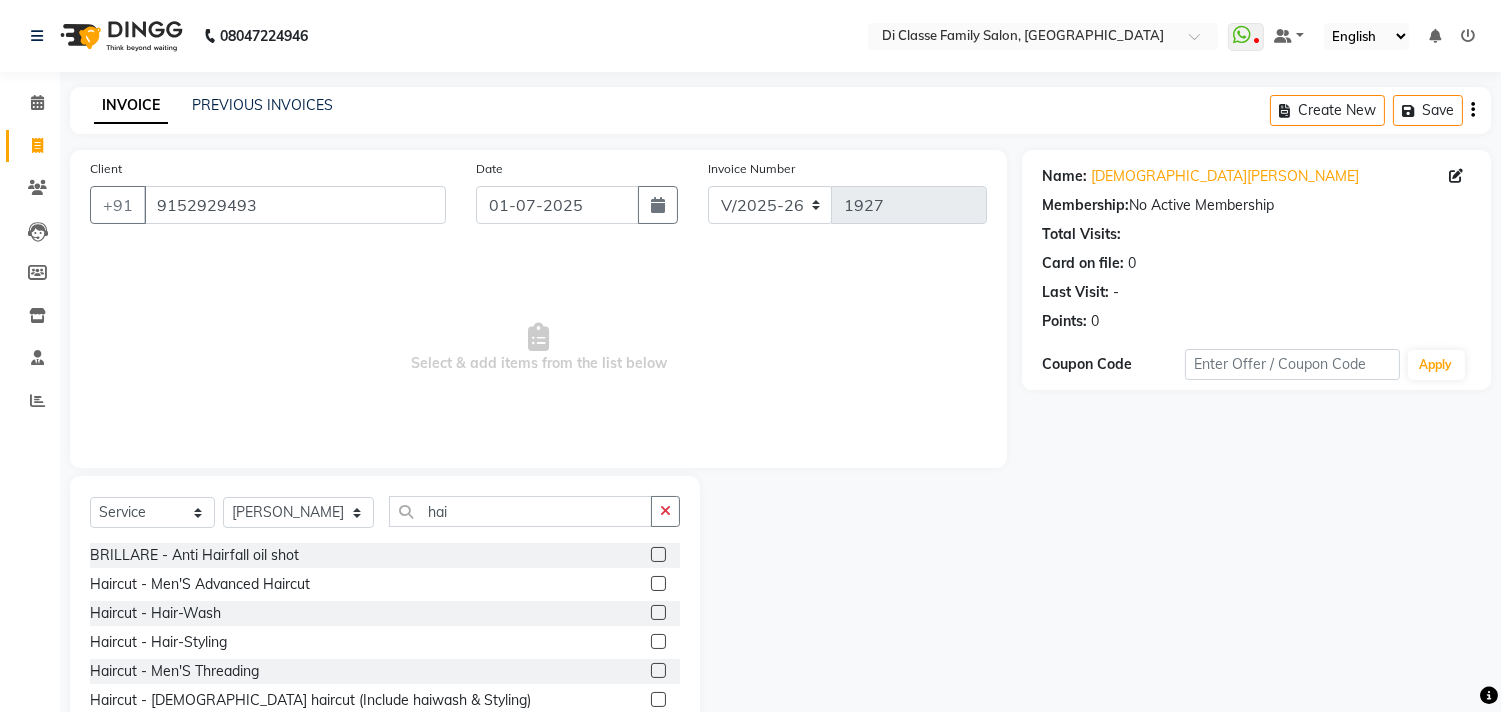 click 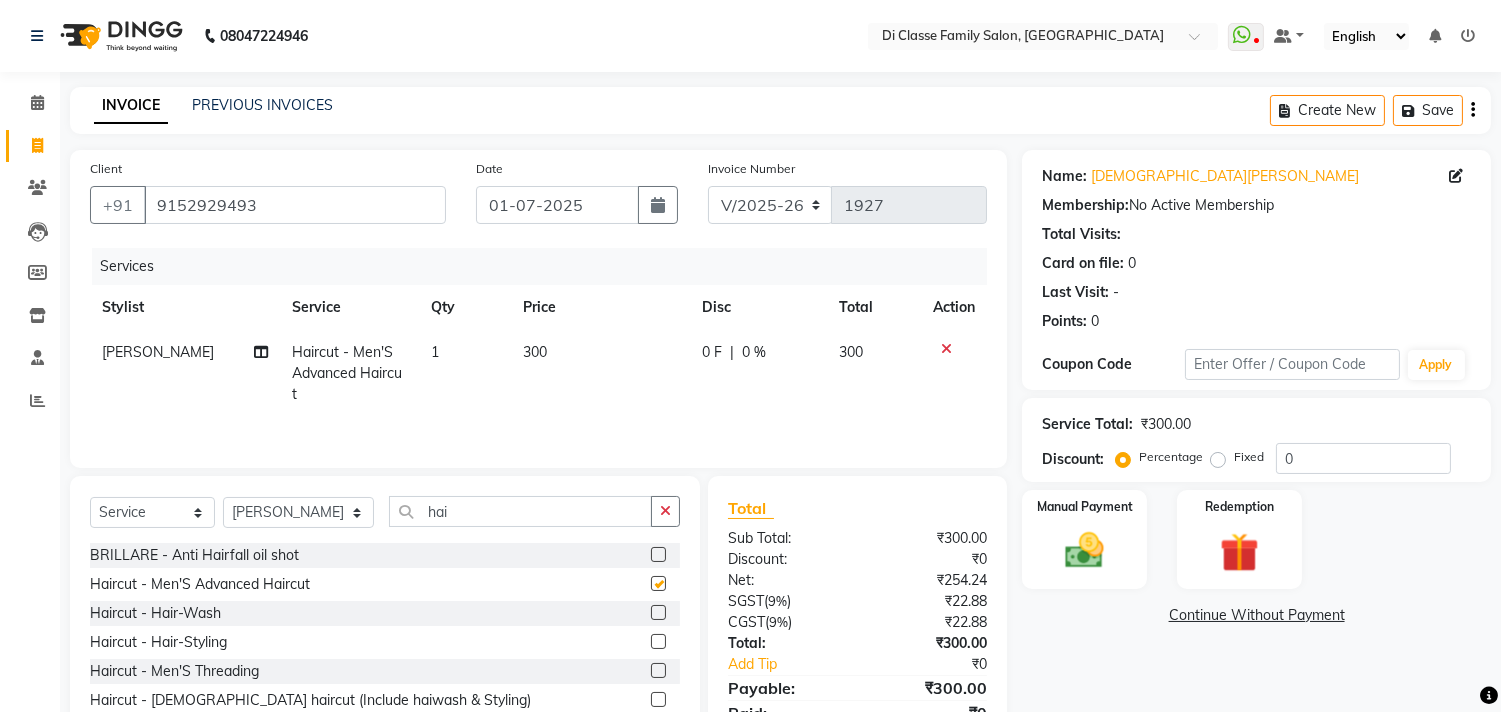 checkbox on "false" 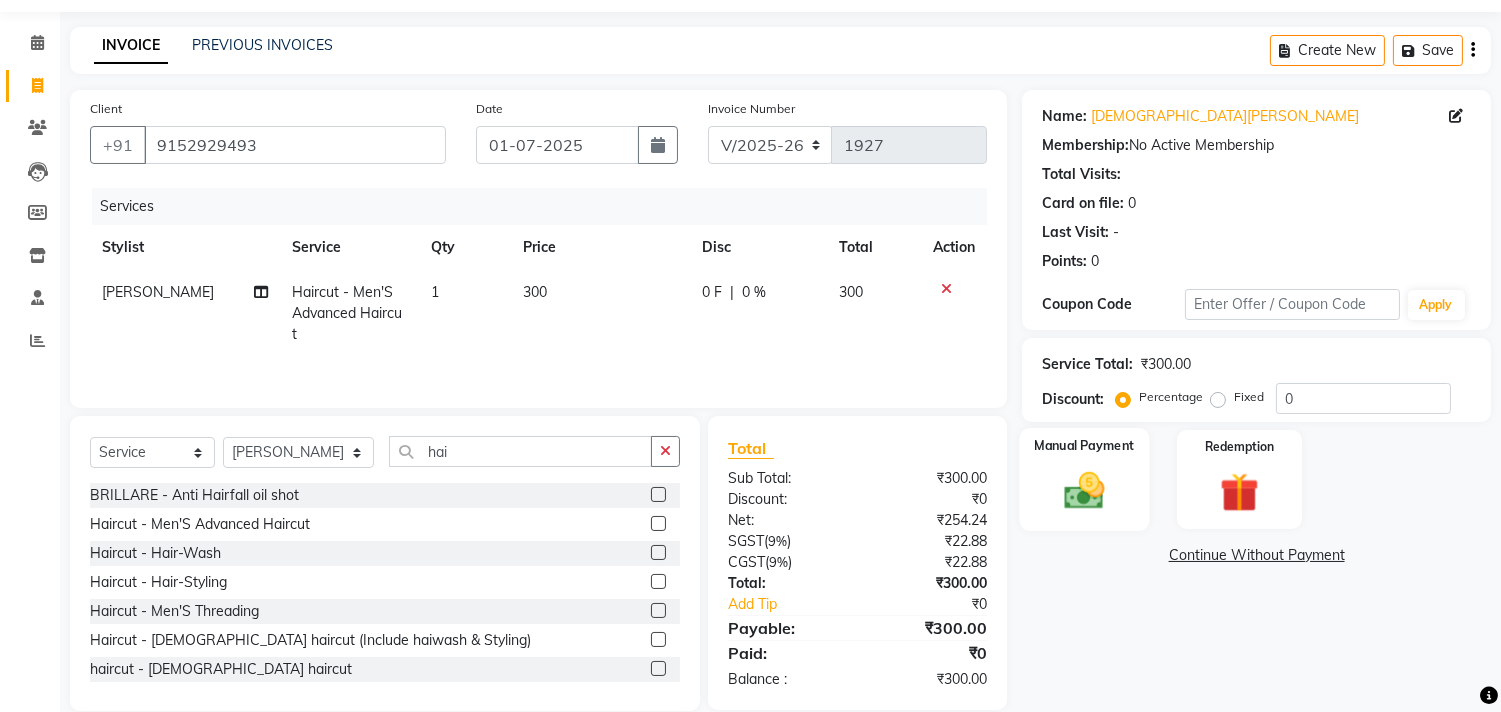 scroll, scrollTop: 88, scrollLeft: 0, axis: vertical 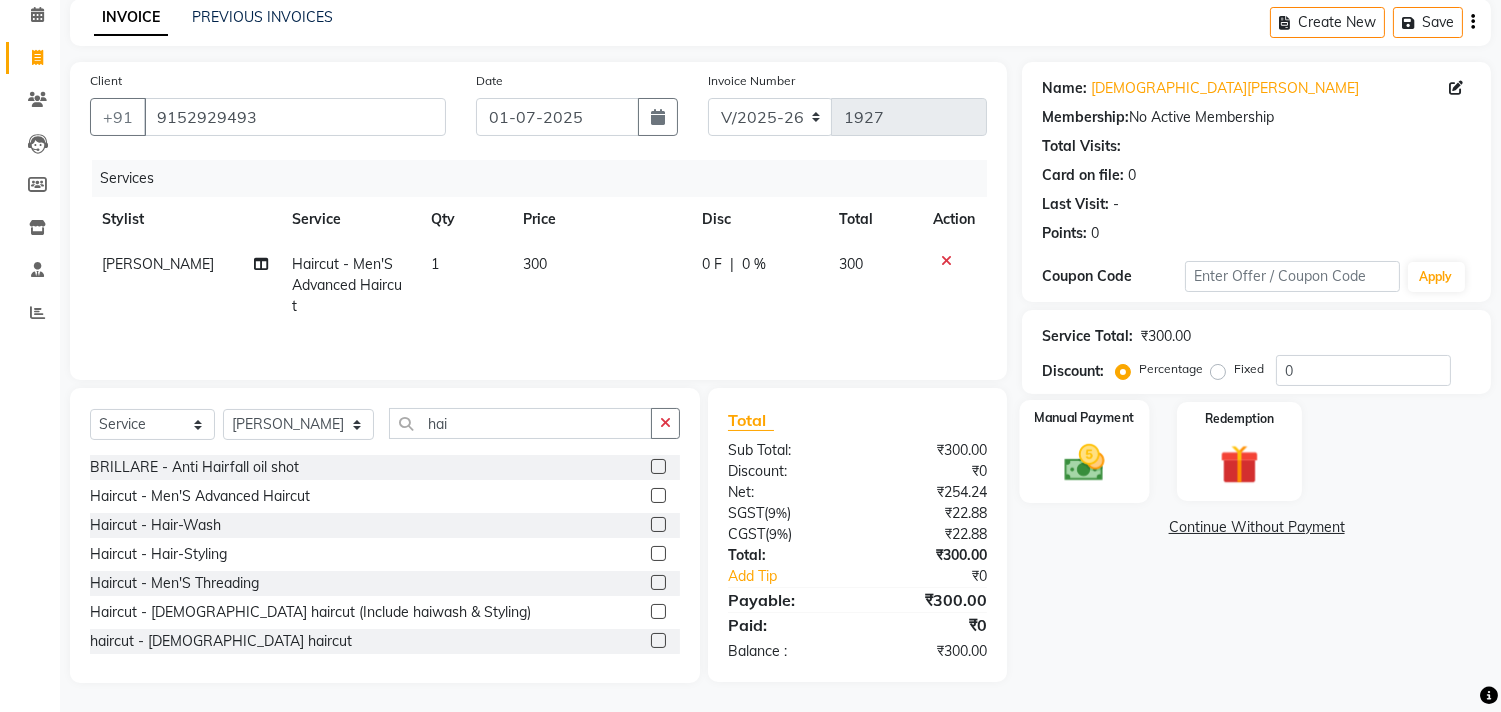 click 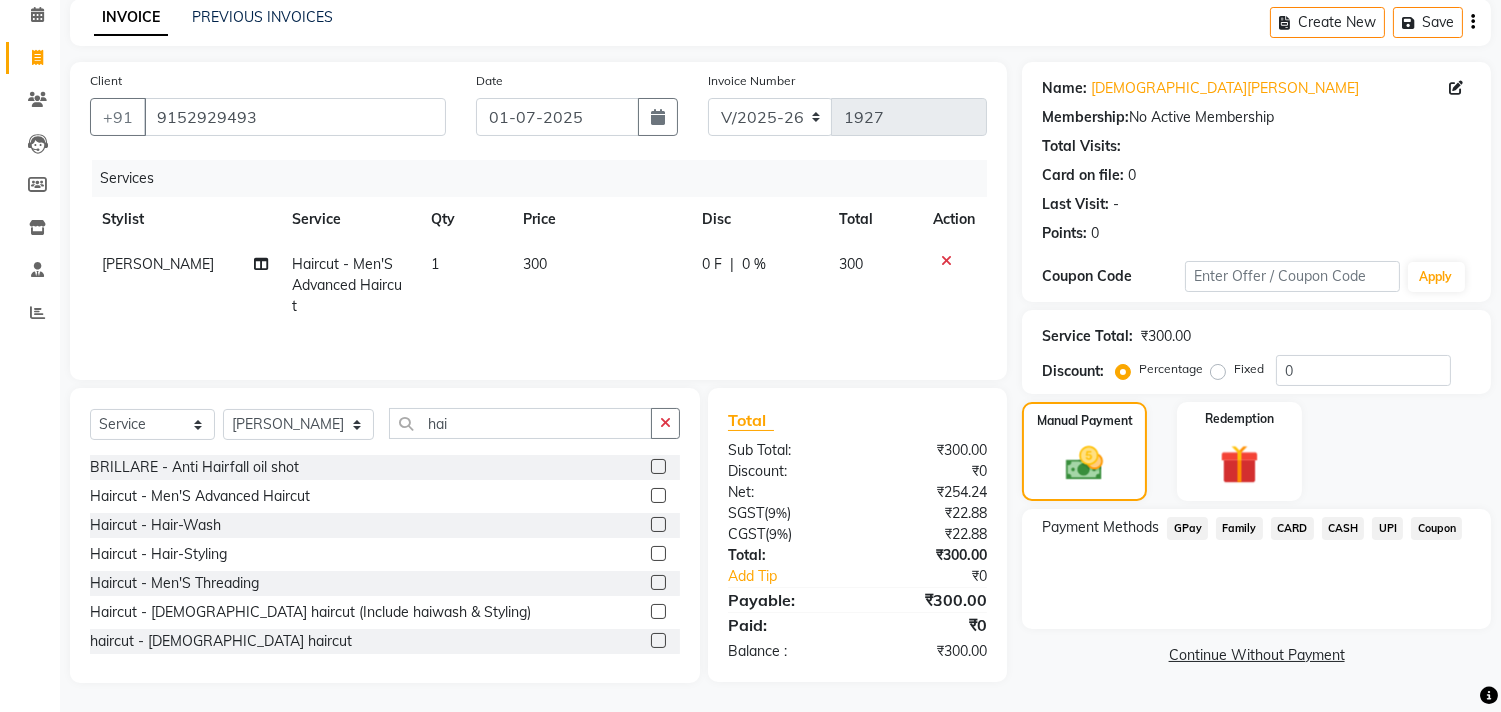 click on "CASH" 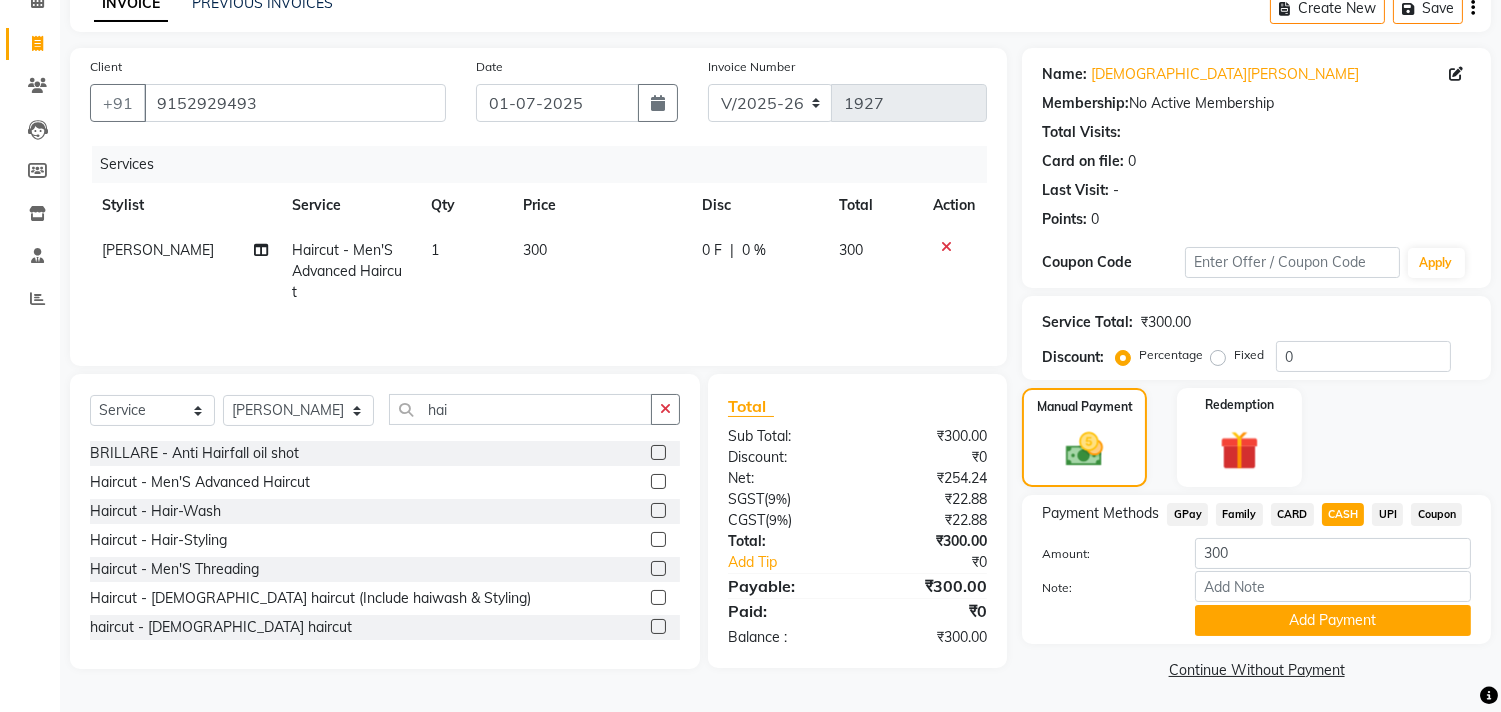 scroll, scrollTop: 104, scrollLeft: 0, axis: vertical 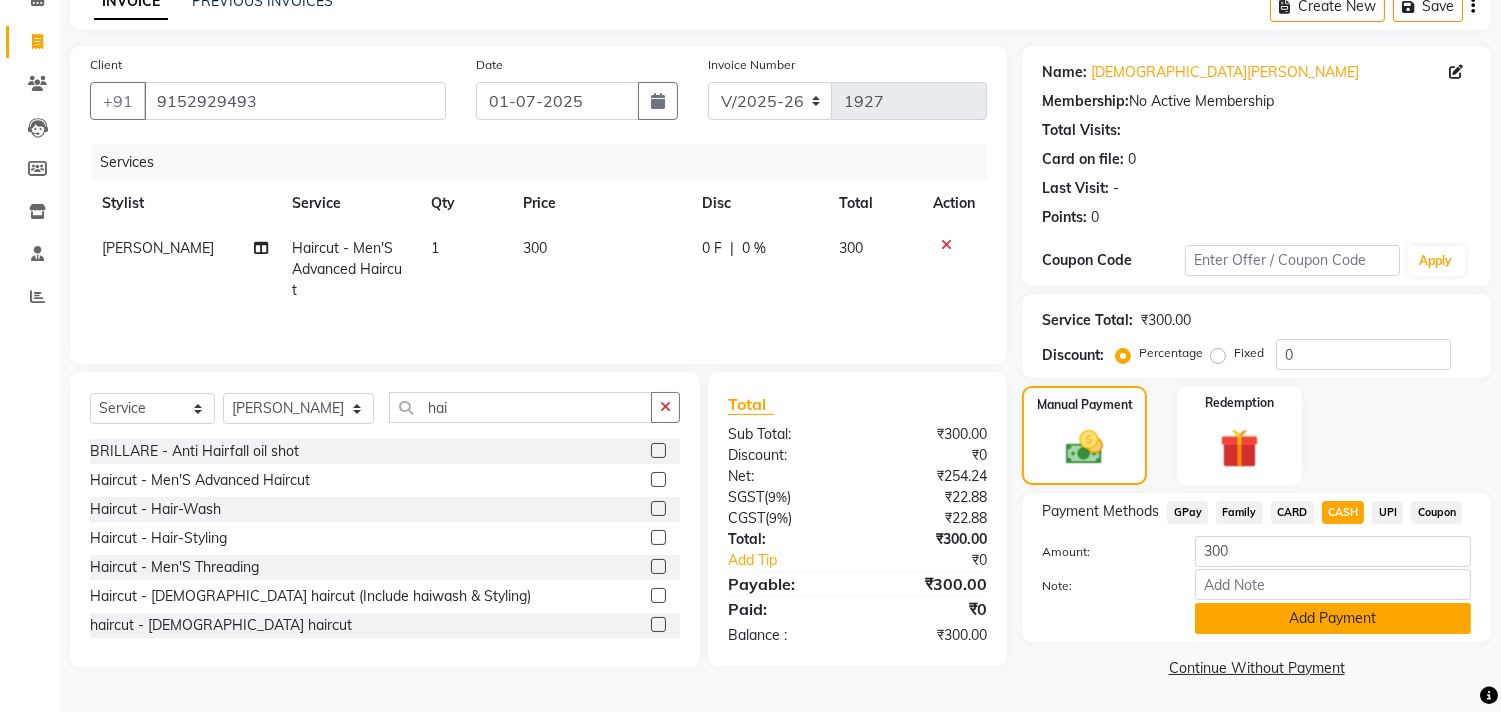 click on "Add Payment" 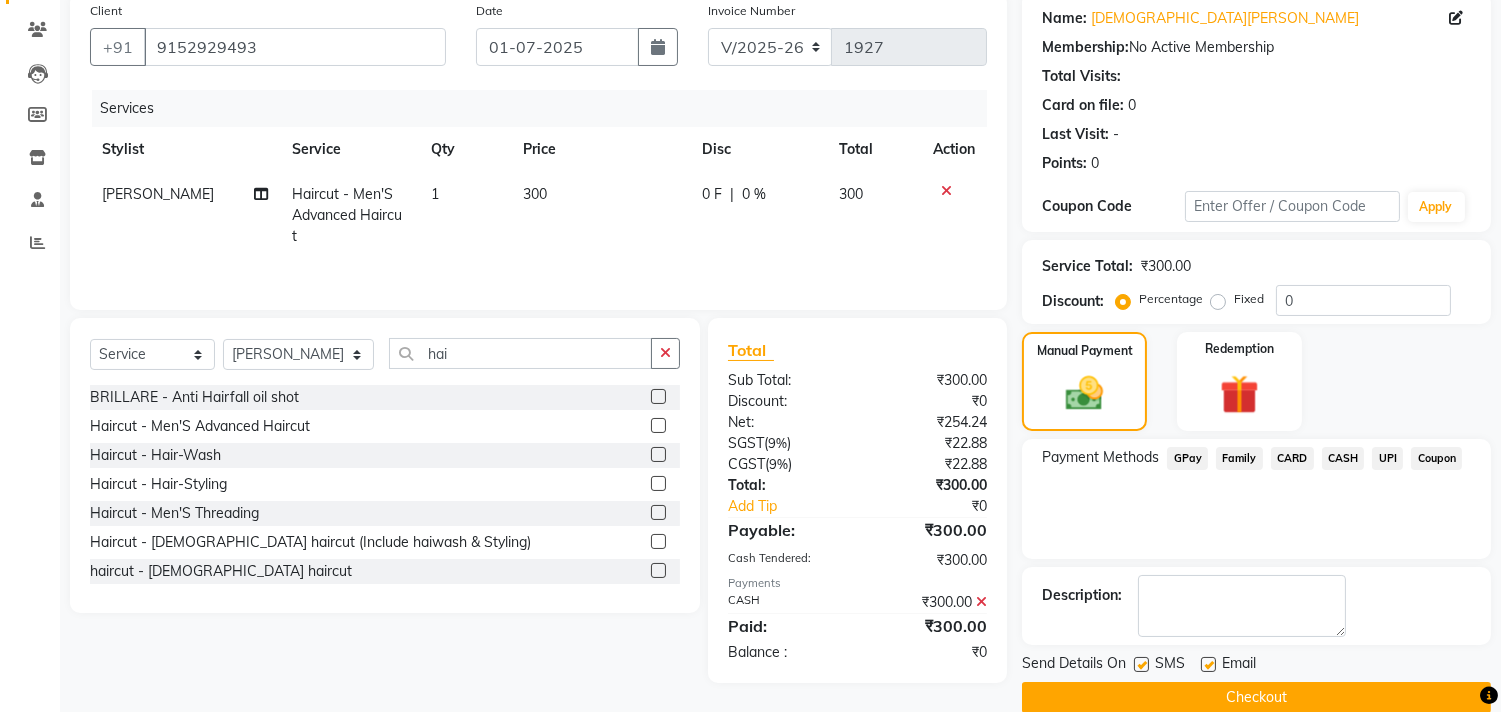 scroll, scrollTop: 187, scrollLeft: 0, axis: vertical 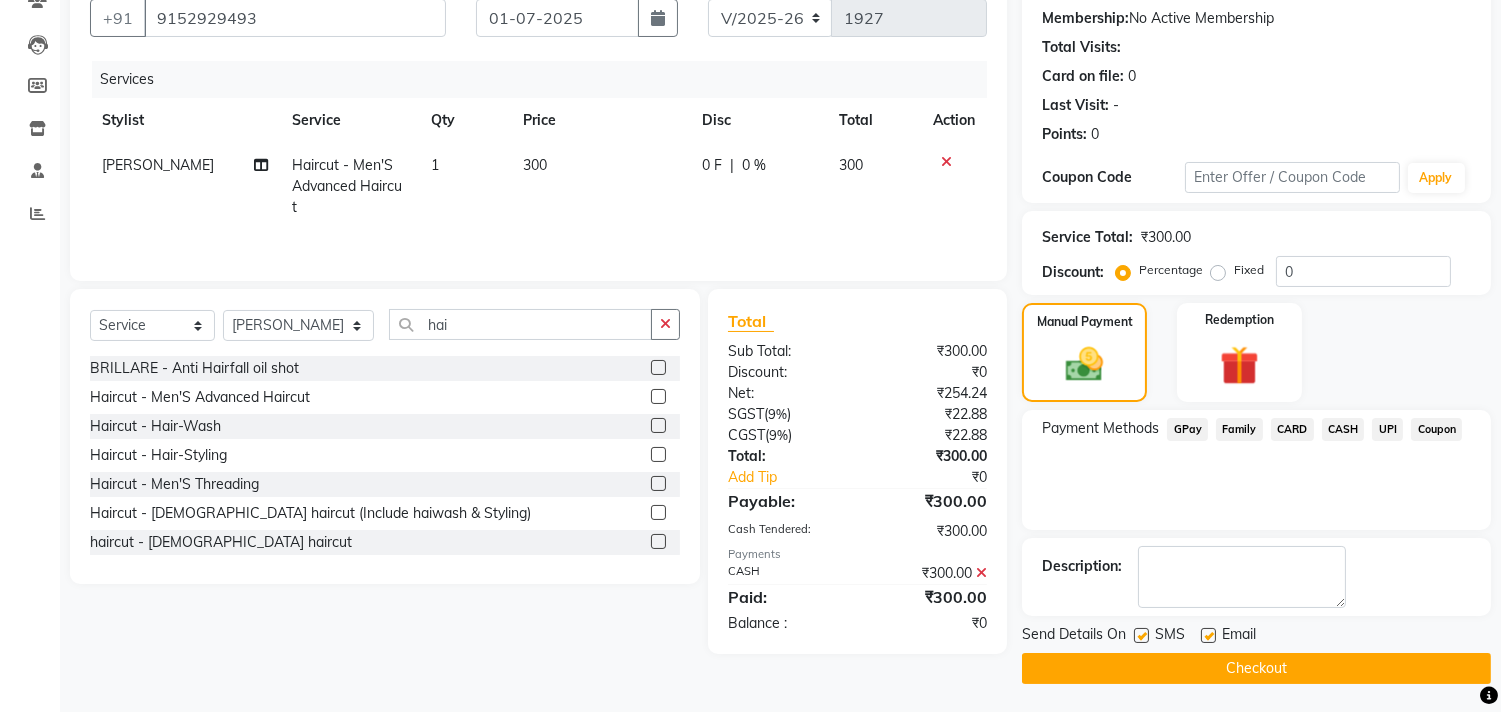 click on "Checkout" 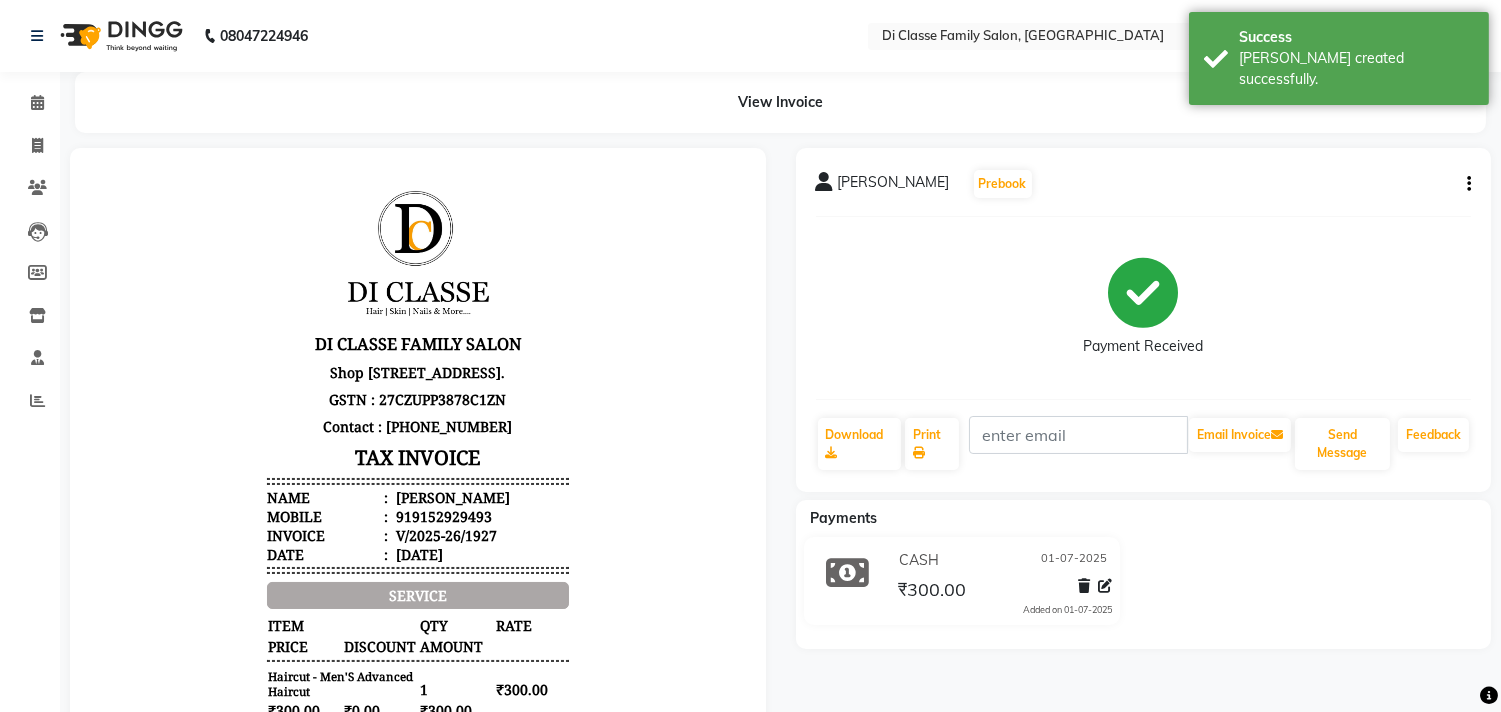 scroll, scrollTop: 0, scrollLeft: 0, axis: both 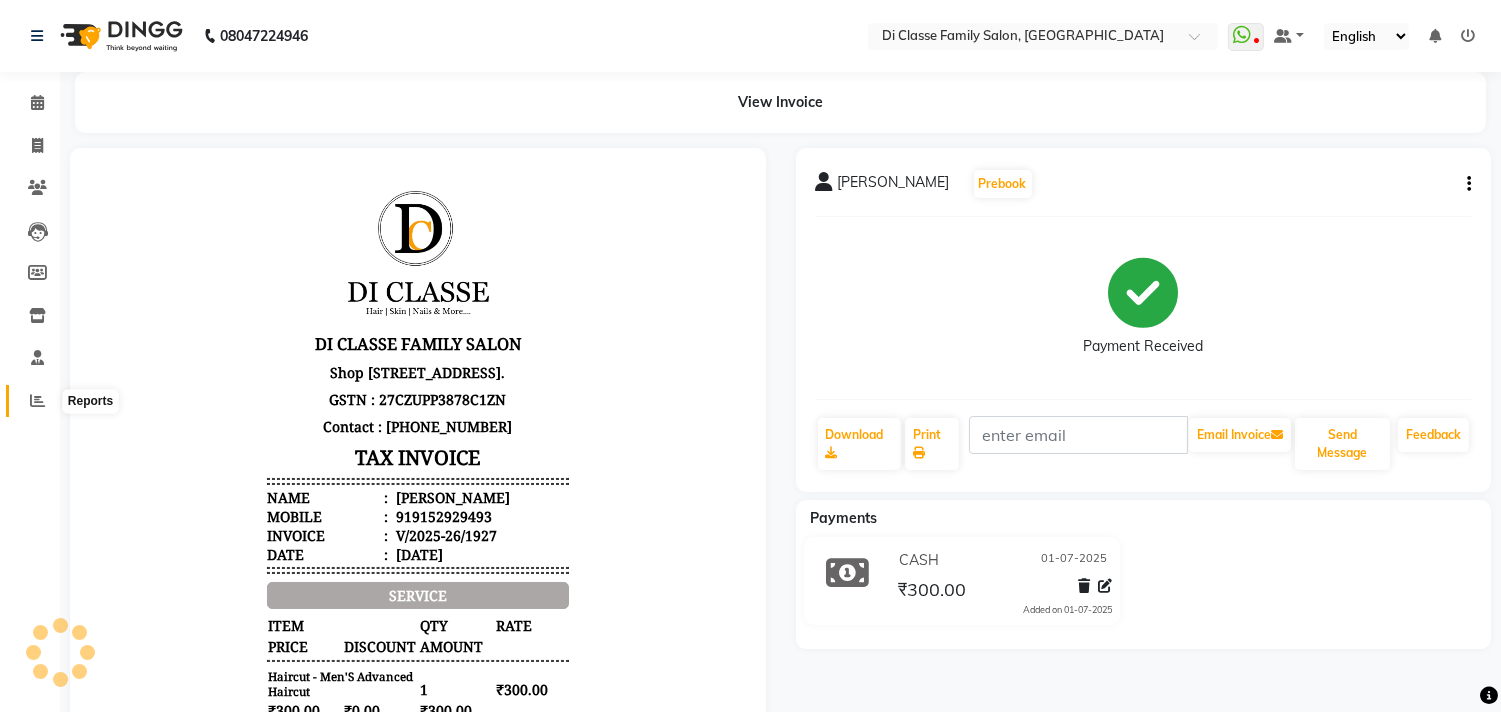 click 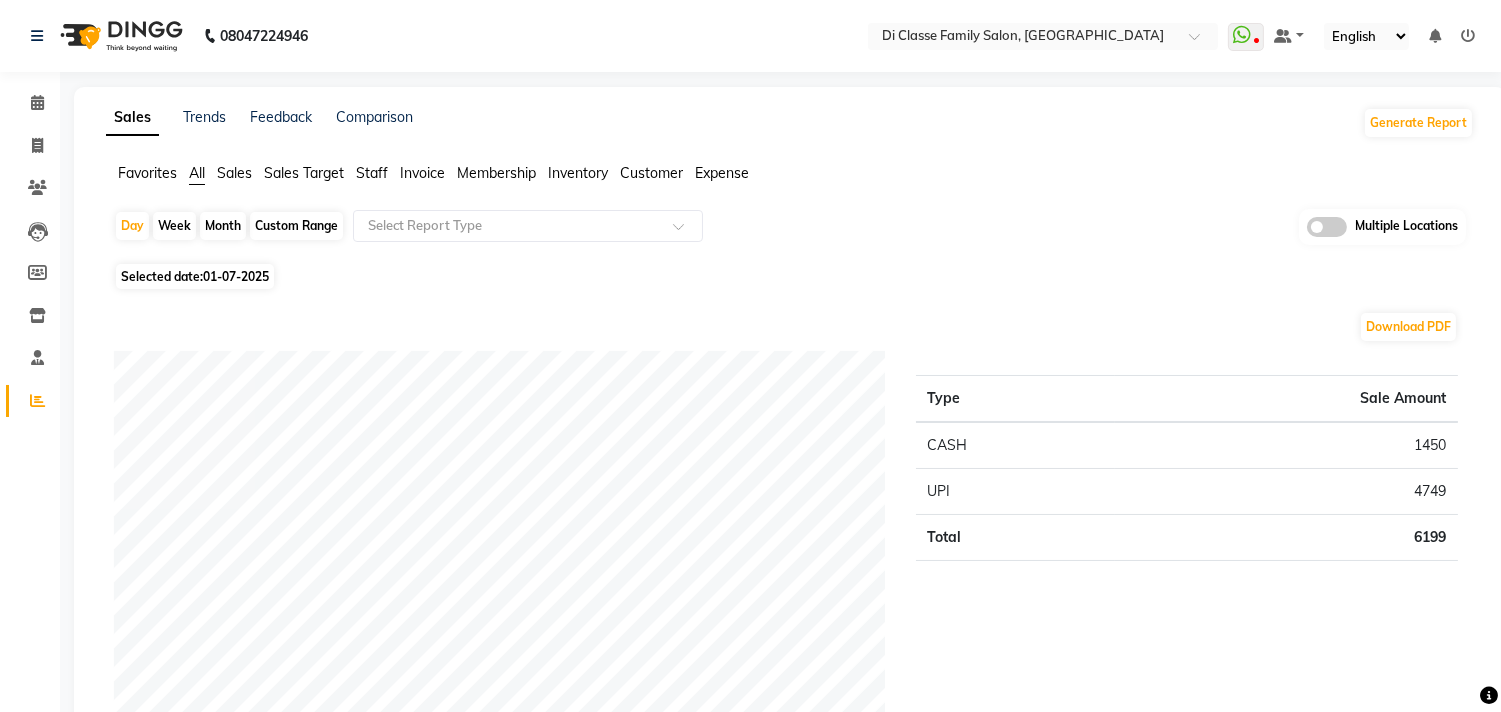 click on "Staff" 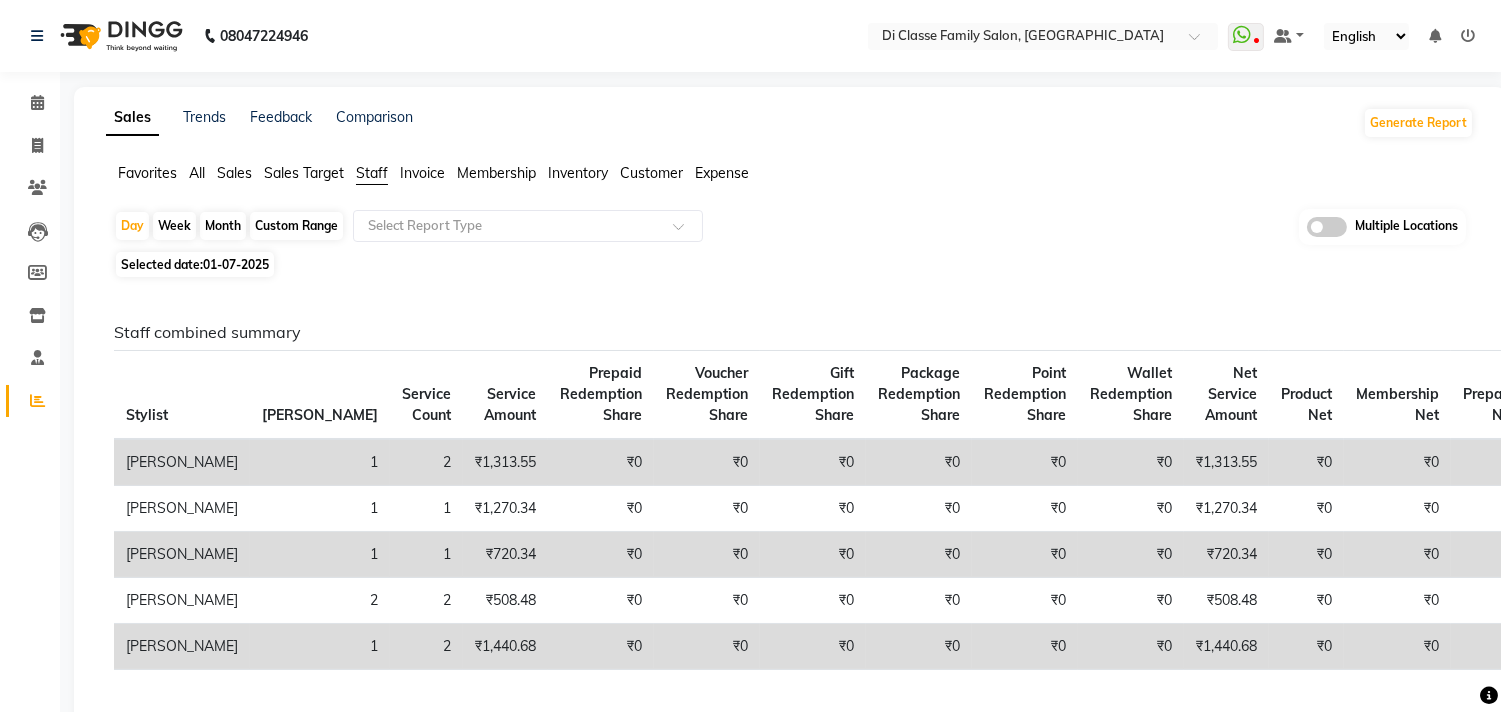 click on "Selected date:  [DATE]" 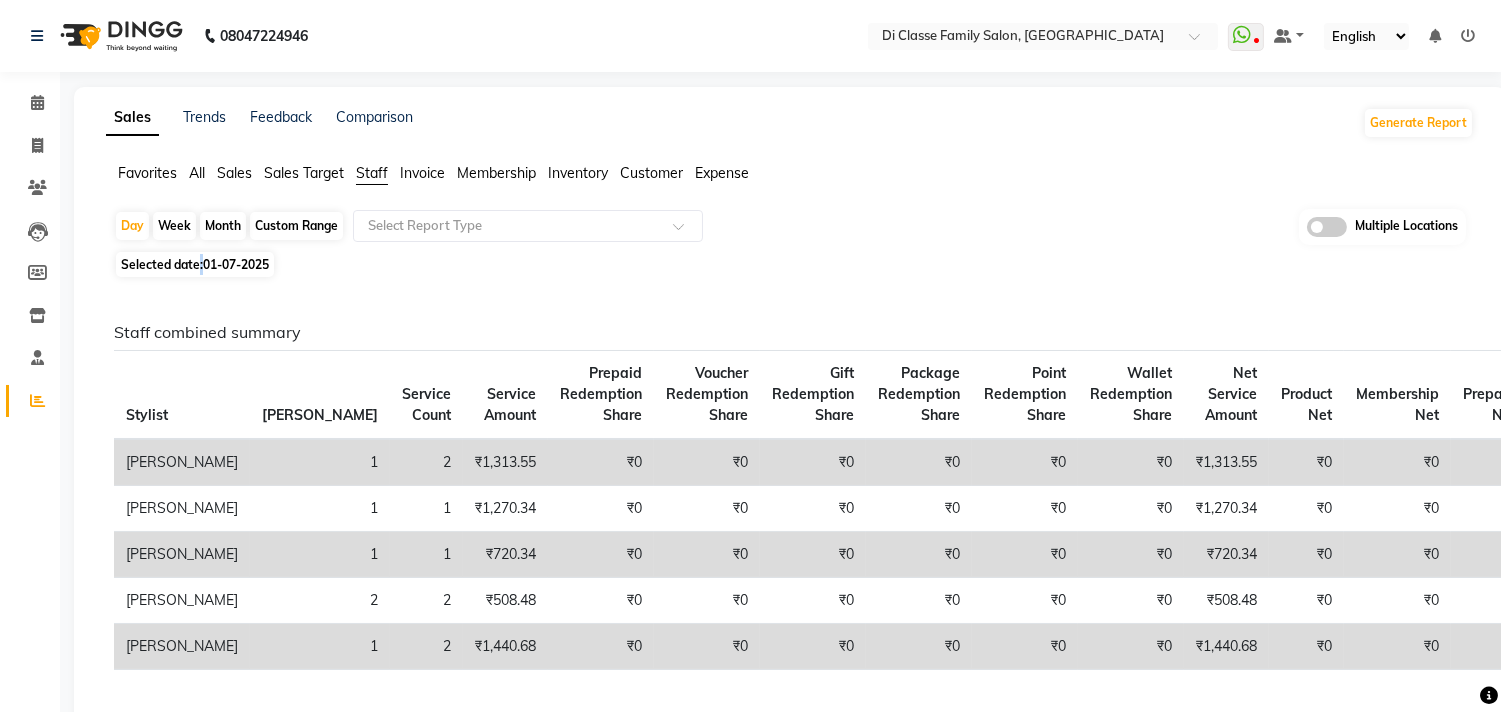 select on "7" 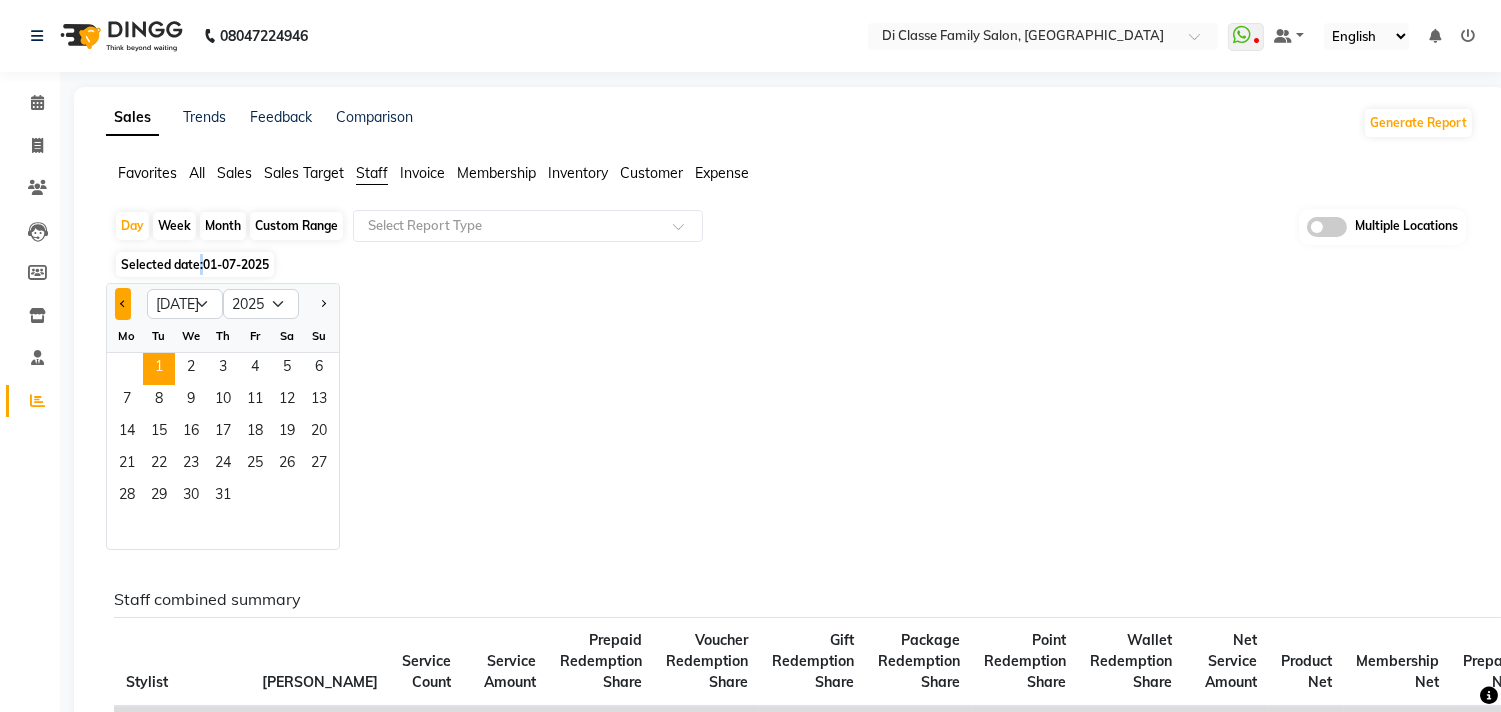 click 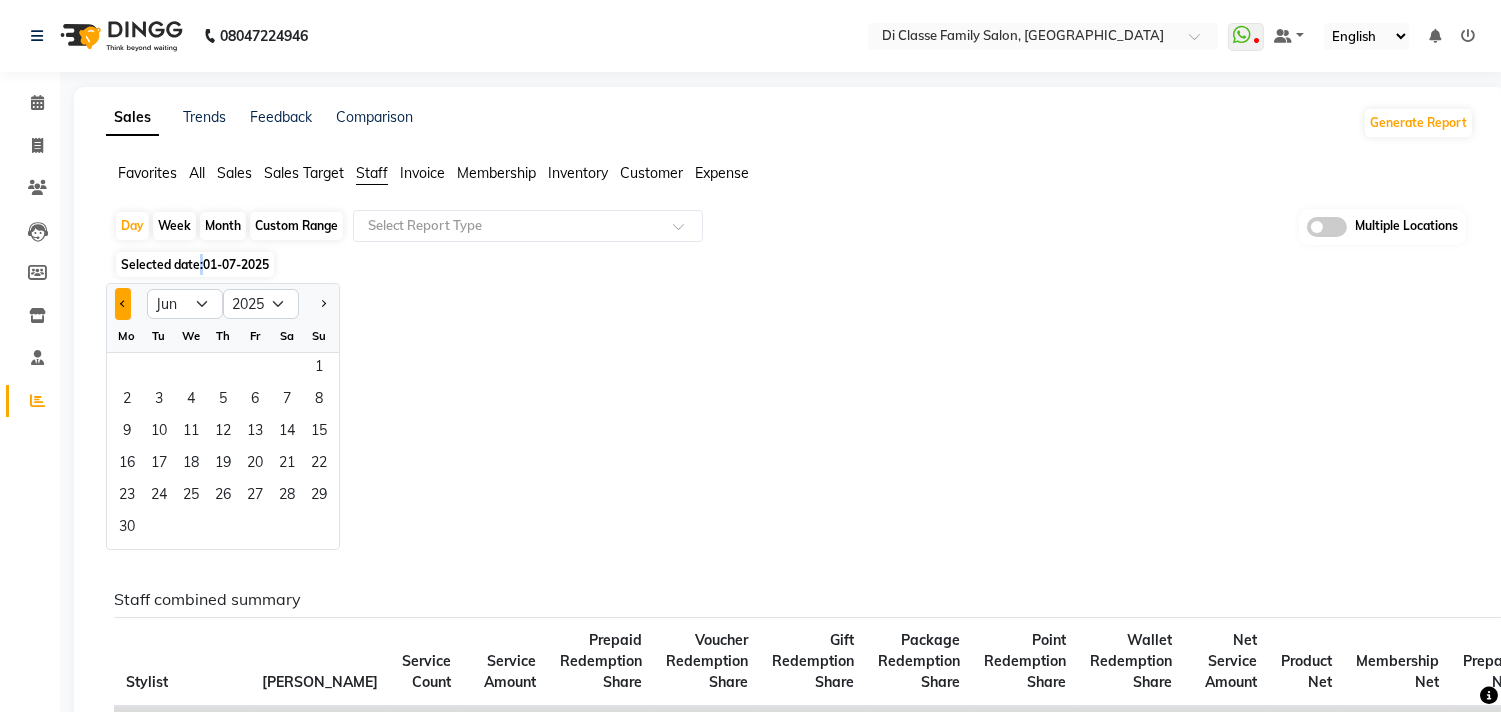 click 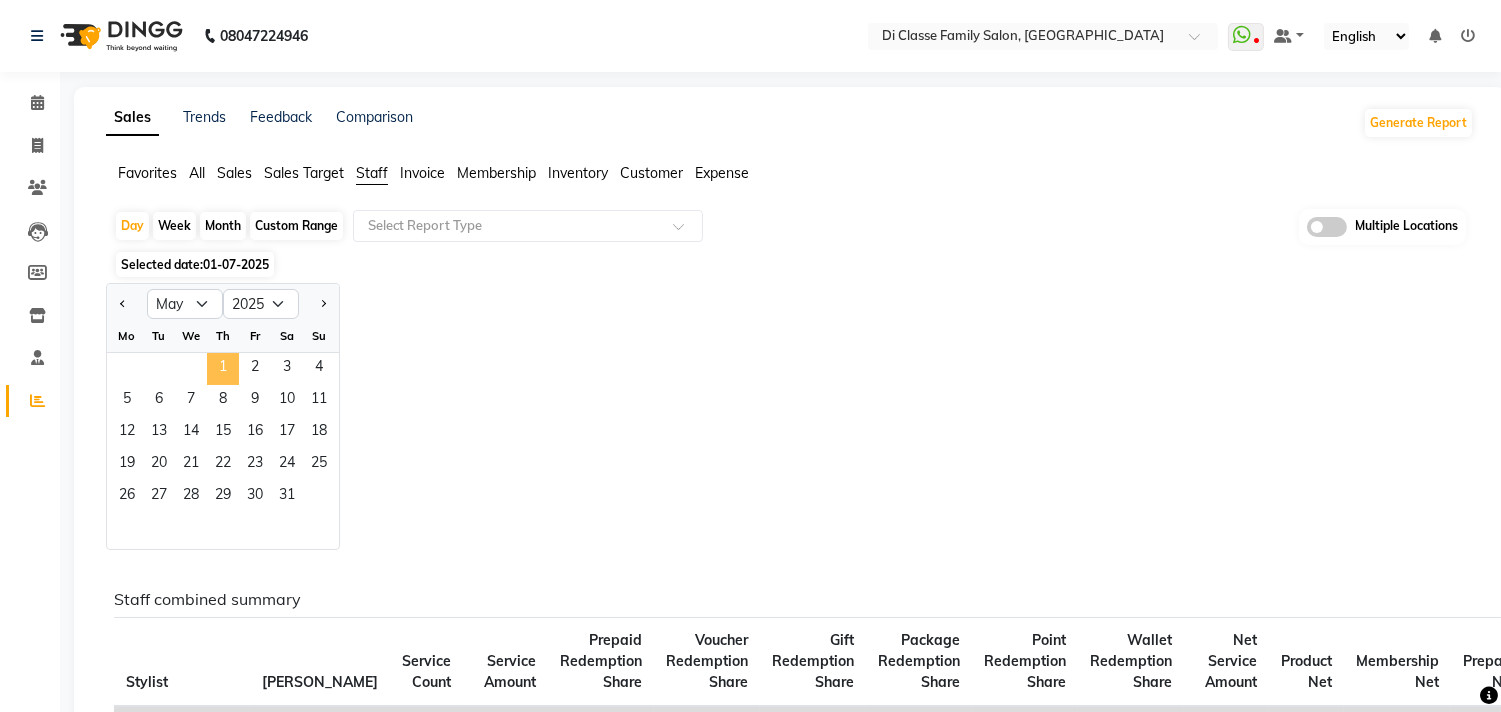 click on "1" 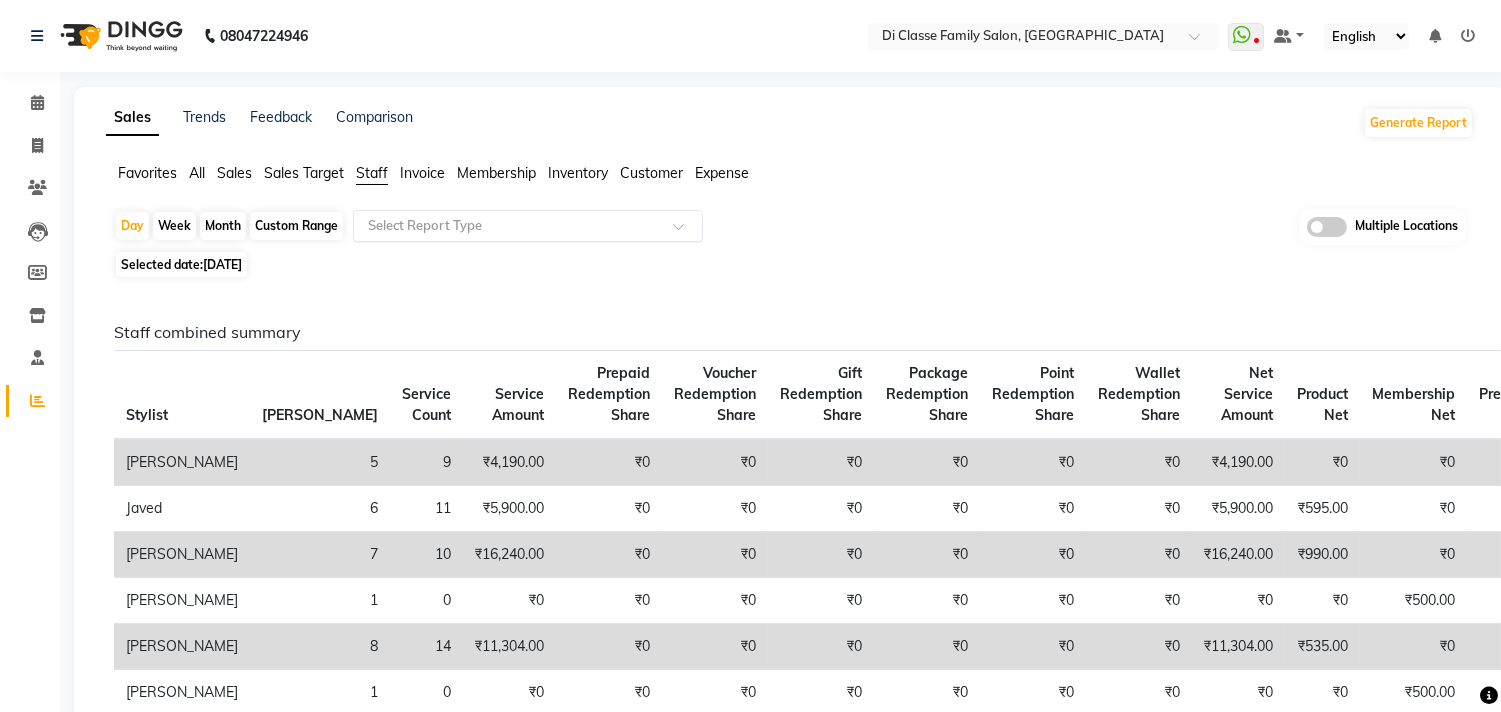 click 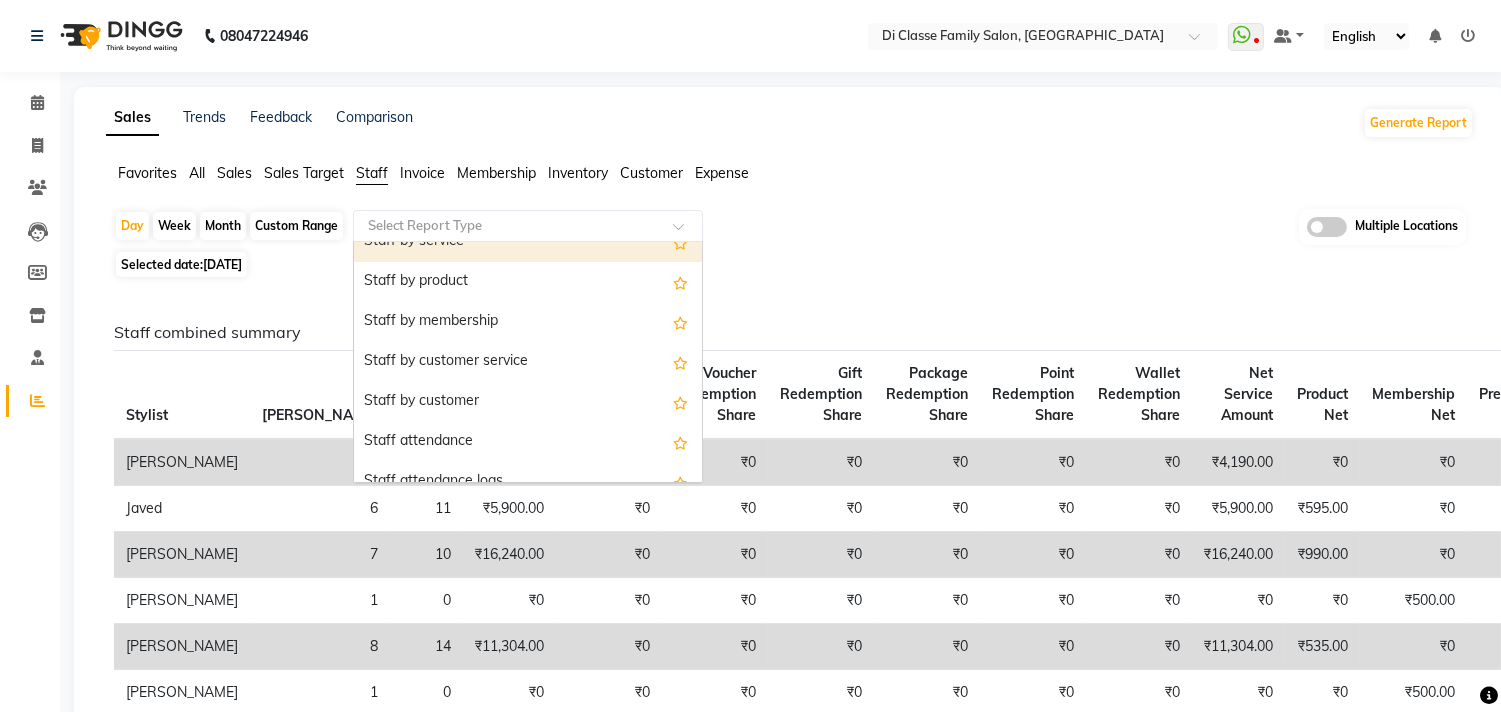 scroll, scrollTop: 111, scrollLeft: 0, axis: vertical 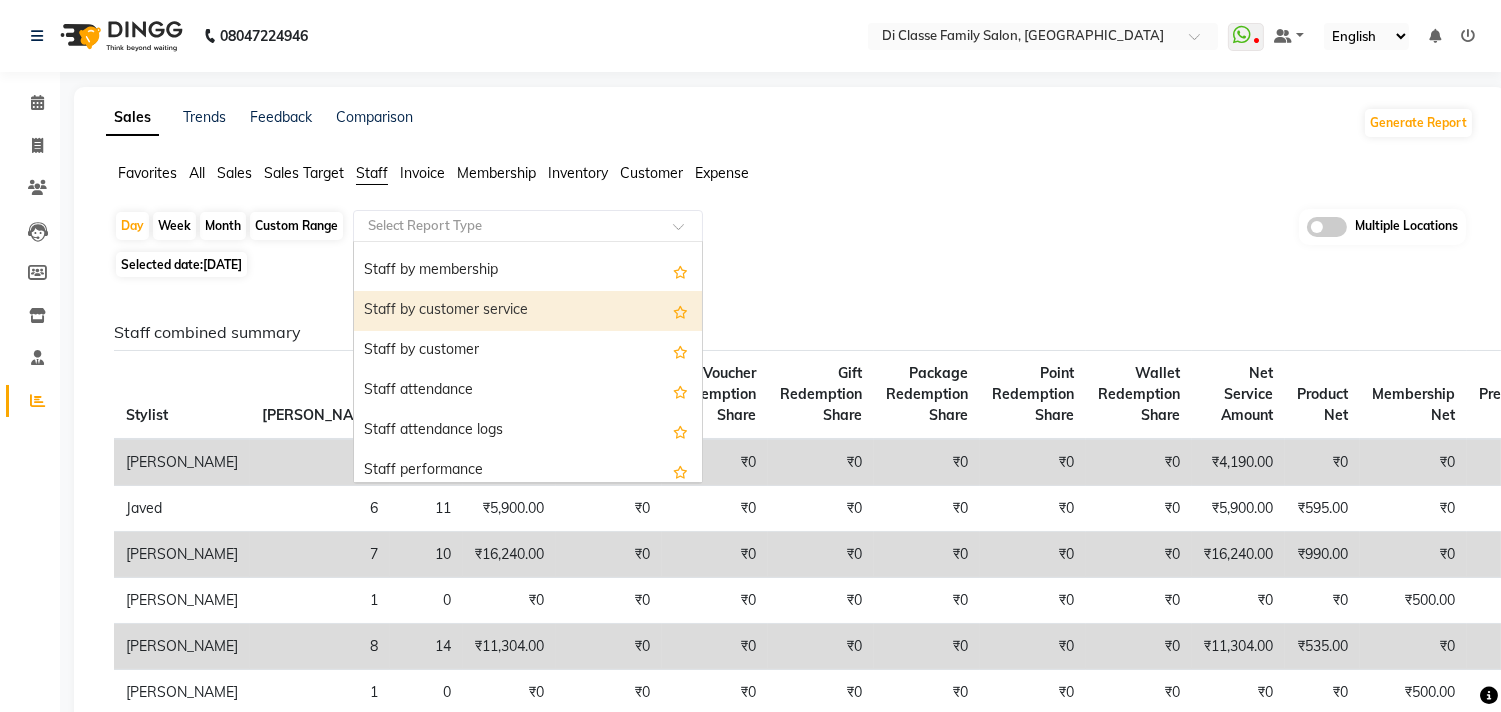 click on "Staff by customer service" at bounding box center [528, 311] 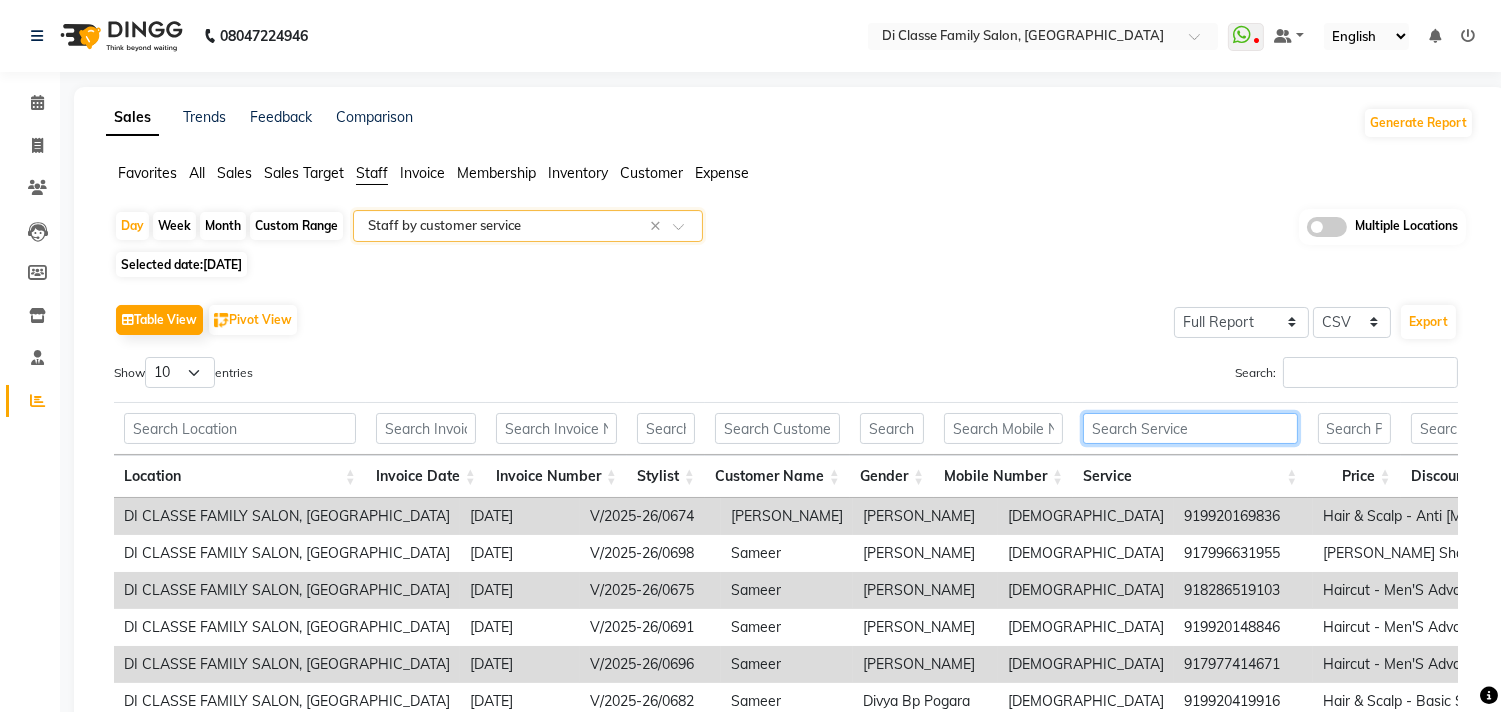 click at bounding box center (1190, 428) 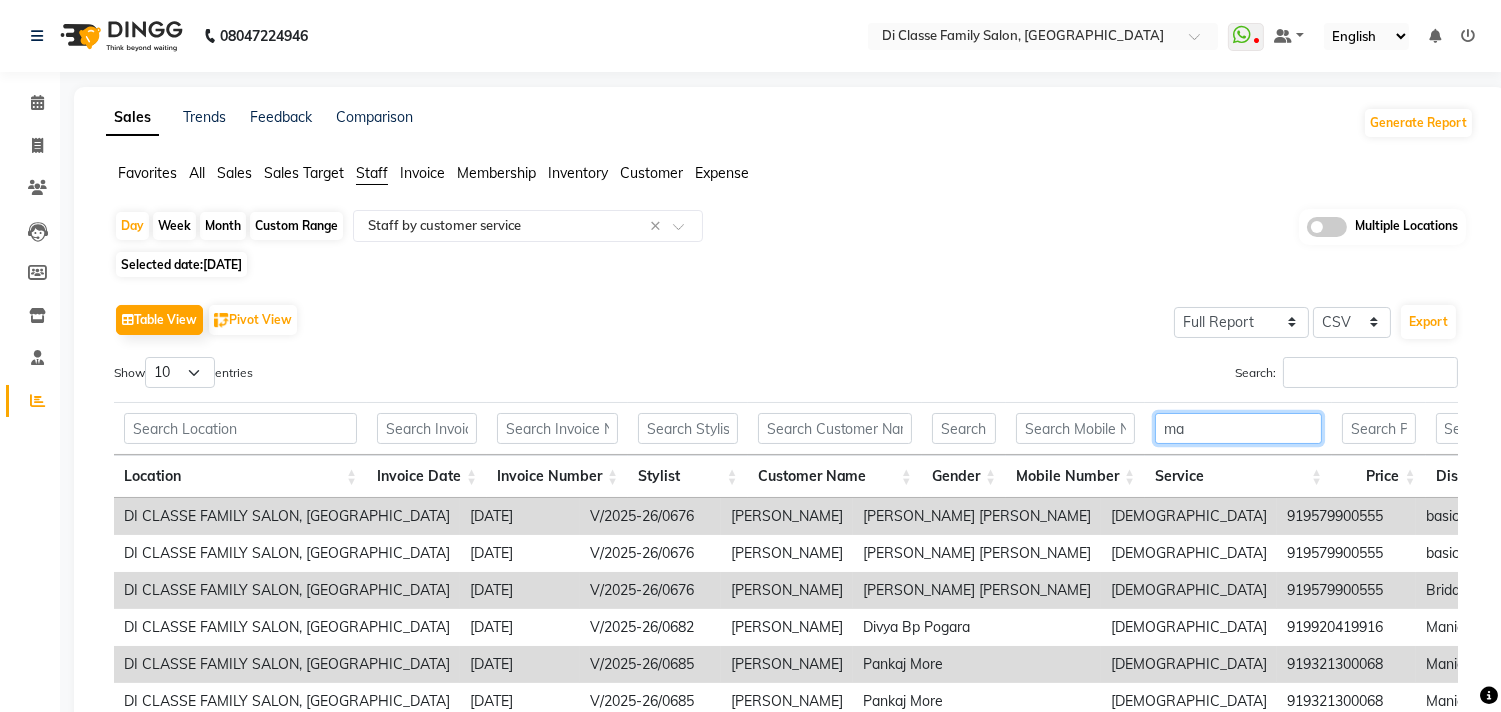 type on "m" 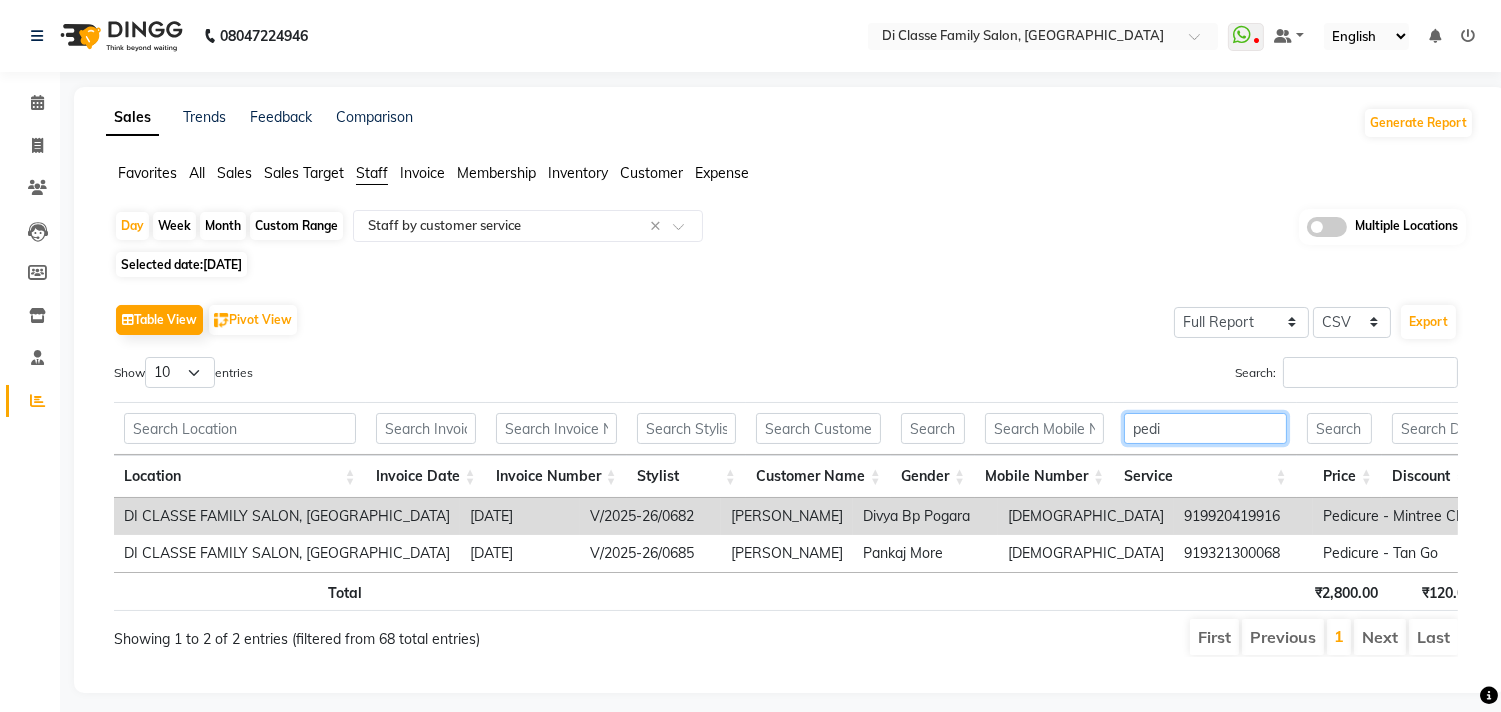 type on "pedi" 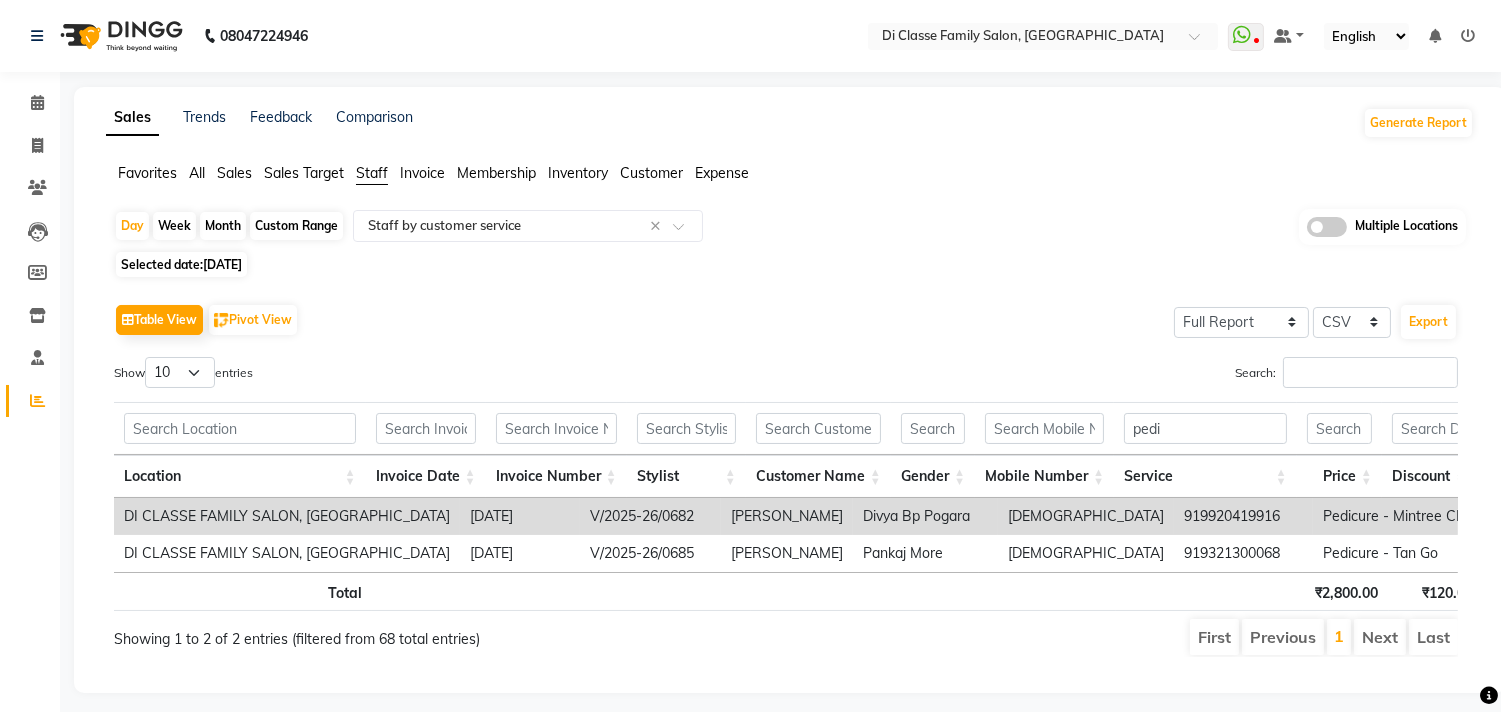 click on "Selected date:  [DATE]" 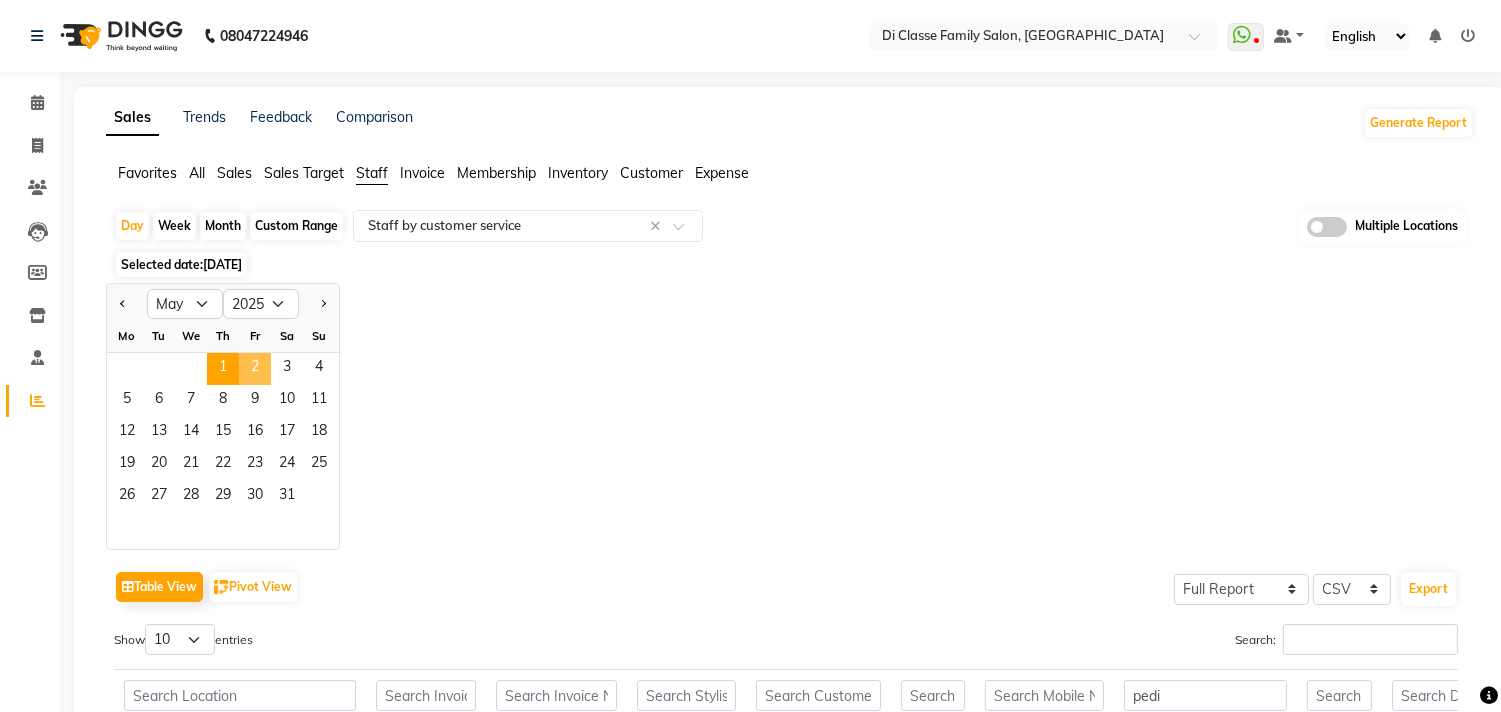 click on "2" 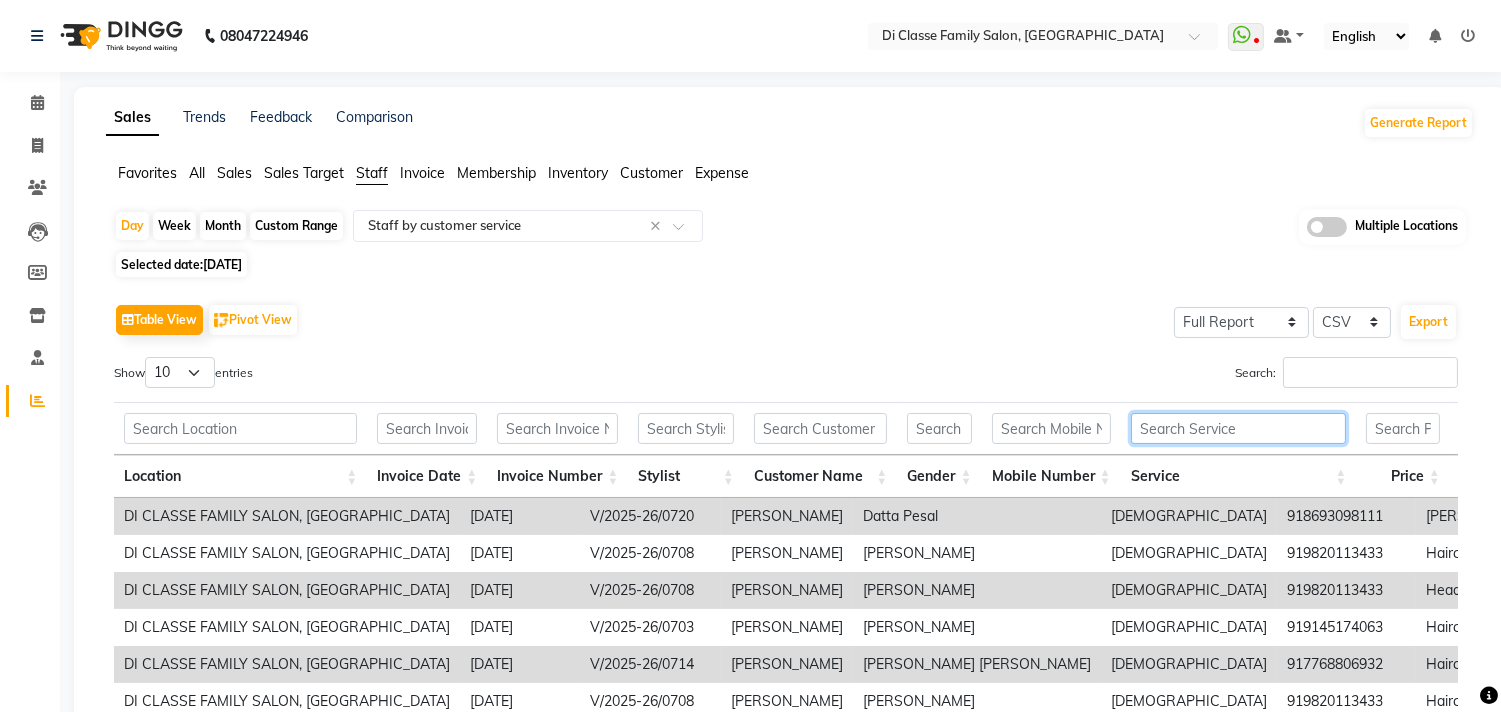 click at bounding box center (1239, 428) 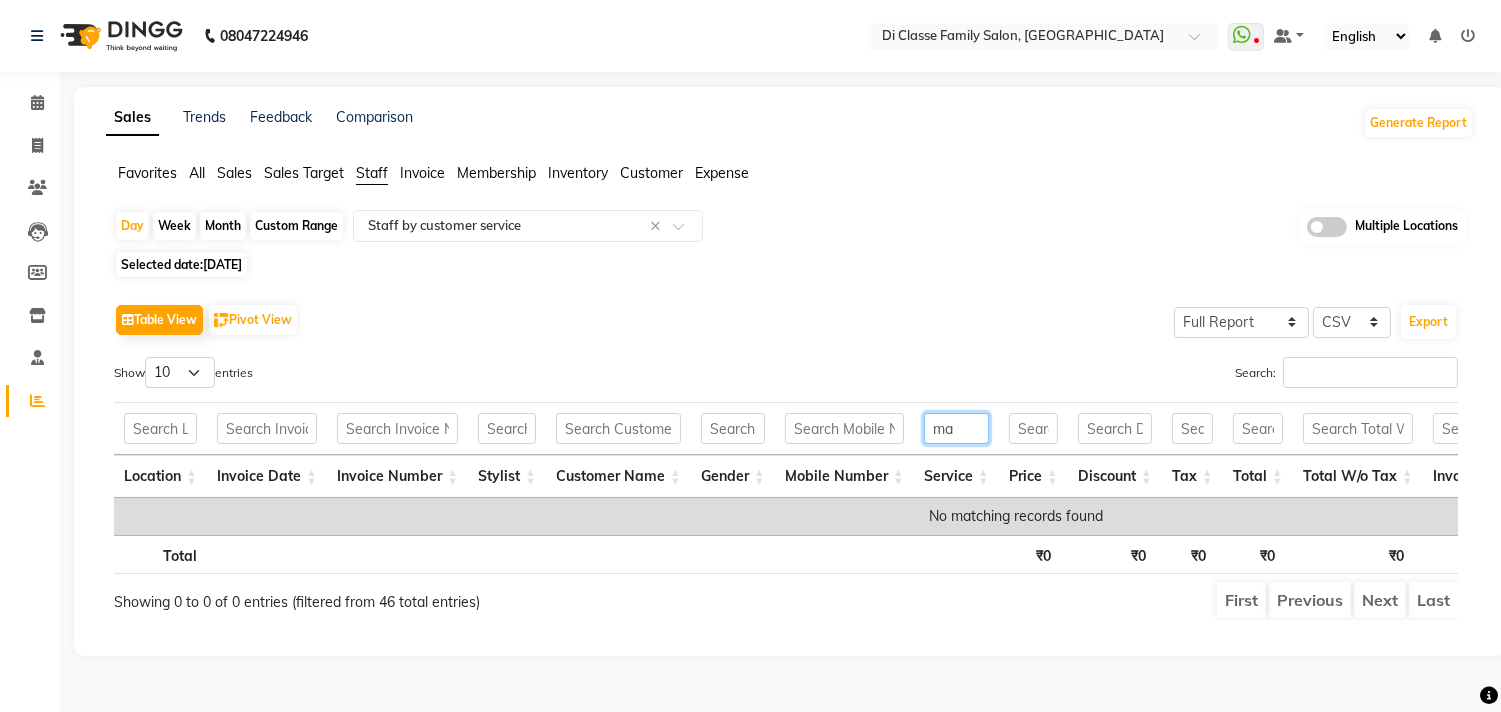 type on "m" 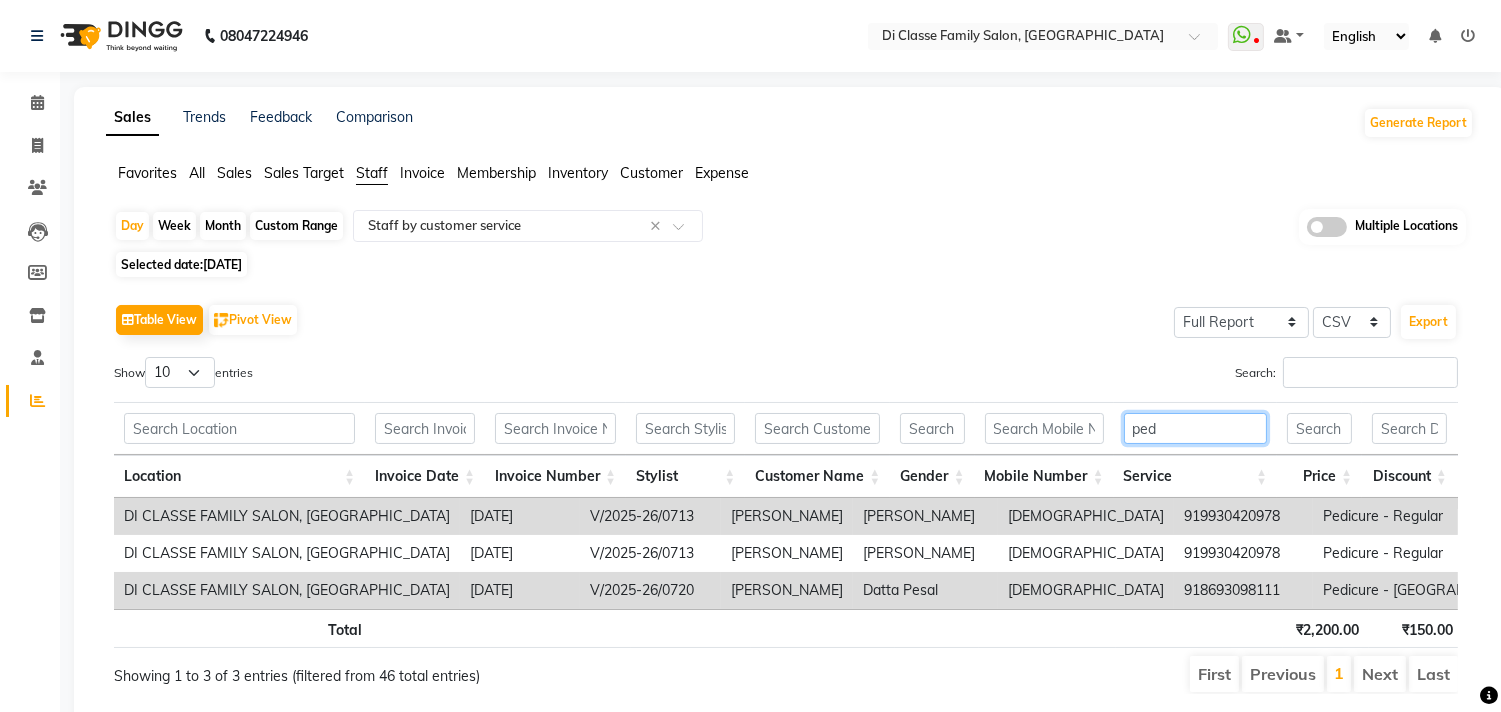type on "ped" 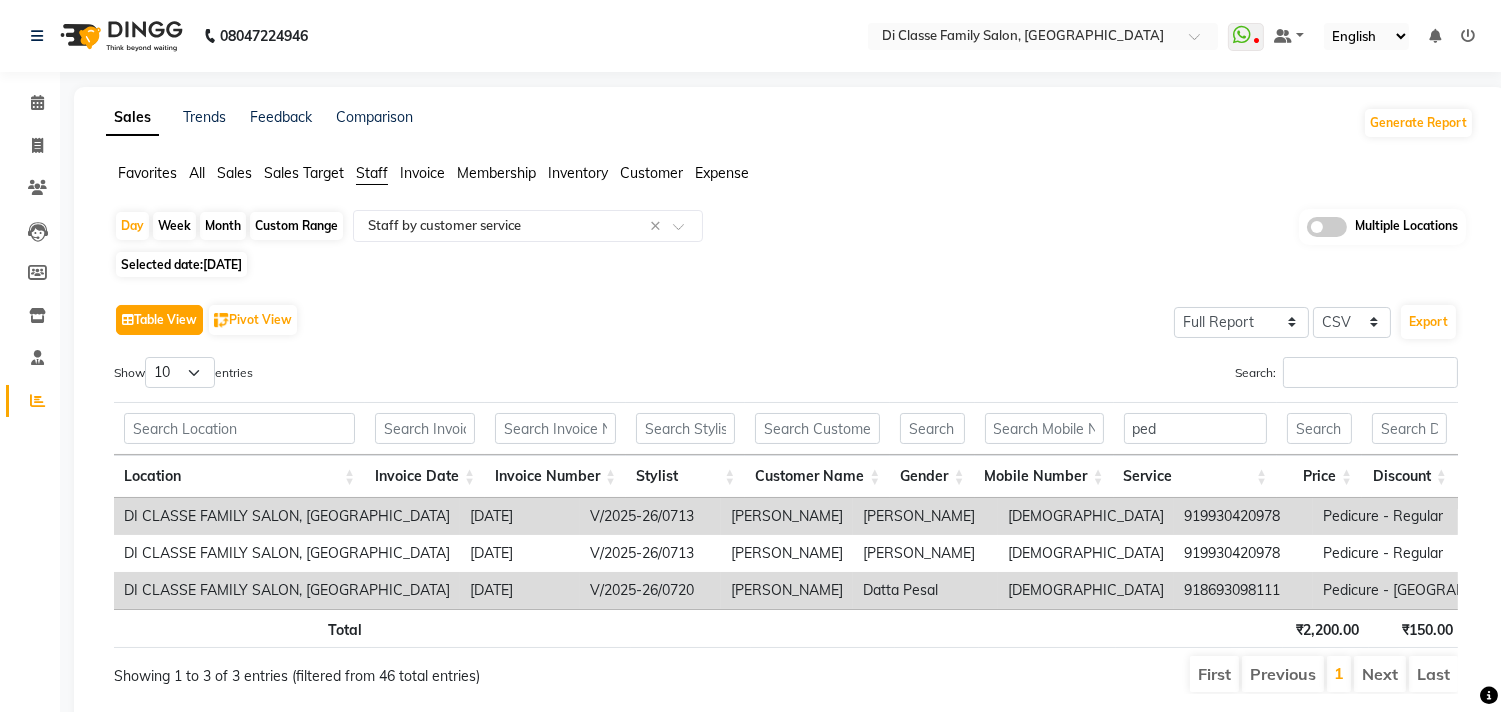 click on "Table View" 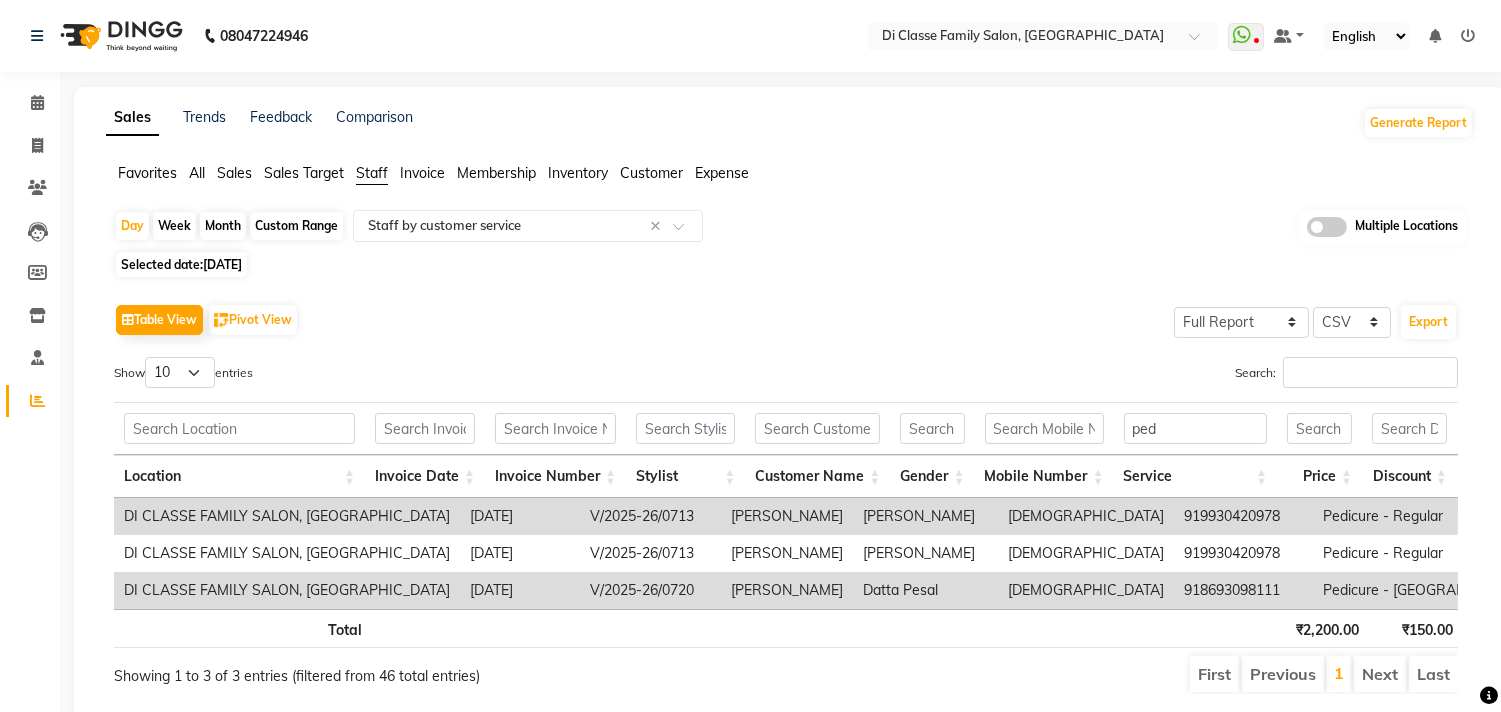 click on "[DATE]" 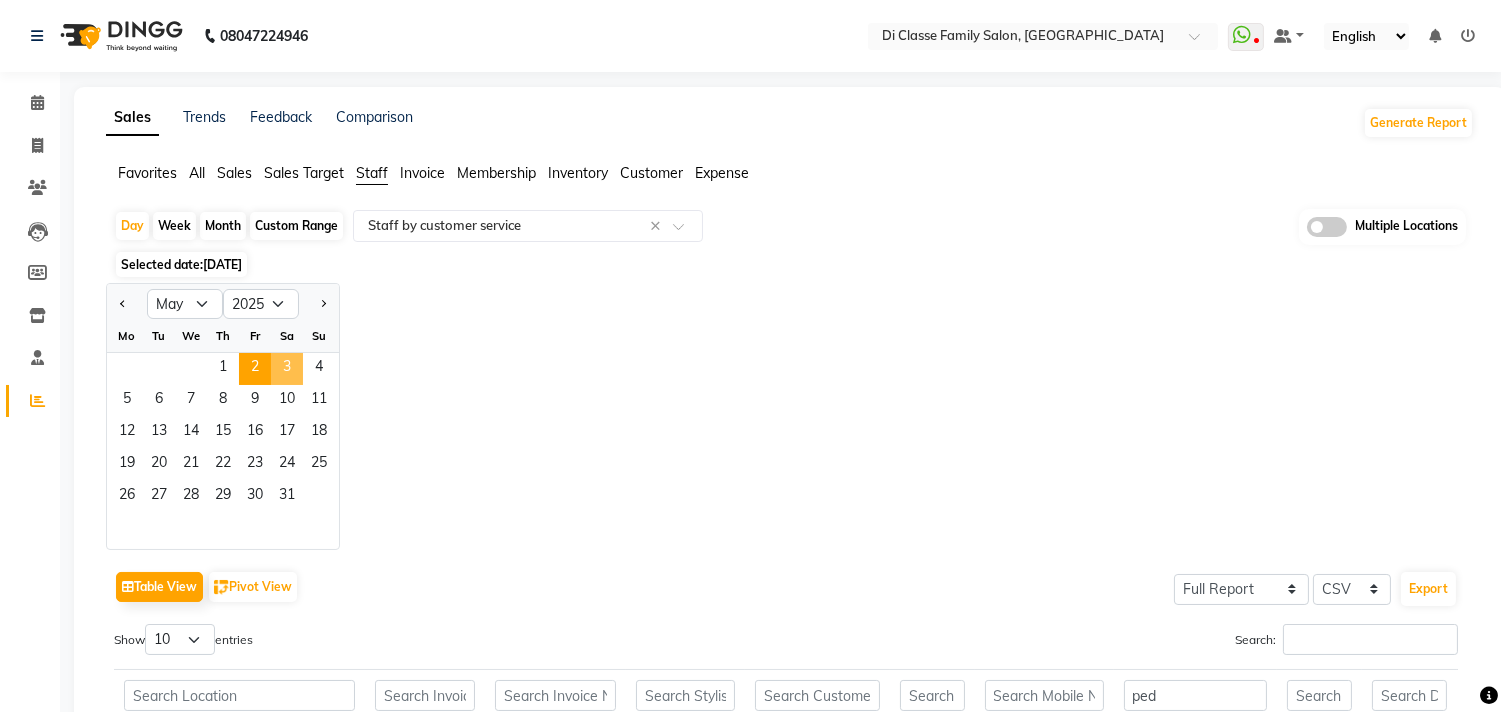 click on "3" 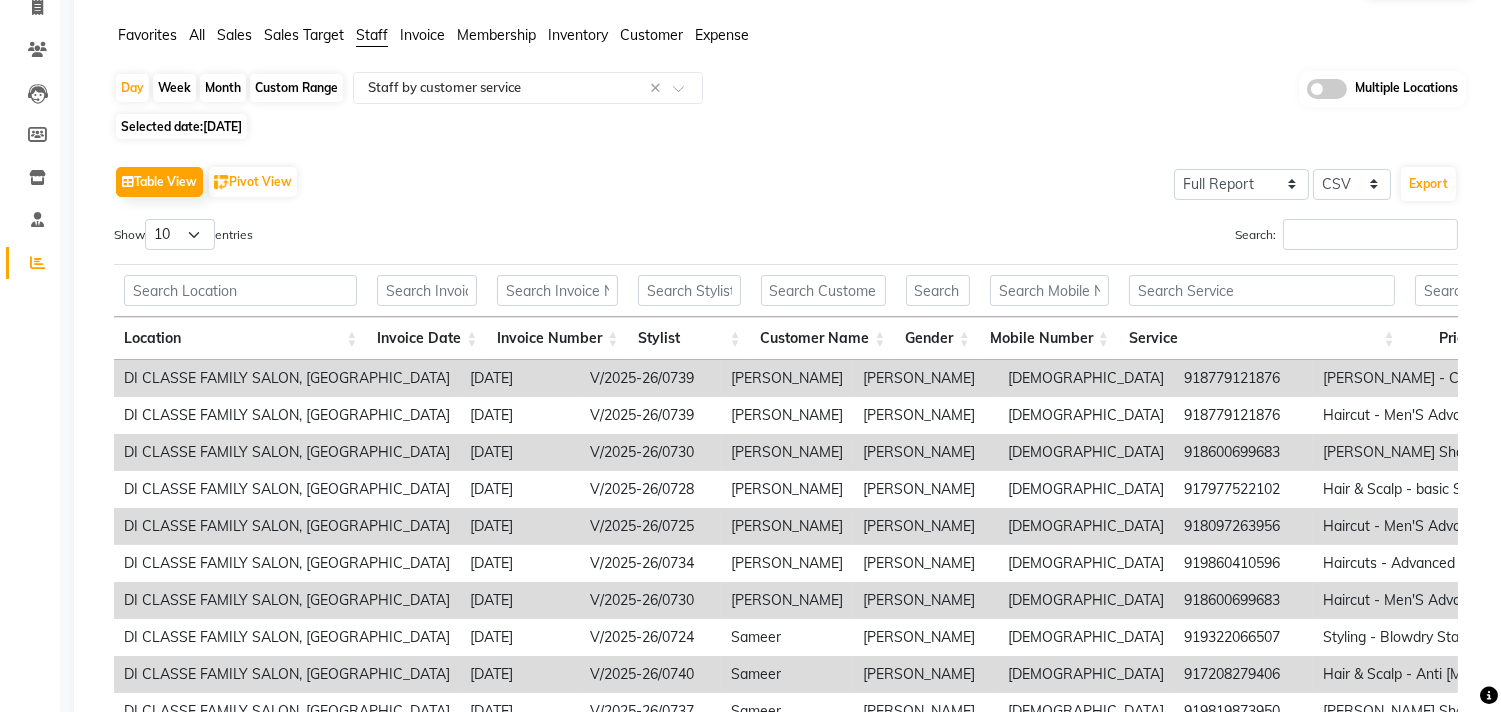 scroll, scrollTop: 118, scrollLeft: 0, axis: vertical 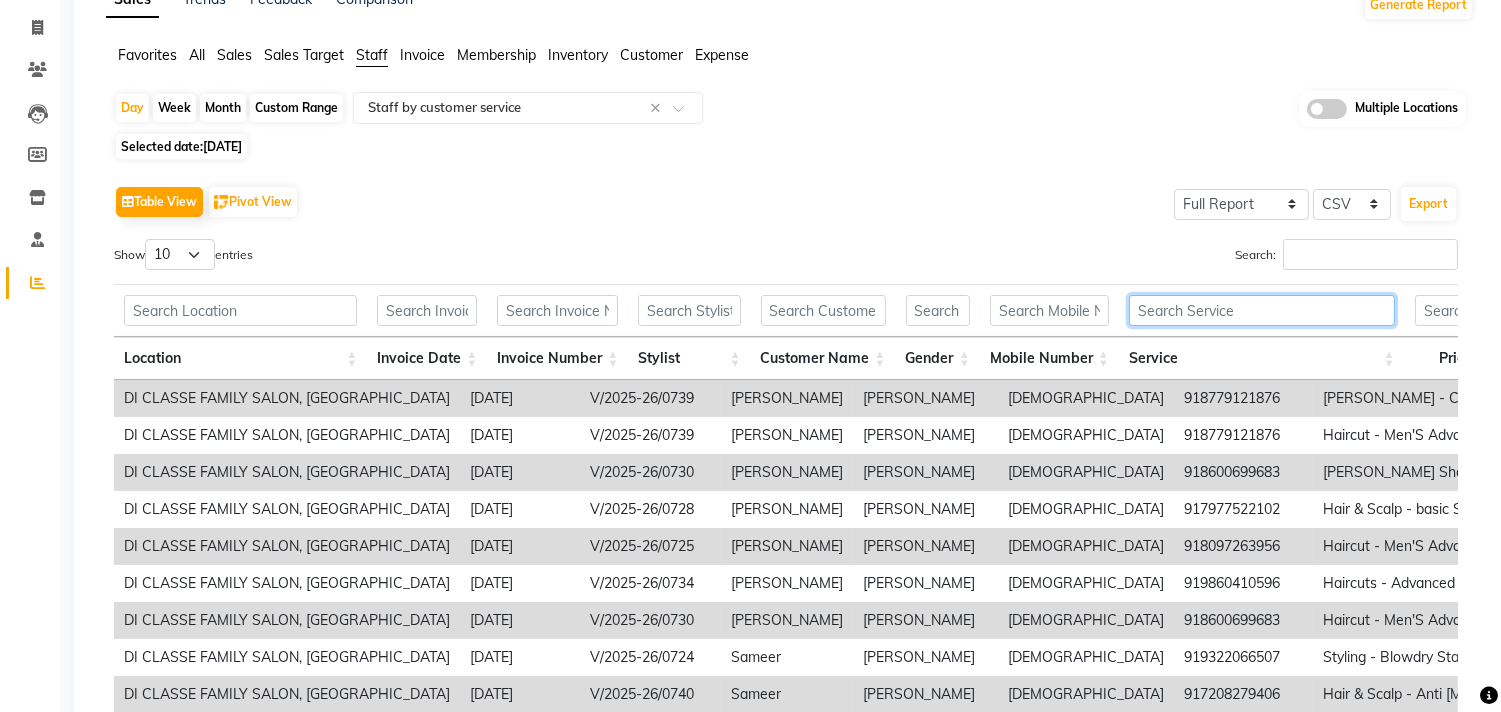 click at bounding box center (1262, 310) 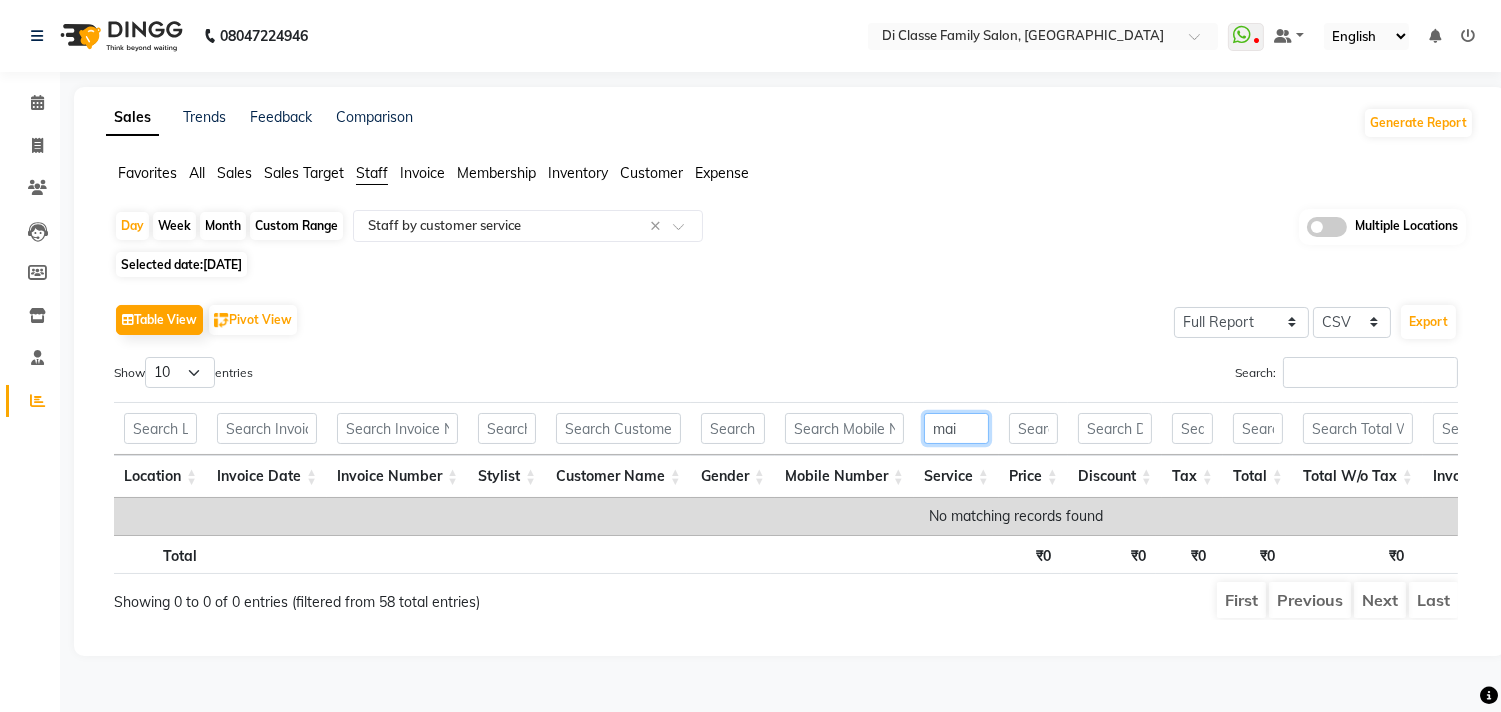scroll, scrollTop: 8, scrollLeft: 0, axis: vertical 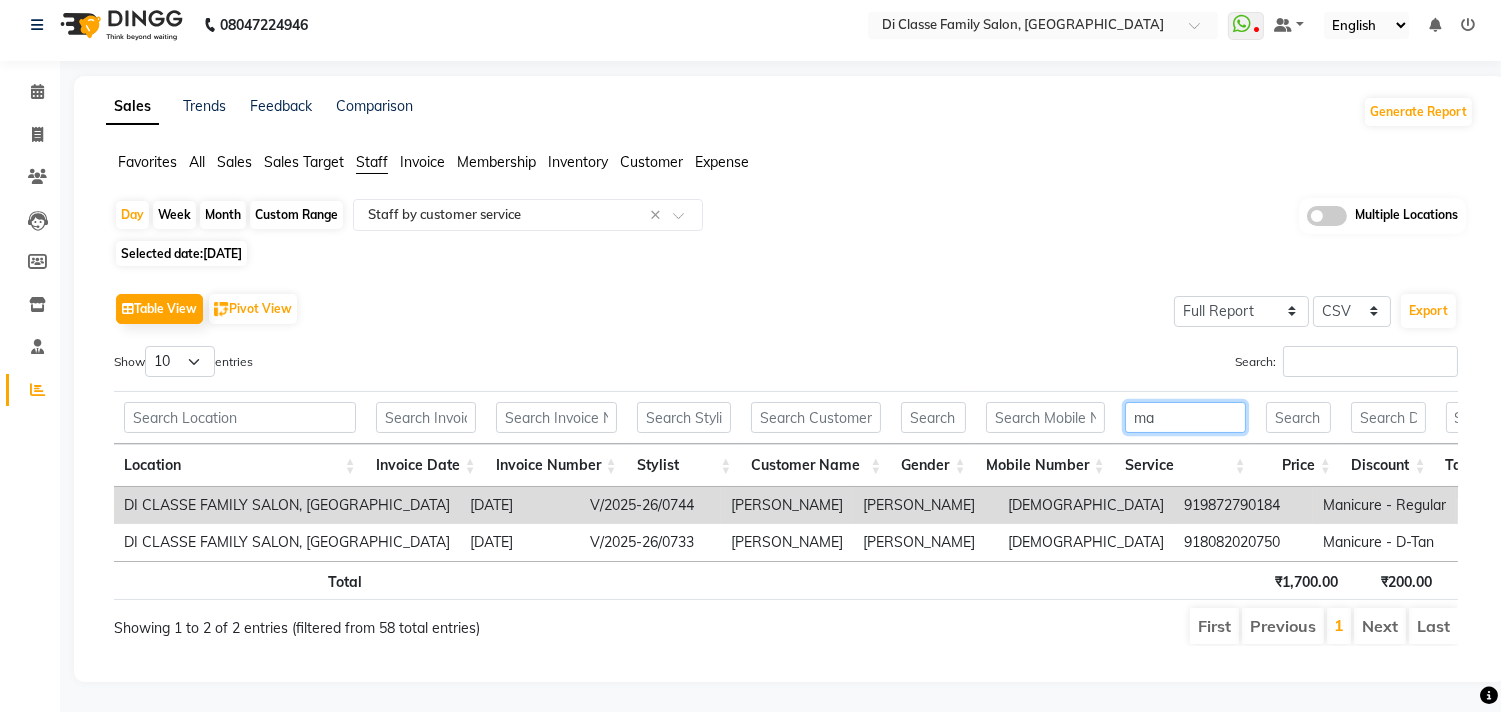 type on "m" 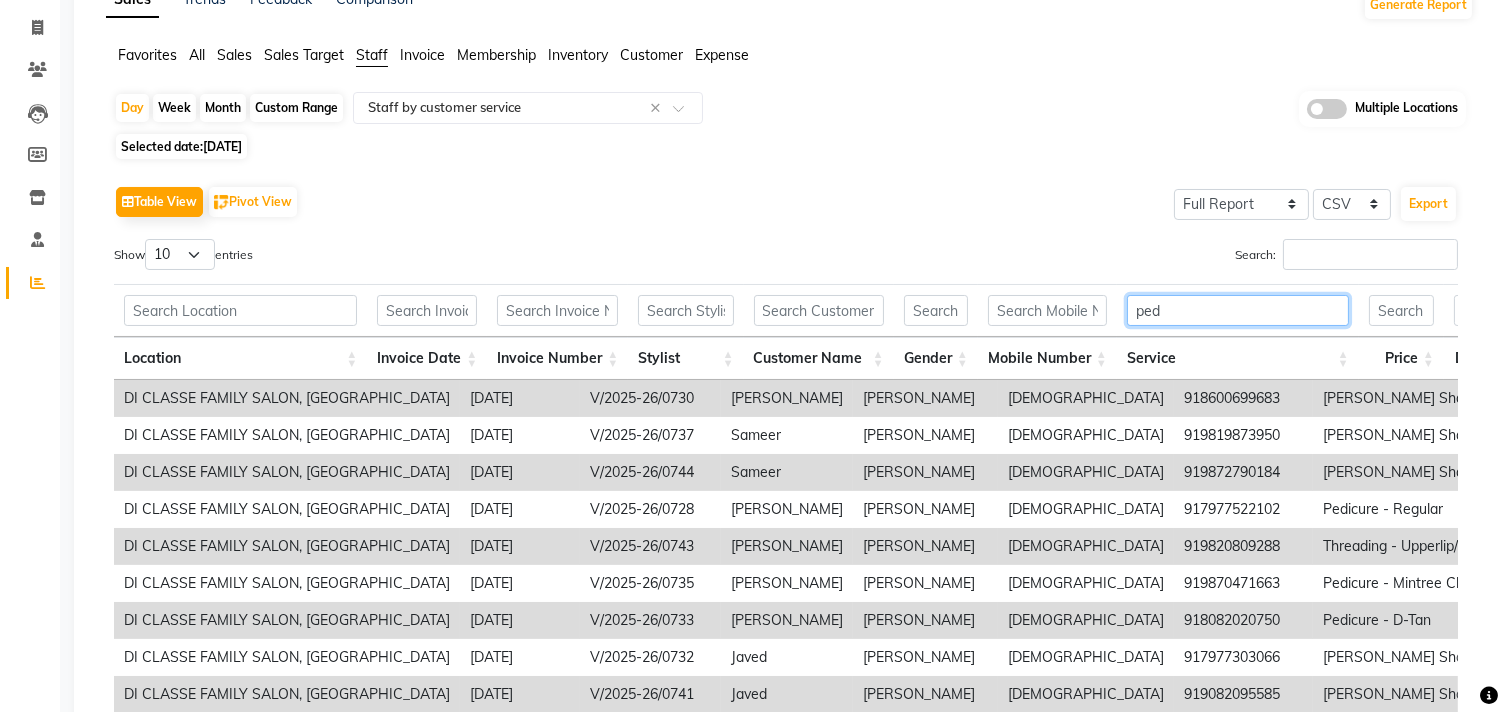 scroll, scrollTop: 82, scrollLeft: 0, axis: vertical 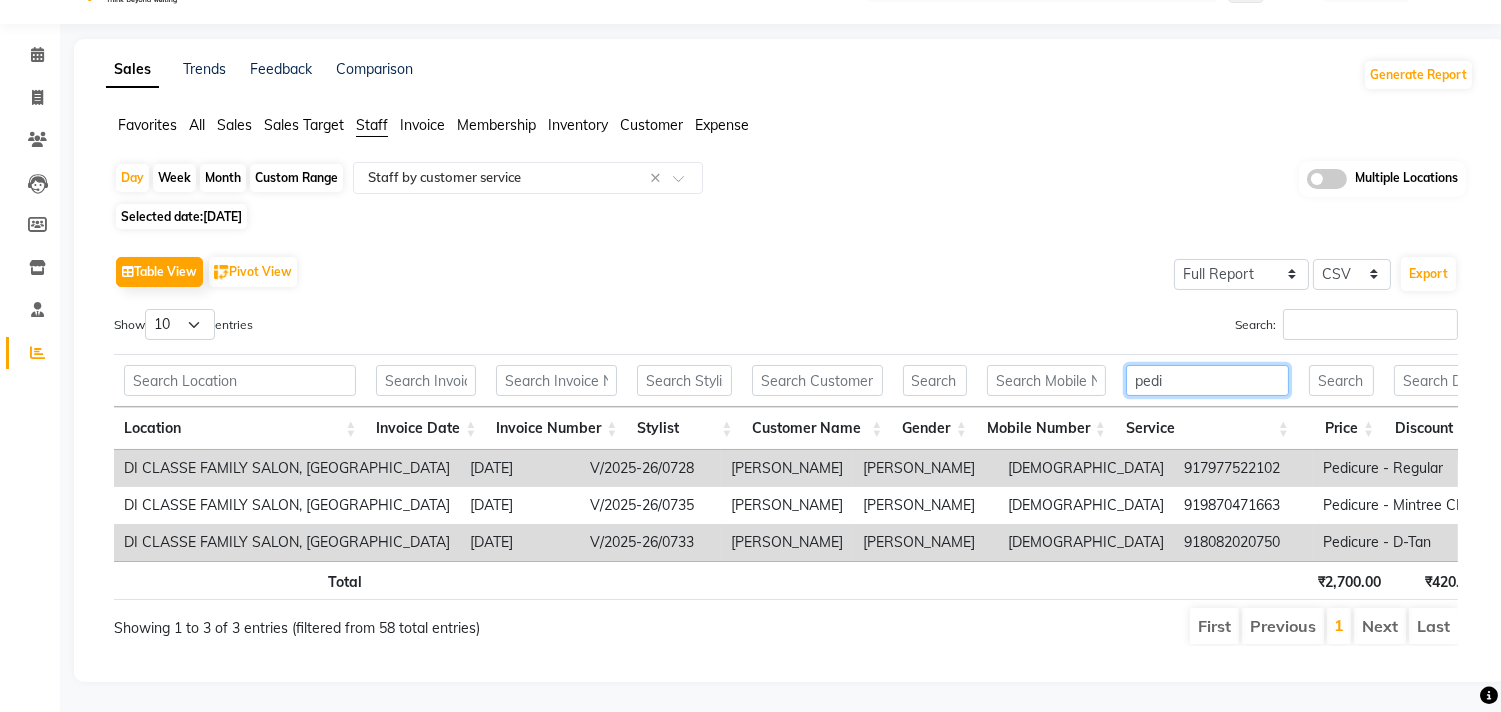 type on "pedi" 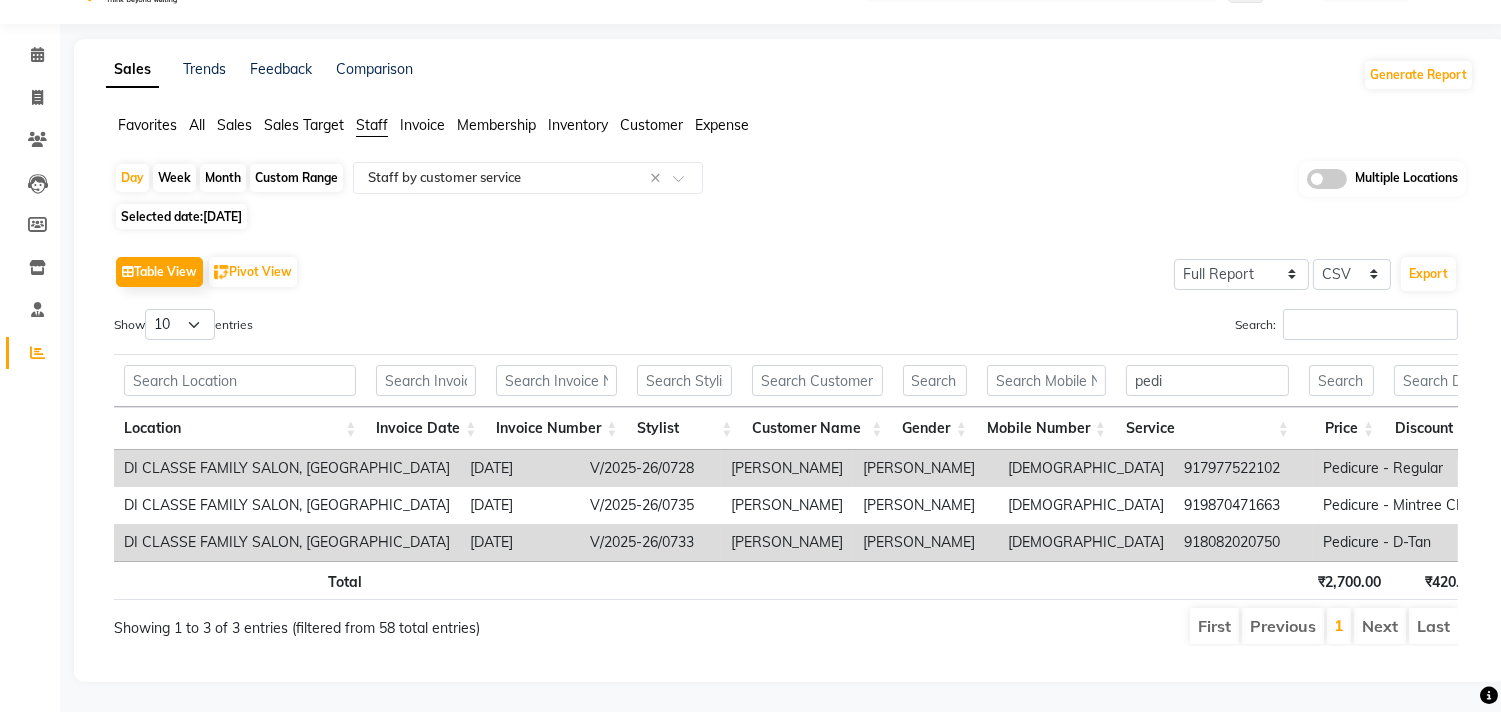 click on "[DATE]" 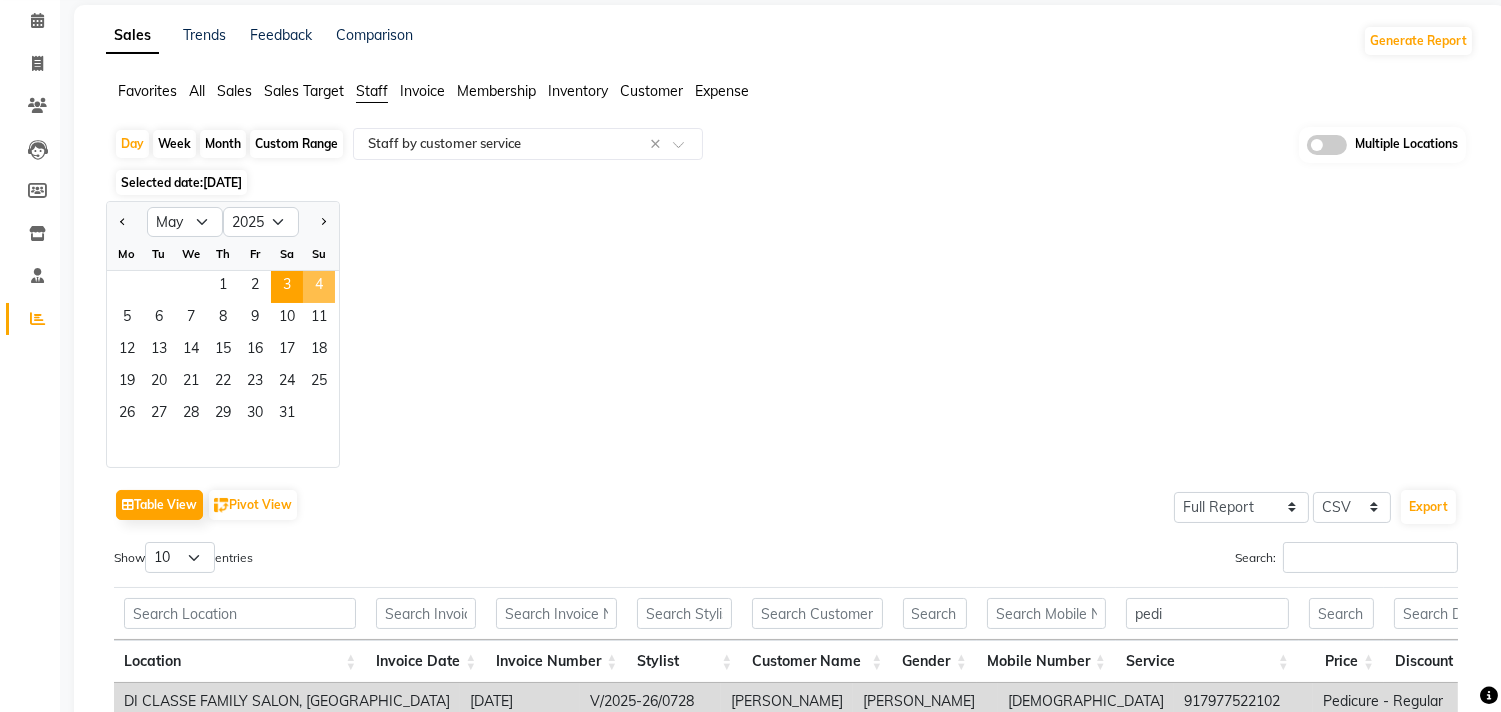 click on "4" 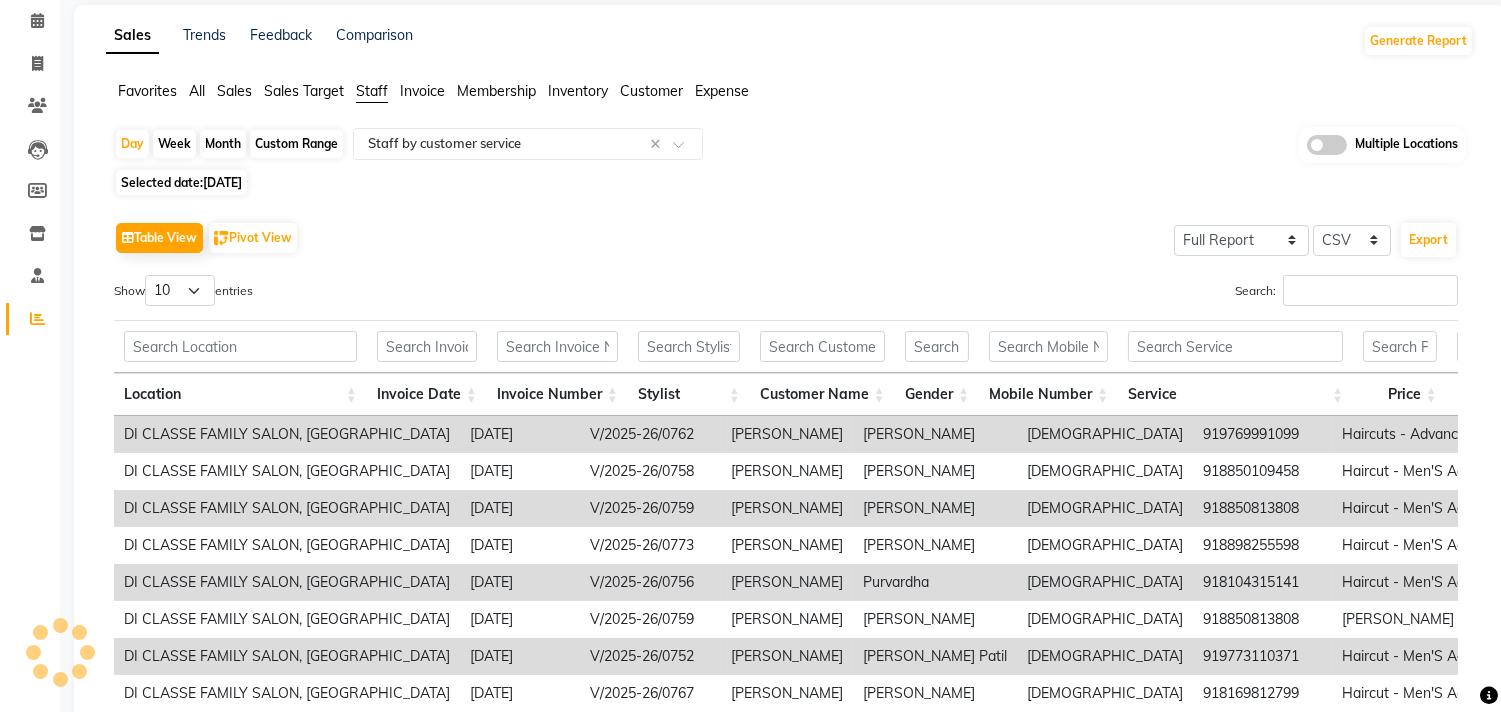 scroll, scrollTop: 0, scrollLeft: 0, axis: both 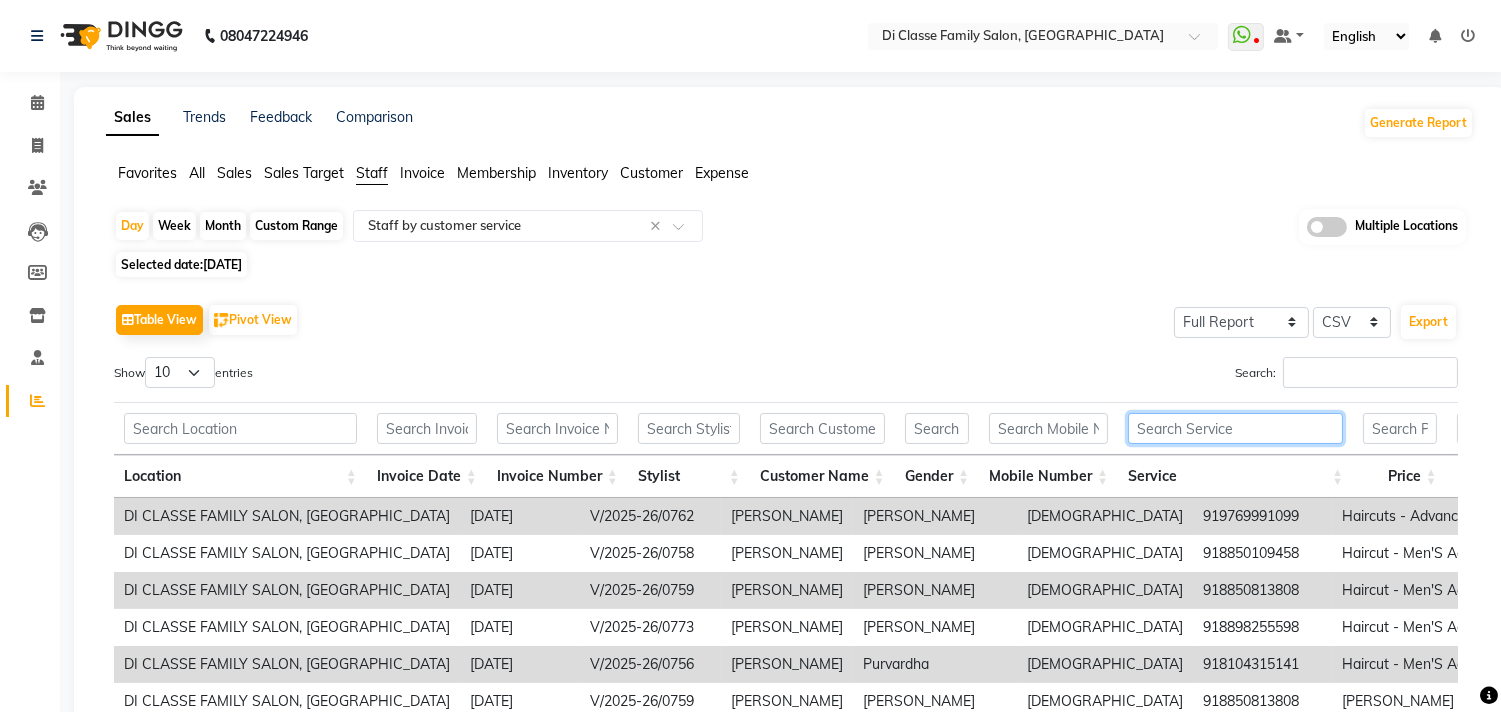 click at bounding box center [1235, 428] 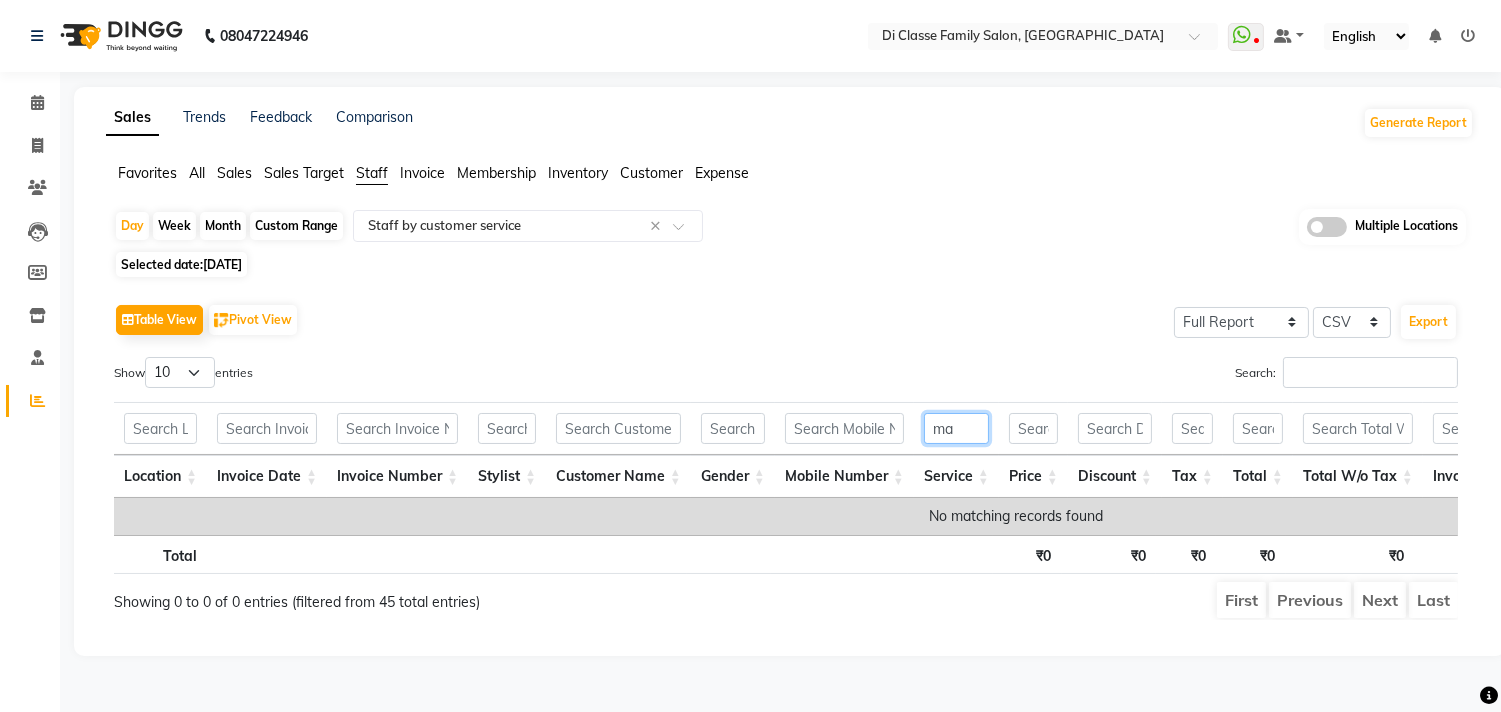 type on "m" 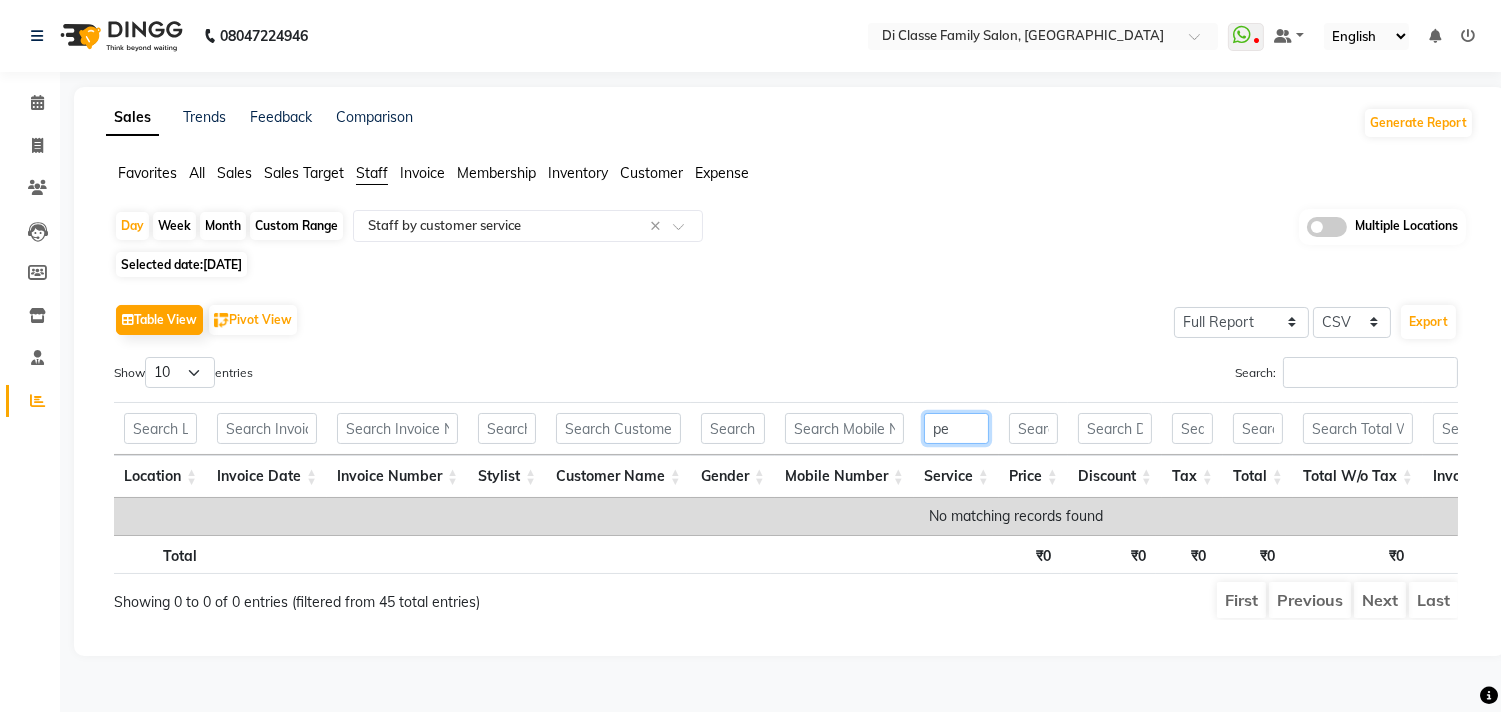 type on "p" 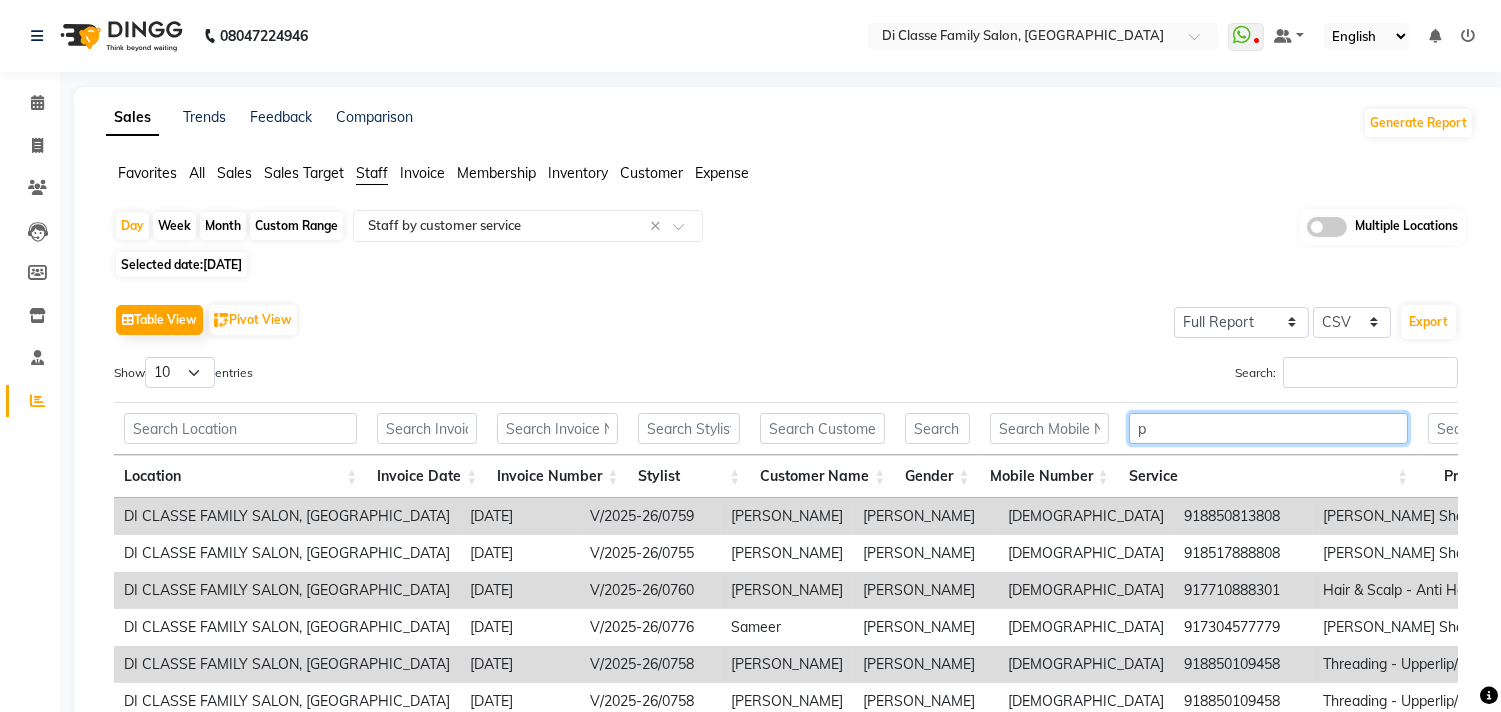 type 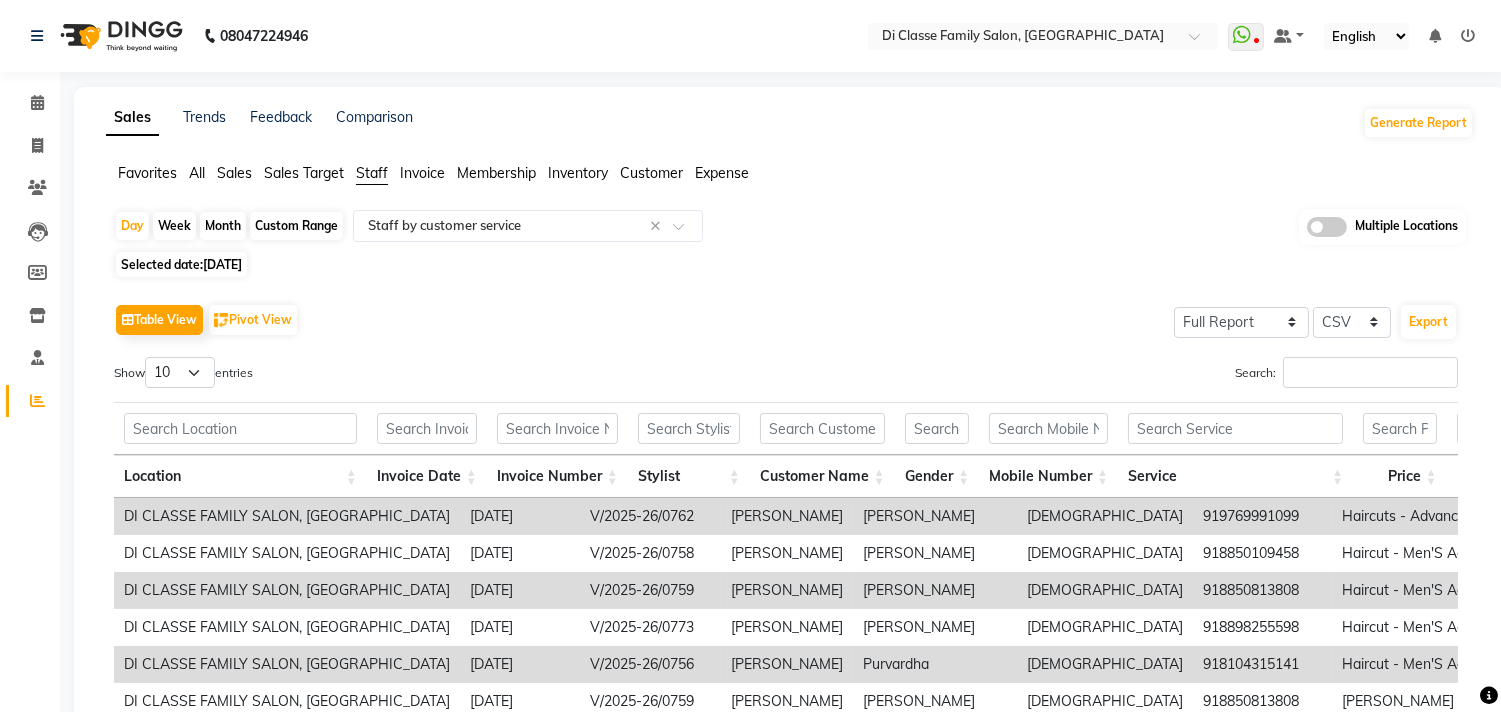 click on "[DATE]" 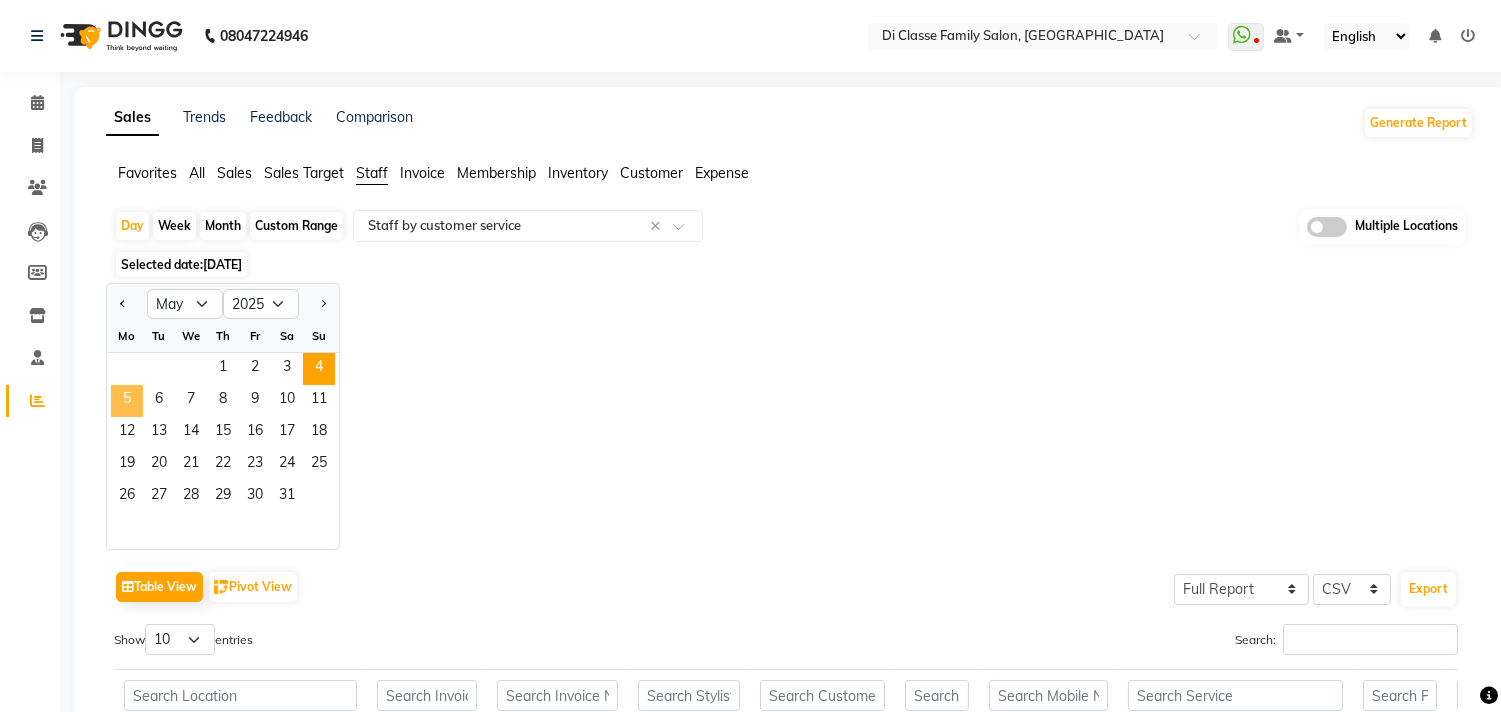 click on "5" 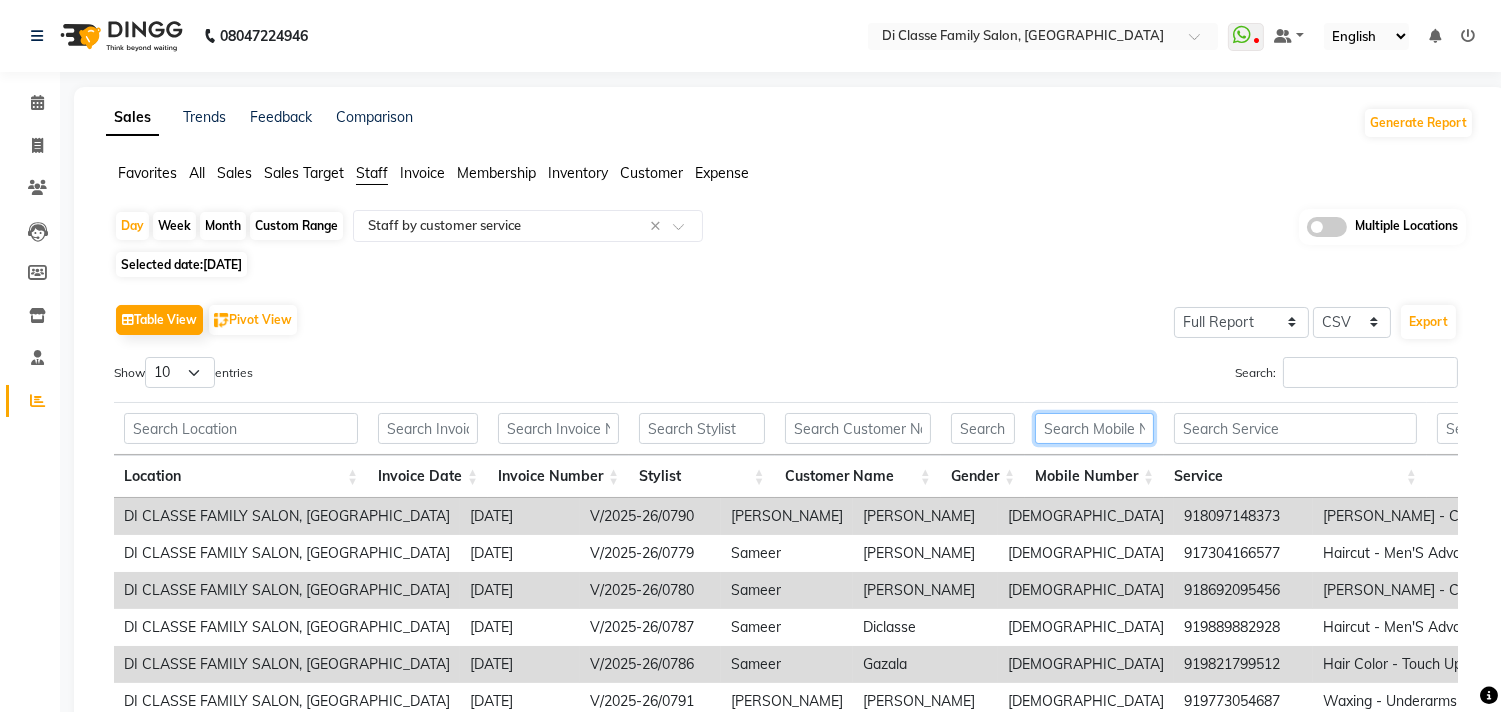click at bounding box center (1094, 428) 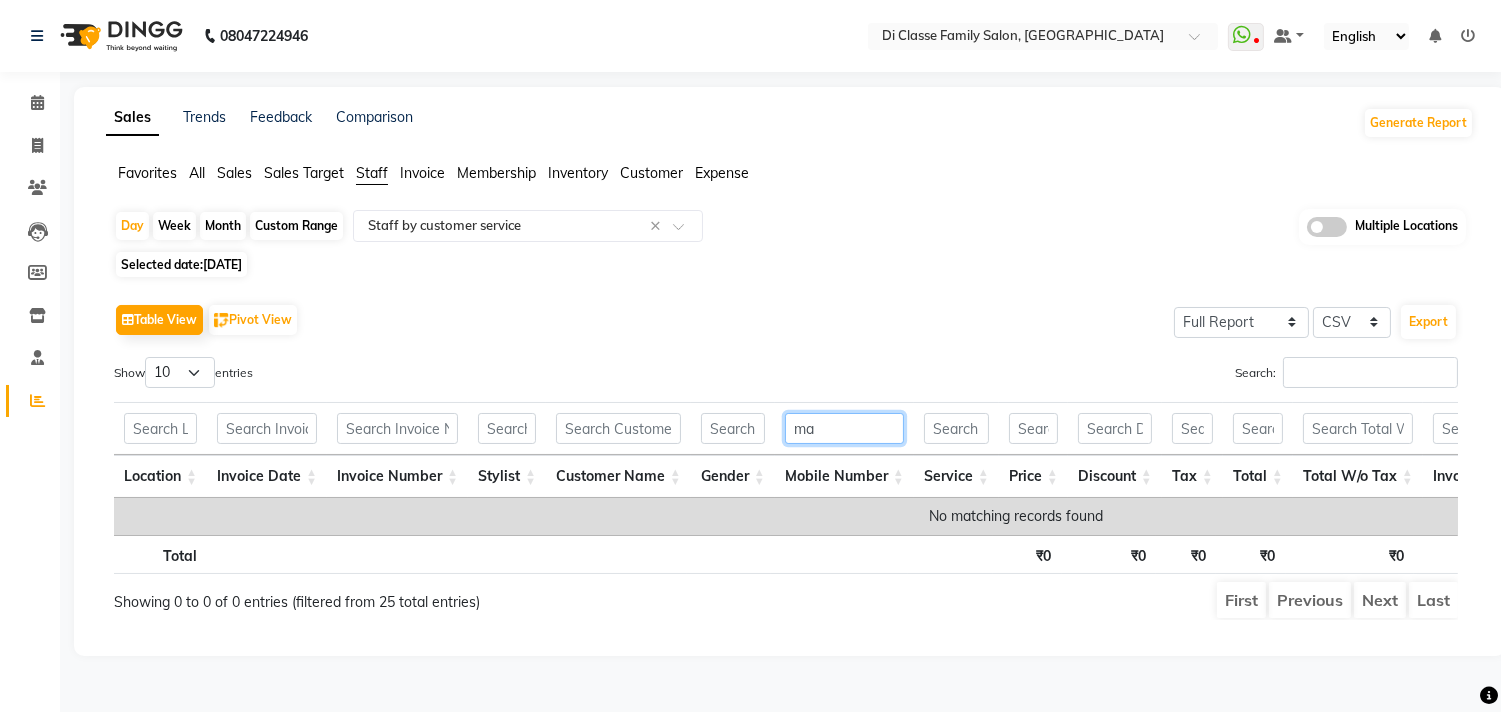 type on "m" 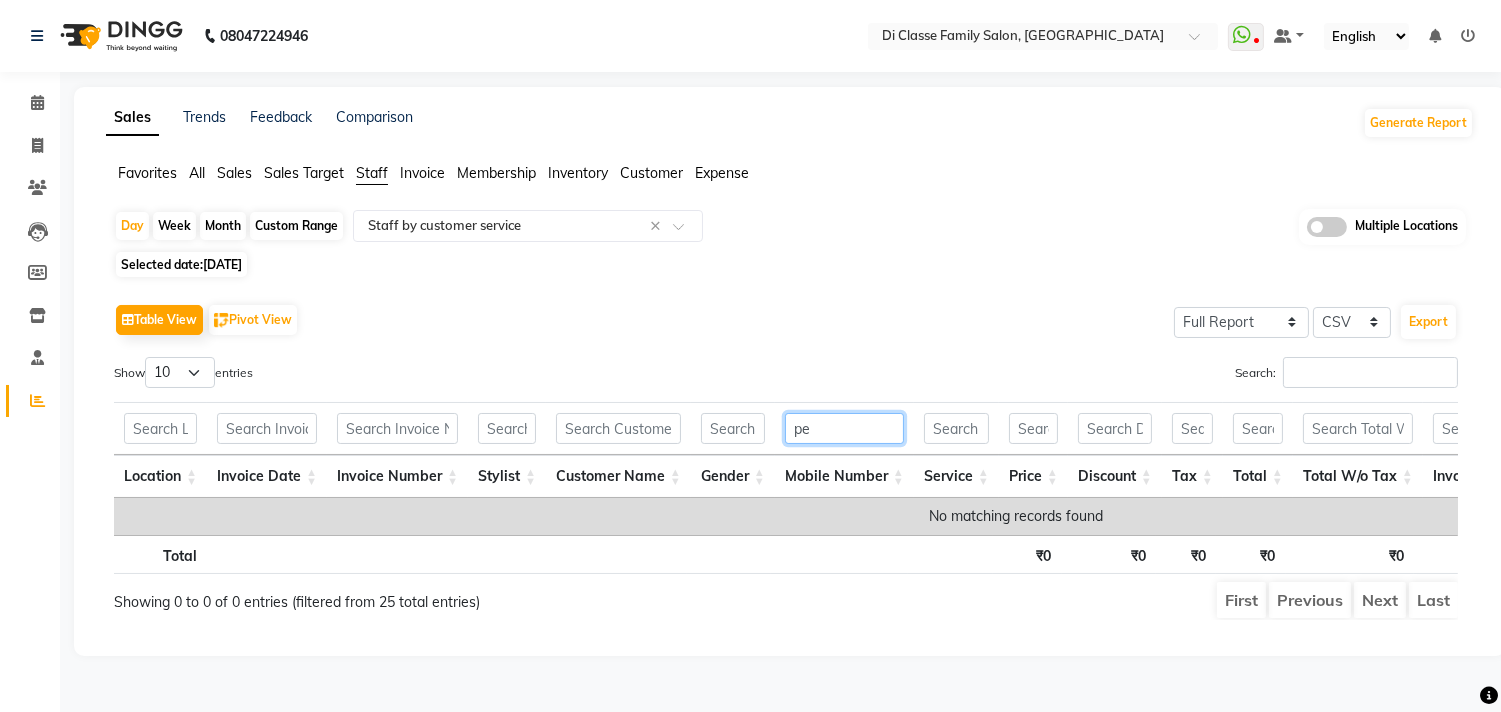 type on "p" 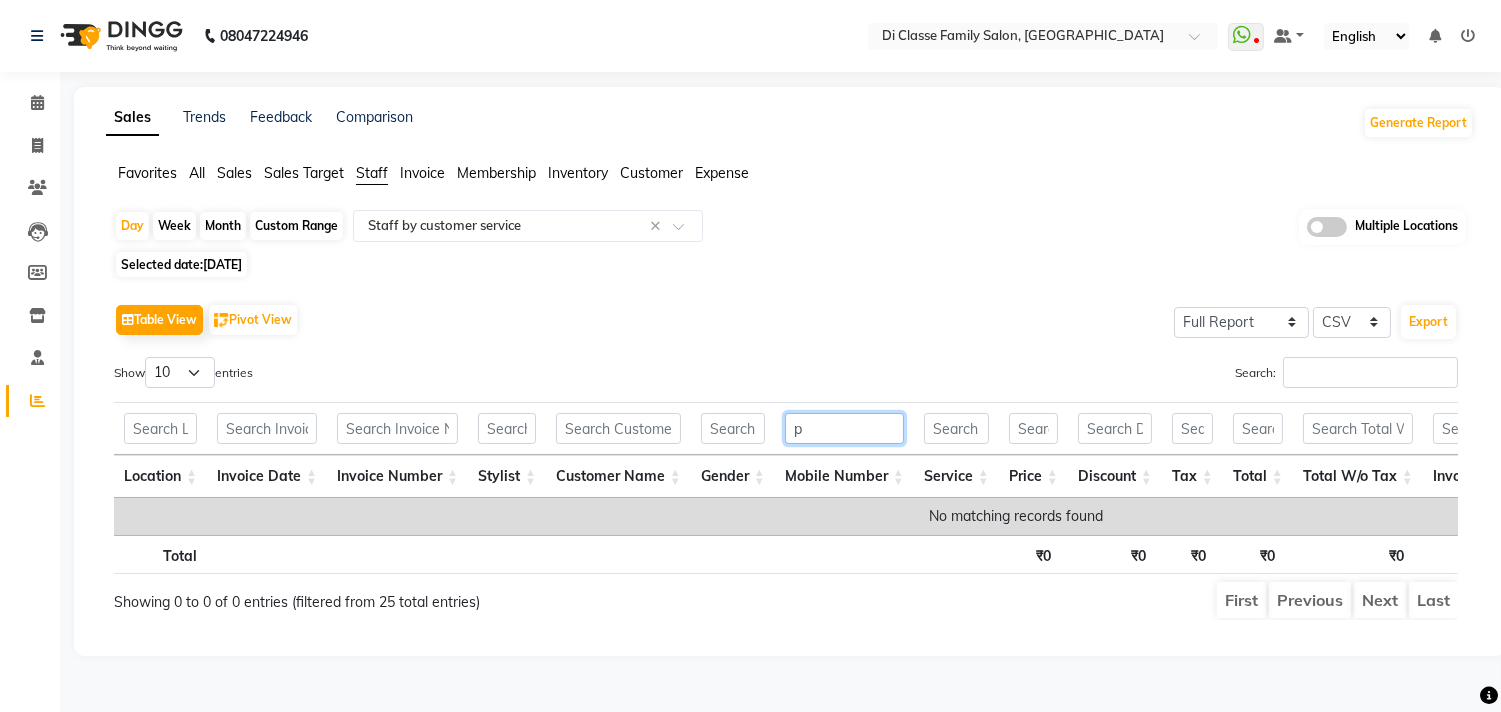 type 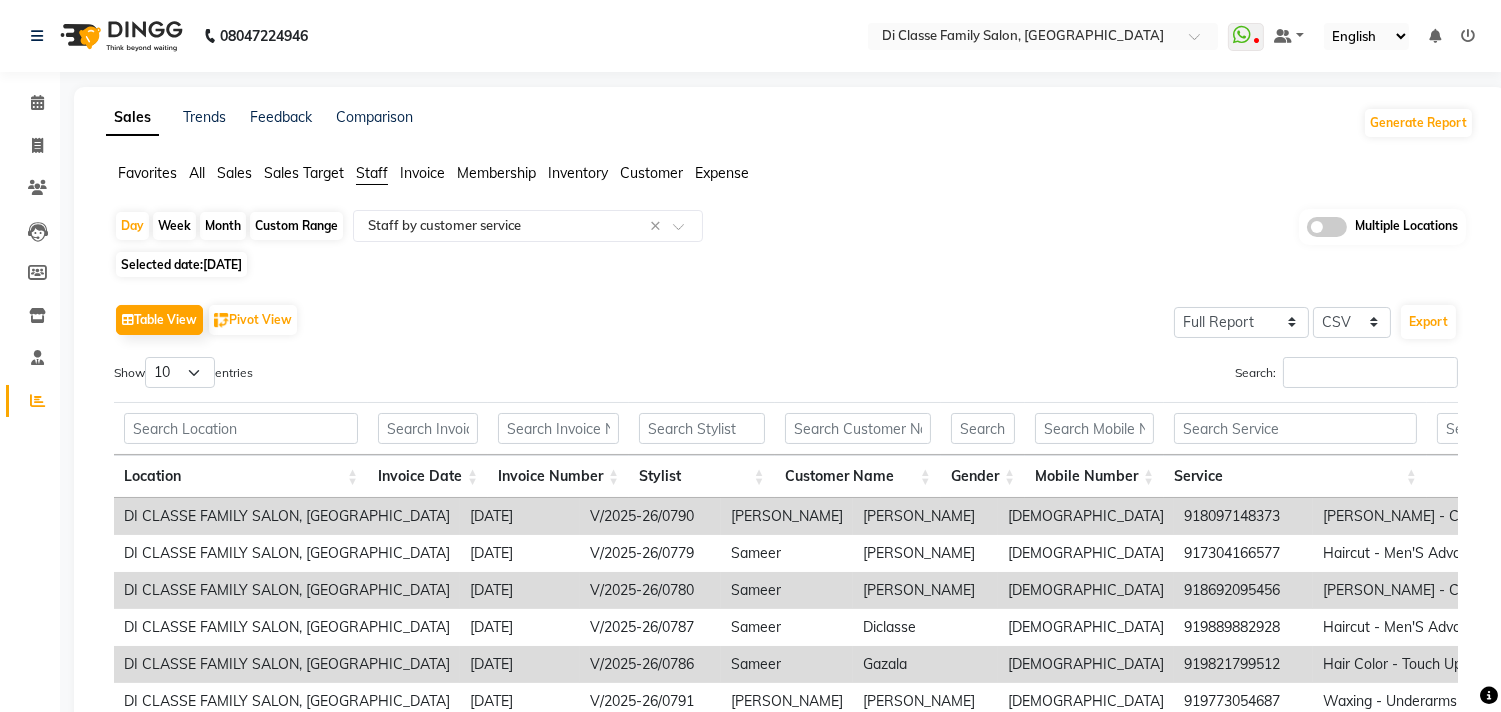 click on "[DATE]" 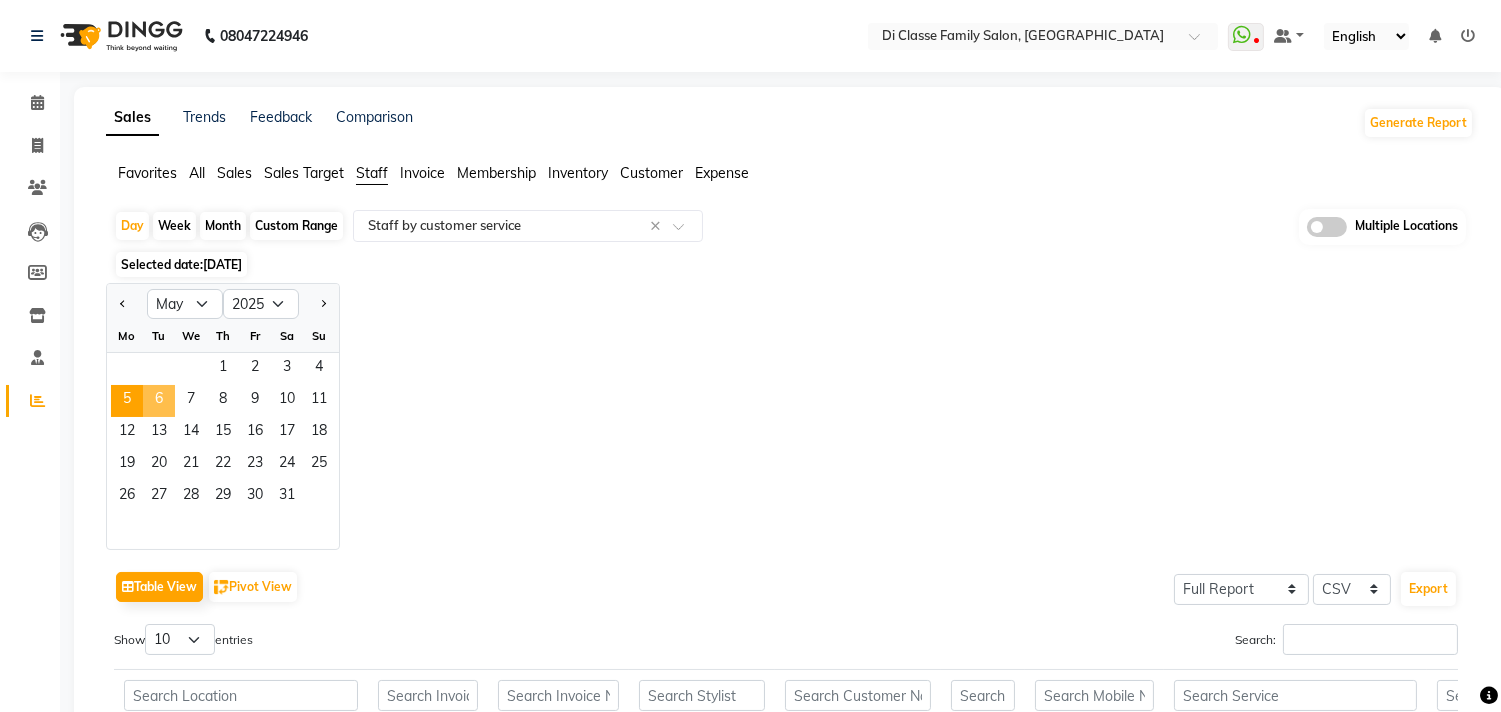click on "6" 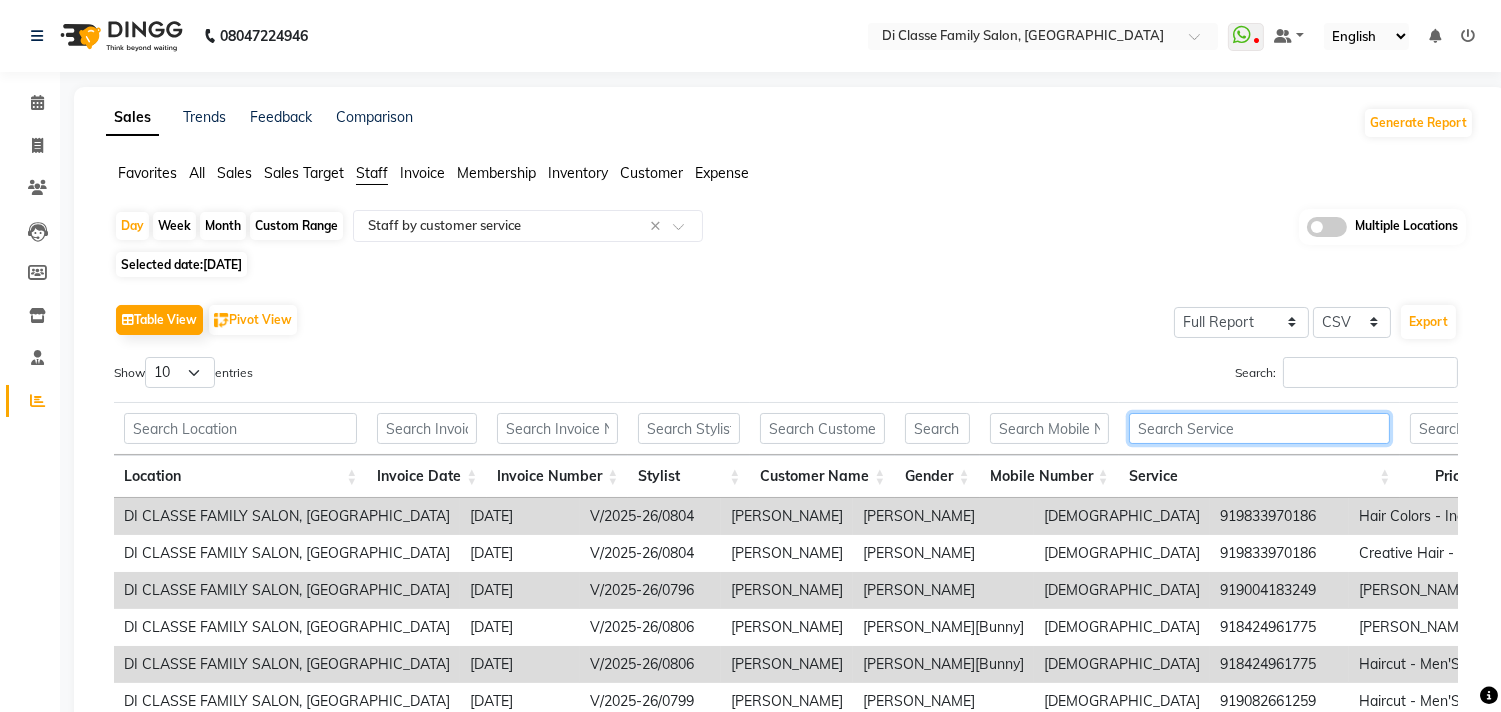click at bounding box center [1260, 428] 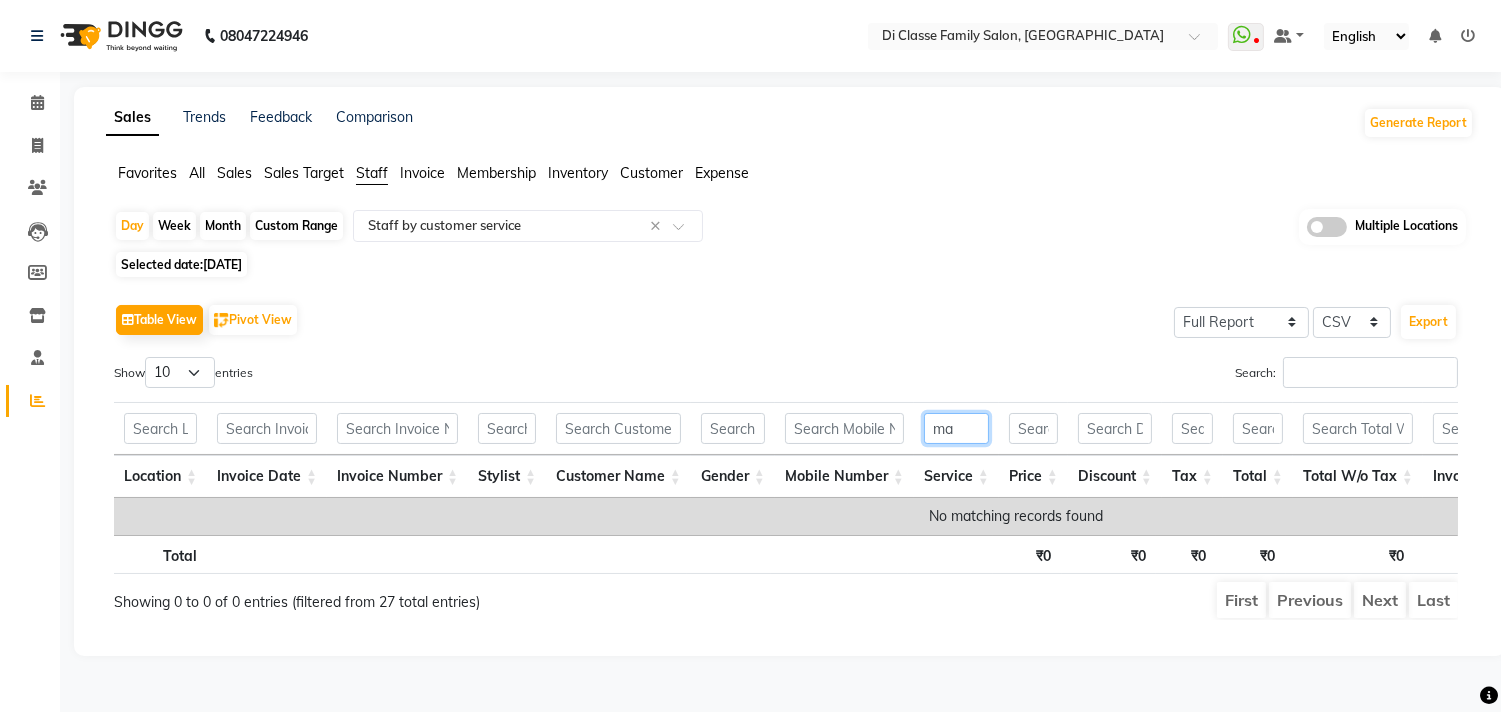 type on "m" 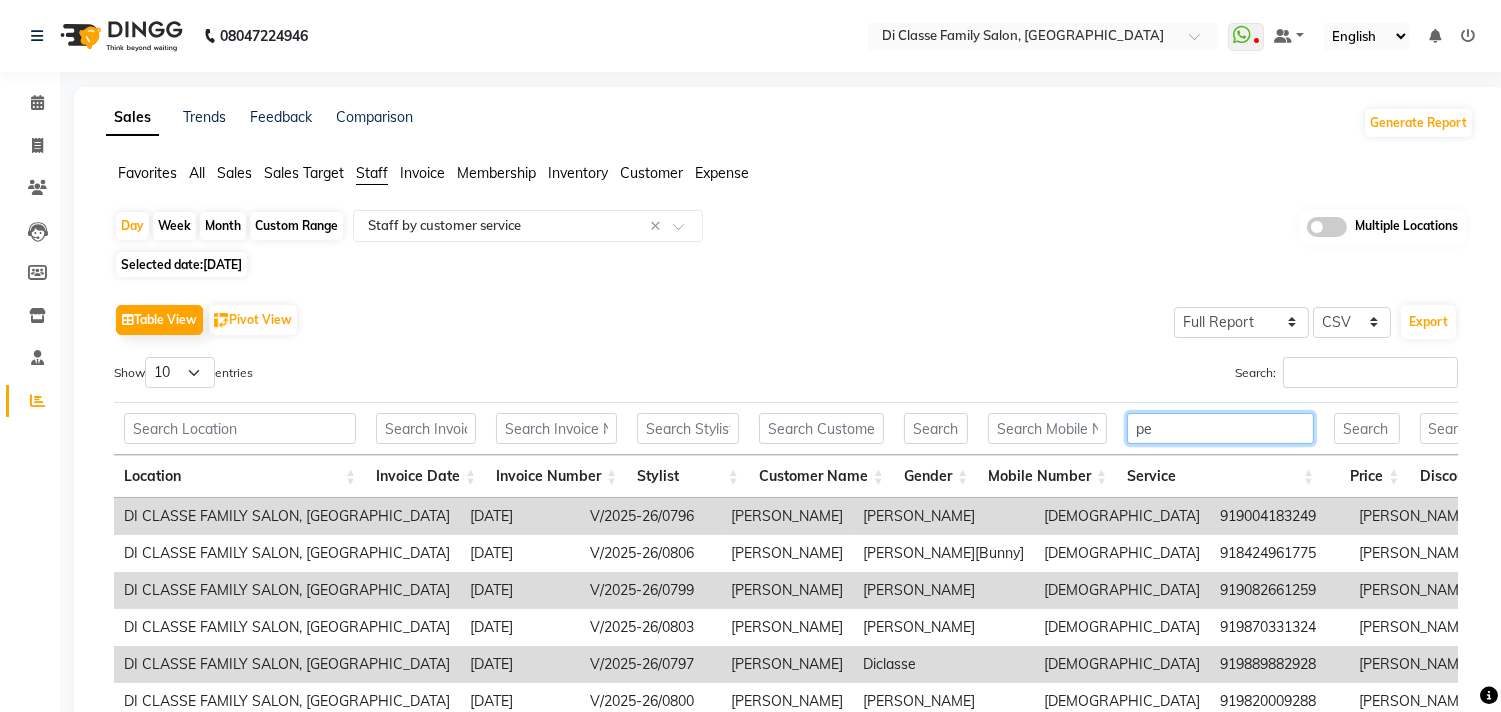 type on "p" 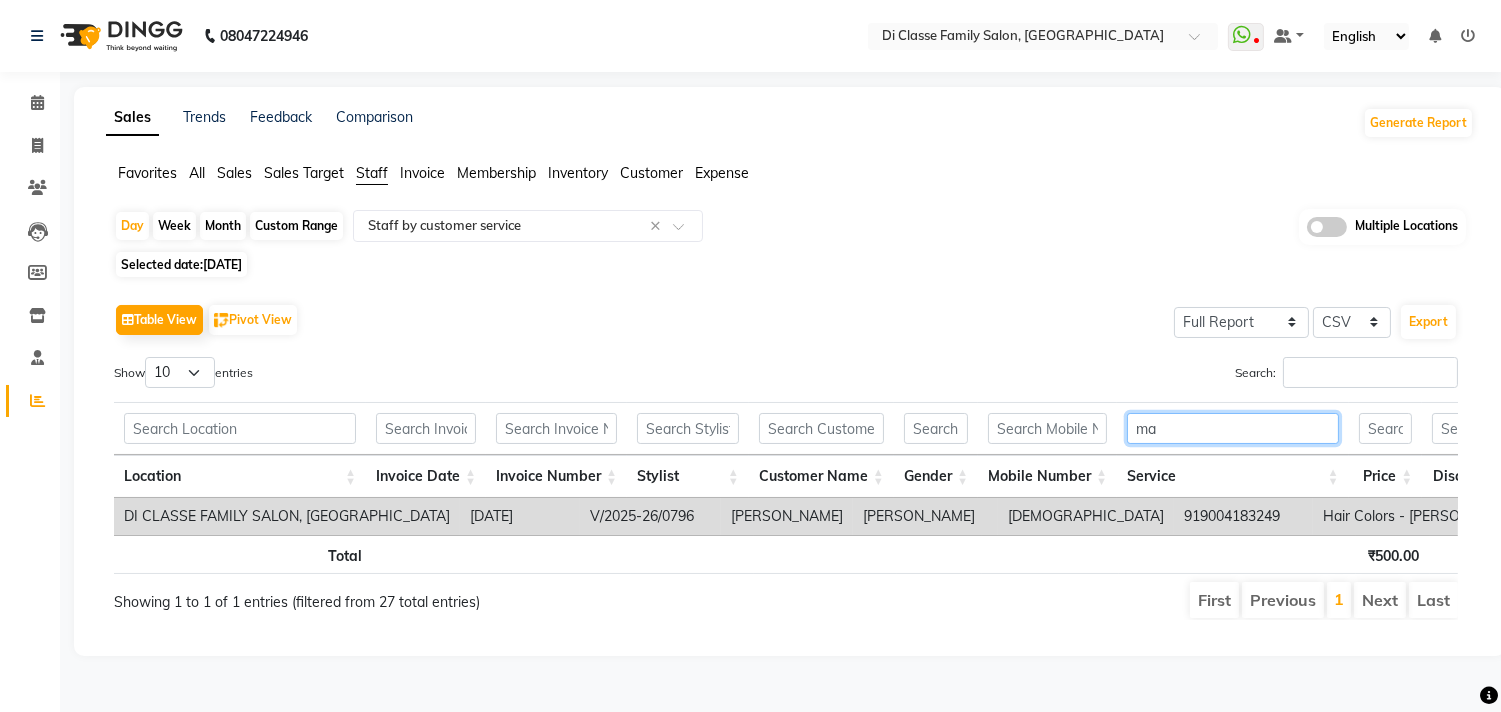 type on "m" 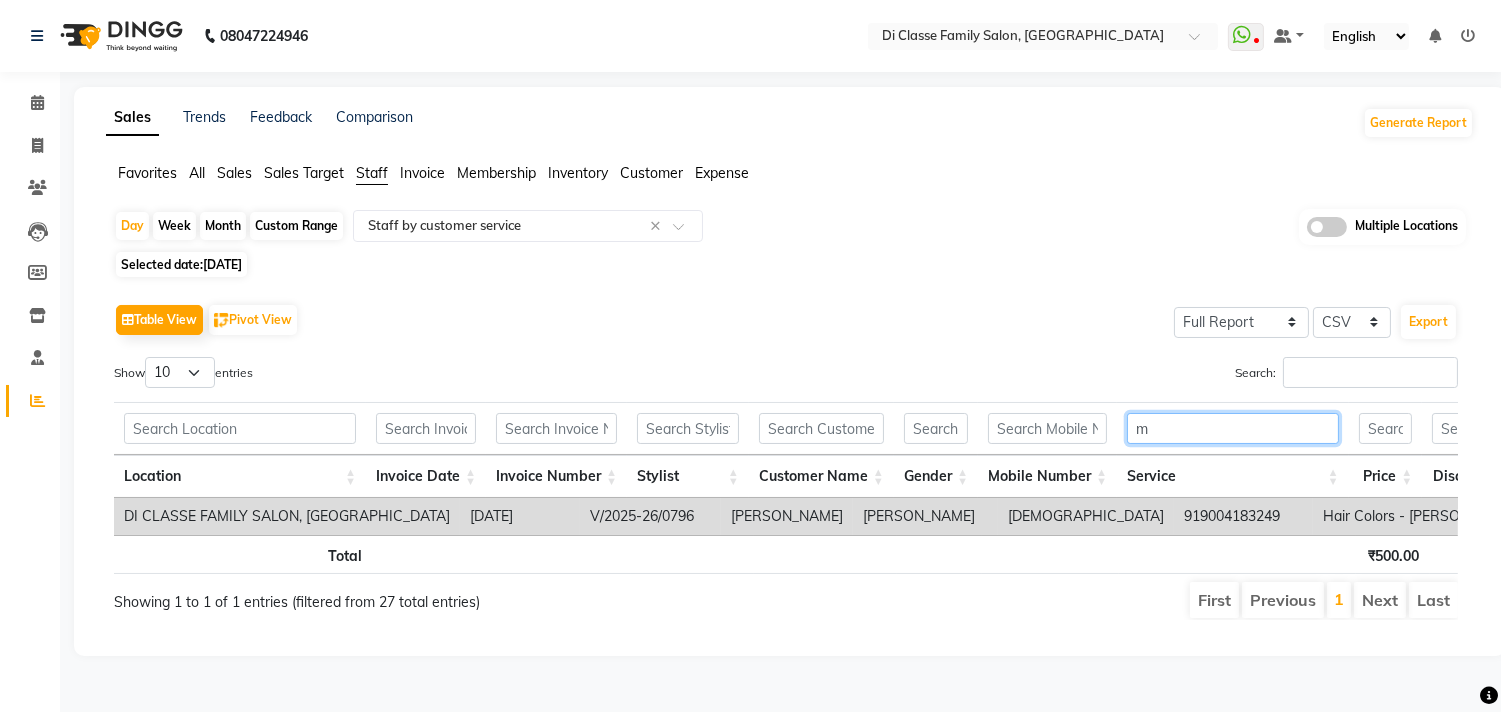 type 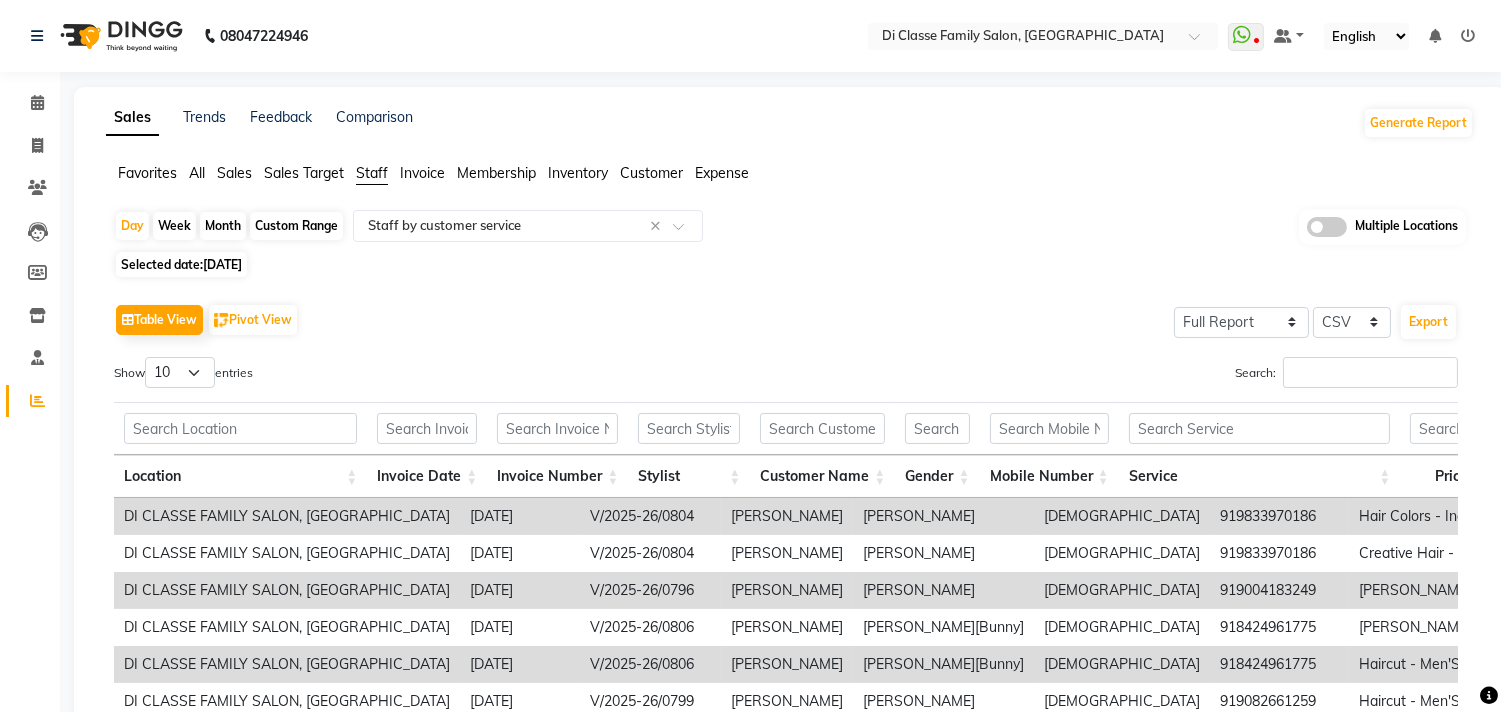 click on "[DATE]" 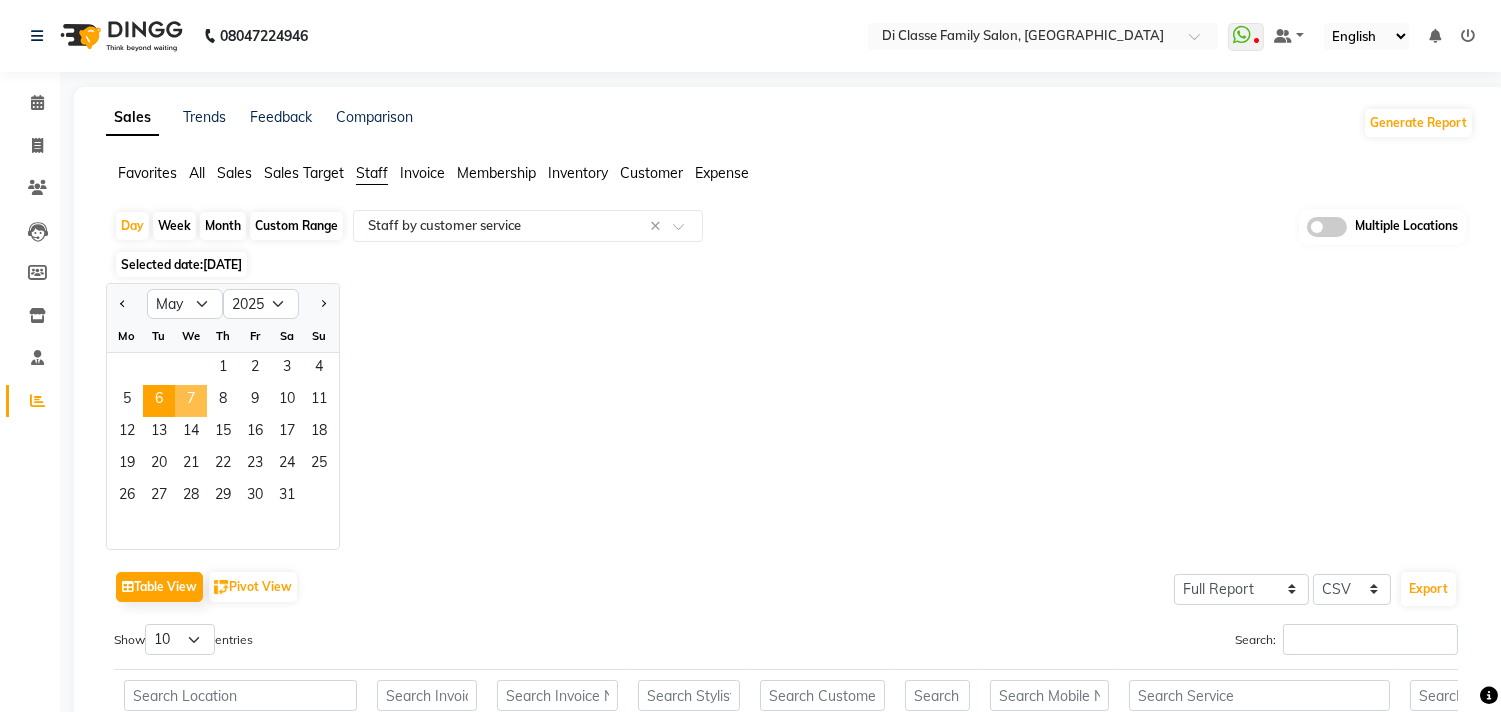 drag, startPoint x: 201, startPoint y: 392, endPoint x: 214, endPoint y: 322, distance: 71.19691 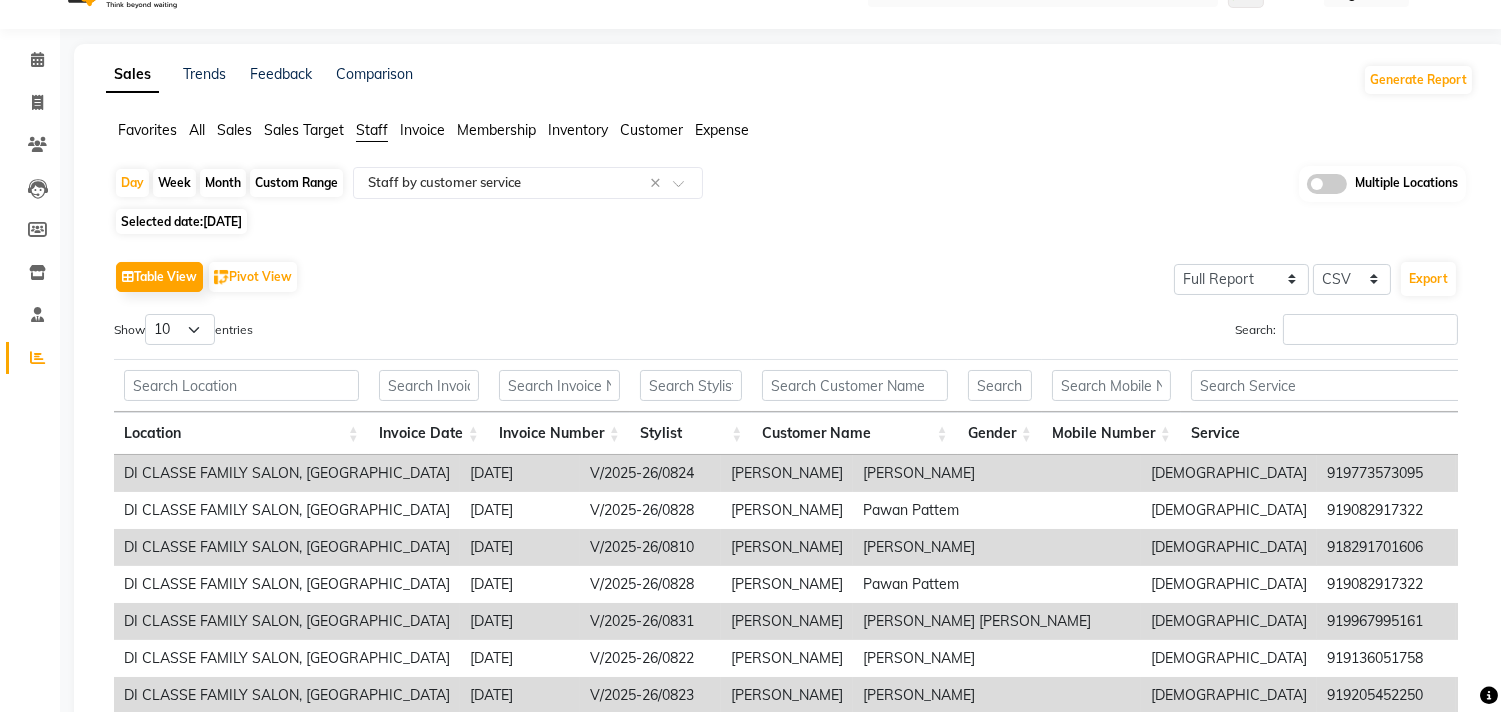 scroll, scrollTop: 44, scrollLeft: 0, axis: vertical 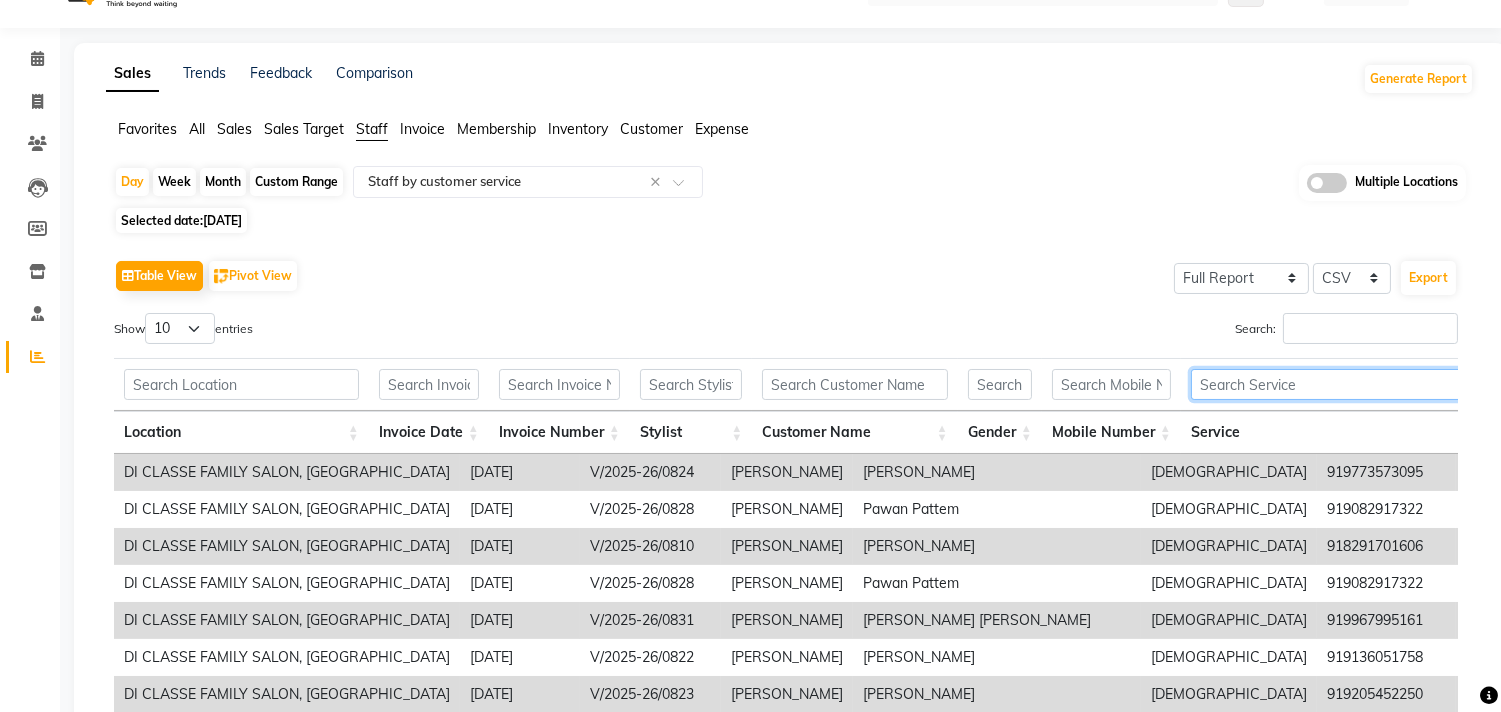 click at bounding box center (1355, 384) 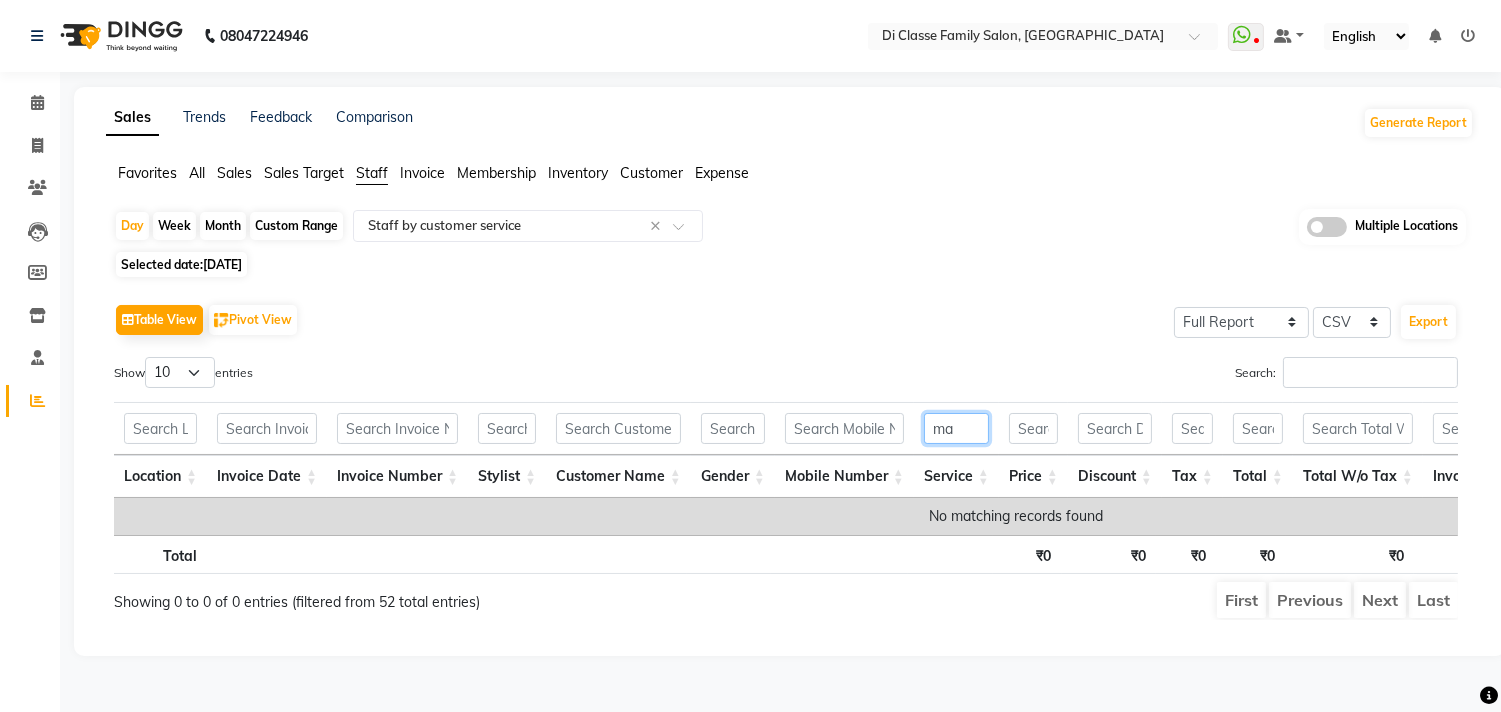 scroll, scrollTop: 44, scrollLeft: 0, axis: vertical 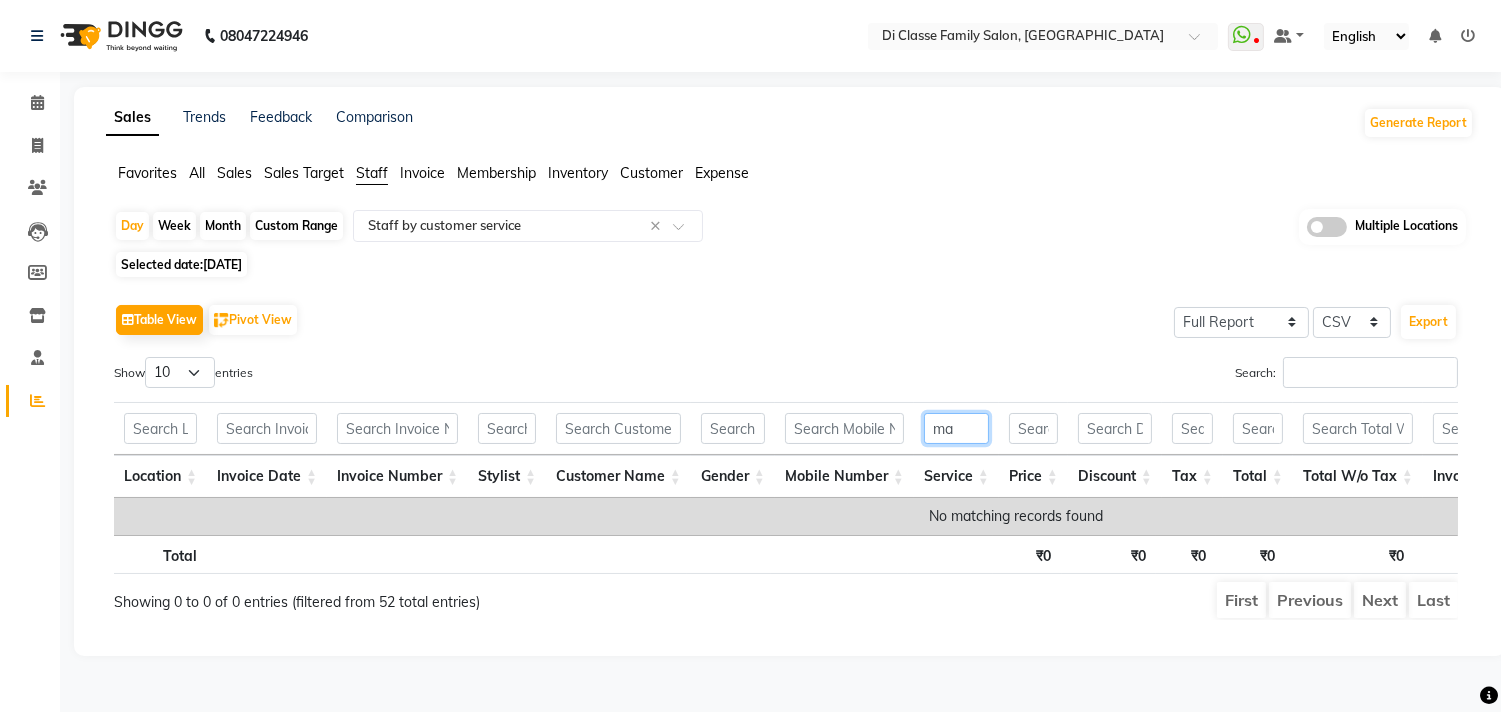 type on "m" 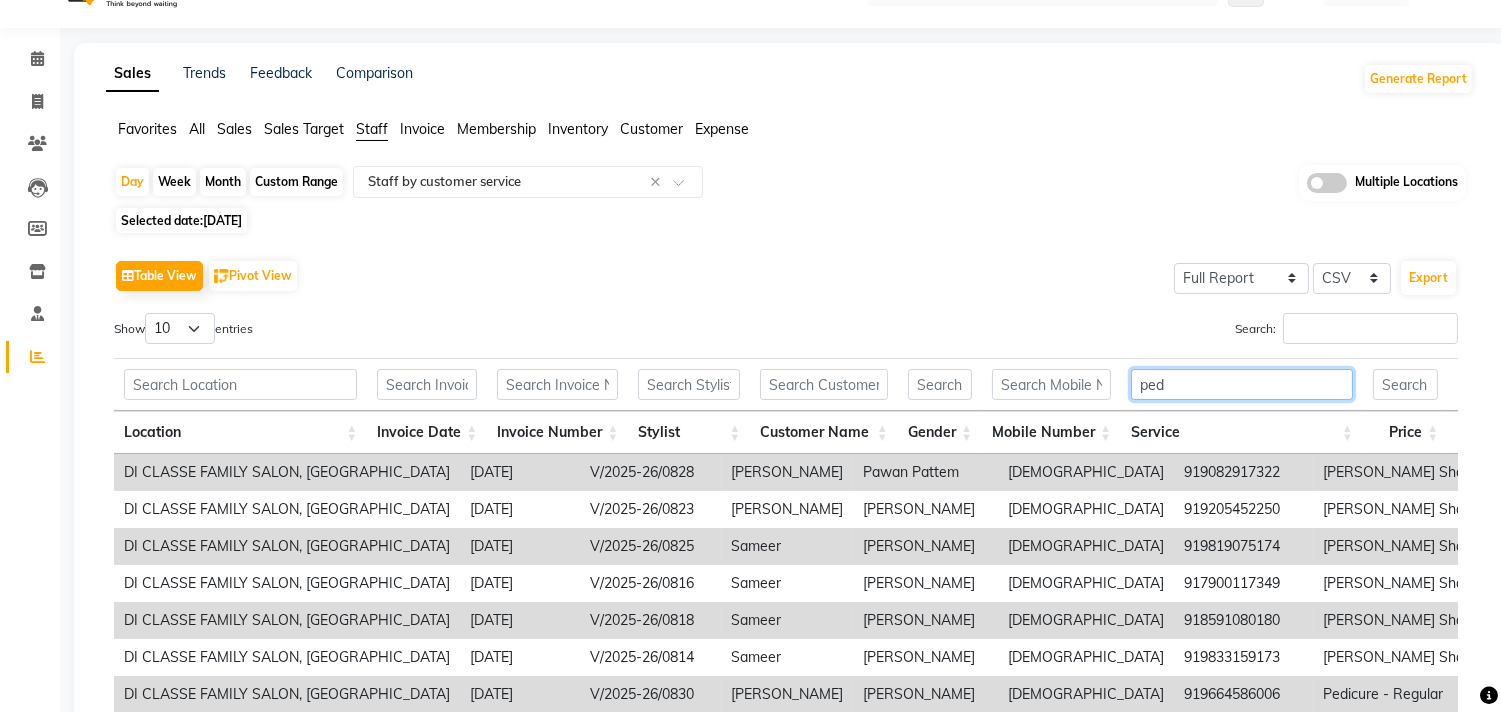 scroll, scrollTop: 8, scrollLeft: 0, axis: vertical 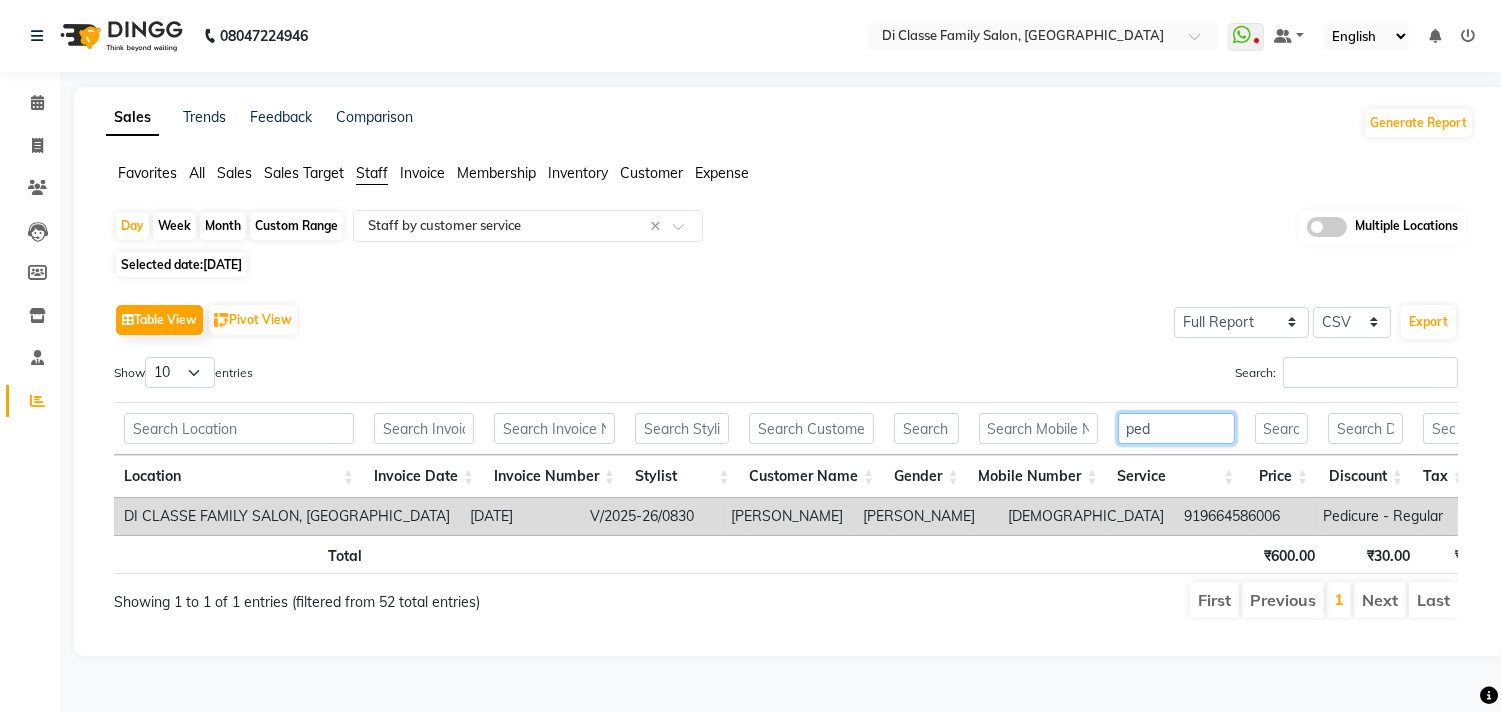type on "ped" 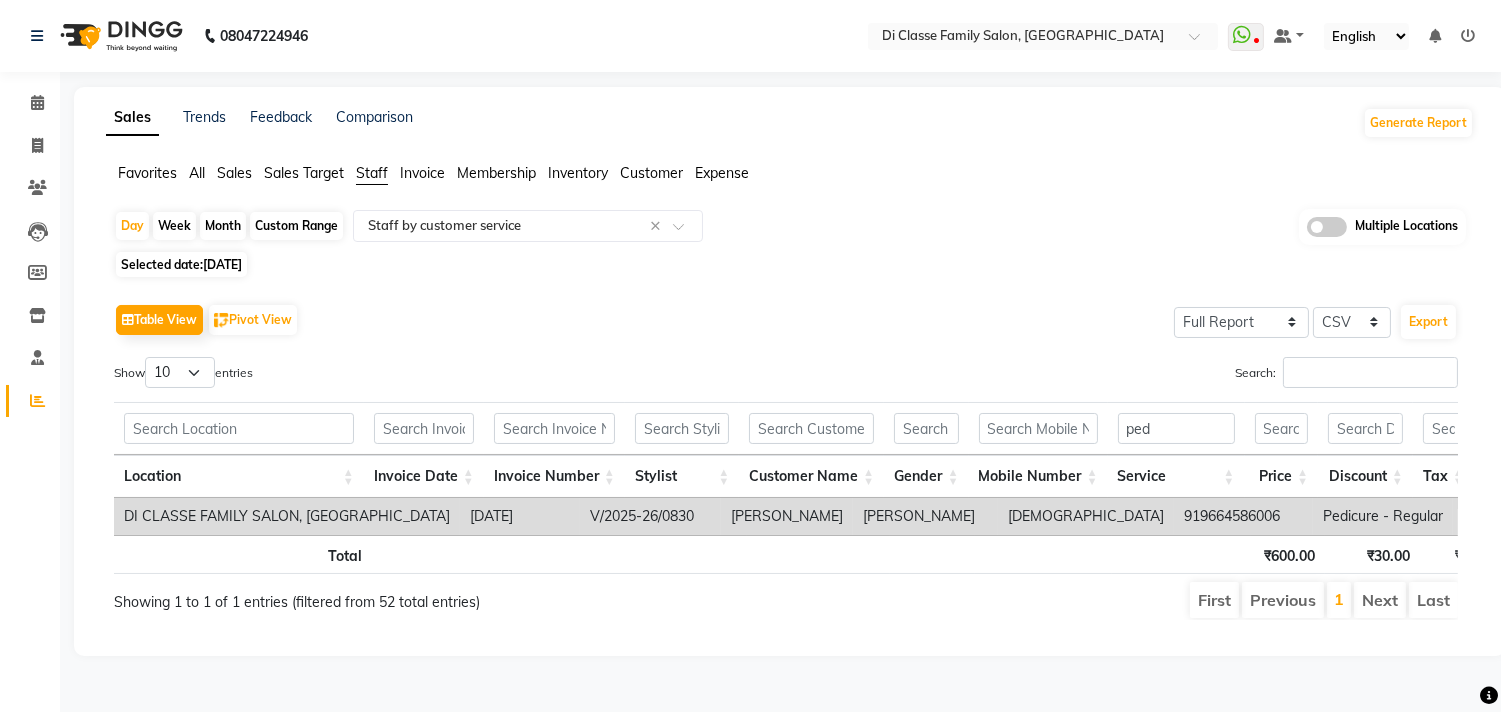 click on "[DATE]" 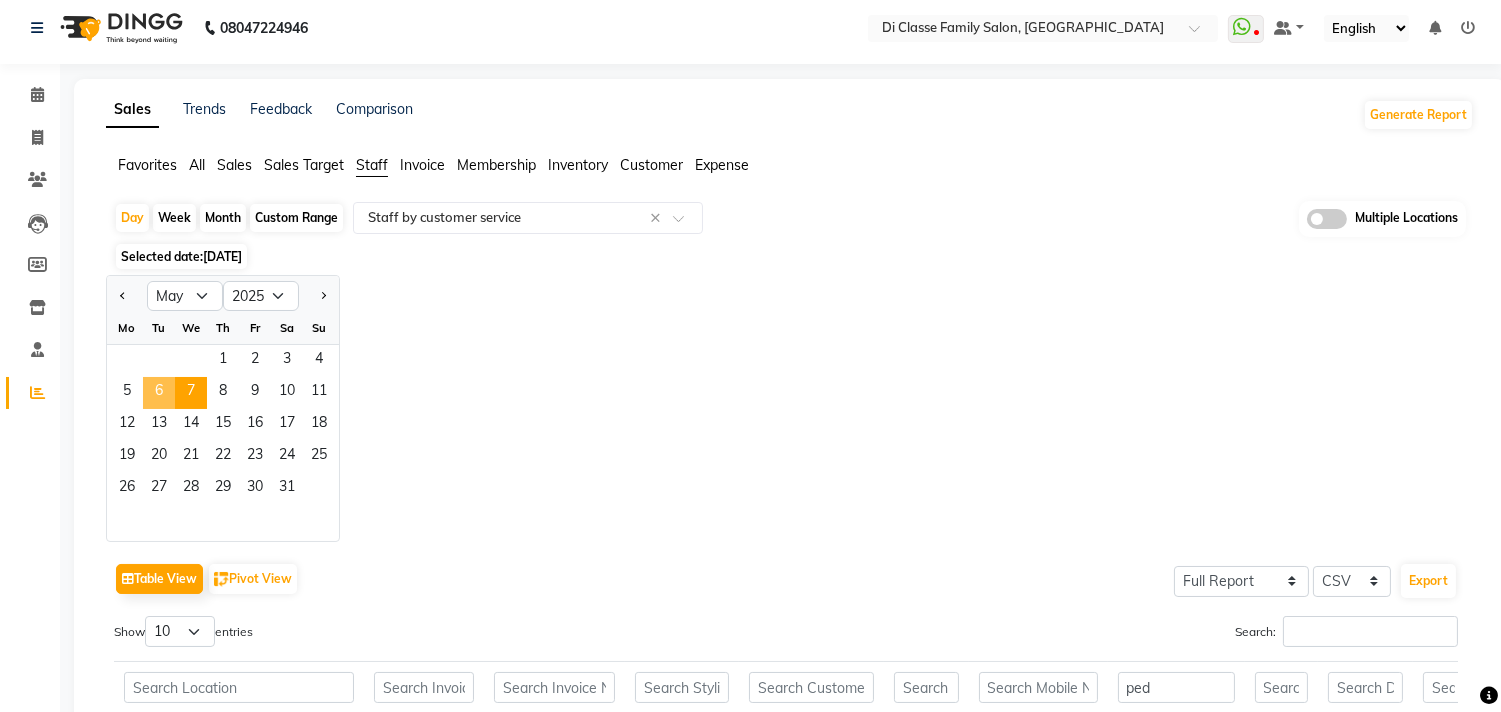 click on "6" 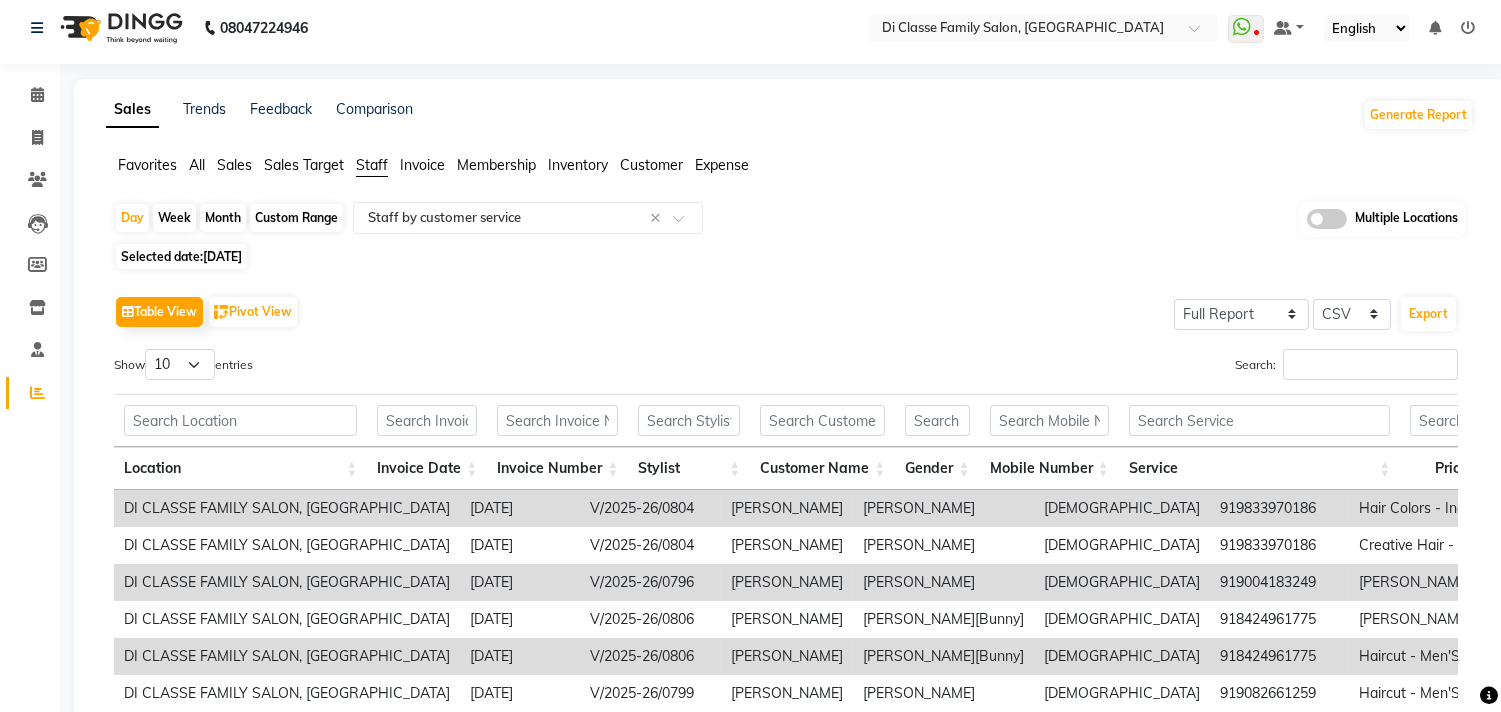 scroll, scrollTop: 0, scrollLeft: 0, axis: both 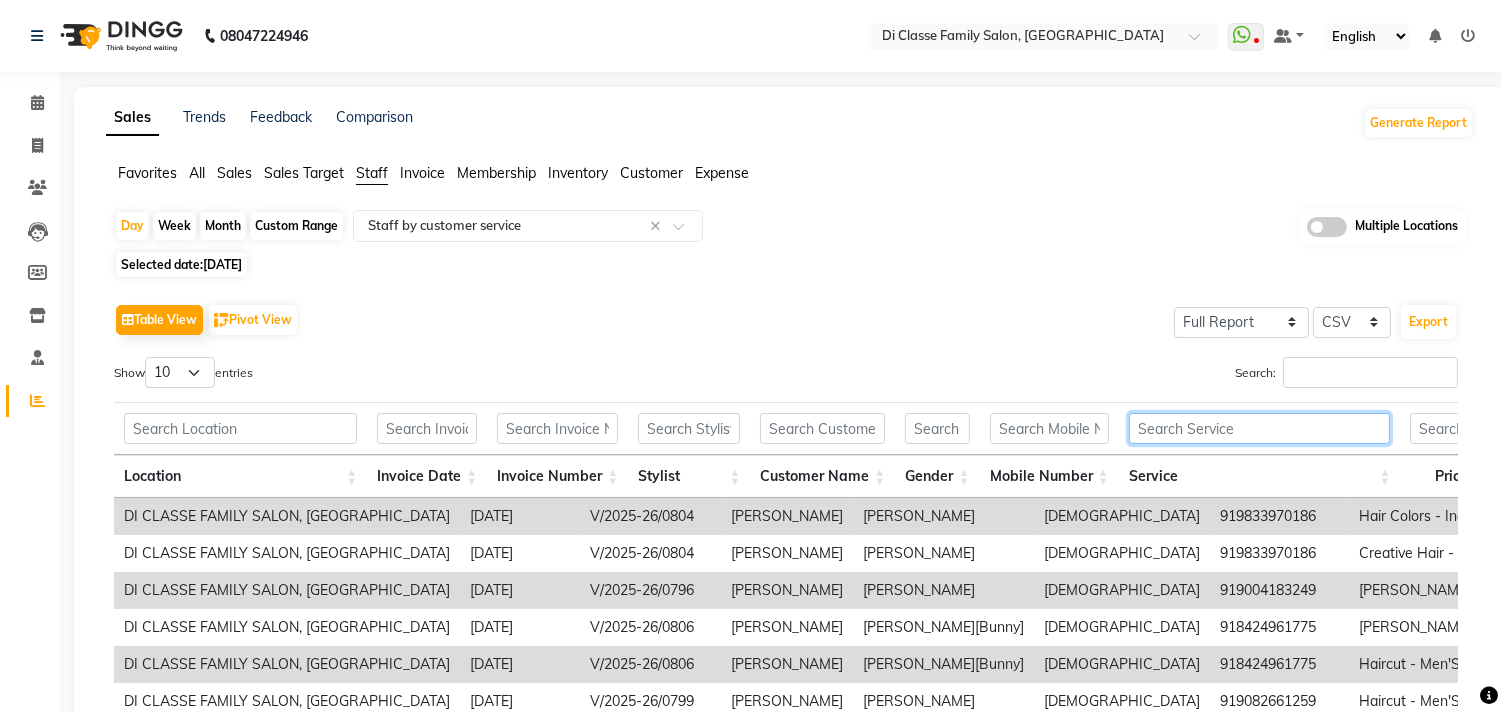 click at bounding box center [1260, 428] 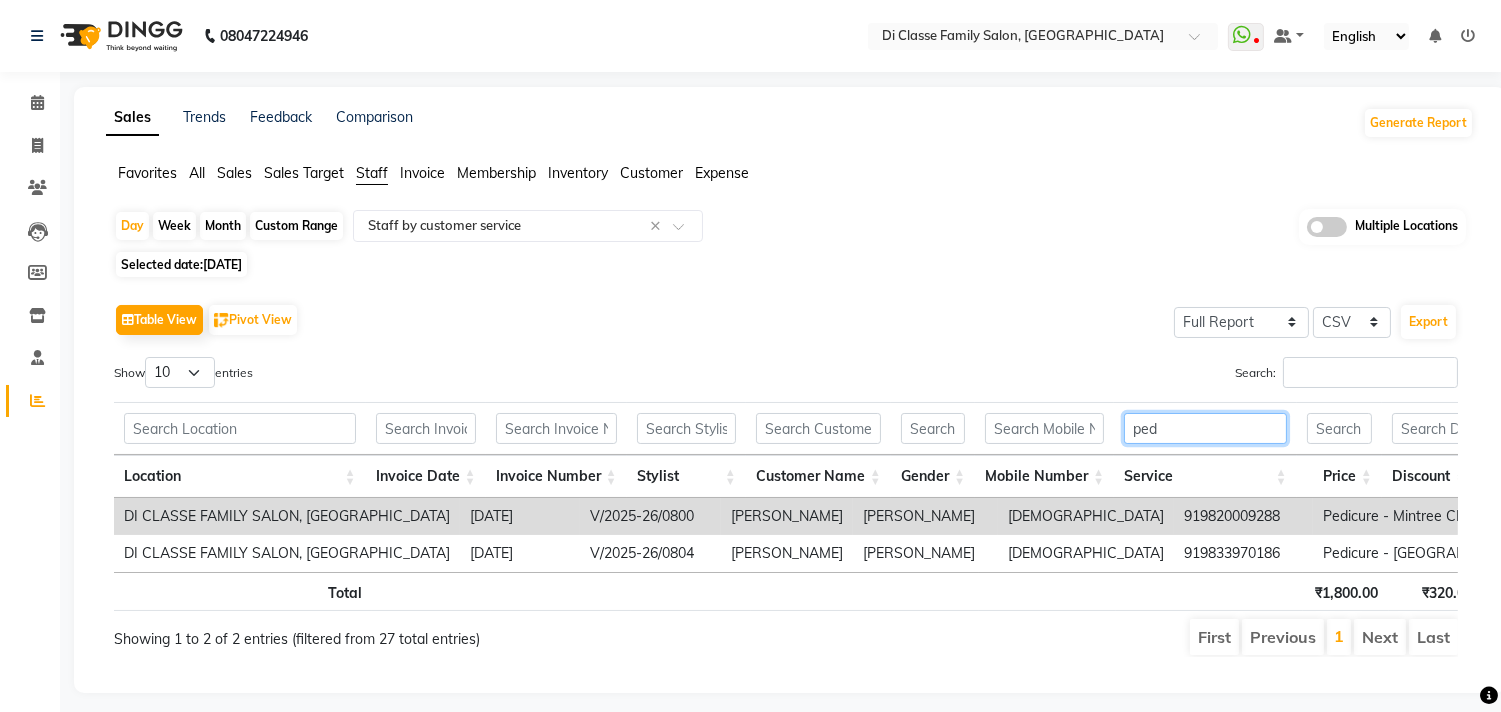 type on "ped" 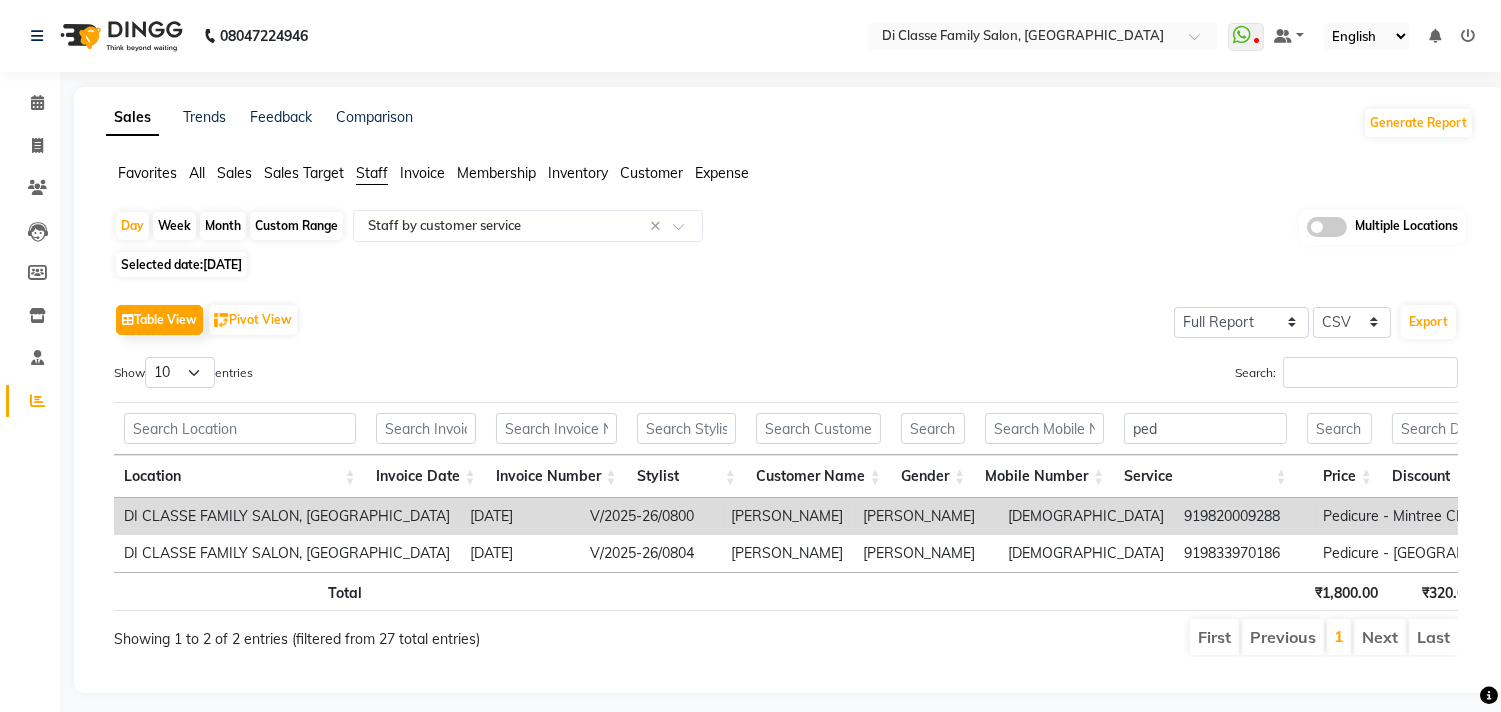 click on "[DATE]" 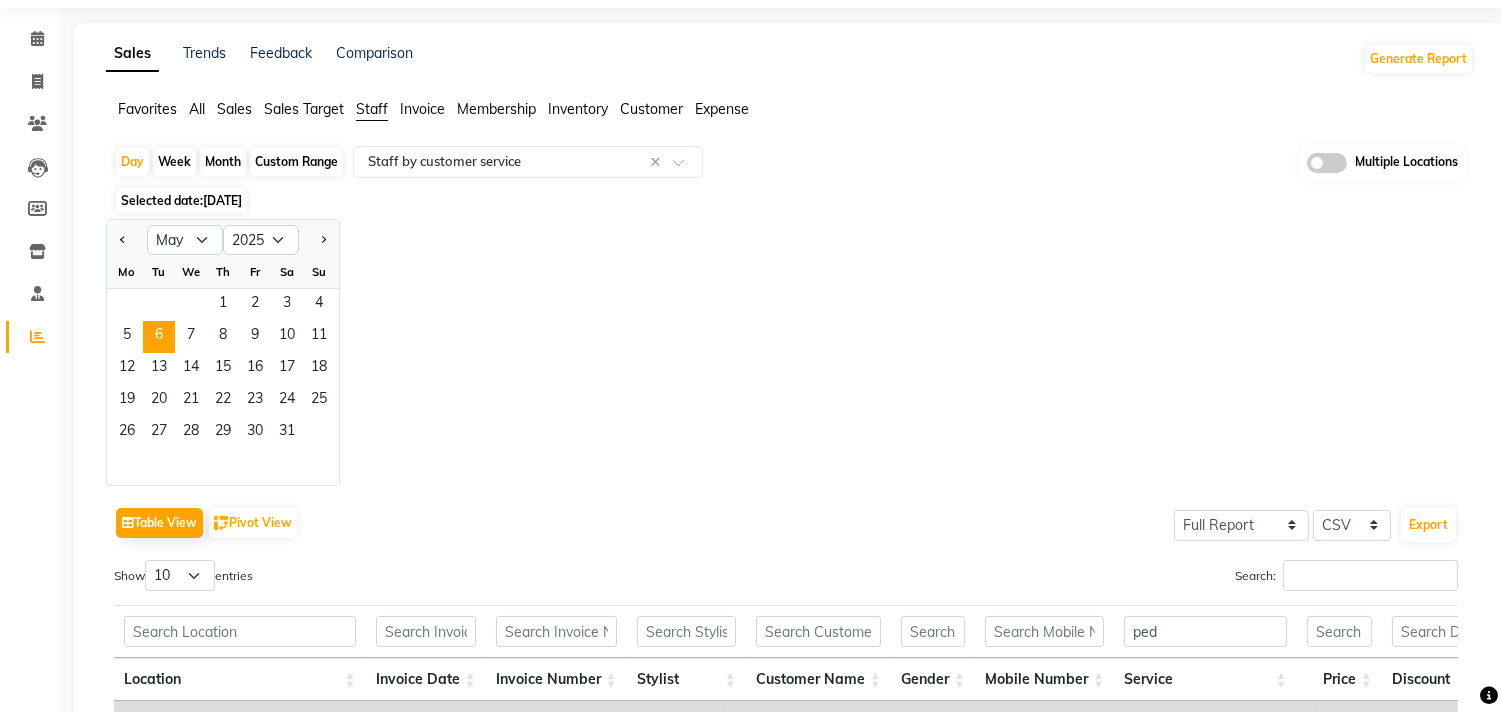 scroll, scrollTop: 0, scrollLeft: 0, axis: both 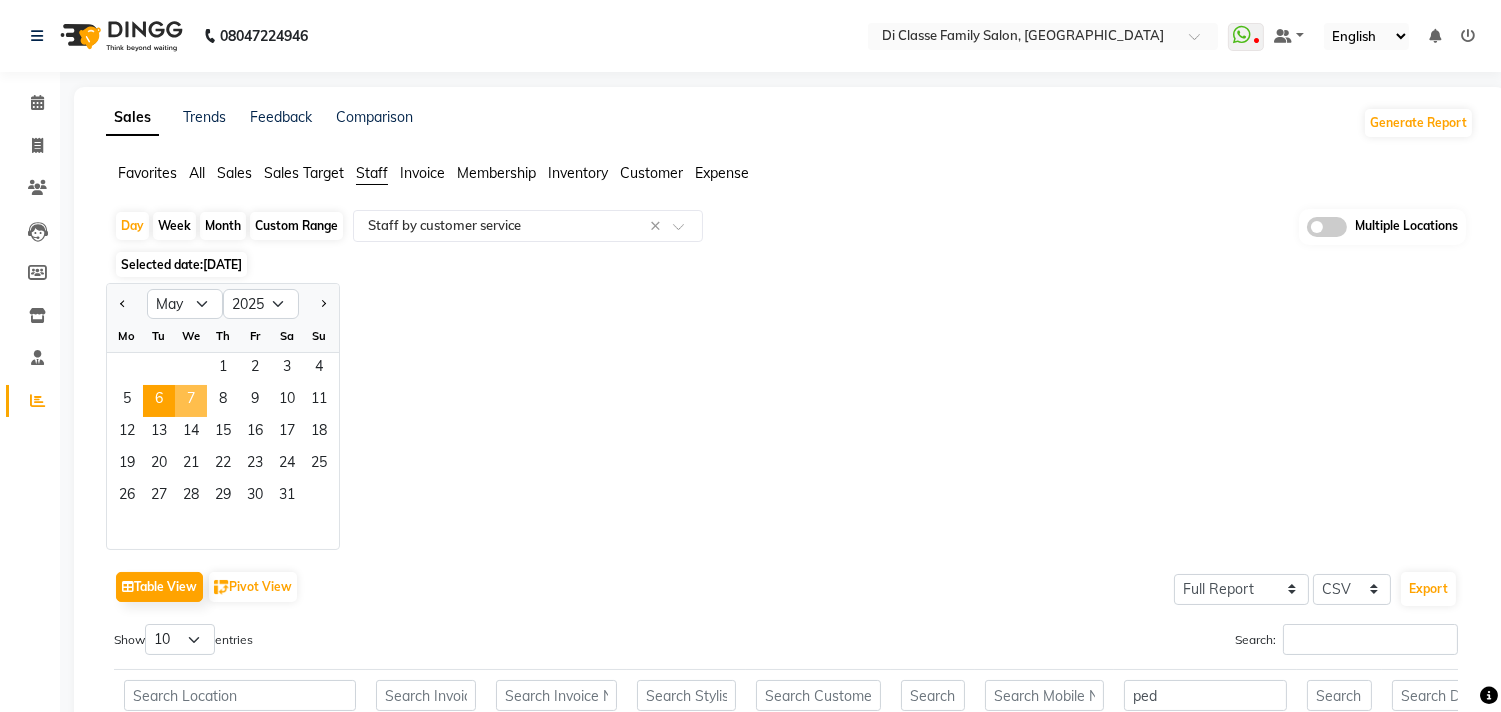 click on "7" 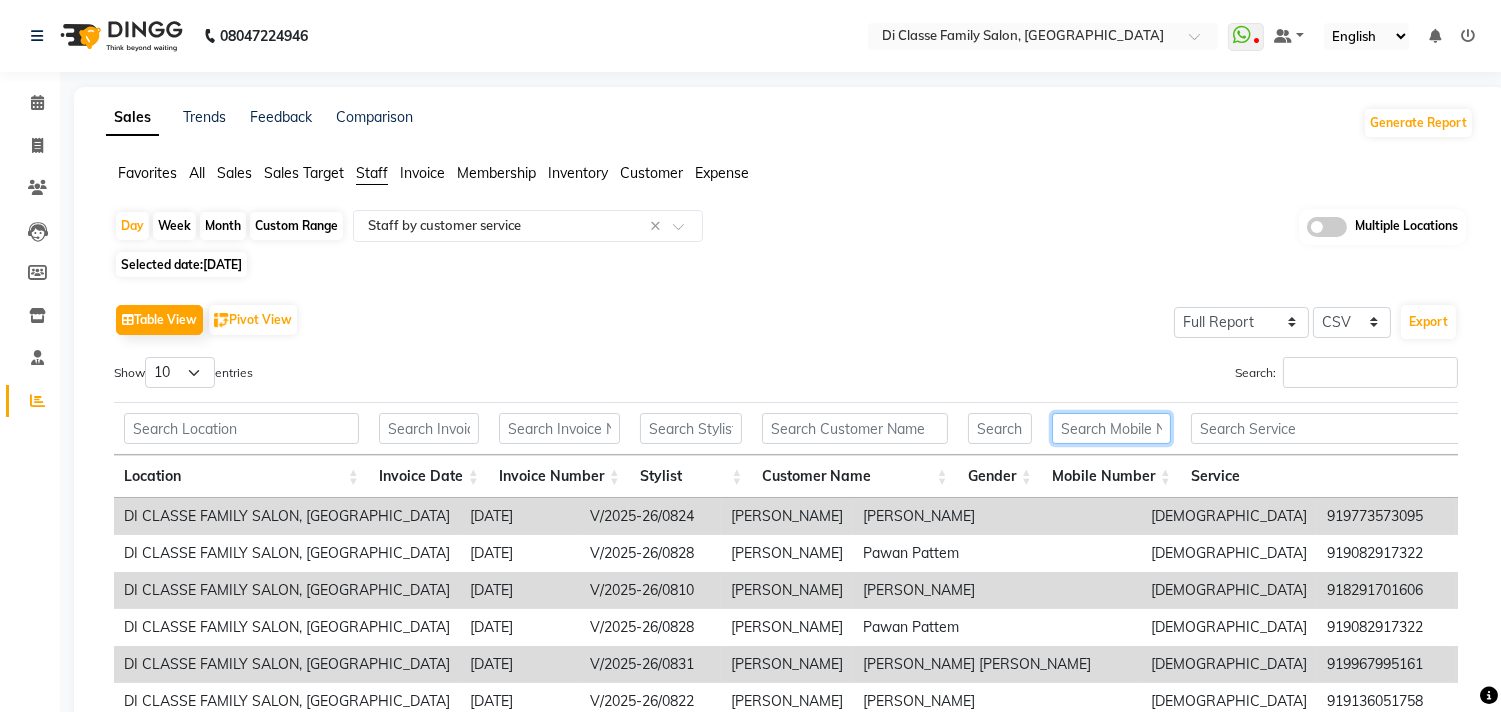 click at bounding box center [1111, 428] 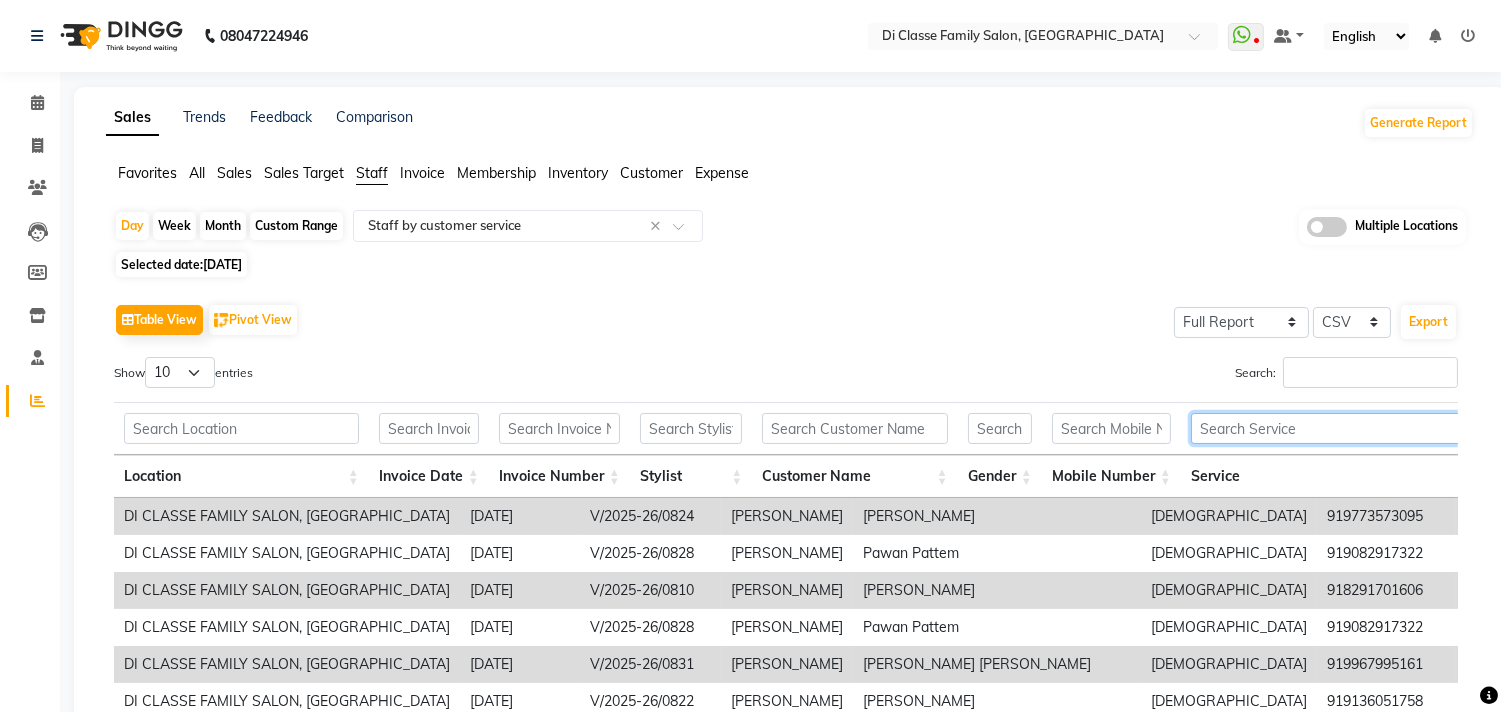 click at bounding box center [1355, 428] 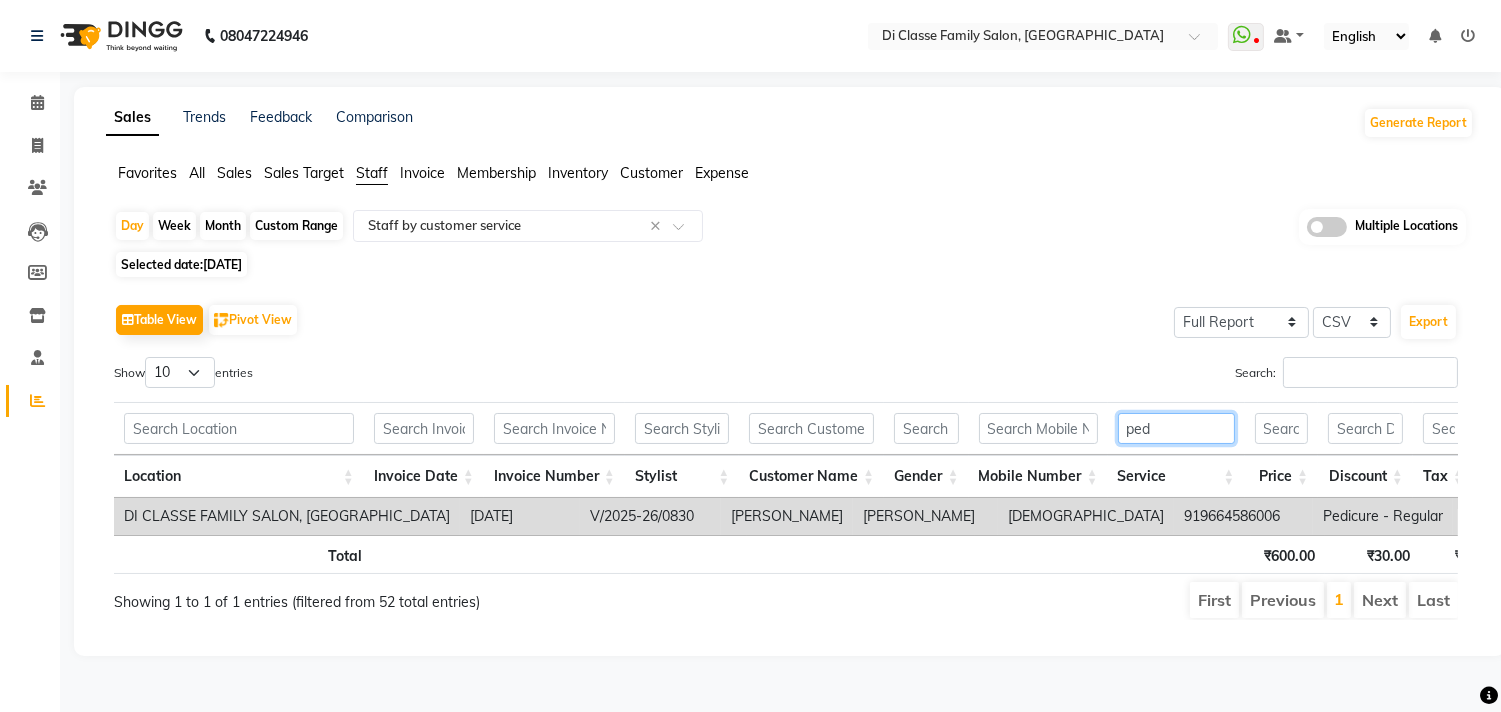 type on "ped" 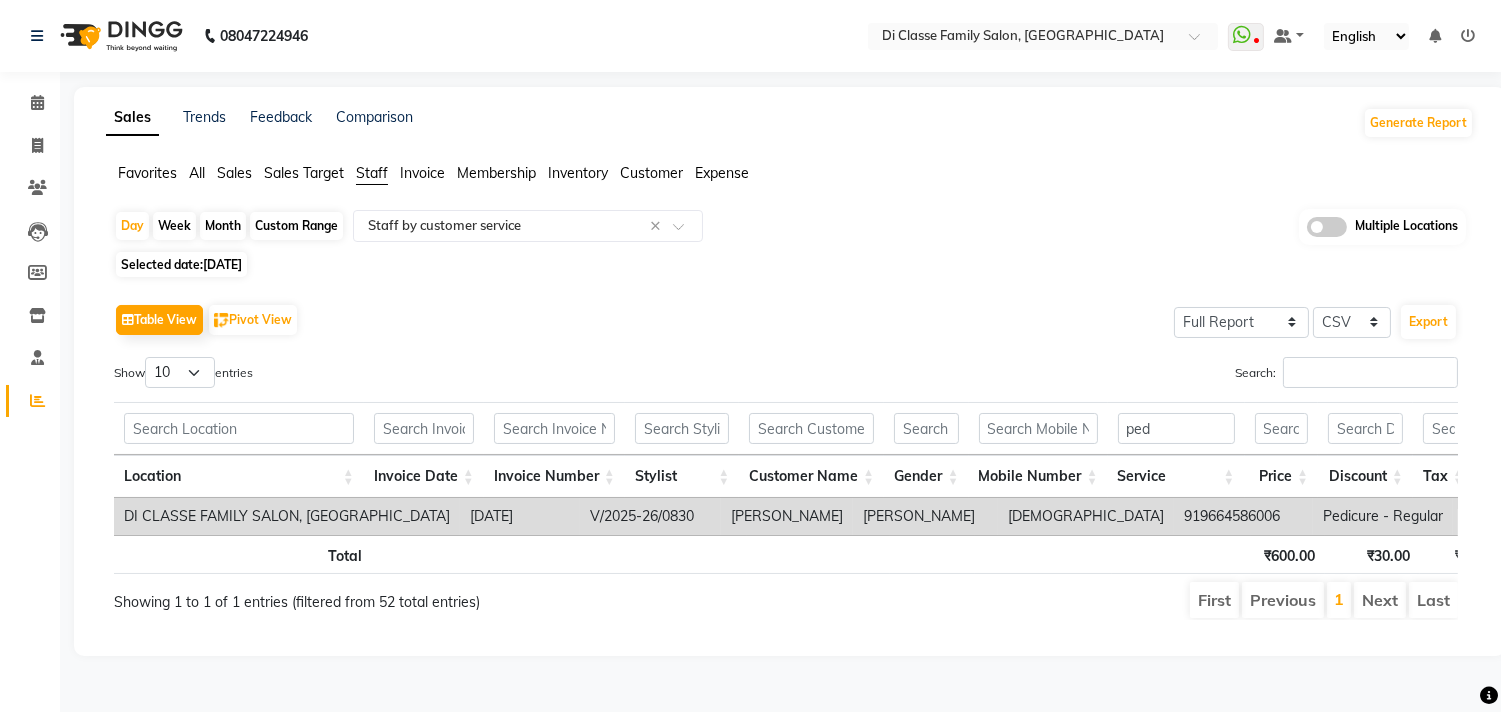 click on "[DATE]" 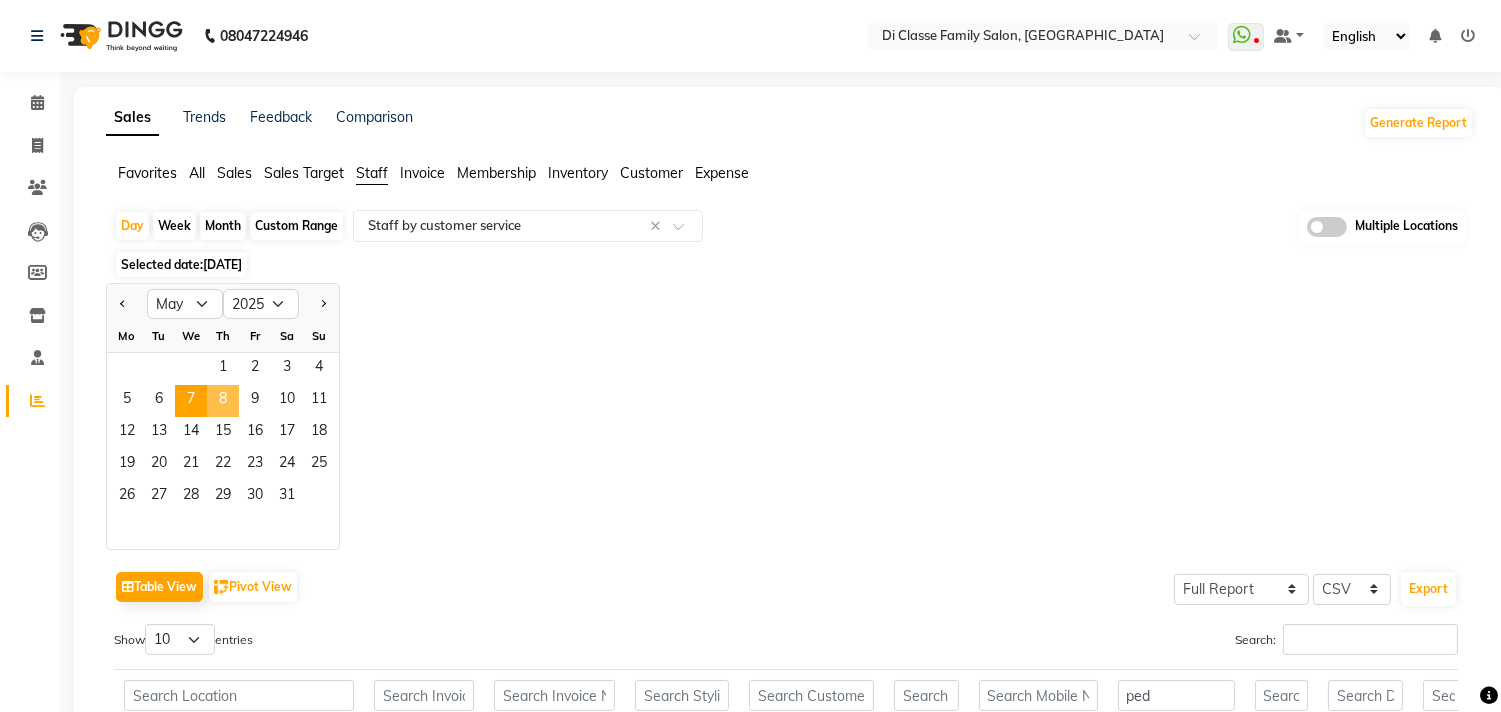 click on "8" 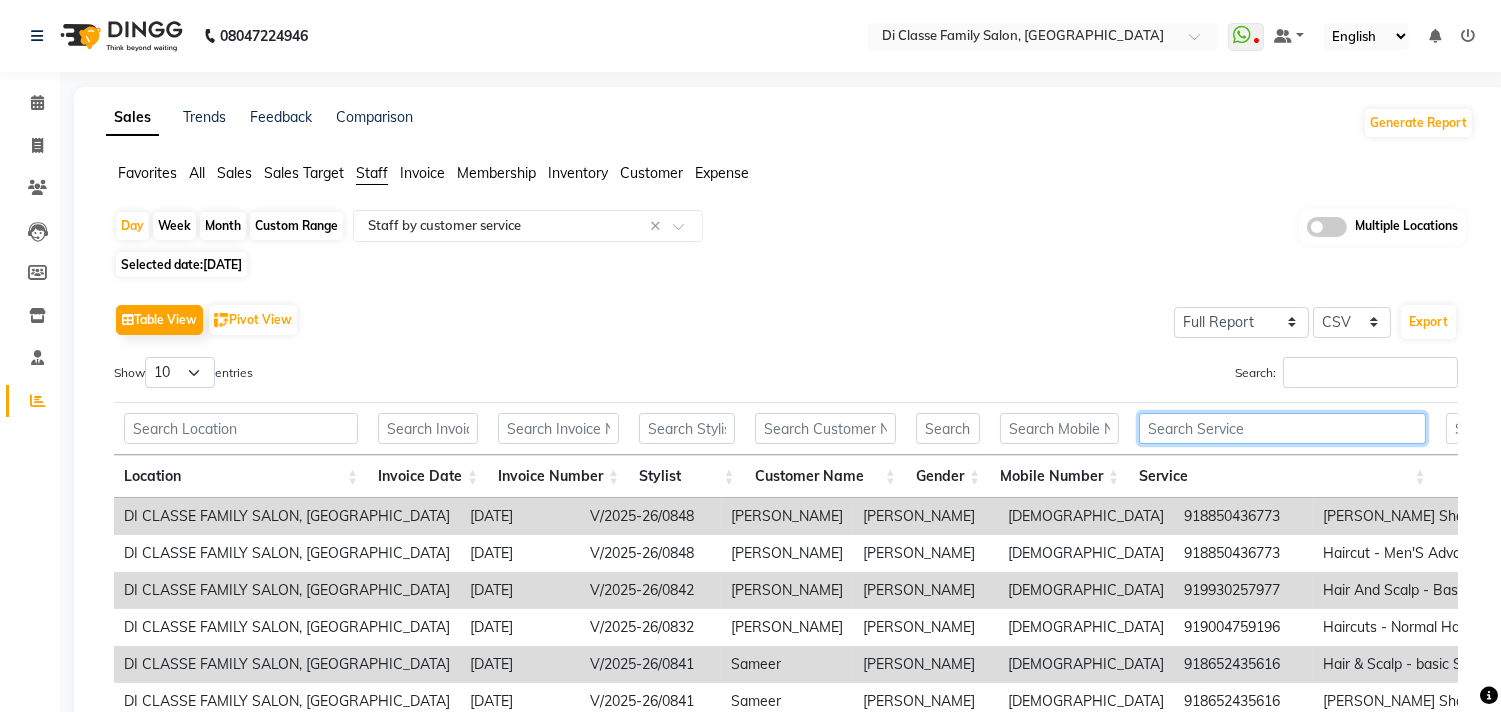 click at bounding box center (1282, 428) 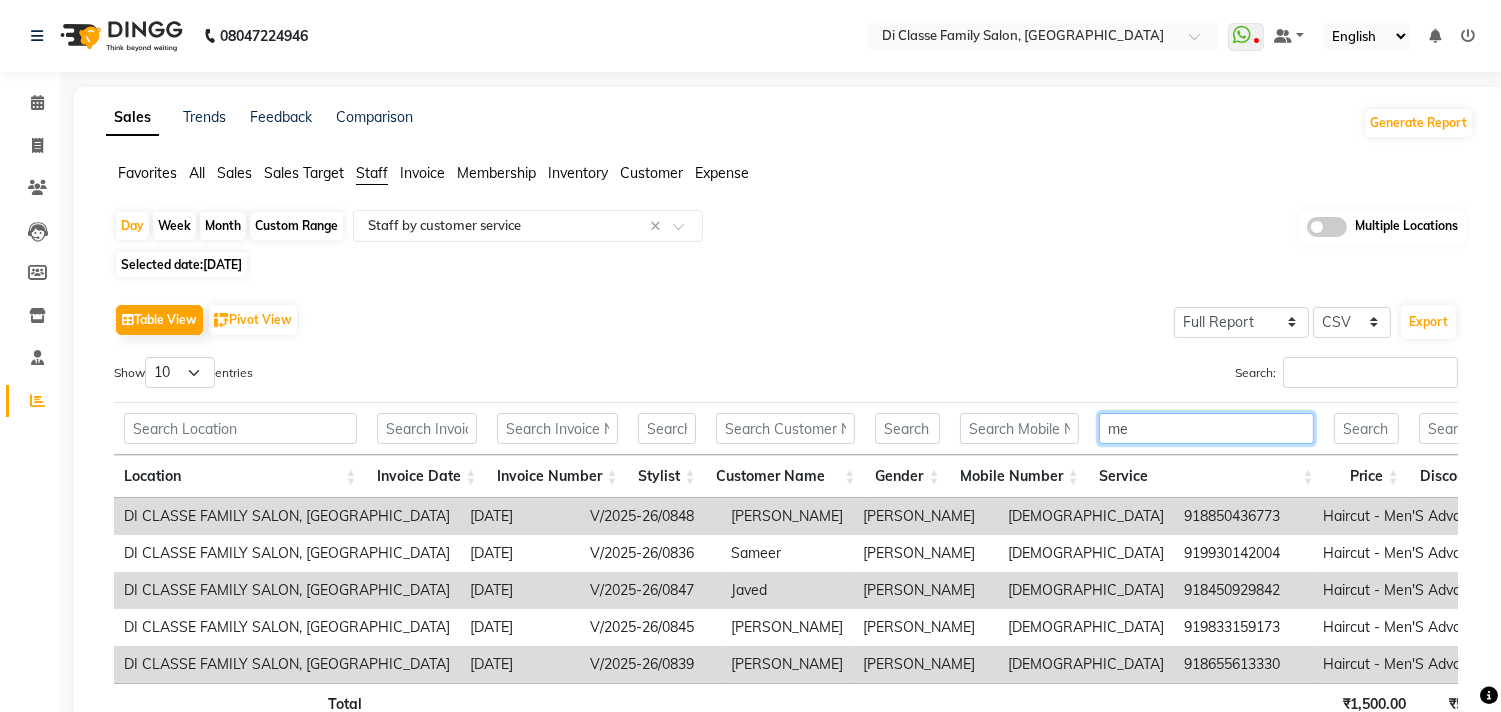 type on "m" 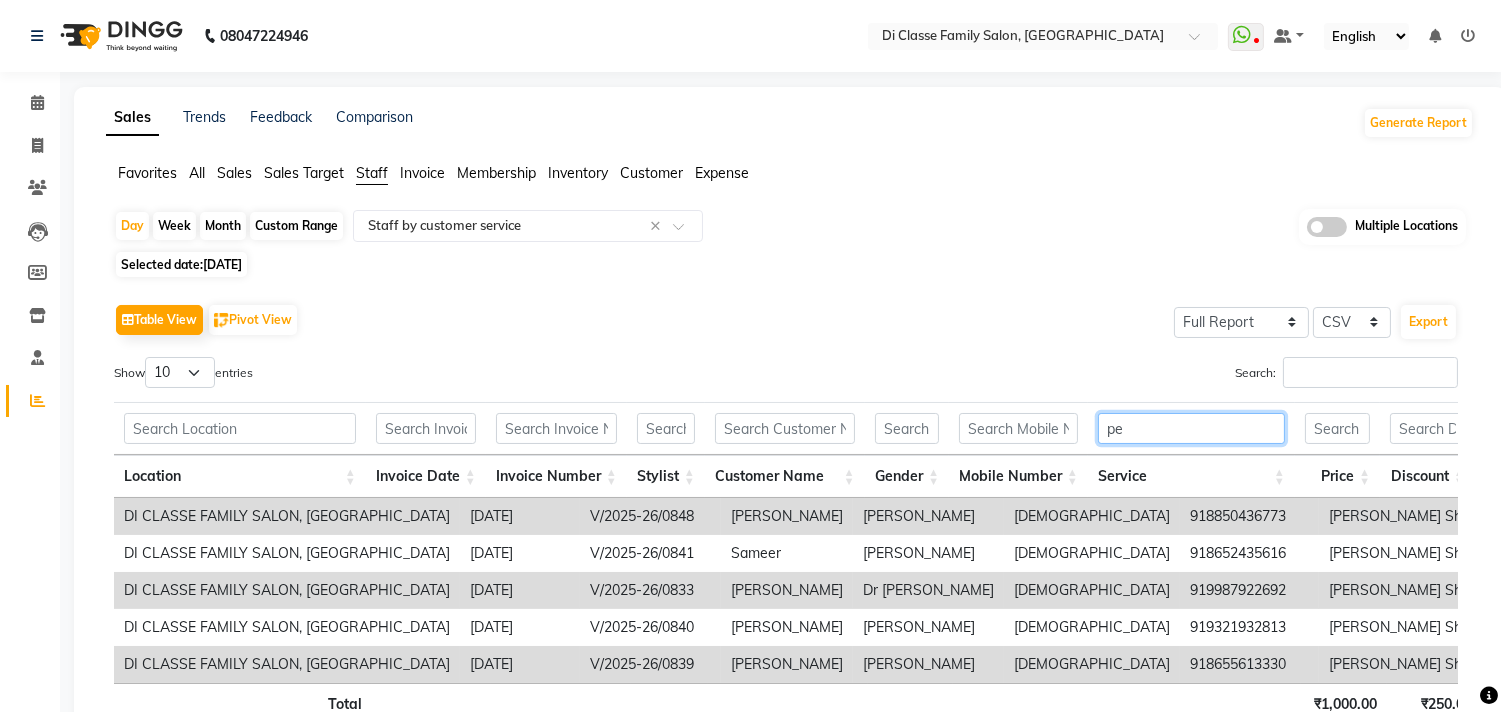 type on "p" 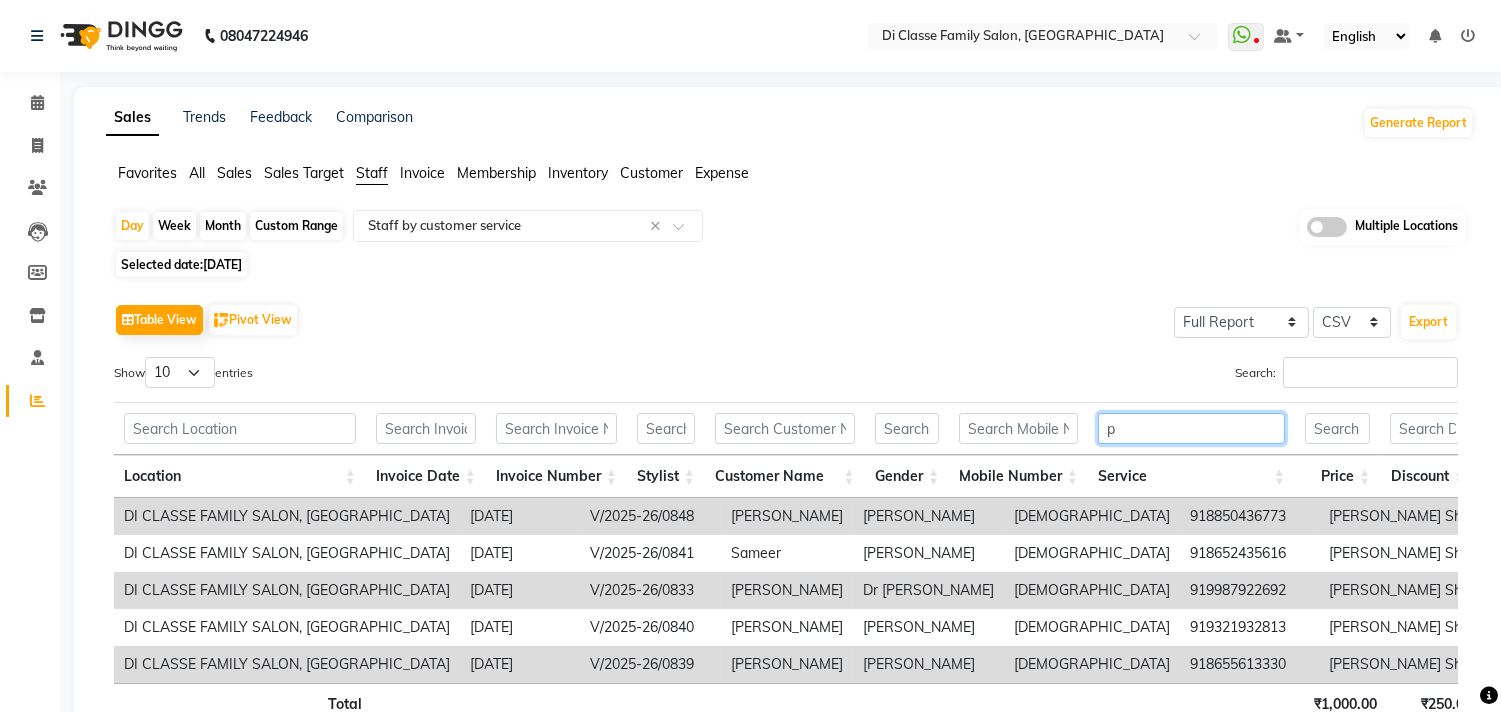 type 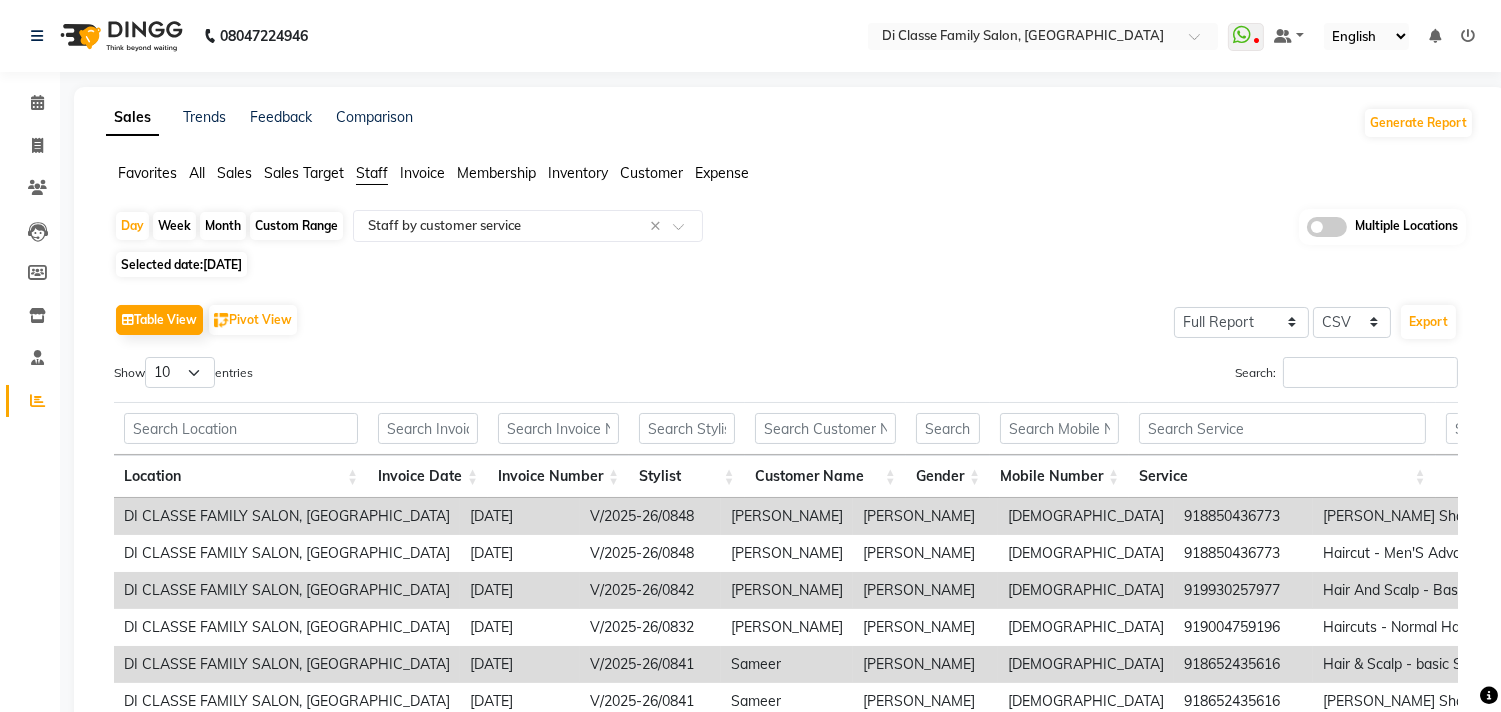 click on "[DATE]" 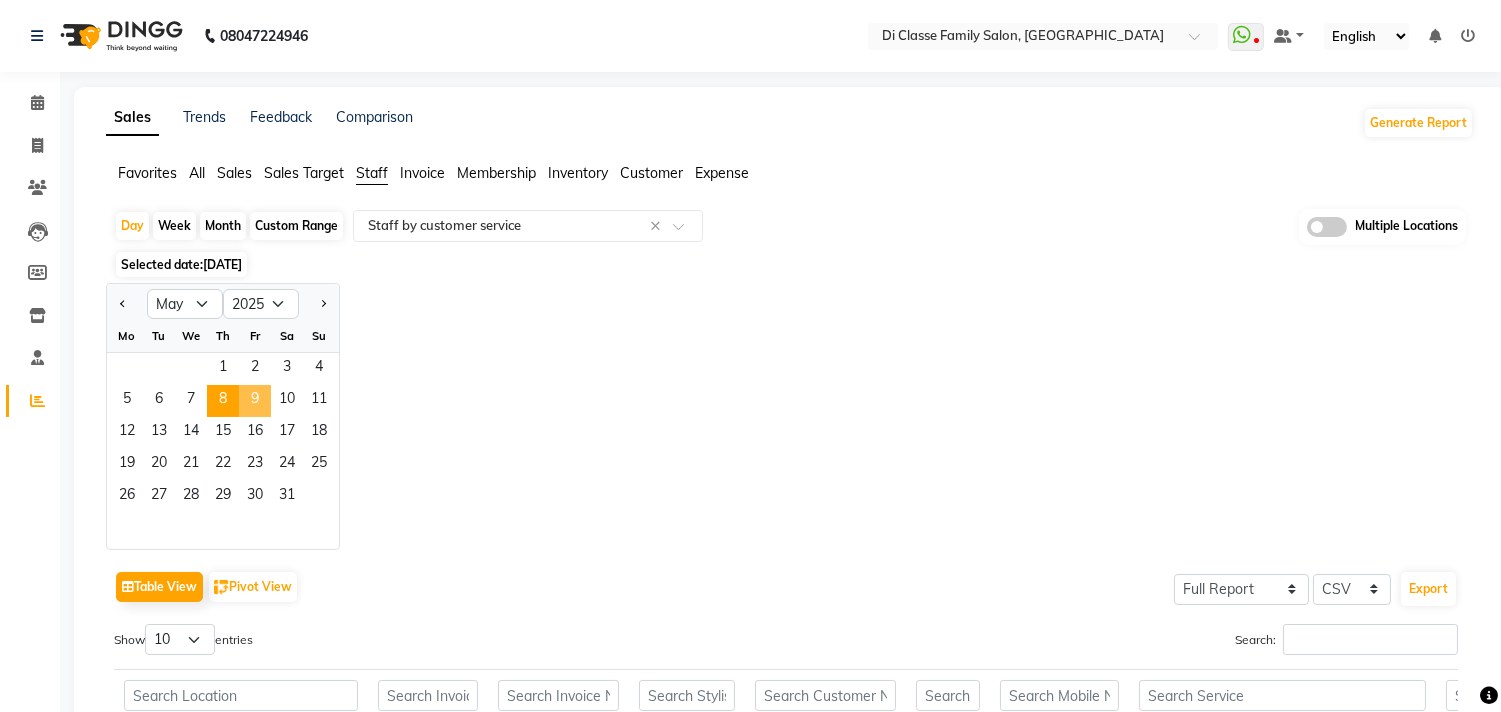 click on "9" 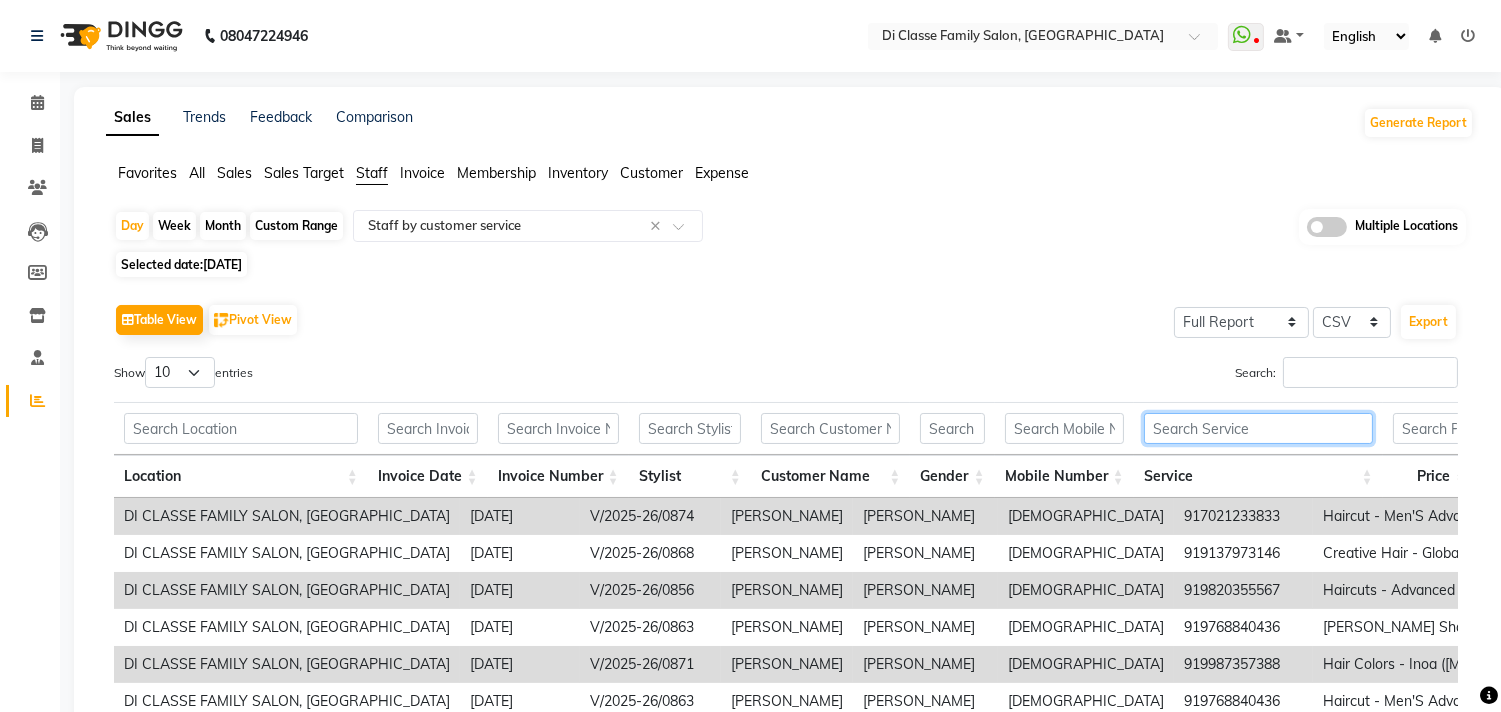 click at bounding box center [1258, 428] 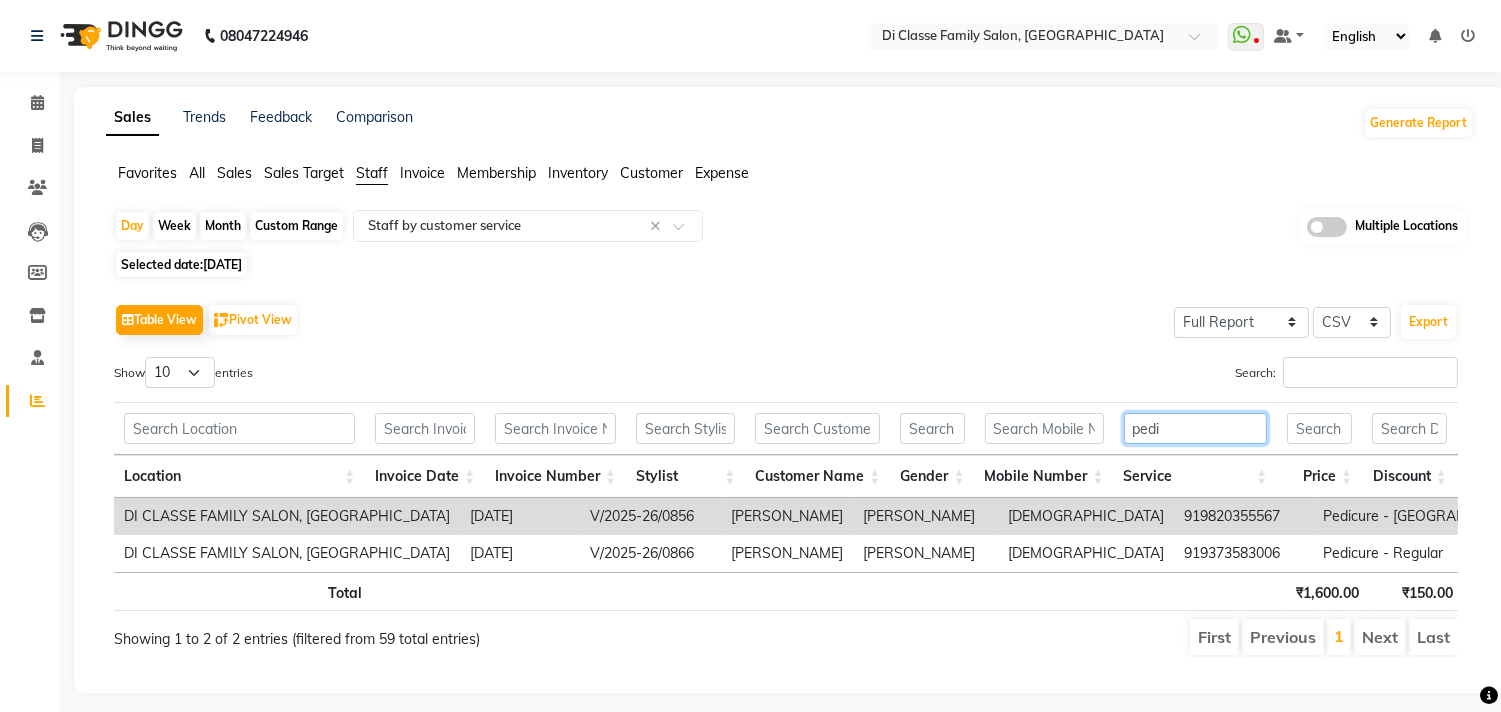 type on "pedi" 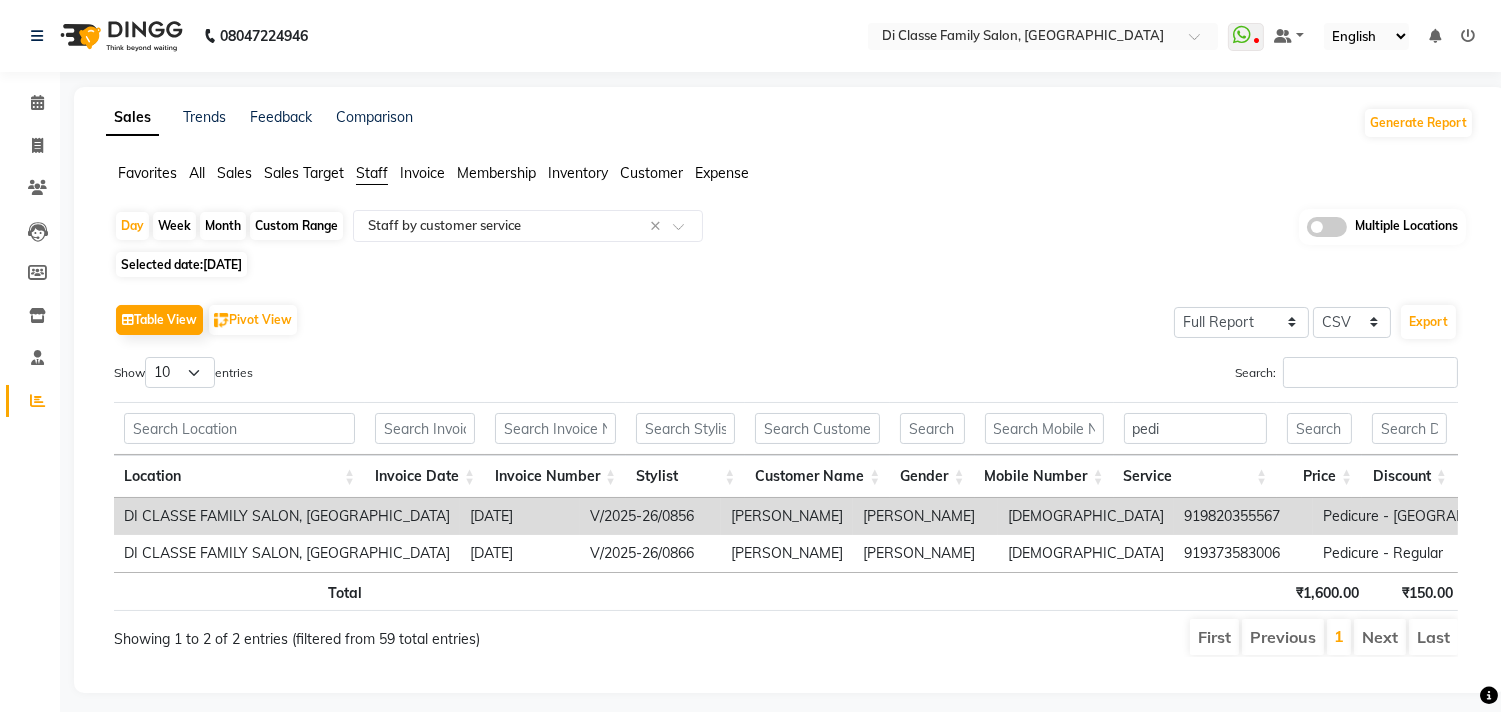 click on "[DATE]" 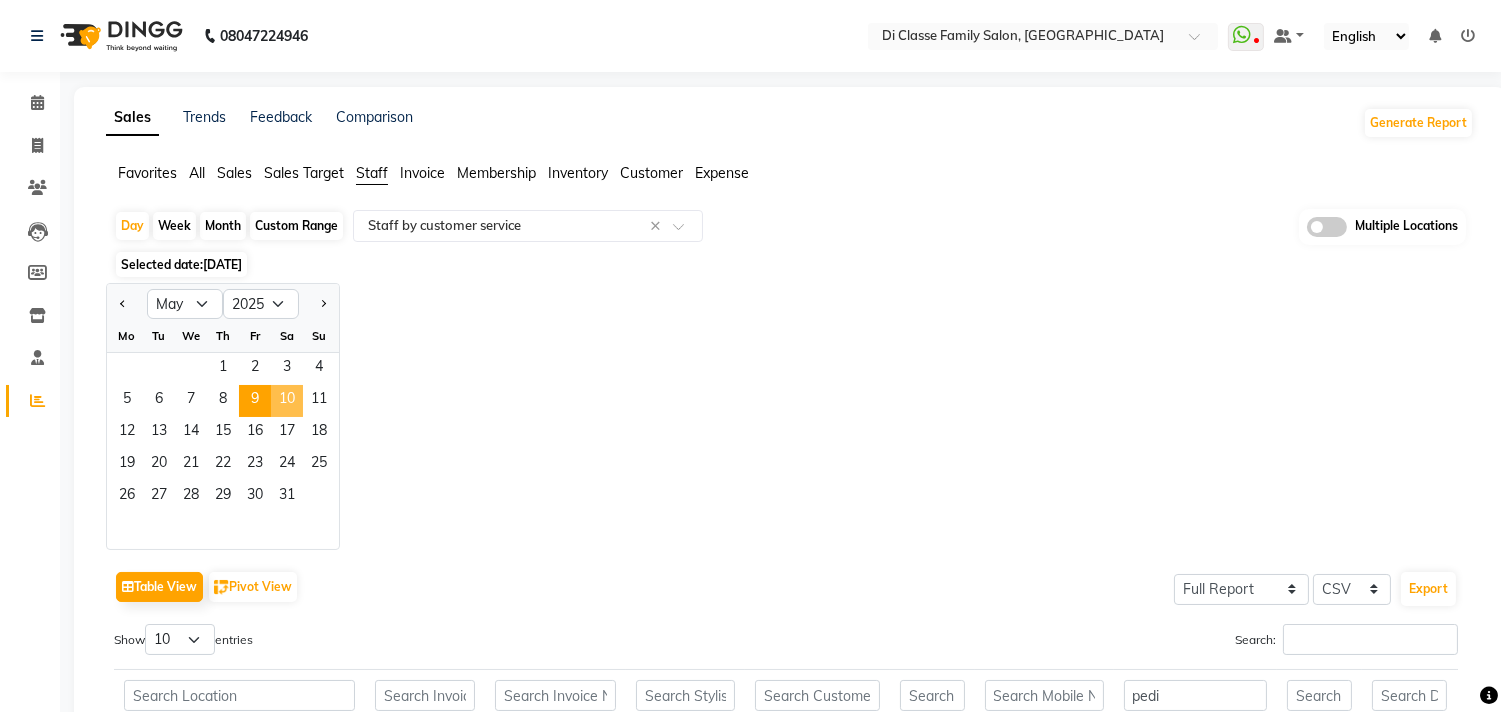 click on "10" 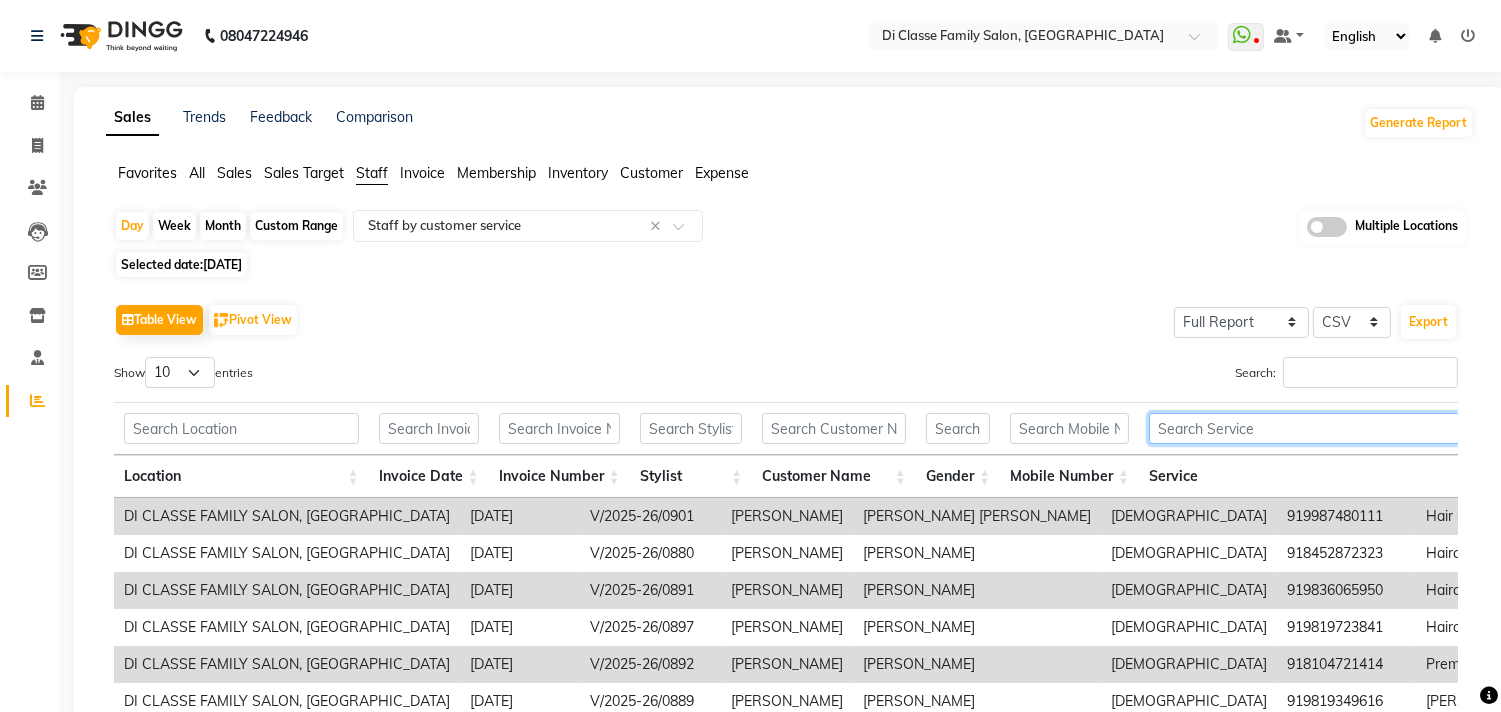 click at bounding box center [1313, 428] 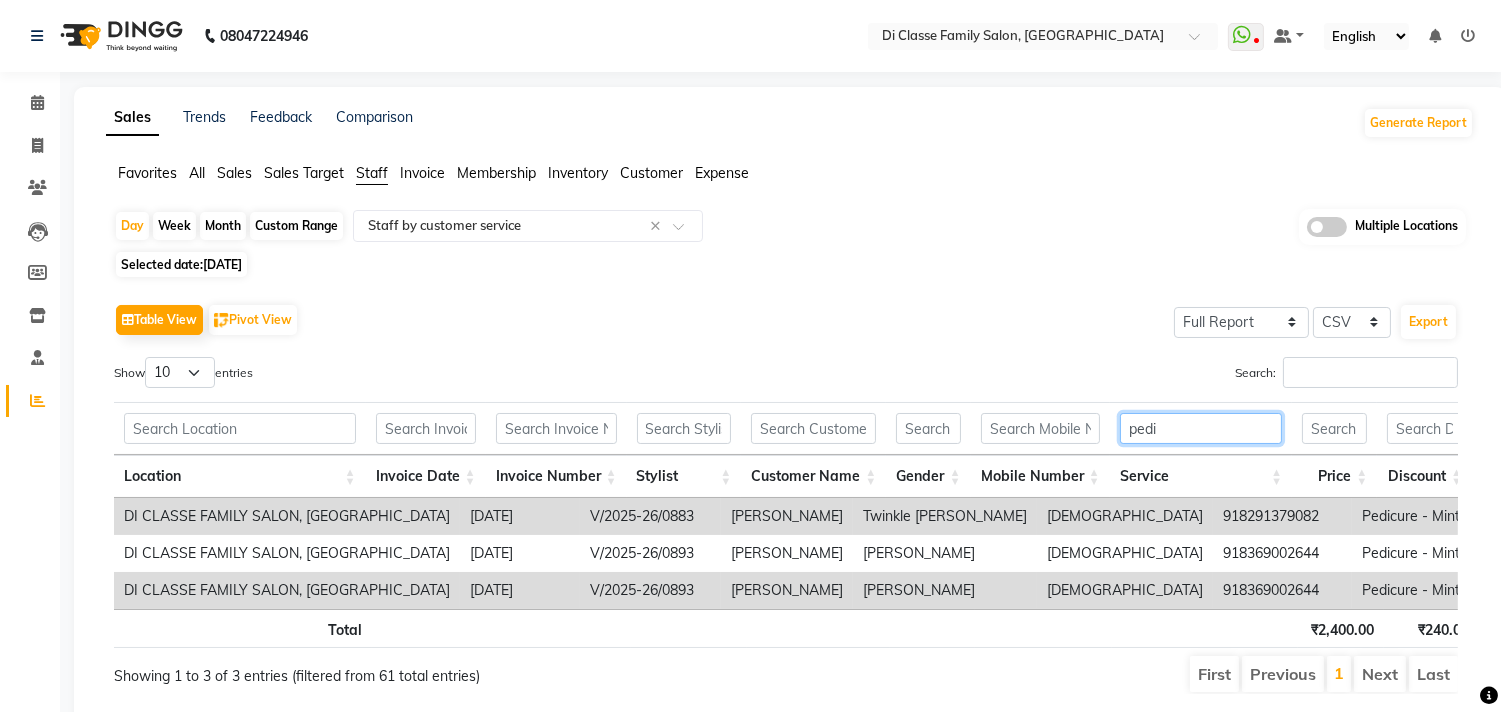type on "pedi" 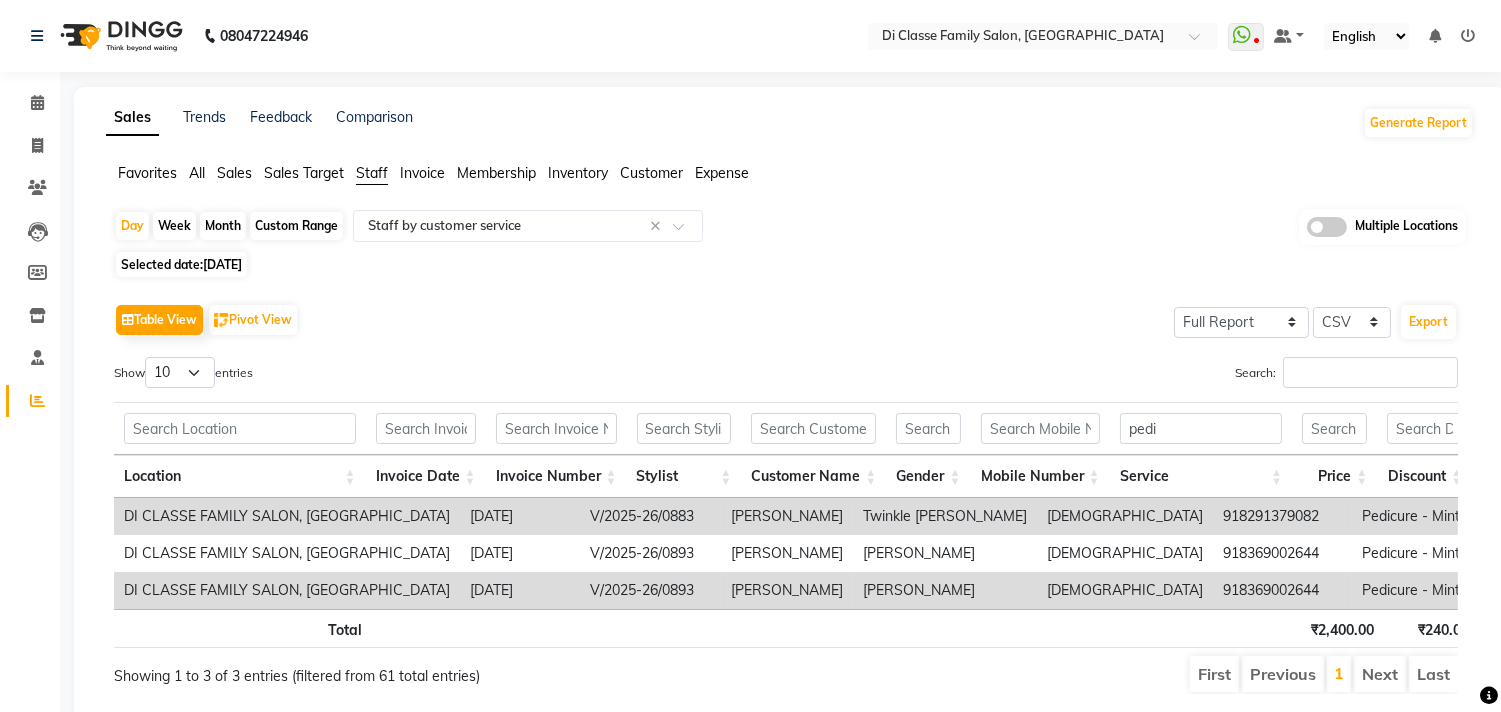 click on "[DATE]" 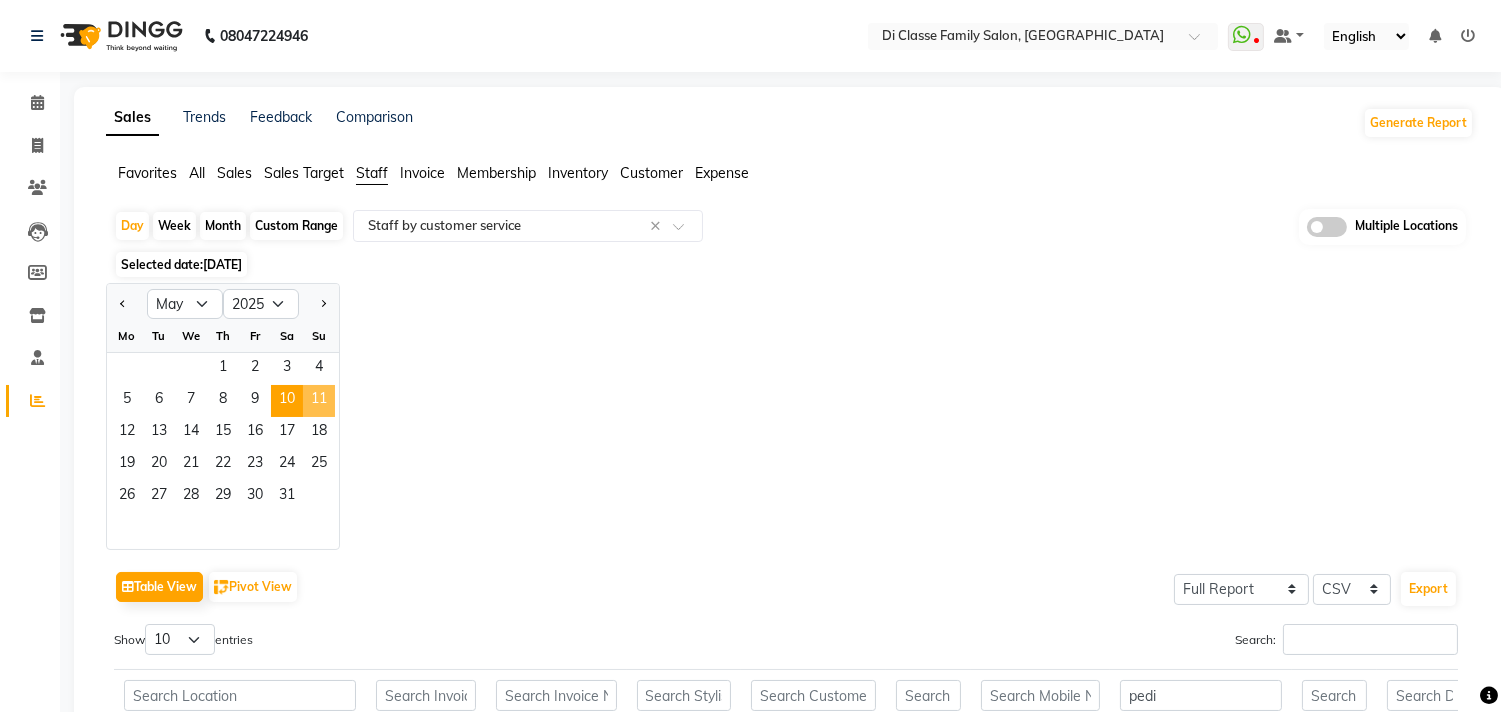 click on "11" 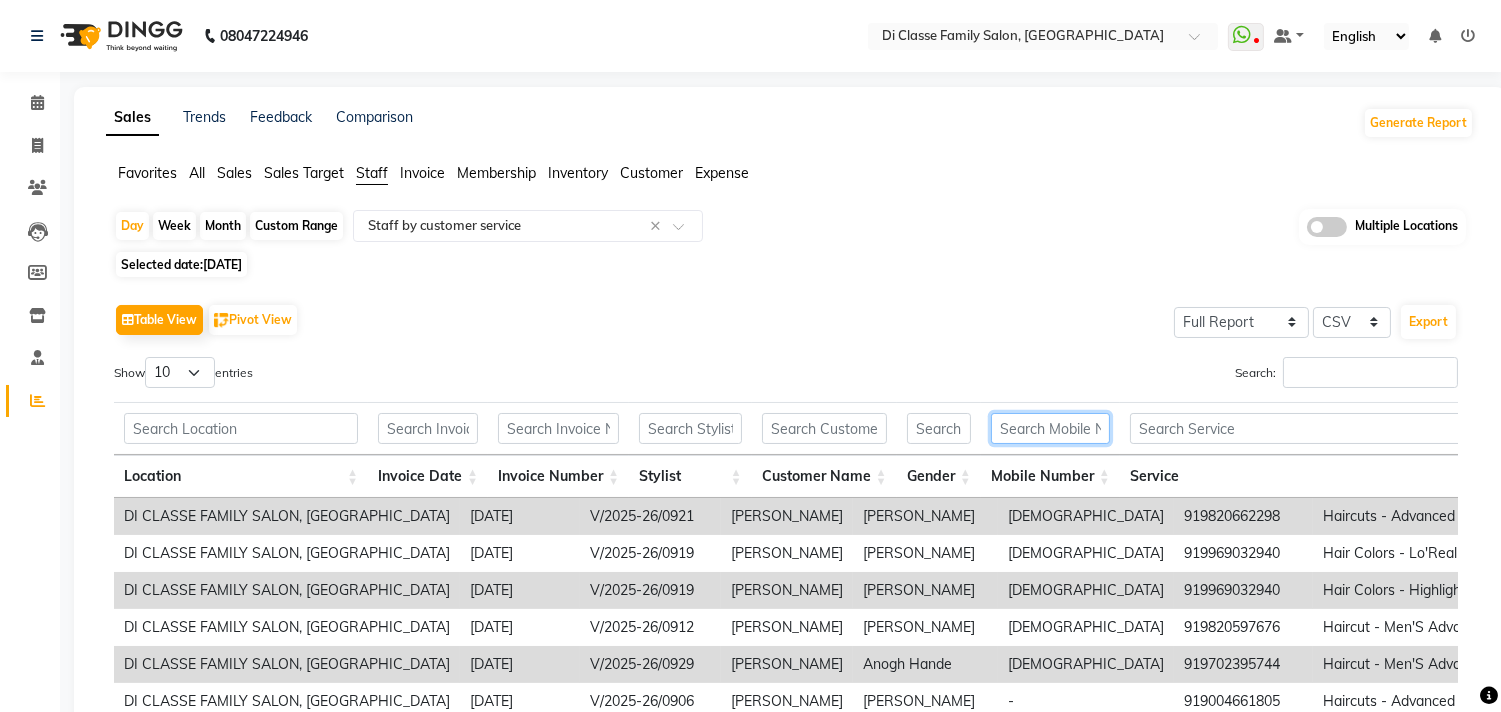click at bounding box center (1050, 428) 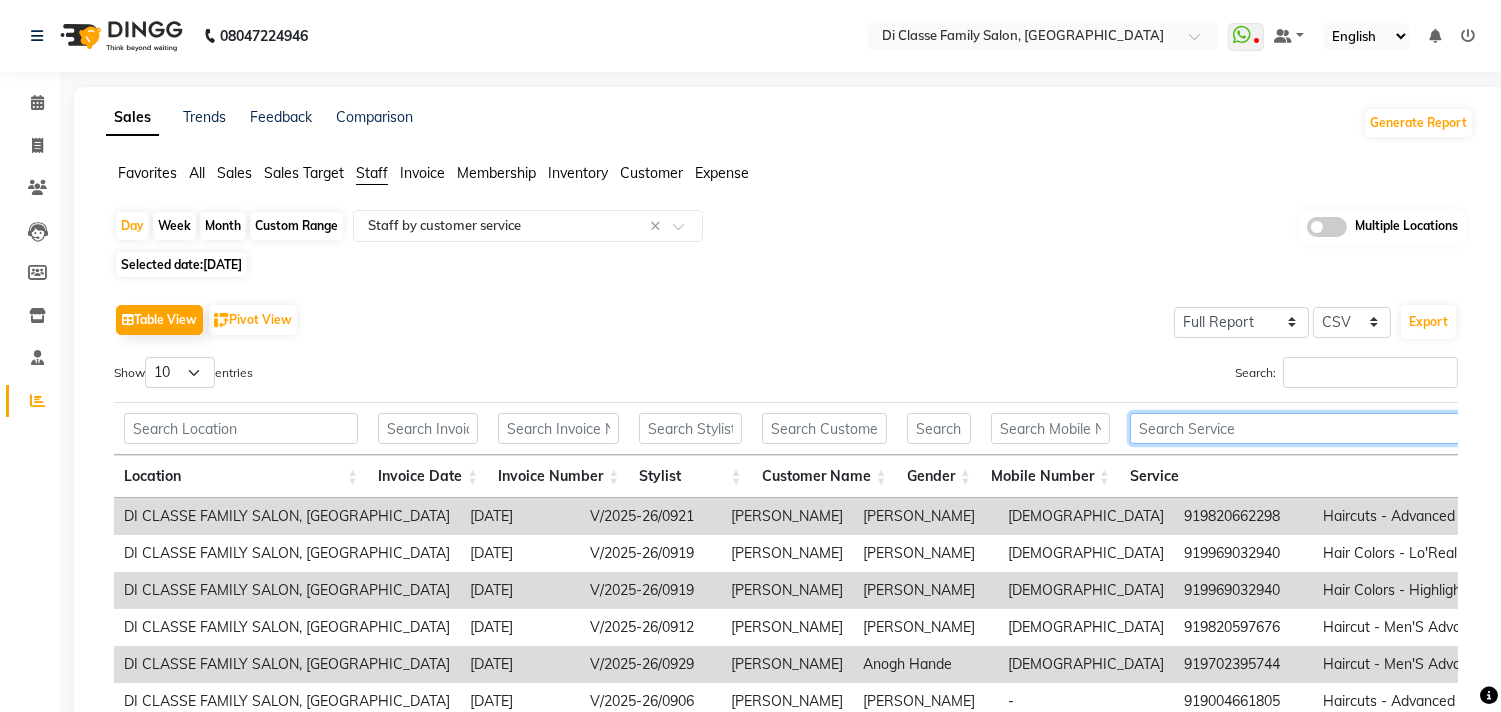 click at bounding box center (1311, 428) 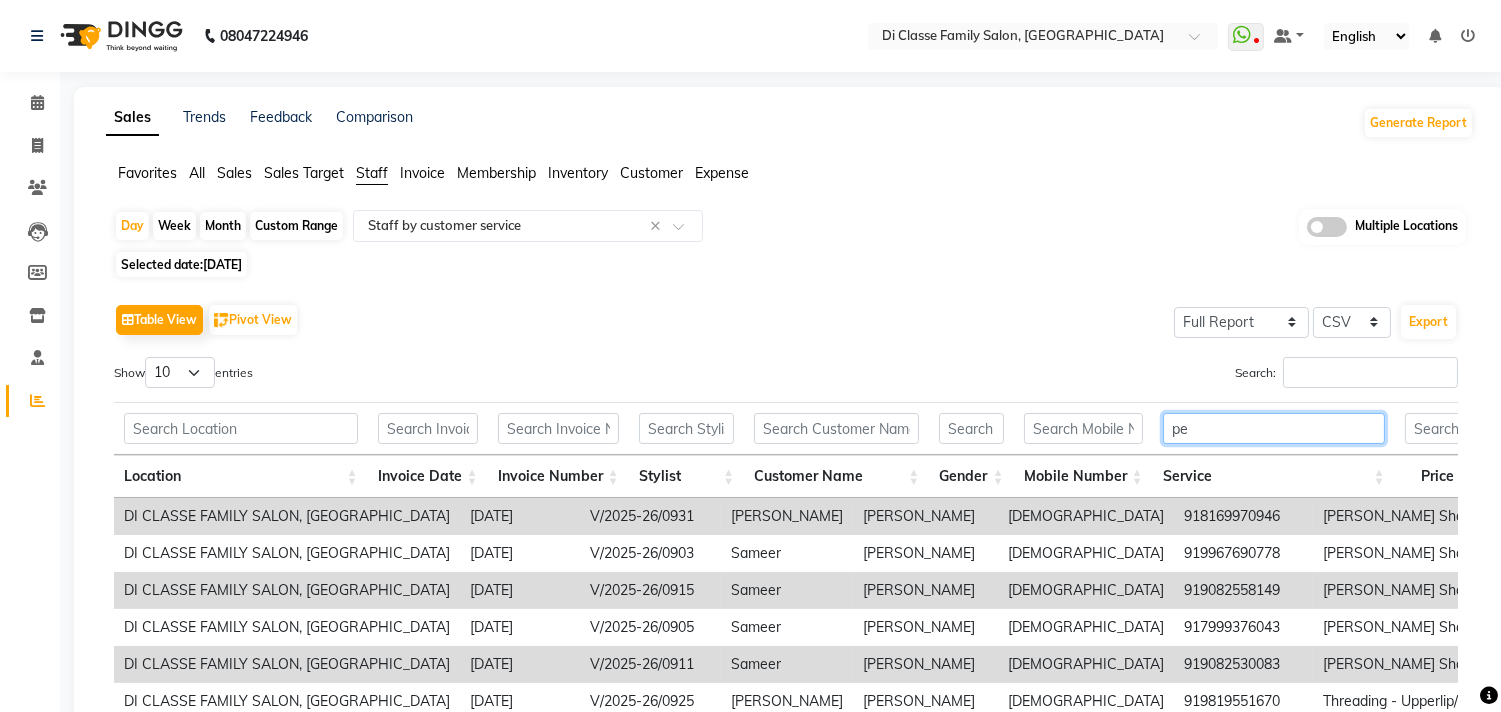 type on "p" 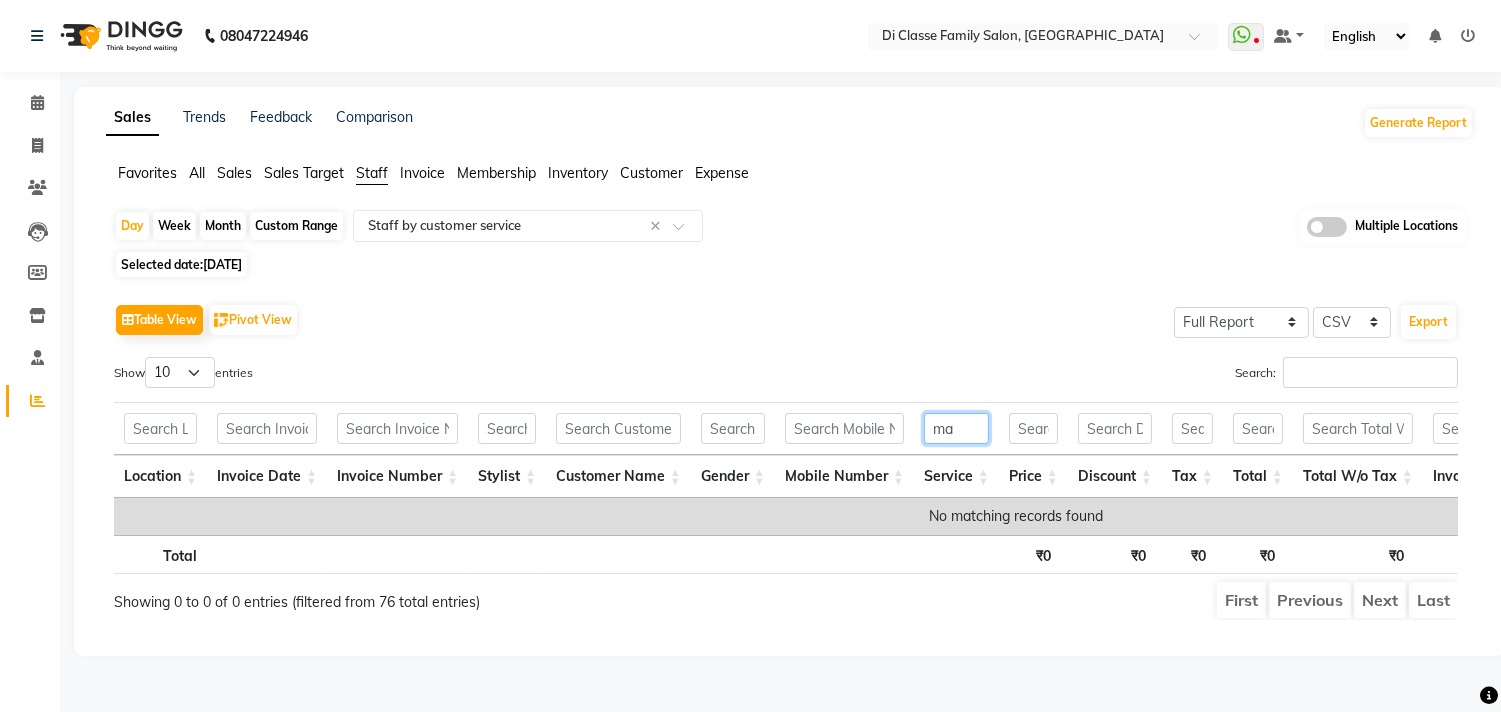 type on "m" 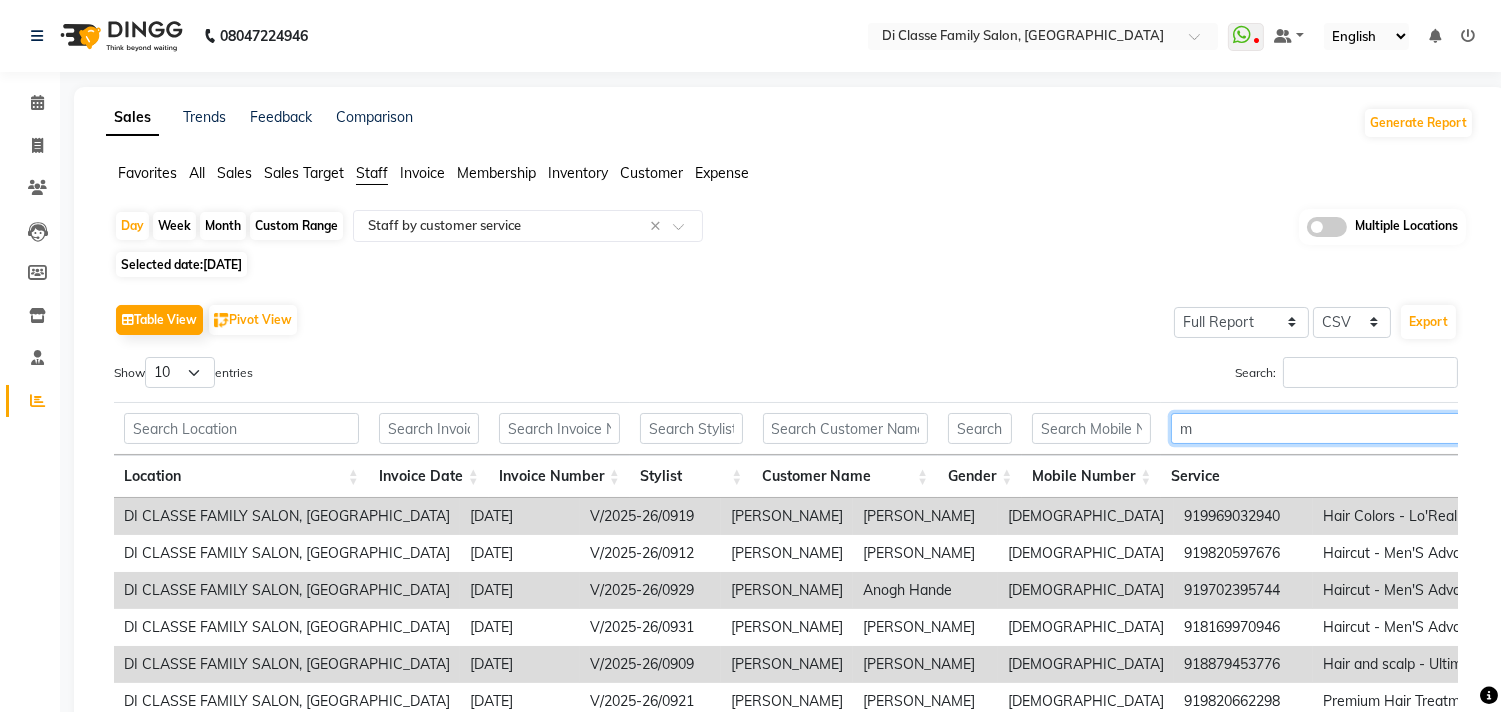 type 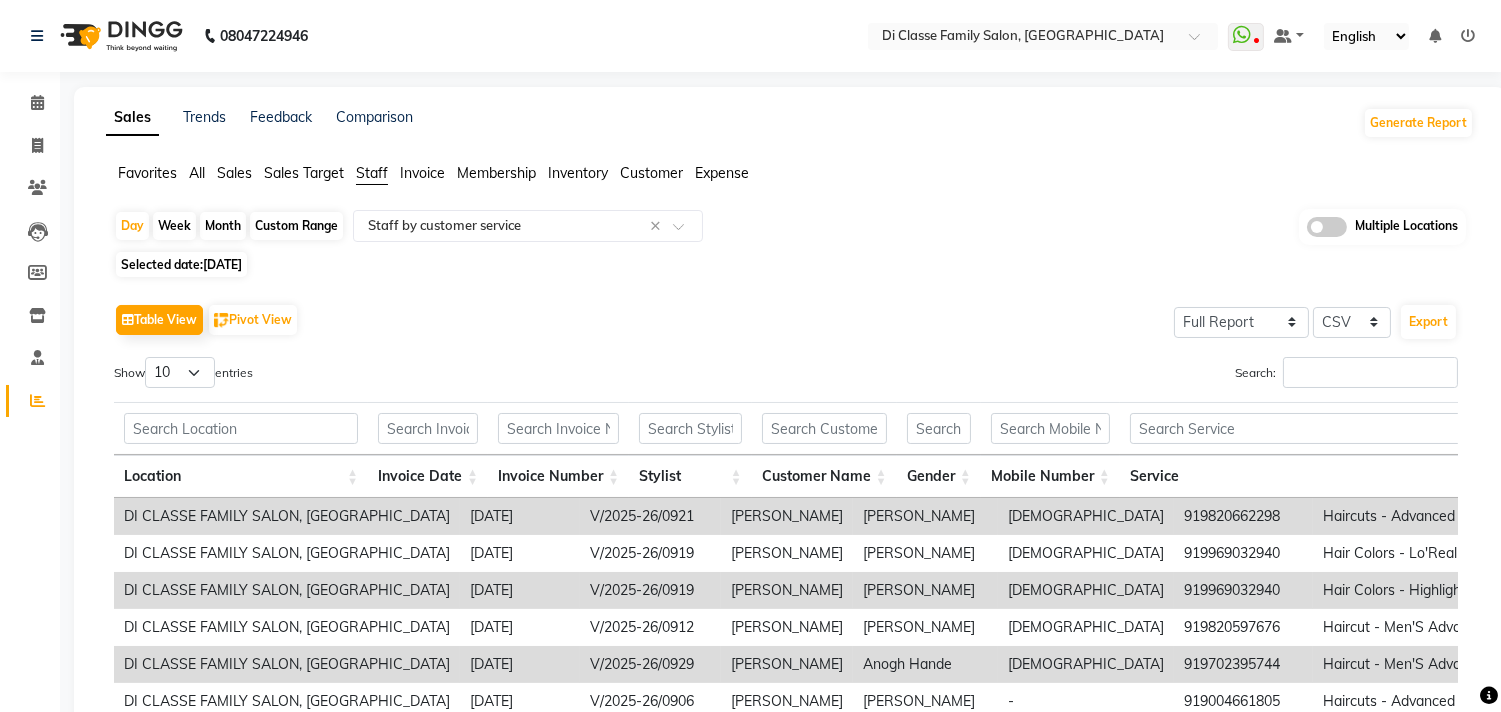 click on "[DATE]" 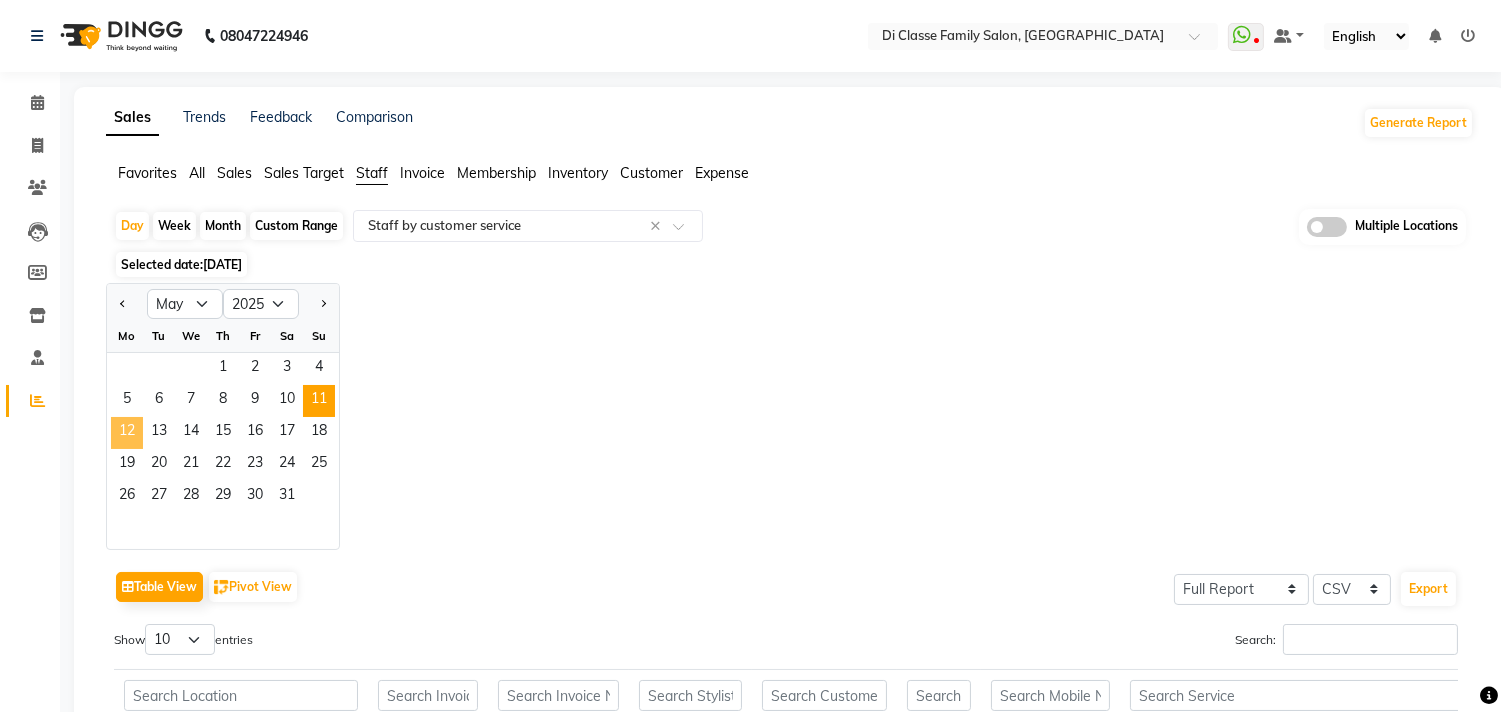 click on "12" 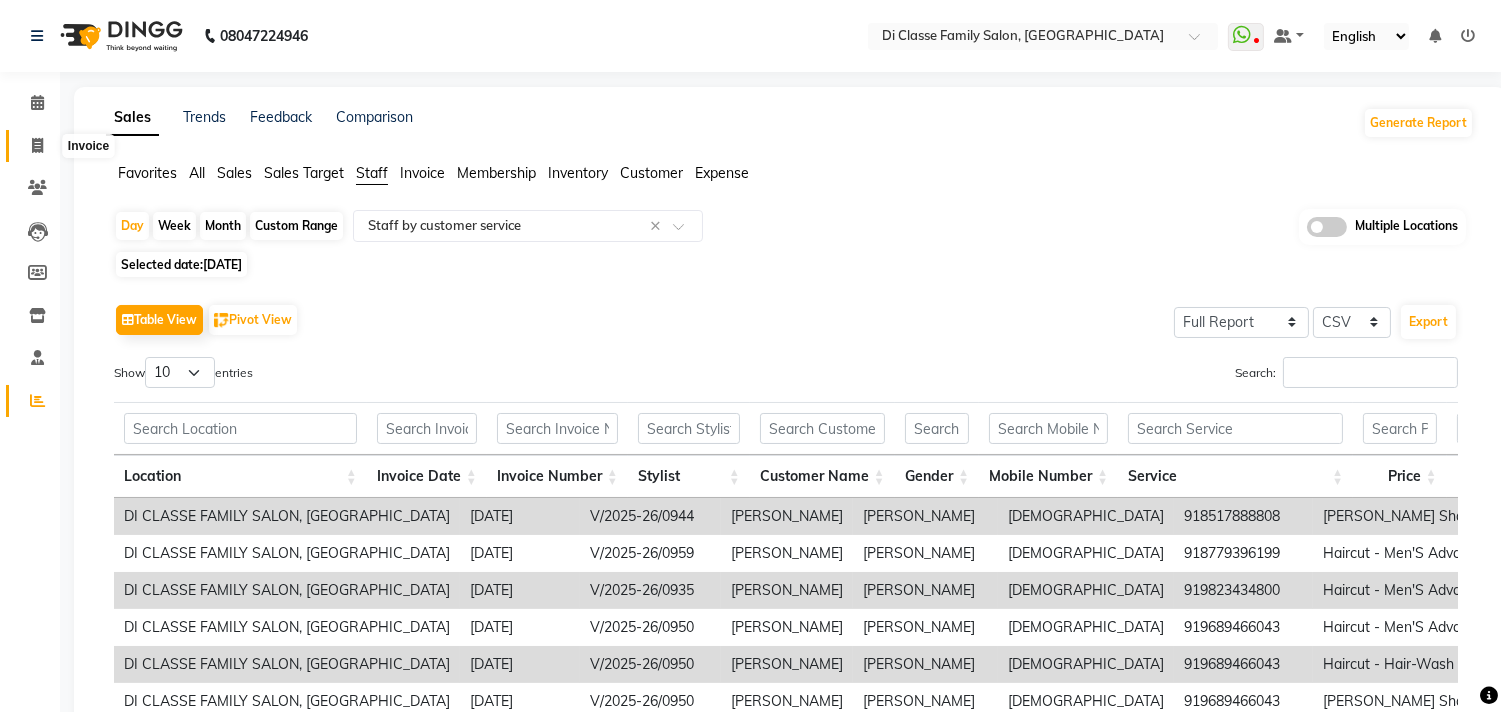 click 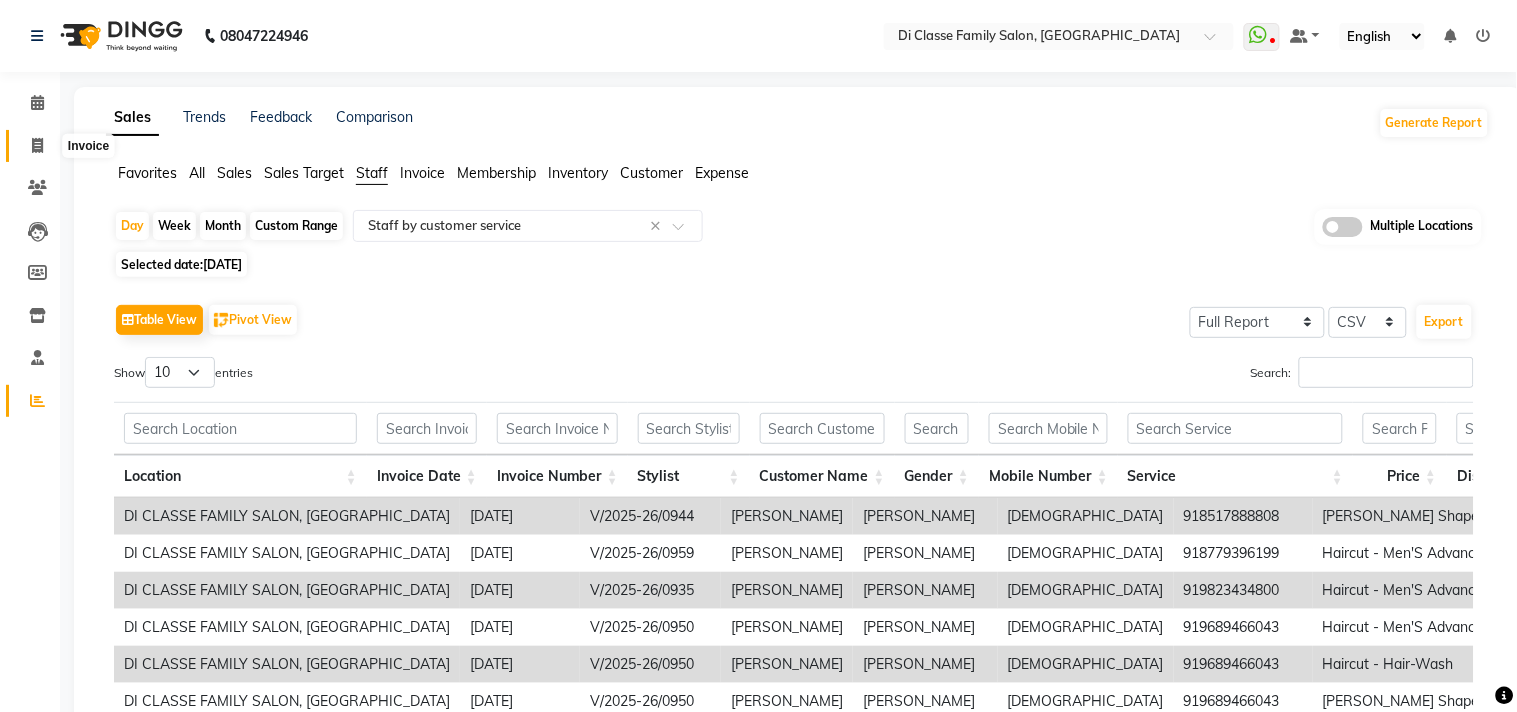 select on "service" 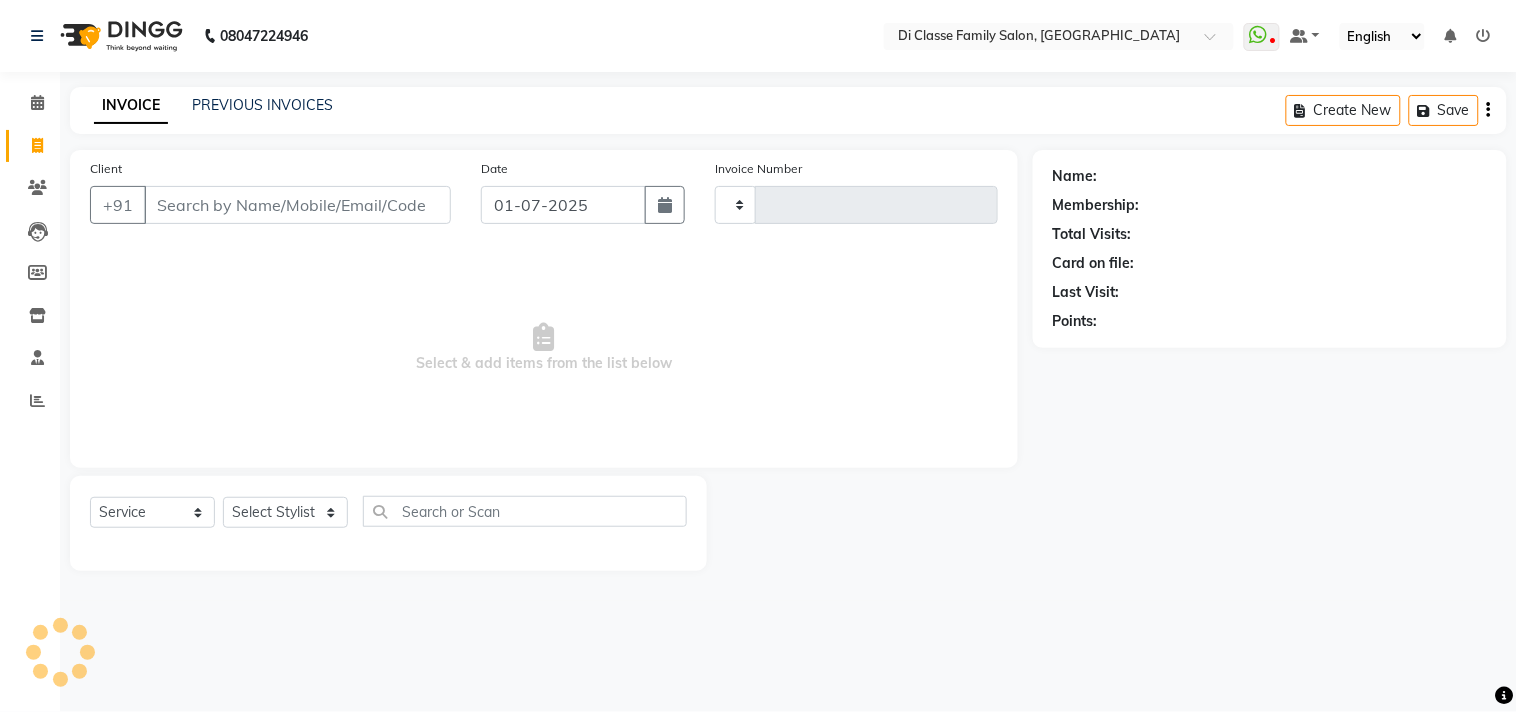 click on "Client" at bounding box center (297, 205) 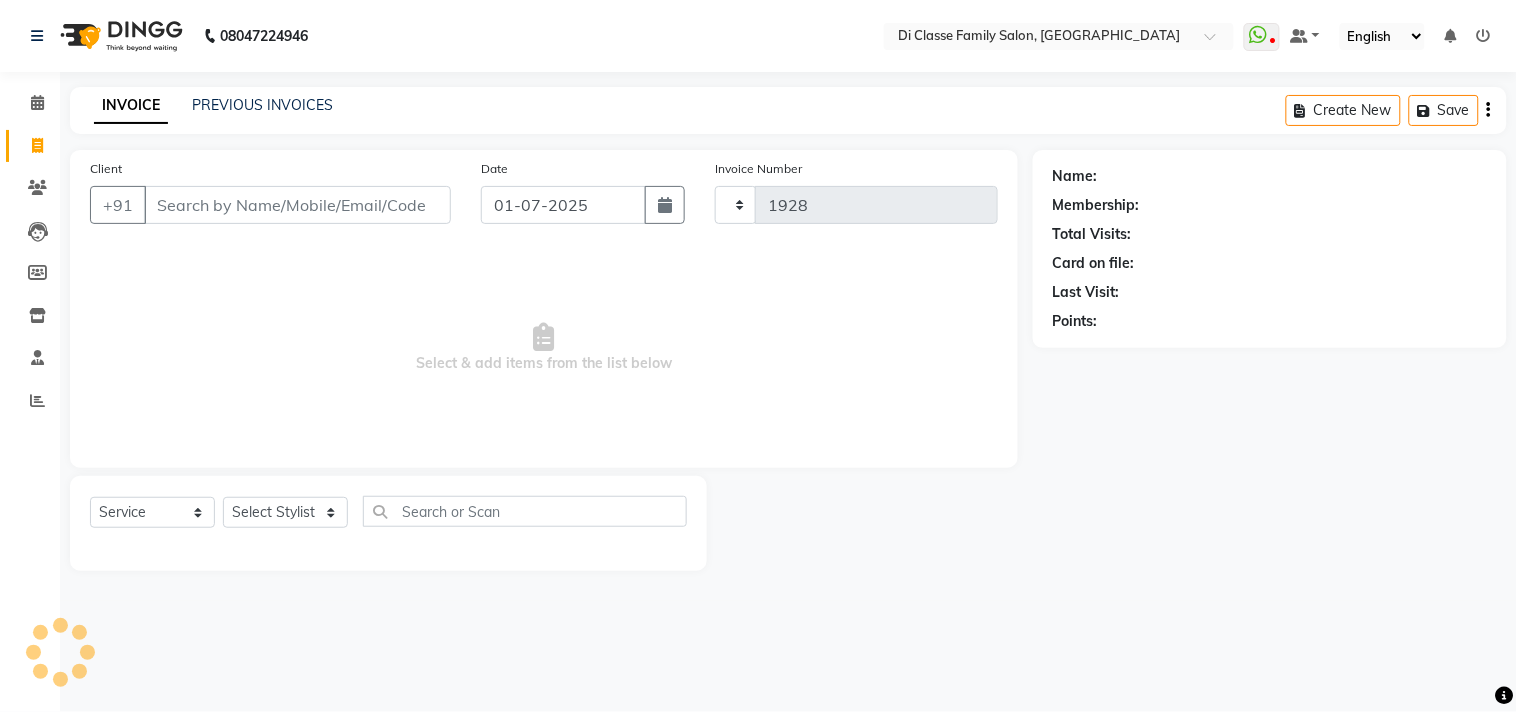 select on "4704" 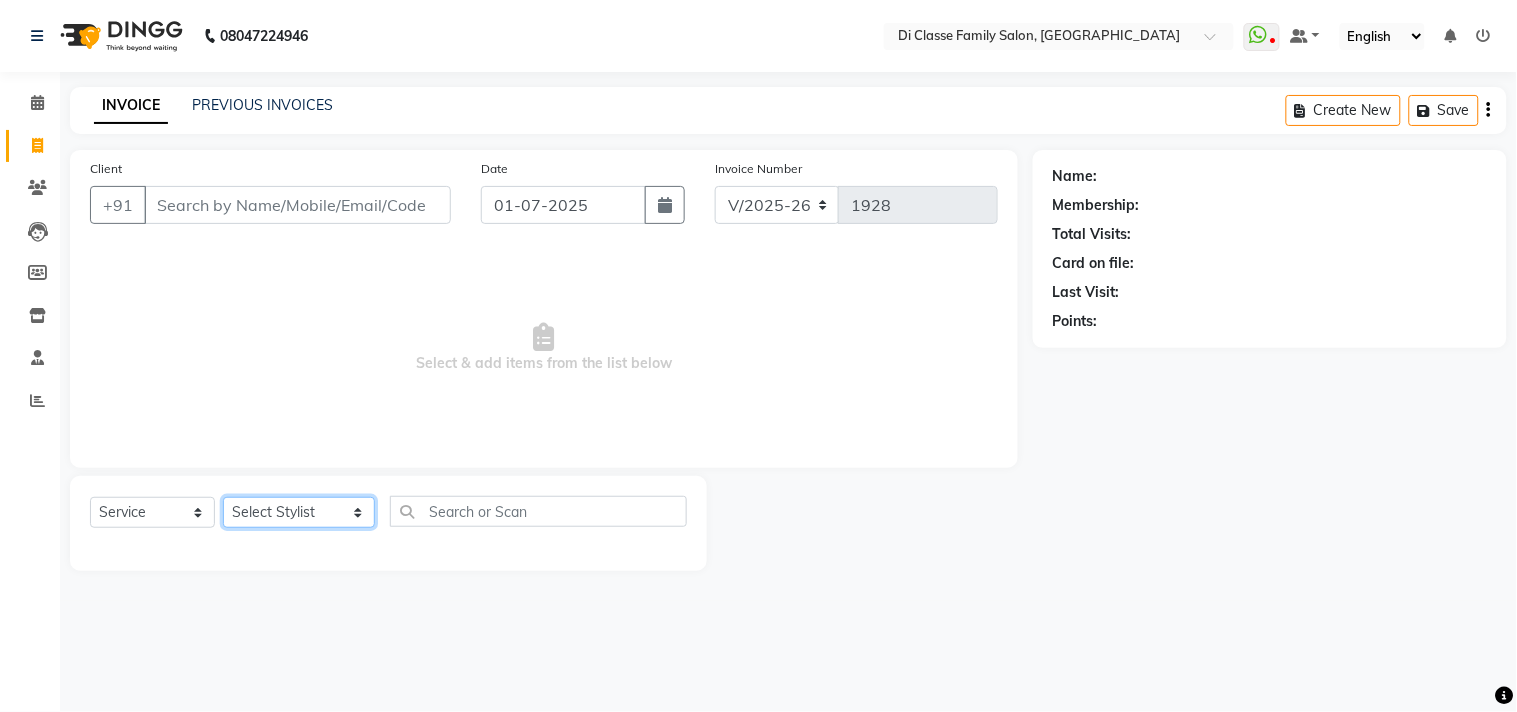 click on "Select Stylist [PERSON_NAME]  [PERSON_NAME]  [PERSON_NAME]  Front Desk Javed [PERSON_NAME]  [PERSON_NAME] [PERSON_NAME]  Pooja Jadhav [PERSON_NAME] [PERSON_NAME] [PERSON_NAME] SACHIN [PERSON_NAME] SAHAJAN [PERSON_NAME]  [PERSON_NAME] [PERSON_NAME] [PERSON_NAME] [PERSON_NAME]" 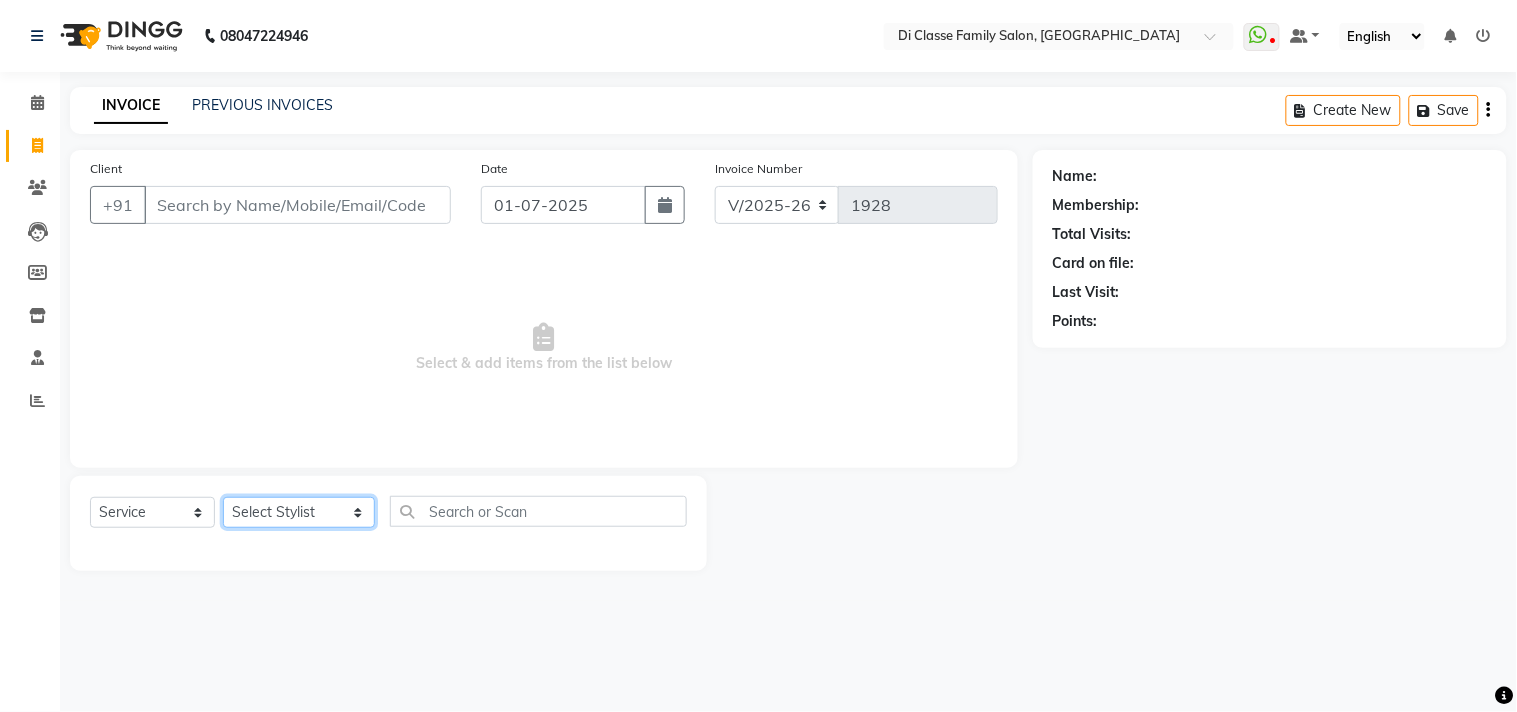 select on "28413" 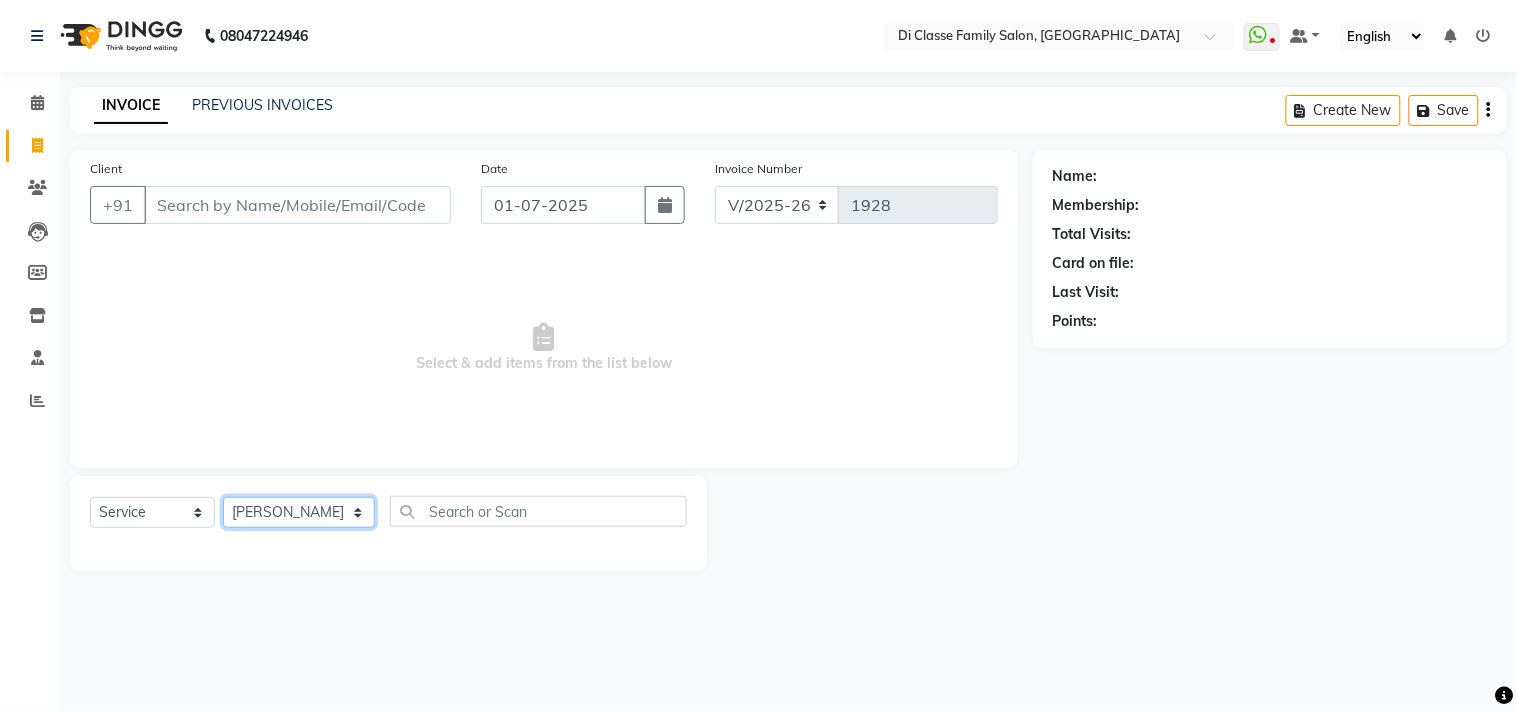 click on "Select Stylist [PERSON_NAME]  [PERSON_NAME]  [PERSON_NAME]  Front Desk Javed [PERSON_NAME]  [PERSON_NAME] [PERSON_NAME]  Pooja Jadhav [PERSON_NAME] [PERSON_NAME] [PERSON_NAME] SACHIN [PERSON_NAME] SAHAJAN [PERSON_NAME]  [PERSON_NAME] [PERSON_NAME] [PERSON_NAME] [PERSON_NAME]" 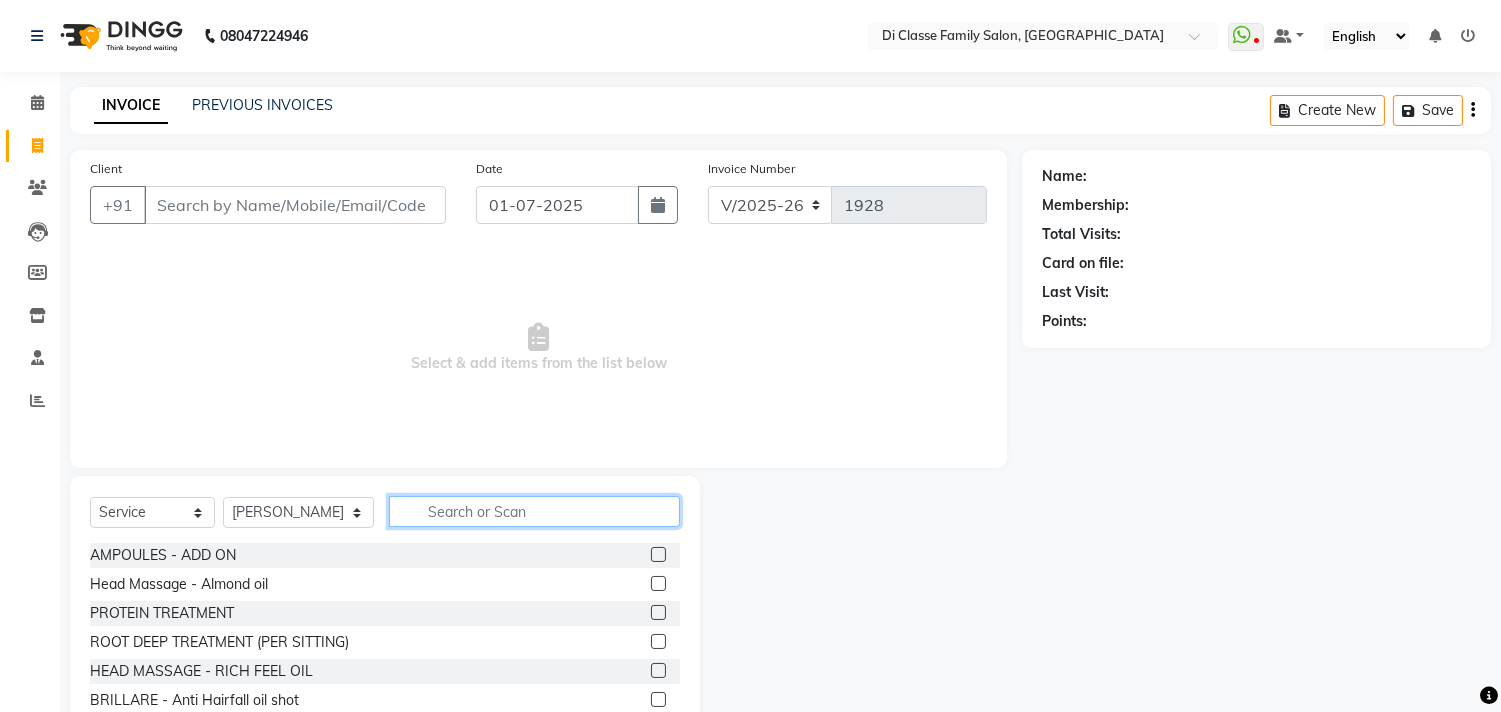 click 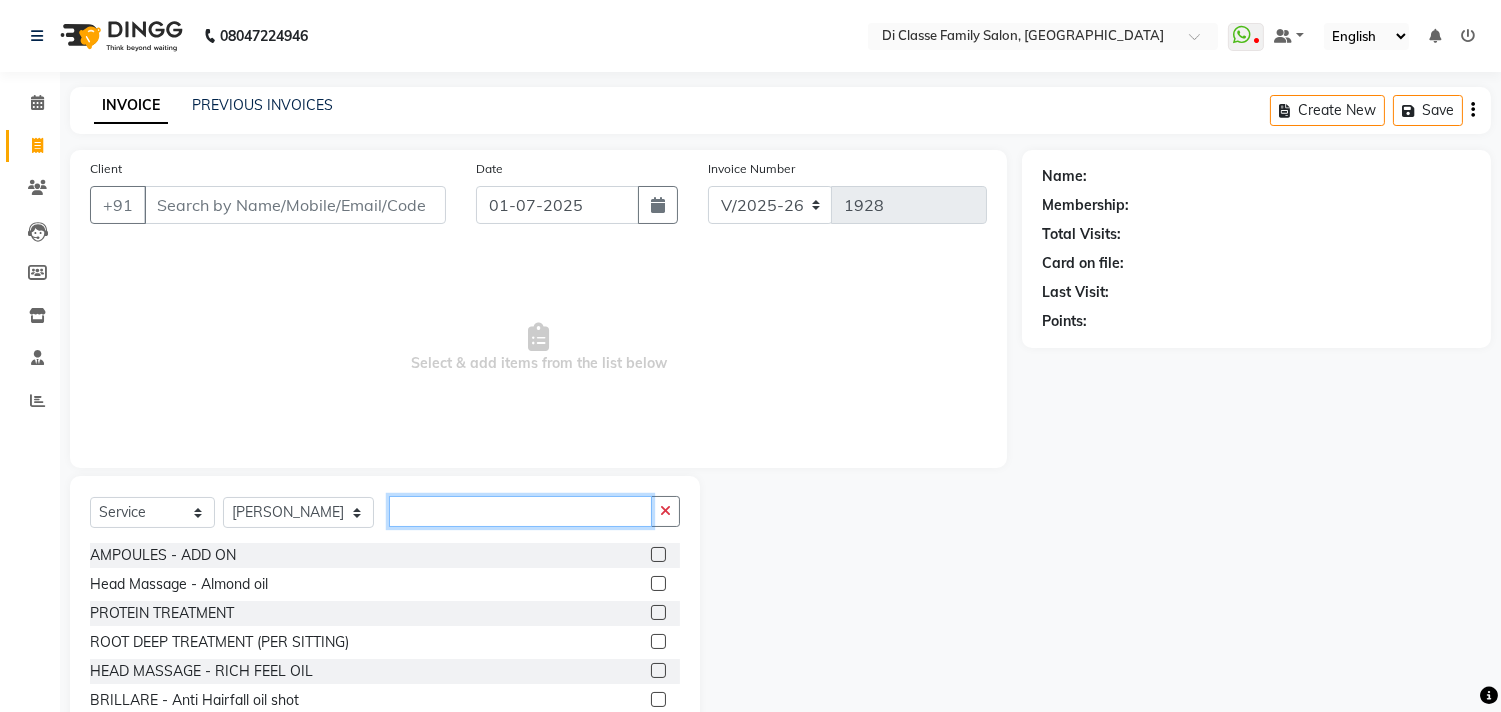 type 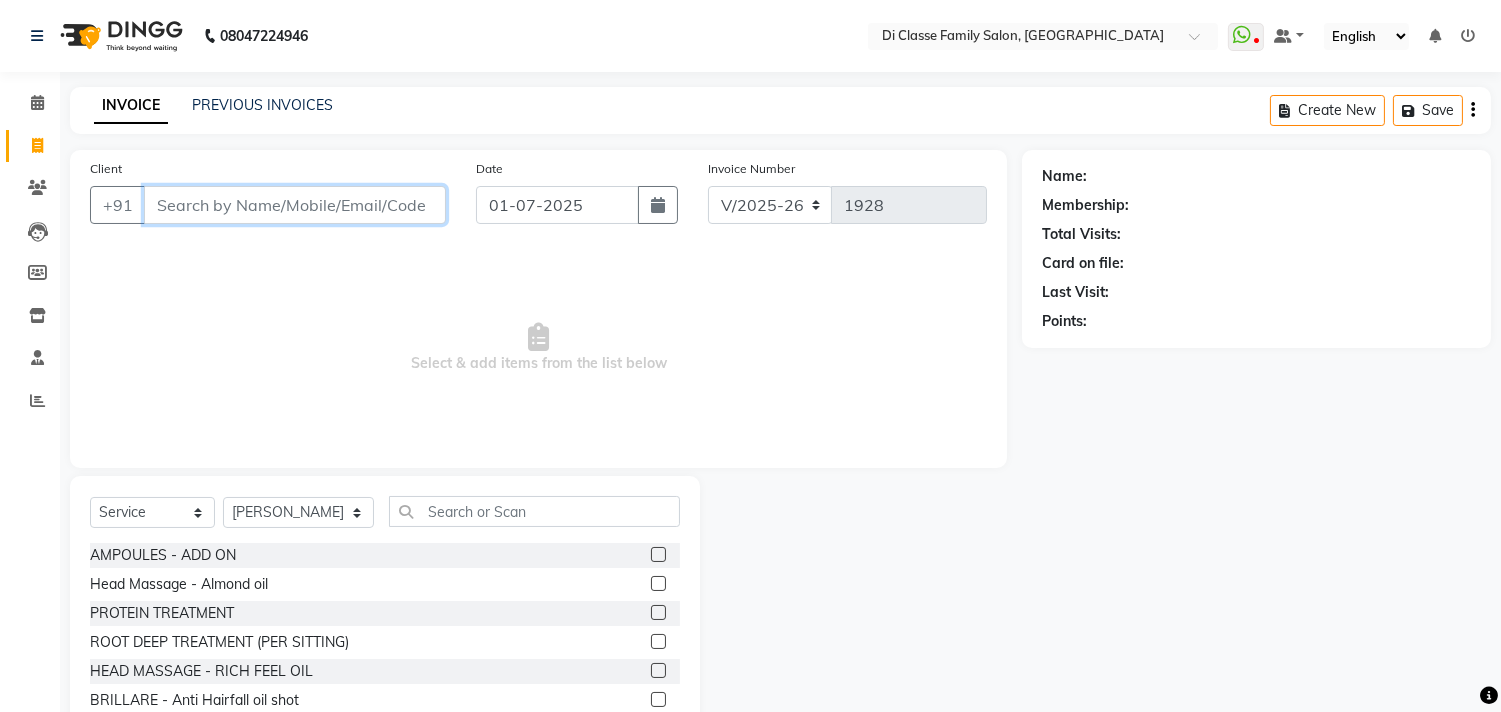 drag, startPoint x: 332, startPoint y: 201, endPoint x: 826, endPoint y: 142, distance: 497.5108 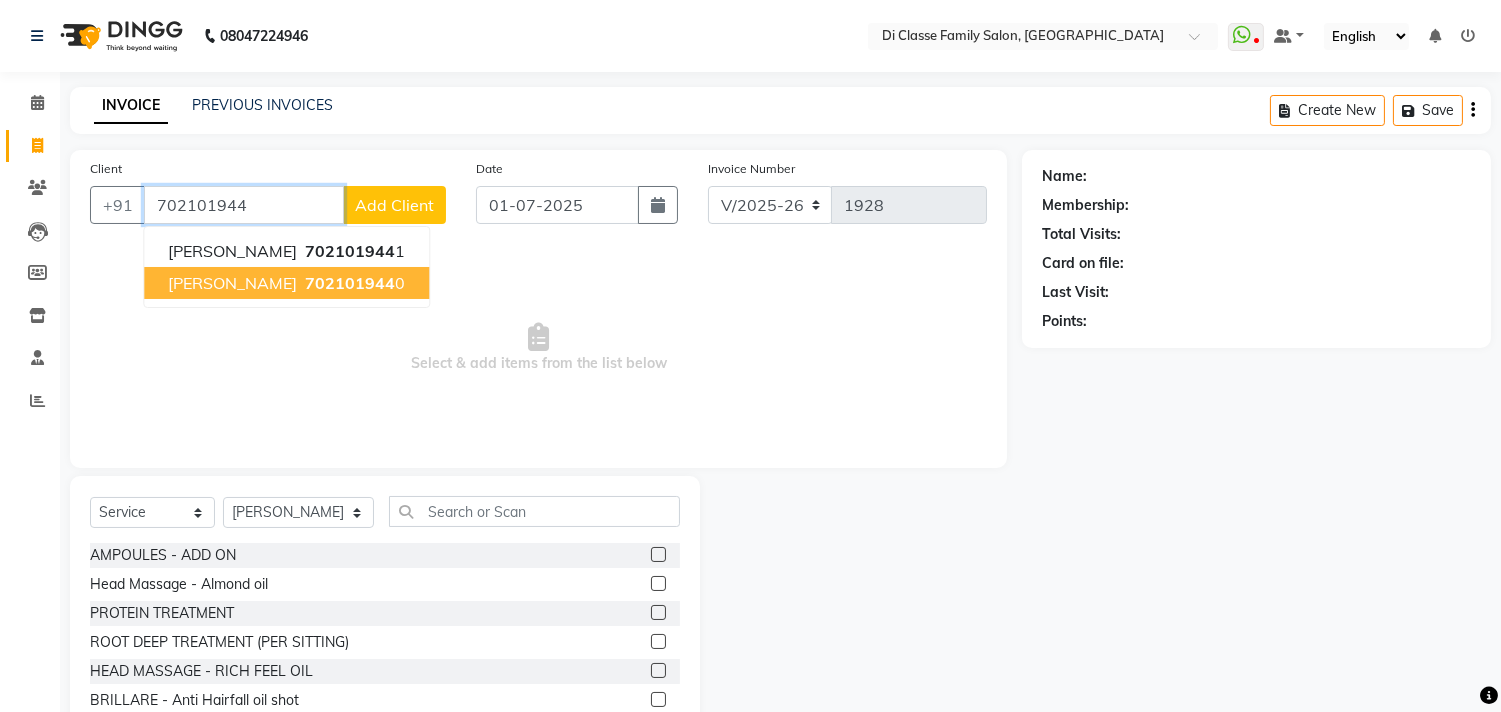 click on "[PERSON_NAME]   702101944 0" at bounding box center [286, 283] 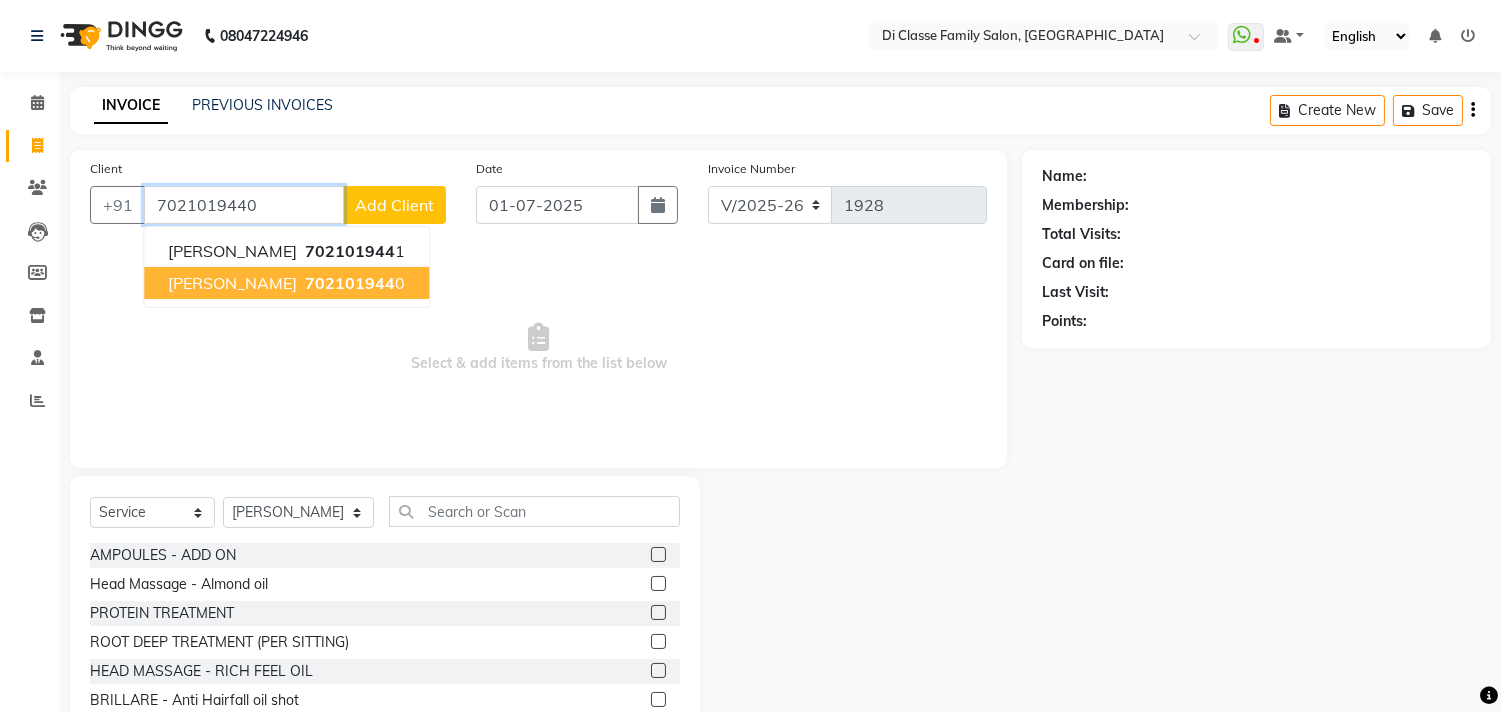 type on "7021019440" 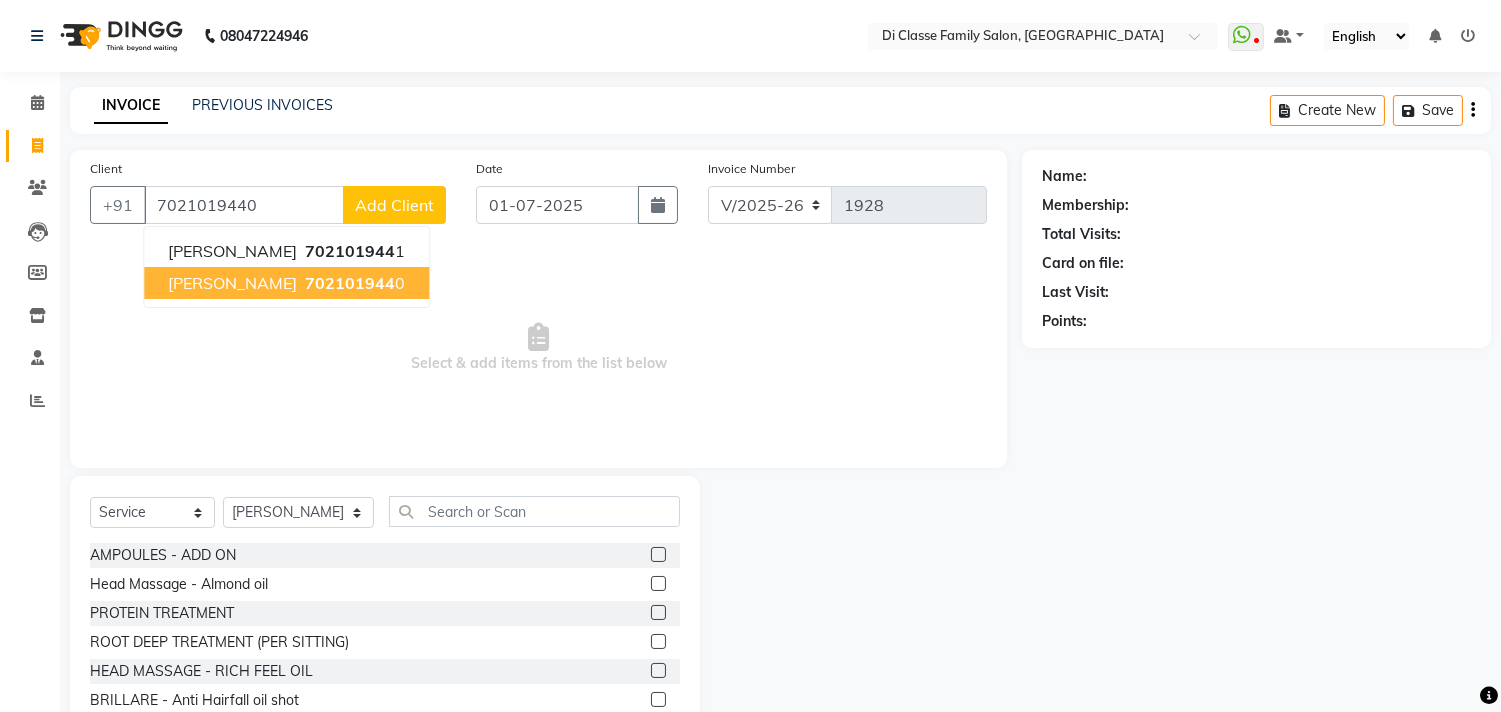 select on "1: Object" 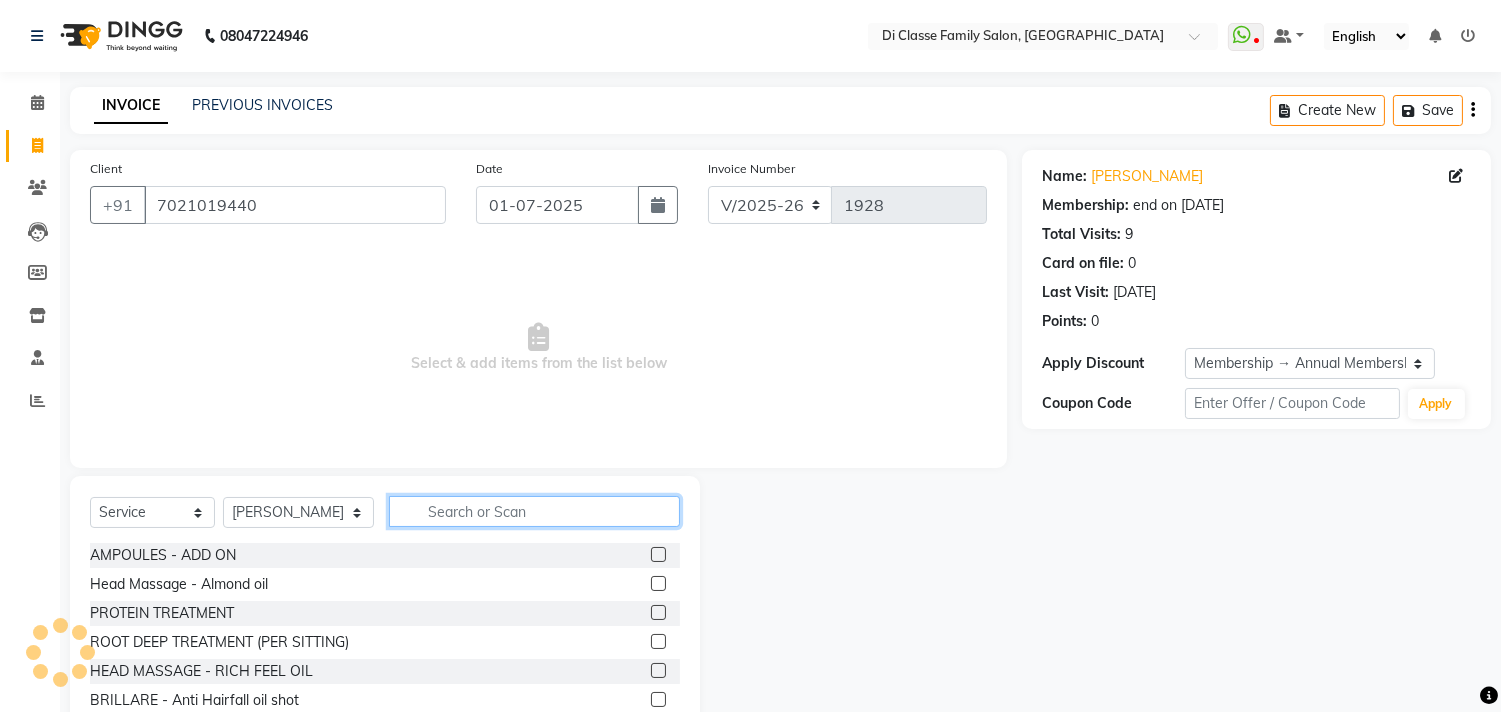 click 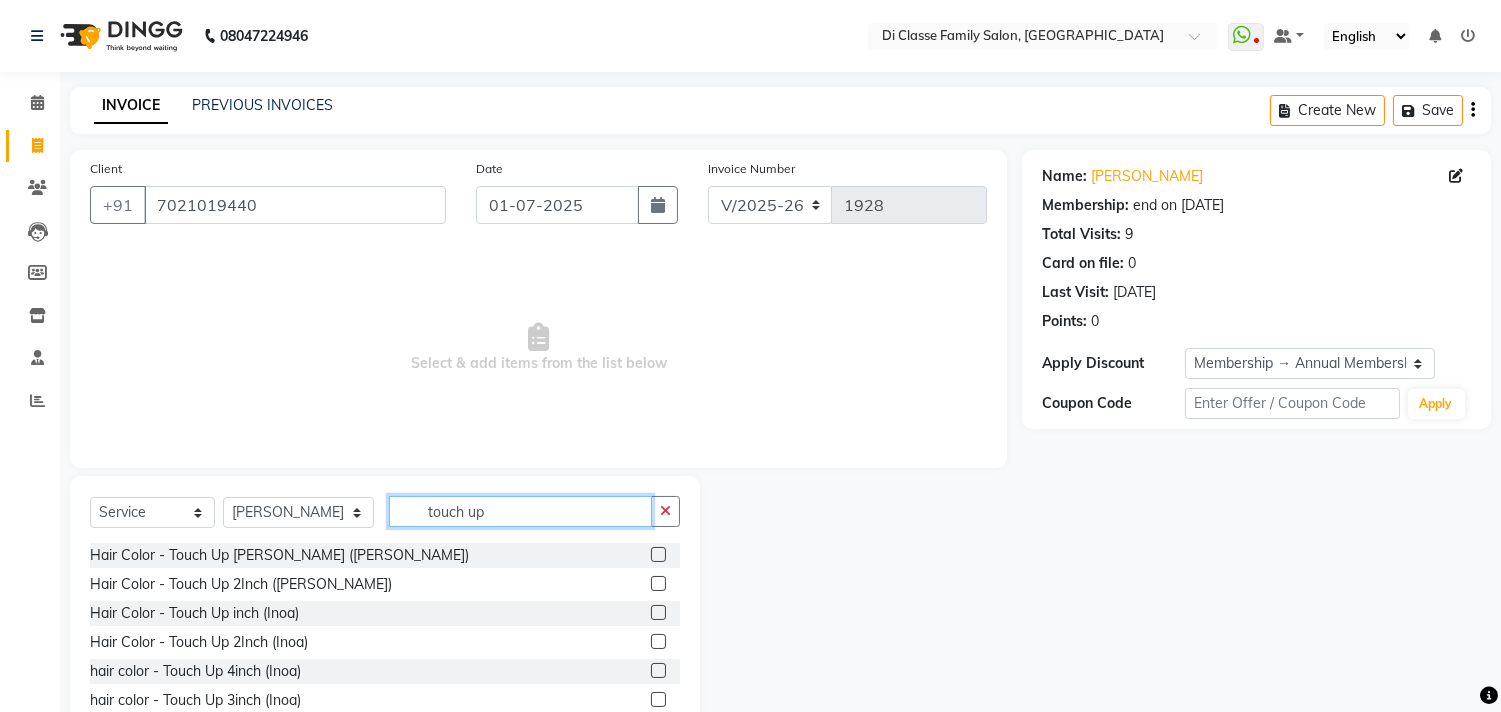 type on "touch up" 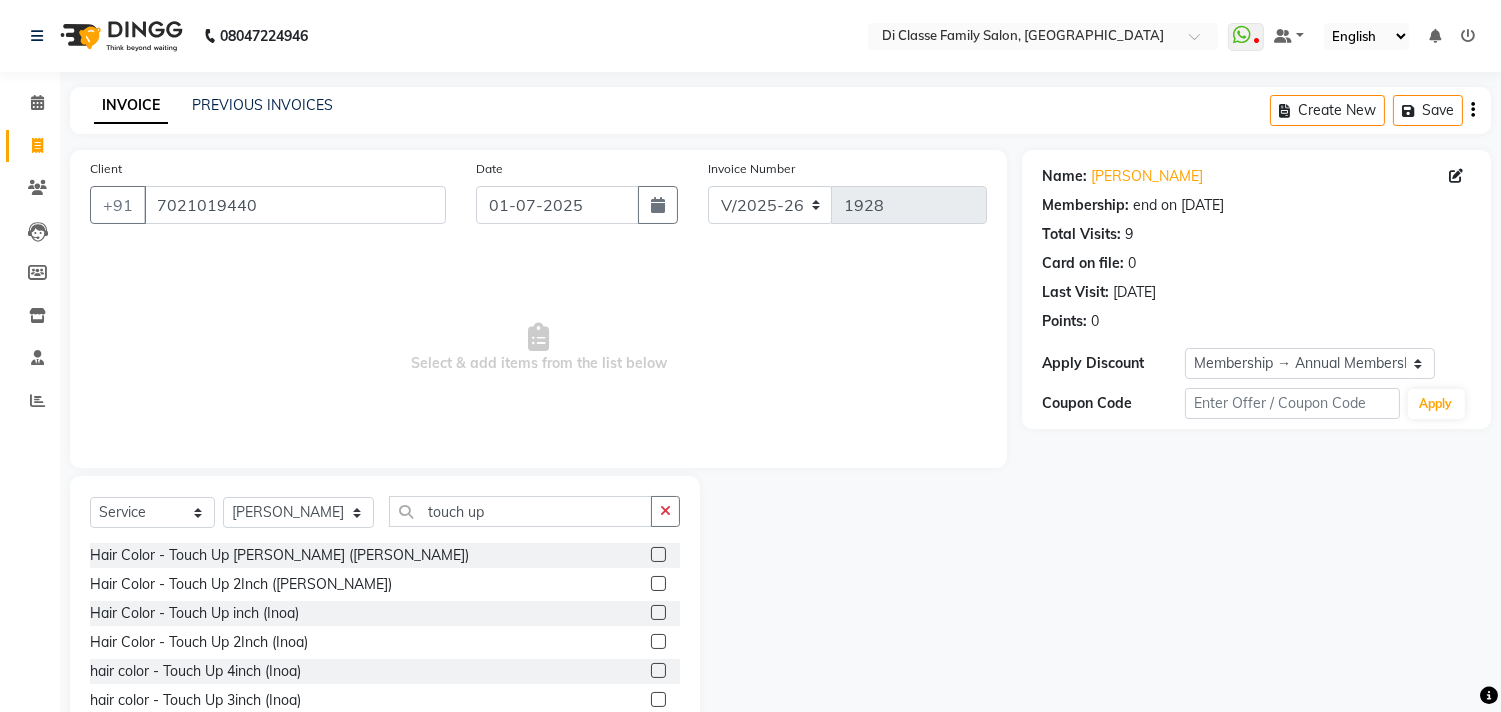 click 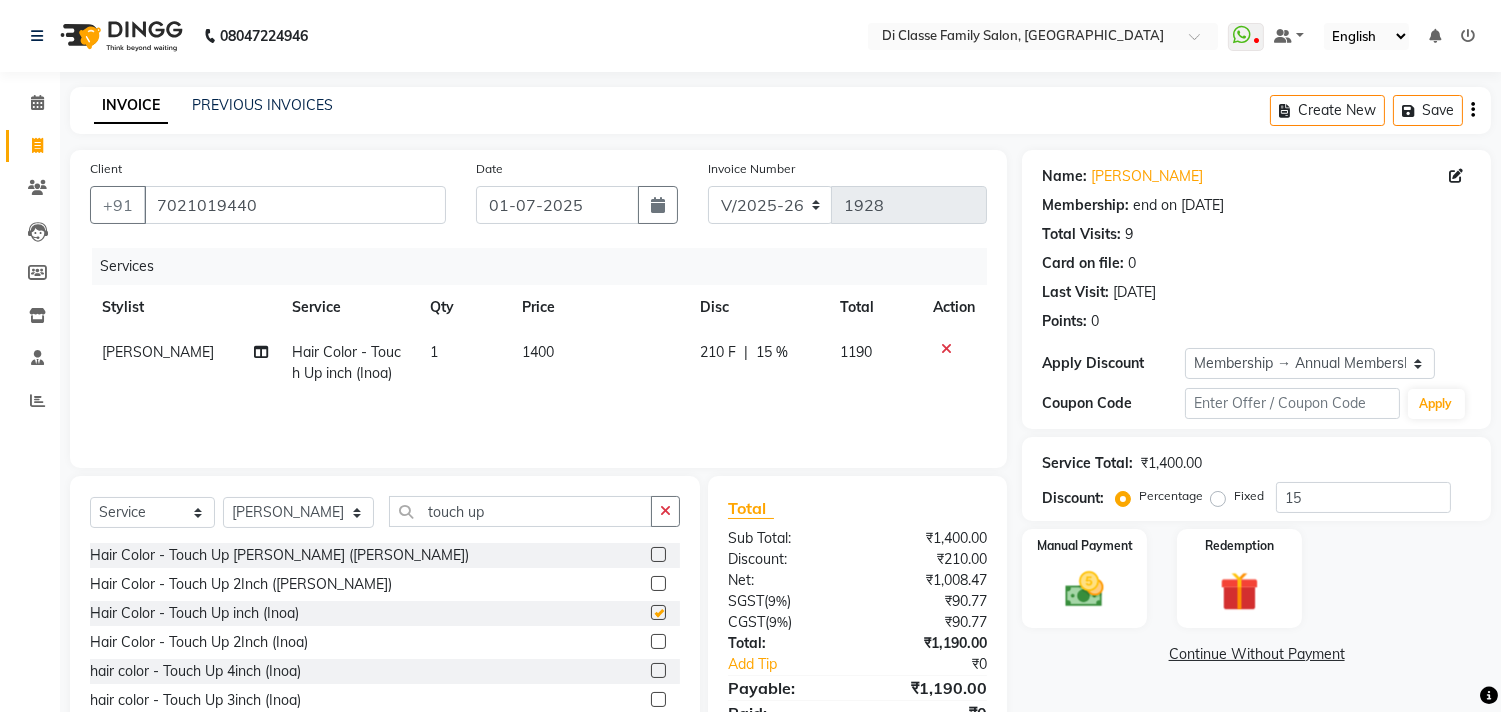 checkbox on "false" 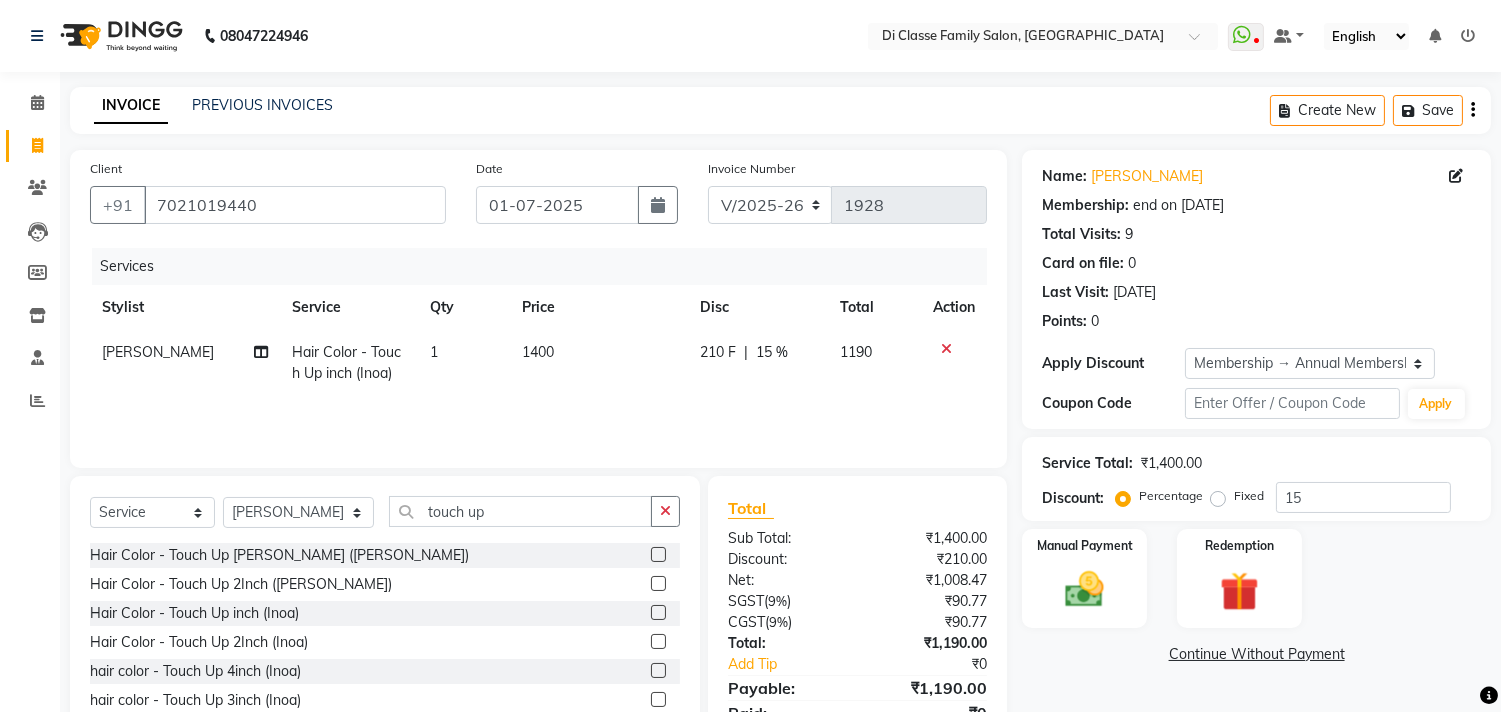drag, startPoint x: 574, startPoint y: 398, endPoint x: 573, endPoint y: 364, distance: 34.0147 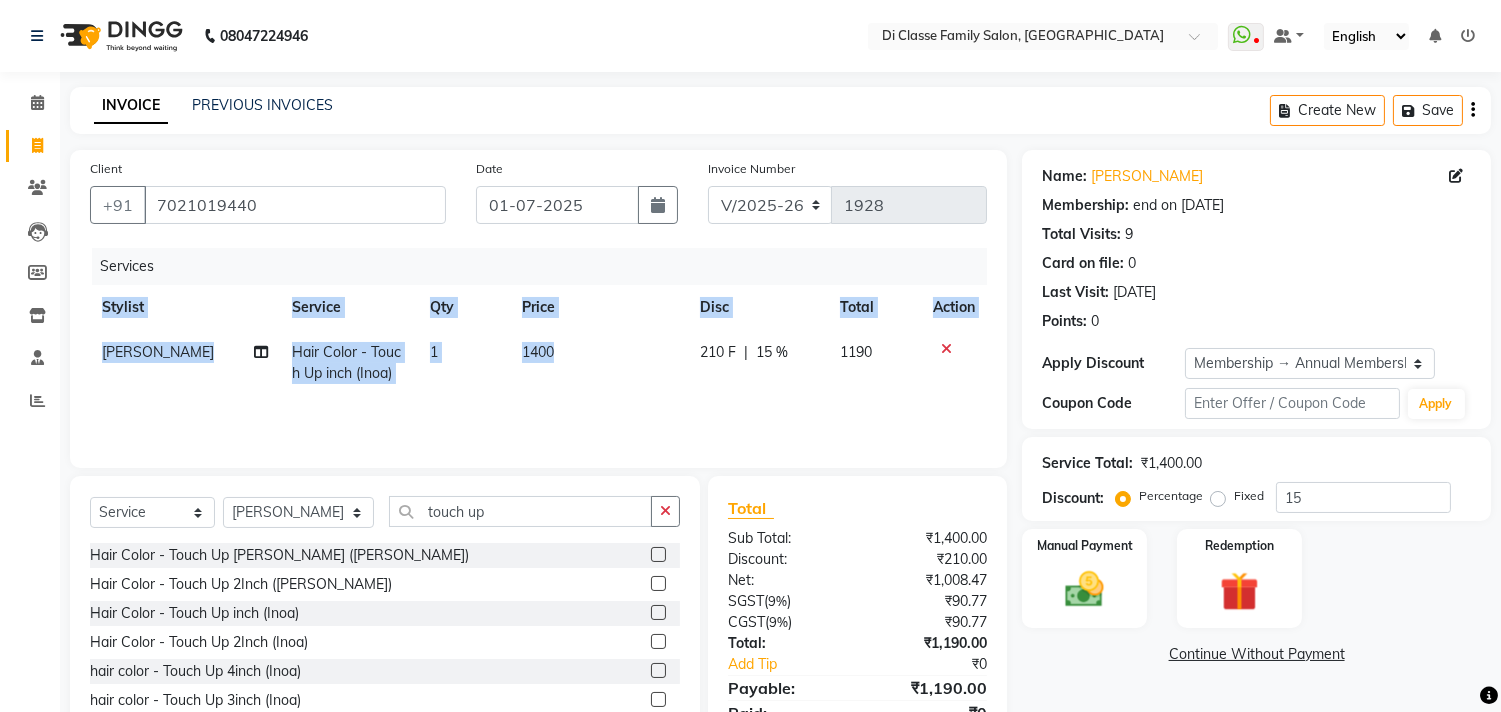 click on "1400" 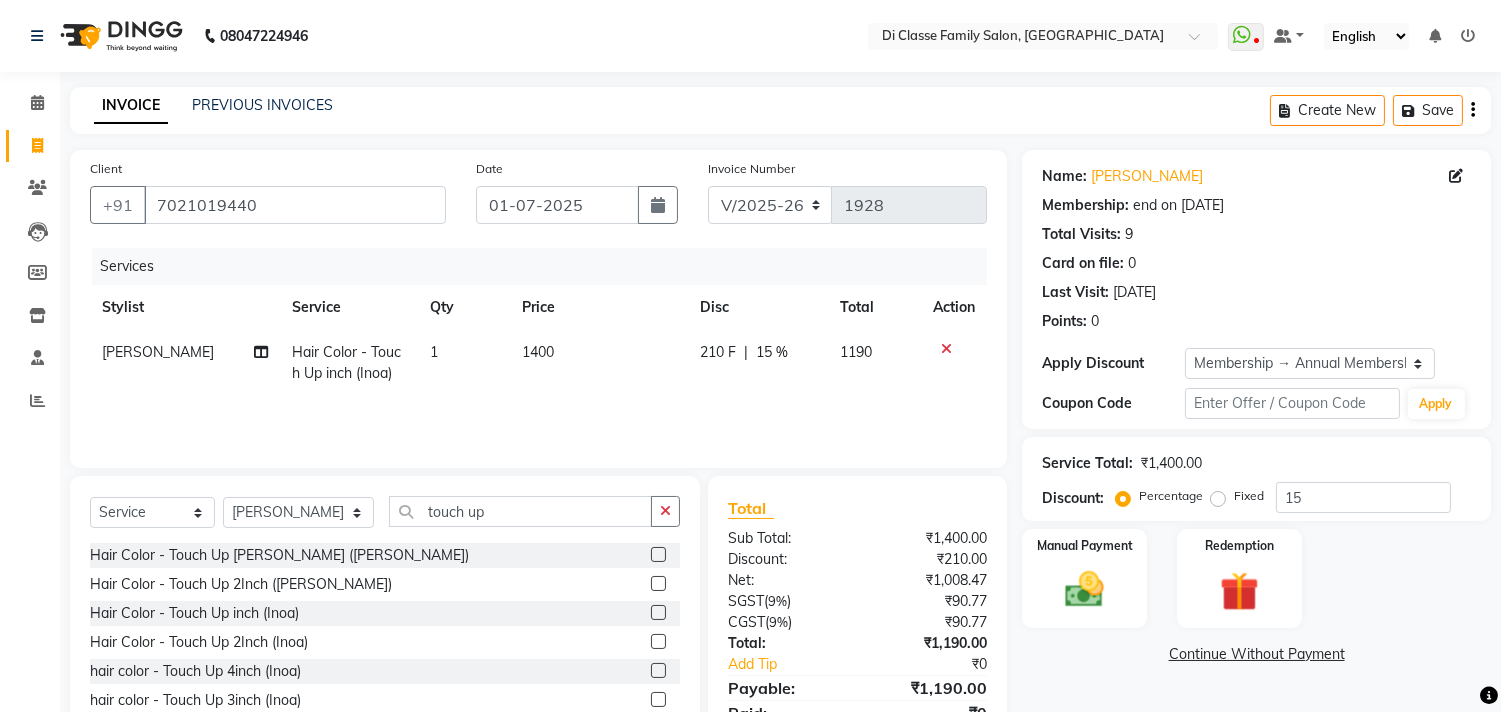 select on "28413" 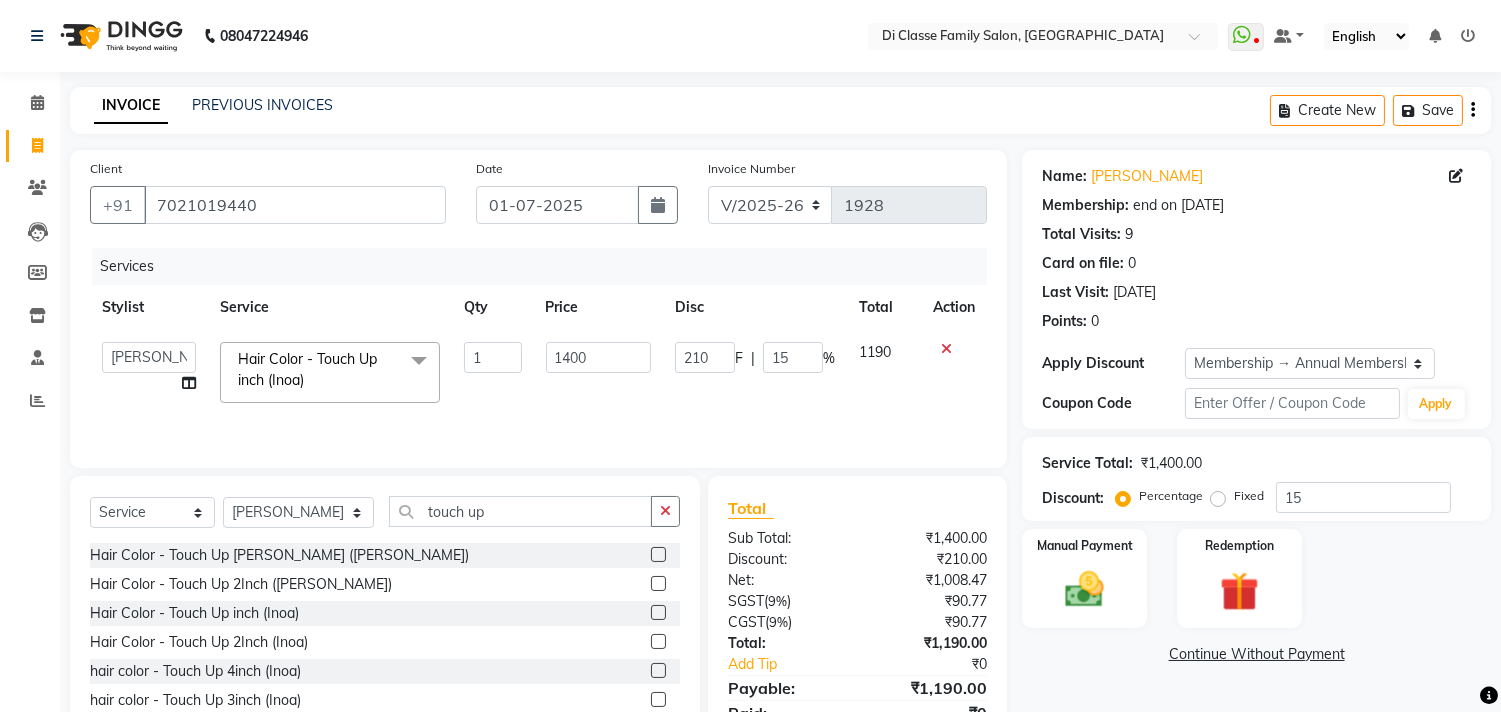 click on "1400" 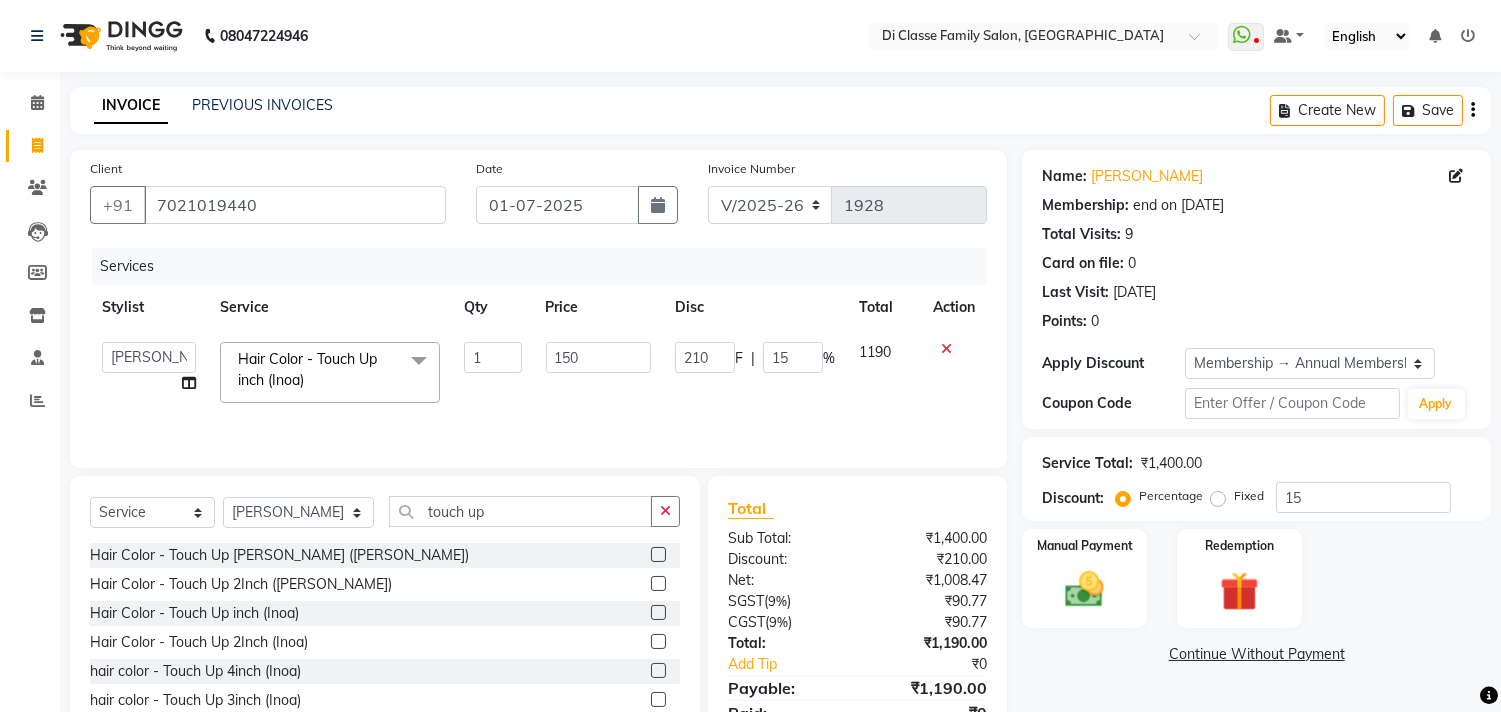 type on "1500" 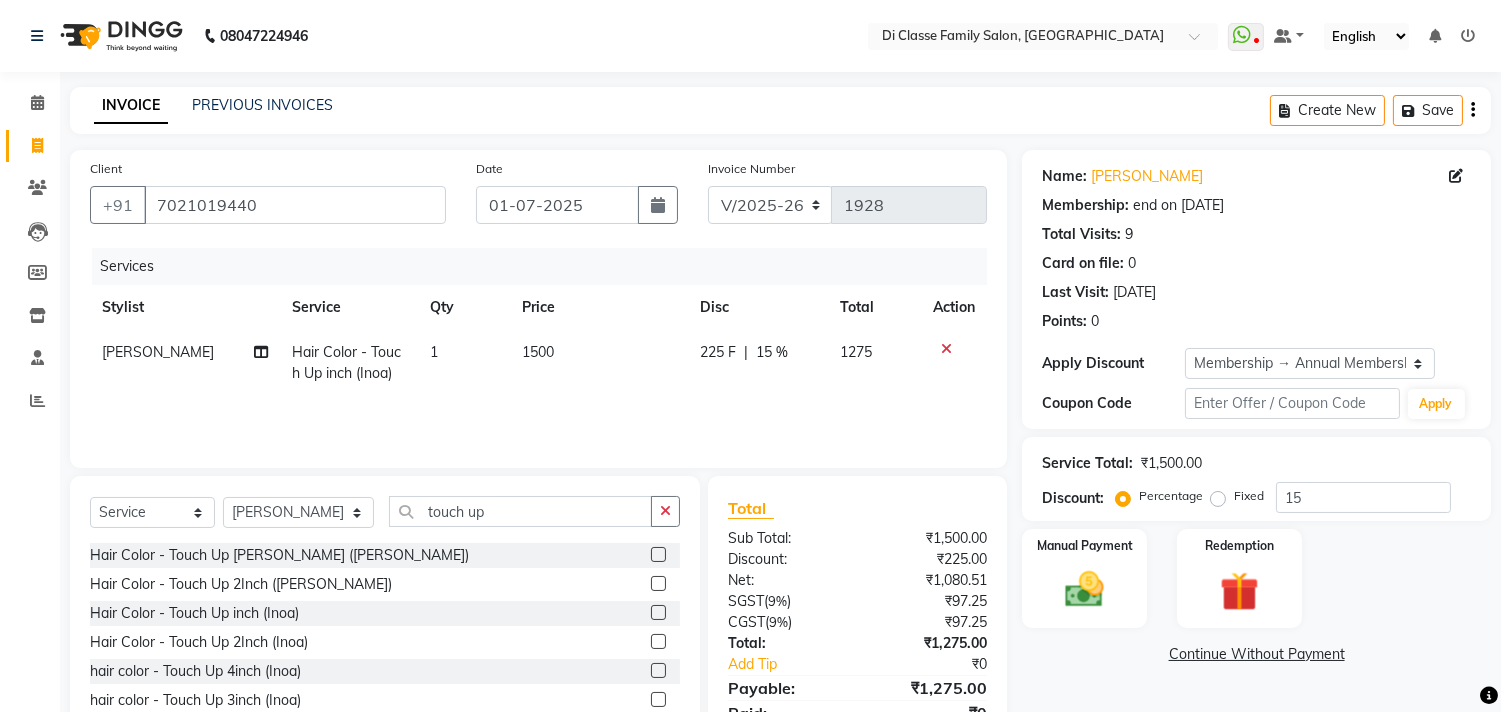 click on "Client [PHONE_NUMBER] Date [DATE] Invoice Number INV/2025 V/[PHONE_NUMBER] Services Stylist Service Qty Price Disc Total Action [PERSON_NAME] Hair Color - Touch Up inch (Inoa) 1 1500 225 F | 15 % 1275" 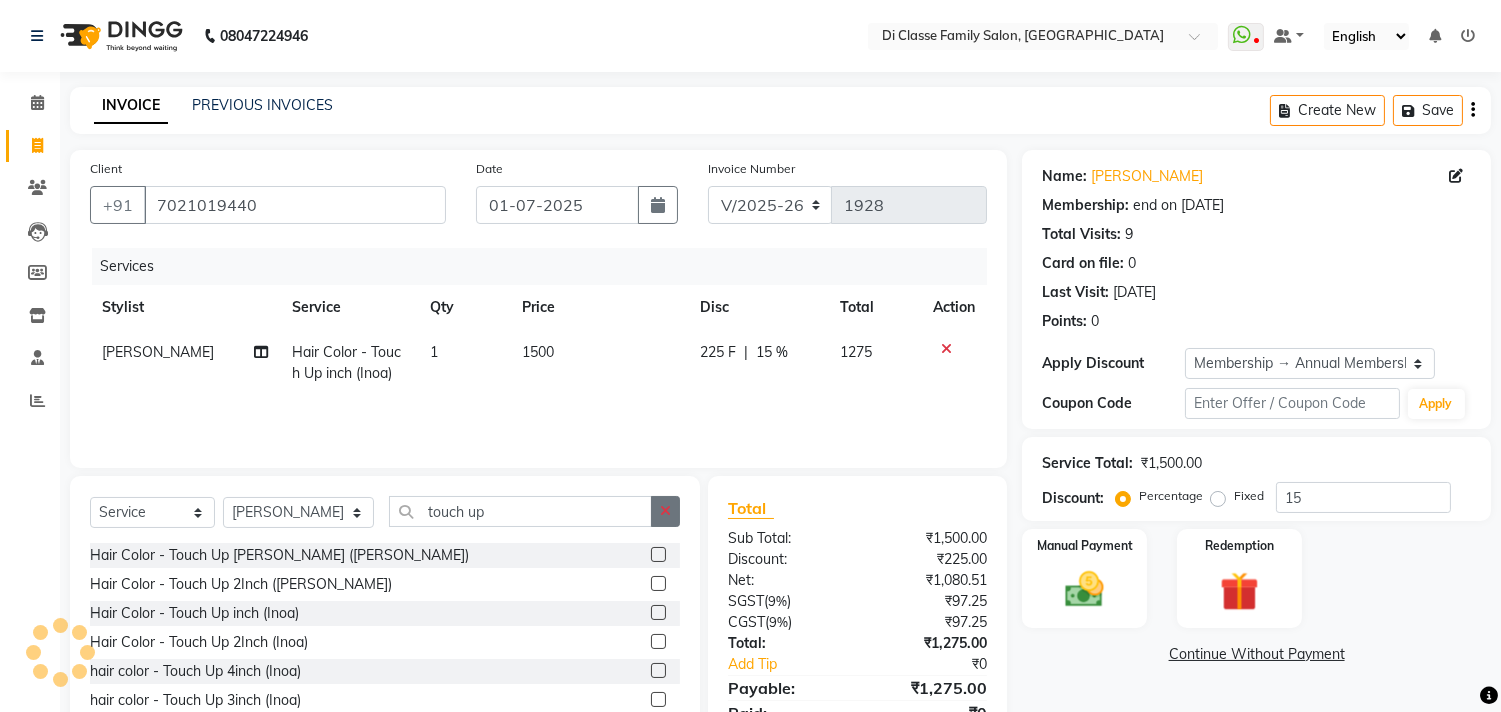 click 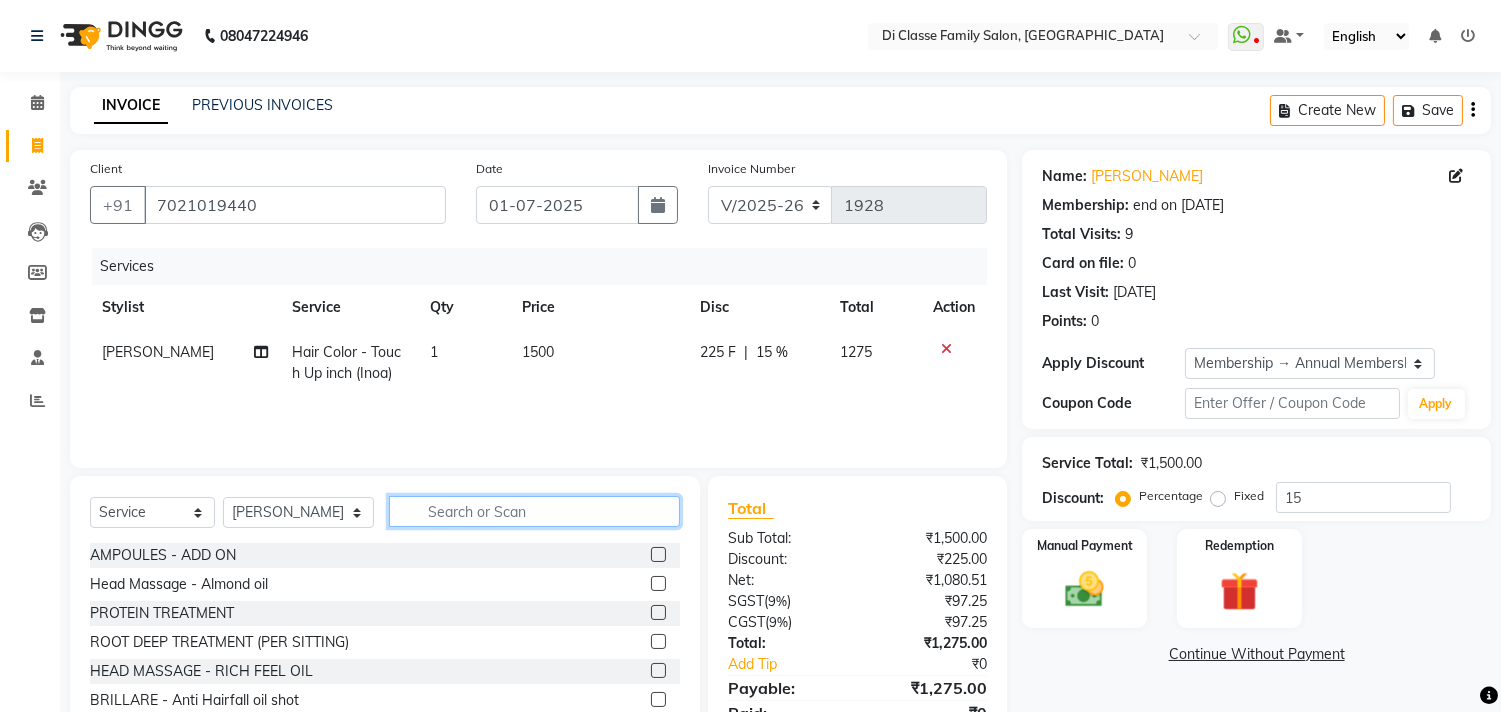click 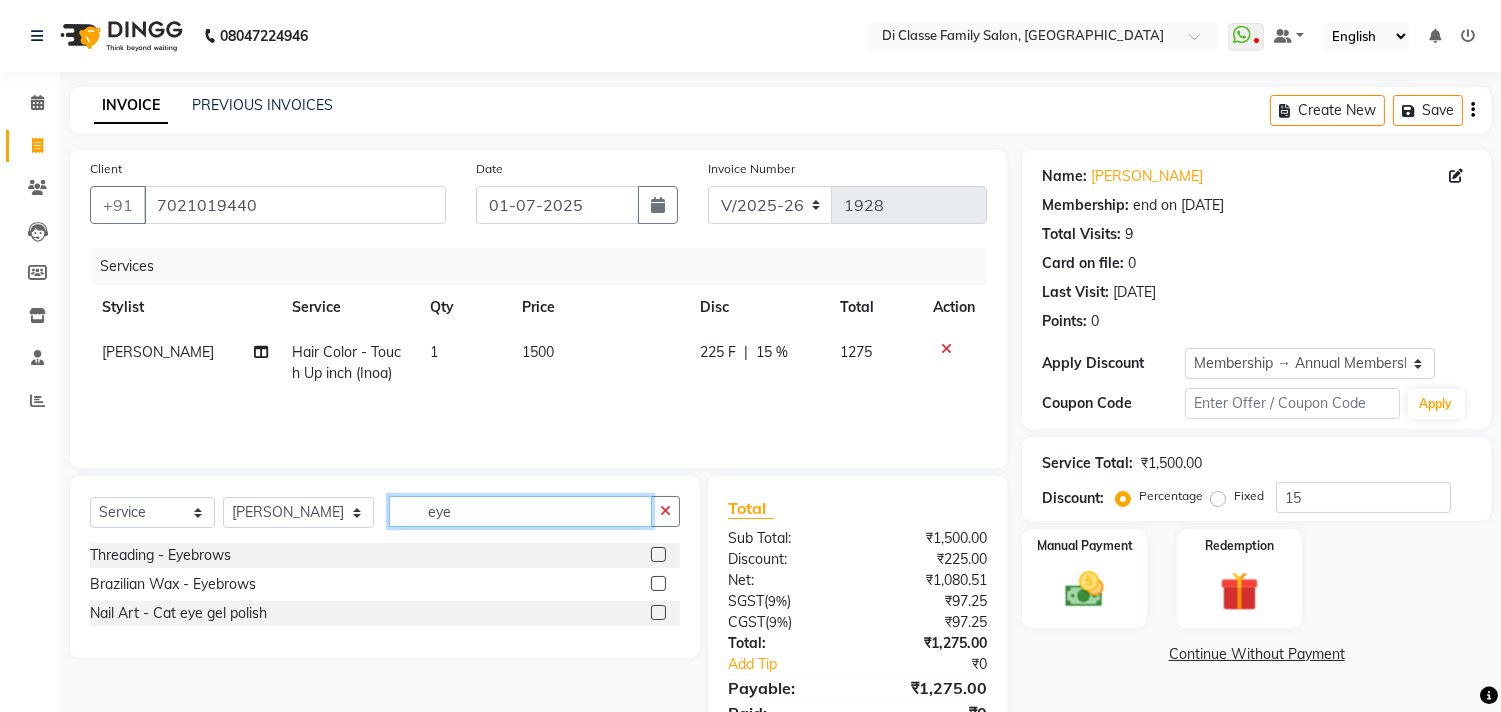 type on "eye" 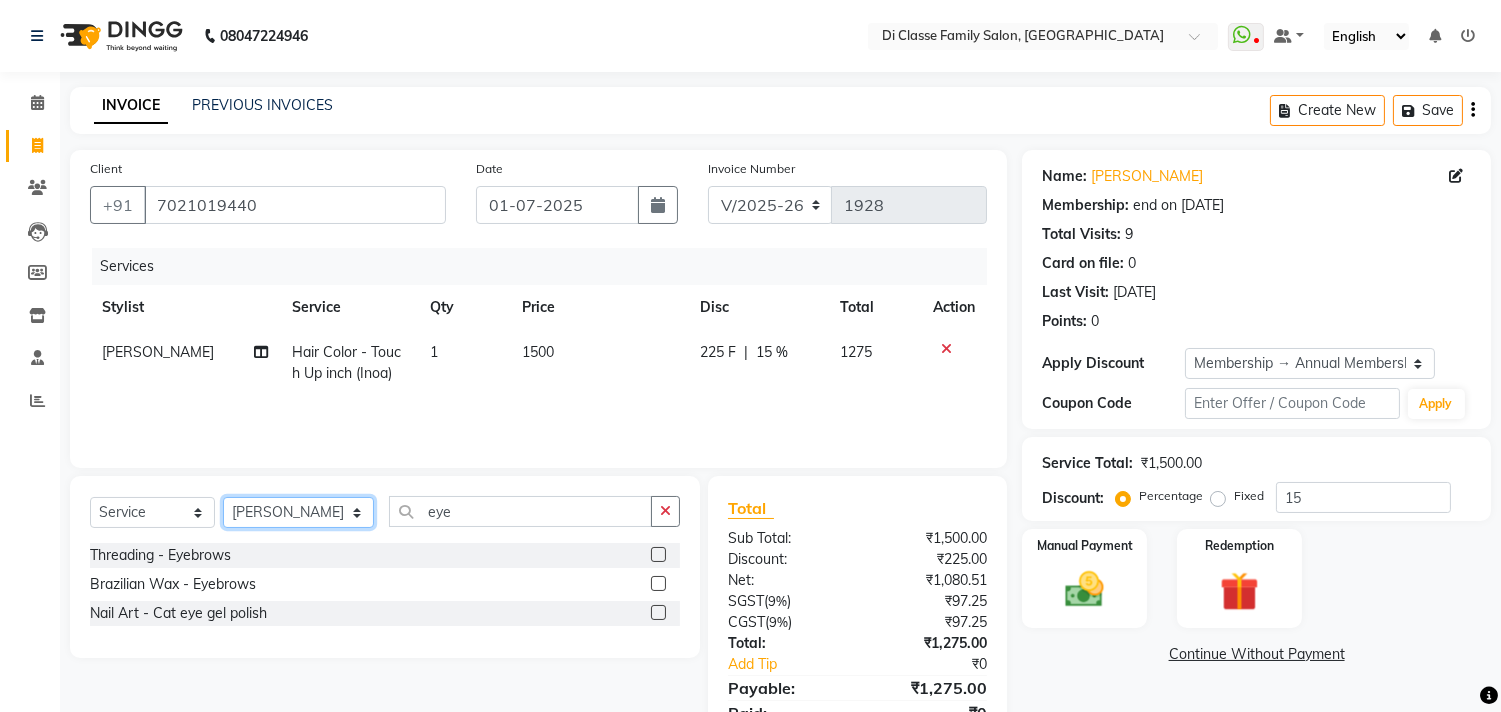 click on "Select Stylist [PERSON_NAME]  [PERSON_NAME]  [PERSON_NAME]  Front Desk Javed [PERSON_NAME]  [PERSON_NAME] [PERSON_NAME]  Pooja Jadhav [PERSON_NAME] [PERSON_NAME] [PERSON_NAME] SACHIN [PERSON_NAME] SAHAJAN [PERSON_NAME]  [PERSON_NAME] [PERSON_NAME] [PERSON_NAME] [PERSON_NAME]" 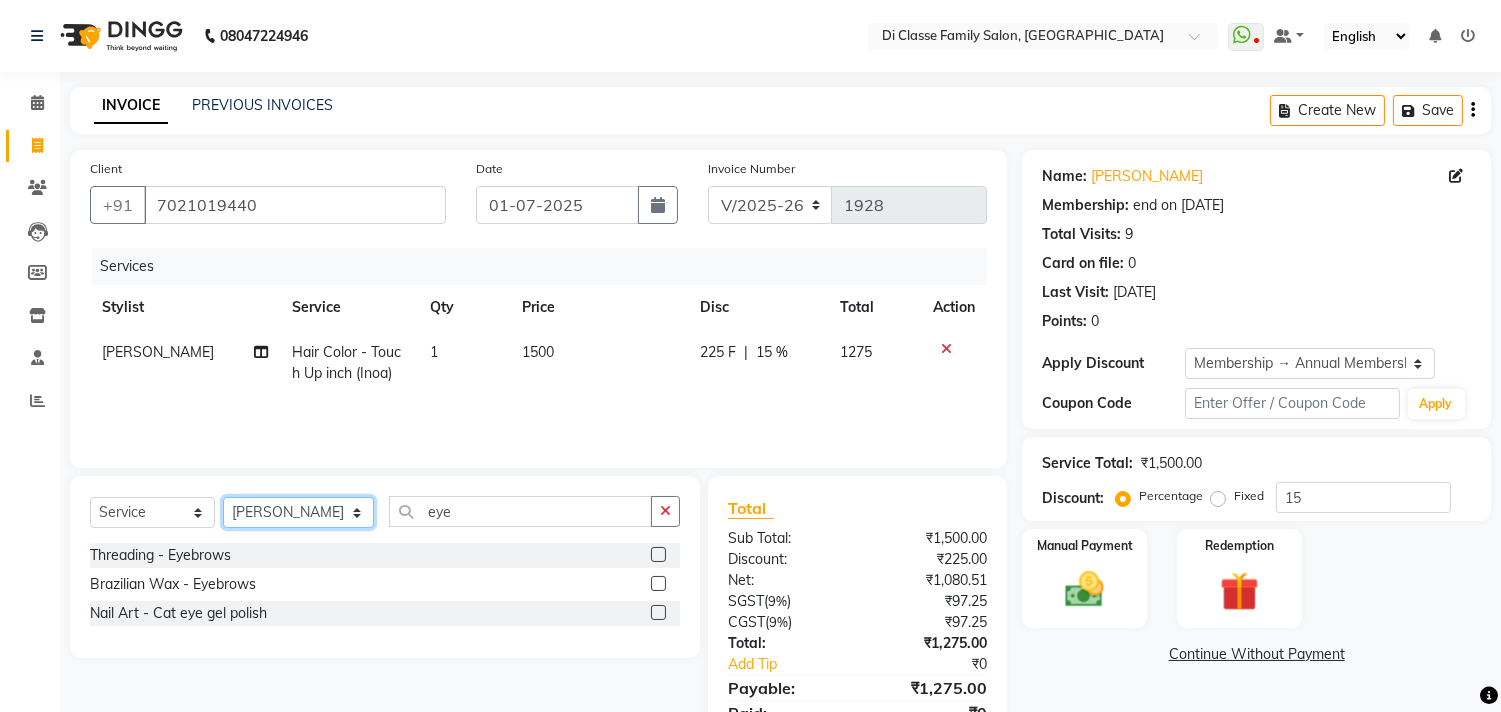 select on "28414" 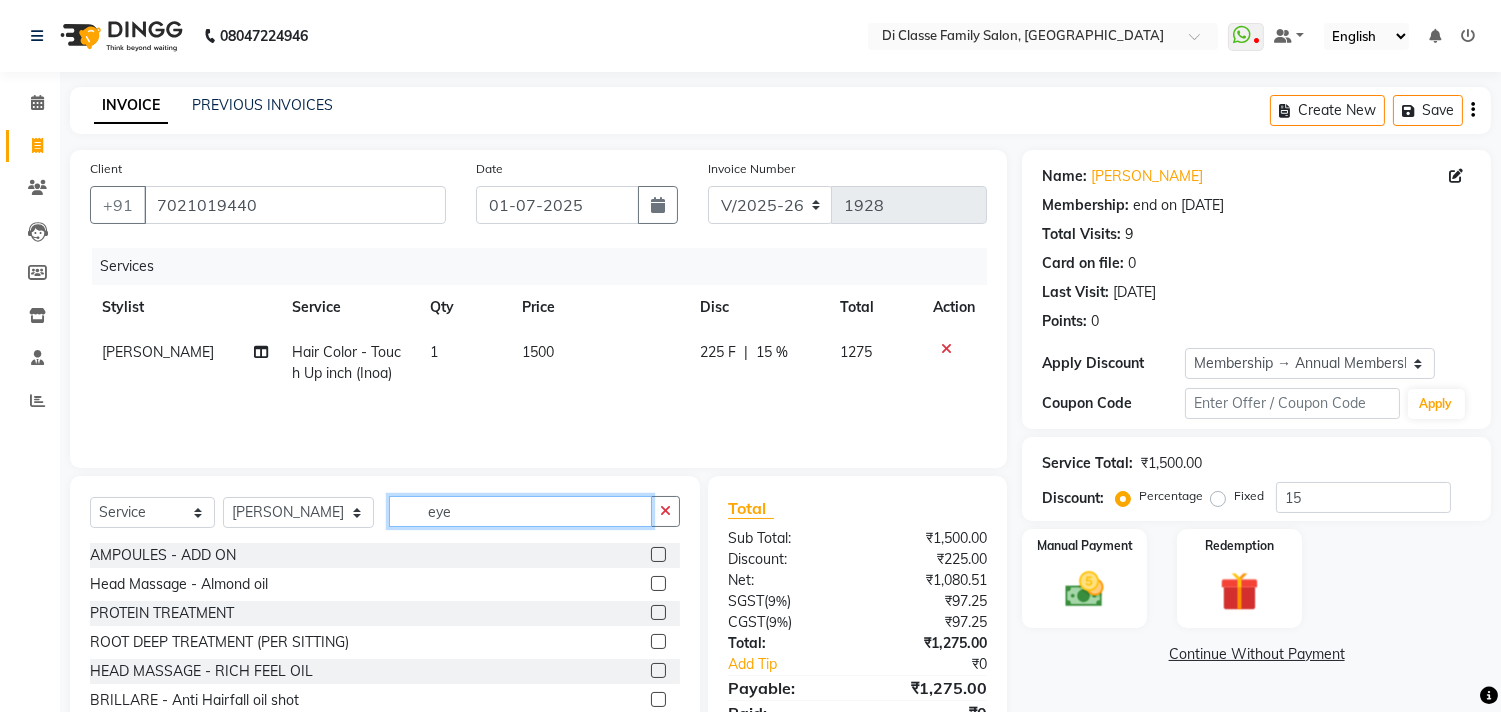 click on "eye" 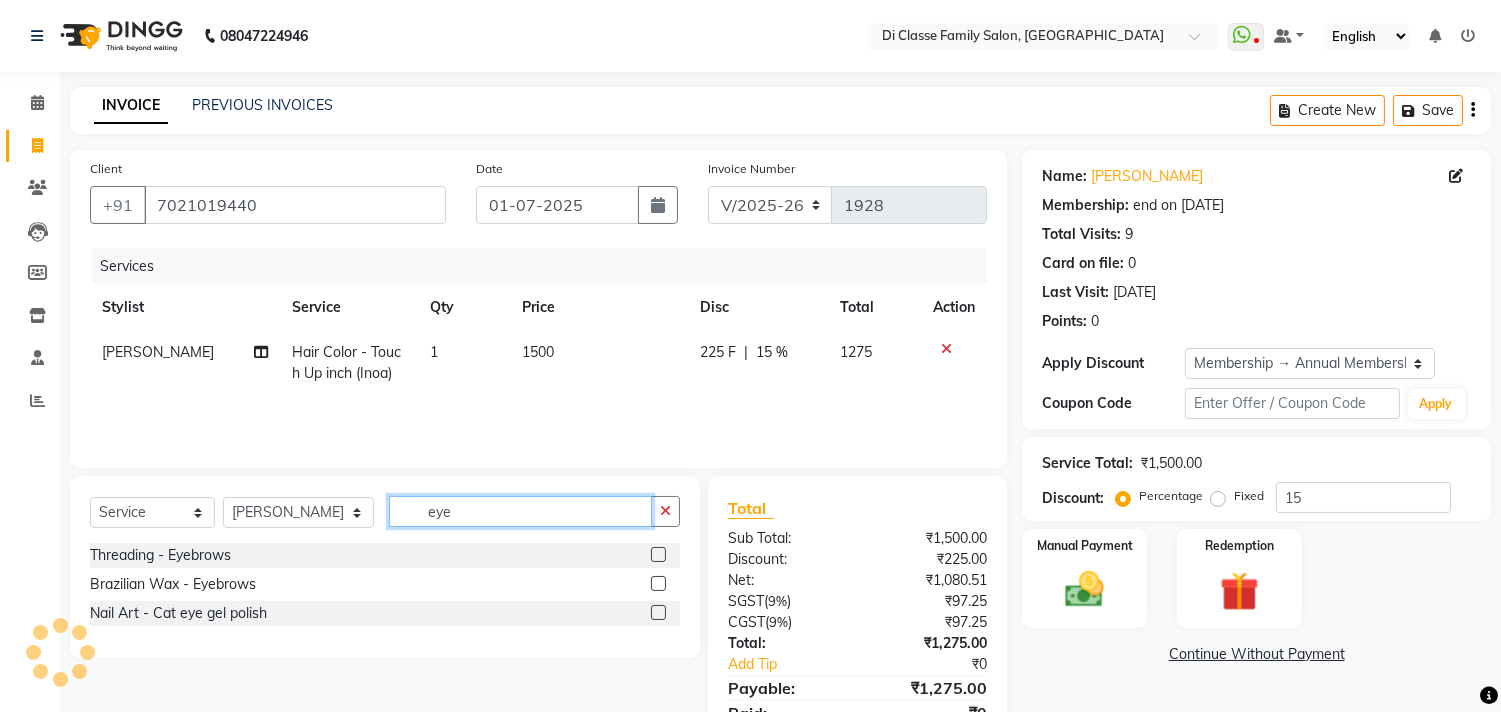 type on "eye" 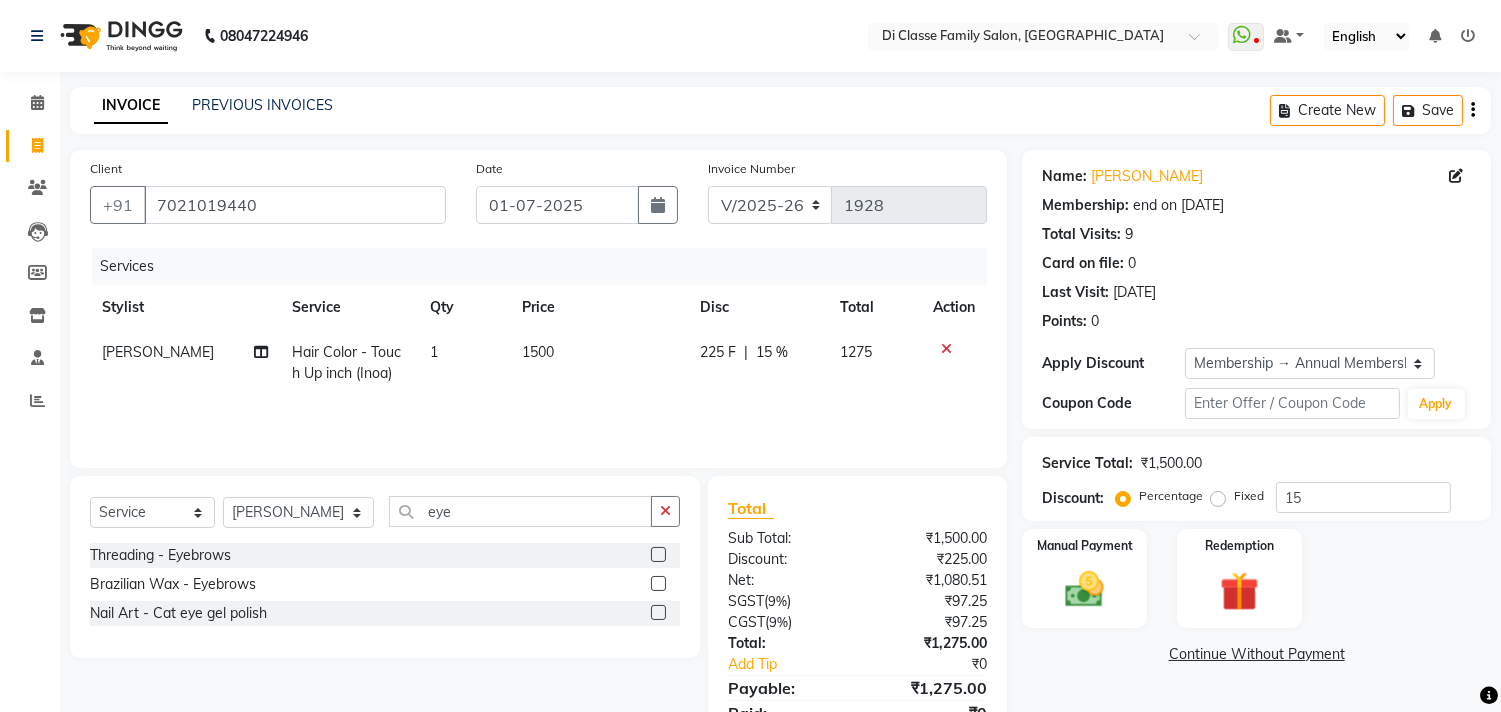 click 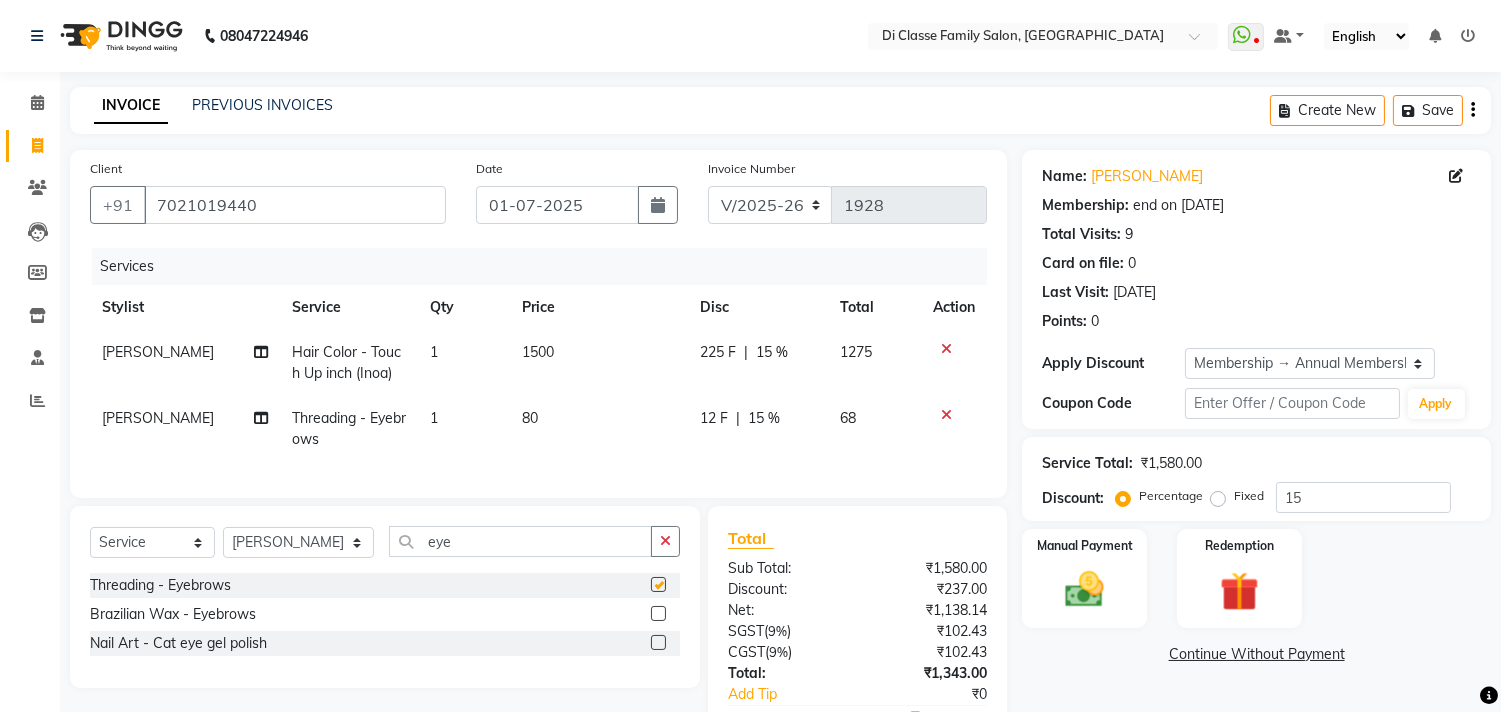 click on "Select  Service  Product  Membership  Package Voucher Prepaid Gift Card  Select Stylist [PERSON_NAME]  [PERSON_NAME]  [PERSON_NAME]  Front Desk Javed [PERSON_NAME]  [PERSON_NAME] [PERSON_NAME]  Pooja [PERSON_NAME] [PERSON_NAME] [PERSON_NAME] SACHIN [PERSON_NAME] SAHAJAN [PERSON_NAME]  [PERSON_NAME] [PERSON_NAME] [PERSON_NAME] [PERSON_NAME] eye Threading - Eyebrows  Brazilian Wax - Eyebrows  Nail Art - Cat eye gel polish" 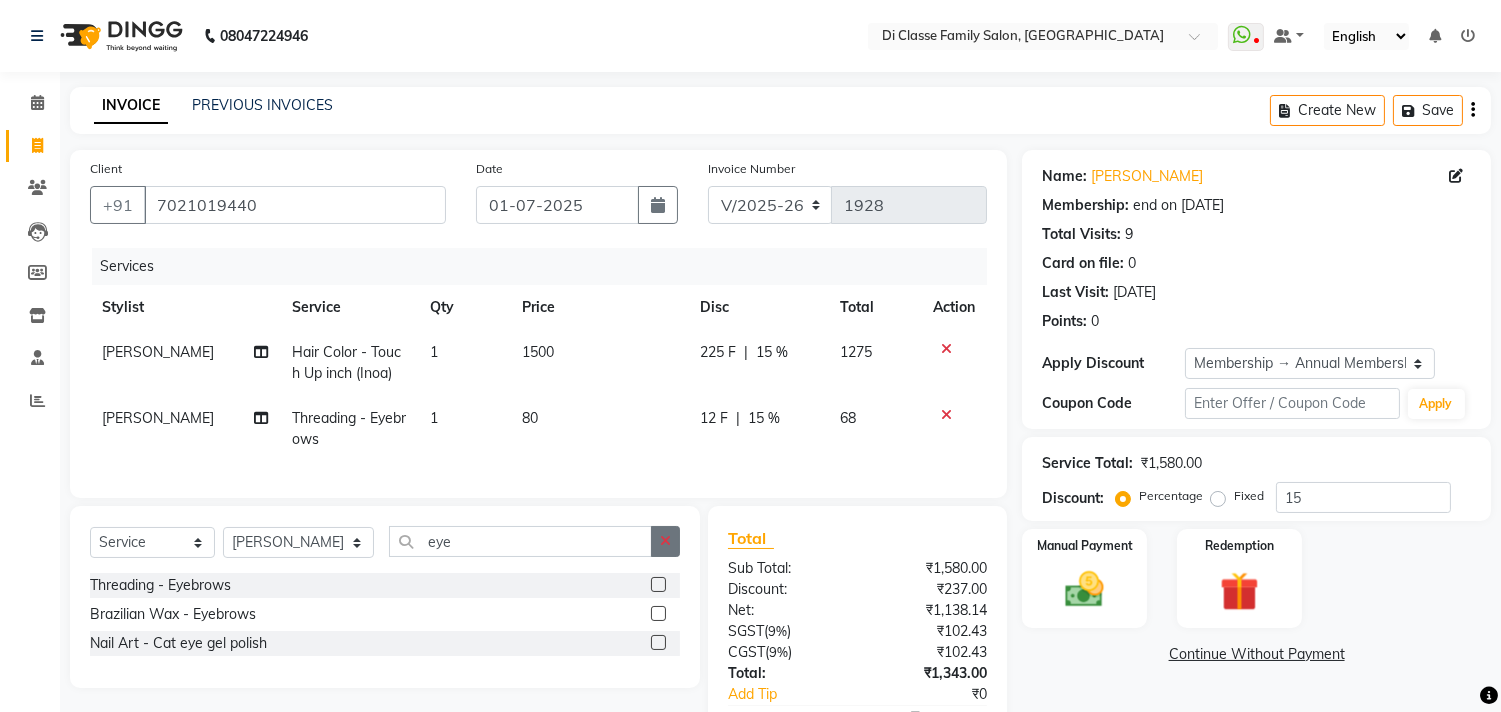 checkbox on "false" 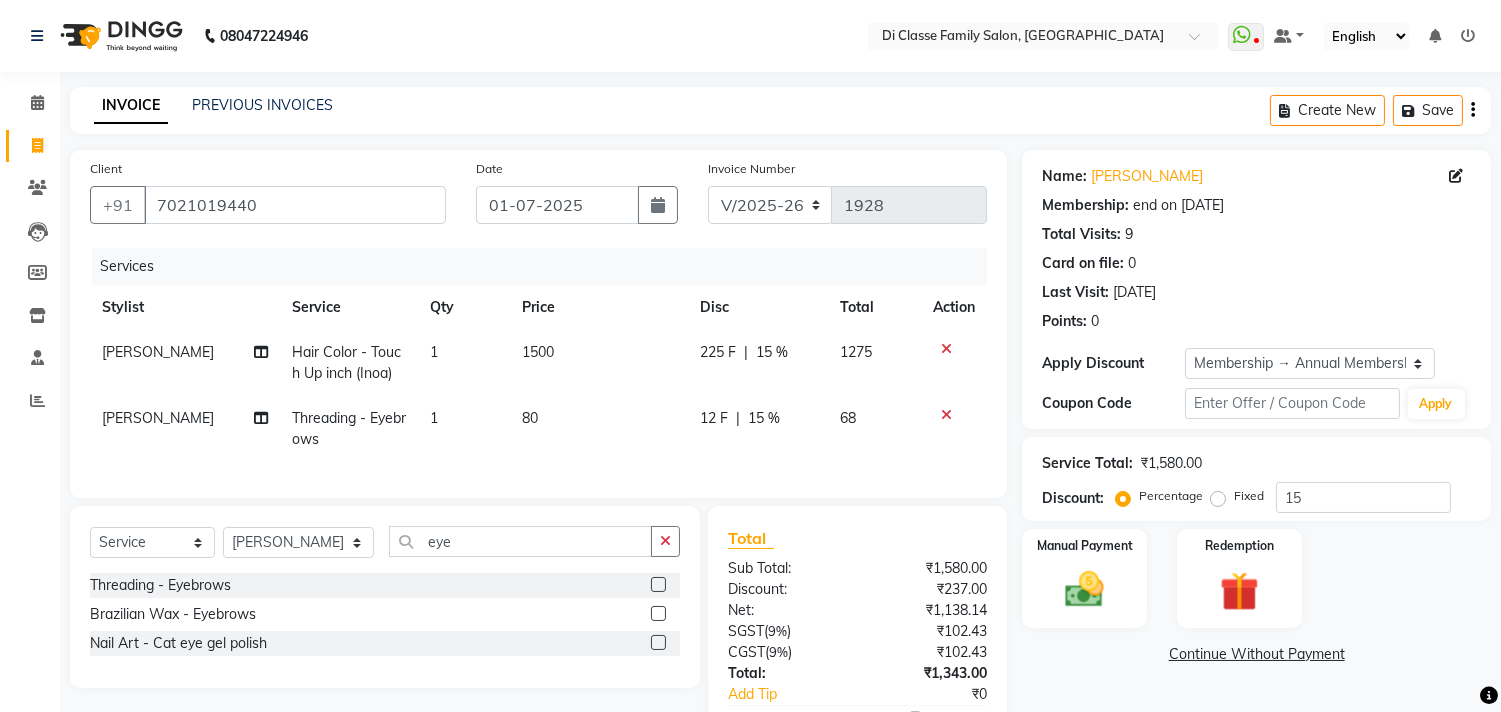 click 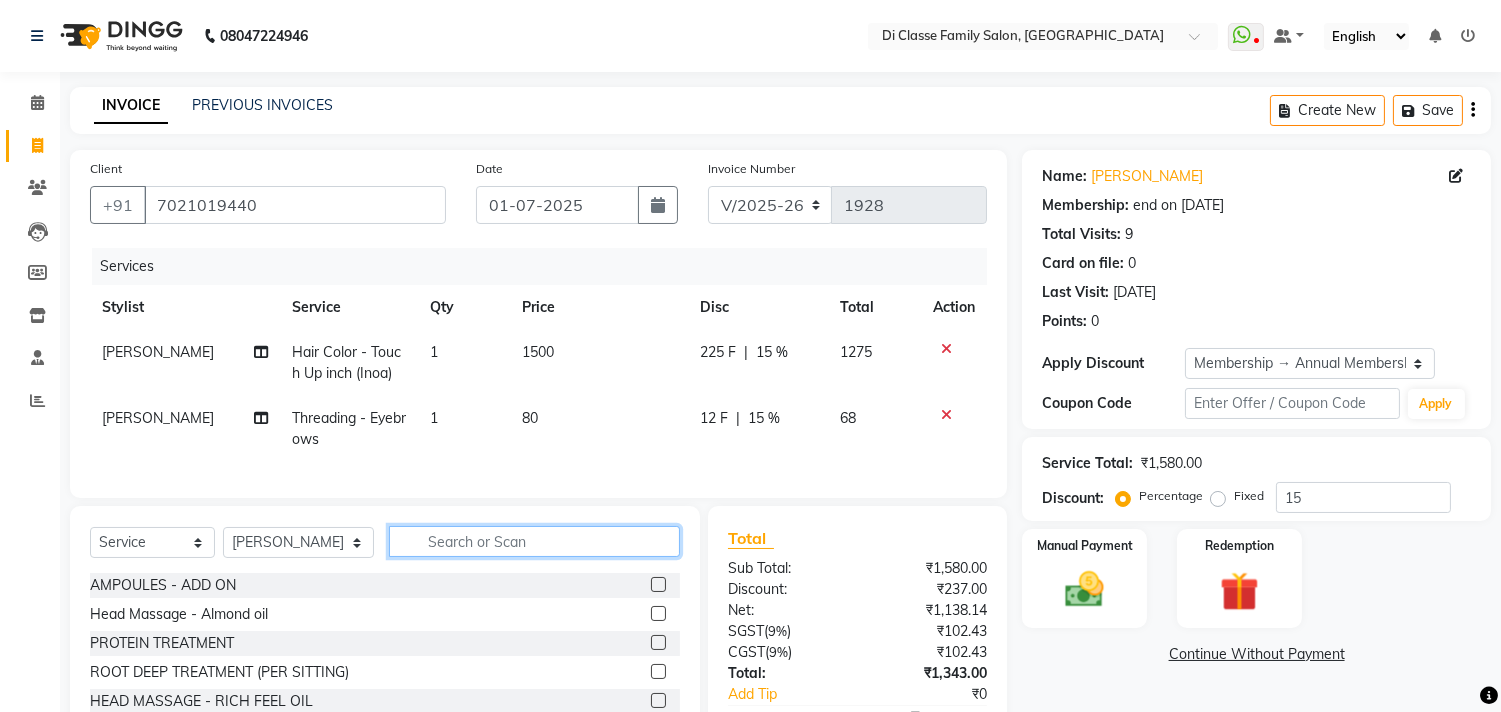 click 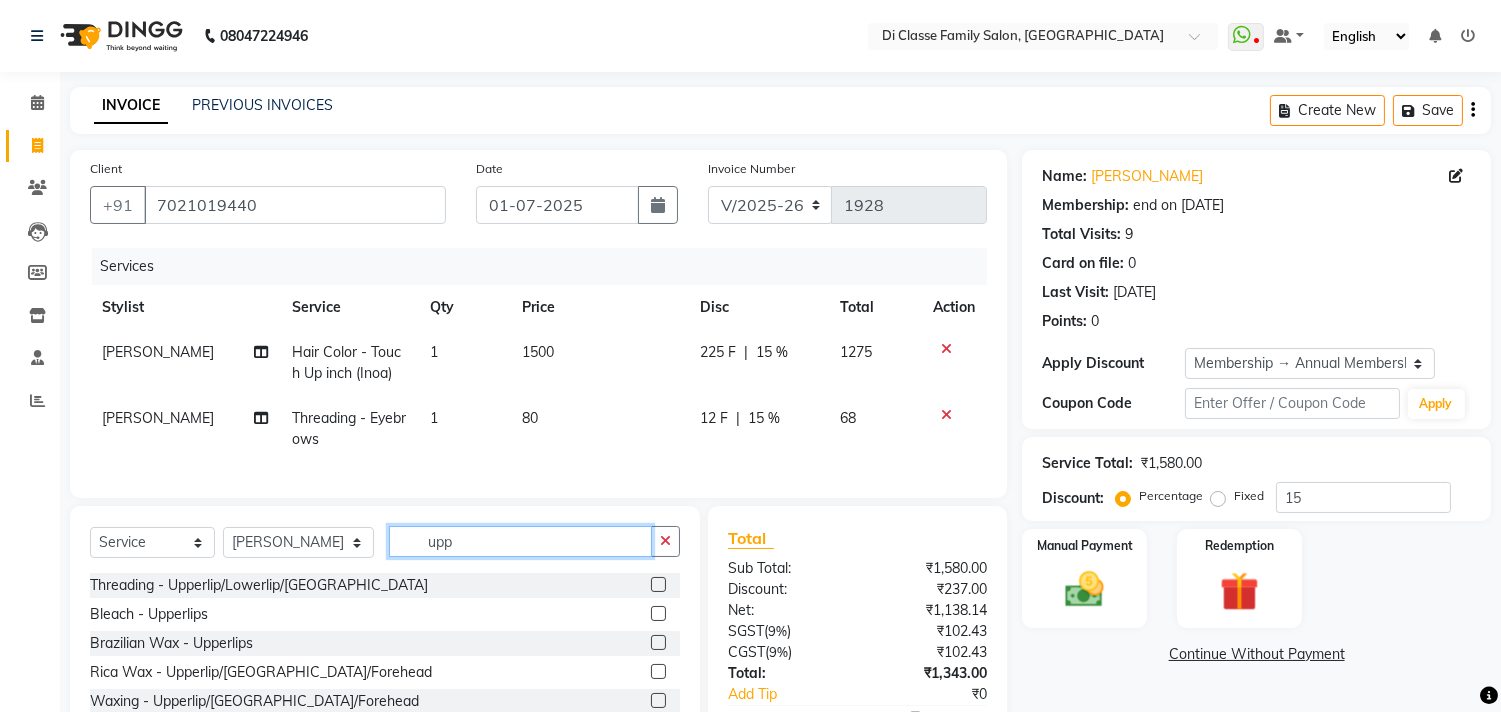 type on "upp" 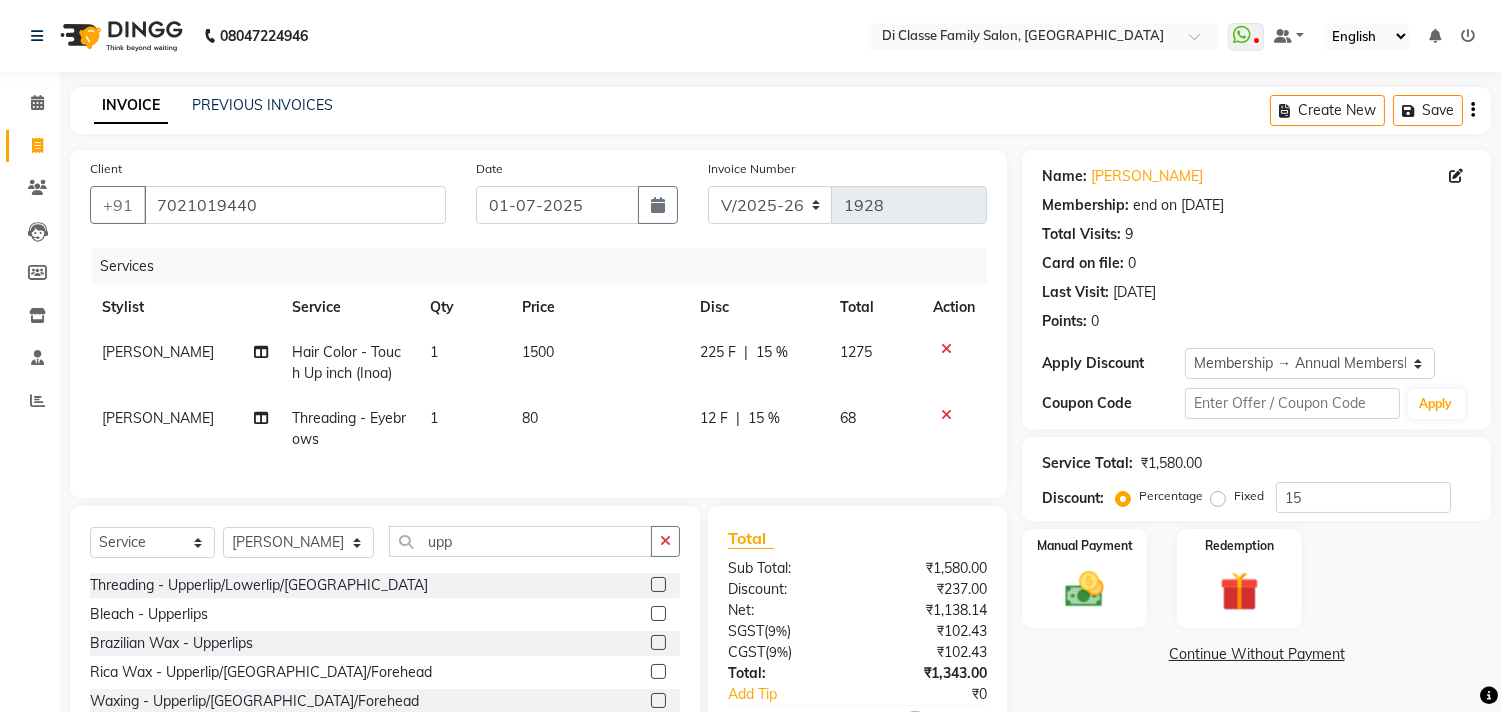 click 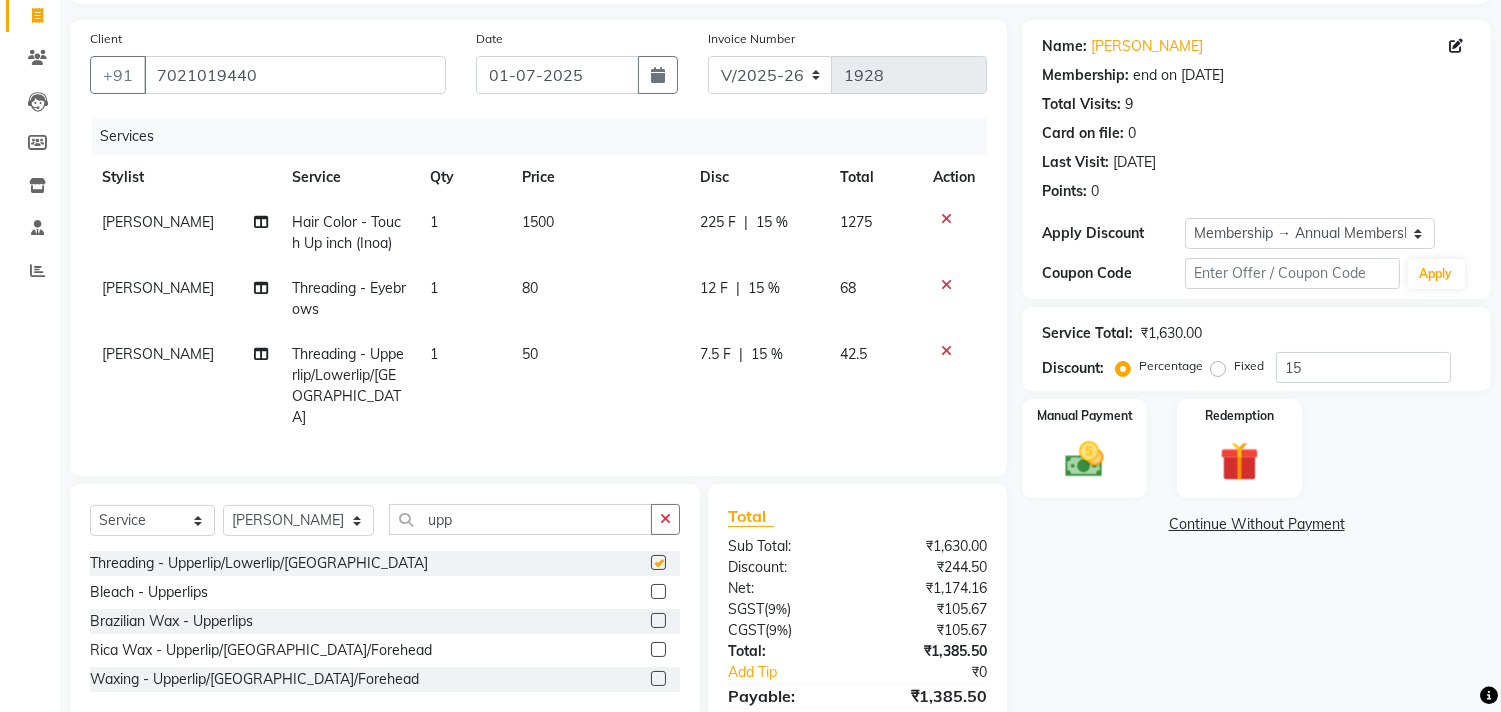 checkbox on "false" 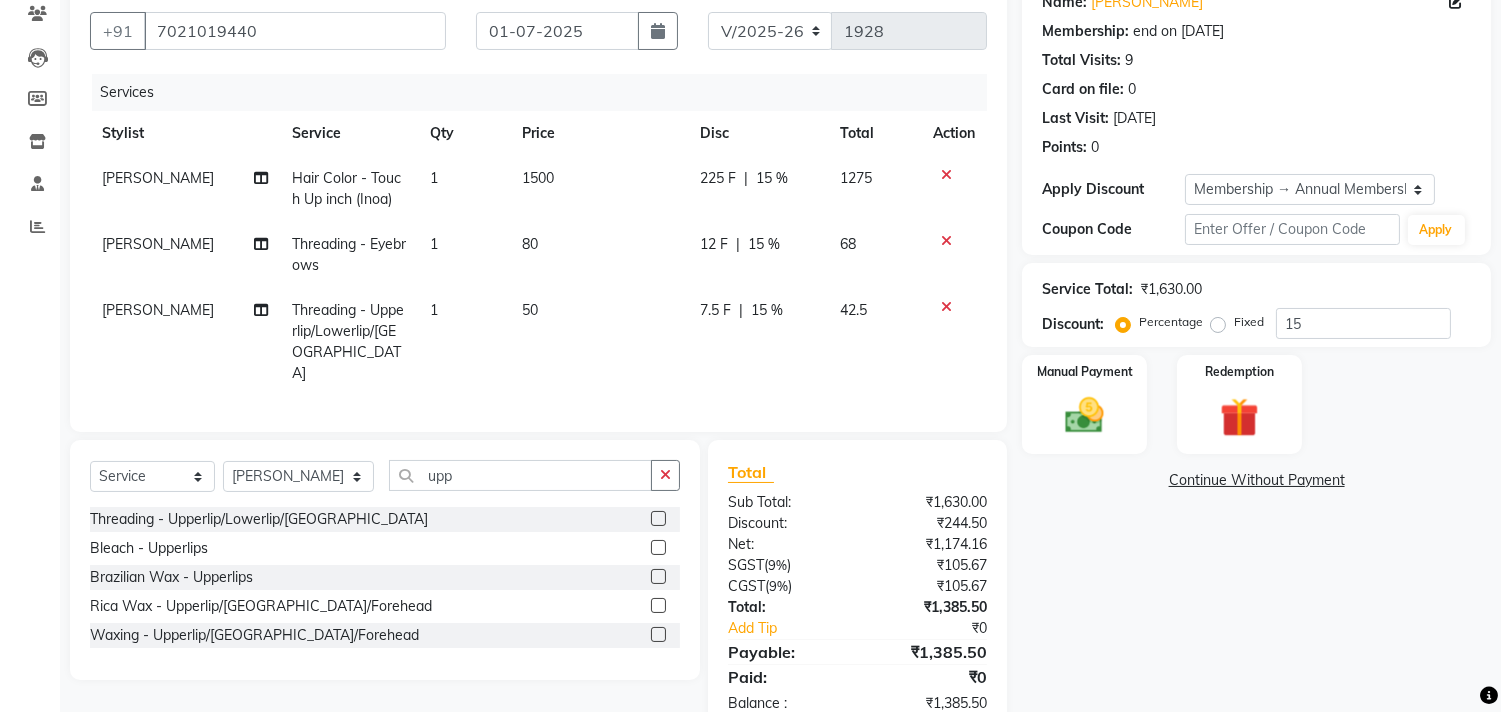scroll, scrollTop: 201, scrollLeft: 0, axis: vertical 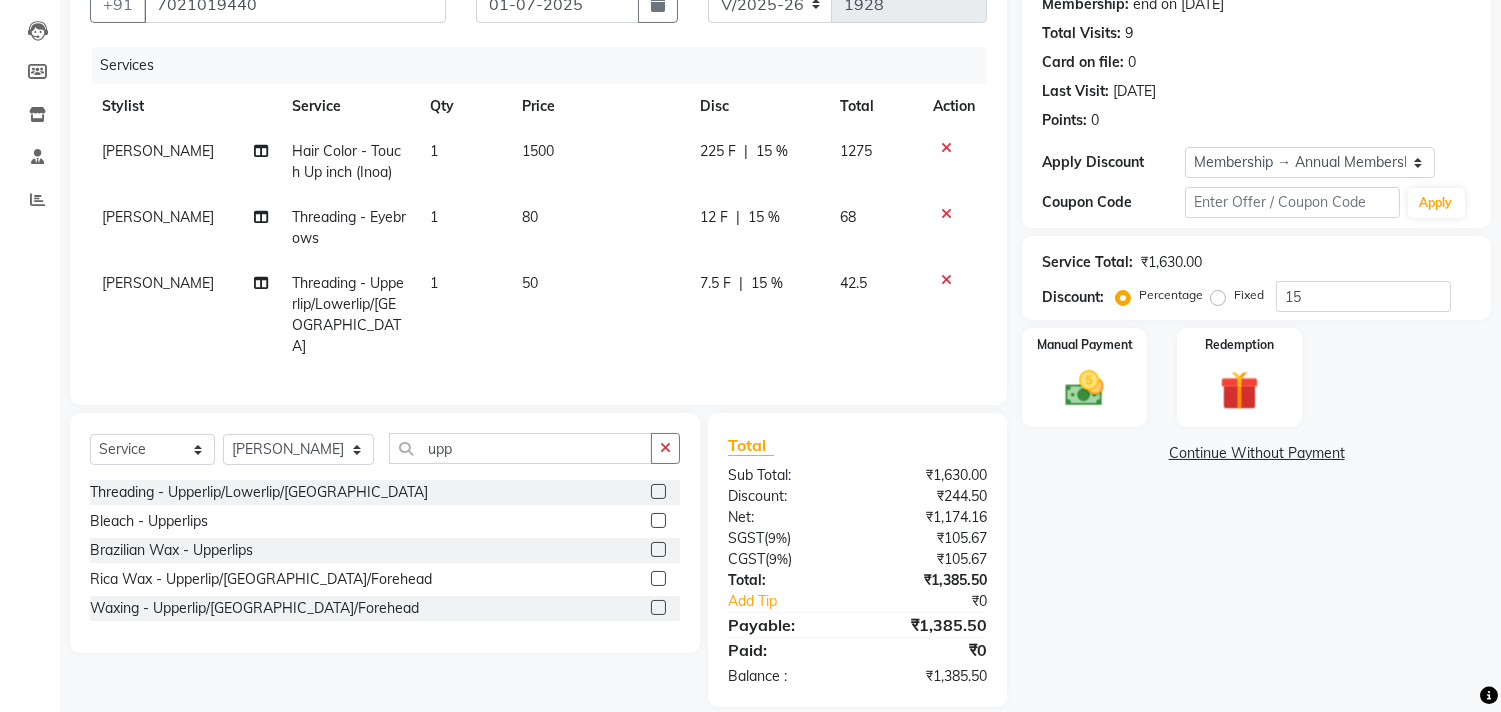 click on "7.5 F | 15 %" 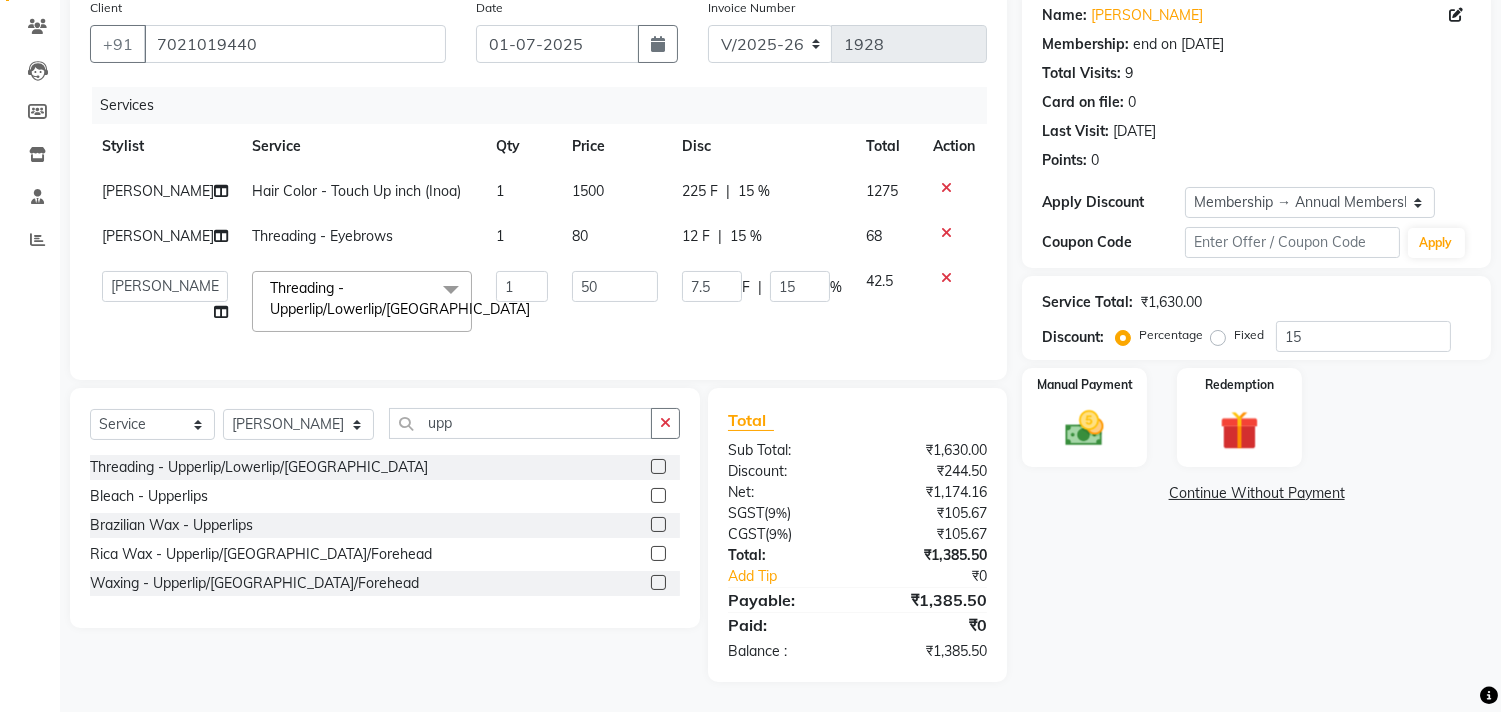 scroll, scrollTop: 198, scrollLeft: 0, axis: vertical 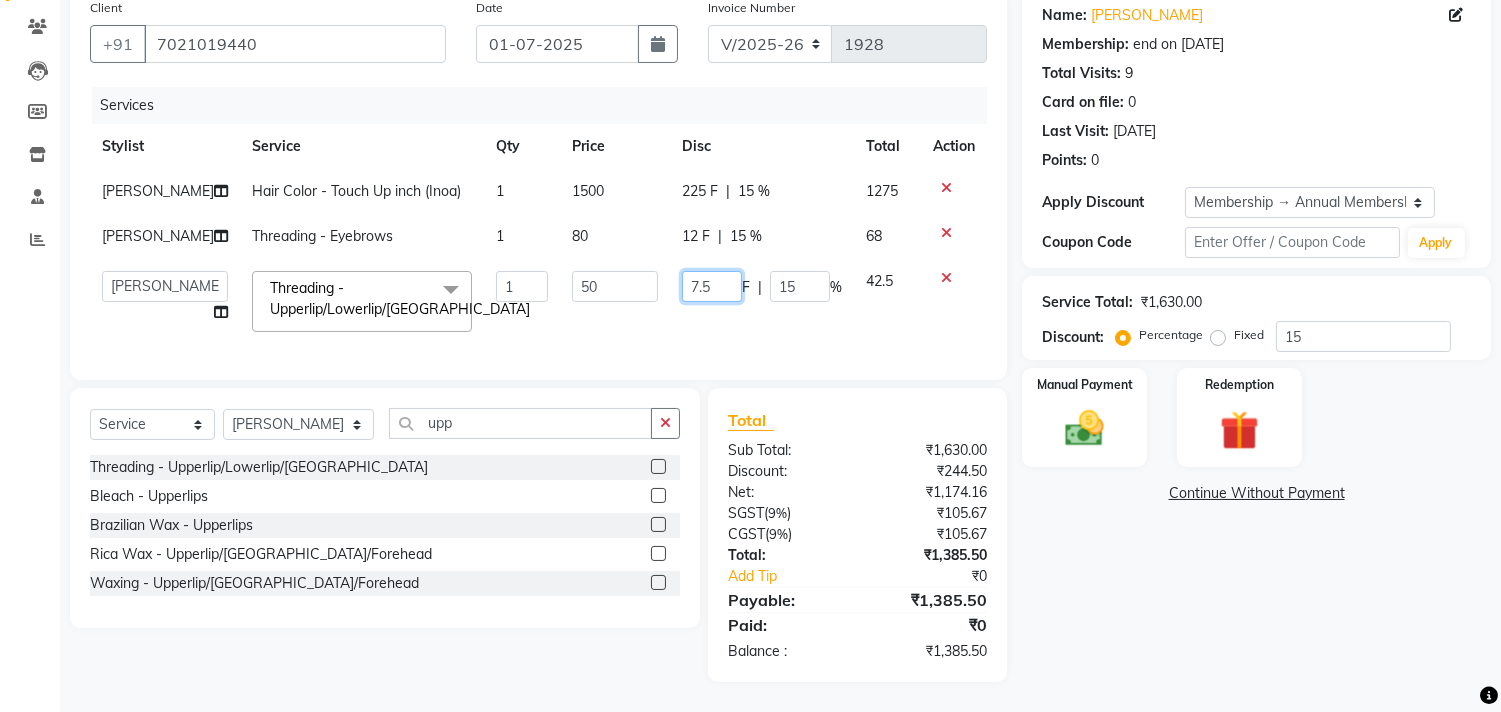 drag, startPoint x: 732, startPoint y: 285, endPoint x: 693, endPoint y: 252, distance: 51.088158 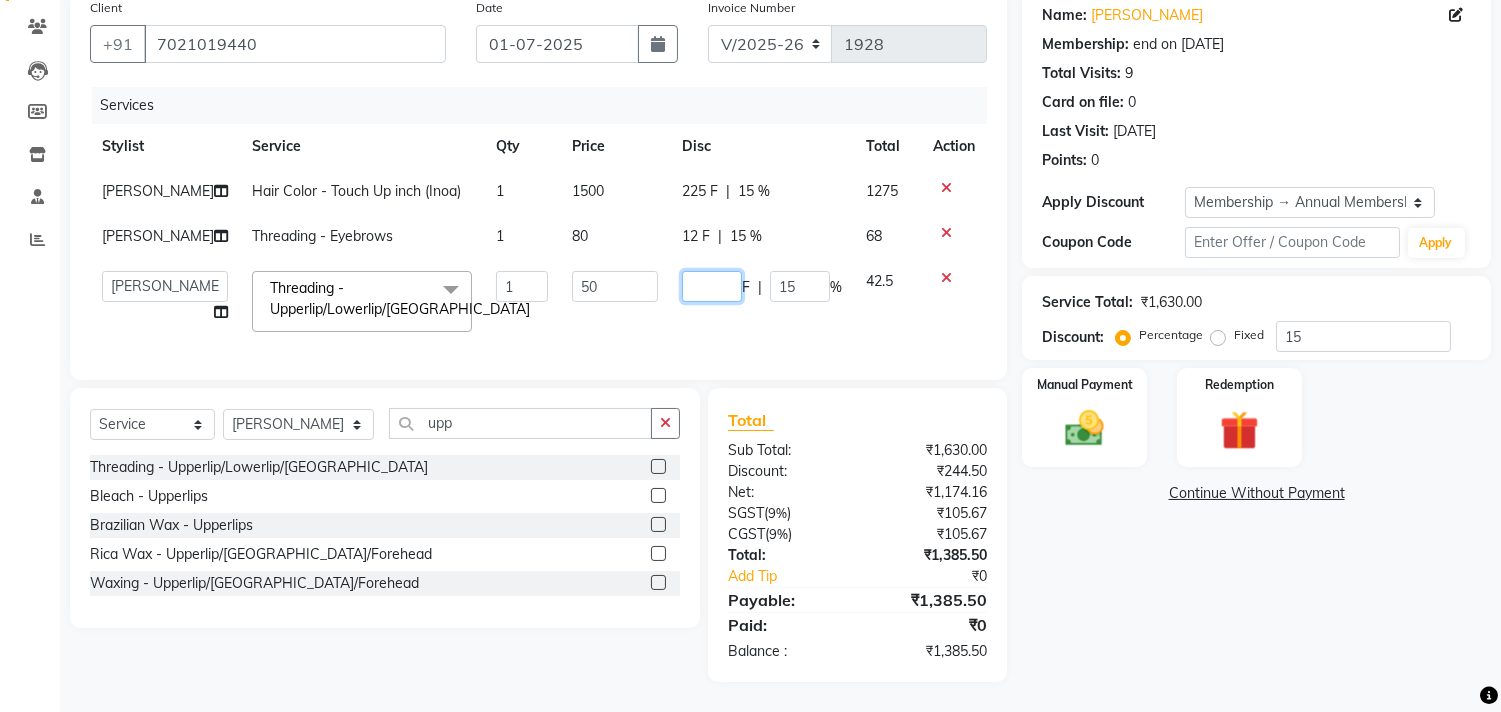 type on "8" 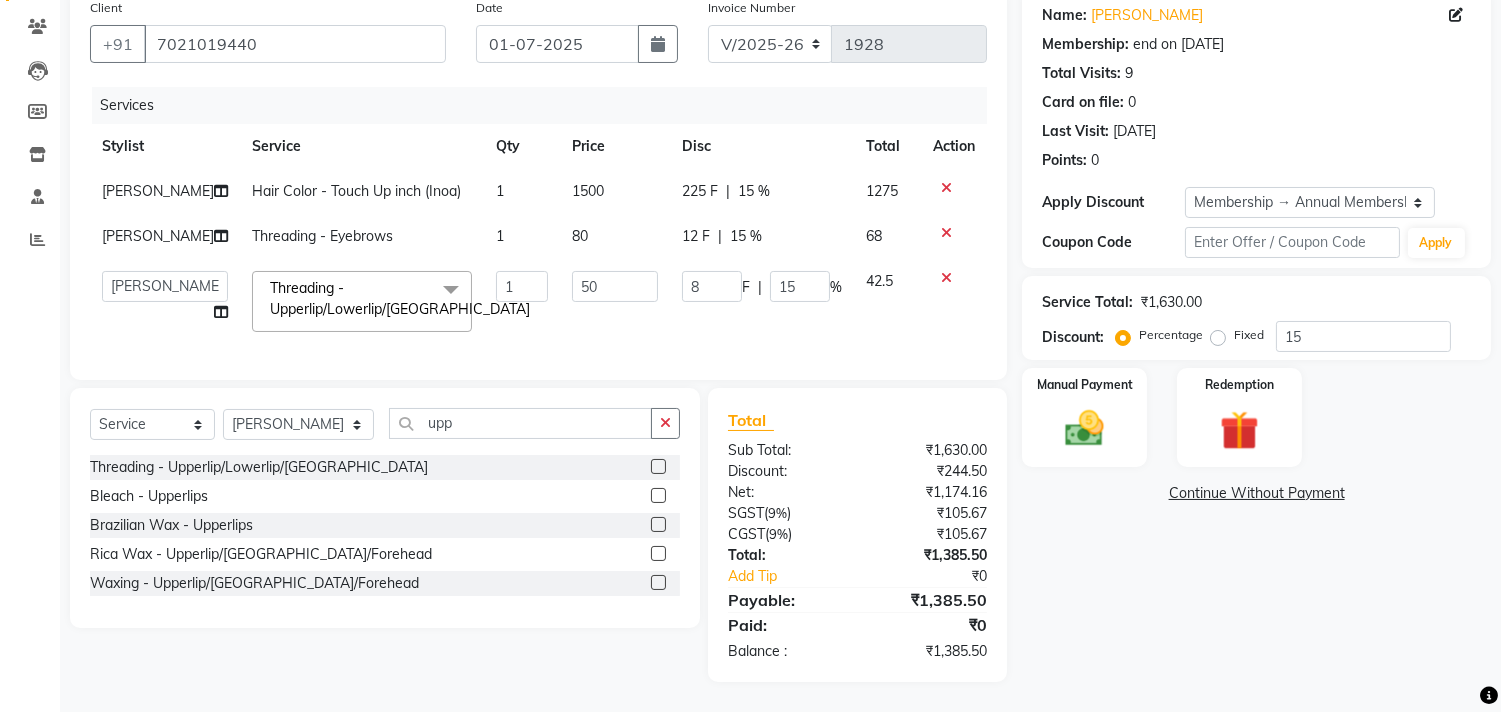 click on "Name: [PERSON_NAME] Membership: end on [DATE] Total Visits:  9 Card on file:  0 Last Visit:   [DATE] Points:   0  Apply Discount Select Membership → Annual Membership Coupon Code Apply Service Total:  ₹1,630.00  Discount:  Percentage   Fixed  15 Manual Payment Redemption  Continue Without Payment" 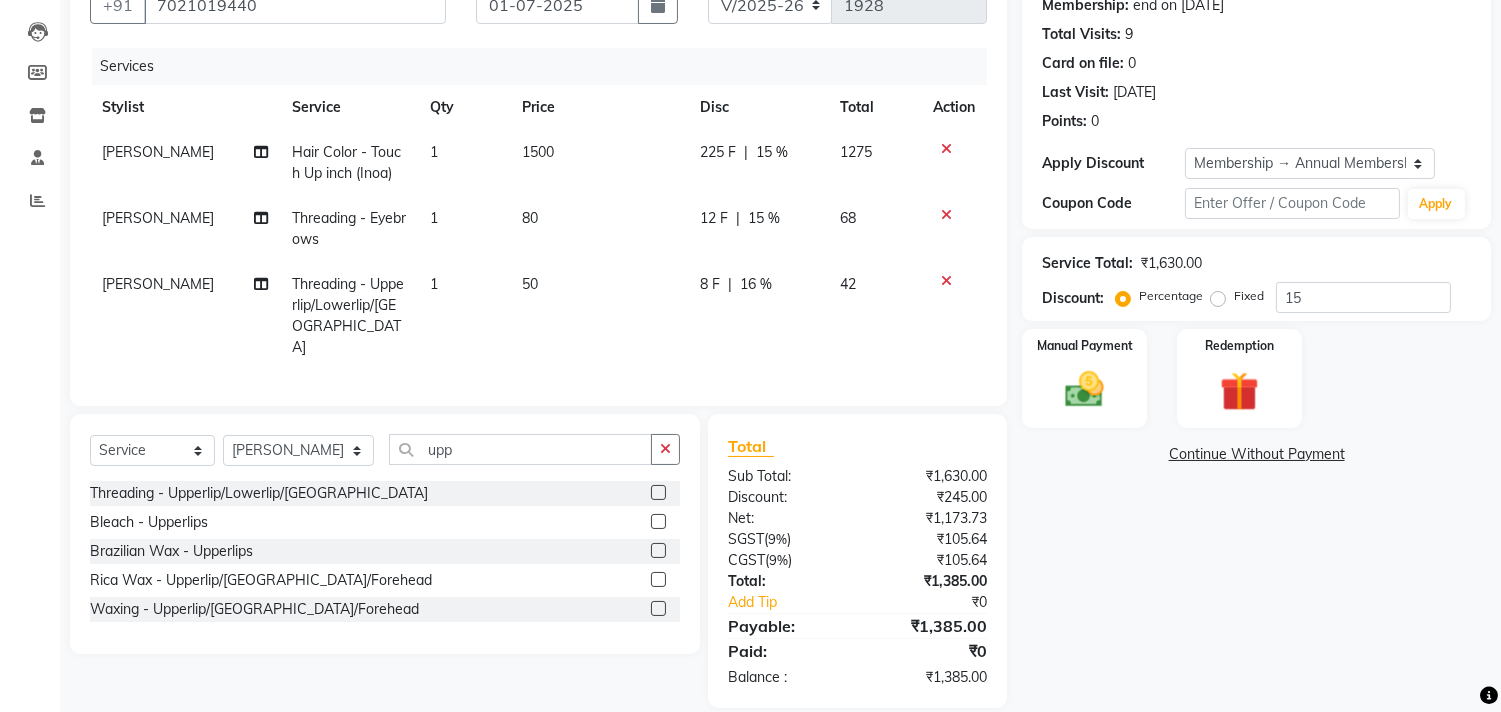 scroll, scrollTop: 201, scrollLeft: 0, axis: vertical 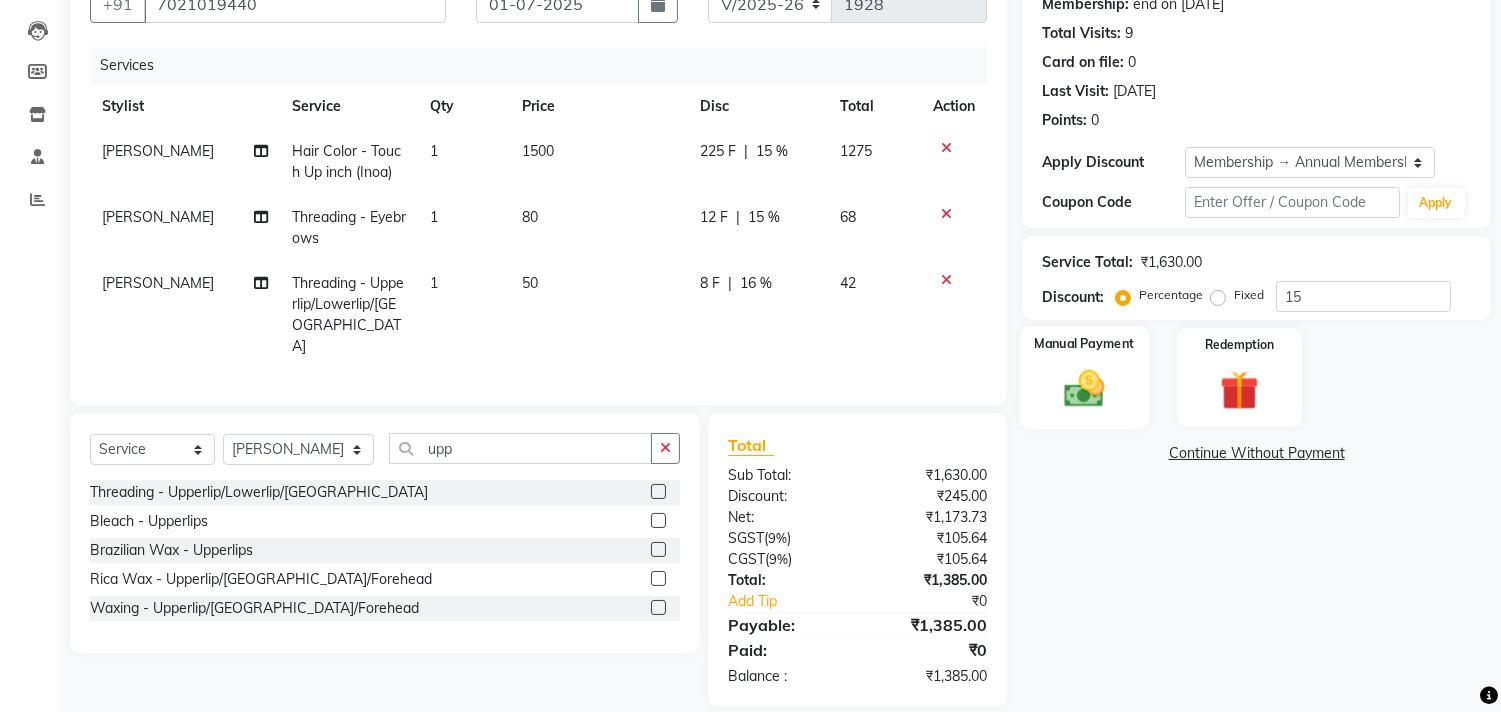 click on "Manual Payment" 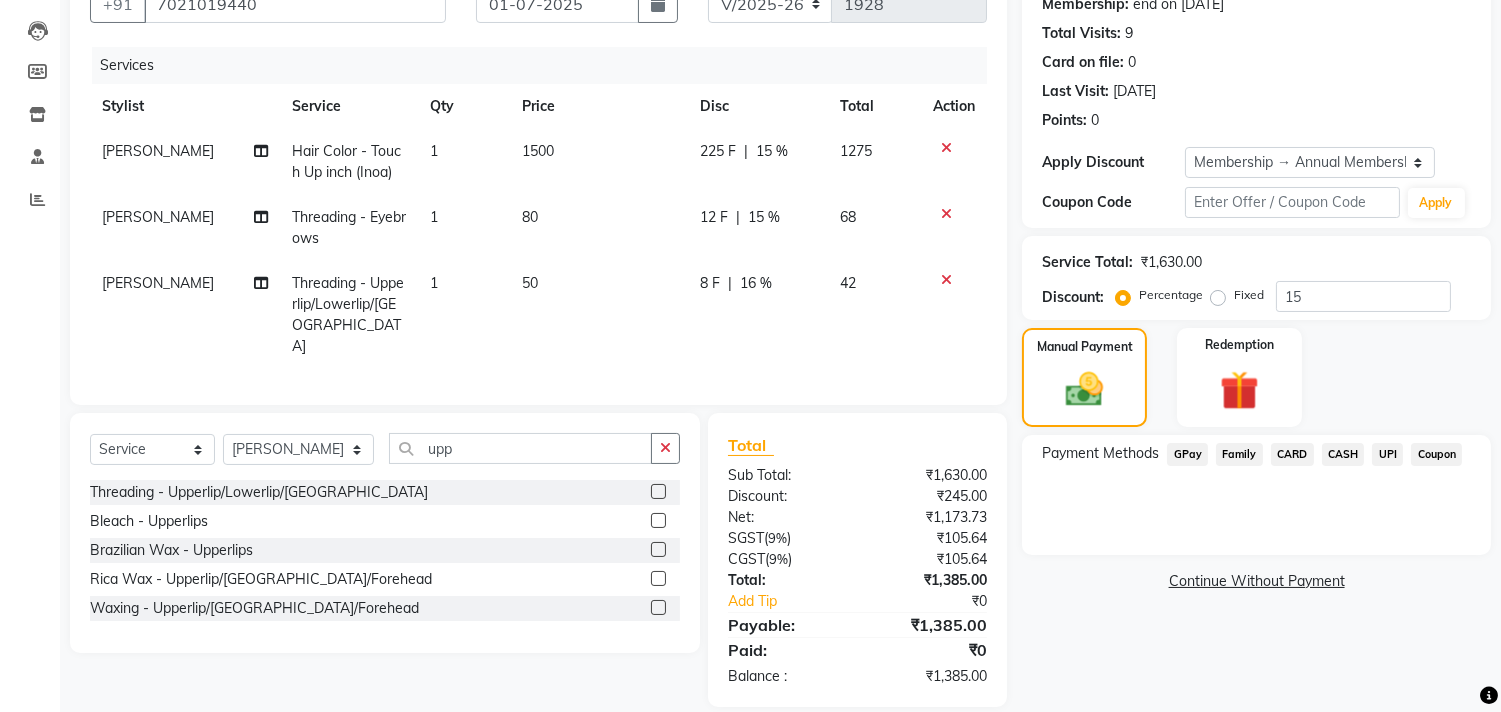 click on "UPI" 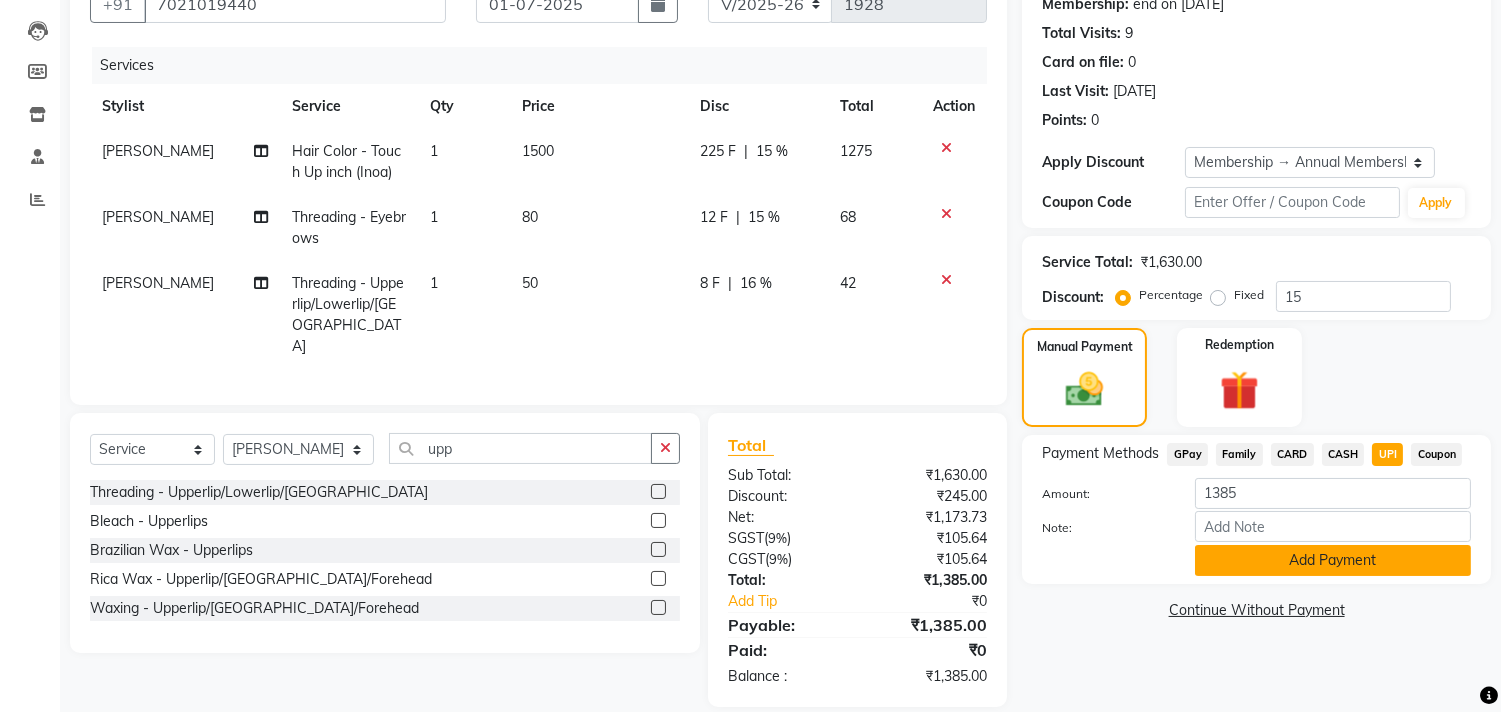 click on "Add Payment" 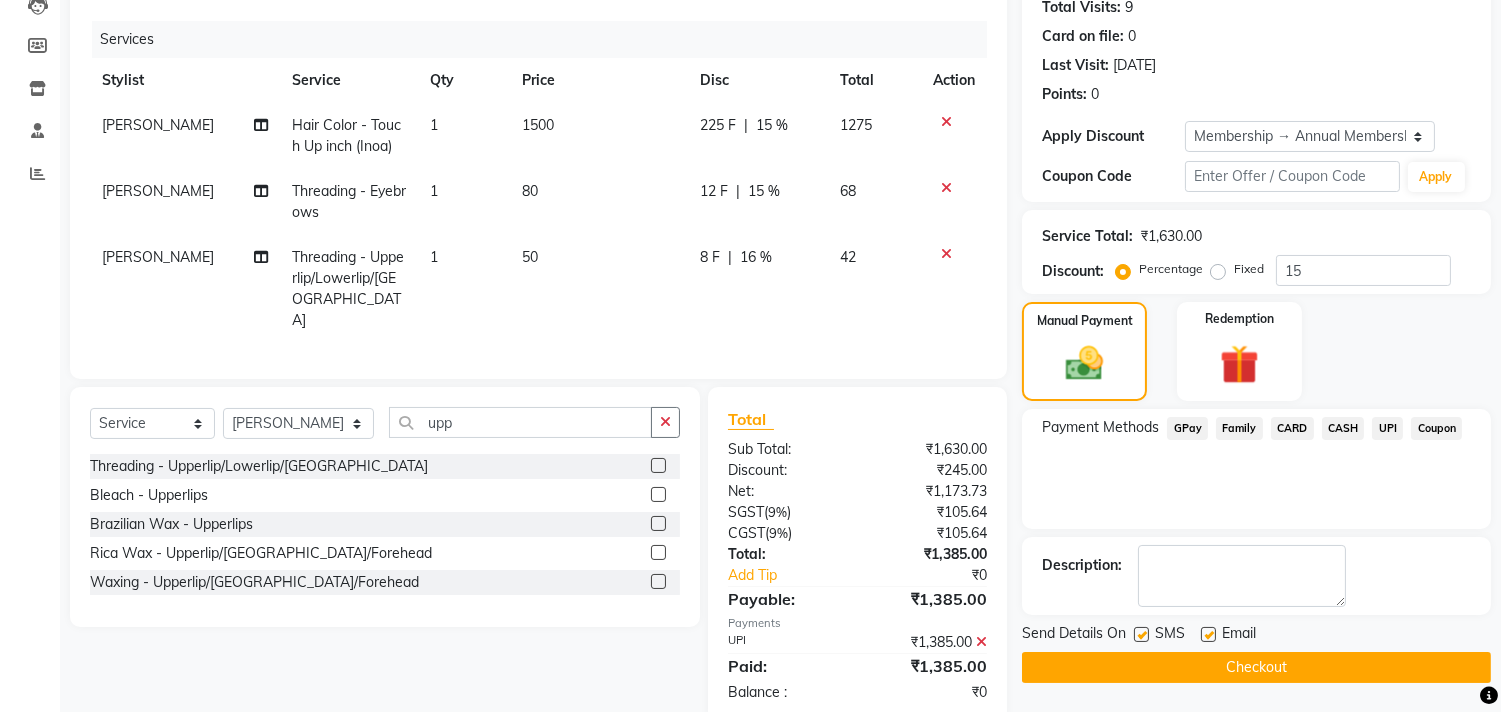 scroll, scrollTop: 242, scrollLeft: 0, axis: vertical 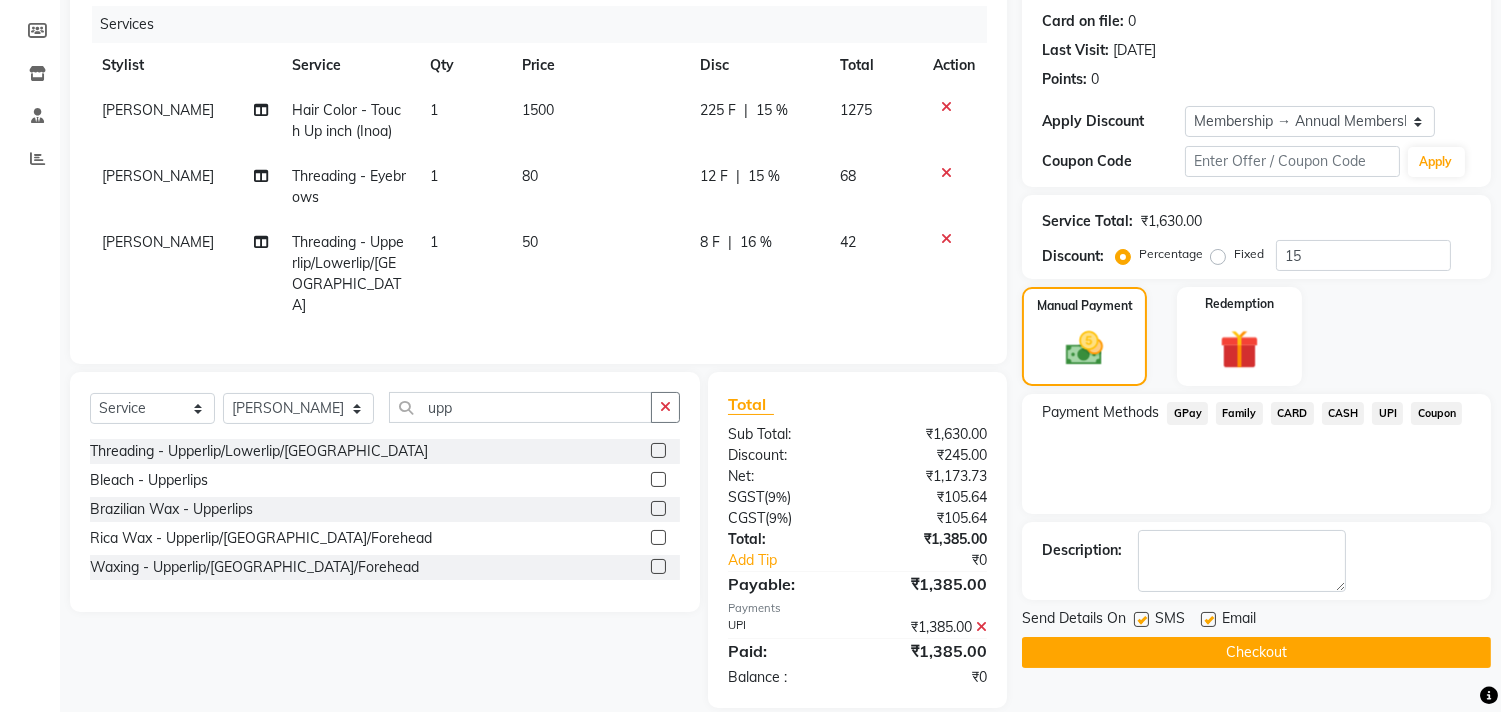 click on "Checkout" 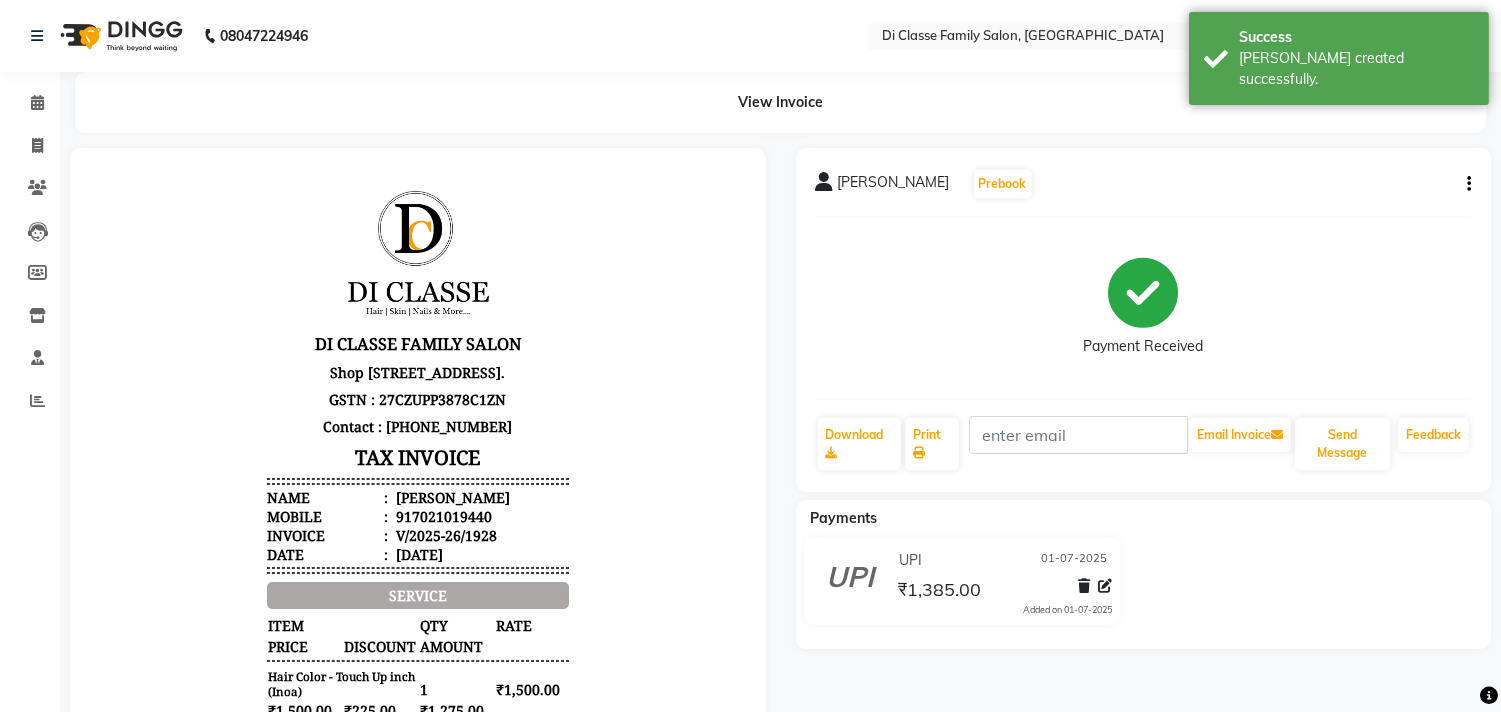 scroll, scrollTop: 0, scrollLeft: 0, axis: both 